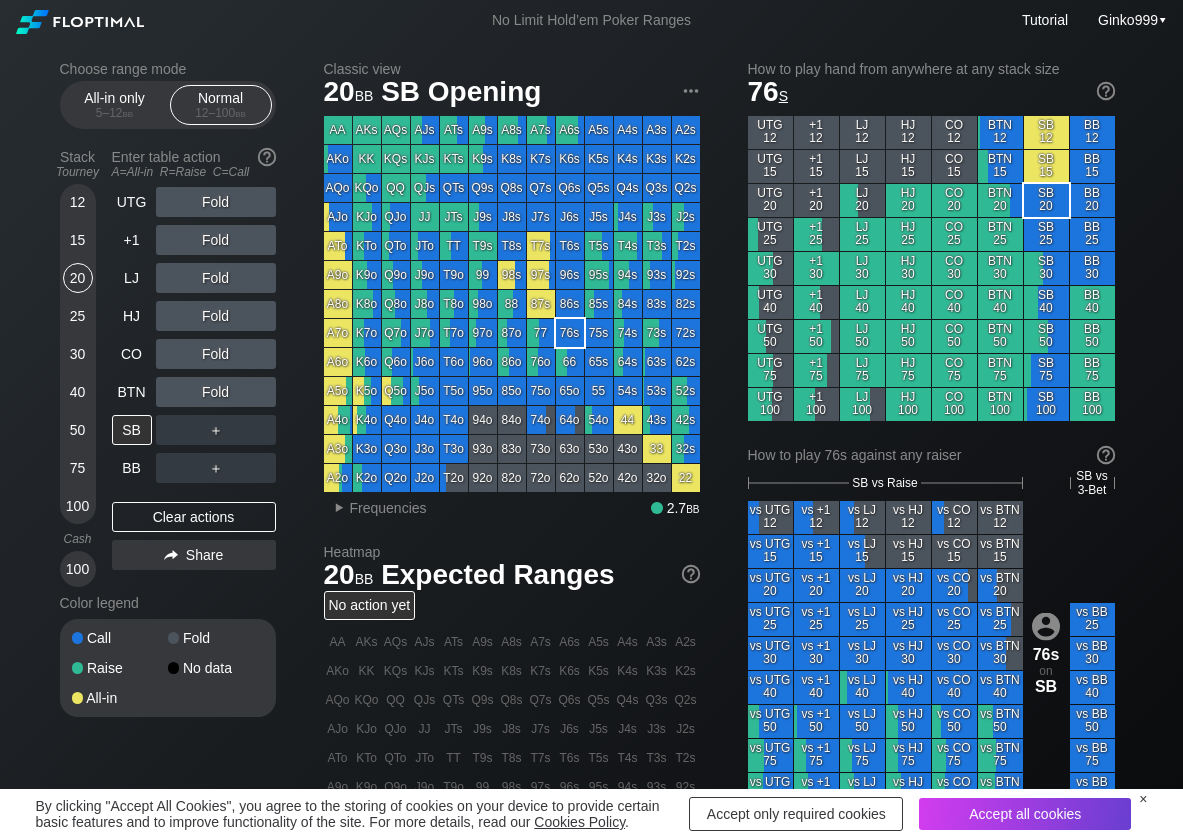 scroll, scrollTop: 0, scrollLeft: 0, axis: both 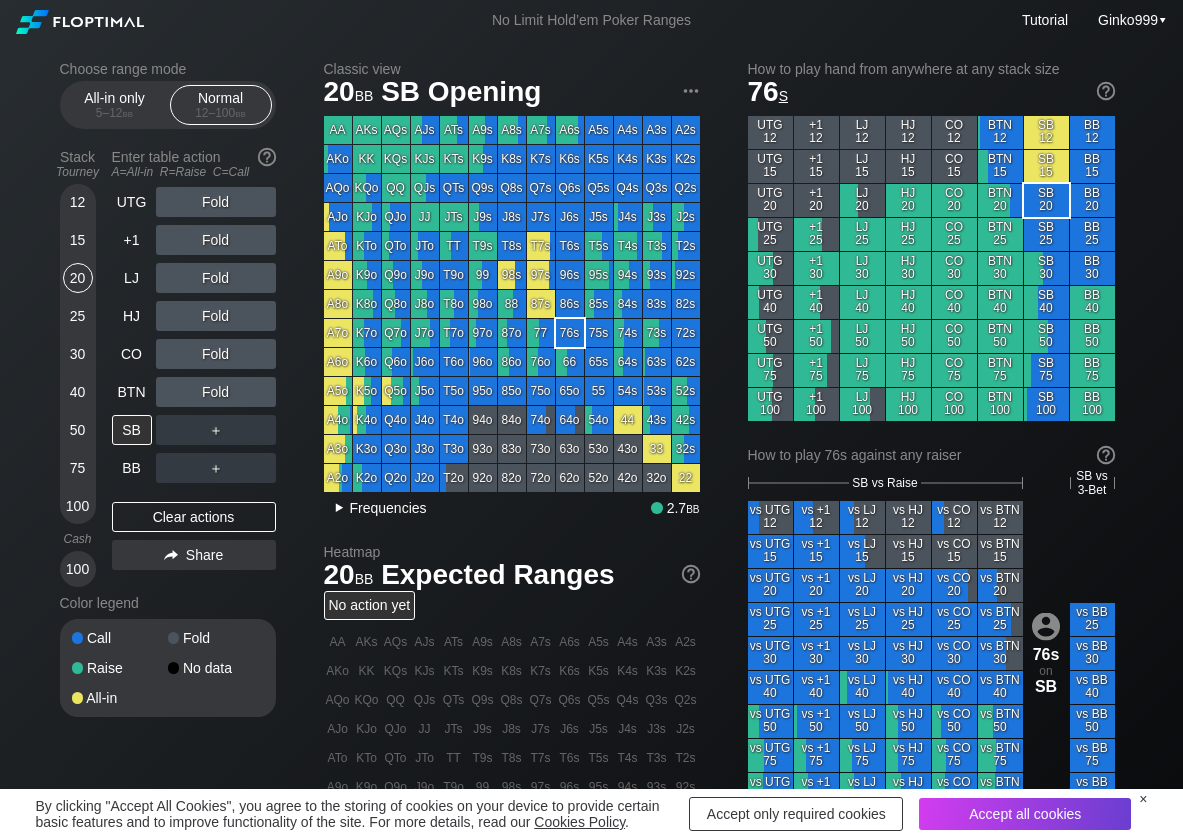 click on "▸ Frequencies" at bounding box center [375, 506] 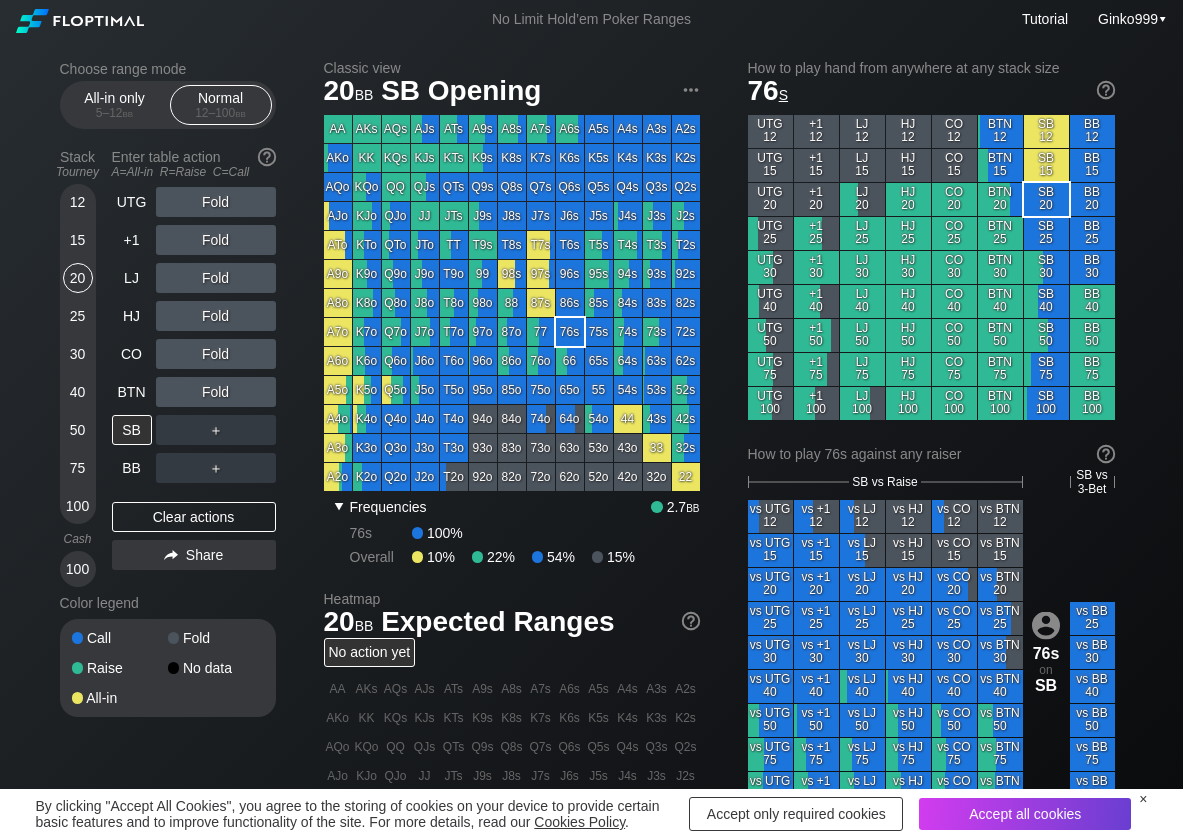 scroll, scrollTop: 100, scrollLeft: 0, axis: vertical 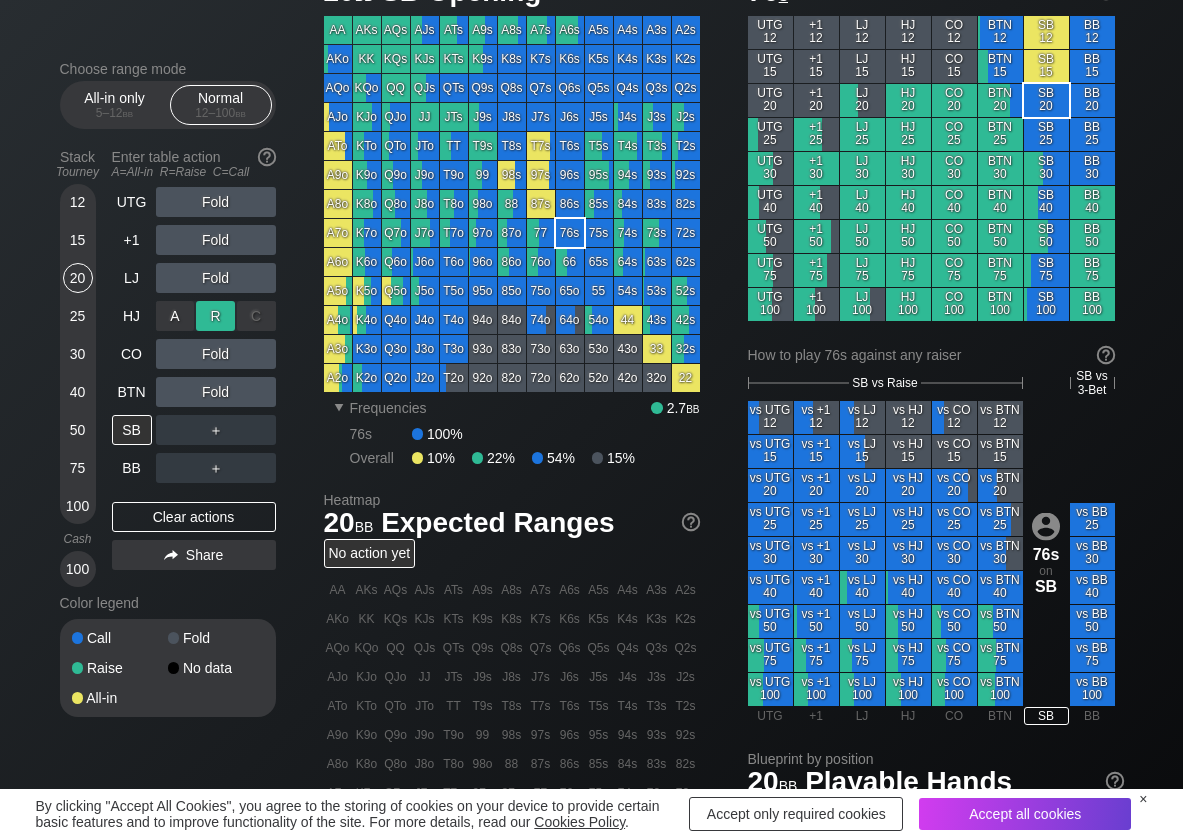 click on "R ✕" at bounding box center (215, 316) 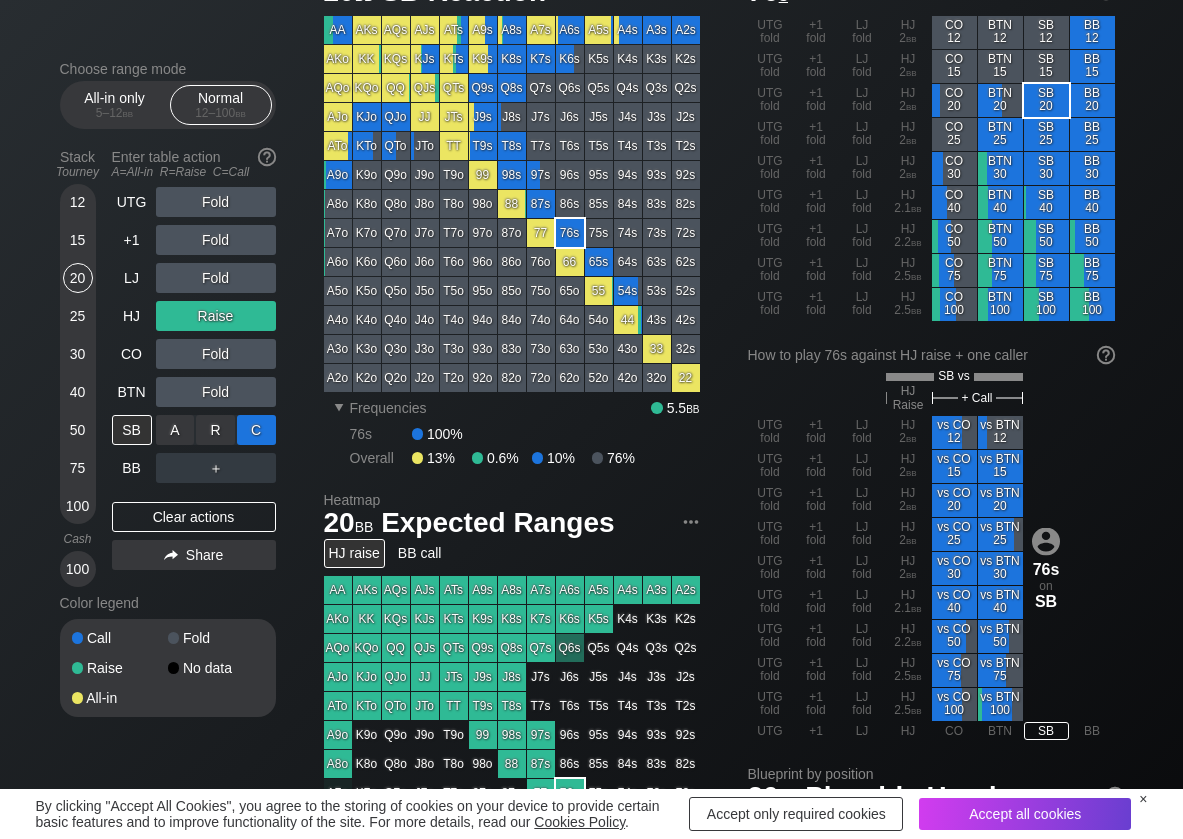 click on "C ✕" at bounding box center (256, 430) 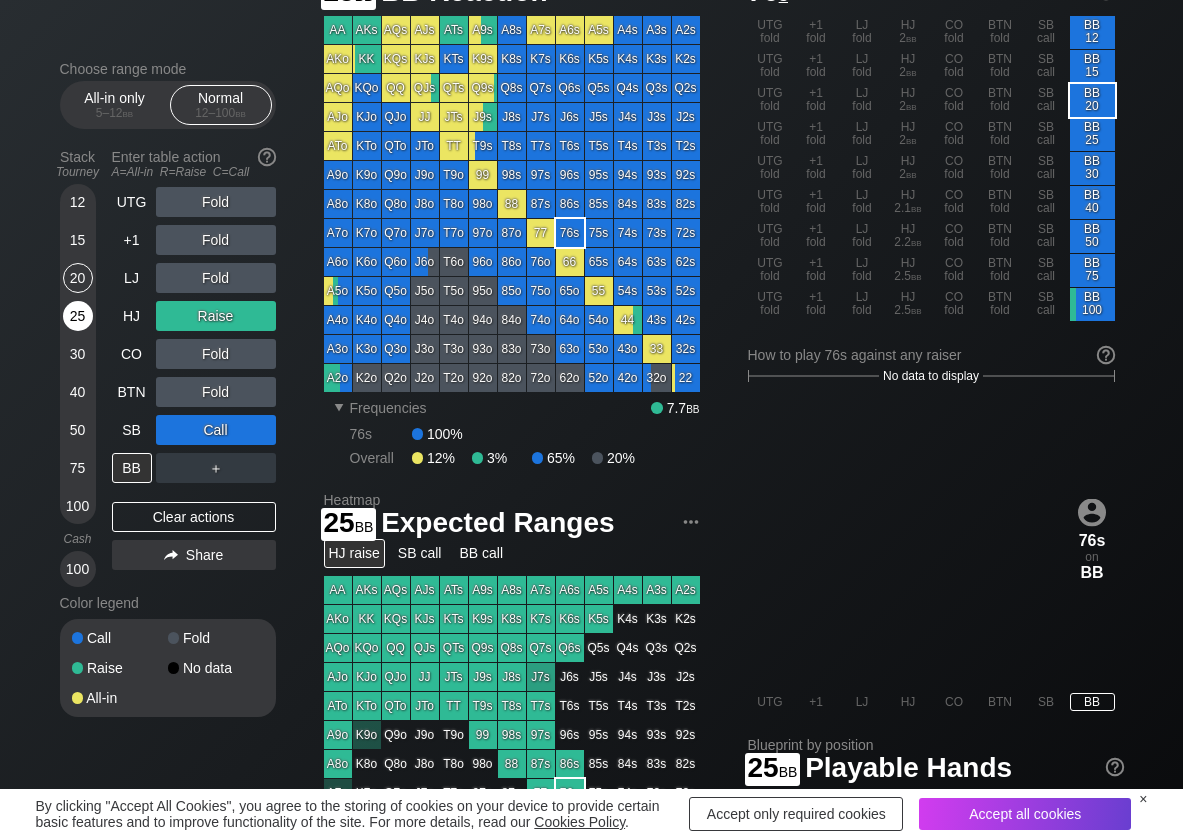 drag, startPoint x: 85, startPoint y: 317, endPoint x: 90, endPoint y: 331, distance: 14.866069 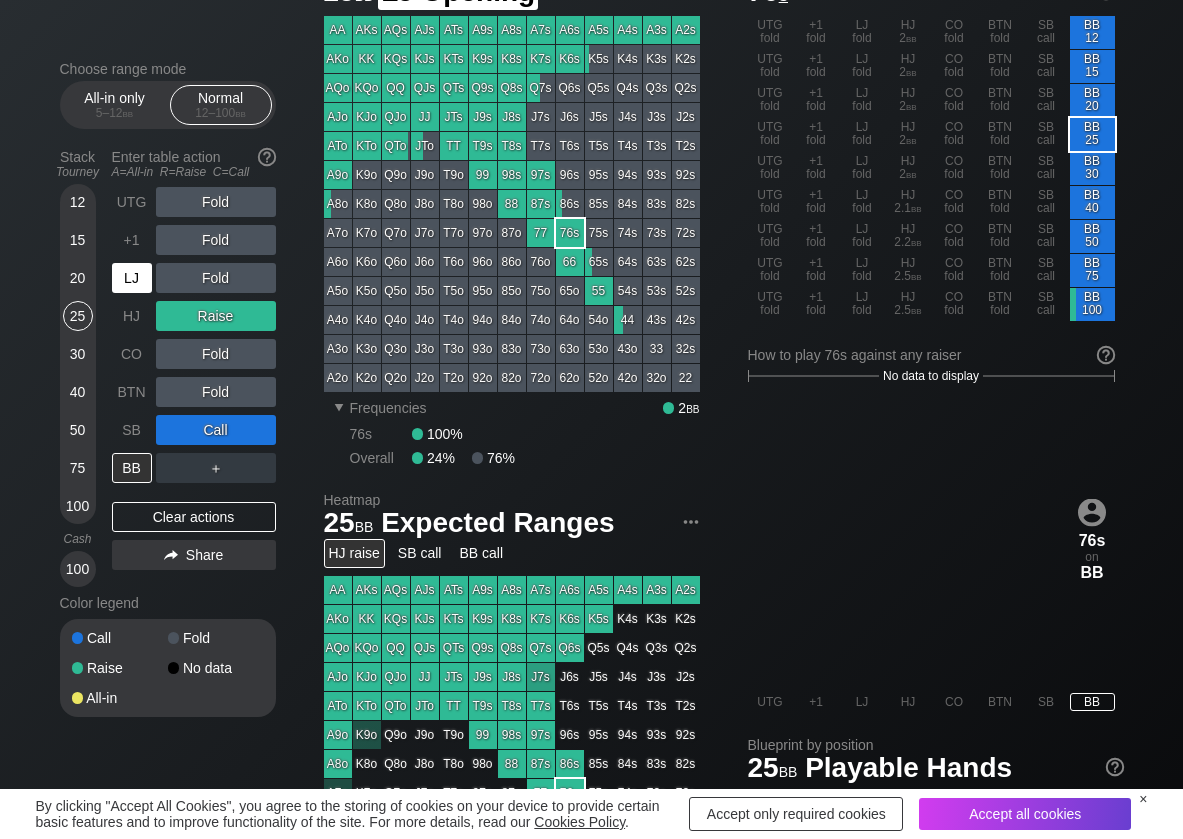 click on "LJ" at bounding box center [132, 278] 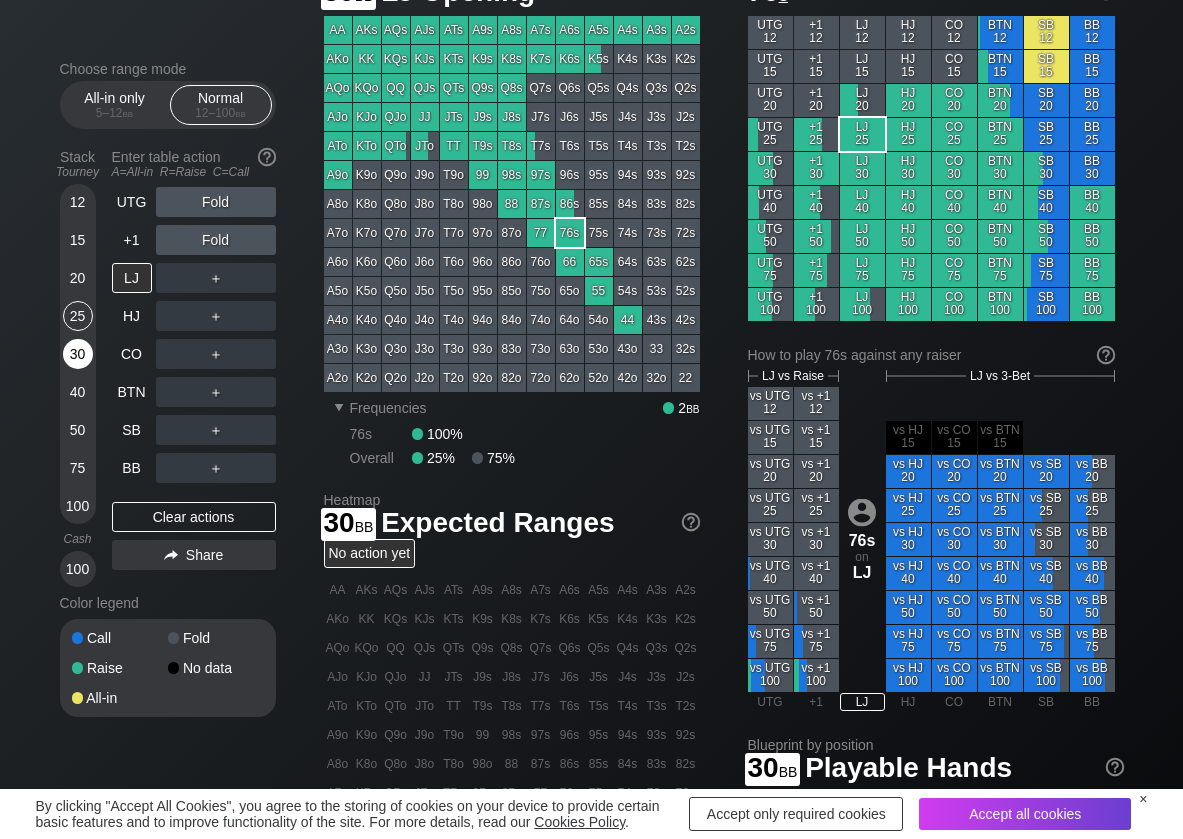 click on "30" at bounding box center [78, 354] 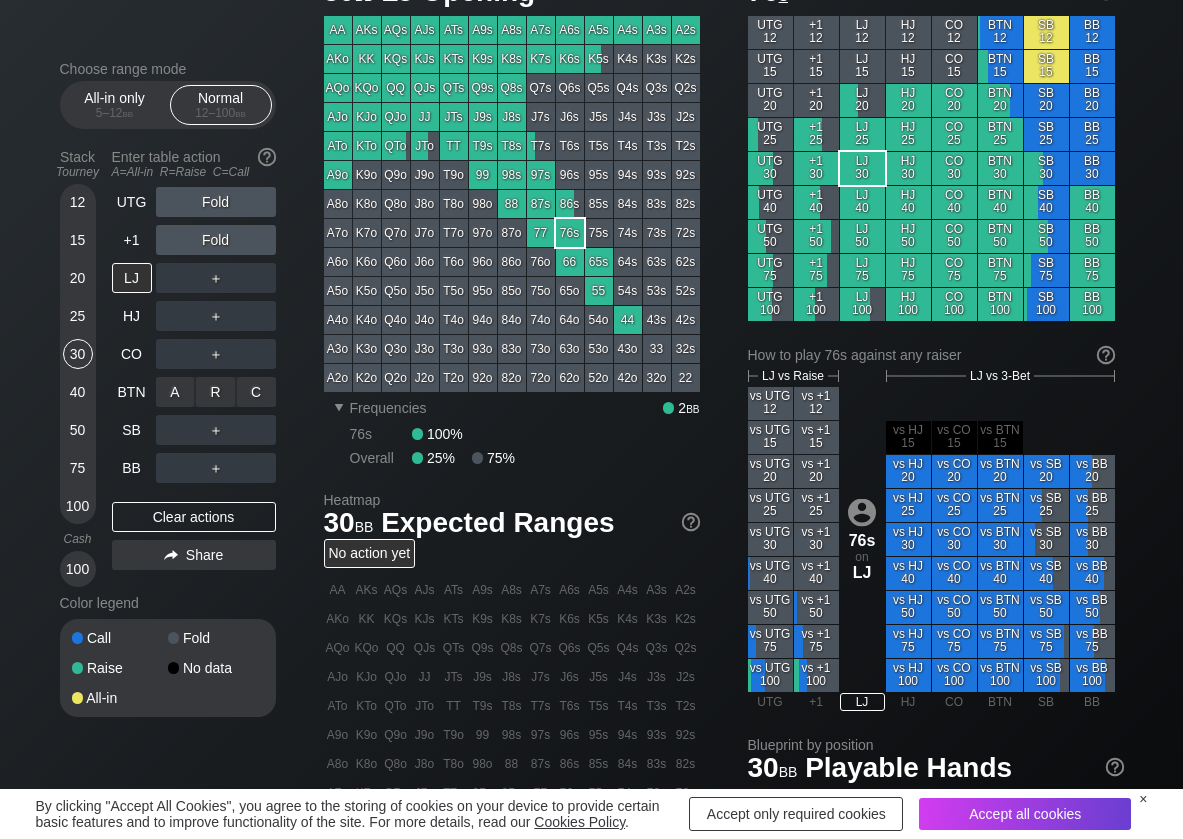 click on "A ✕ R ✕ C ✕ ＋" at bounding box center [216, 392] 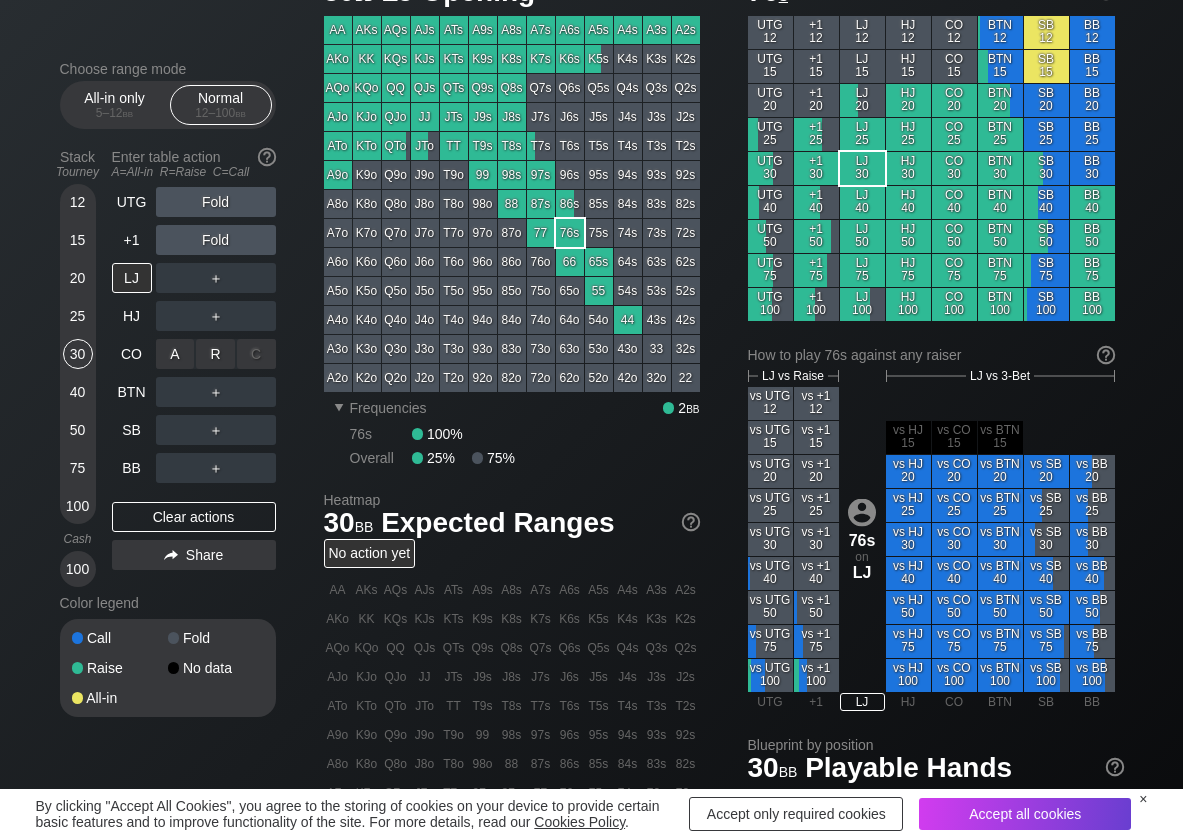 click on "R ✕" at bounding box center [215, 354] 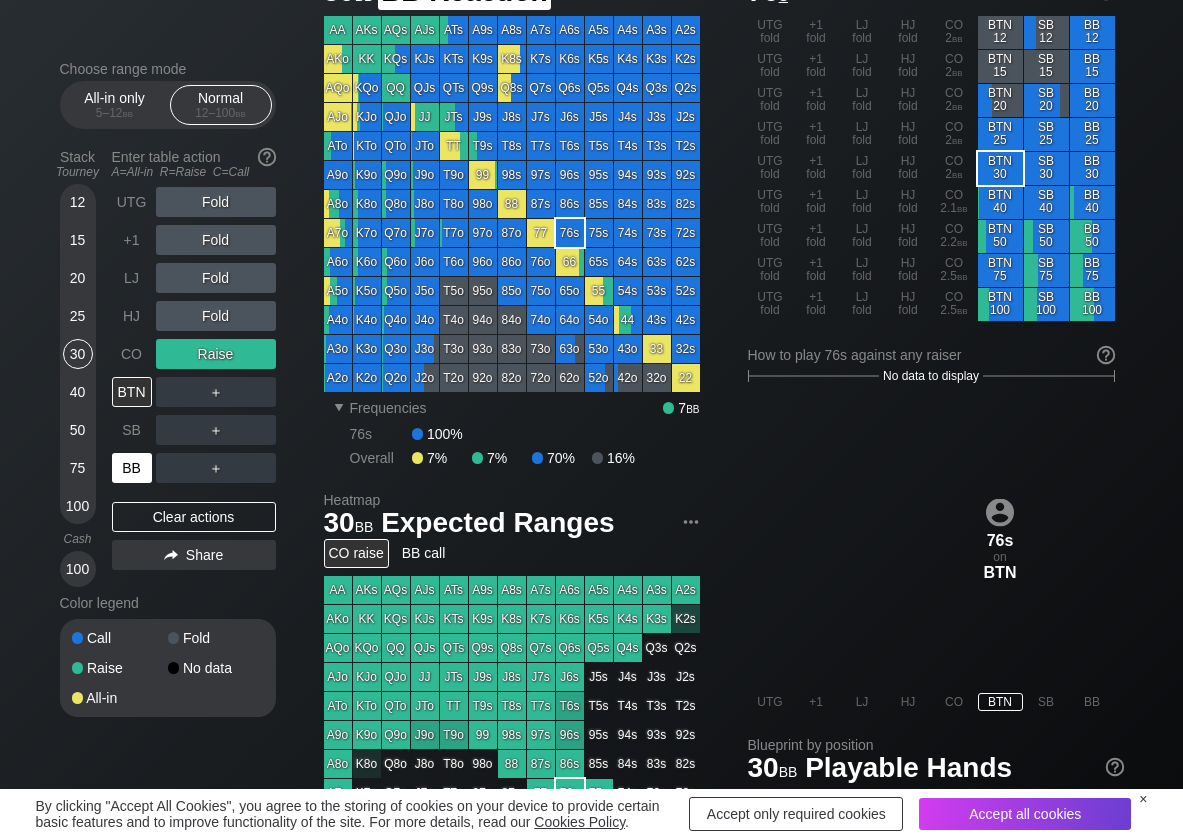 drag, startPoint x: 133, startPoint y: 466, endPoint x: 113, endPoint y: 481, distance: 25 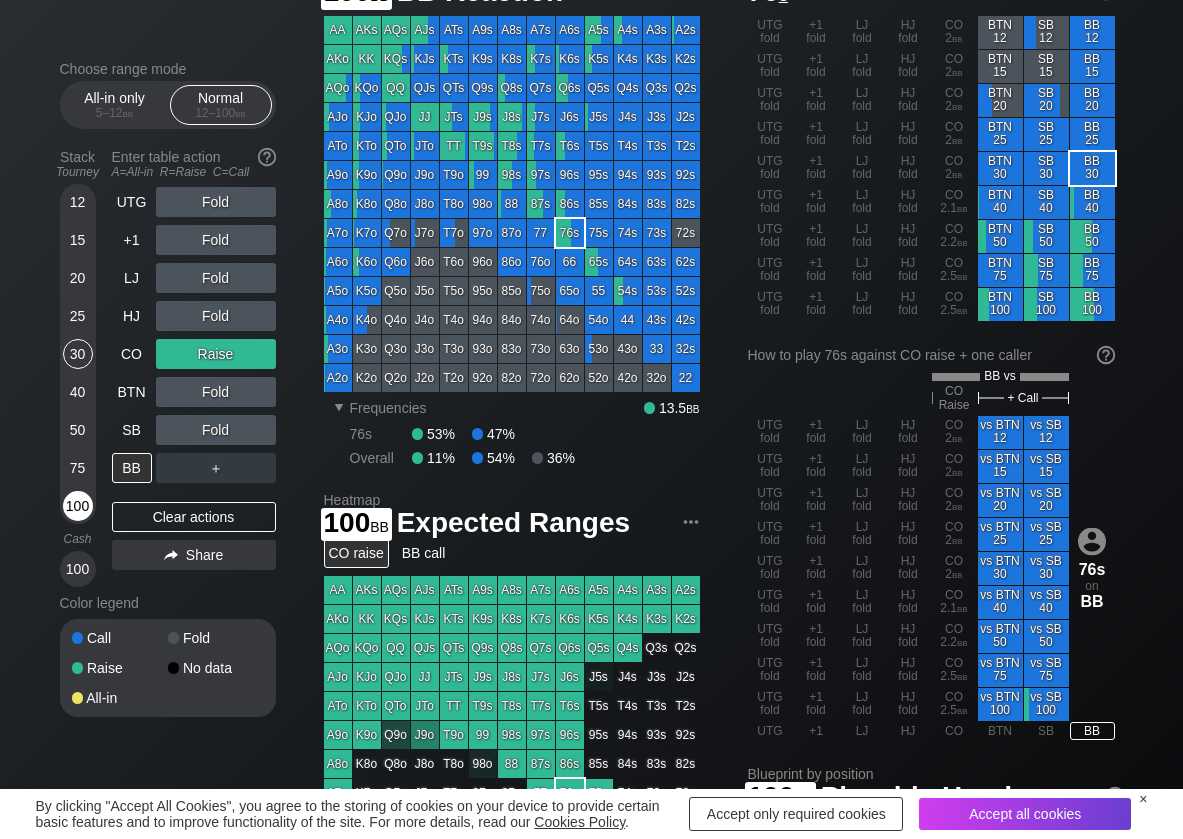 click on "100" at bounding box center (78, 506) 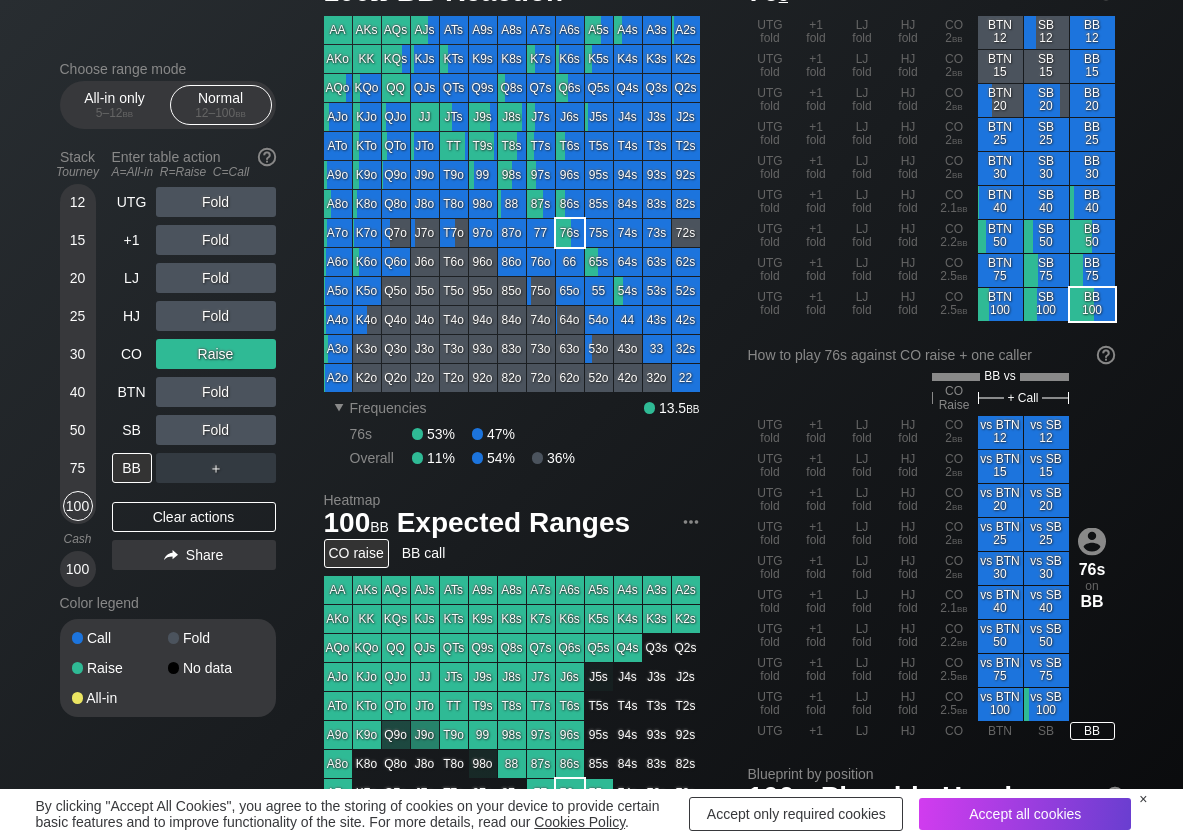 click on "Stack Tourney Enter table action A=All-in  R=Raise  C=Call 12 15 20 25 30 40 50 75 100 Cash 100 UTG Fold +1 Fold LJ Fold HJ Fold CO Raise BTN Fold SB Fold BB ＋ Clear actions Share" at bounding box center [168, 364] 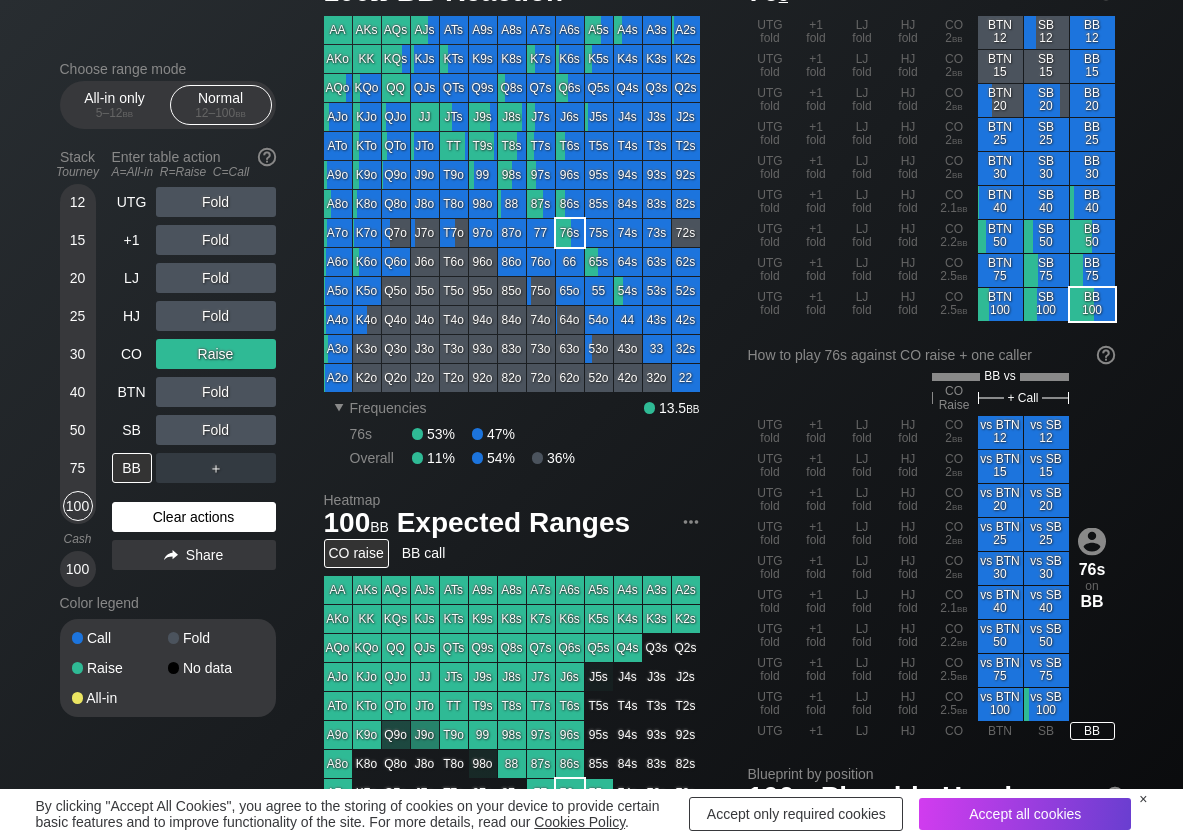 click on "Clear actions" at bounding box center (194, 517) 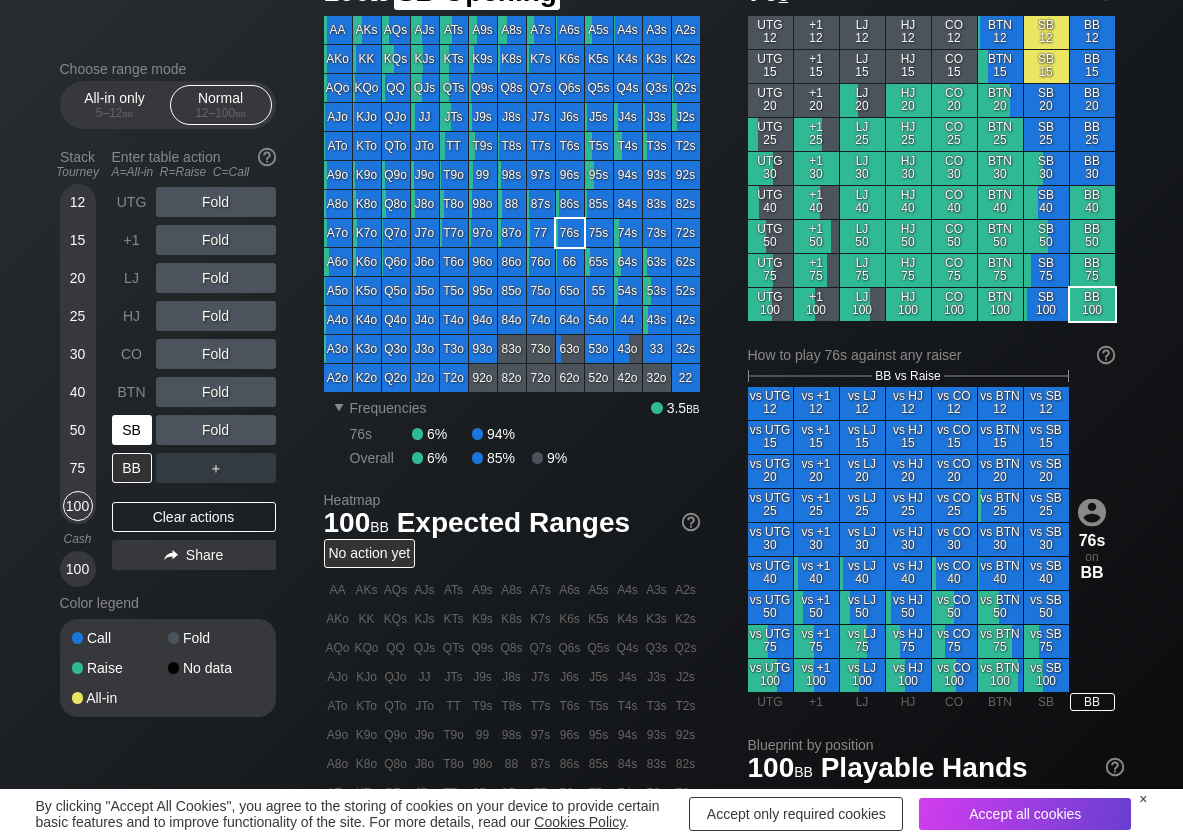 click on "SB" at bounding box center (132, 430) 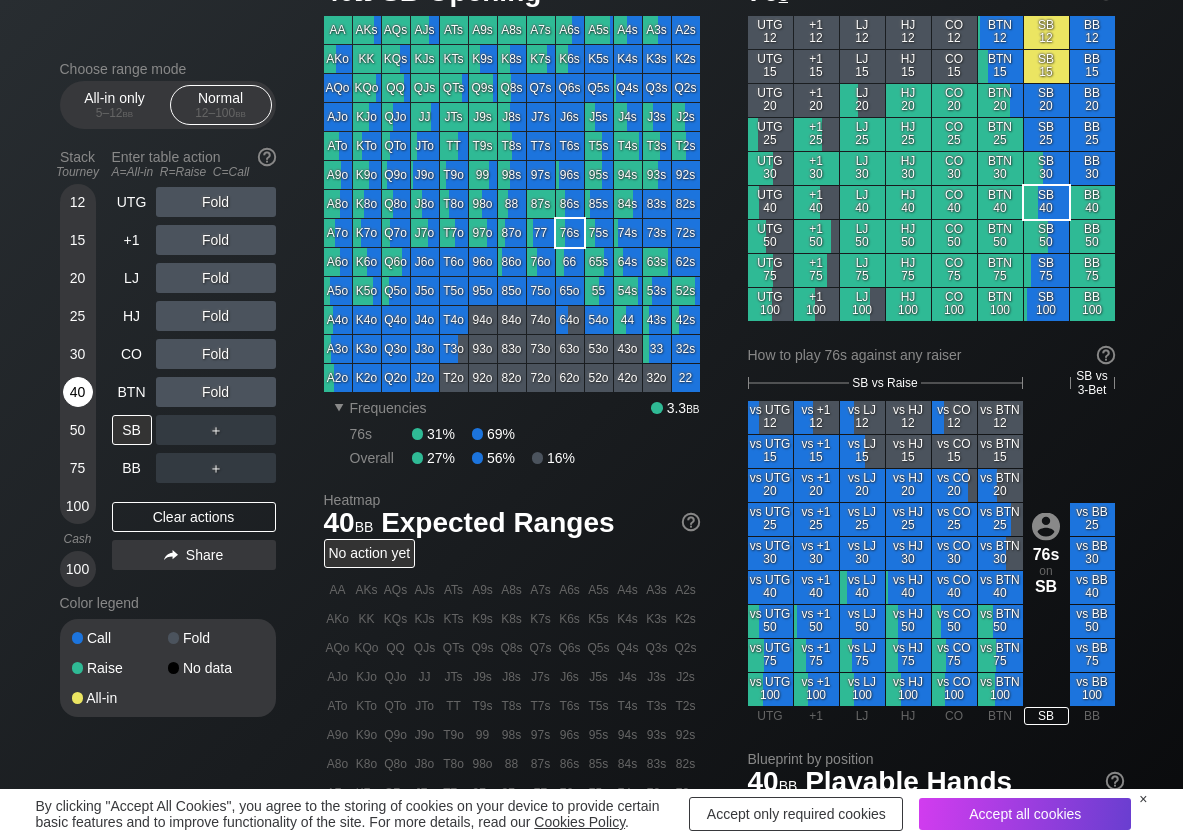 click on "40" at bounding box center (78, 392) 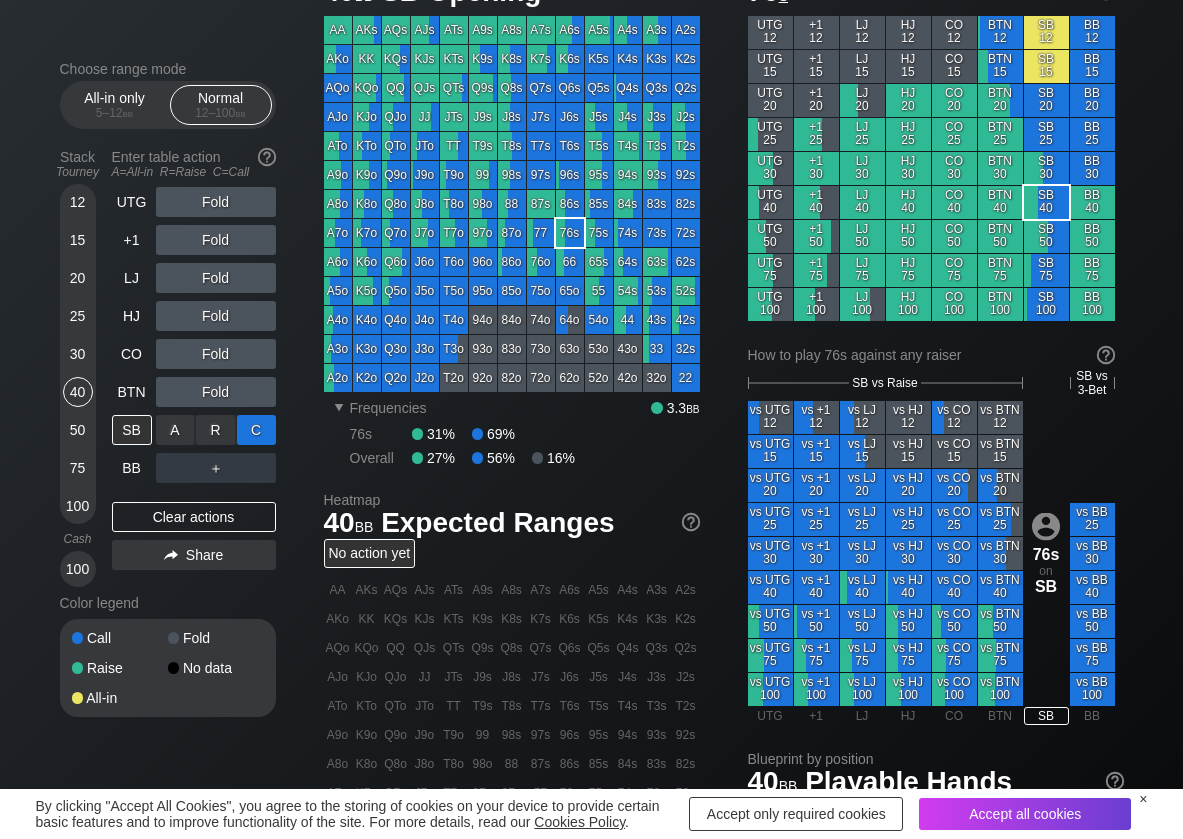 click on "C ✕" at bounding box center (256, 430) 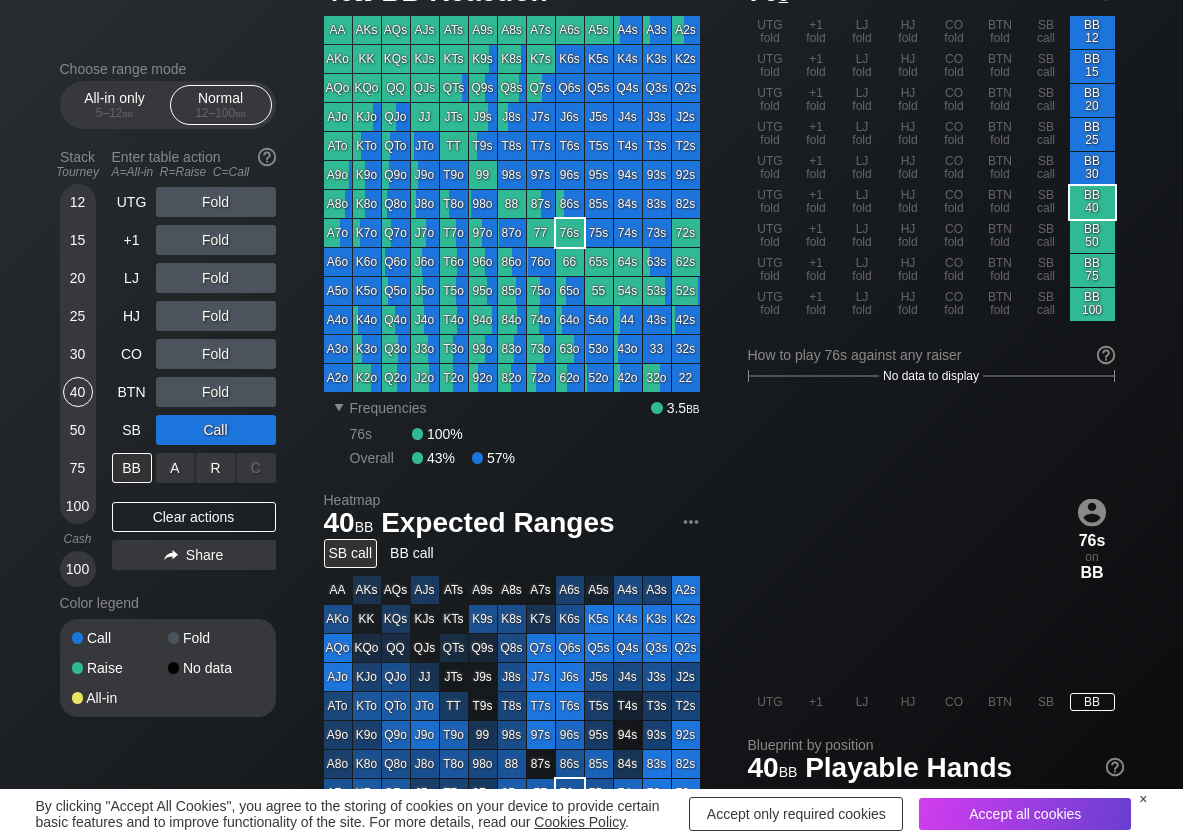 click on "R ✕" at bounding box center [215, 468] 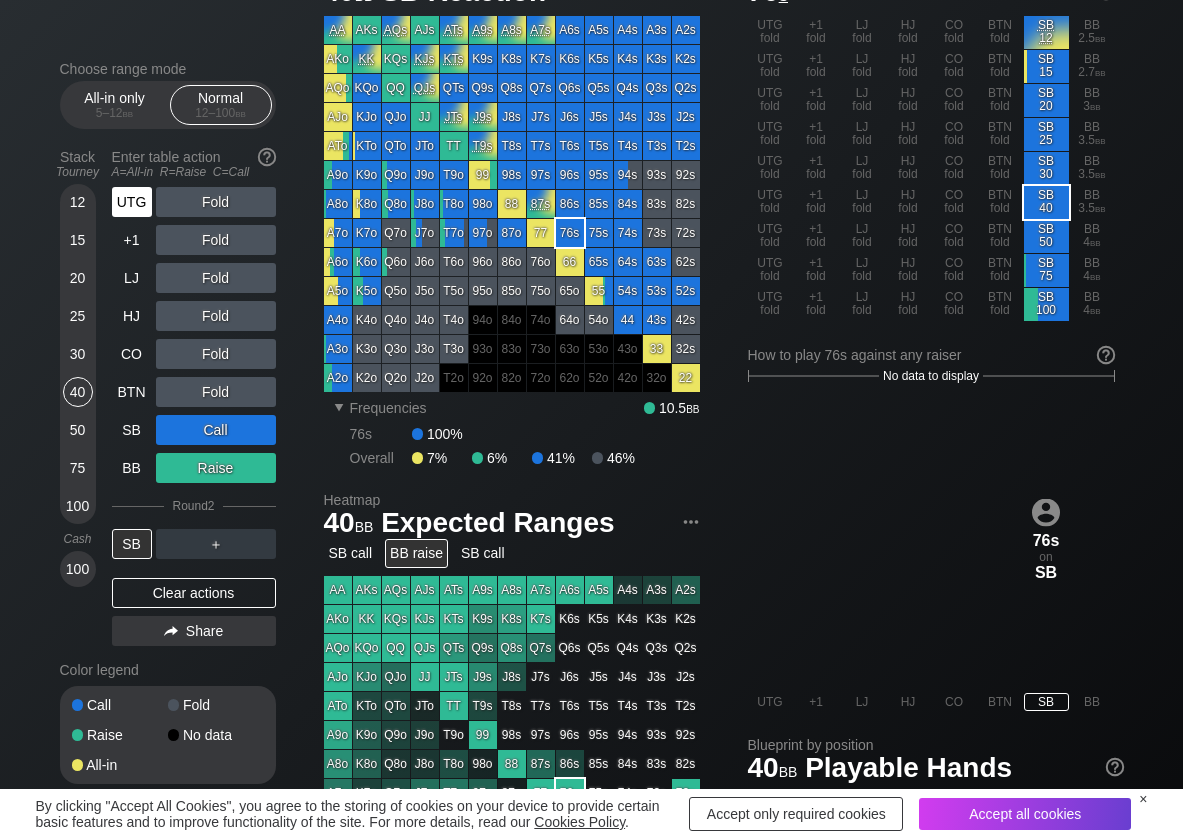 click on "UTG" at bounding box center [132, 202] 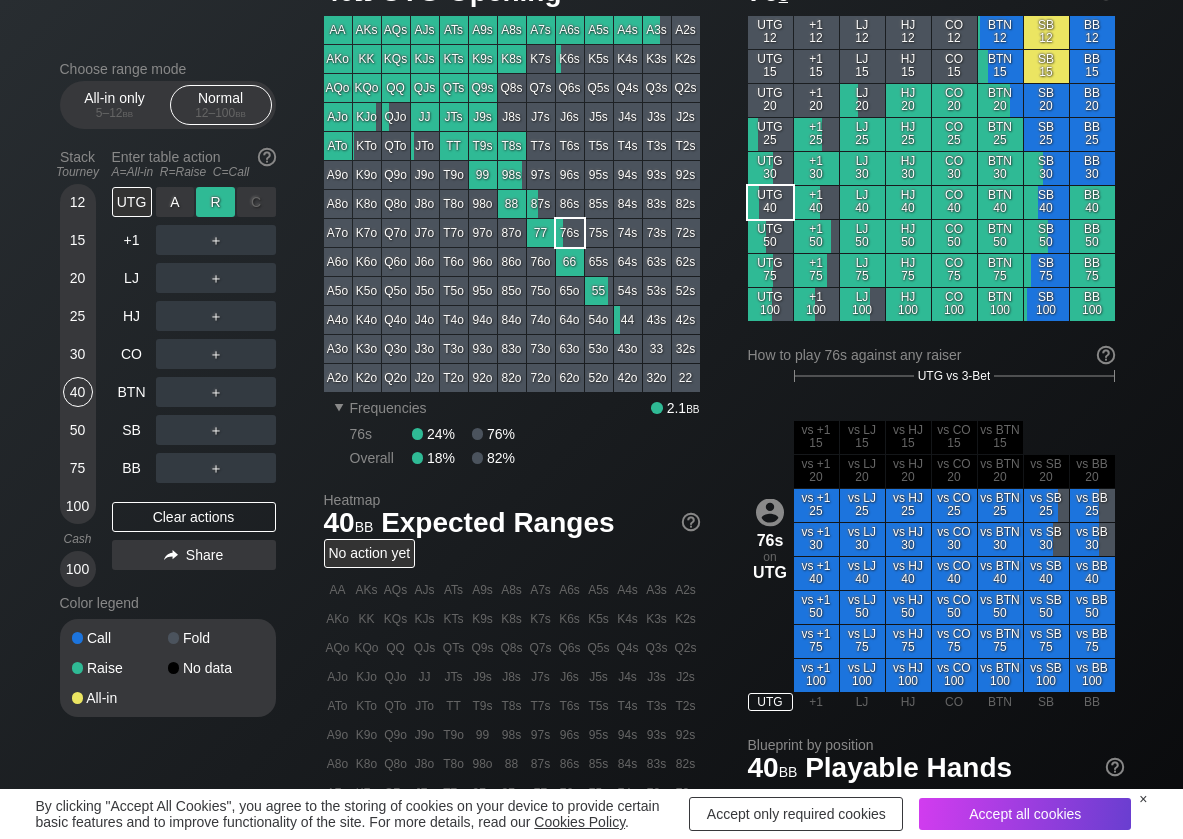 click on "R ✕" at bounding box center [215, 202] 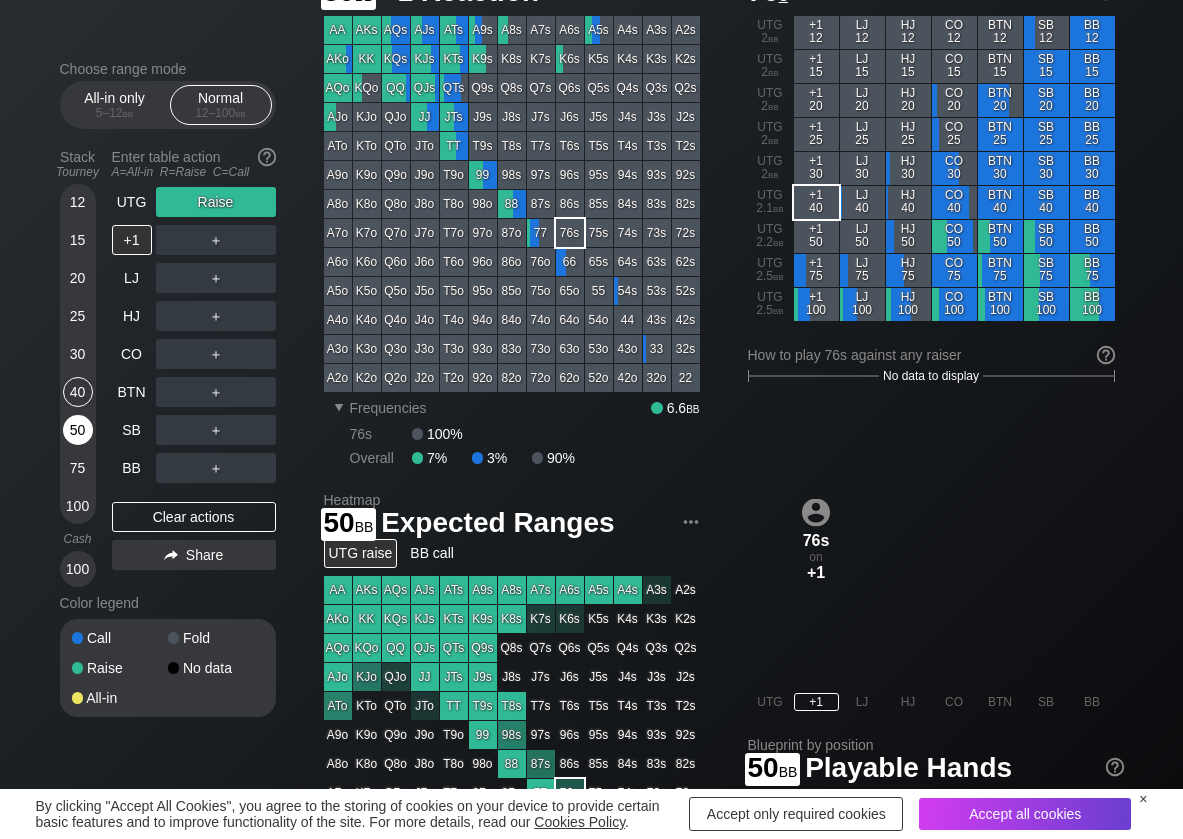click on "50" at bounding box center (78, 430) 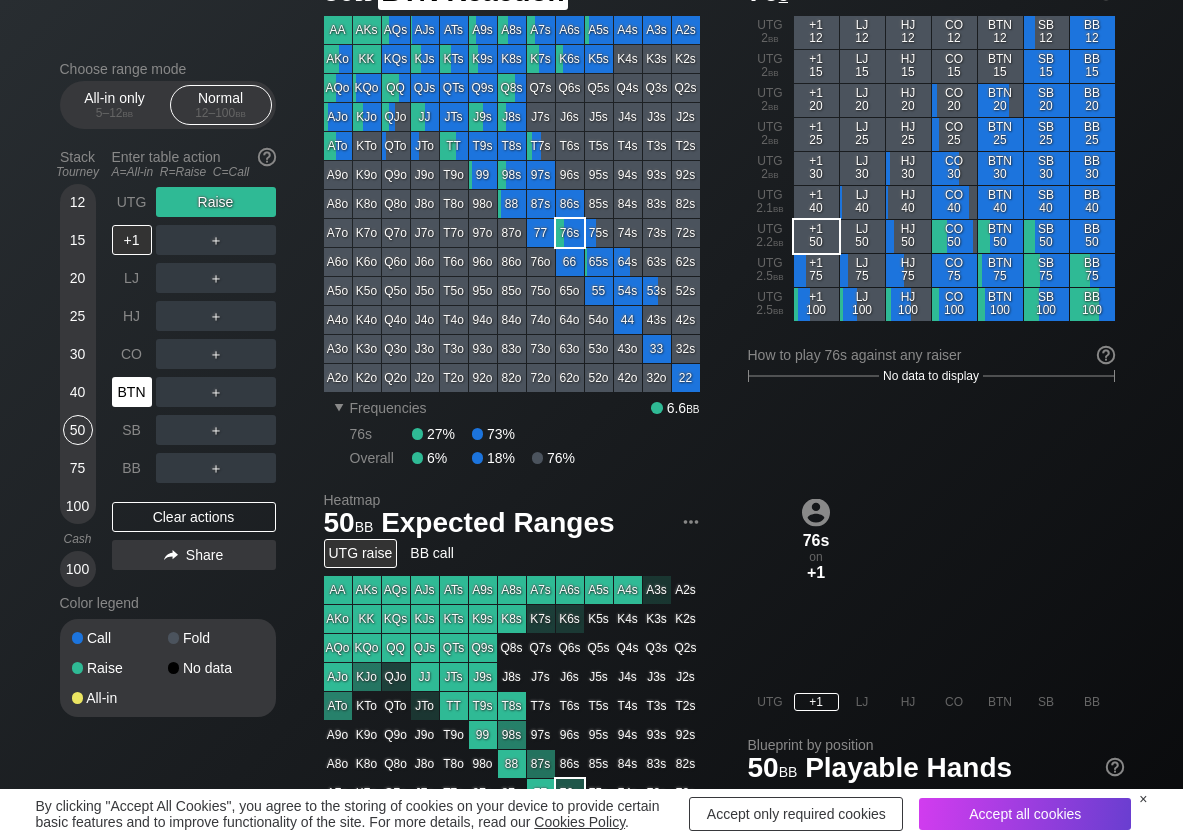 click on "BTN" at bounding box center (132, 392) 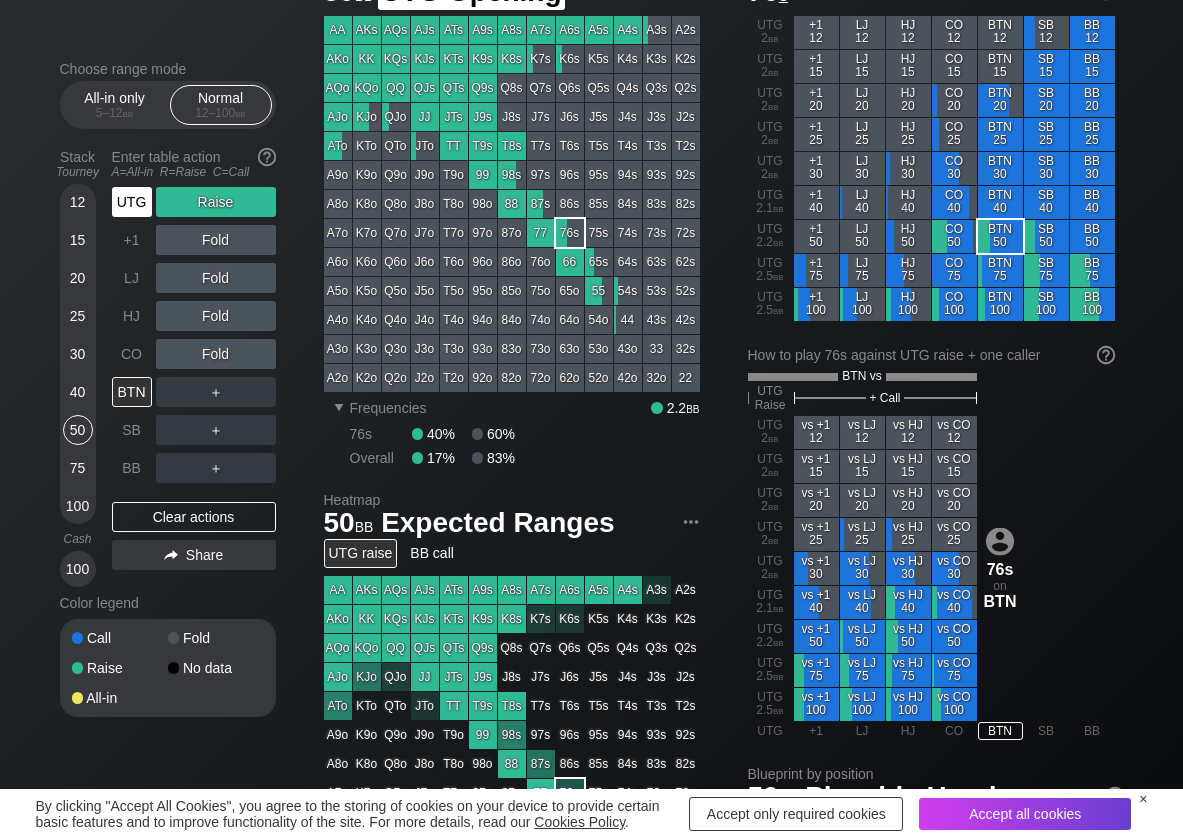 drag, startPoint x: 139, startPoint y: 196, endPoint x: 157, endPoint y: 216, distance: 26.907248 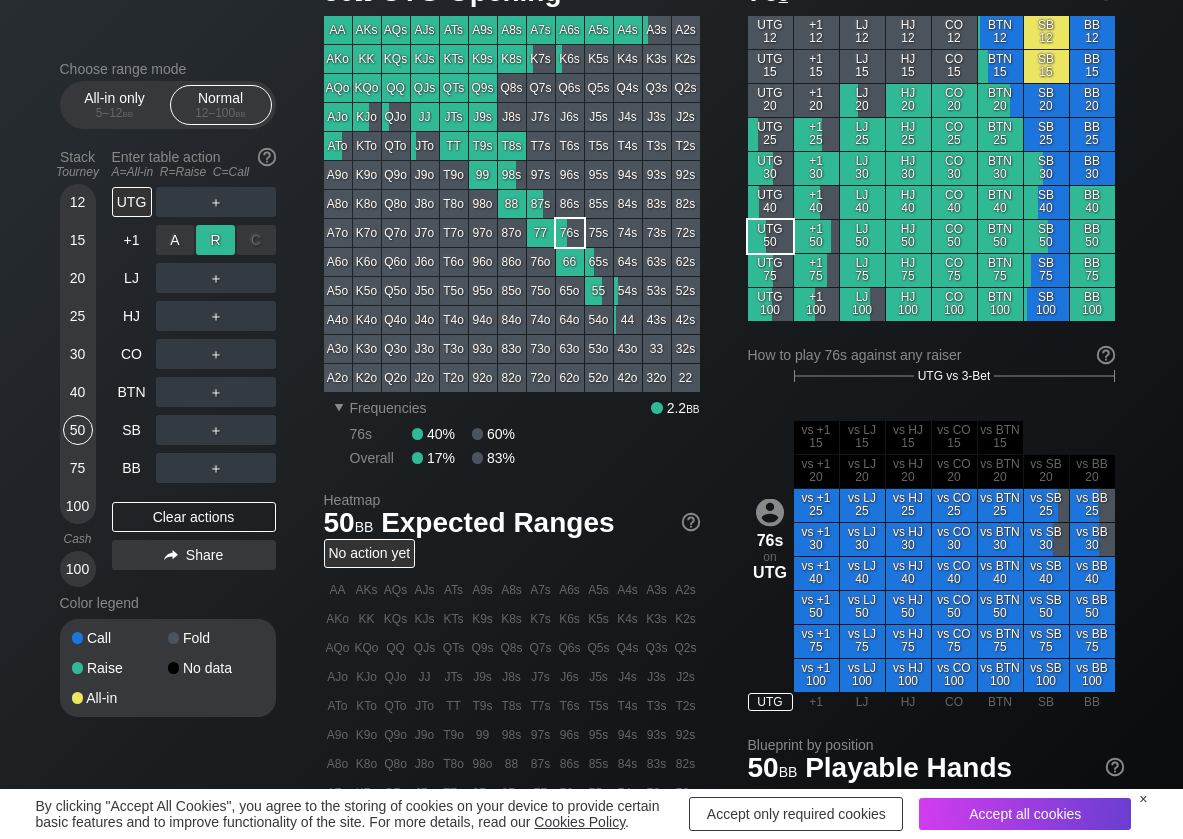 drag, startPoint x: 228, startPoint y: 240, endPoint x: 145, endPoint y: 252, distance: 83.86298 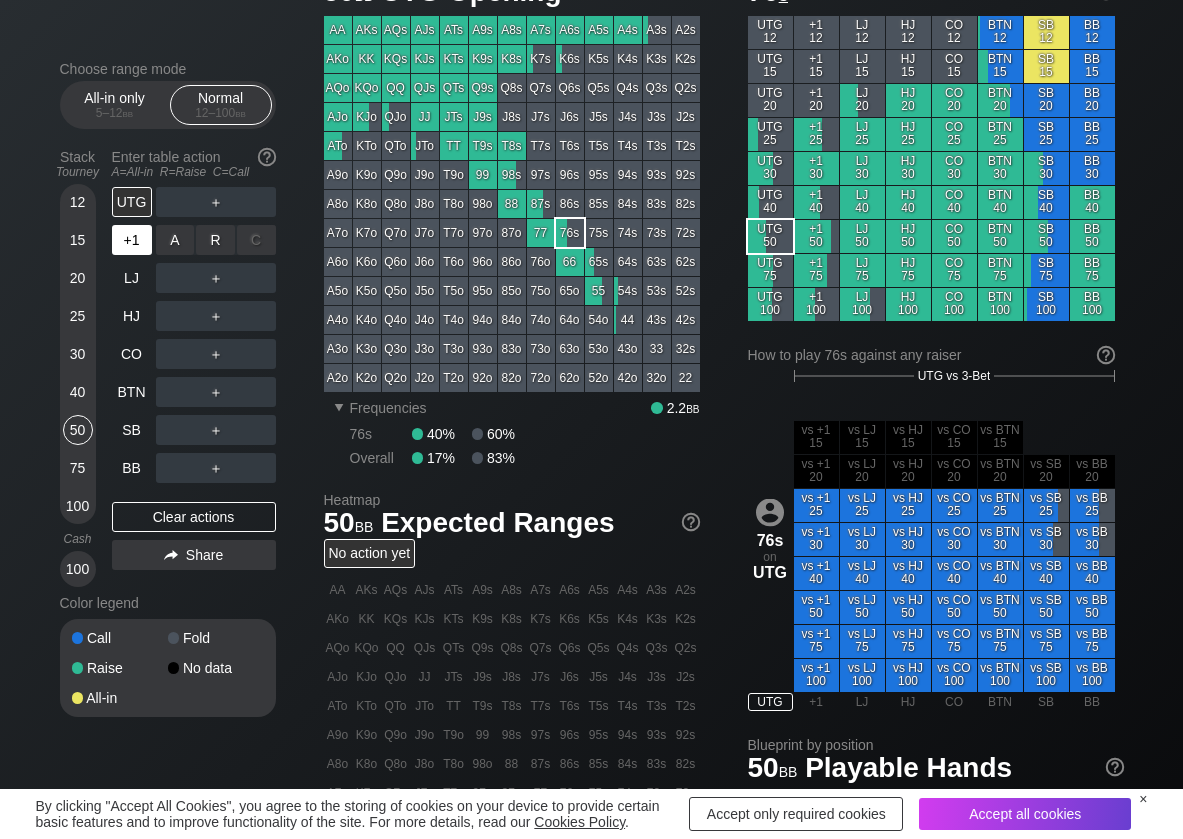 click on "R ✕" at bounding box center (215, 240) 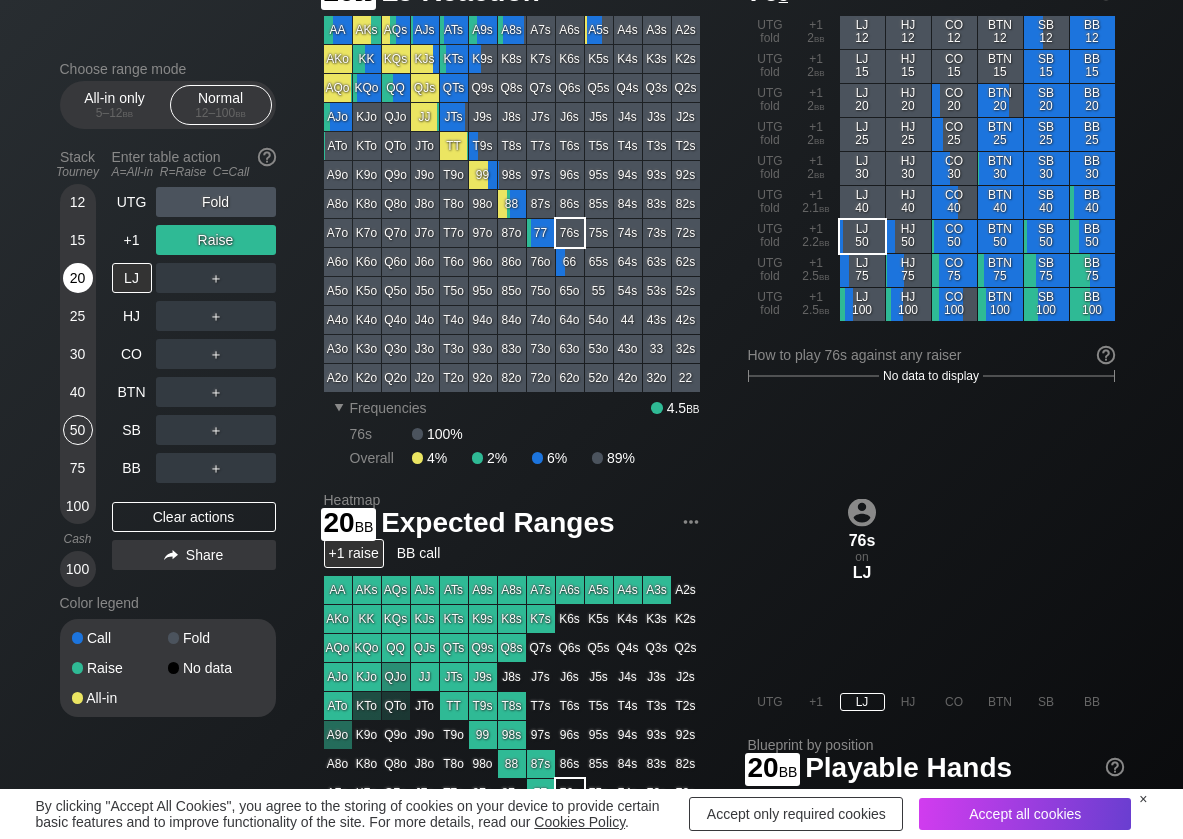 click on "20" at bounding box center [78, 278] 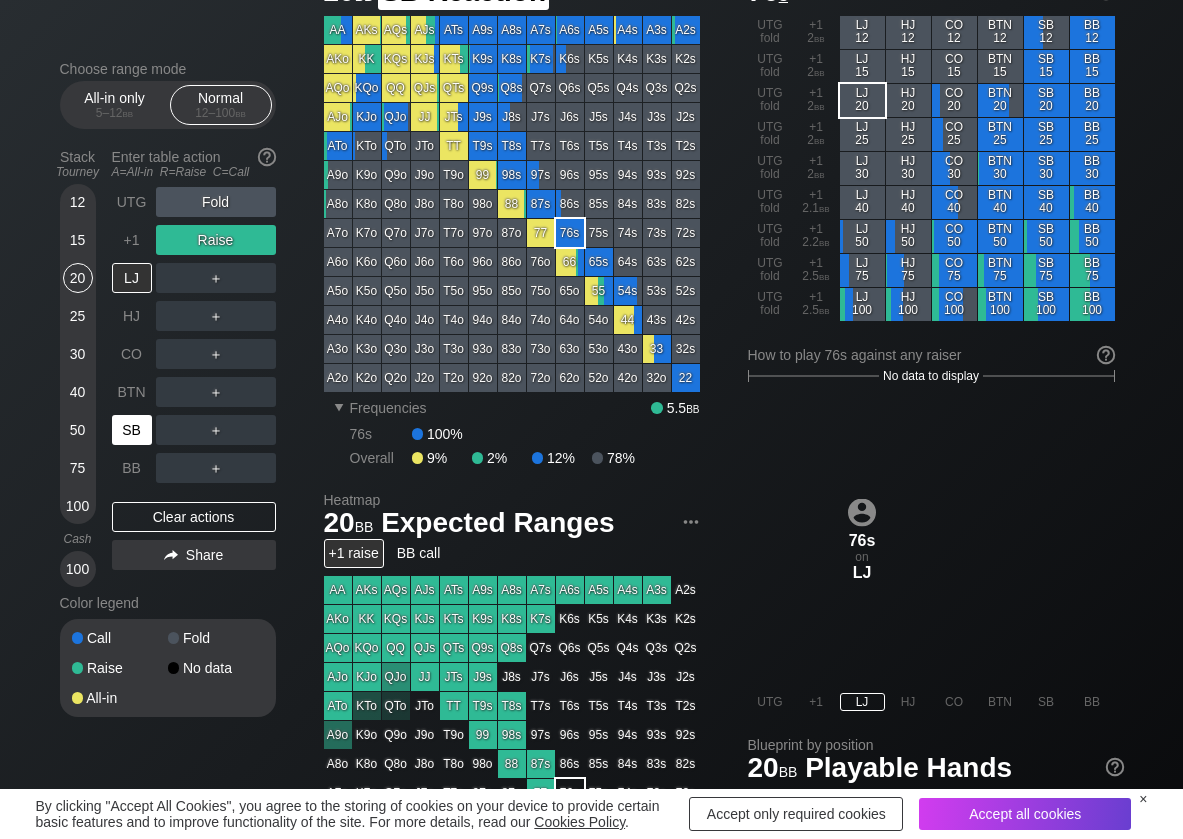 click on "SB" at bounding box center (132, 430) 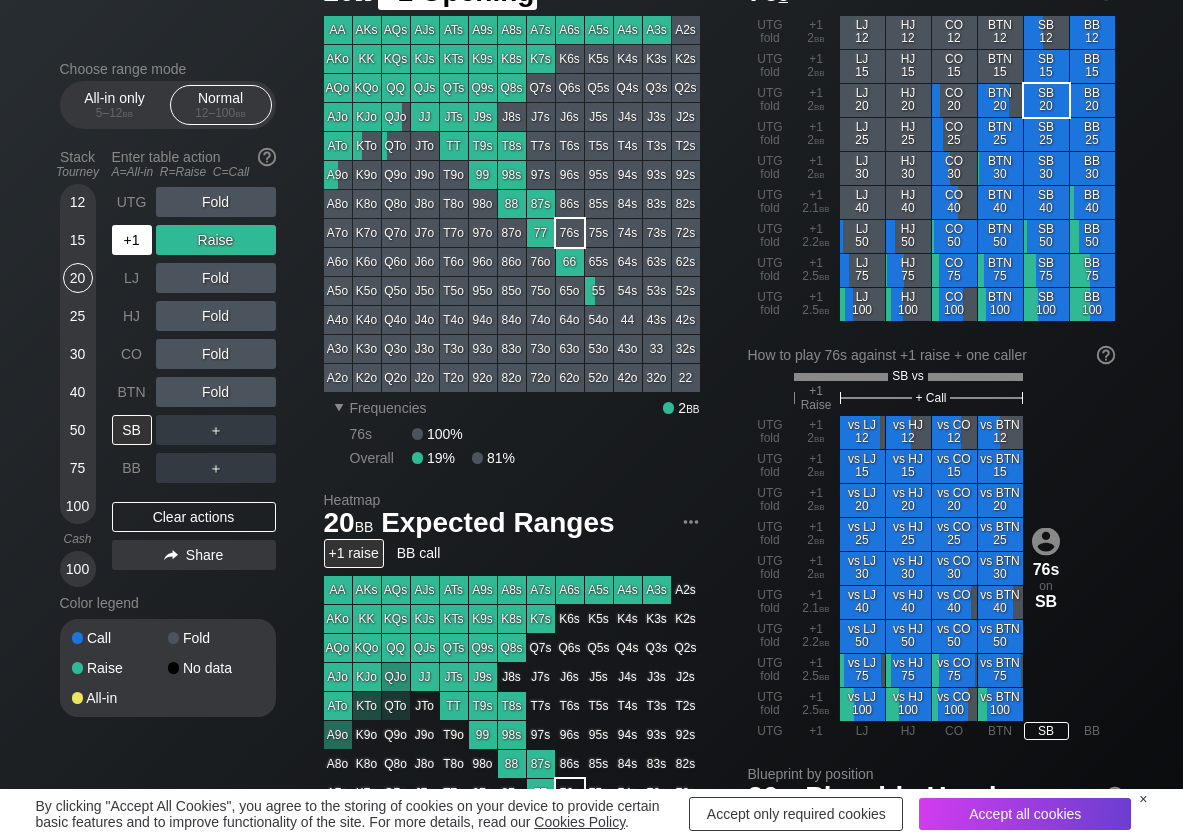 click on "+1" at bounding box center [132, 240] 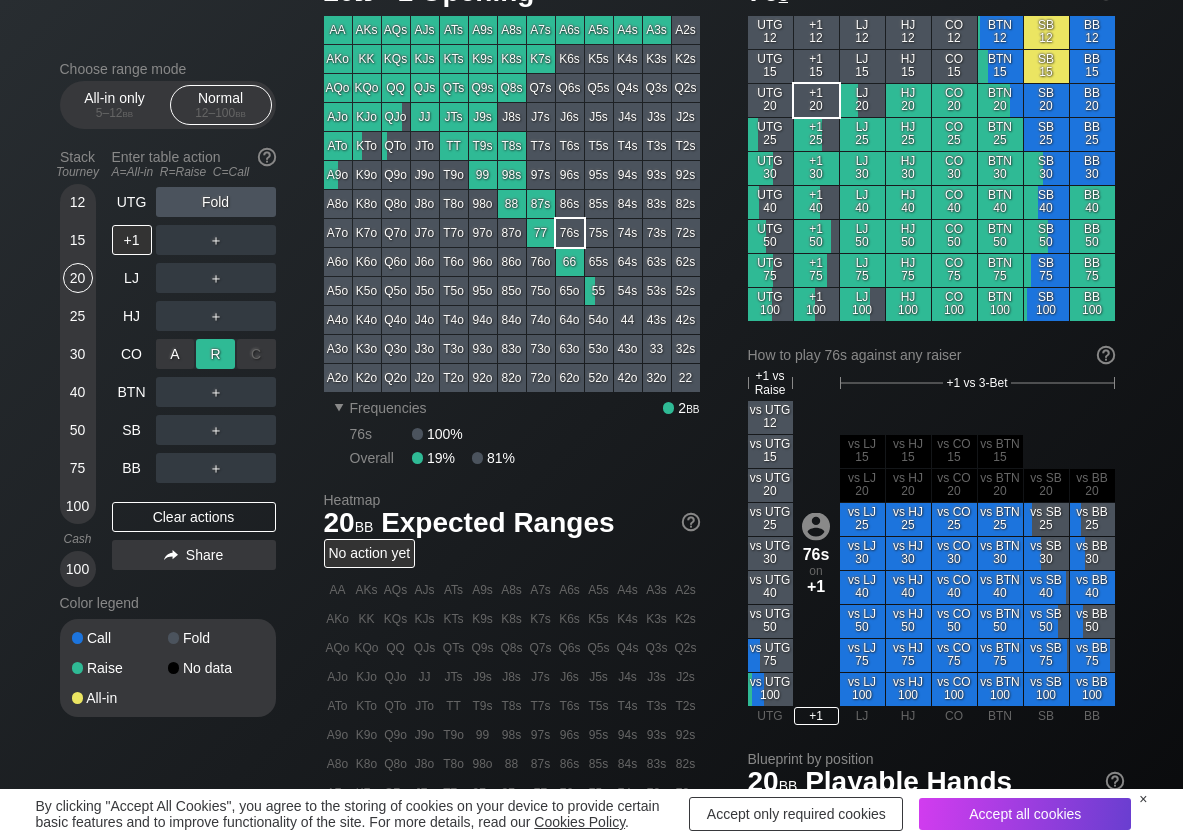 click on "R ✕" at bounding box center [215, 354] 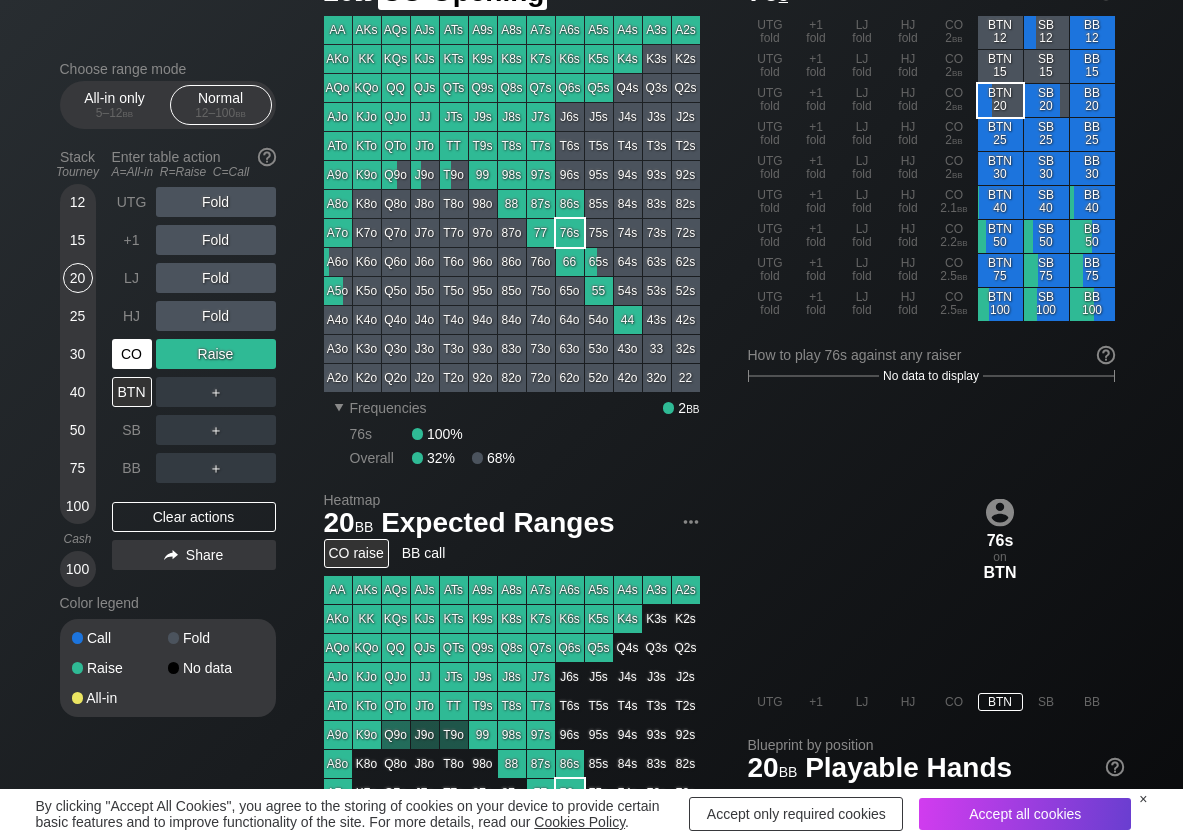 click on "CO" at bounding box center (132, 354) 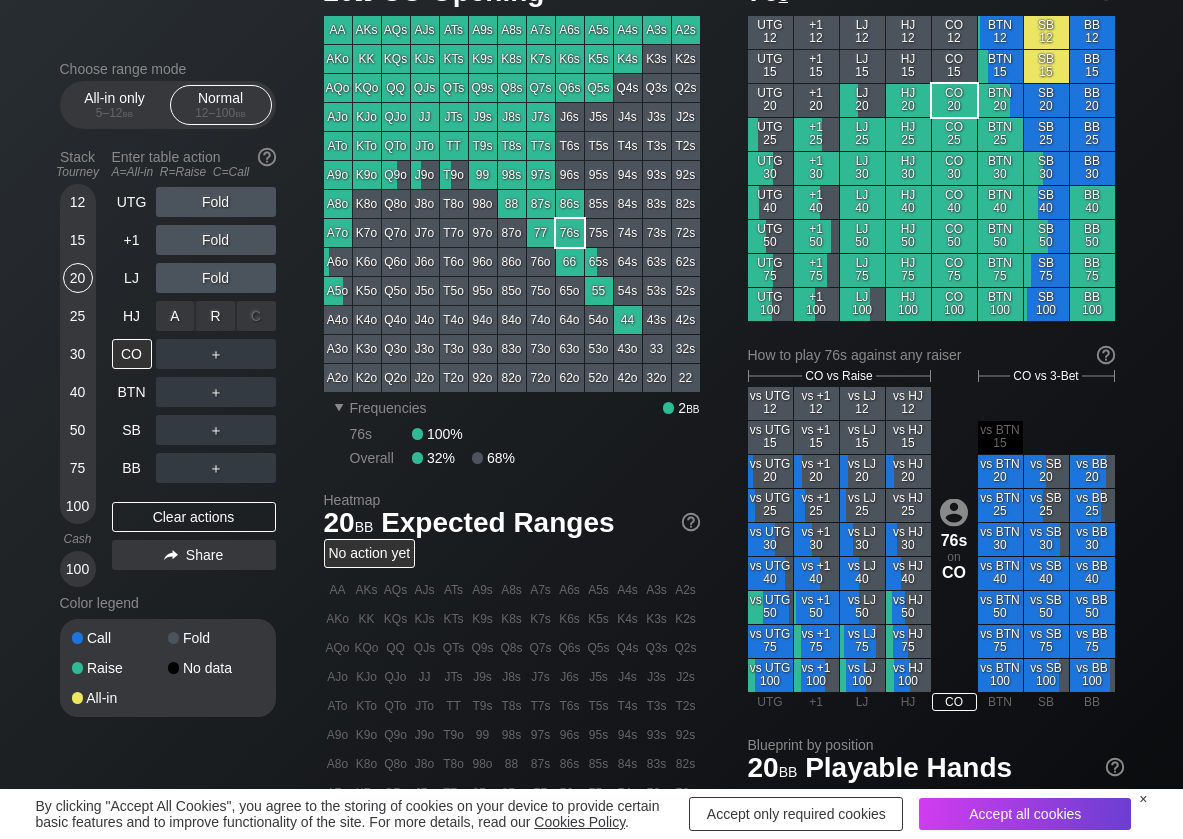 click on "R ✕" at bounding box center [215, 316] 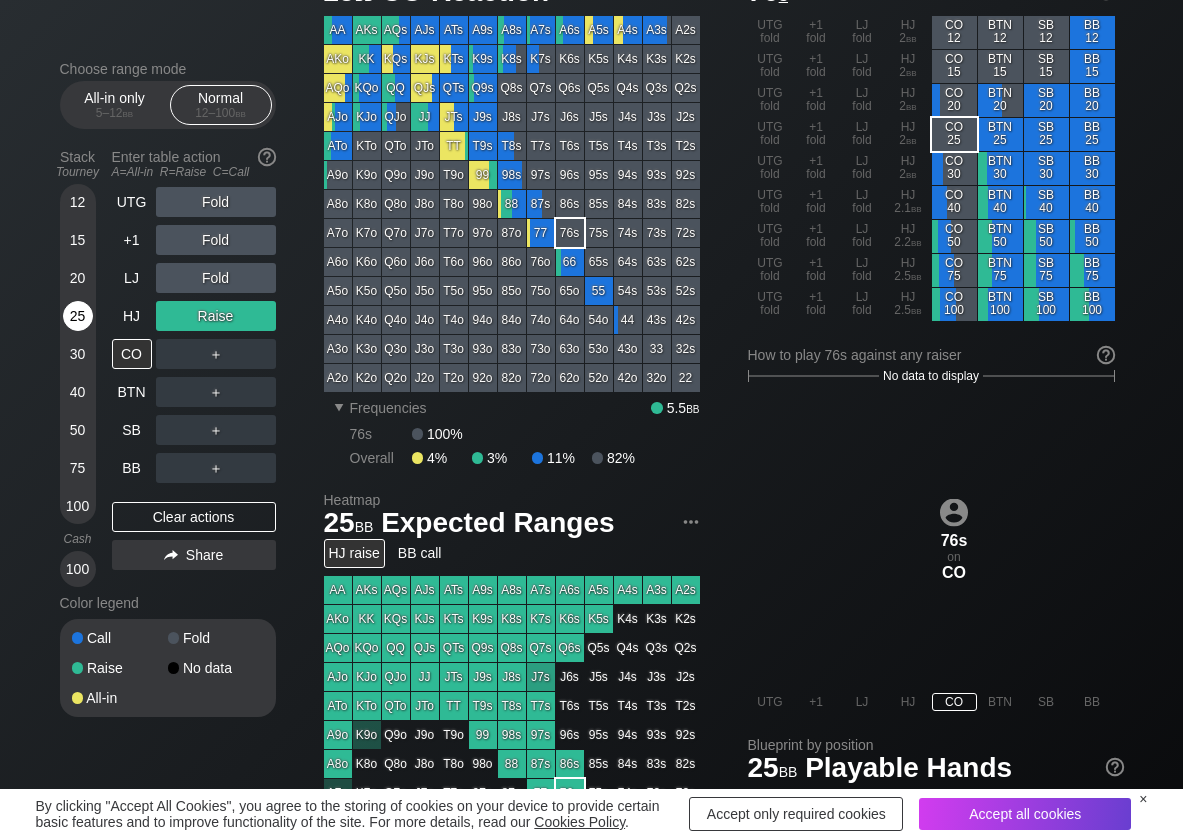click on "25" at bounding box center [78, 316] 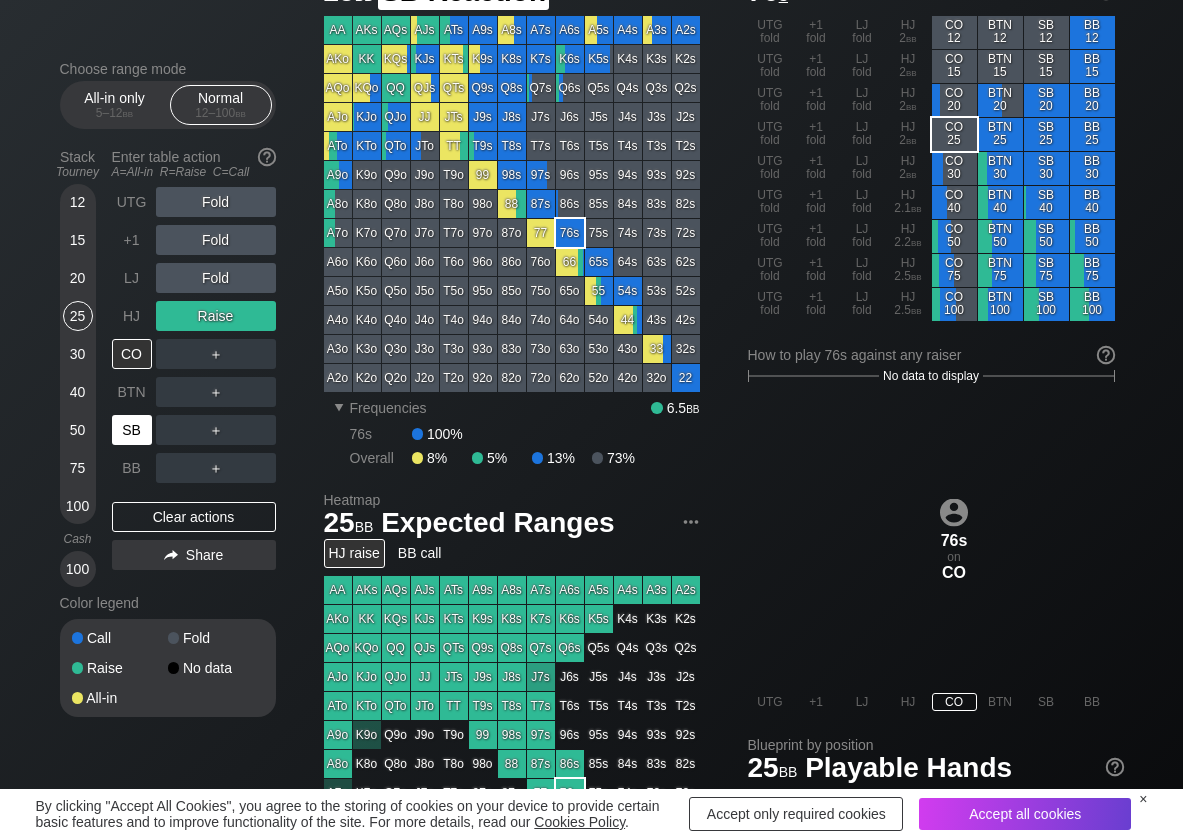 drag, startPoint x: 144, startPoint y: 421, endPoint x: 88, endPoint y: 430, distance: 56.718605 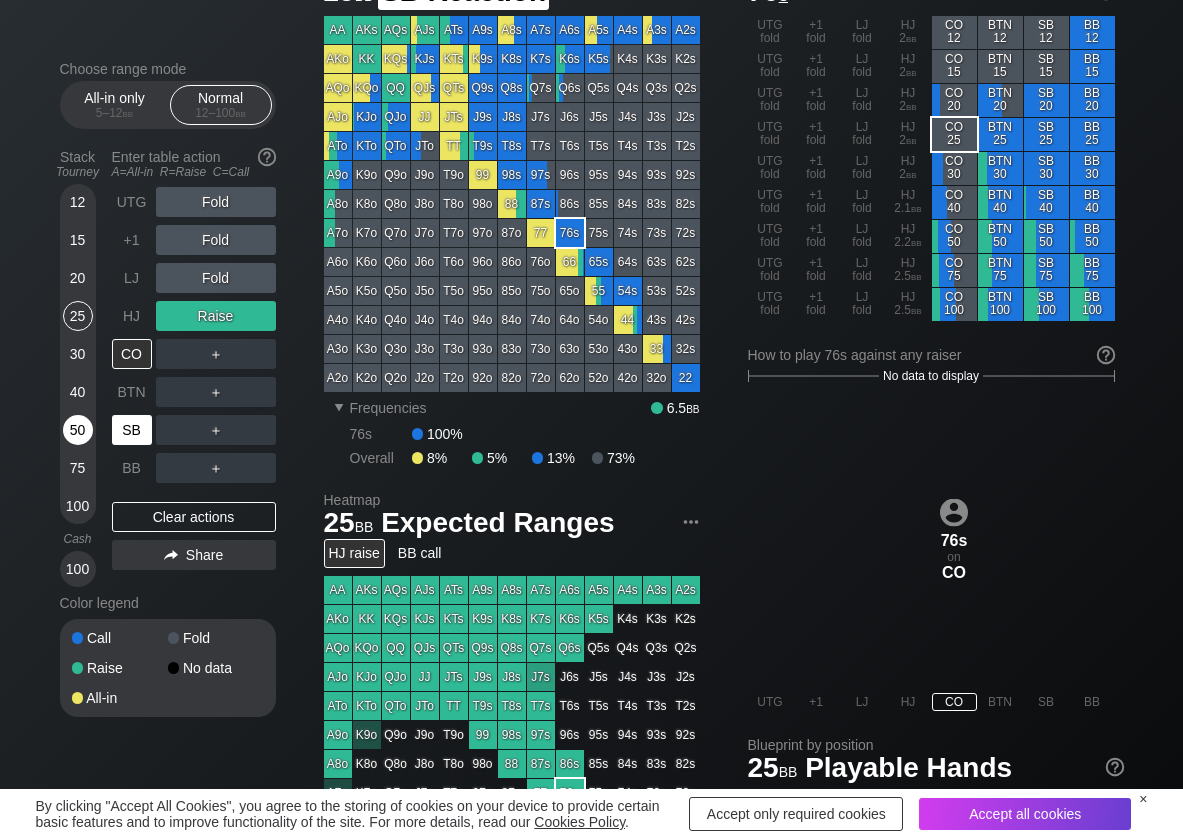 click on "SB" at bounding box center (132, 430) 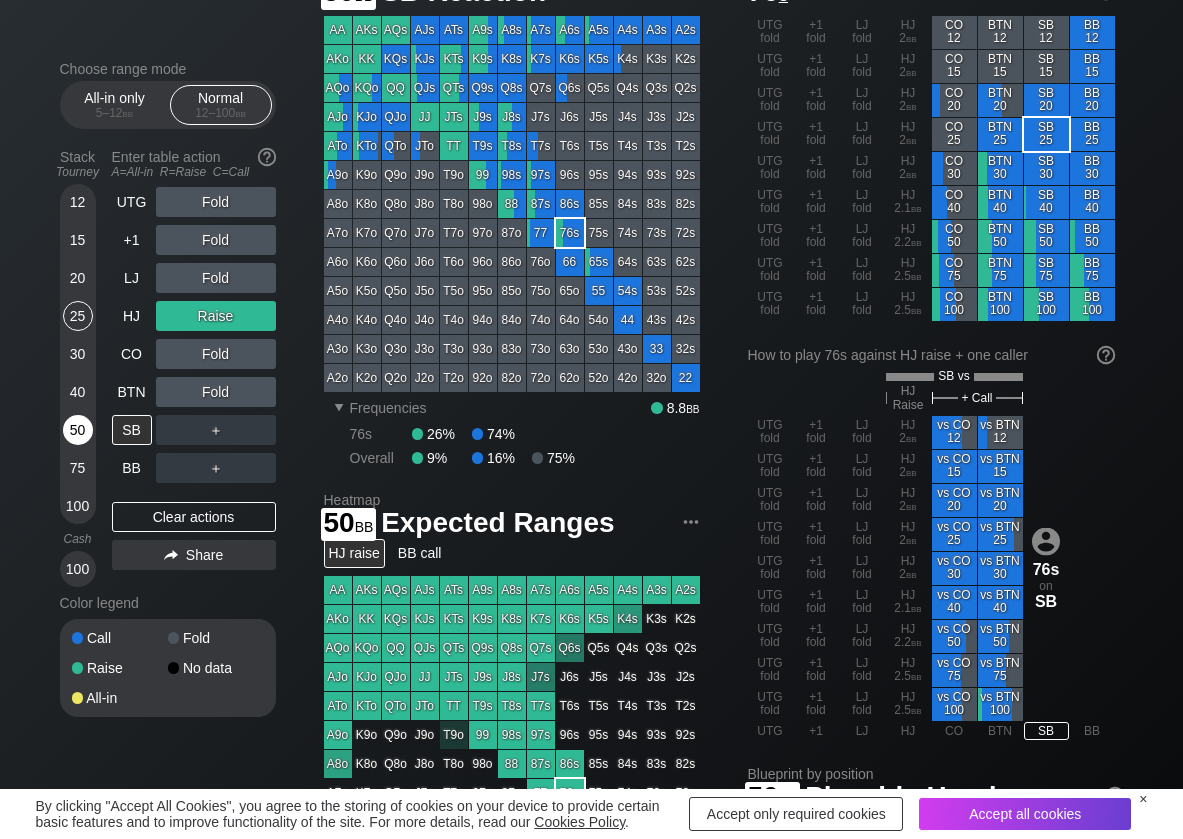click on "50" at bounding box center (78, 430) 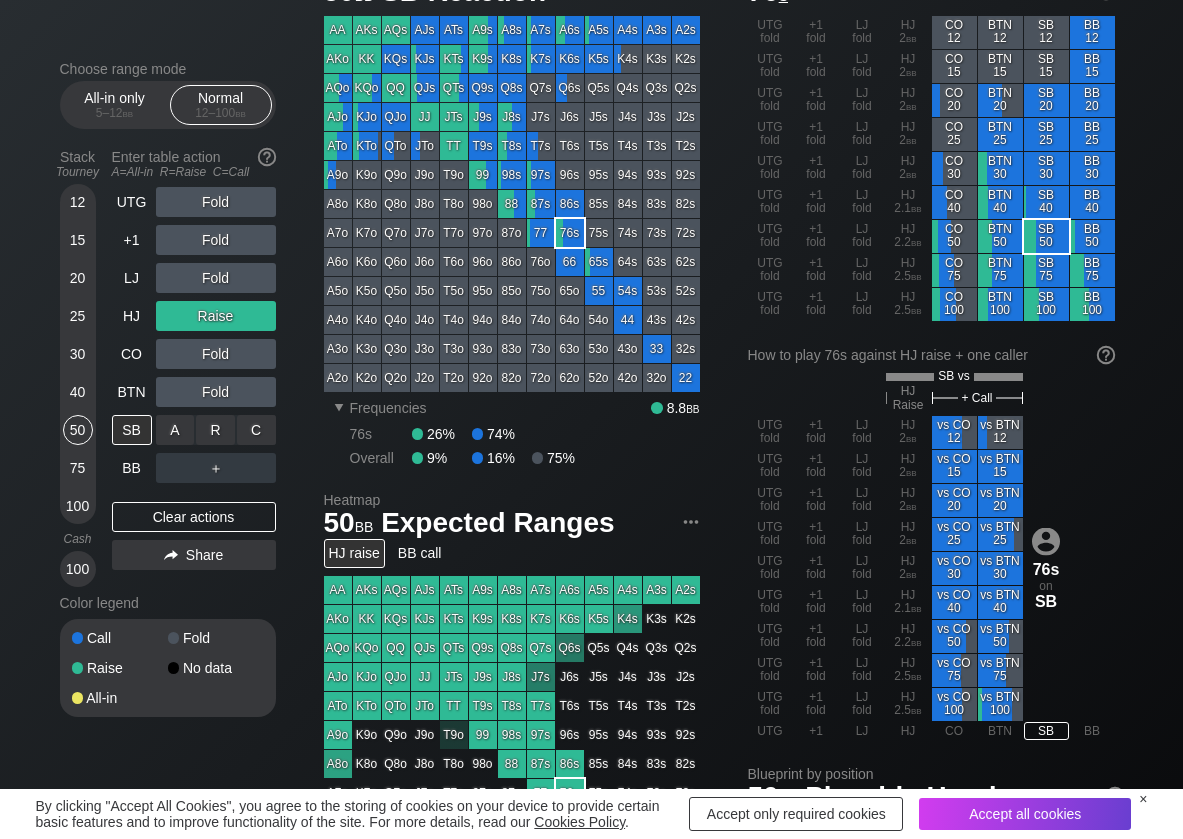 click on "R ✕" at bounding box center [215, 430] 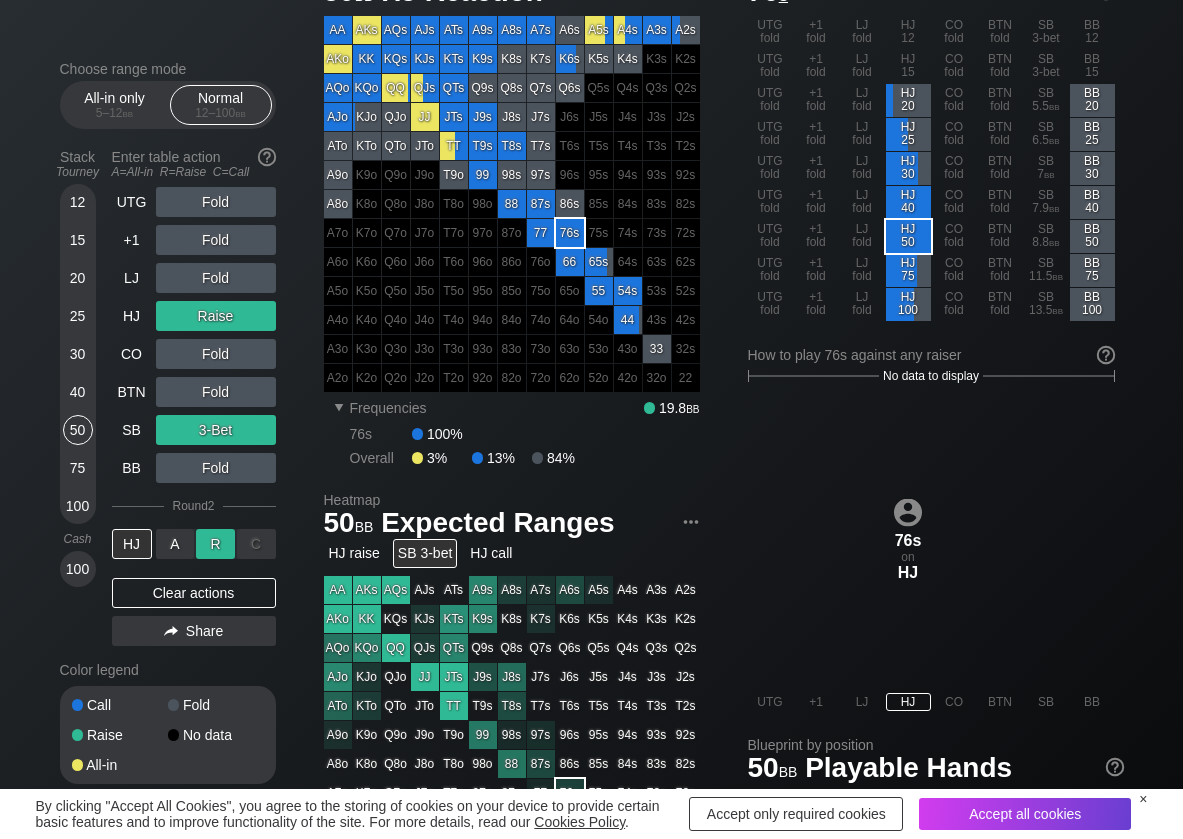 click on "R ✕" at bounding box center [215, 544] 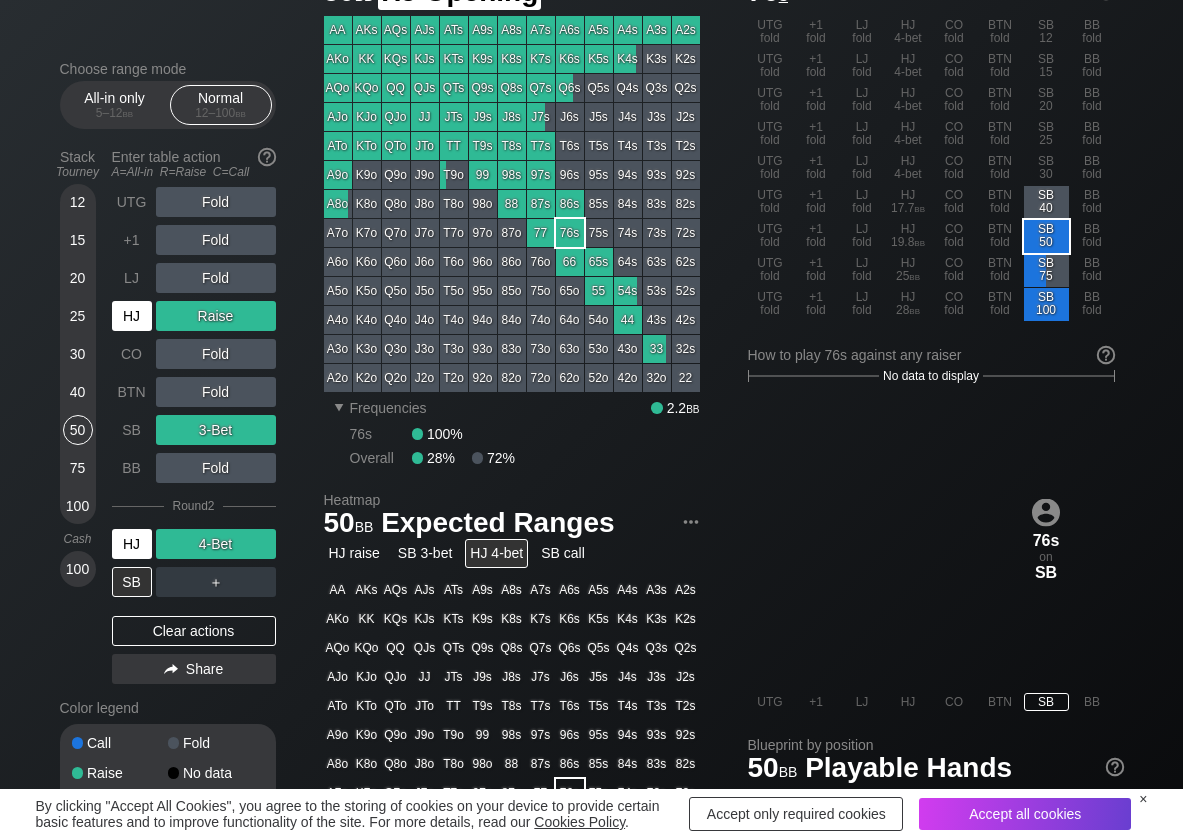 click on "HJ" at bounding box center [132, 316] 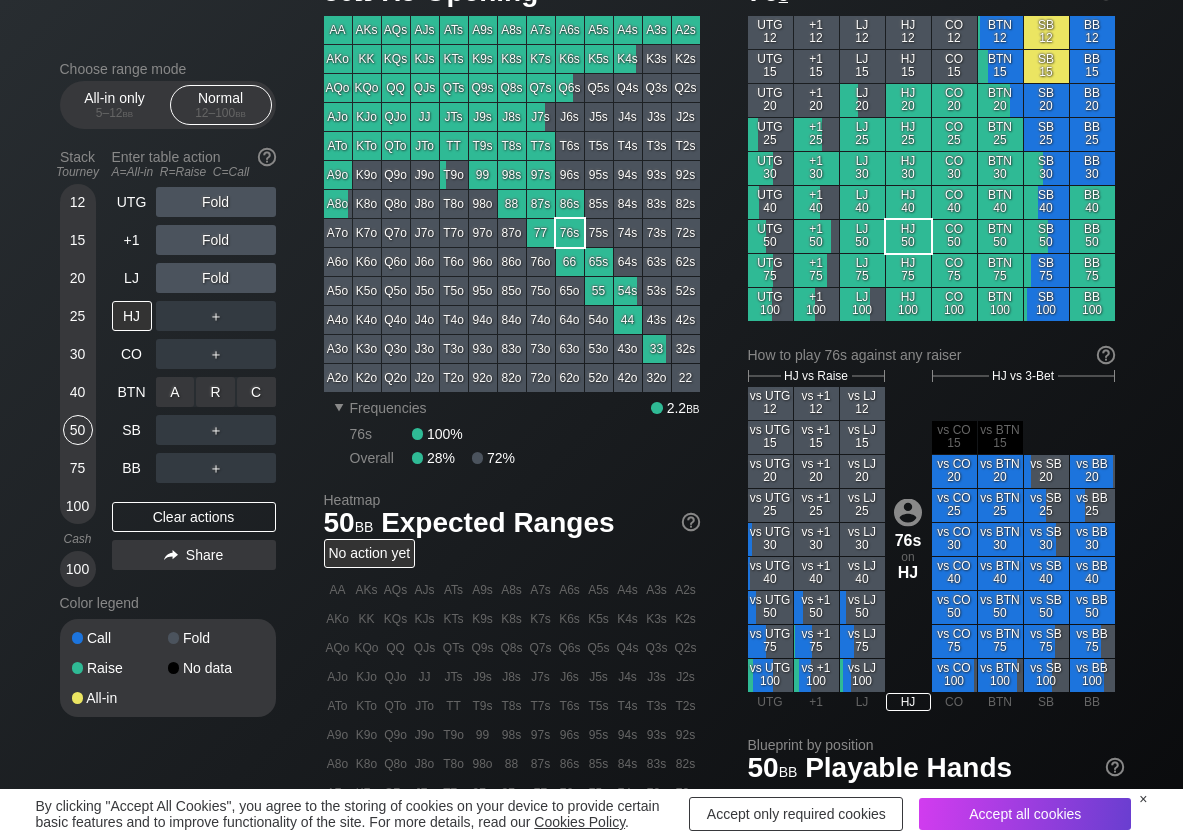 drag, startPoint x: 206, startPoint y: 373, endPoint x: 185, endPoint y: 415, distance: 46.957428 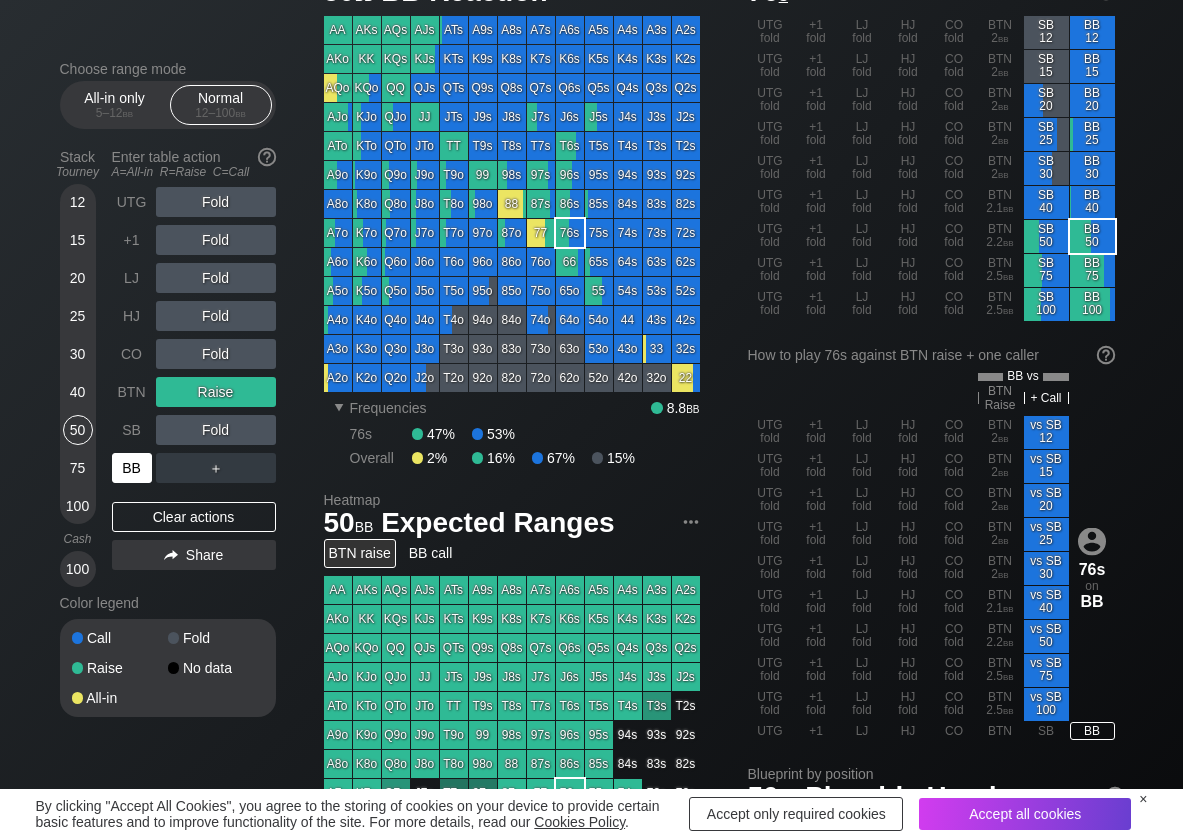 click on "BB" at bounding box center (132, 468) 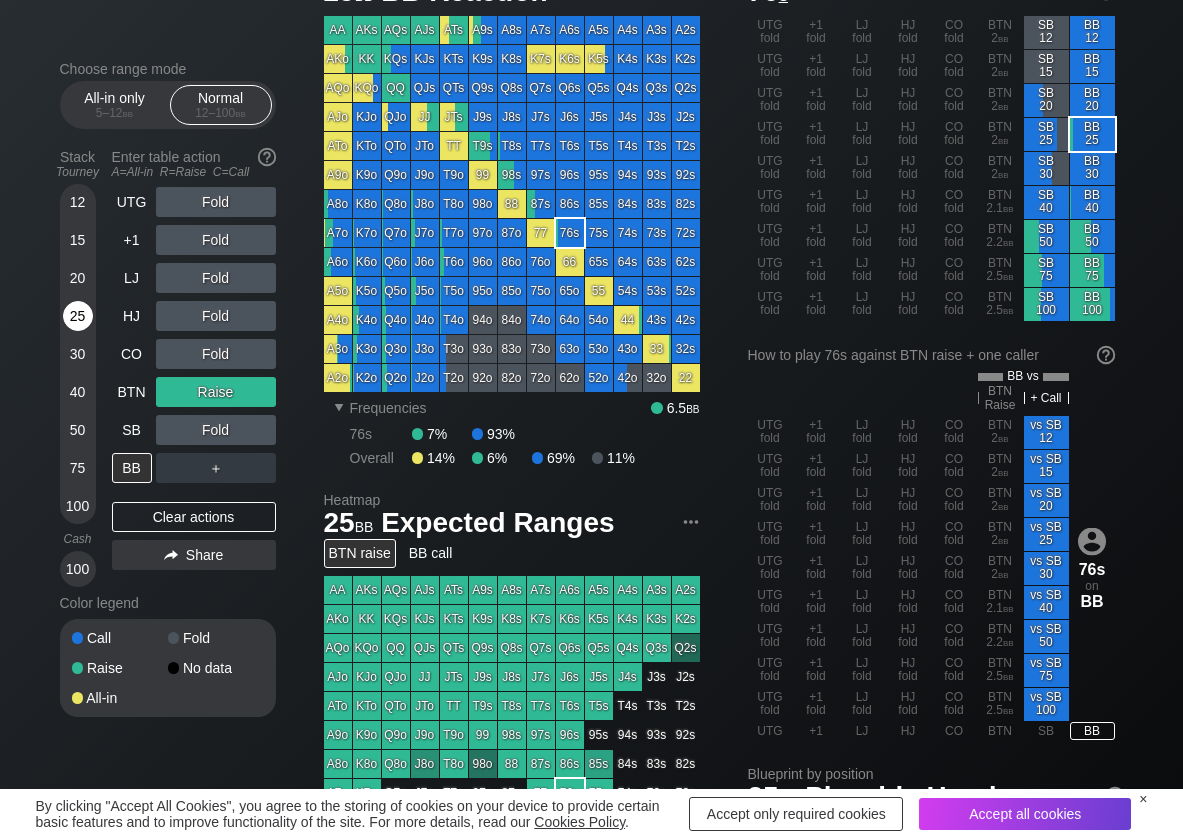 click on "25" at bounding box center [78, 316] 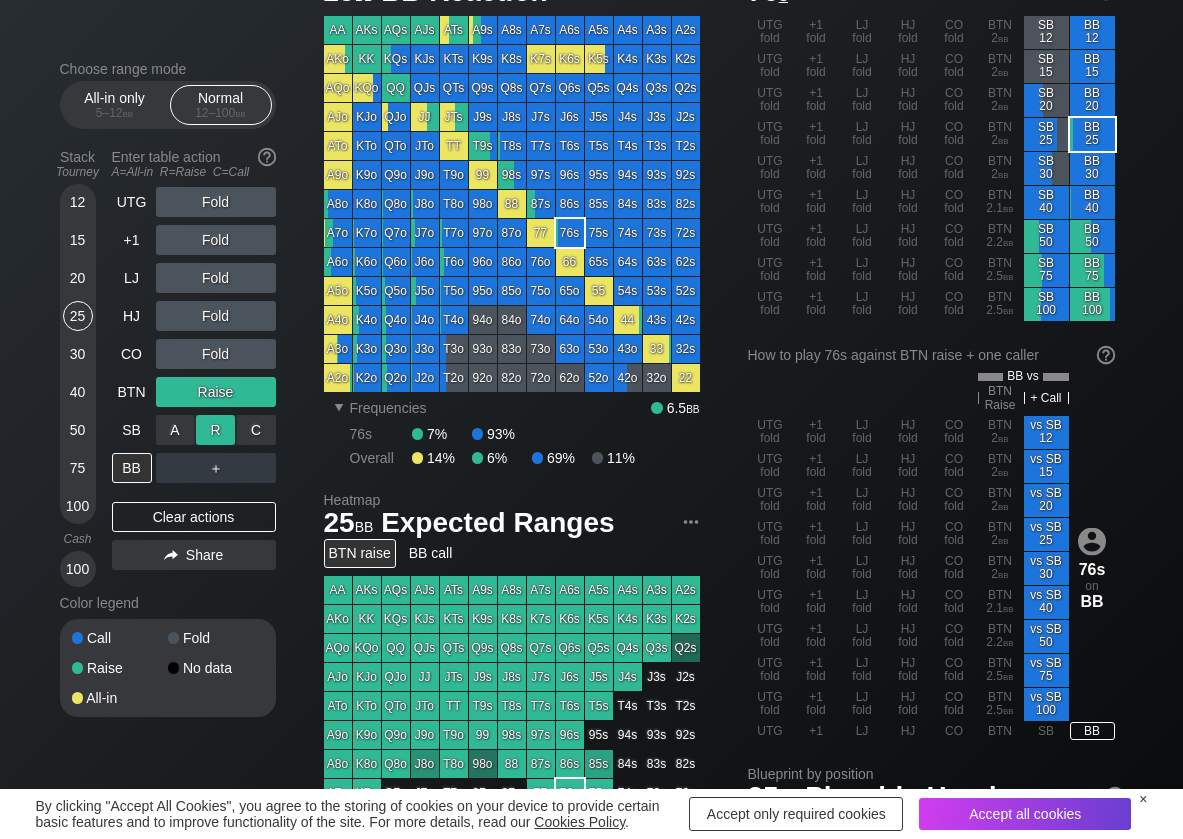 click on "R ✕" at bounding box center (215, 430) 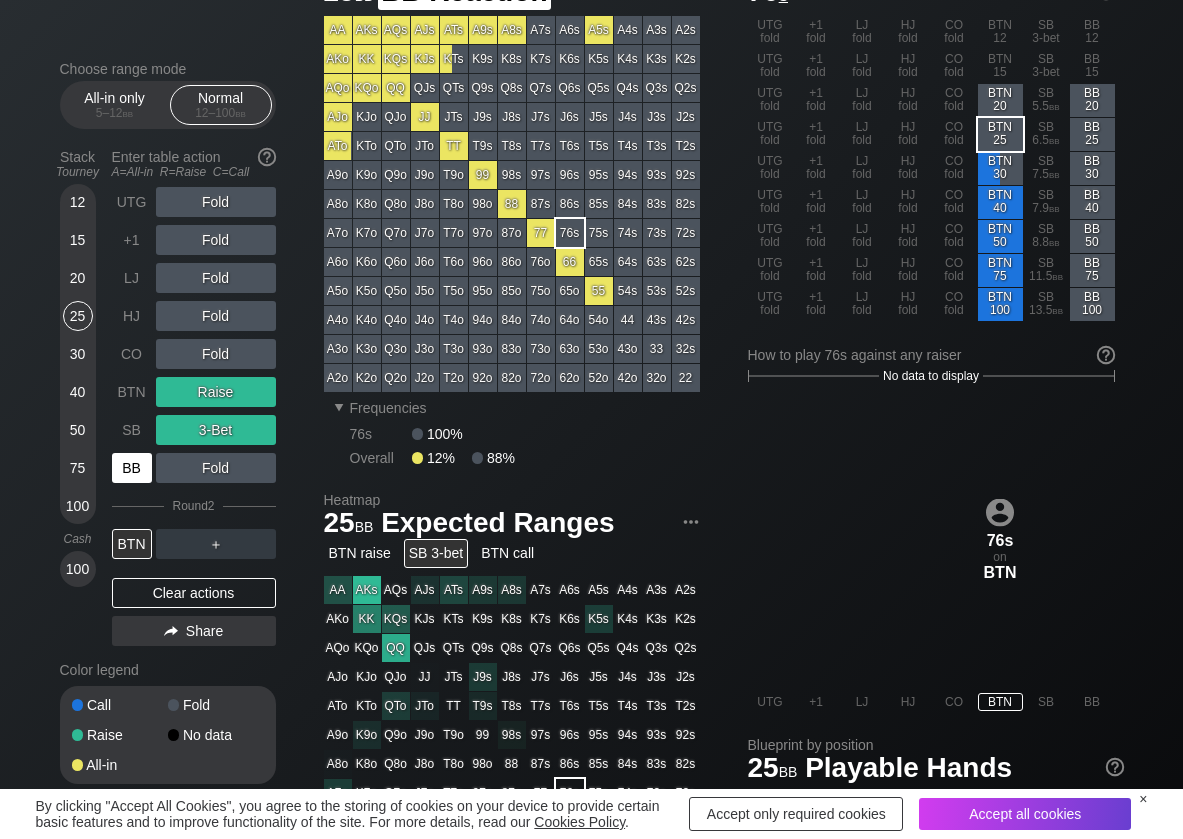click on "BB" at bounding box center [132, 468] 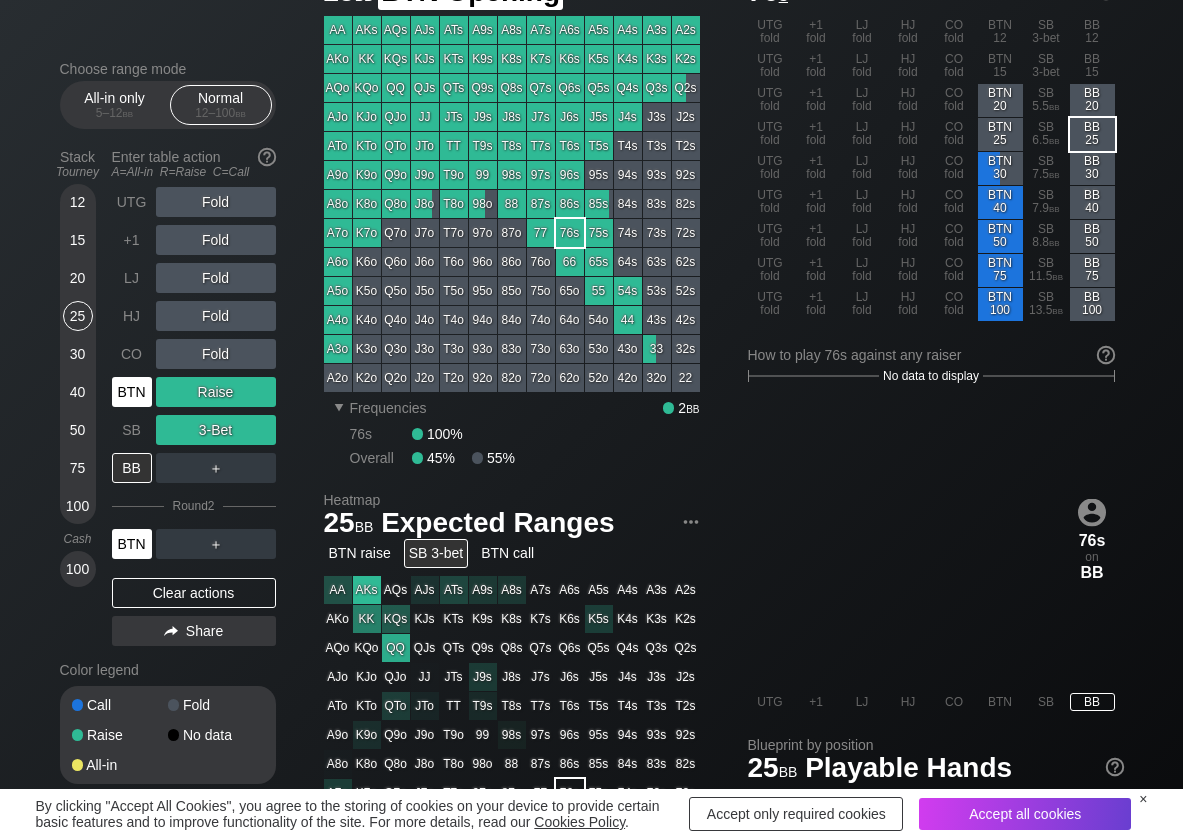 click on "BTN" at bounding box center (132, 392) 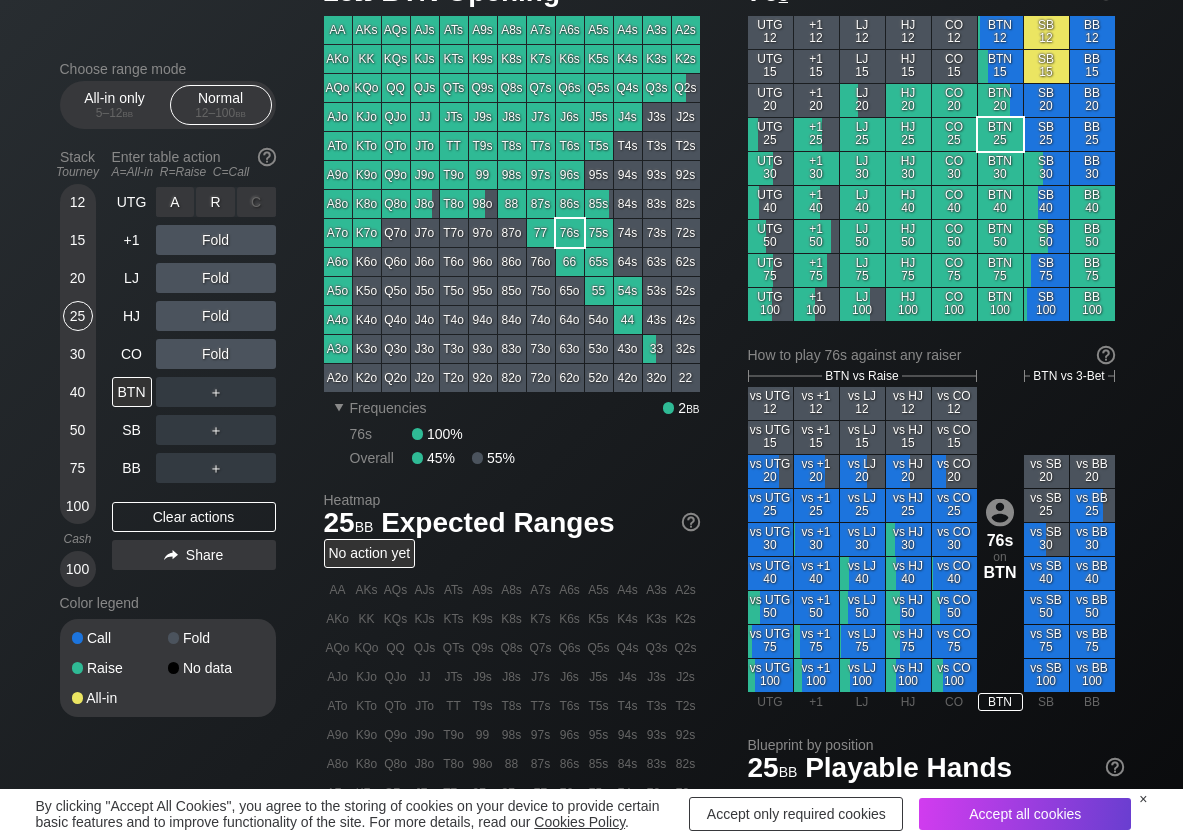click on "R ✕" at bounding box center [215, 202] 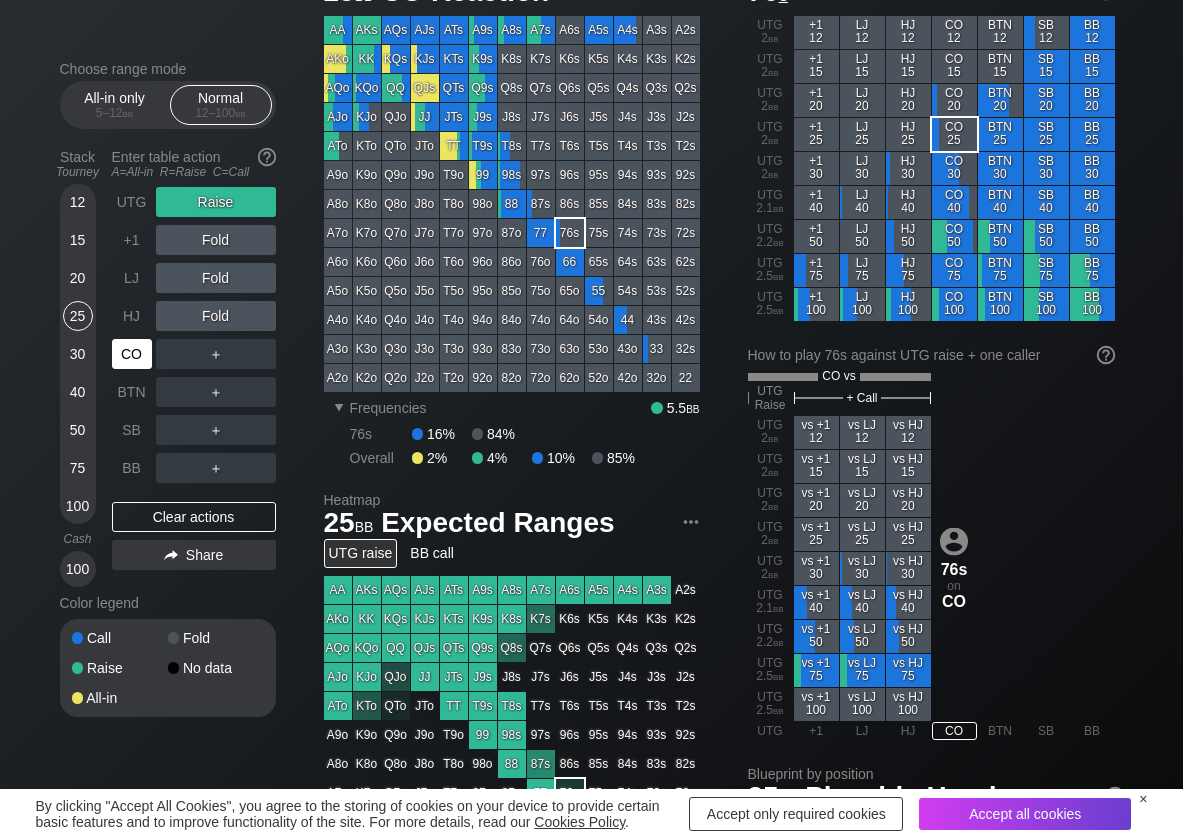 click on "CO" at bounding box center [132, 354] 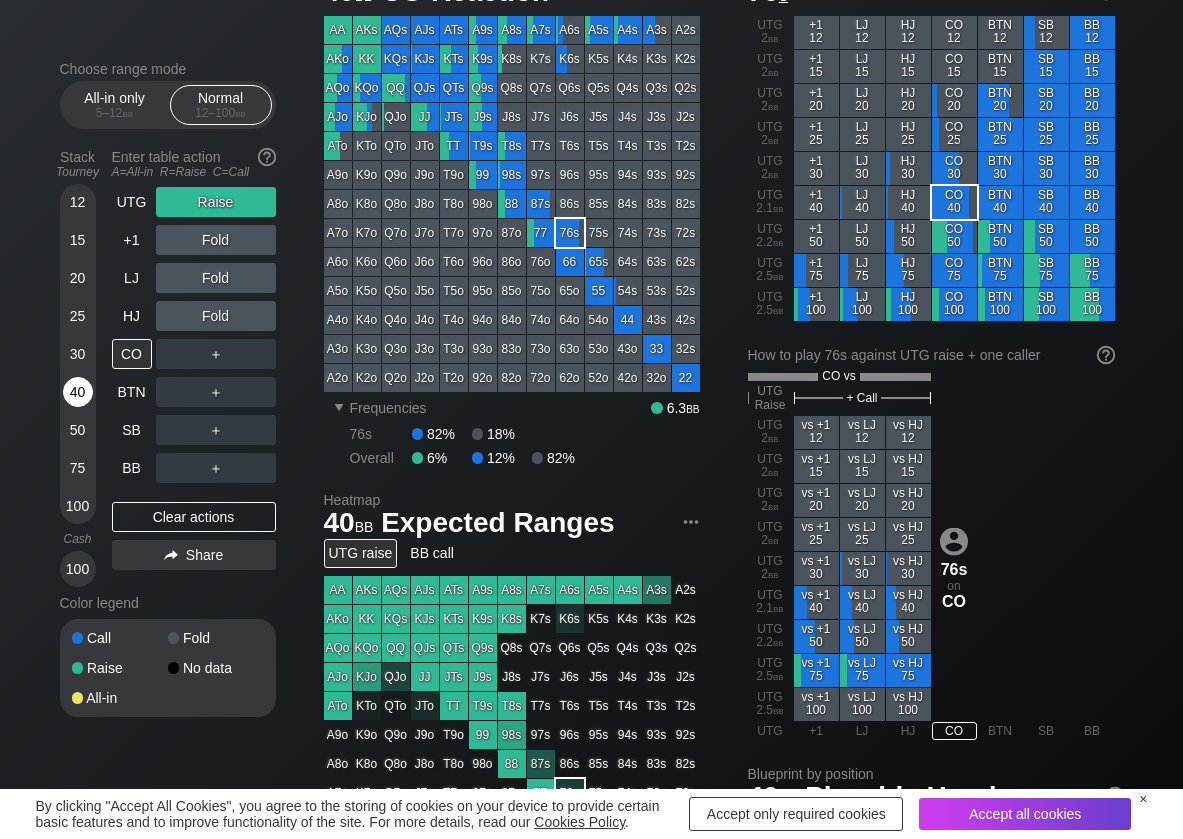 click on "40" at bounding box center [78, 392] 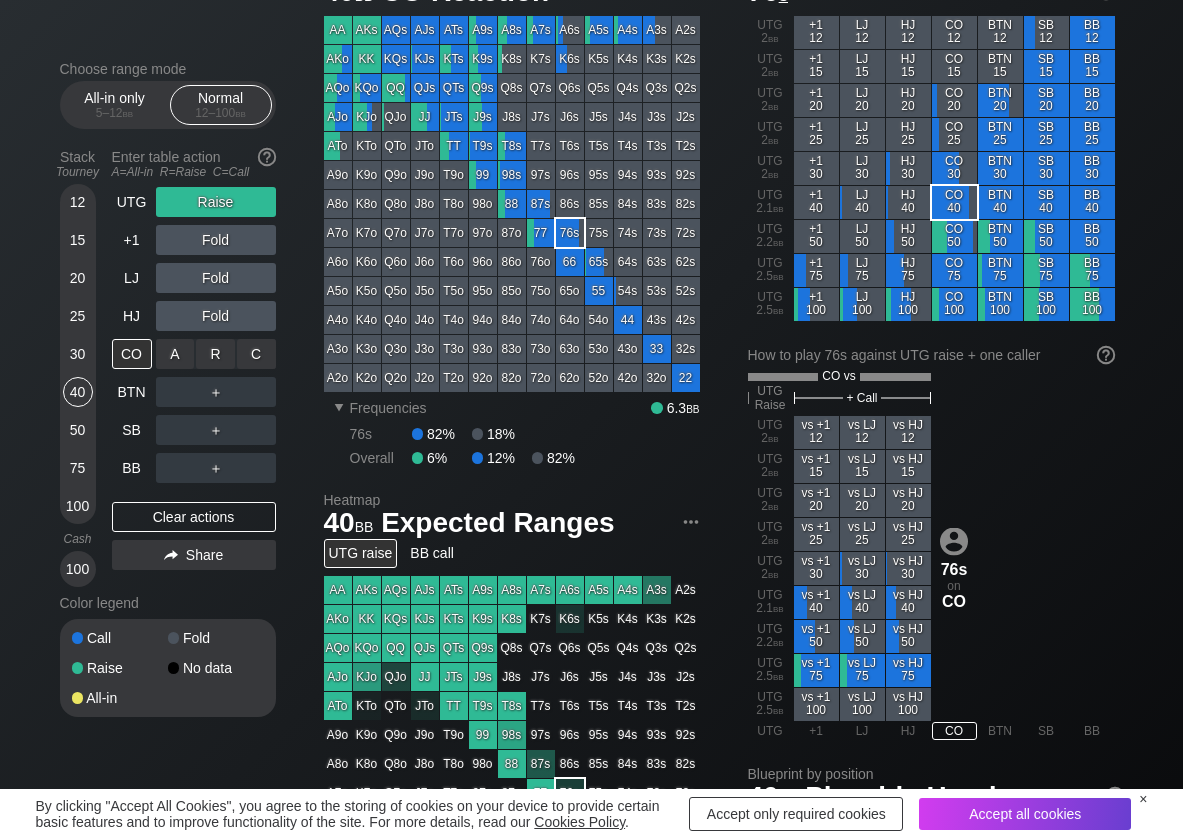 drag, startPoint x: 267, startPoint y: 354, endPoint x: 228, endPoint y: 371, distance: 42.544094 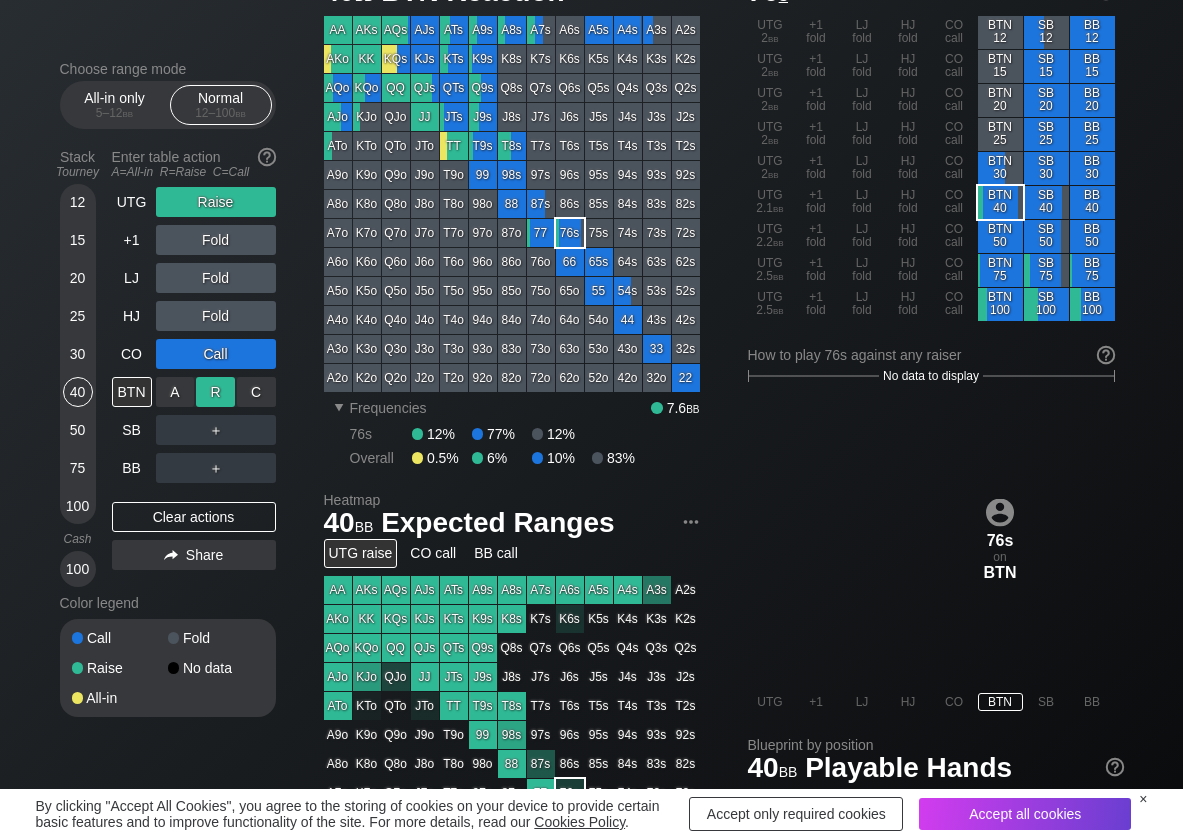 click on "R ✕" at bounding box center (215, 392) 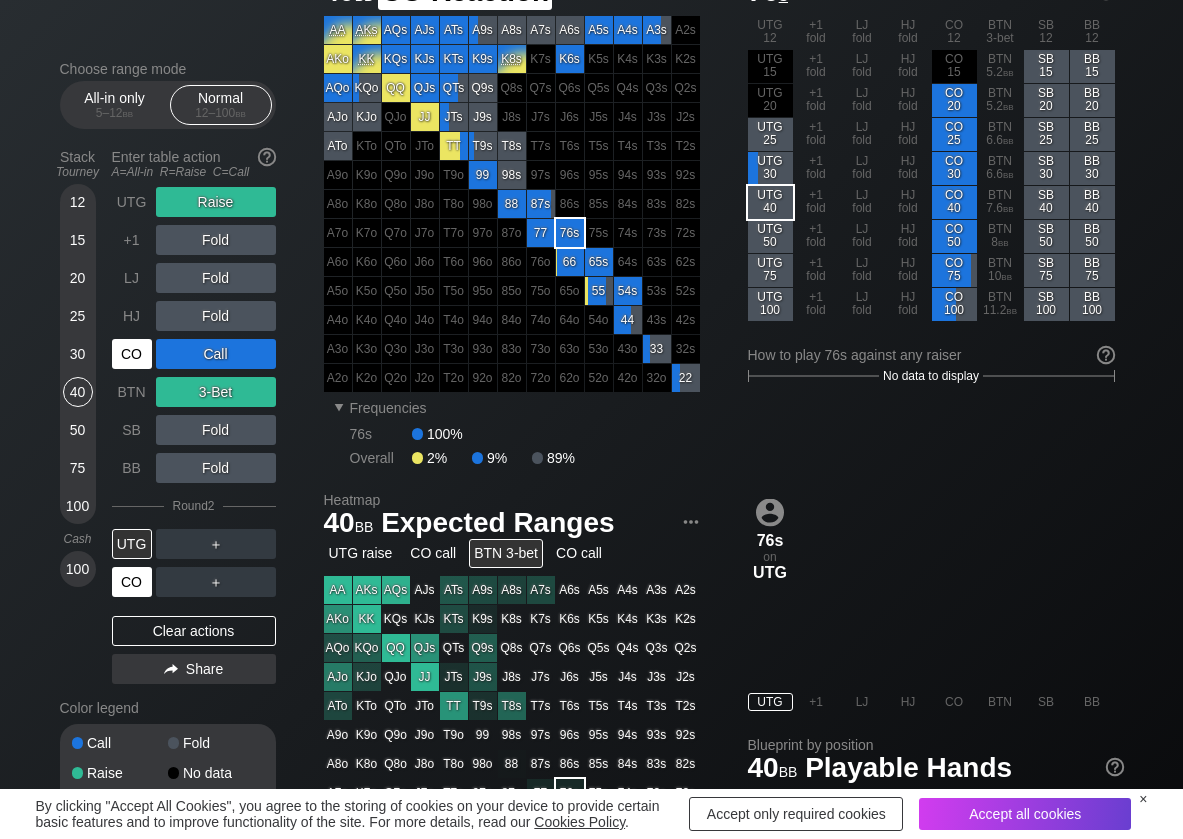 click on "CO" at bounding box center (132, 582) 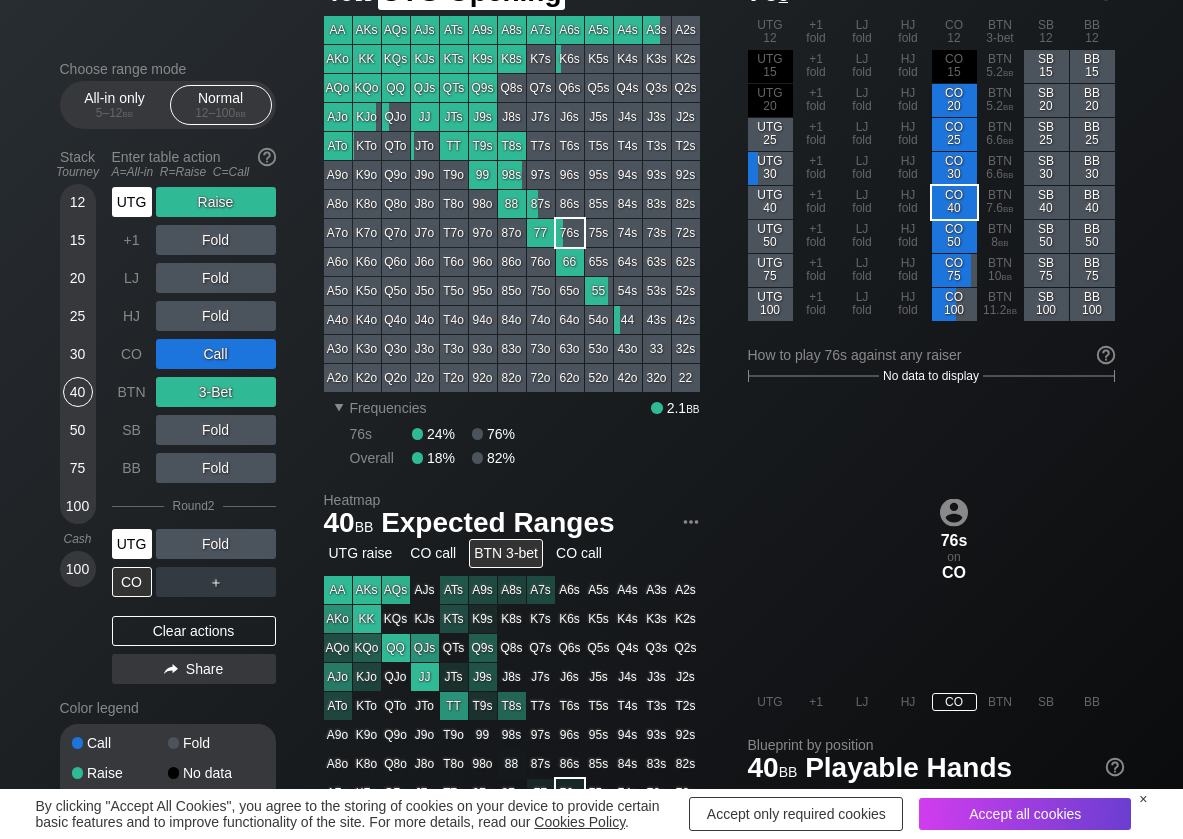 click on "UTG" at bounding box center [132, 202] 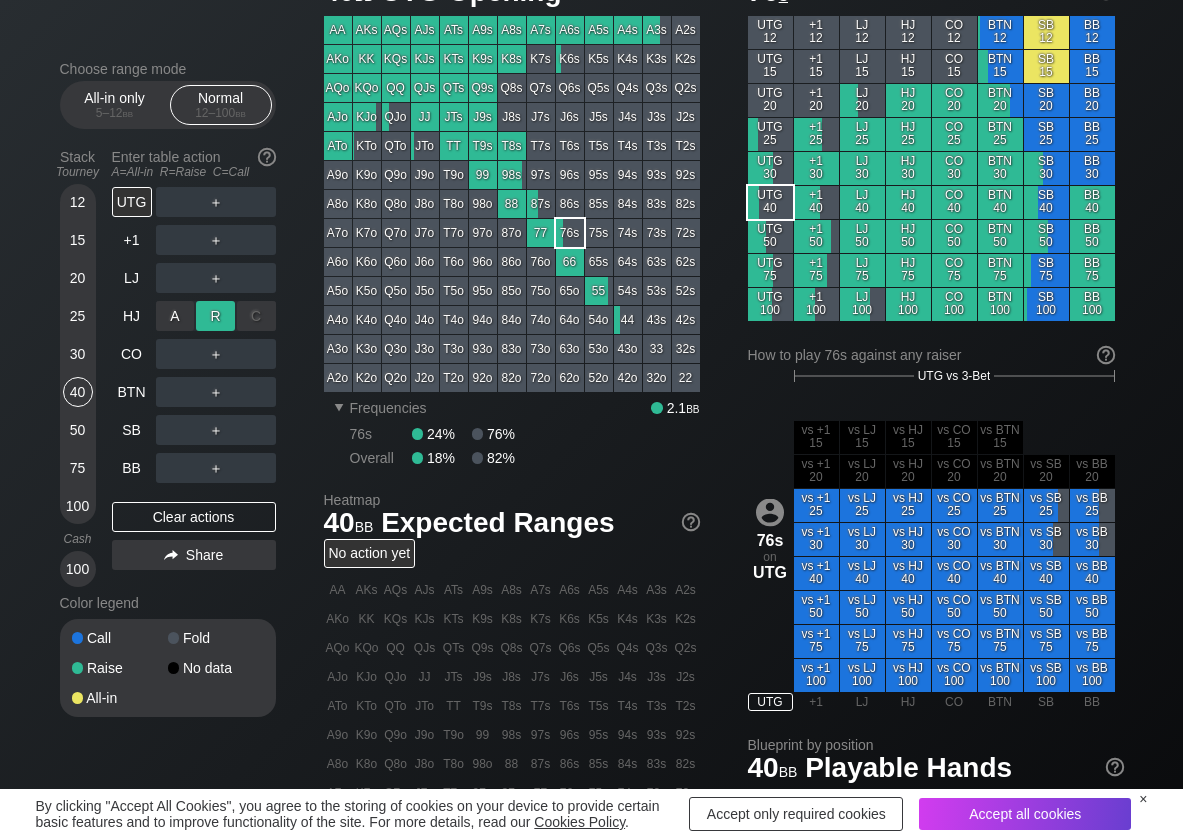 click on "R ✕" at bounding box center (215, 316) 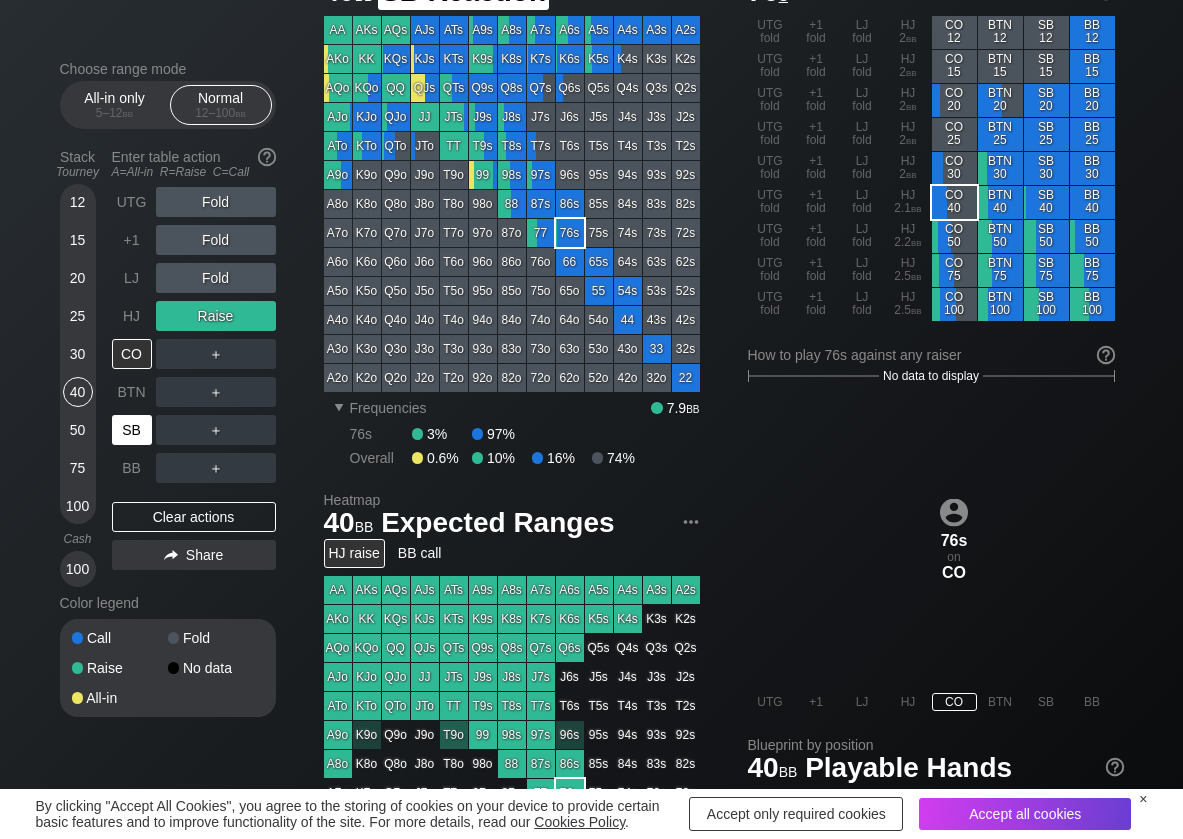 click on "SB" at bounding box center [132, 430] 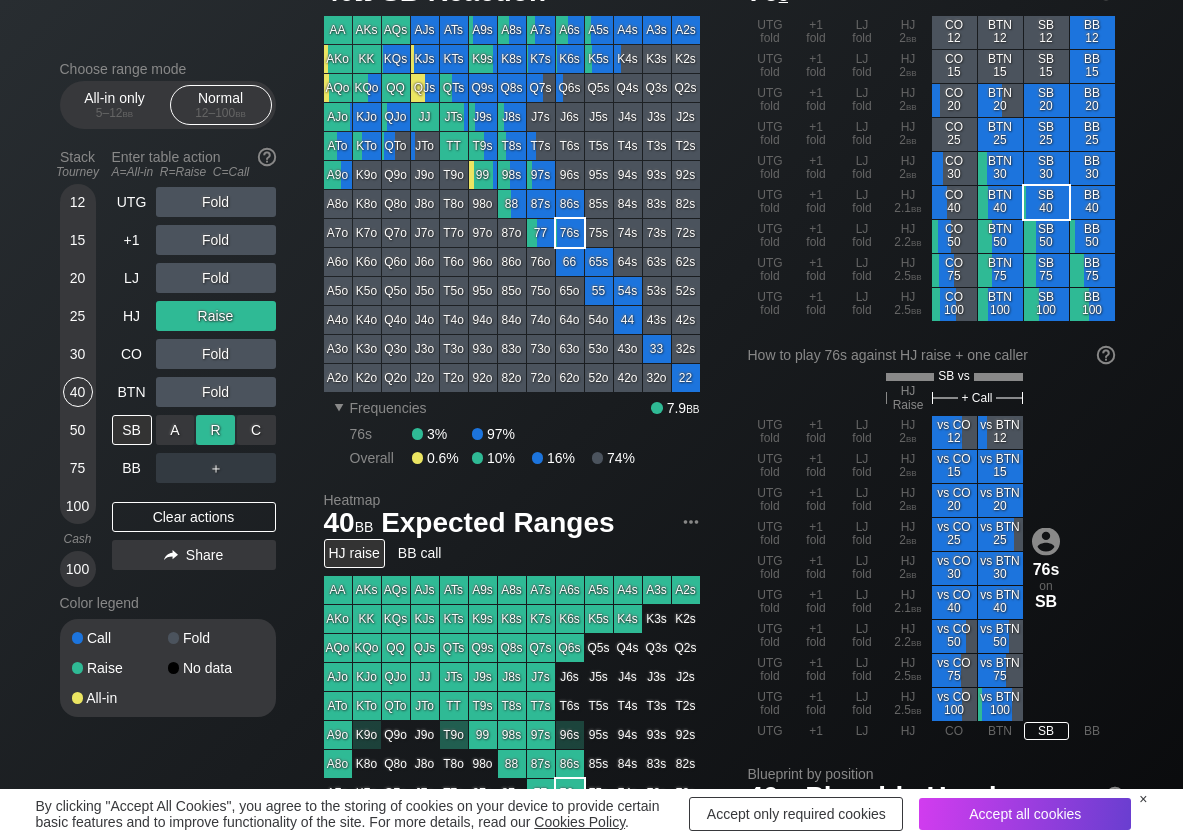 drag, startPoint x: 221, startPoint y: 425, endPoint x: 221, endPoint y: 439, distance: 14 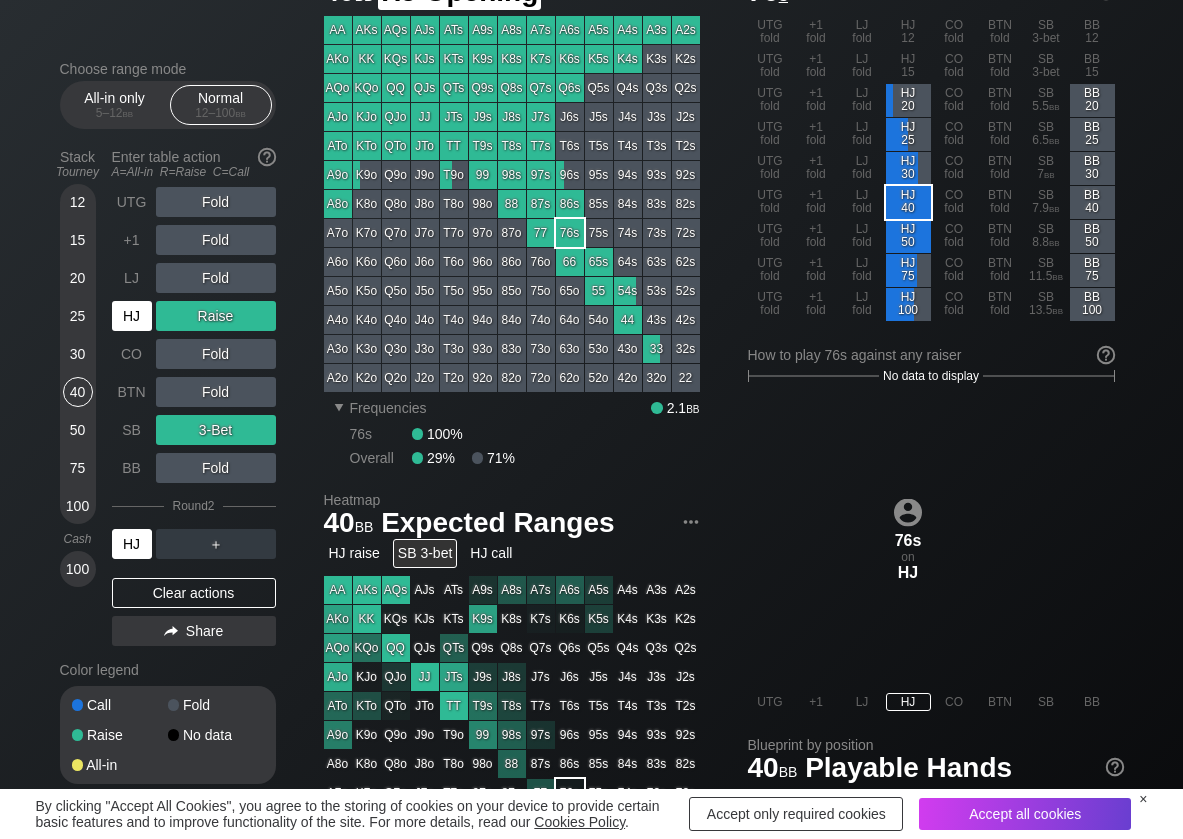 click on "HJ" at bounding box center (132, 316) 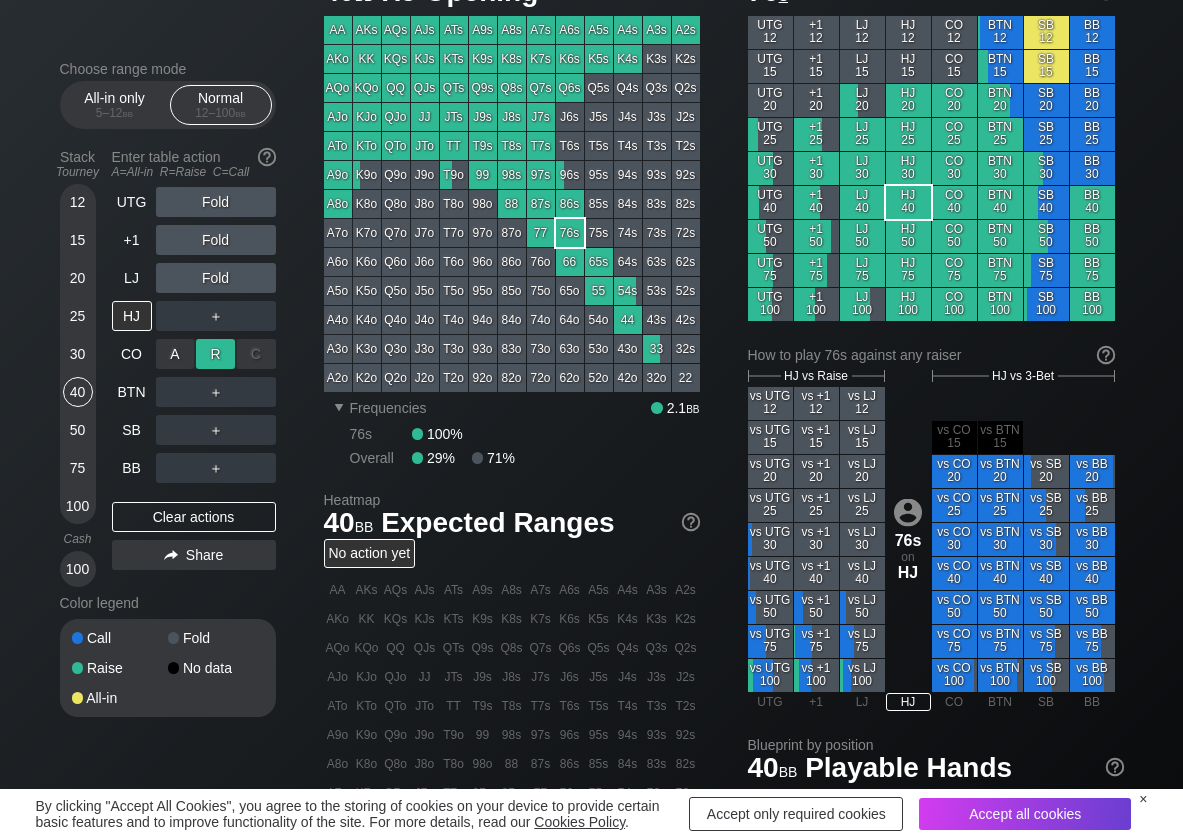 click on "R ✕" at bounding box center [215, 354] 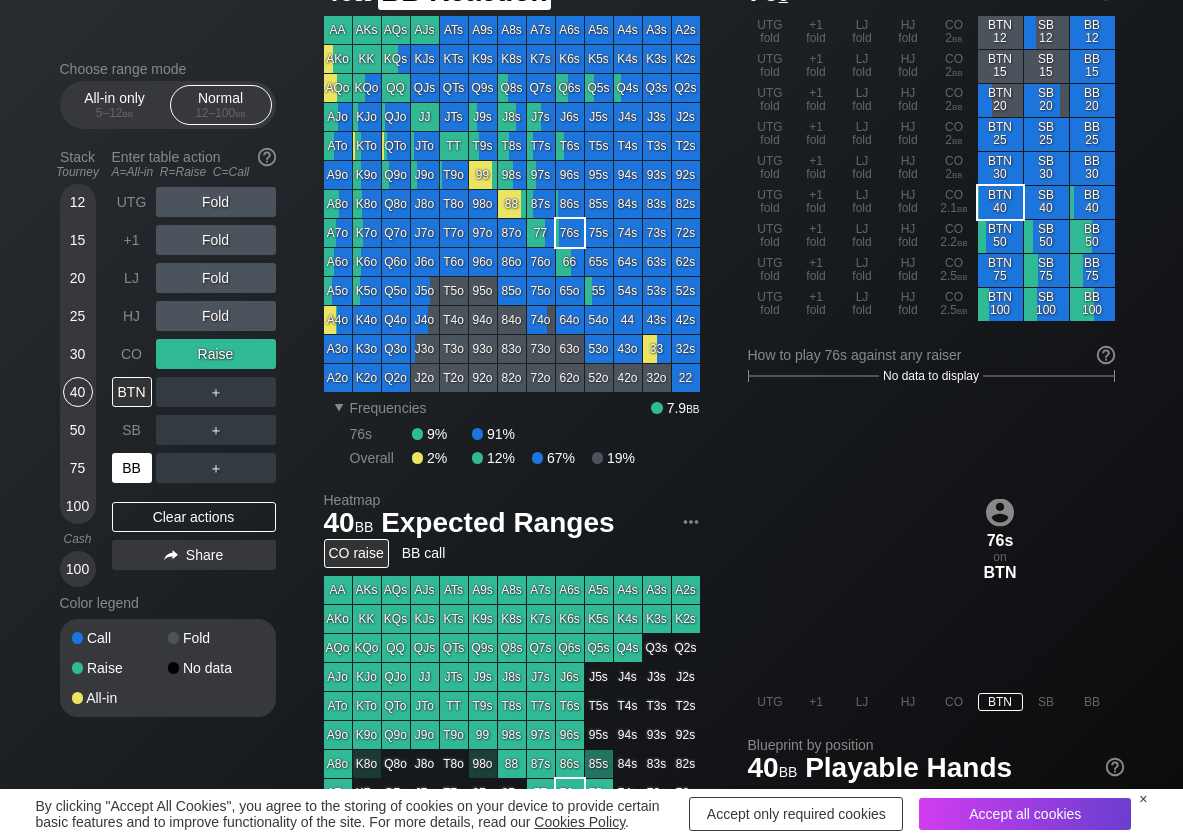 drag, startPoint x: 129, startPoint y: 474, endPoint x: 119, endPoint y: 456, distance: 20.59126 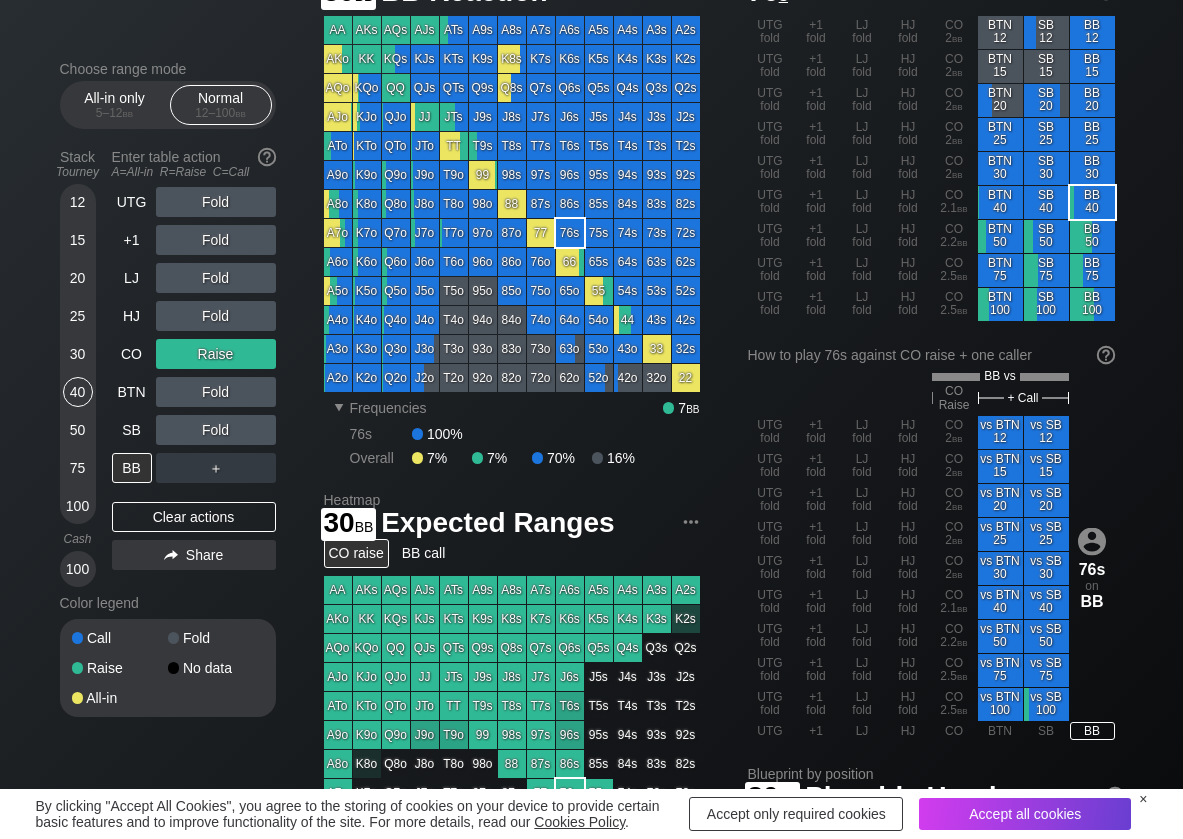 drag, startPoint x: 80, startPoint y: 359, endPoint x: 13, endPoint y: 374, distance: 68.65858 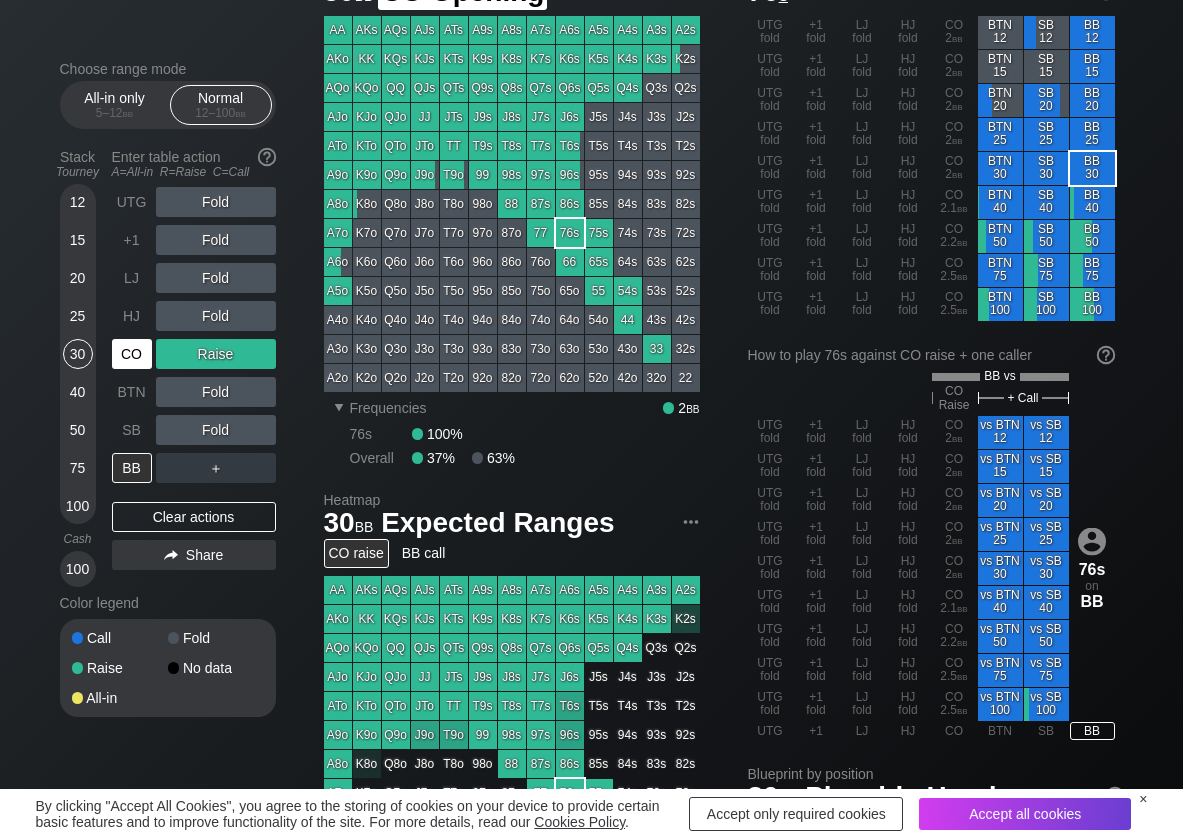 click on "HJ" at bounding box center [132, 316] 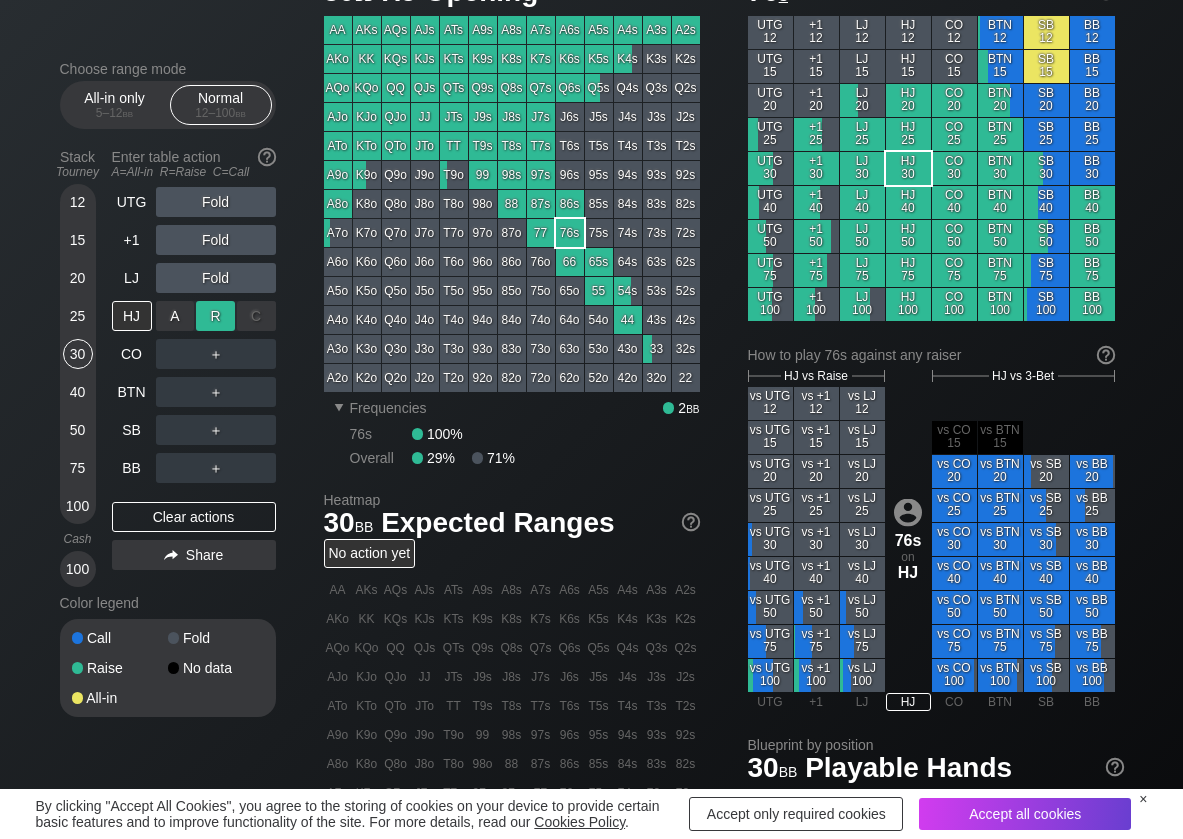 click on "R ✕" at bounding box center [215, 316] 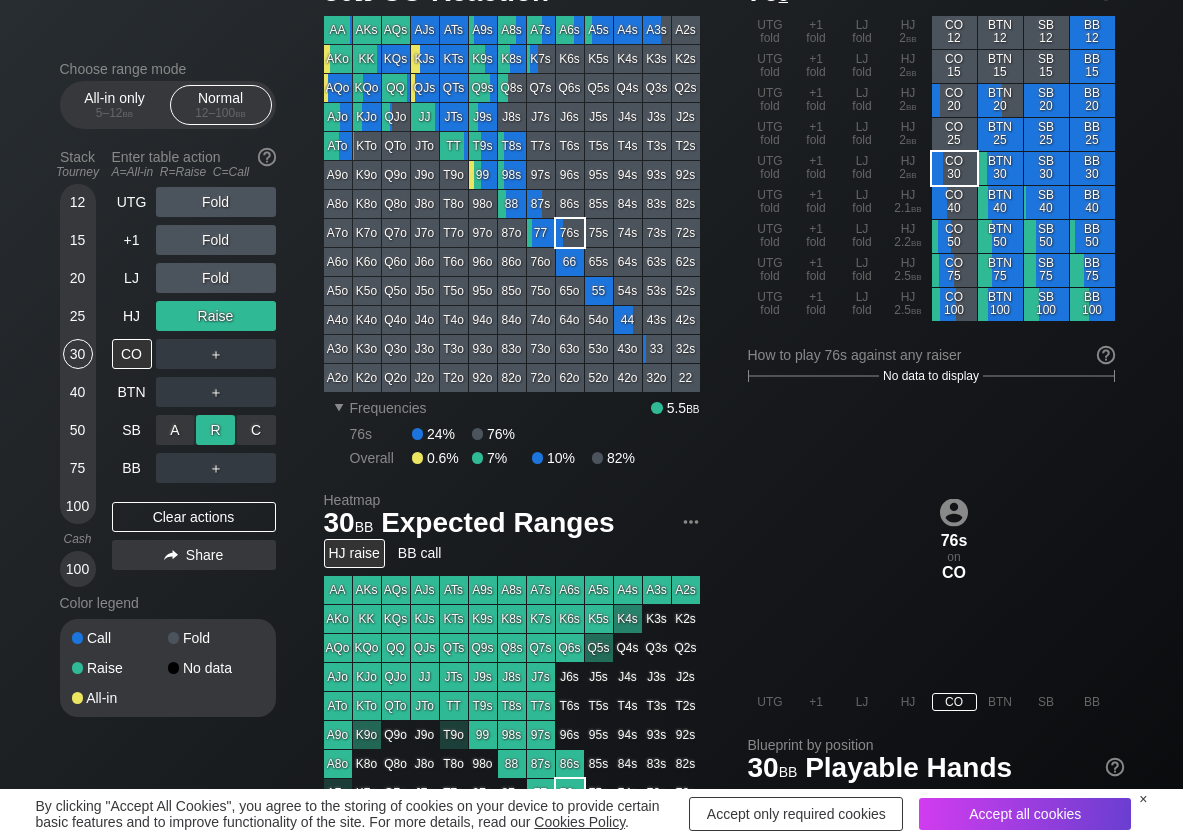click on "R ✕" at bounding box center [215, 430] 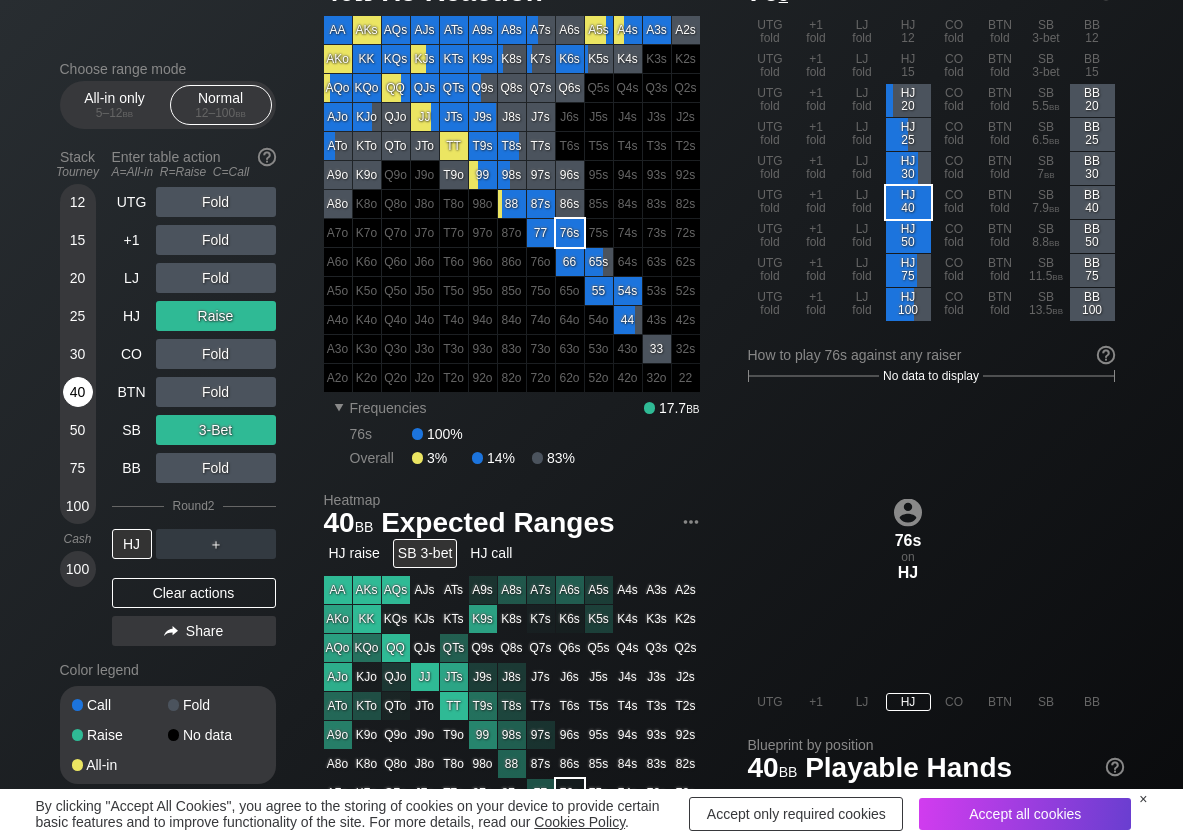 click on "40" at bounding box center [78, 392] 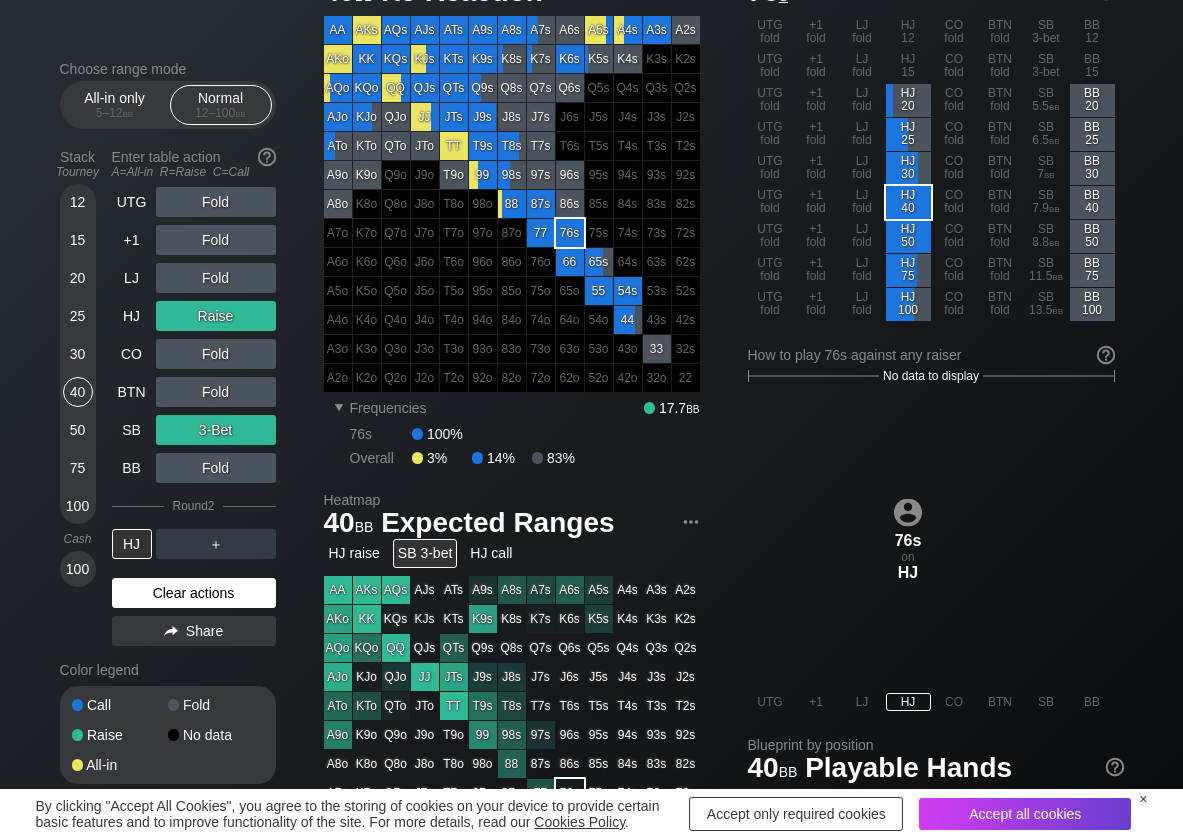 click on "Clear actions" at bounding box center [194, 593] 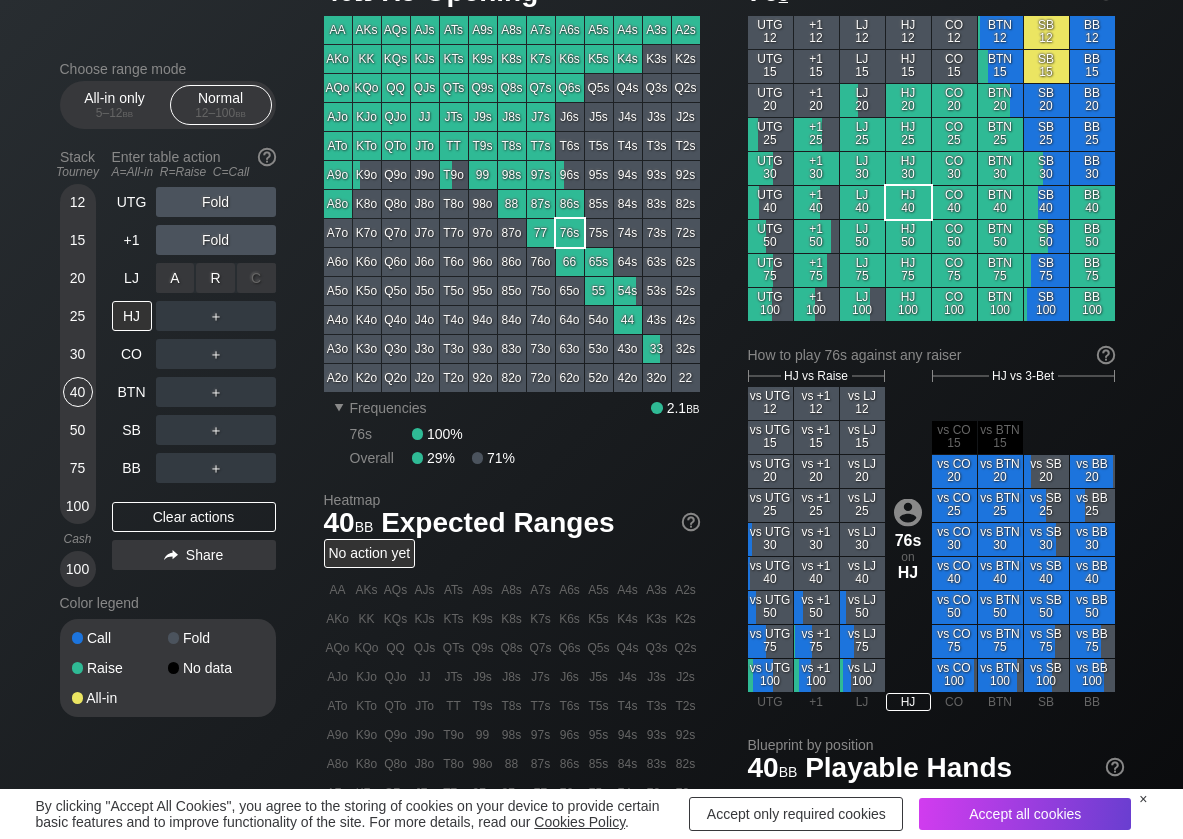 click on "R ✕" at bounding box center (215, 278) 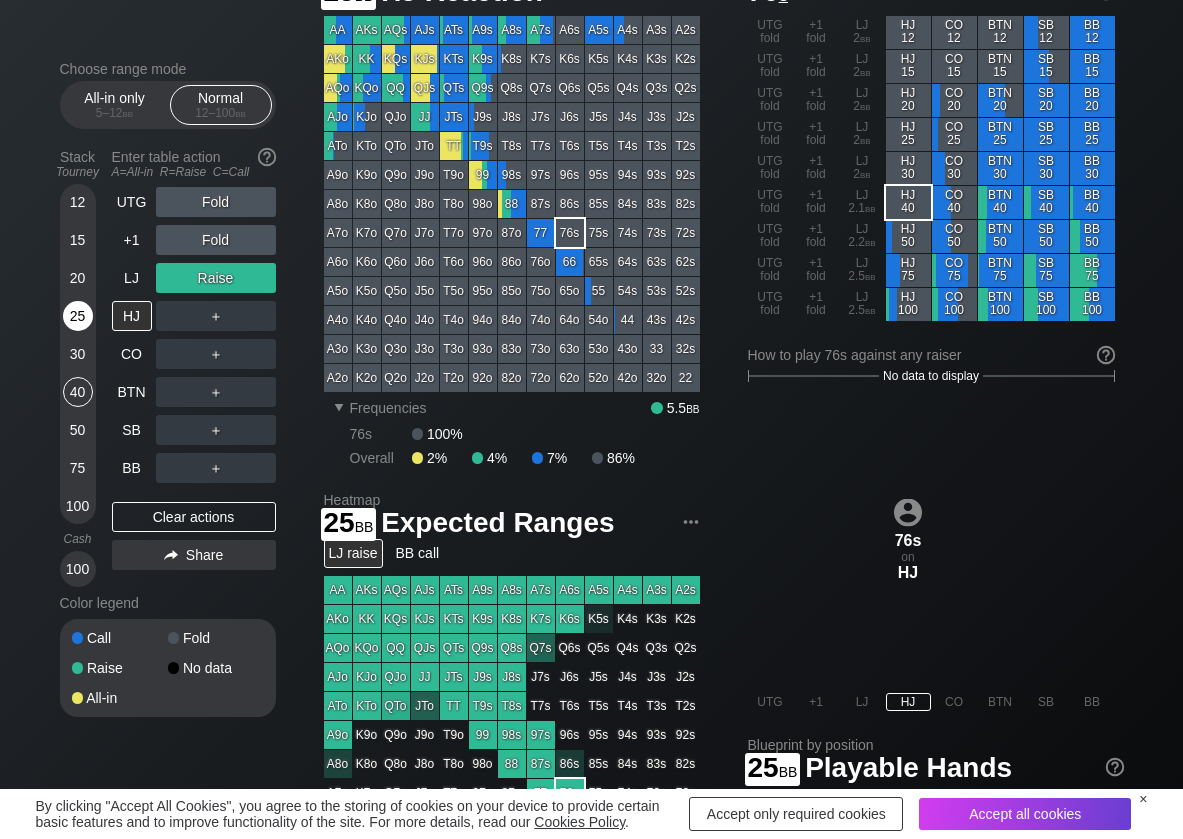 click on "25" at bounding box center [78, 316] 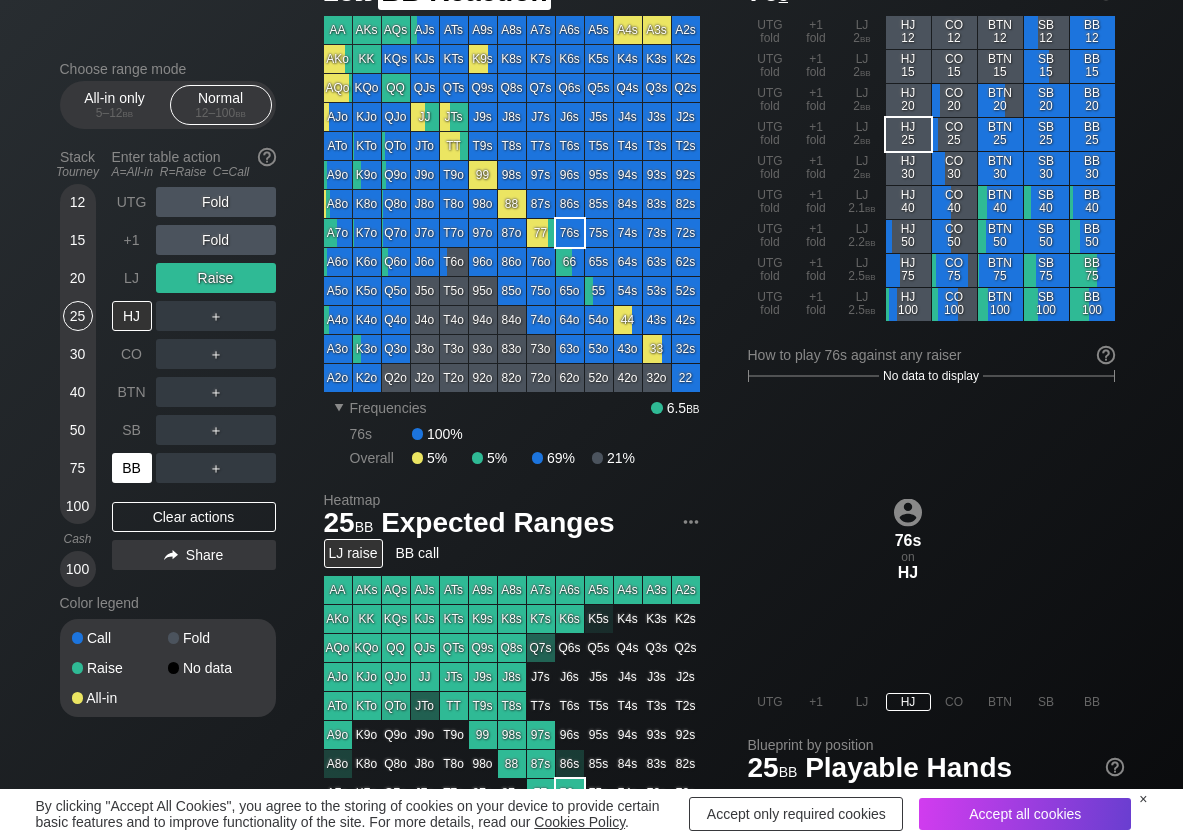click on "BB" at bounding box center (132, 468) 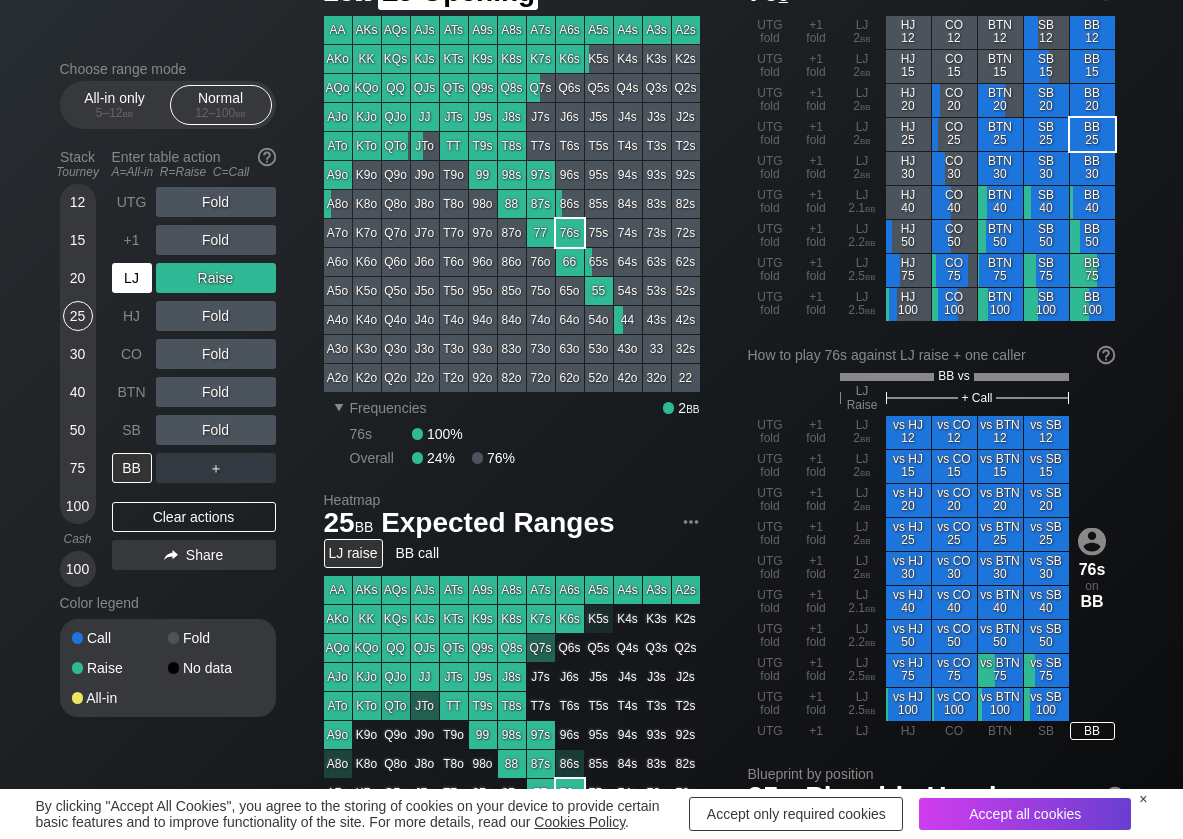 click on "LJ" at bounding box center [132, 278] 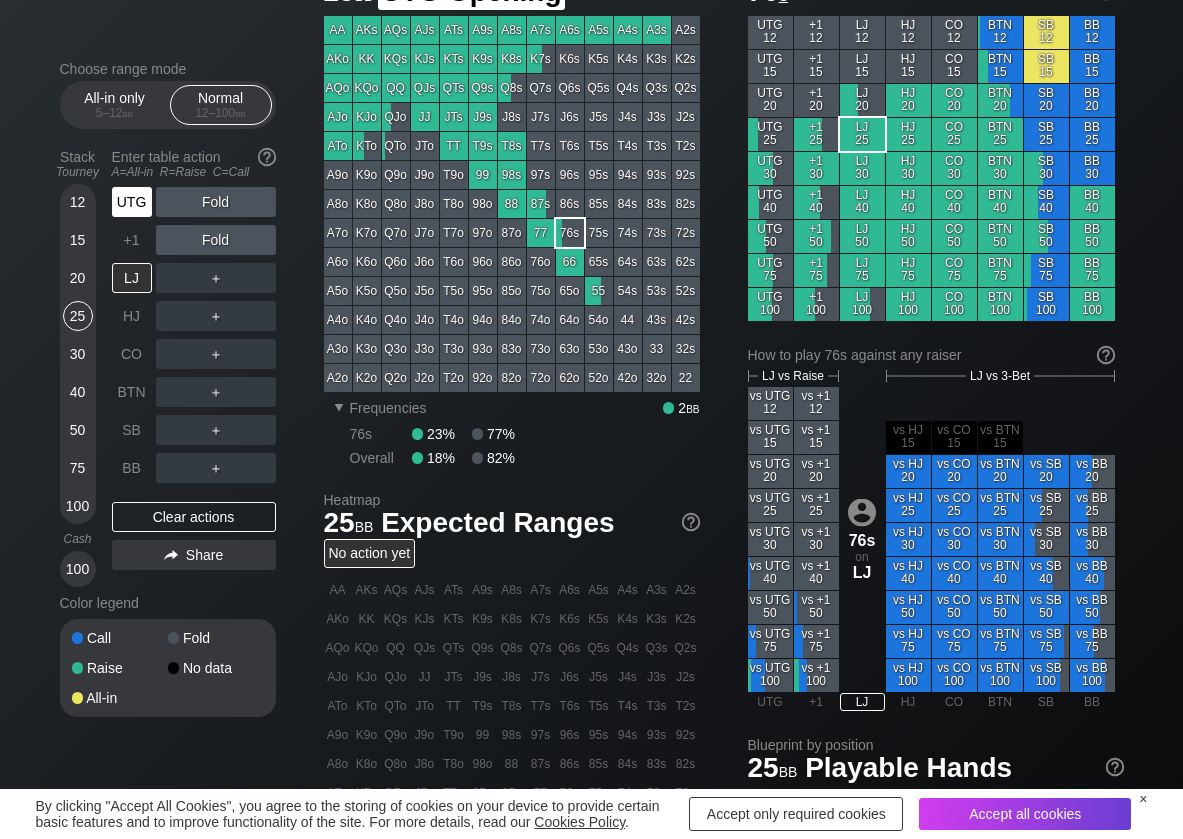 click on "UTG" at bounding box center [132, 202] 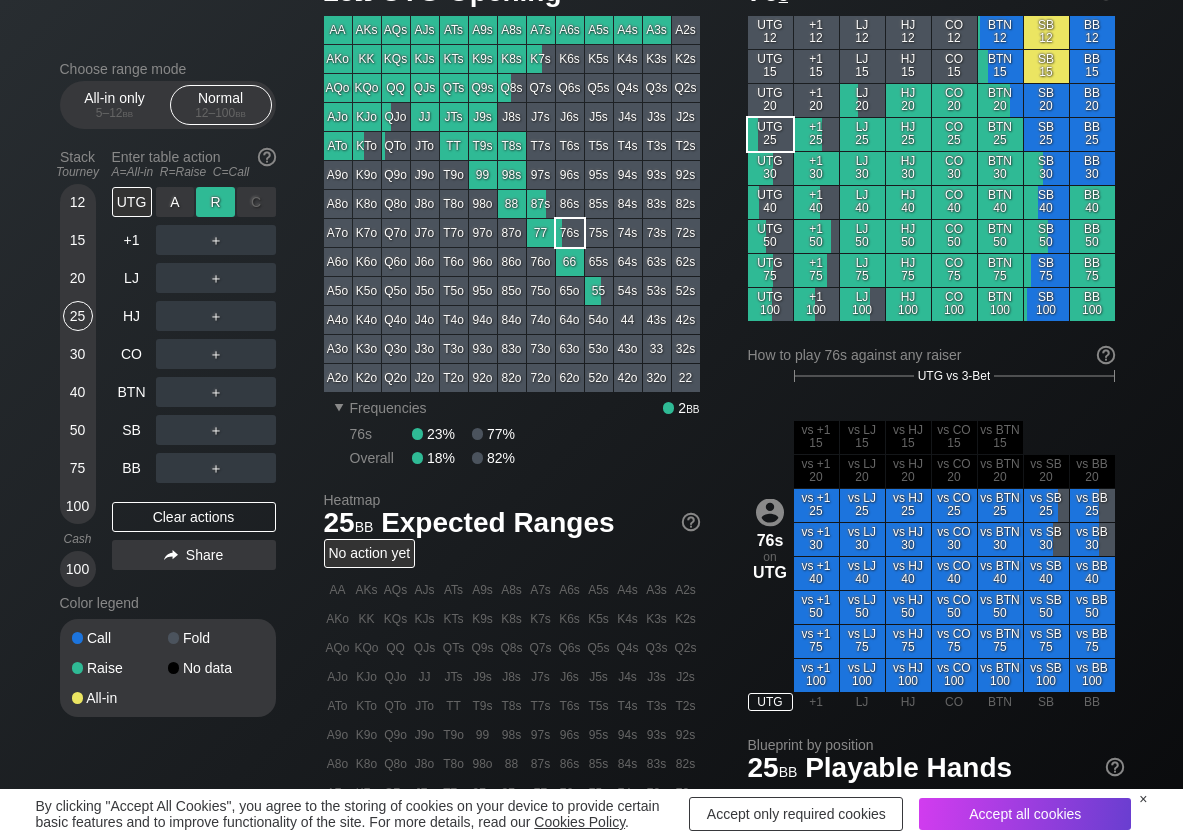 click on "R ✕" at bounding box center [215, 202] 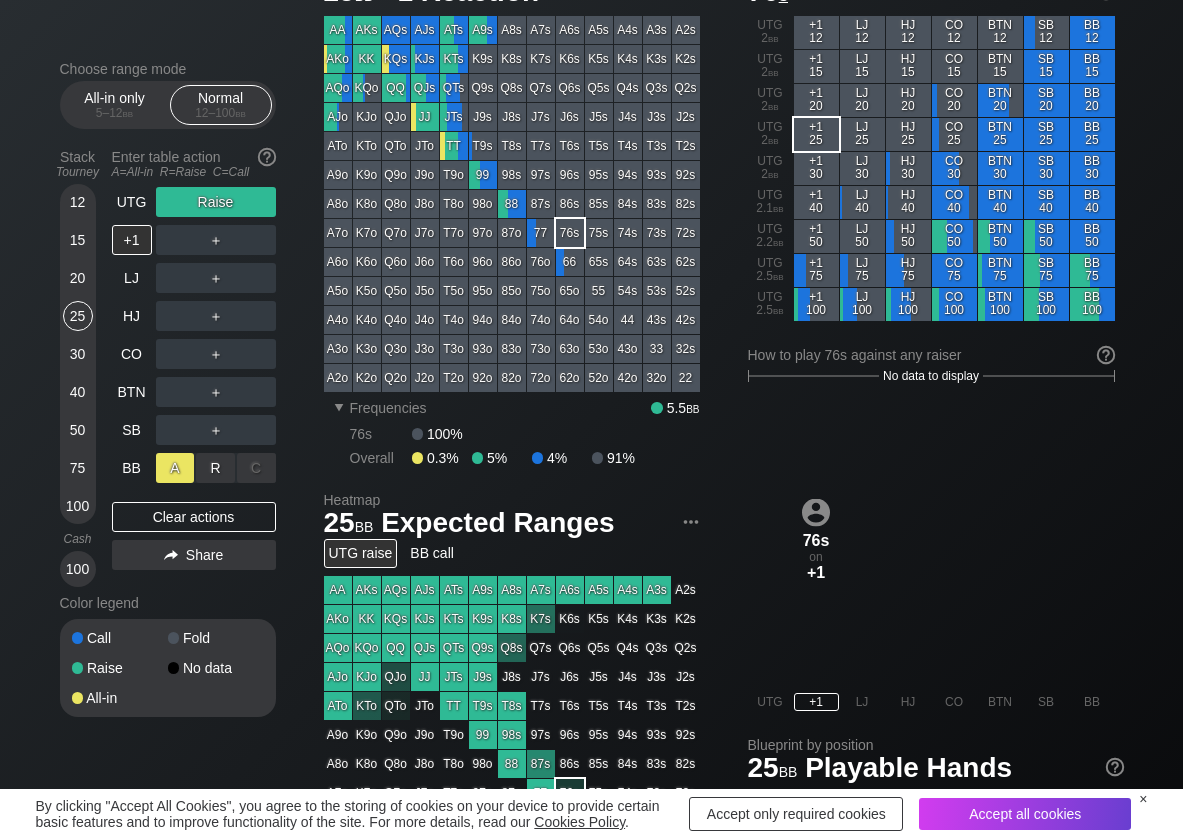 click on "A ✕" at bounding box center [175, 468] 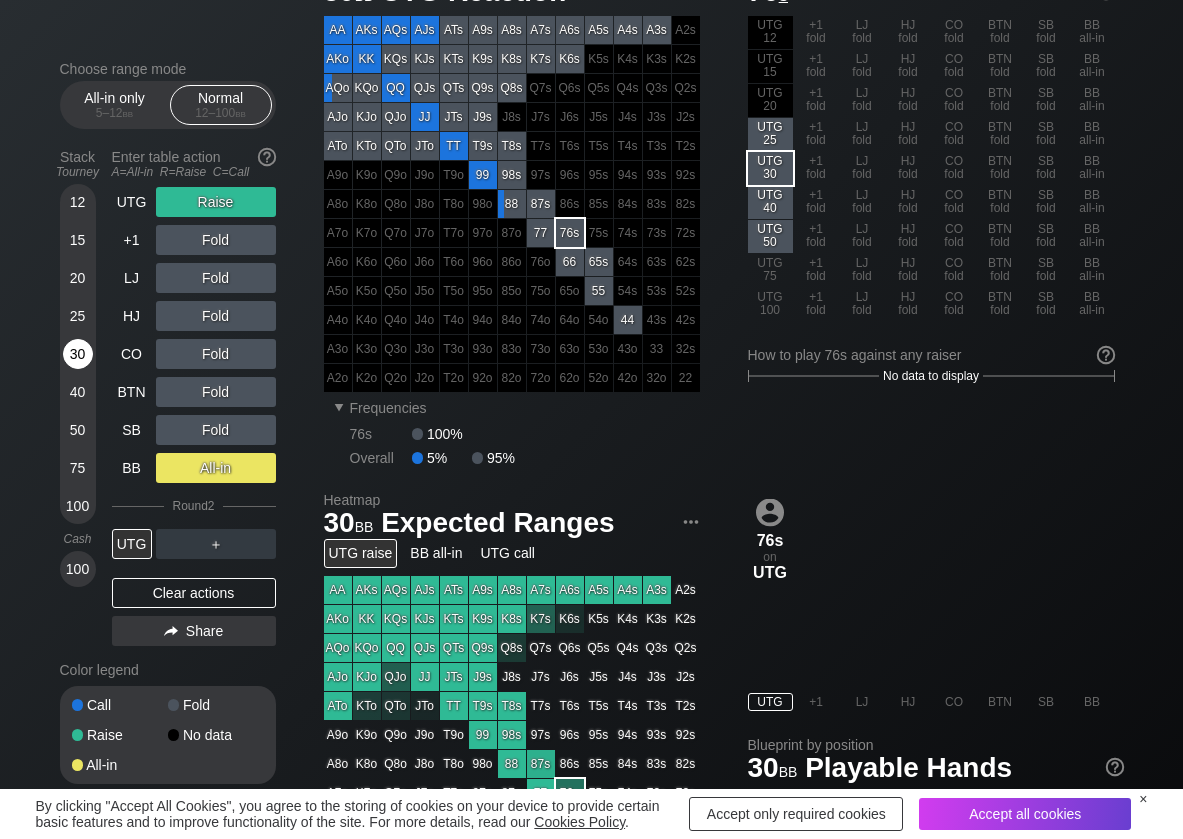 click on "30" at bounding box center (78, 354) 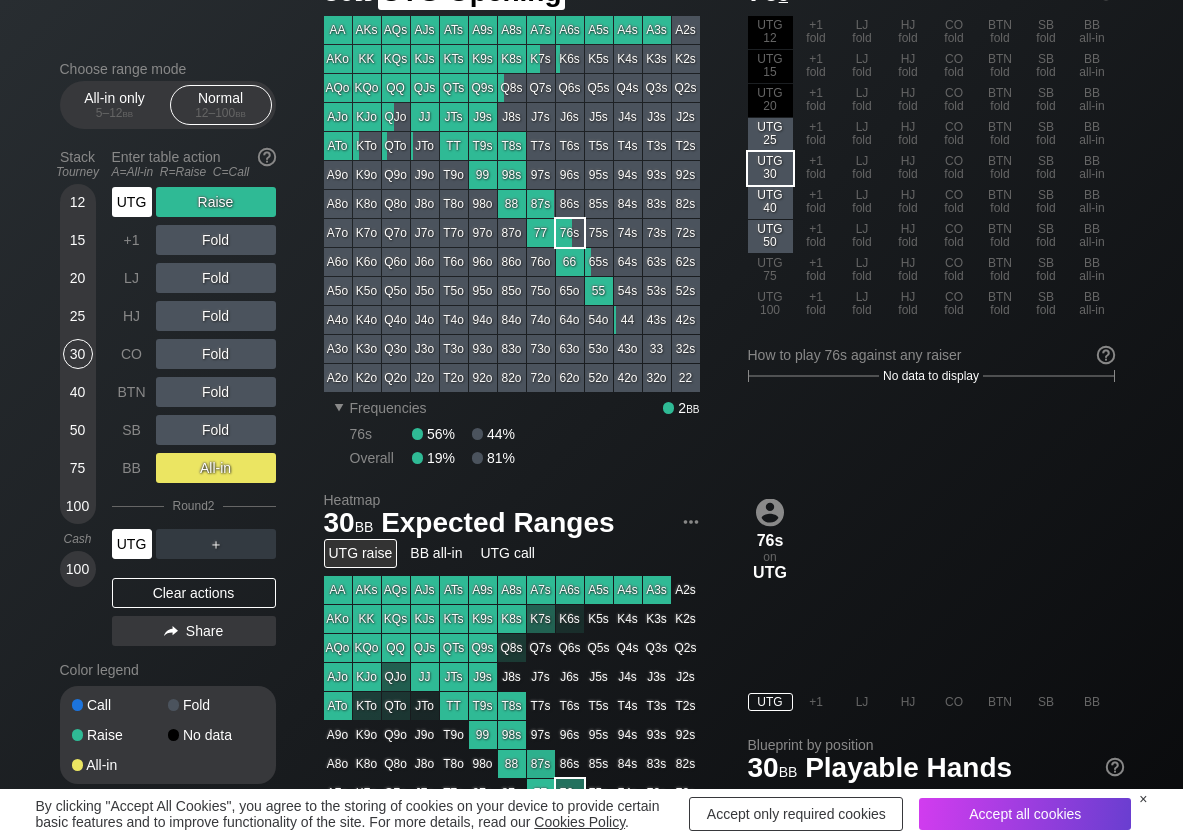 click on "UTG" at bounding box center (132, 202) 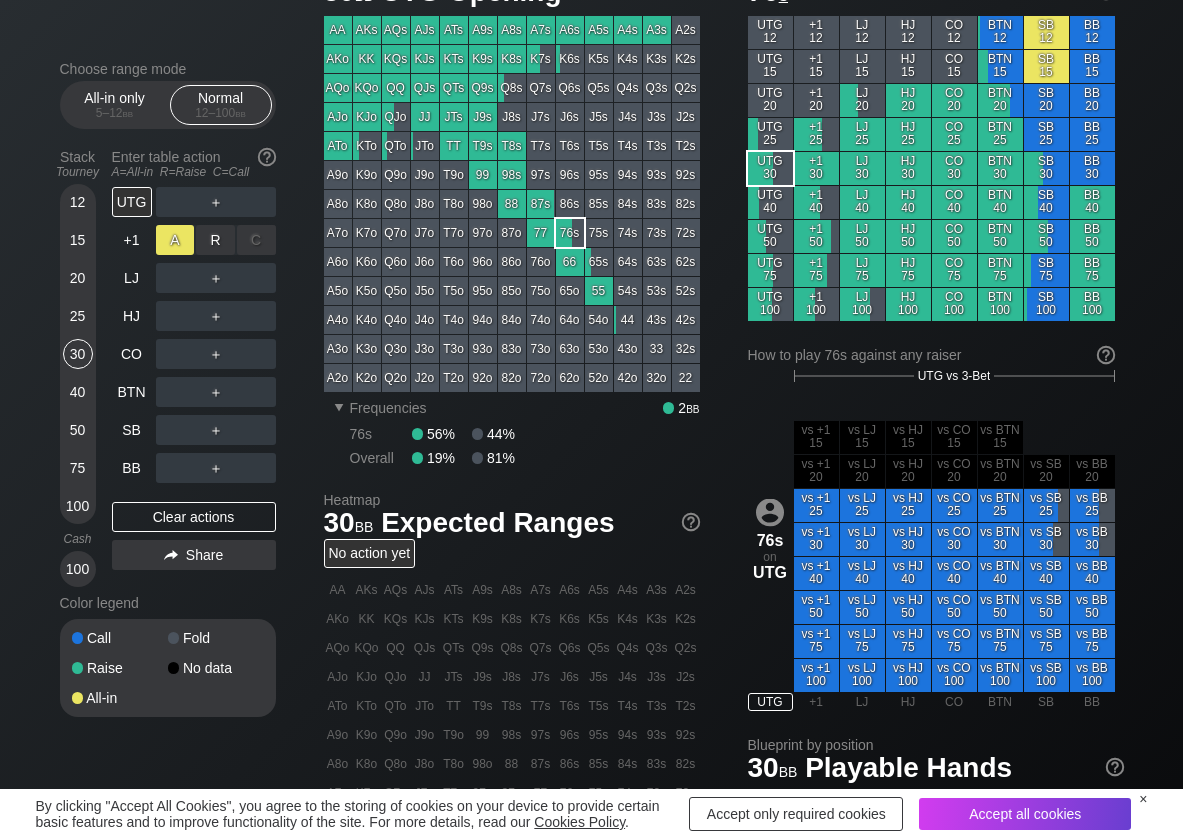 drag, startPoint x: 215, startPoint y: 253, endPoint x: 189, endPoint y: 253, distance: 26 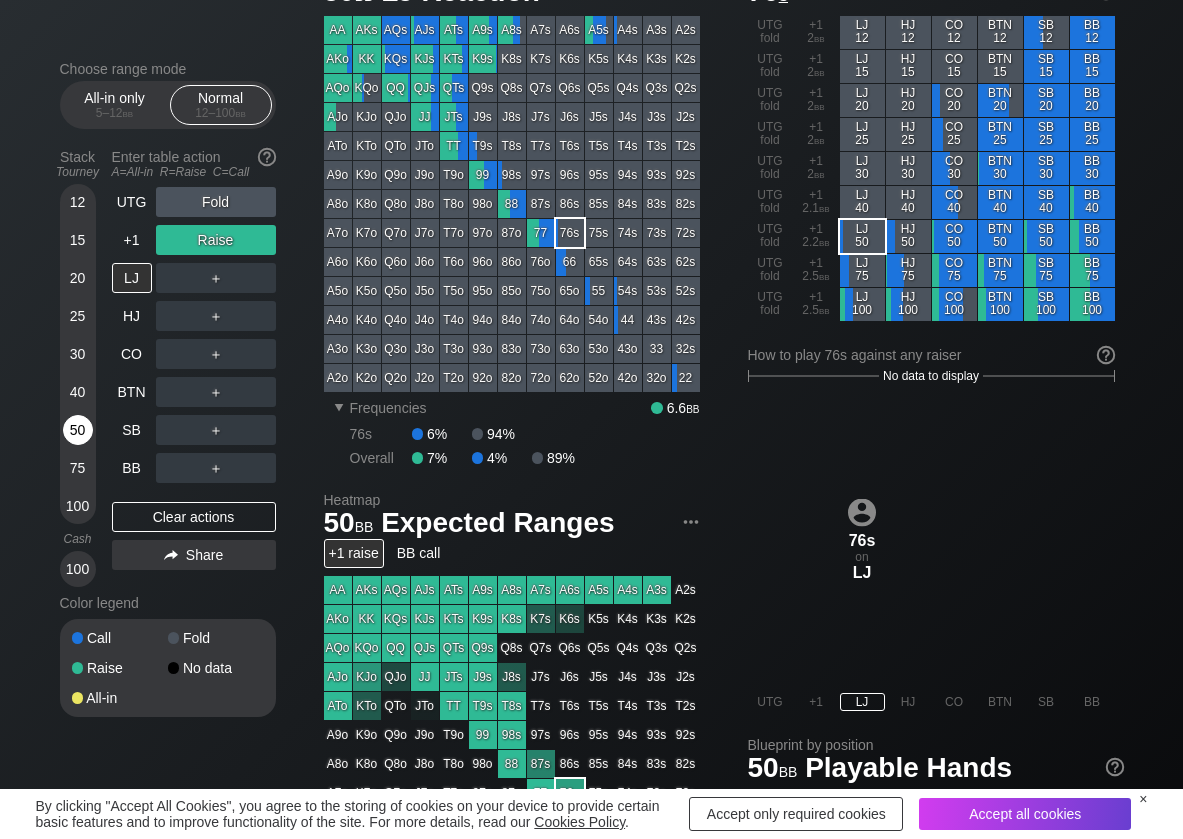 click on "50" at bounding box center [78, 430] 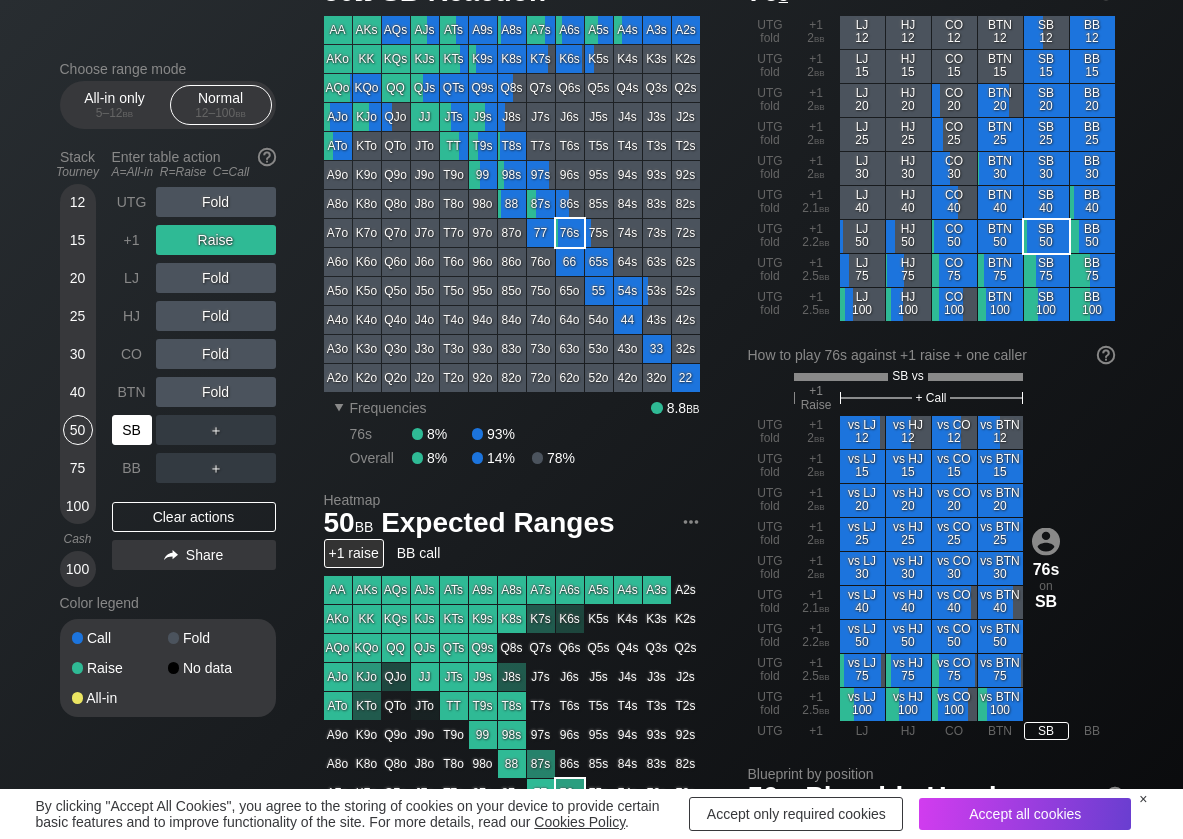 click on "SB" at bounding box center [132, 430] 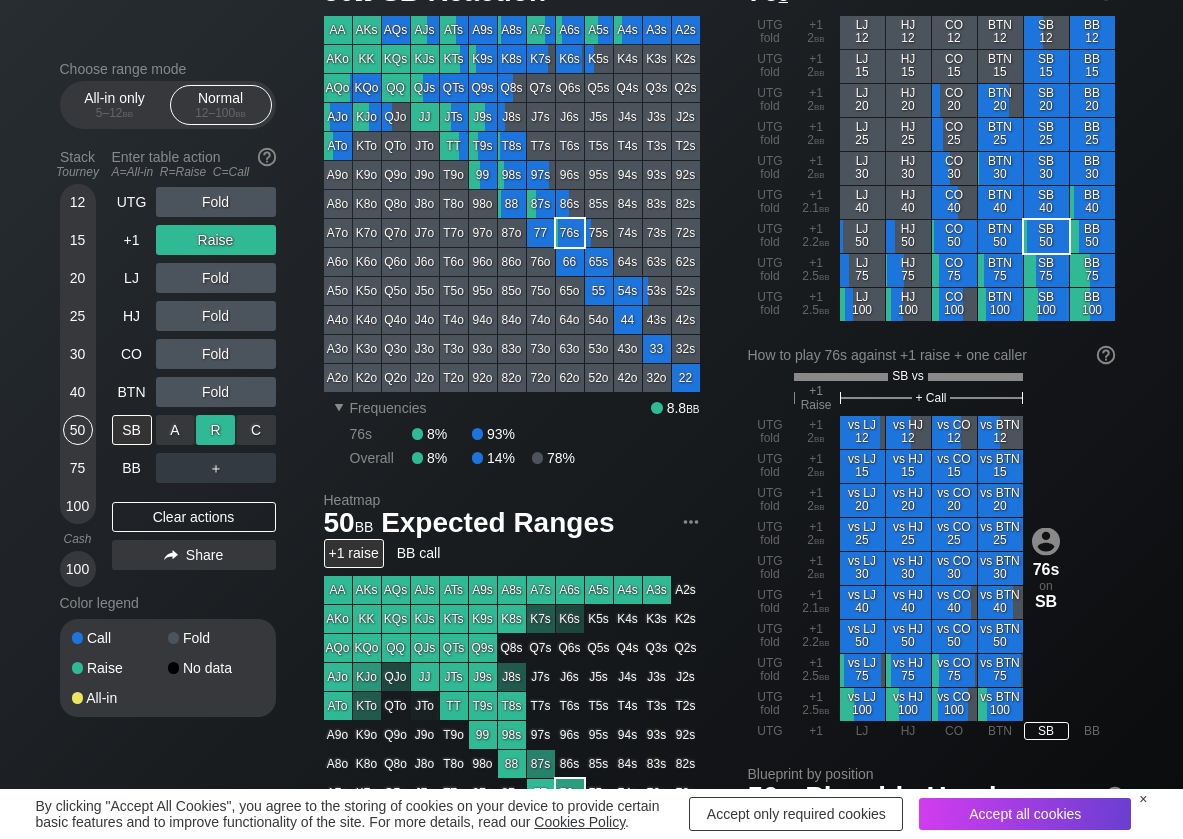 click on "R ✕" at bounding box center [215, 430] 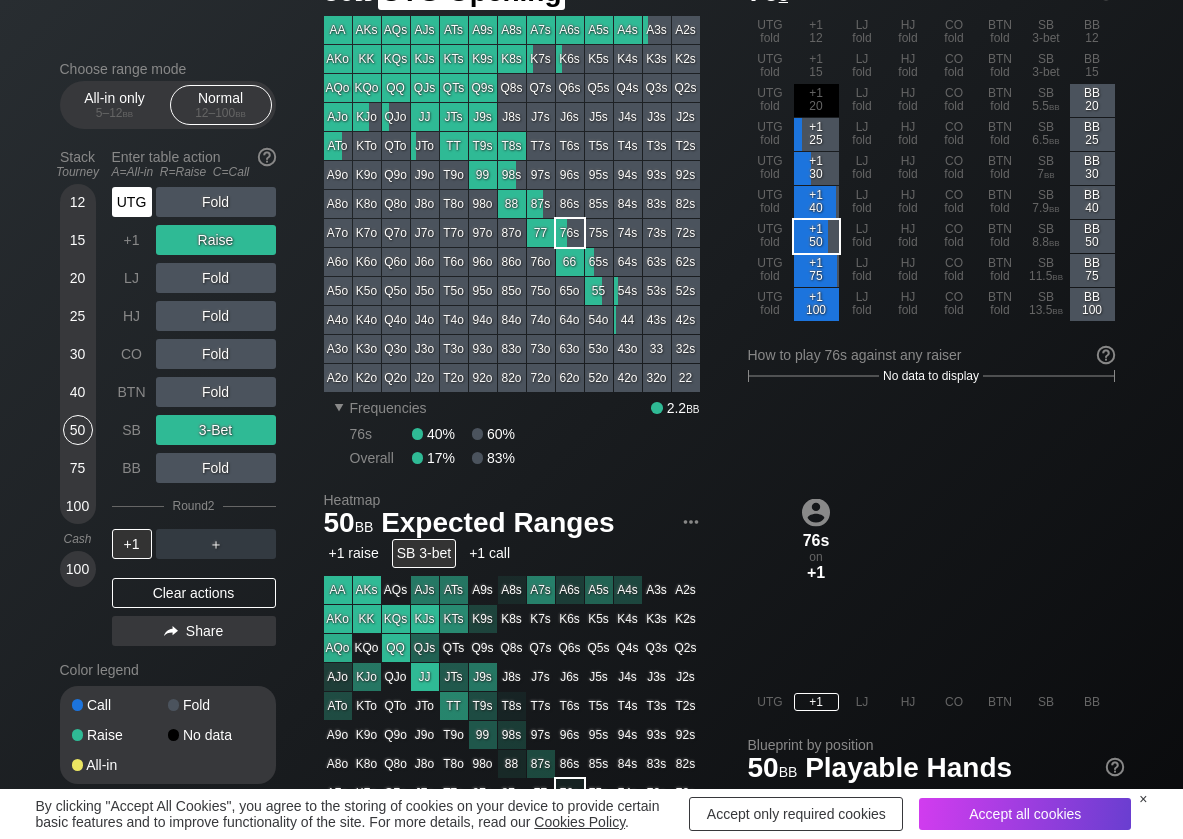 drag, startPoint x: 131, startPoint y: 206, endPoint x: 163, endPoint y: 203, distance: 32.140316 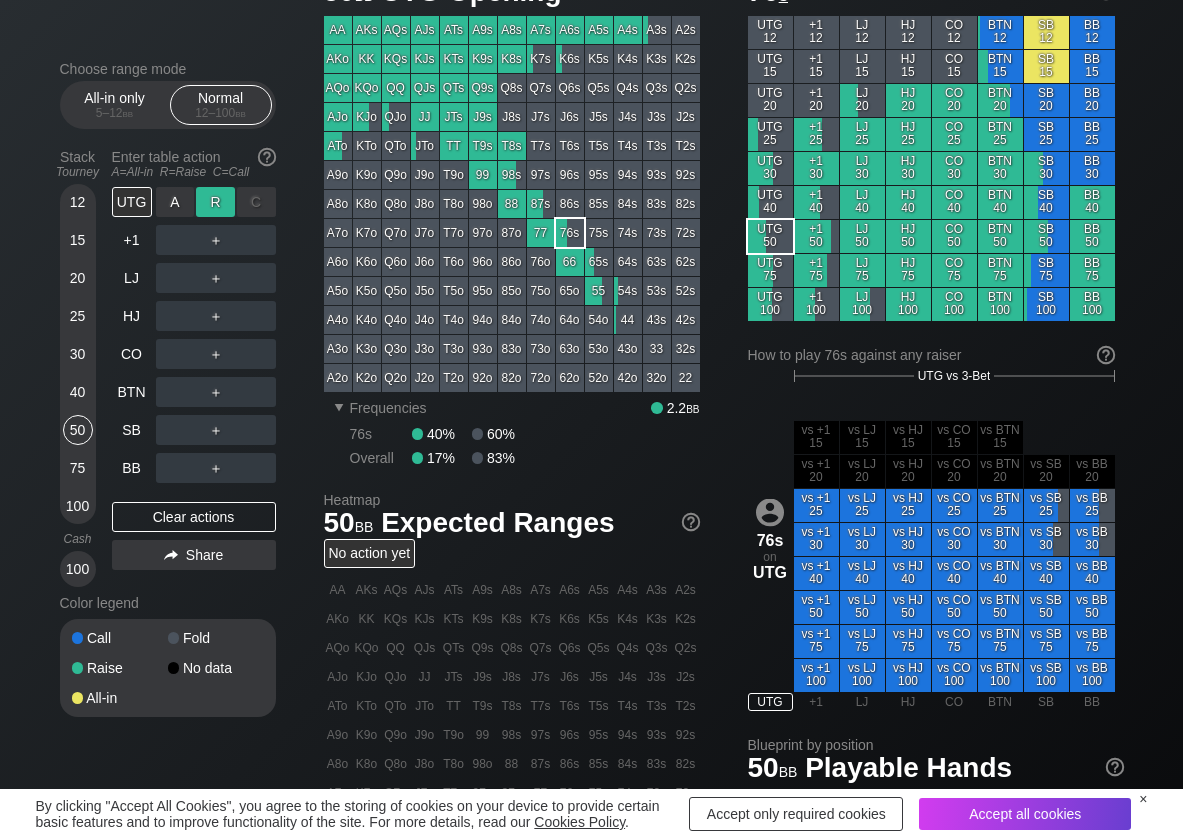 click on "R ✕" at bounding box center [215, 202] 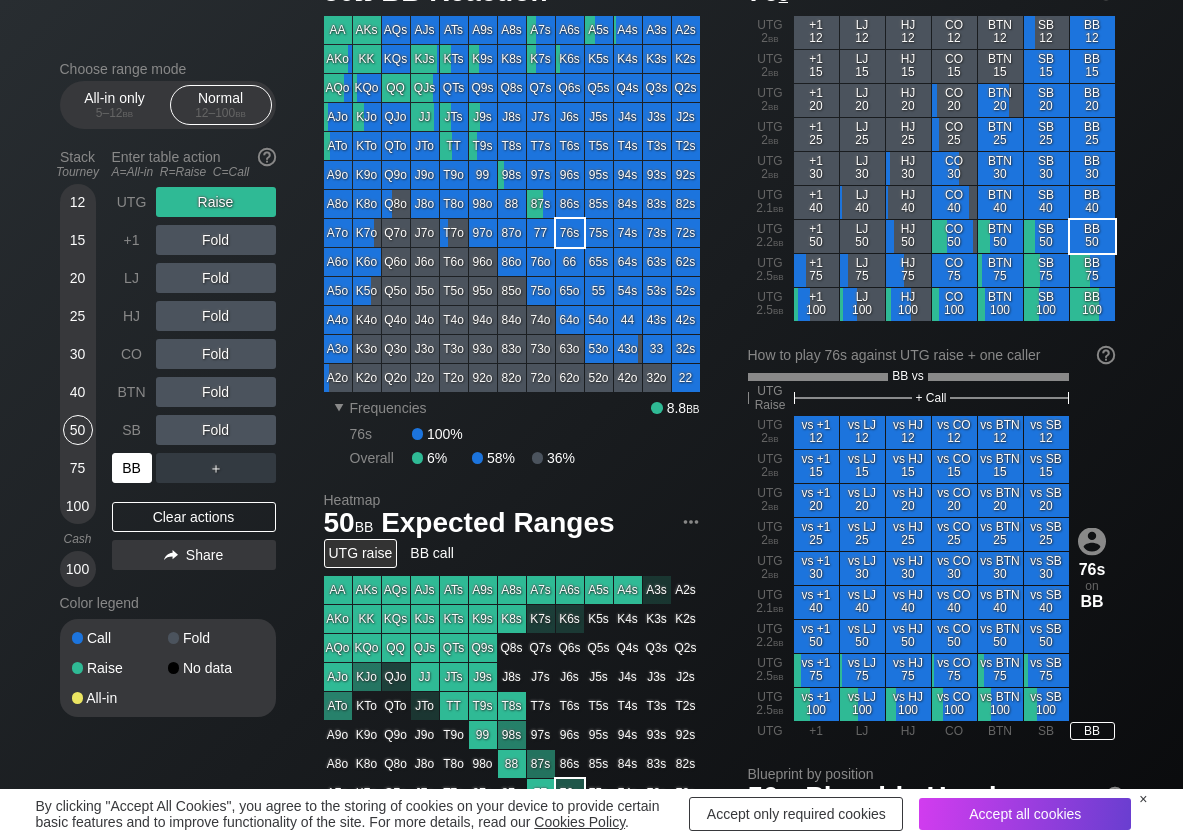 click on "BB" at bounding box center (132, 468) 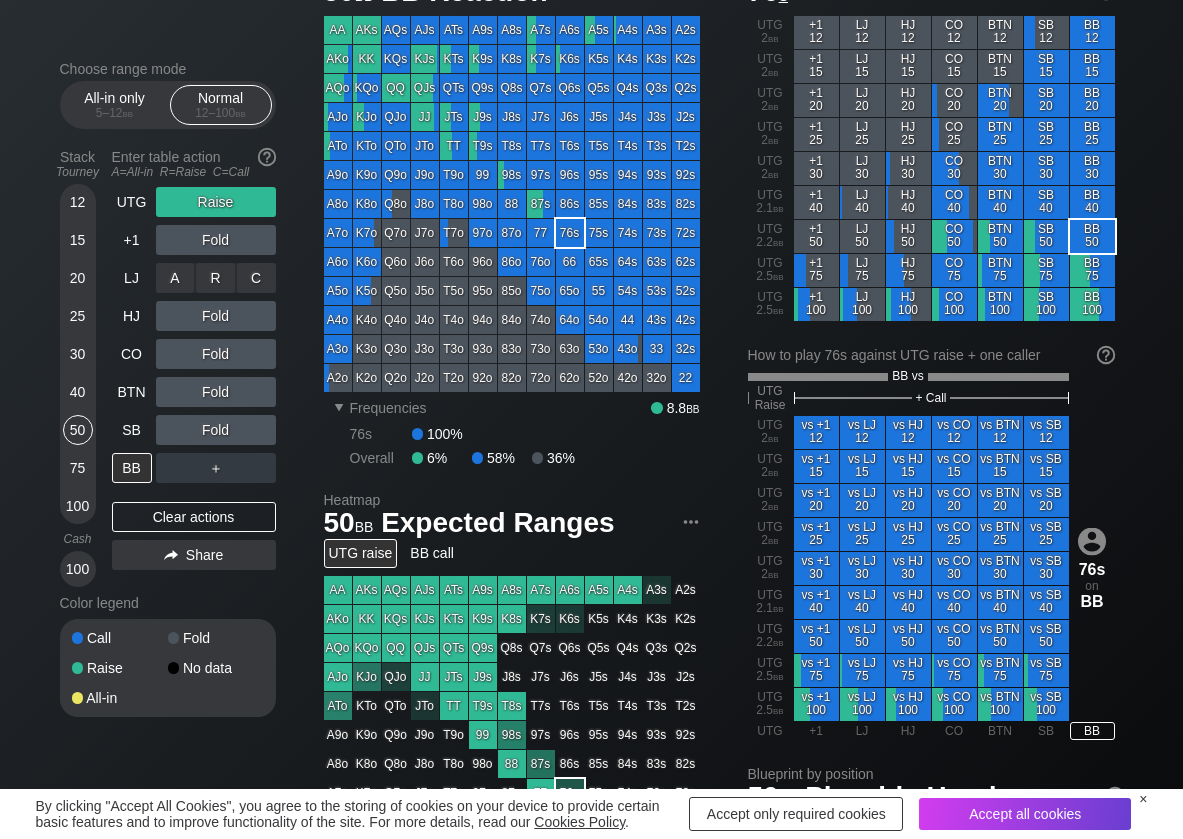 click on "C ✕" at bounding box center [256, 278] 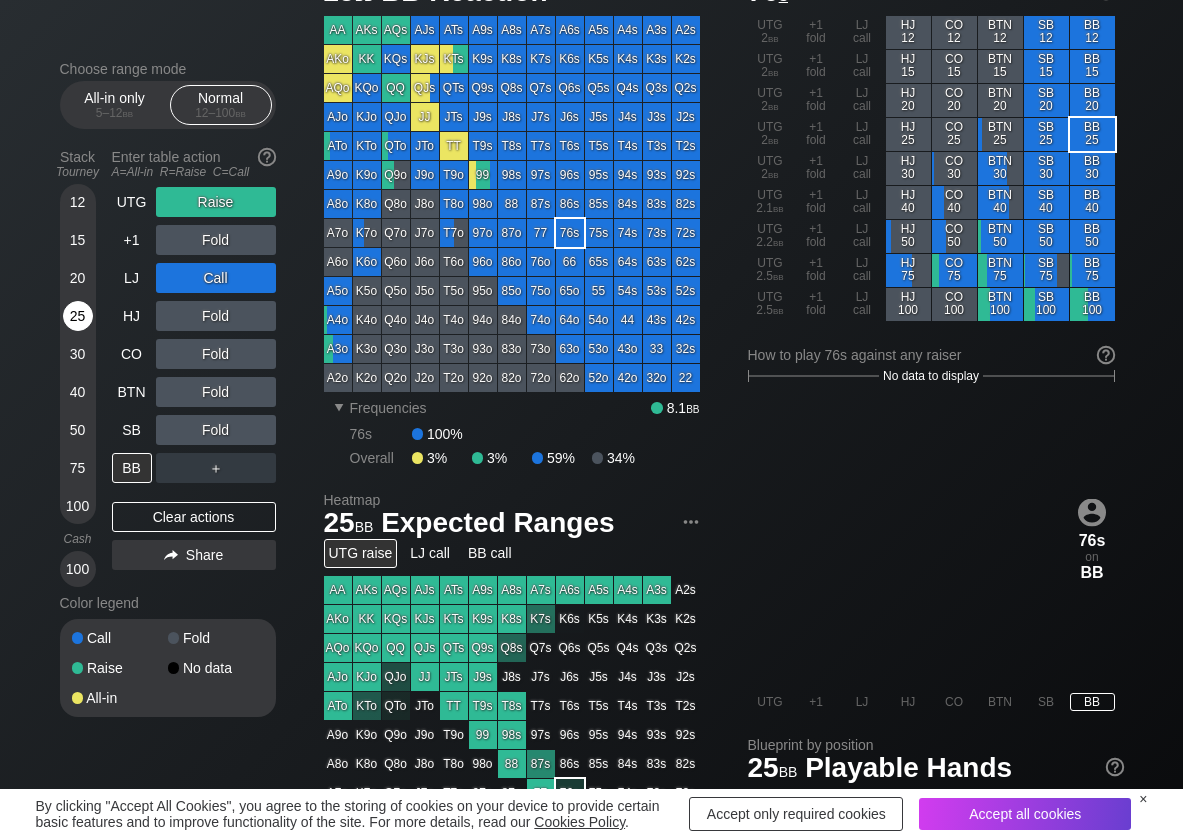 click on "25" at bounding box center (78, 316) 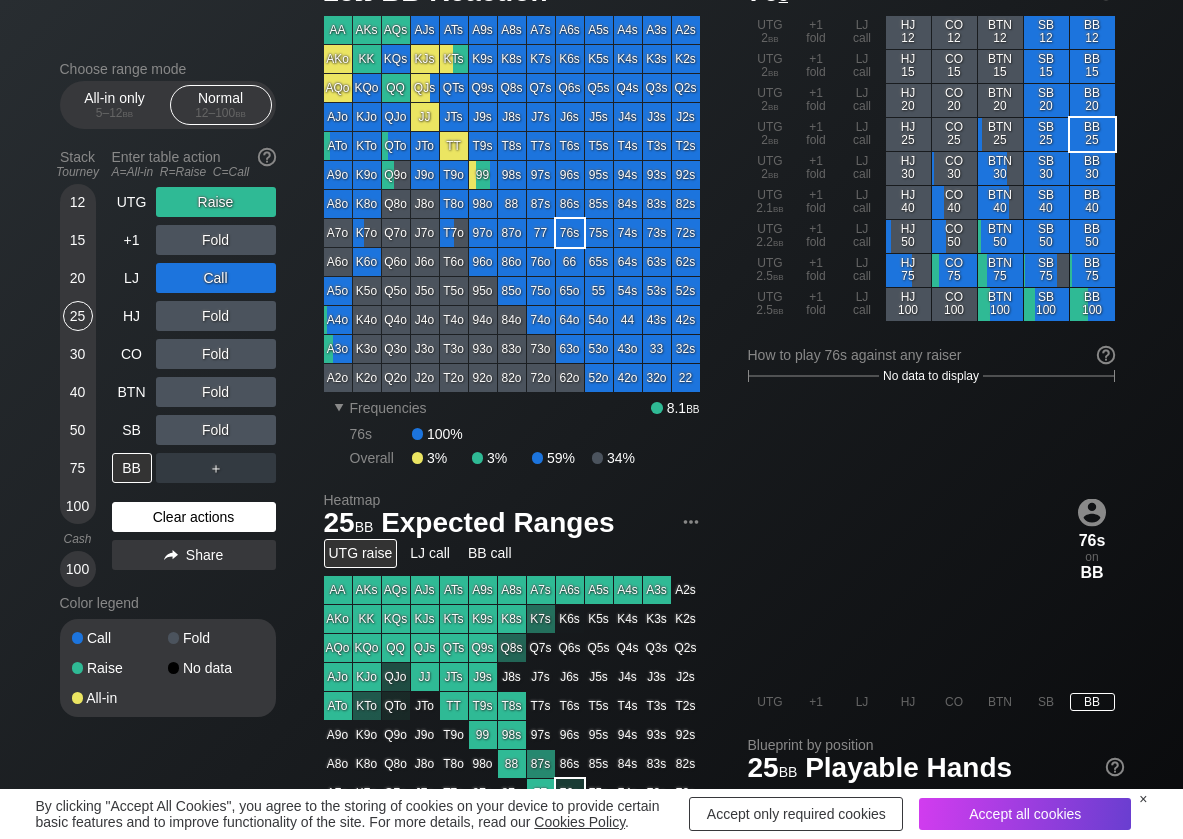 click on "Clear actions" at bounding box center [194, 517] 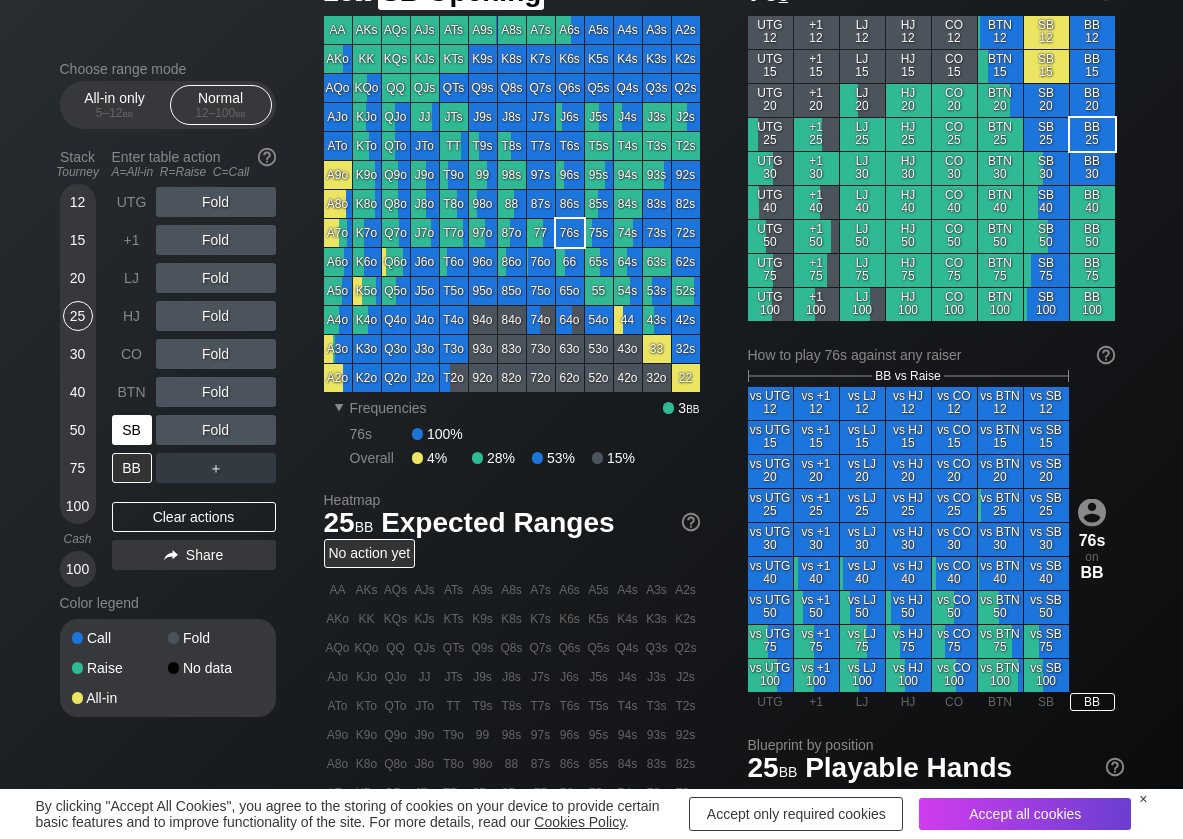 click on "SB" at bounding box center [132, 430] 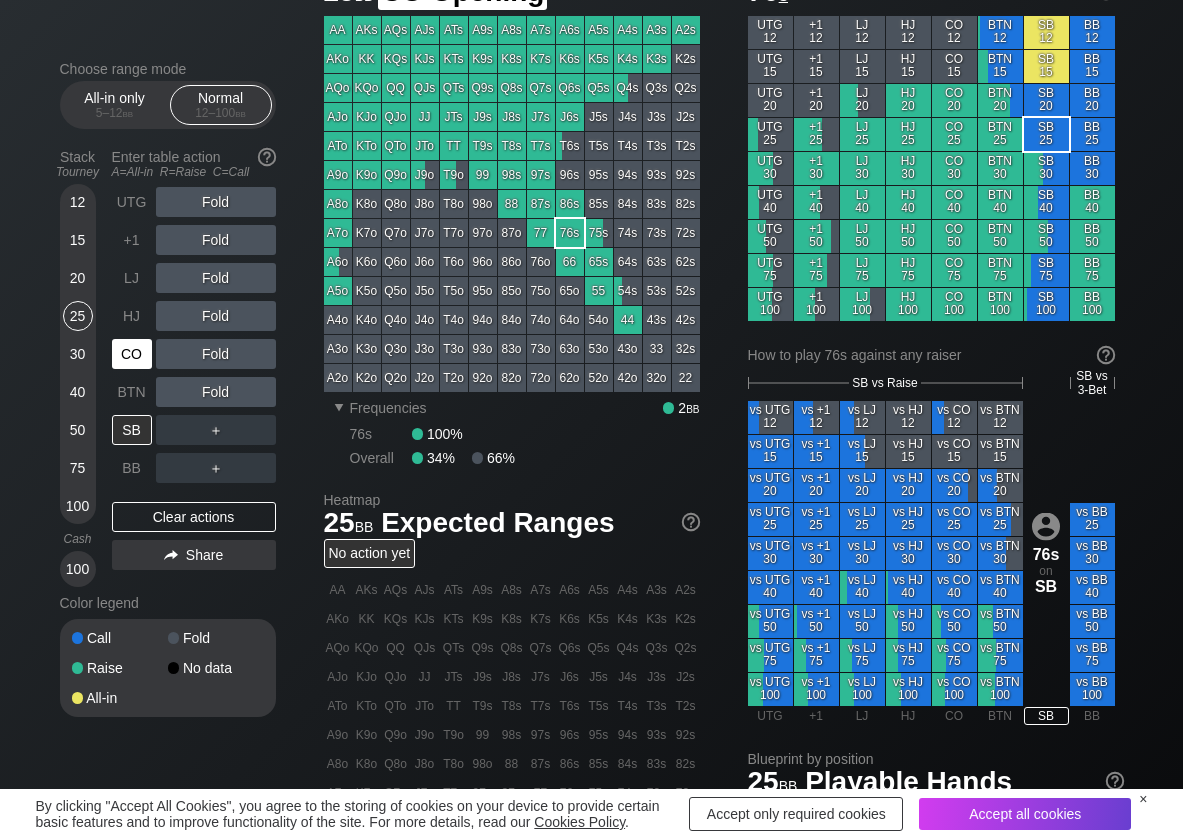 click on "CO" at bounding box center [132, 354] 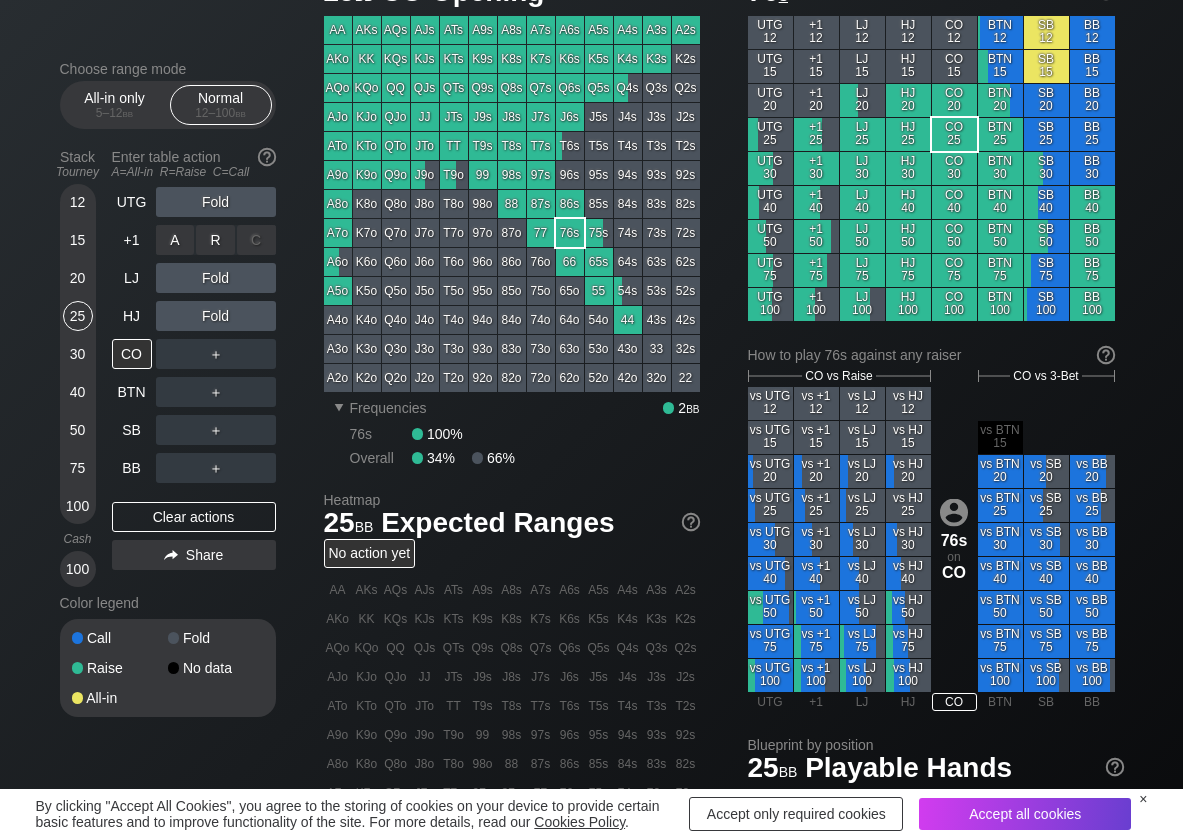 click on "A ✕ R ✕ C ✕ Fold" at bounding box center [216, 240] 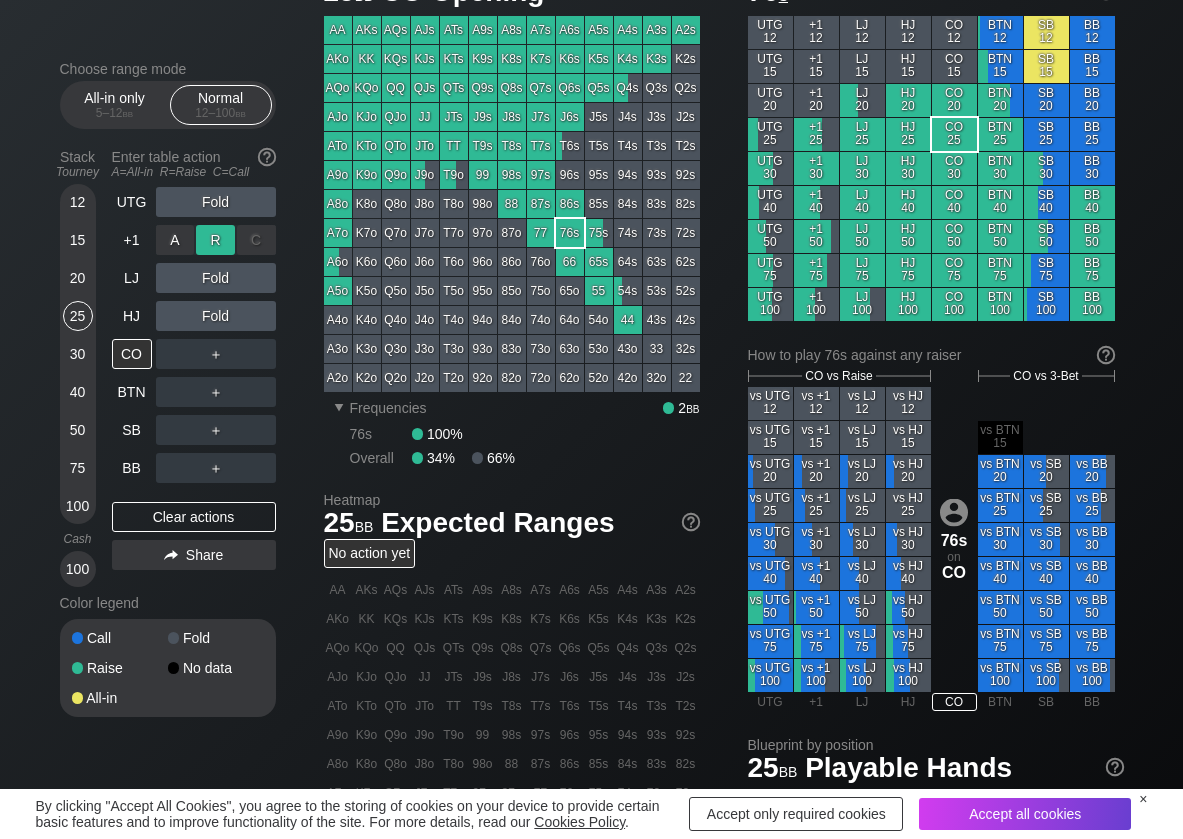 click on "R ✕" at bounding box center (215, 240) 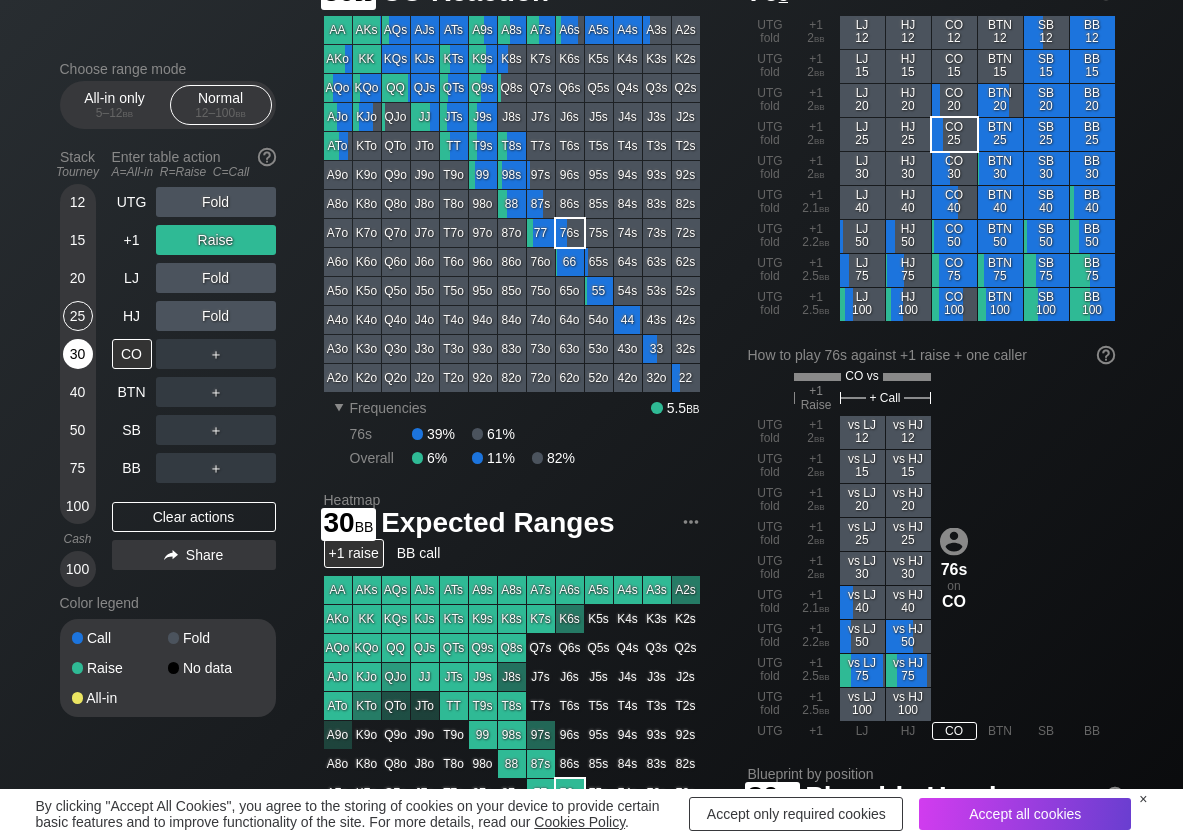 click on "30" at bounding box center [78, 354] 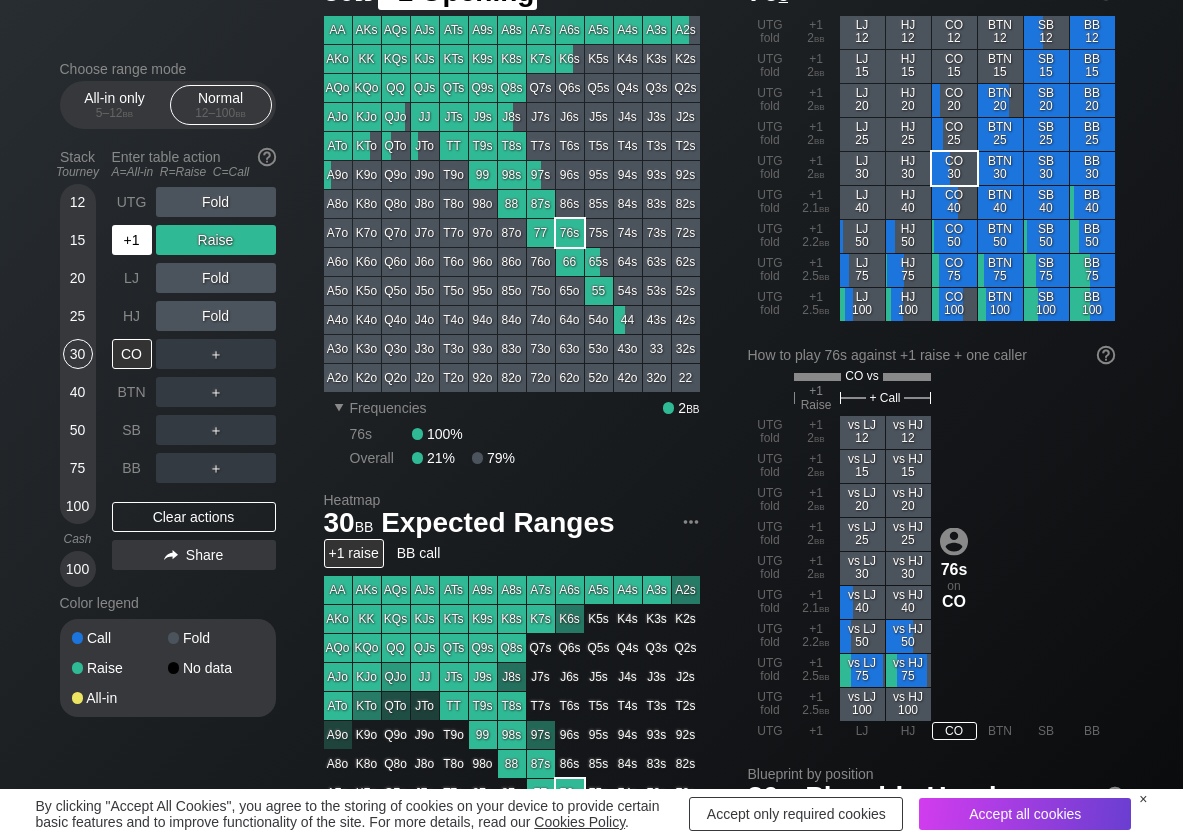 click on "+1" at bounding box center (132, 240) 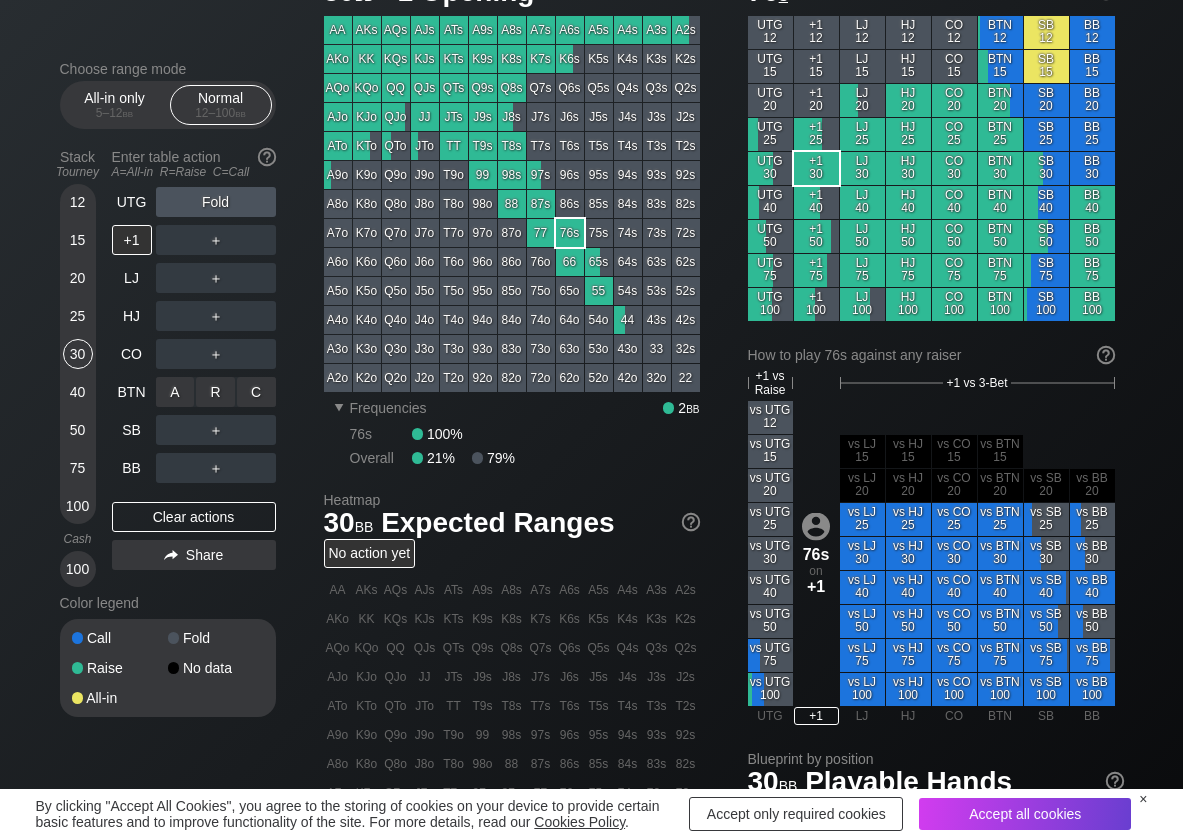 click on "R ✕" at bounding box center [215, 392] 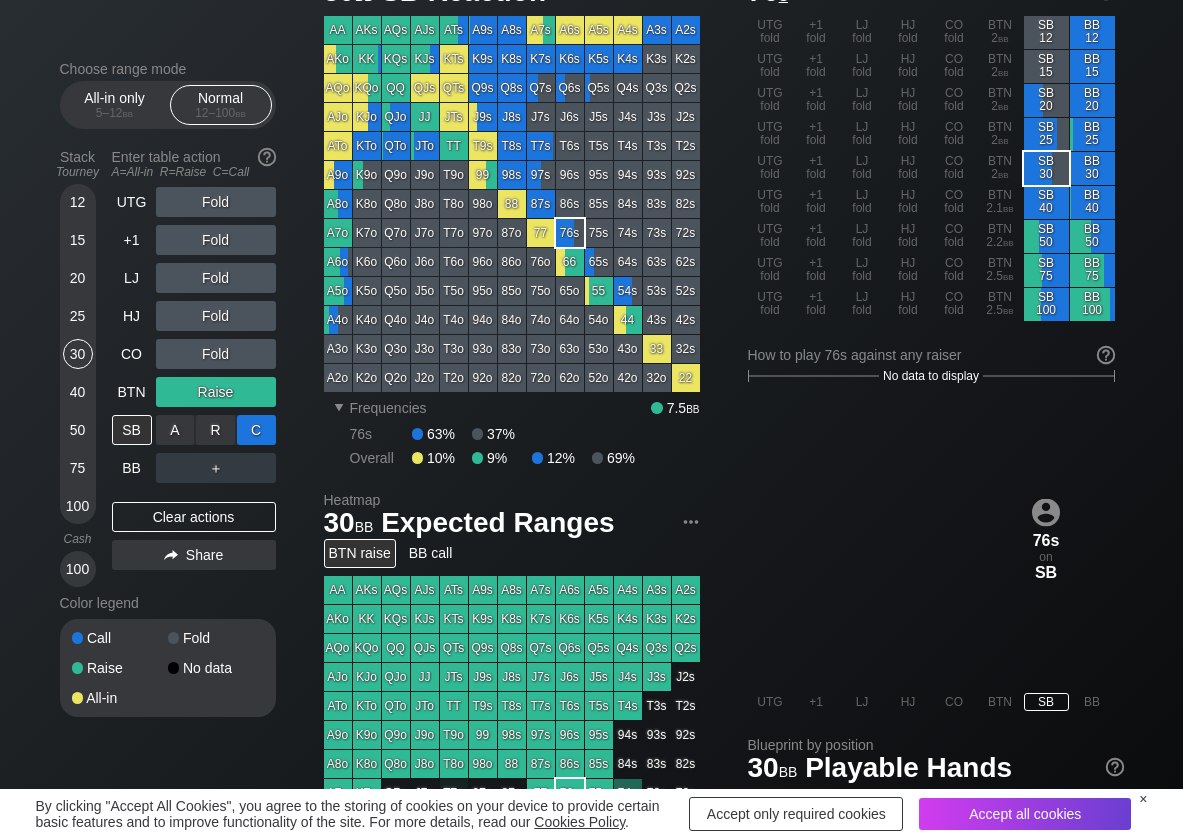 click on "C ✕" at bounding box center [256, 430] 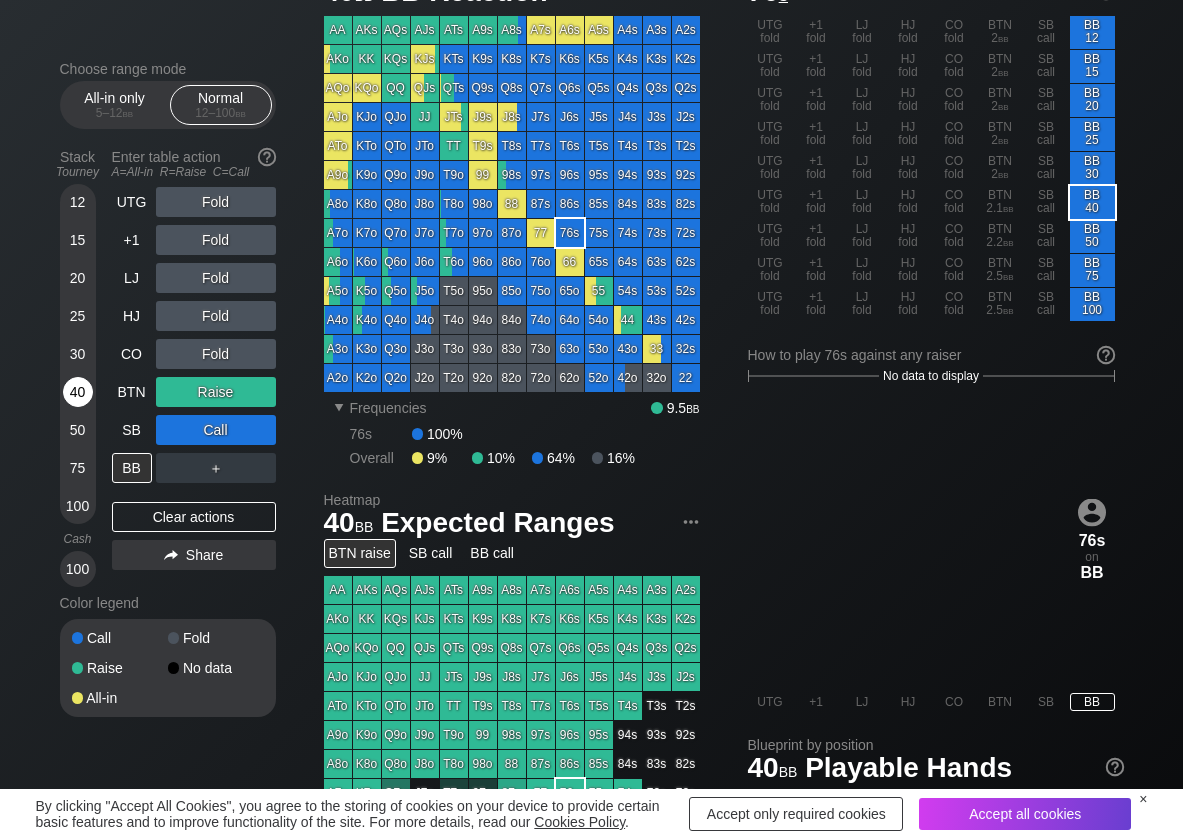 click on "40" at bounding box center (78, 392) 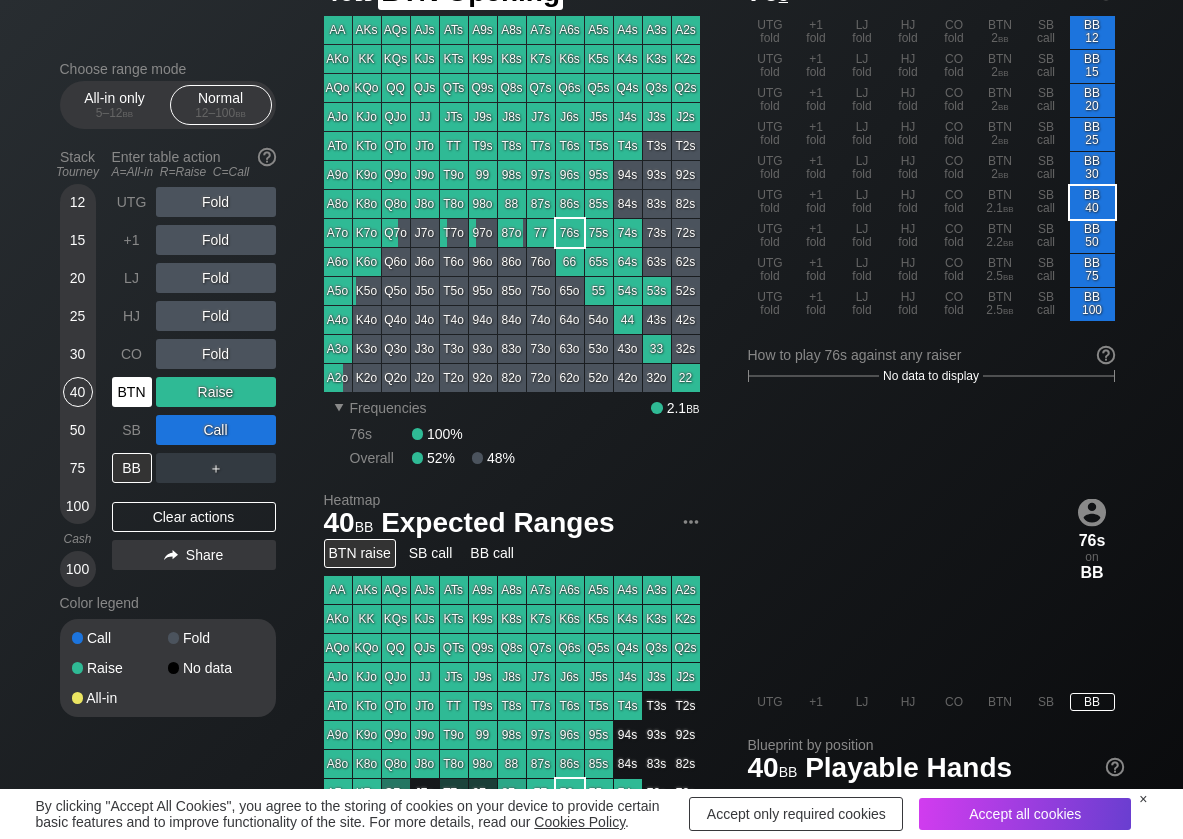 click on "BTN" at bounding box center (132, 392) 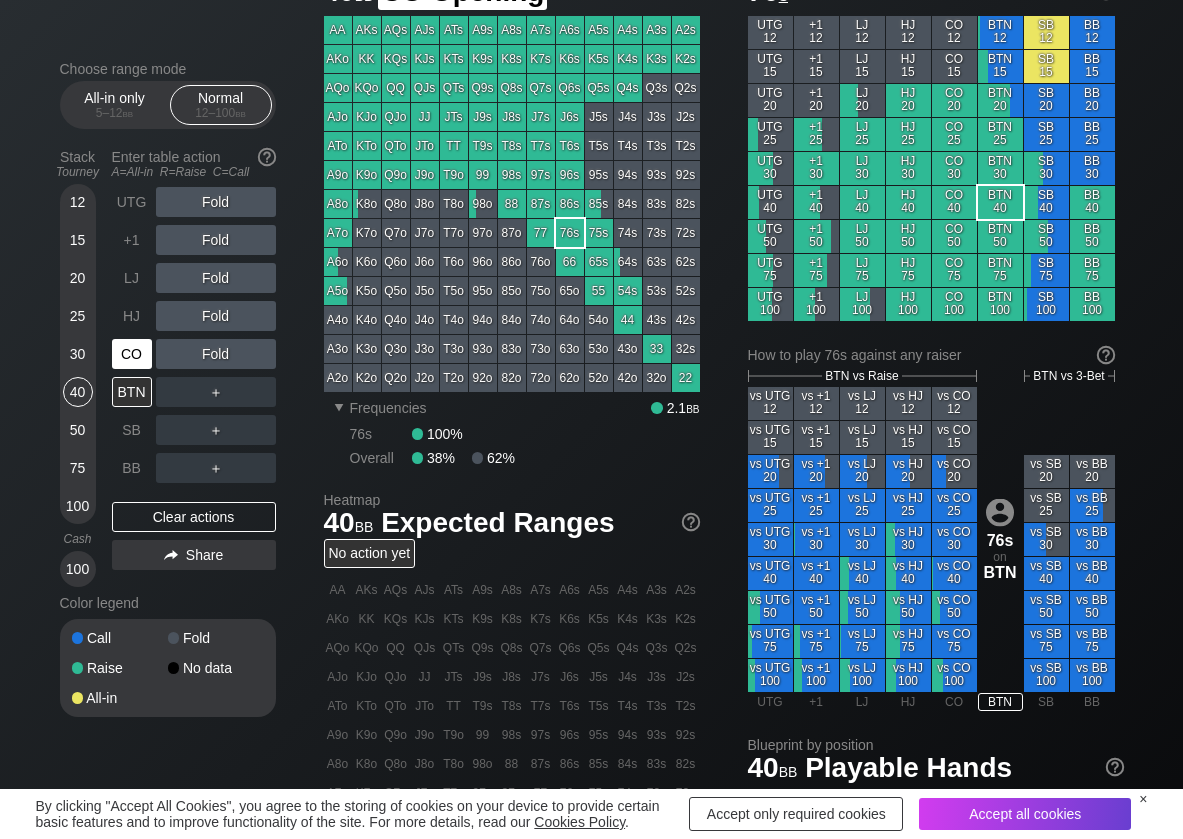 drag, startPoint x: 125, startPoint y: 360, endPoint x: 186, endPoint y: 282, distance: 99.0202 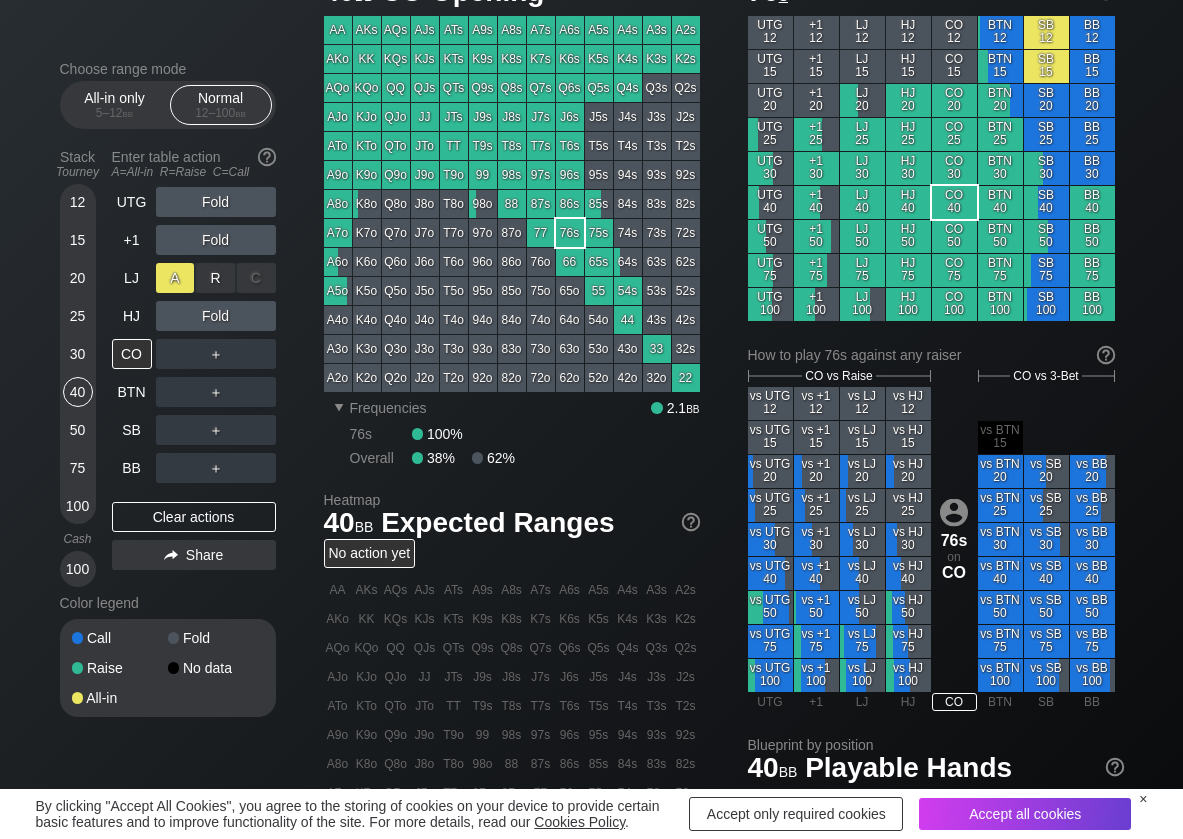 drag, startPoint x: 211, startPoint y: 277, endPoint x: 187, endPoint y: 292, distance: 28.301943 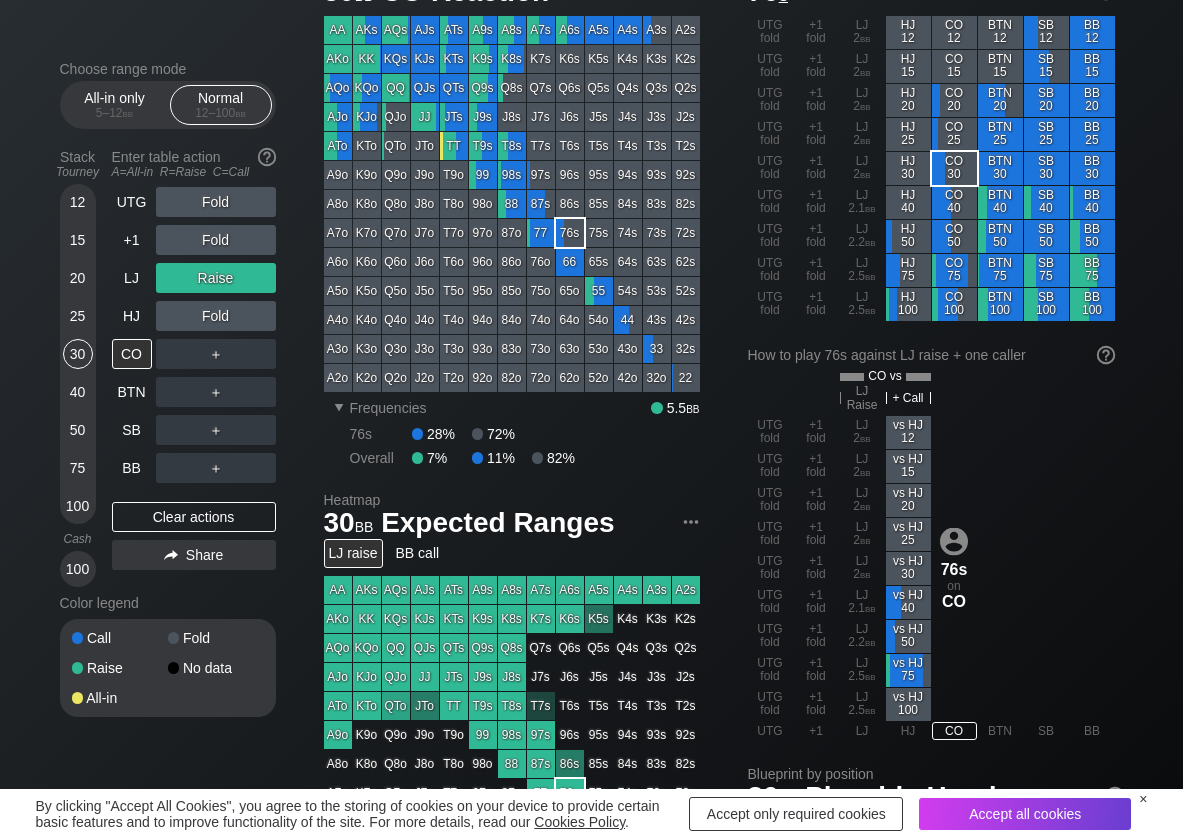 drag, startPoint x: 83, startPoint y: 350, endPoint x: 60, endPoint y: 355, distance: 23.537205 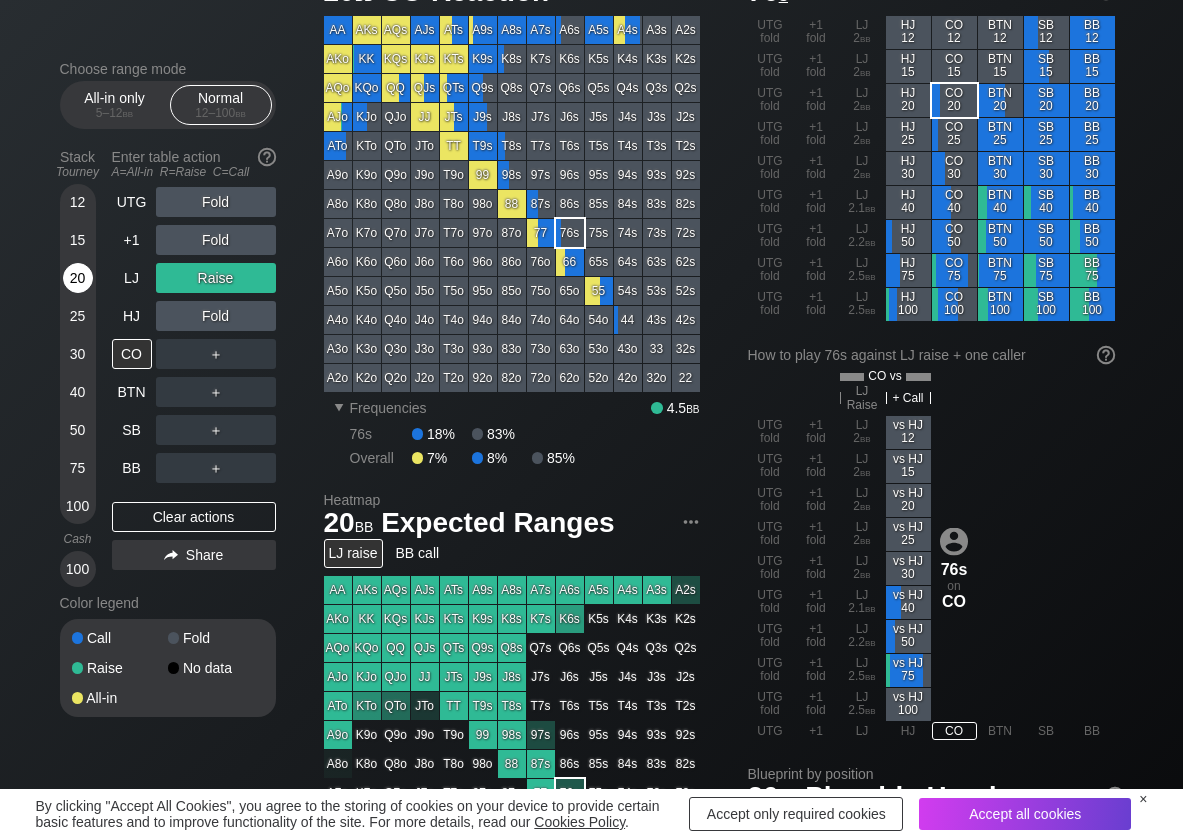 click on "20" at bounding box center (78, 278) 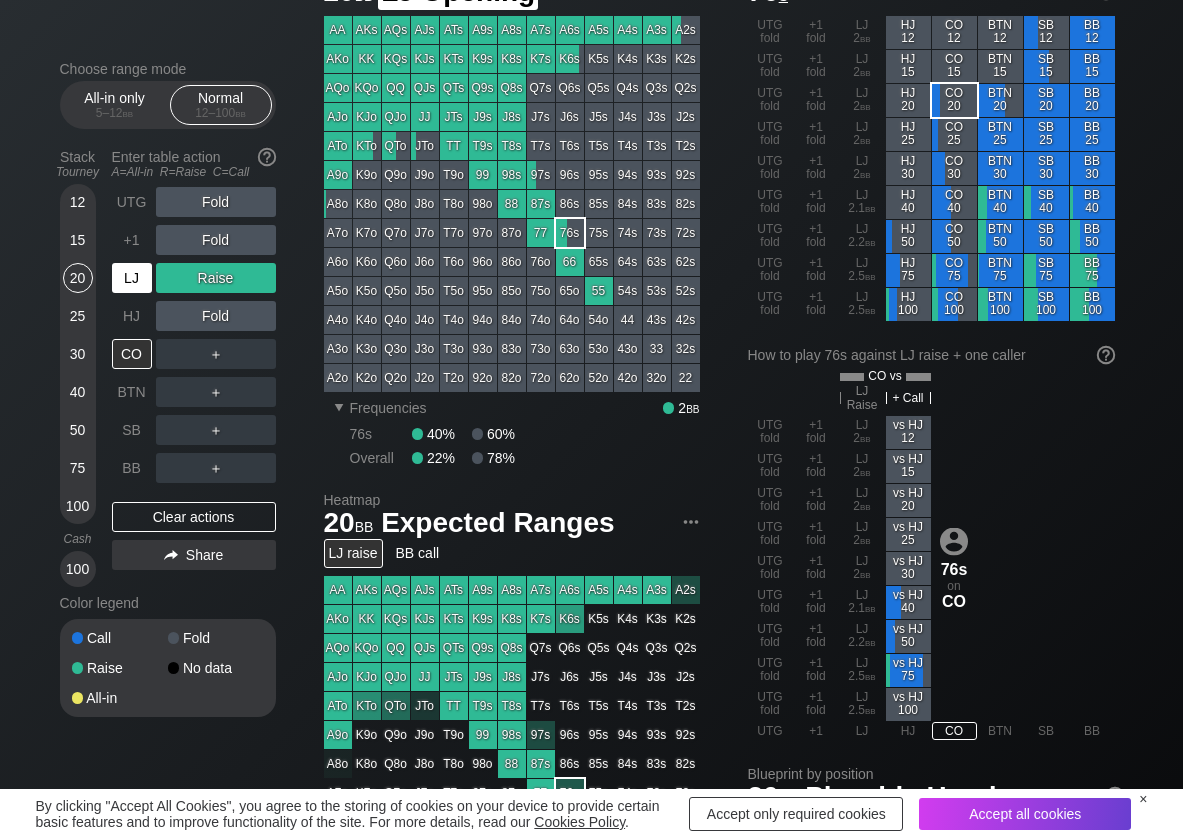 click on "LJ" at bounding box center [132, 278] 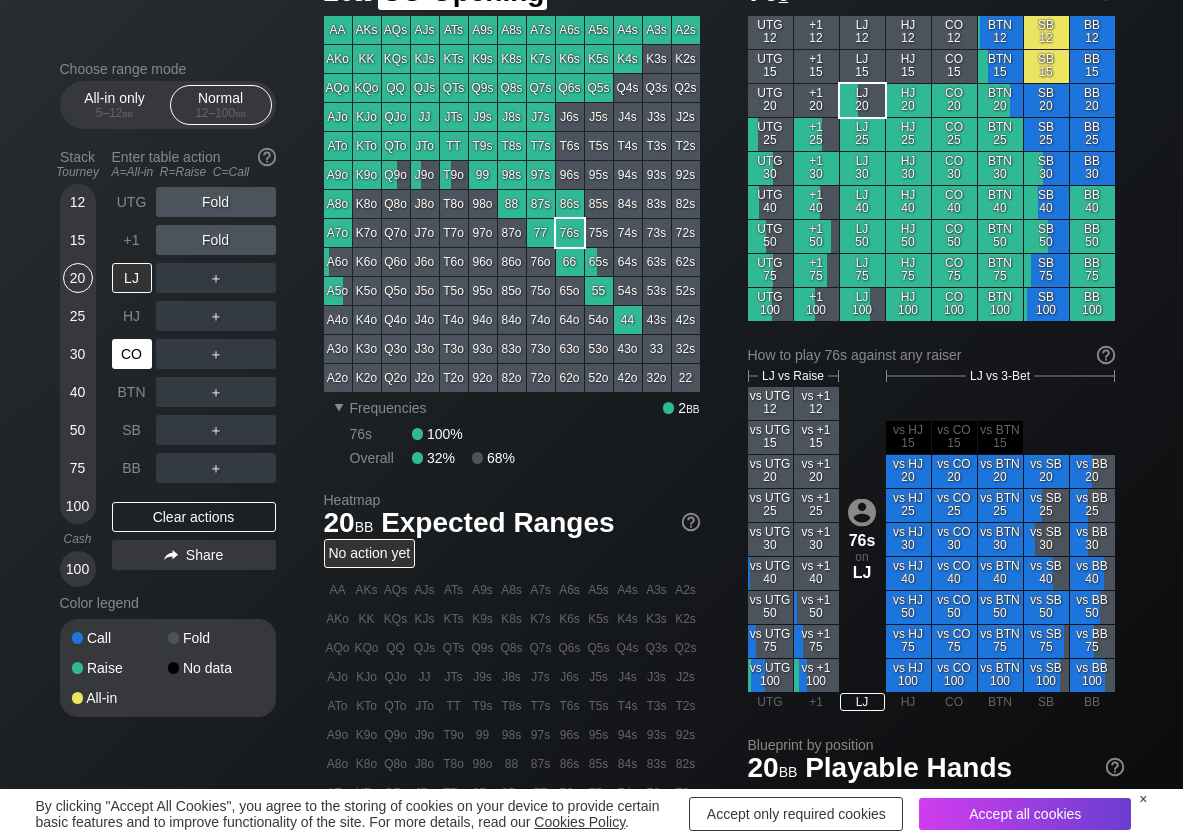 click on "CO" at bounding box center (132, 354) 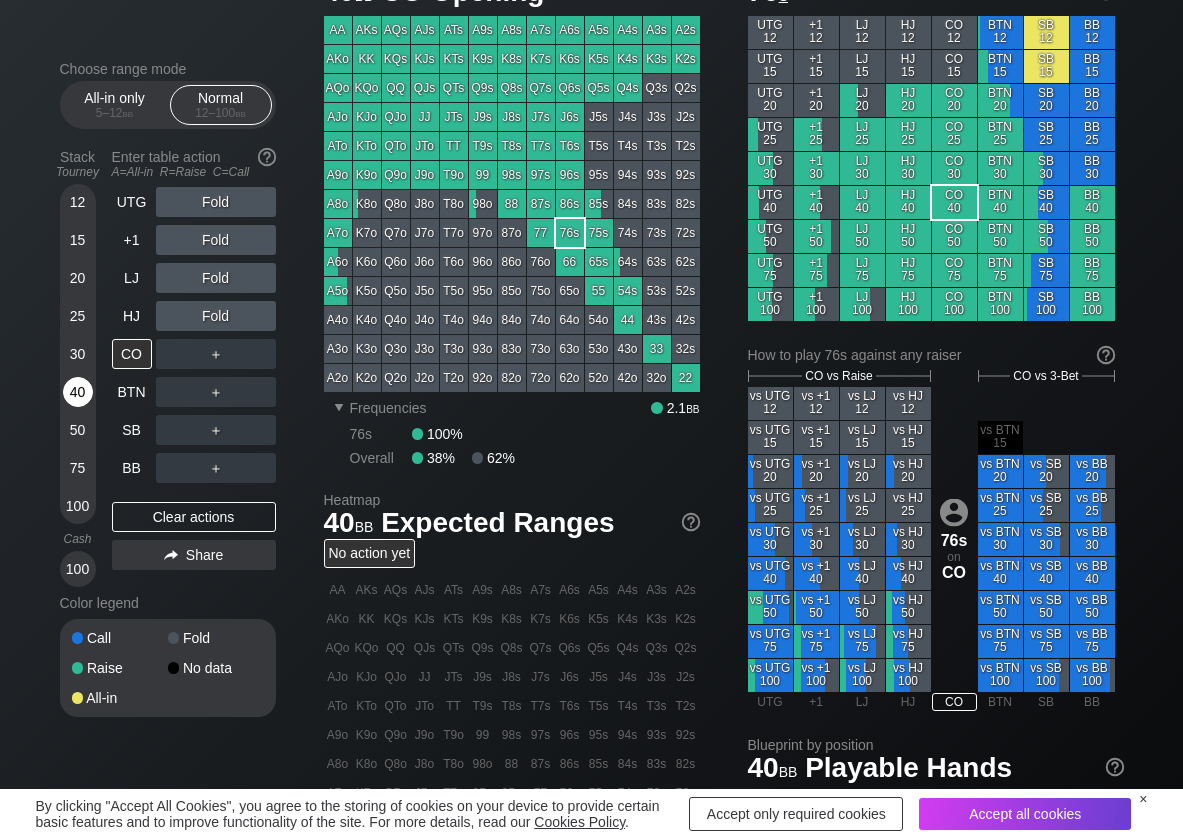 click on "40" at bounding box center [78, 392] 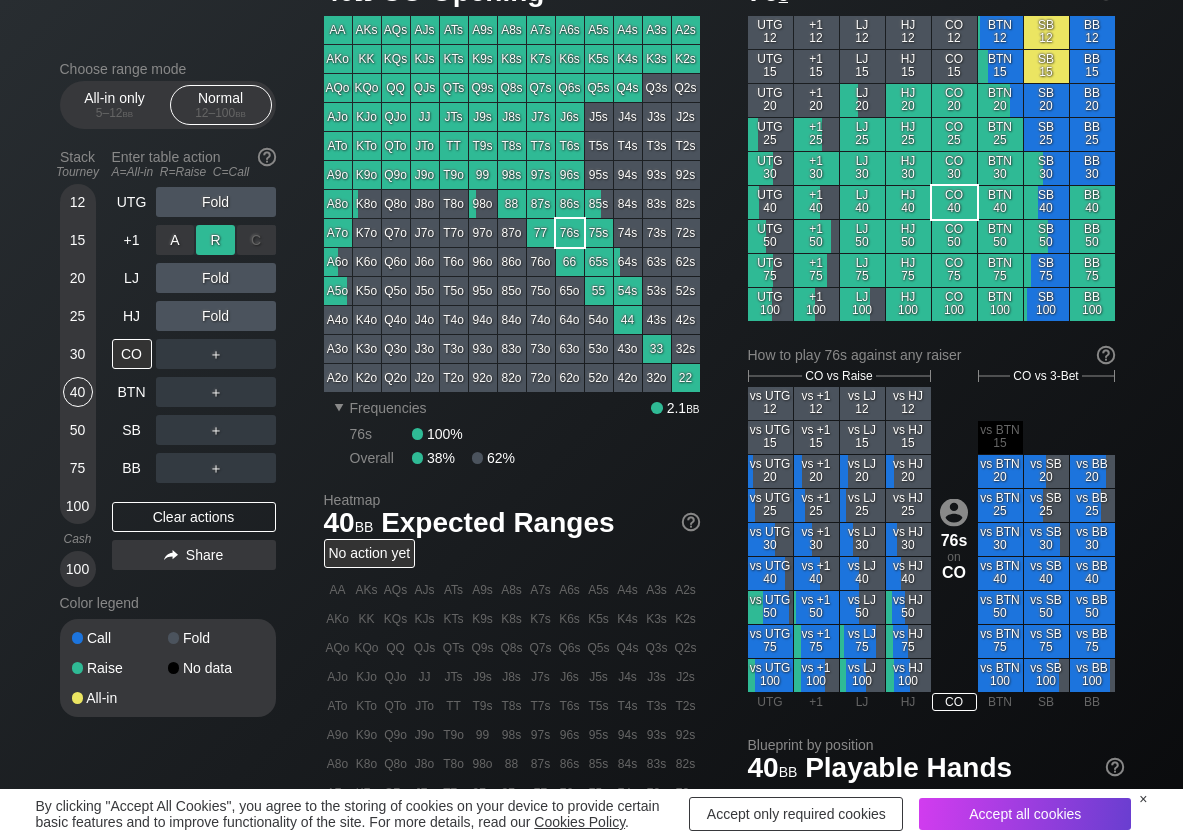 click on "R ✕" at bounding box center [215, 240] 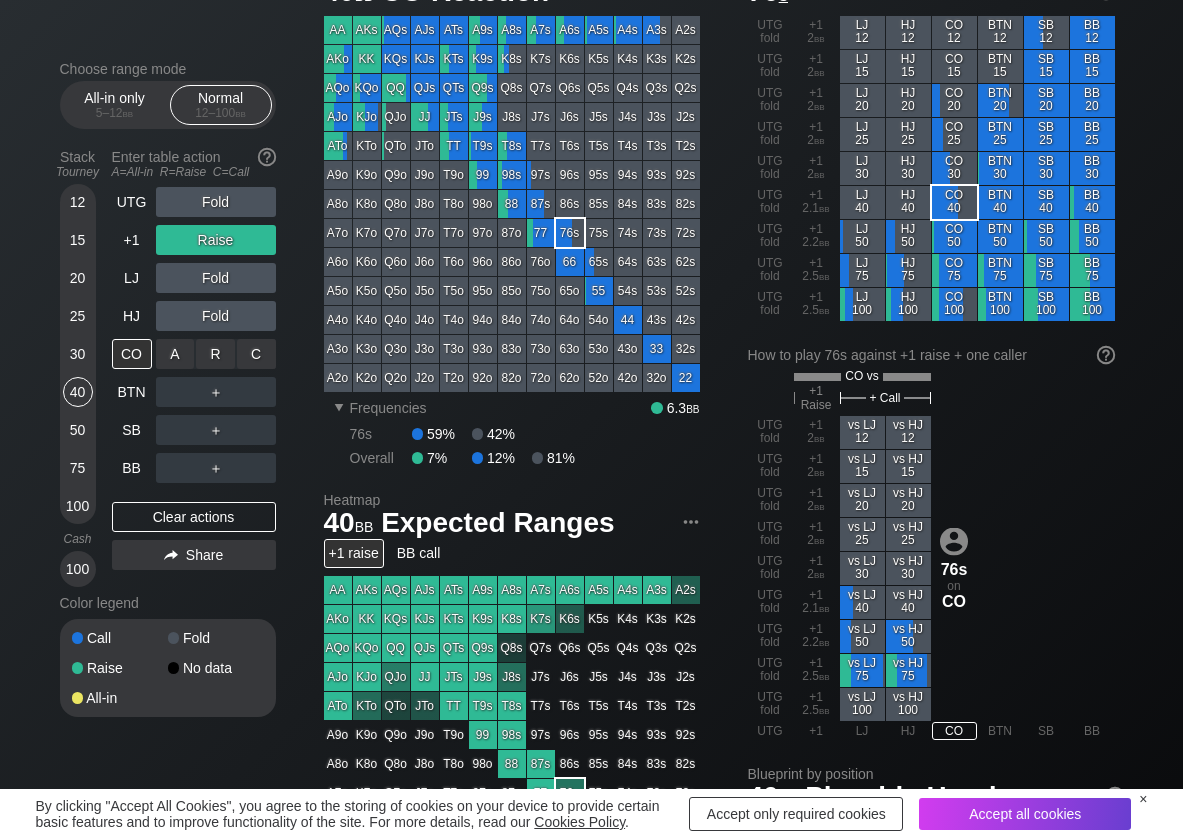click on "C ✕" at bounding box center [256, 354] 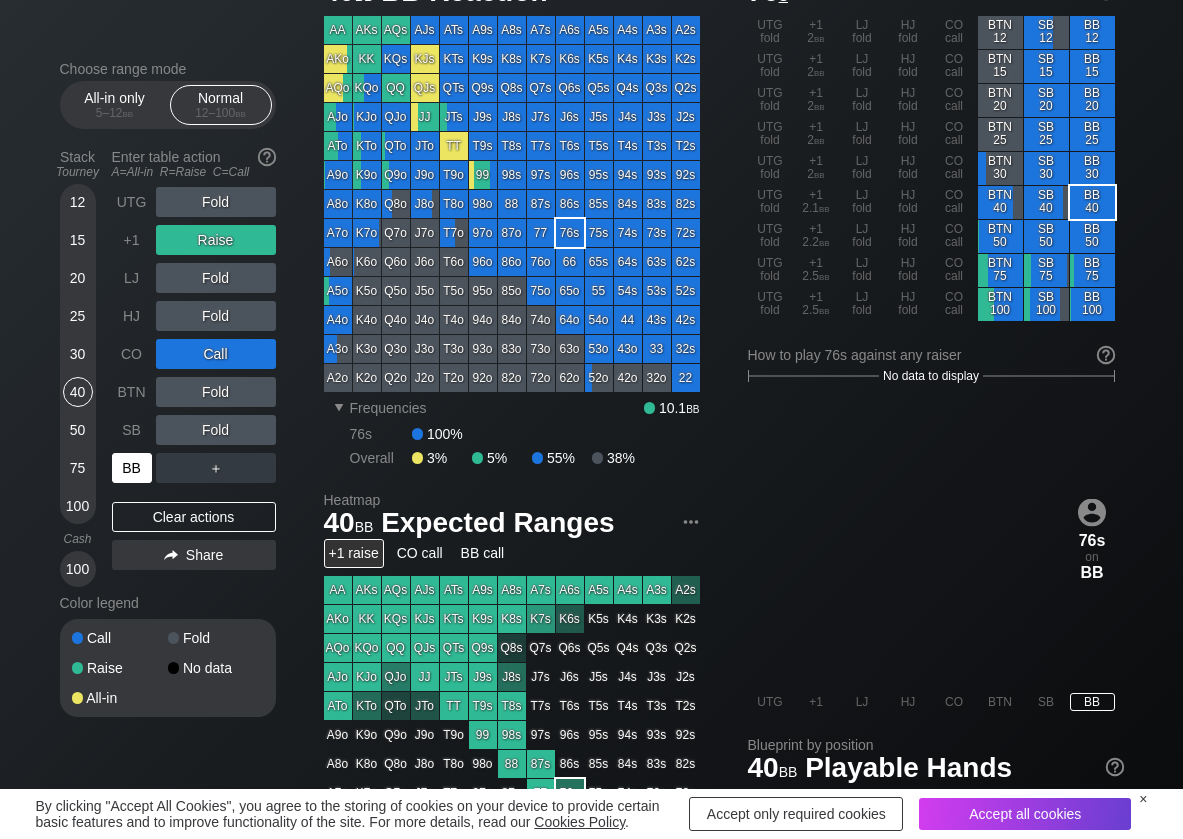 click on "BB" at bounding box center (132, 468) 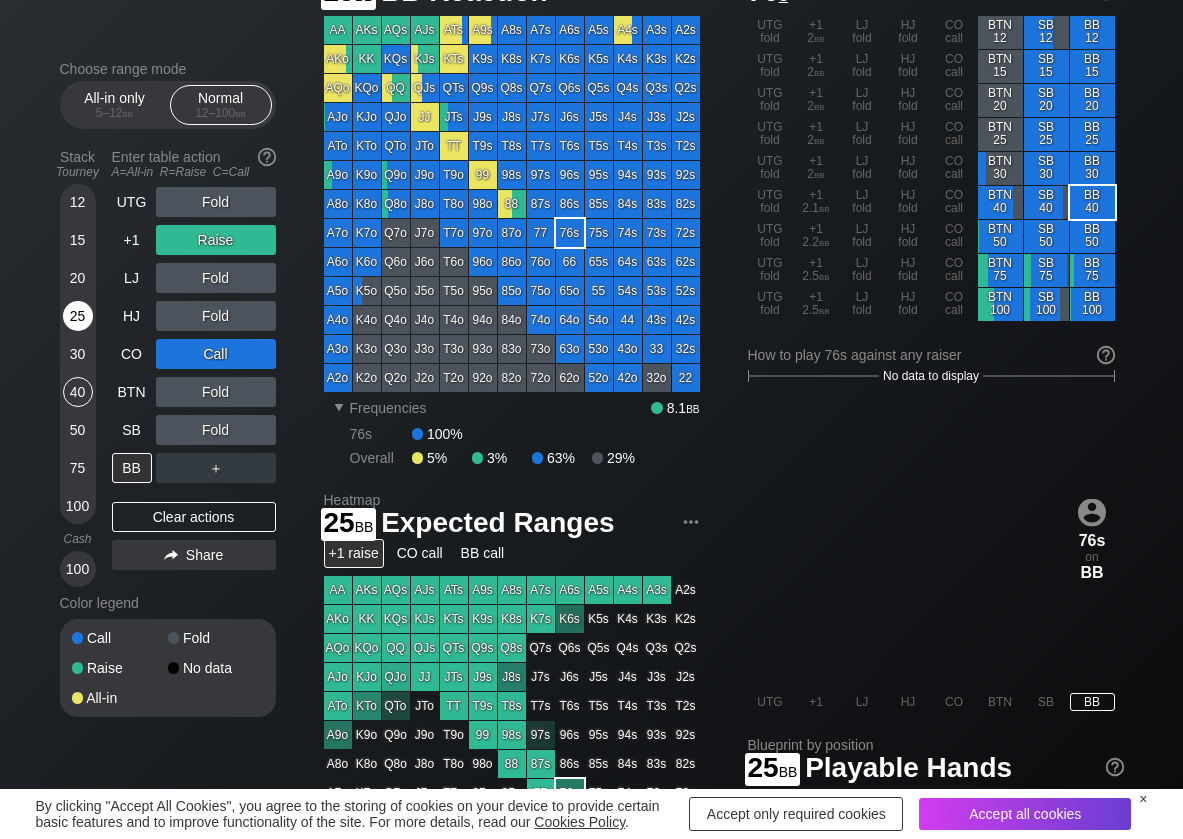 click on "25" at bounding box center (78, 316) 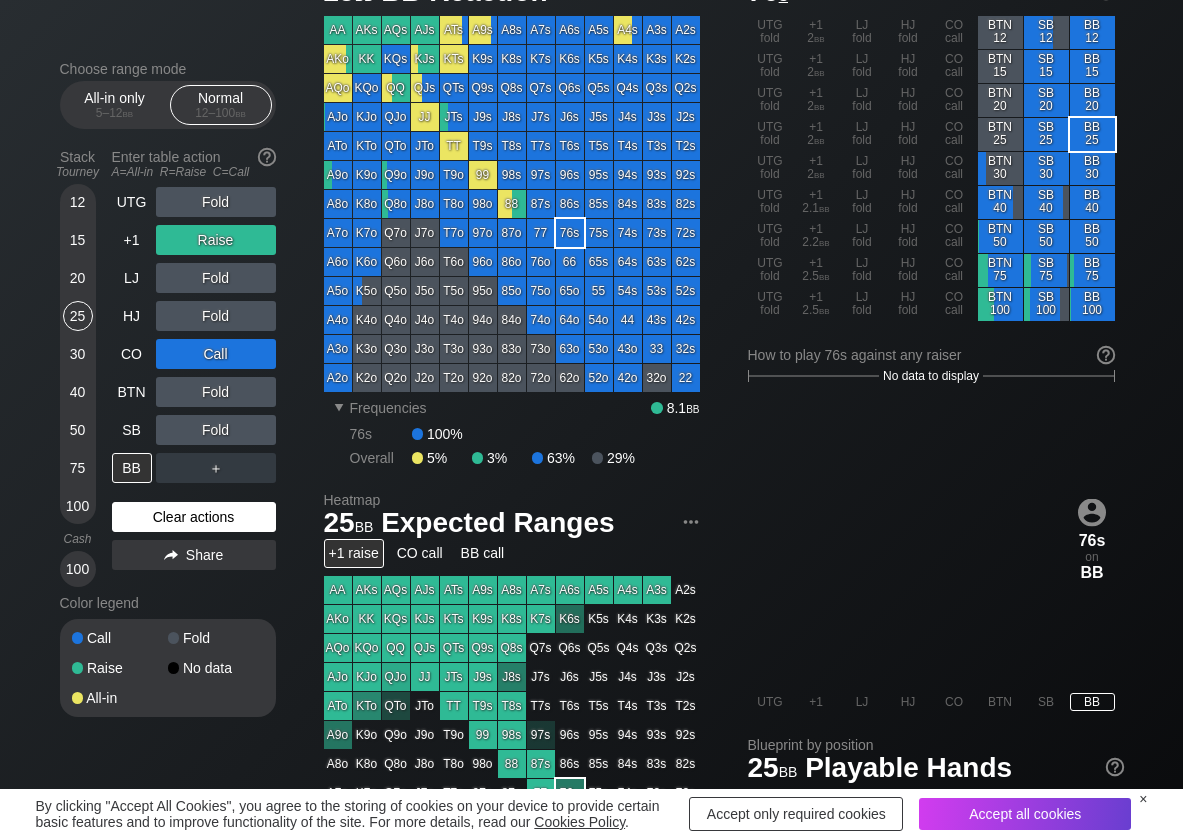 click on "Clear actions" at bounding box center (194, 517) 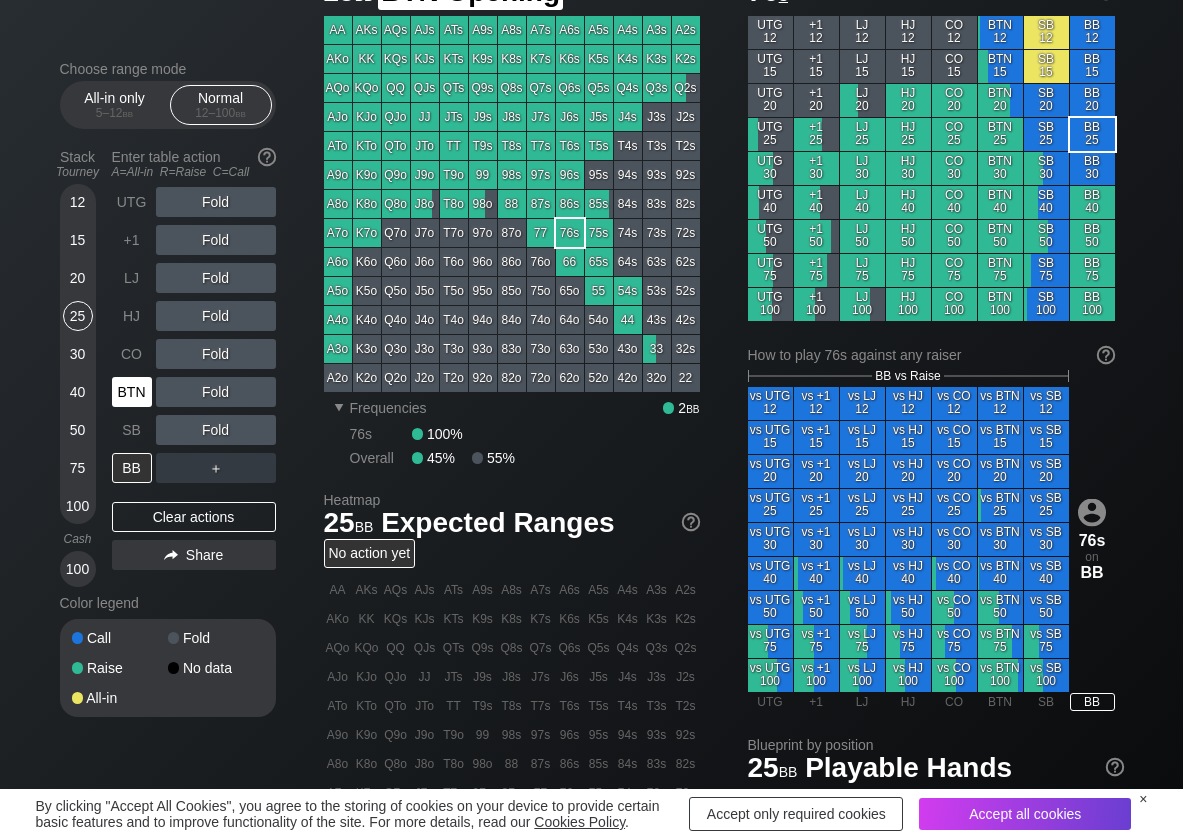 click on "BTN" at bounding box center (132, 392) 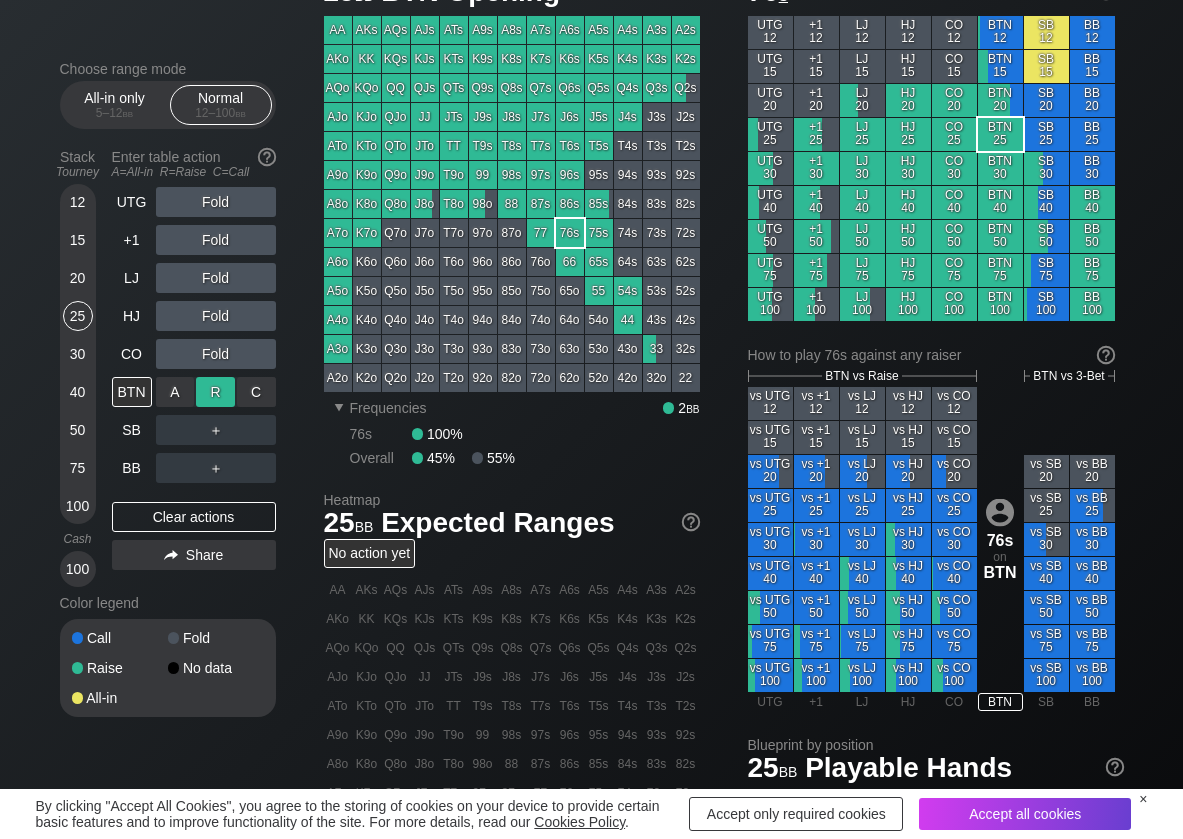 click on "R ✕" at bounding box center (215, 392) 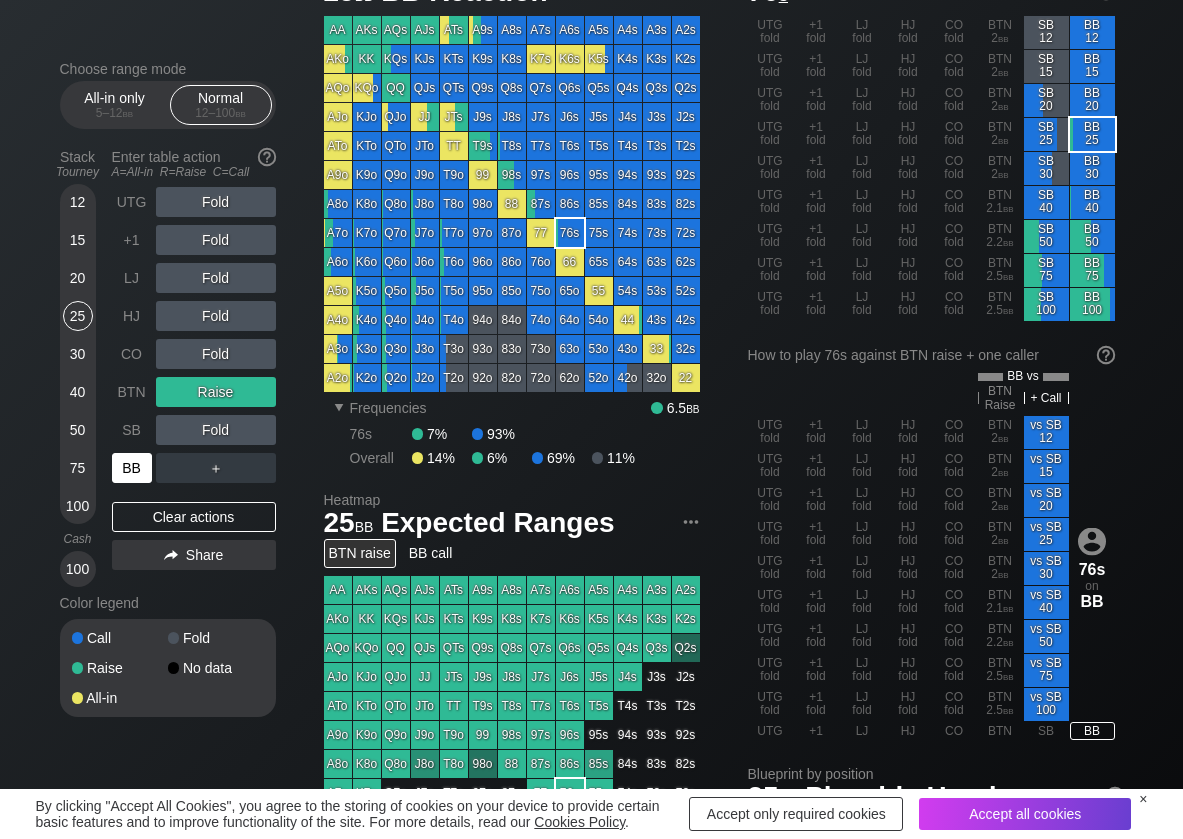 click on "BB" at bounding box center [132, 468] 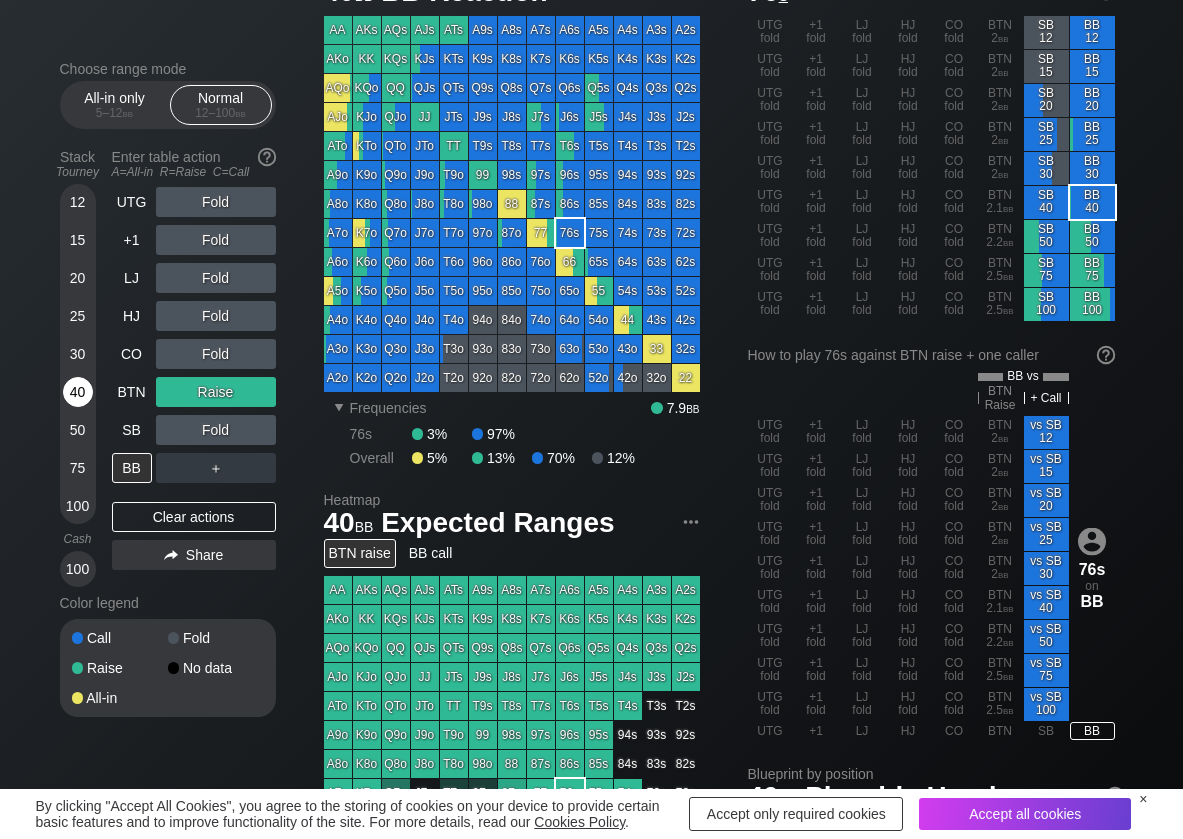 click on "40" at bounding box center (78, 392) 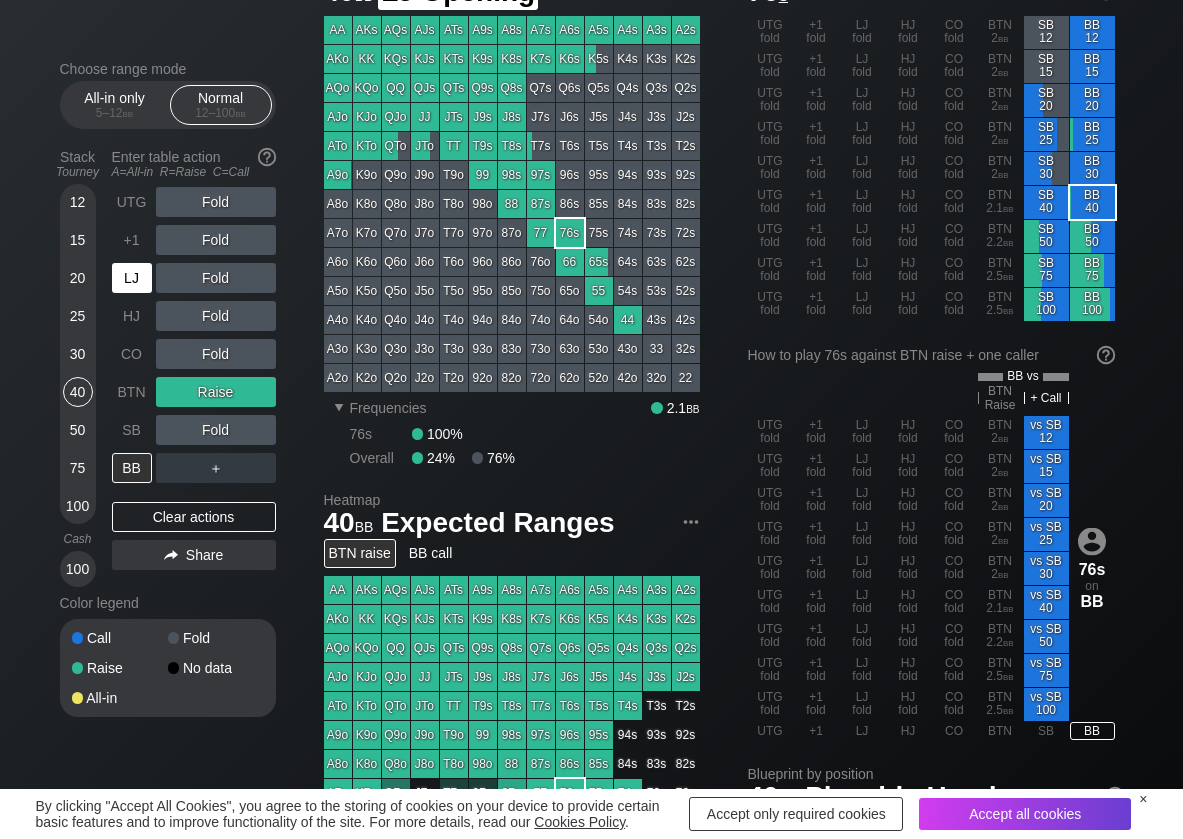 click on "LJ" at bounding box center (132, 278) 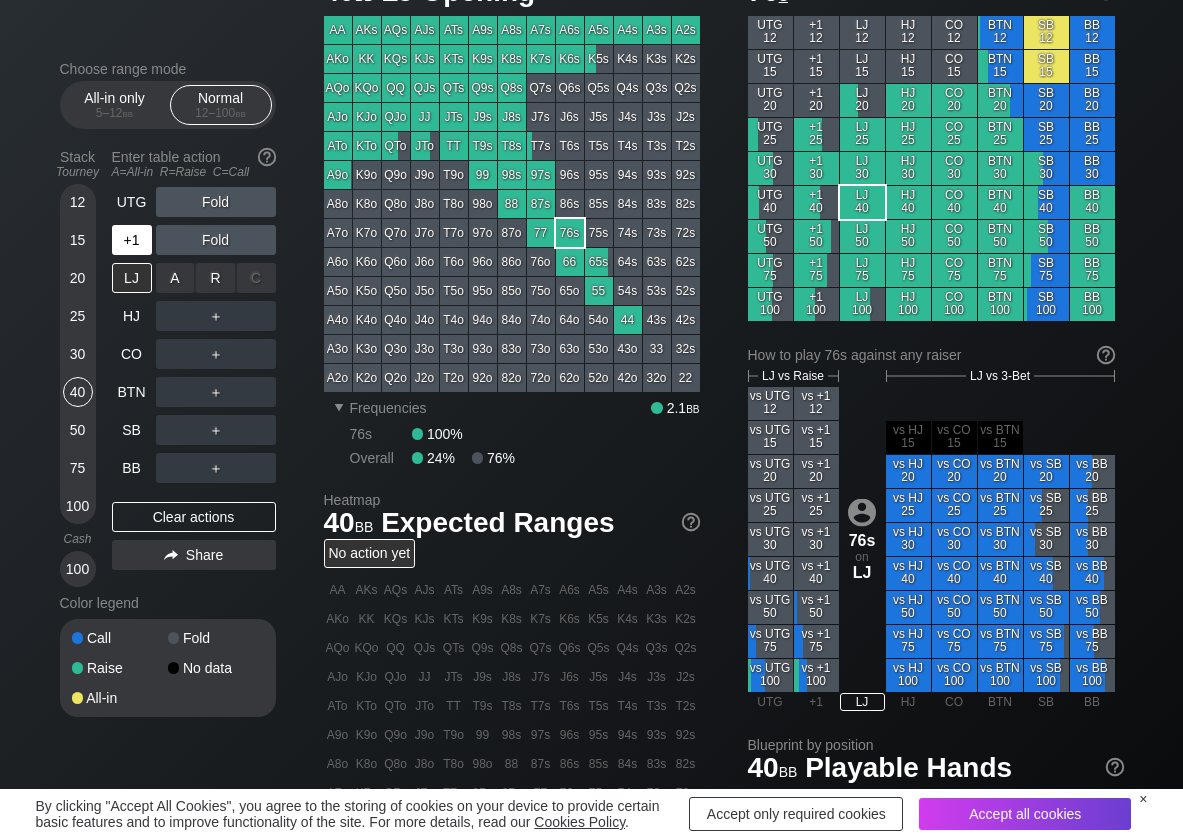 click on "A ✕" at bounding box center [175, 278] 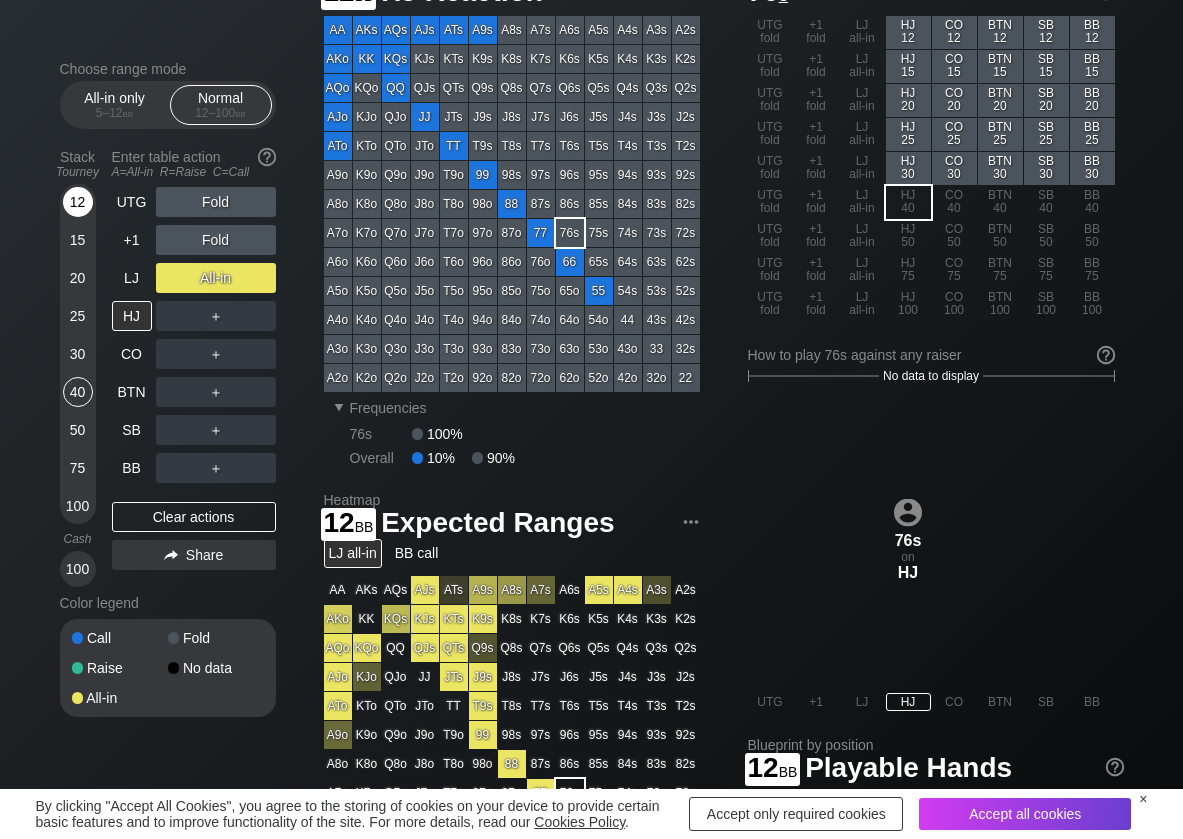 click on "12" at bounding box center [78, 202] 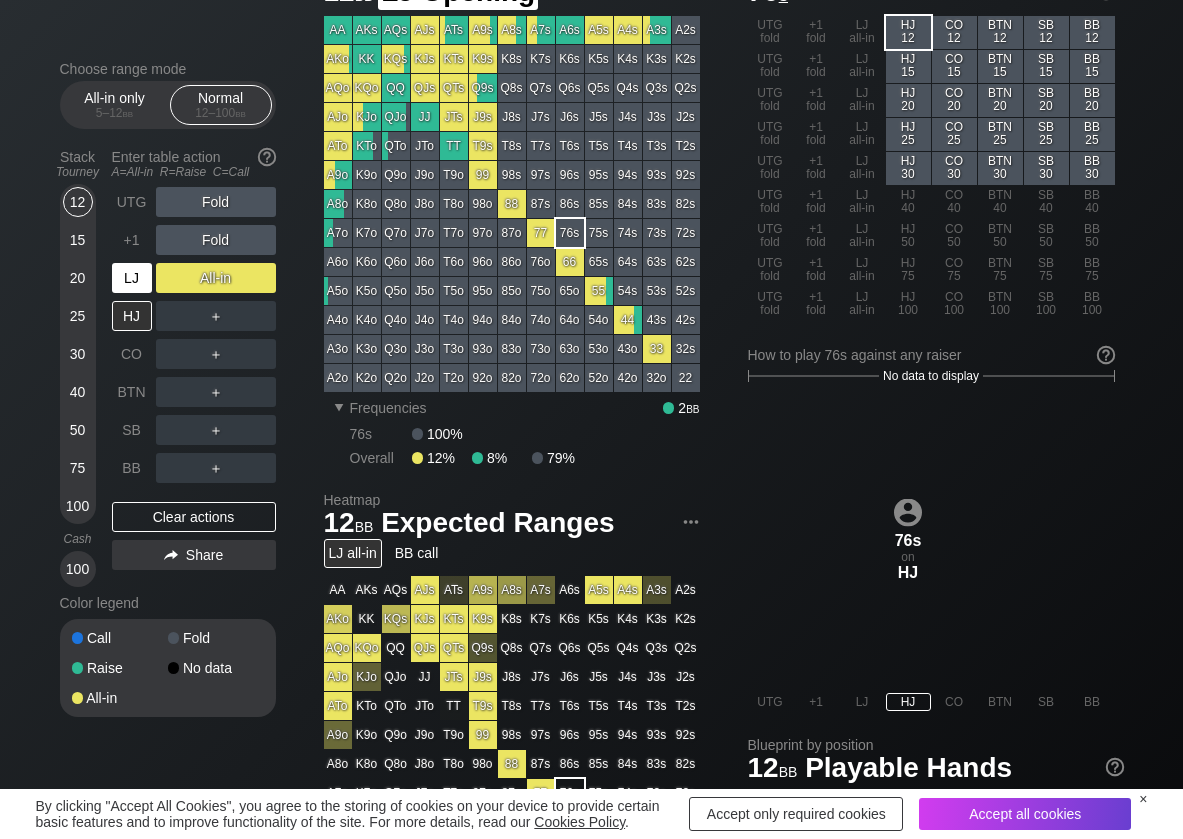 click on "LJ" at bounding box center (132, 278) 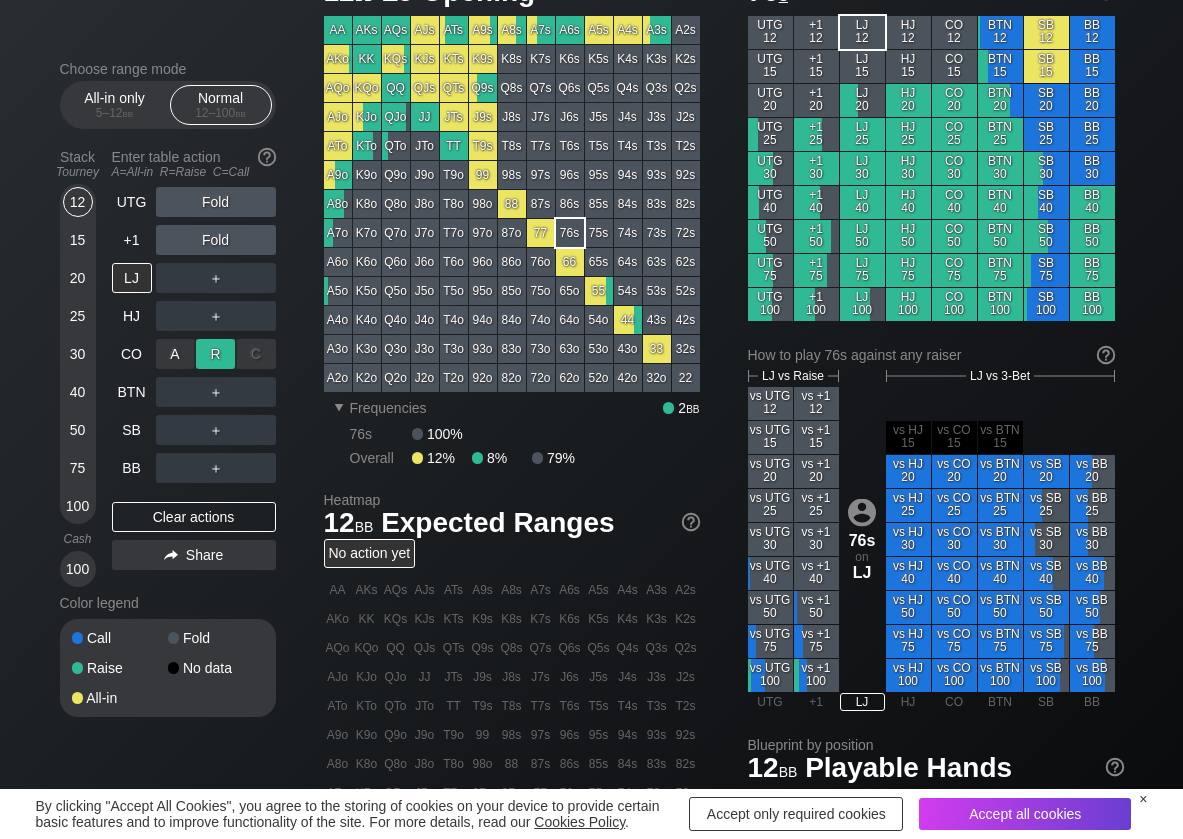 click on "R ✕" at bounding box center (215, 354) 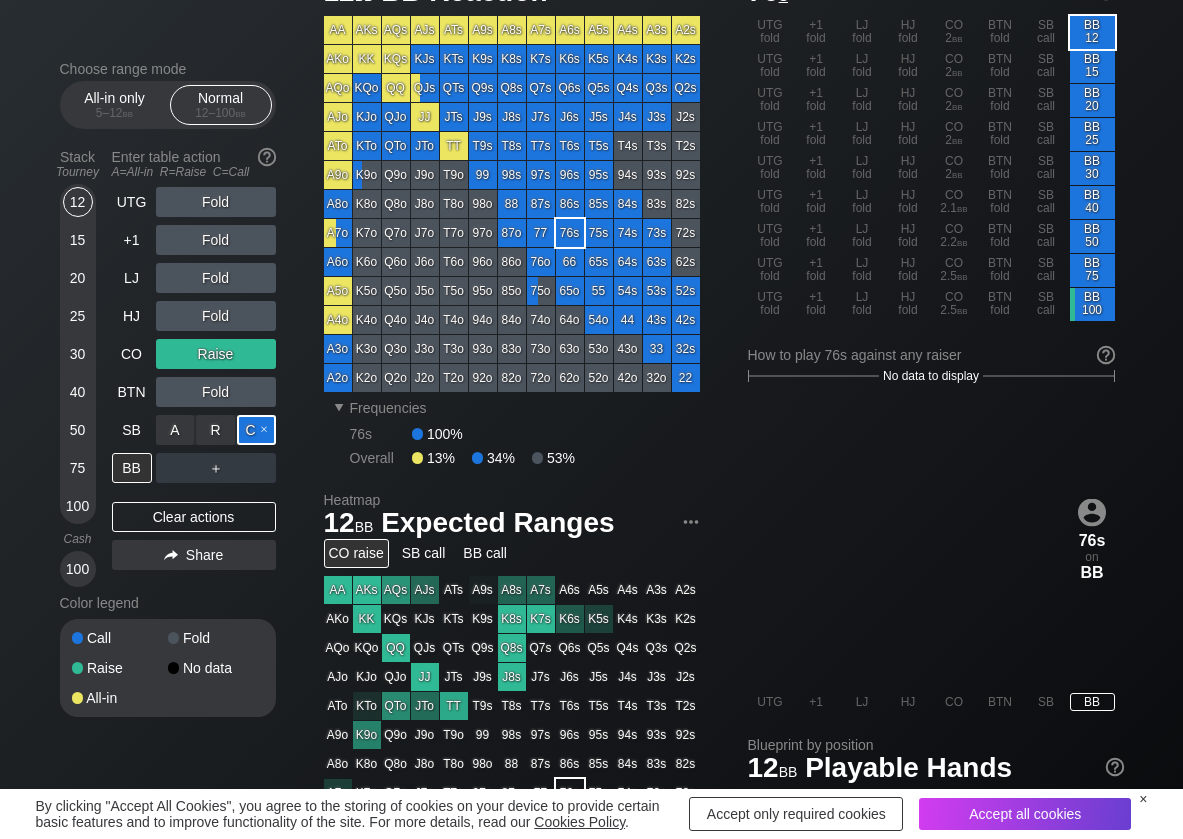 click on "C ✕" at bounding box center [256, 430] 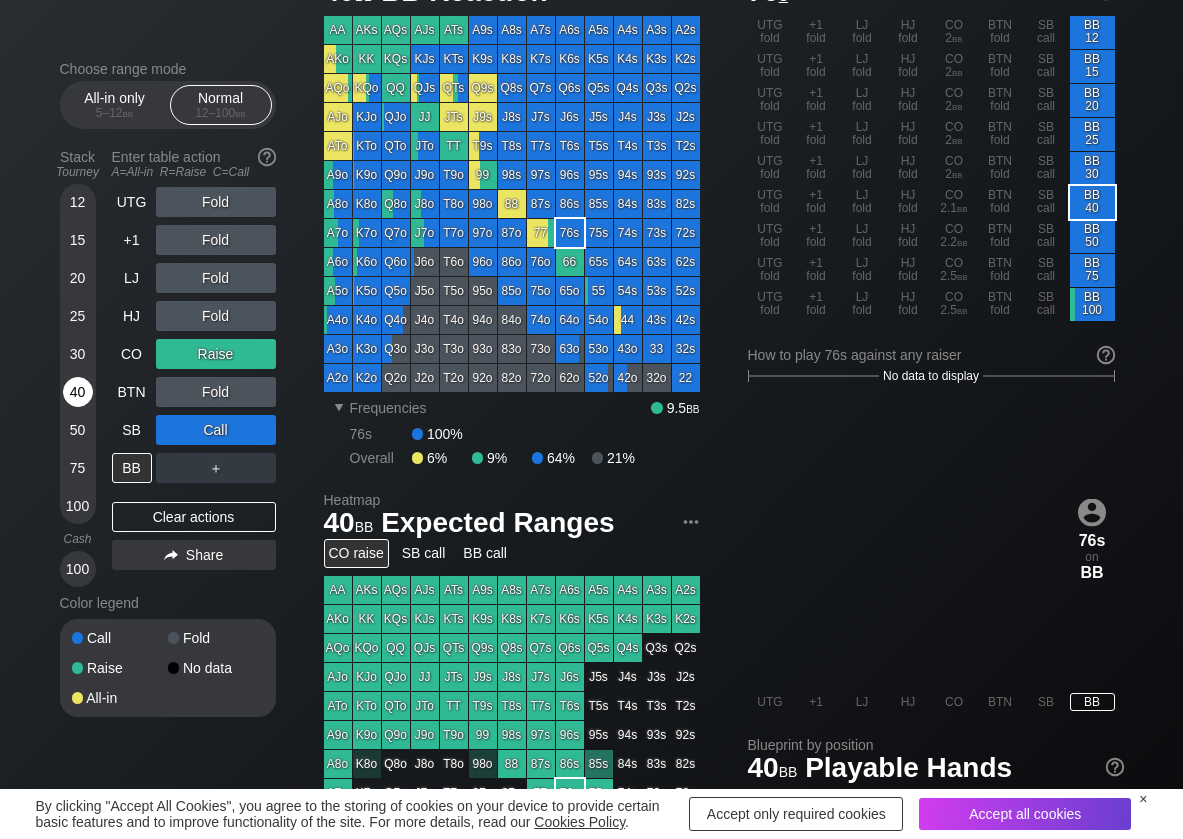 click on "40" at bounding box center [78, 392] 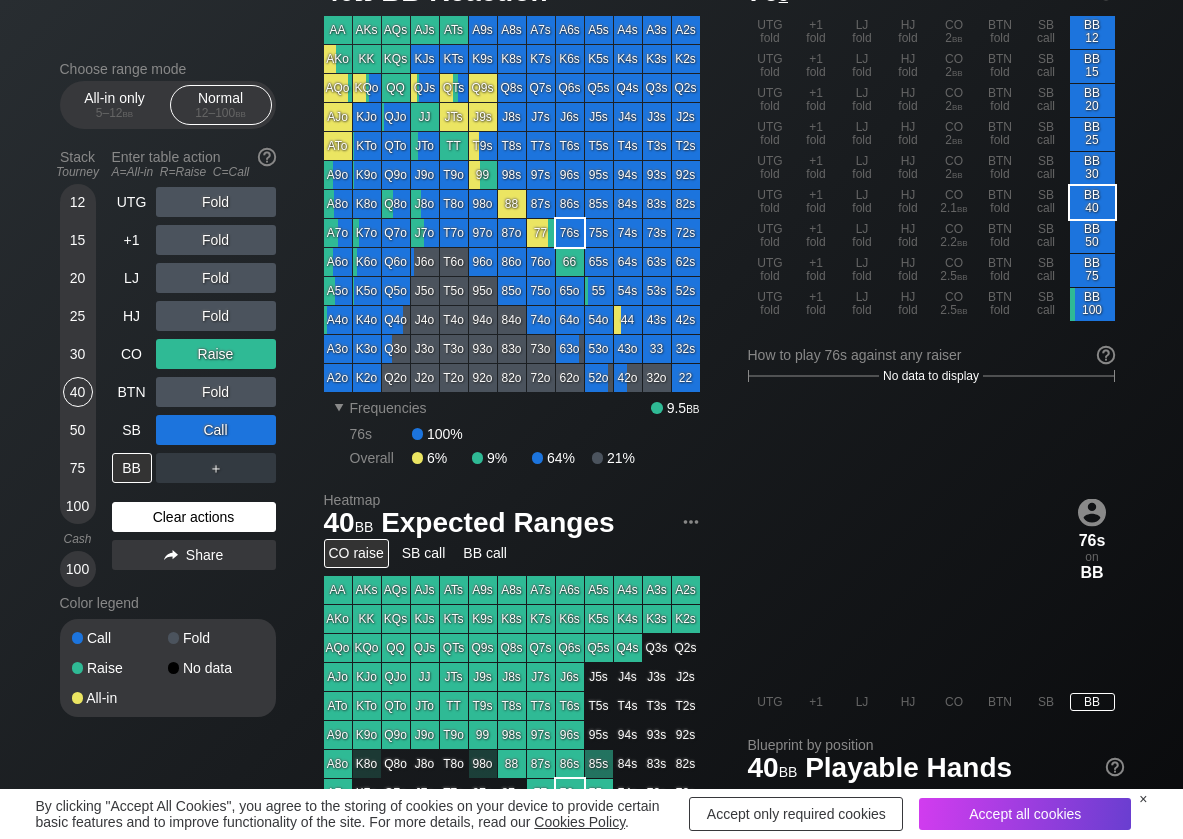 click on "Clear actions" at bounding box center [194, 517] 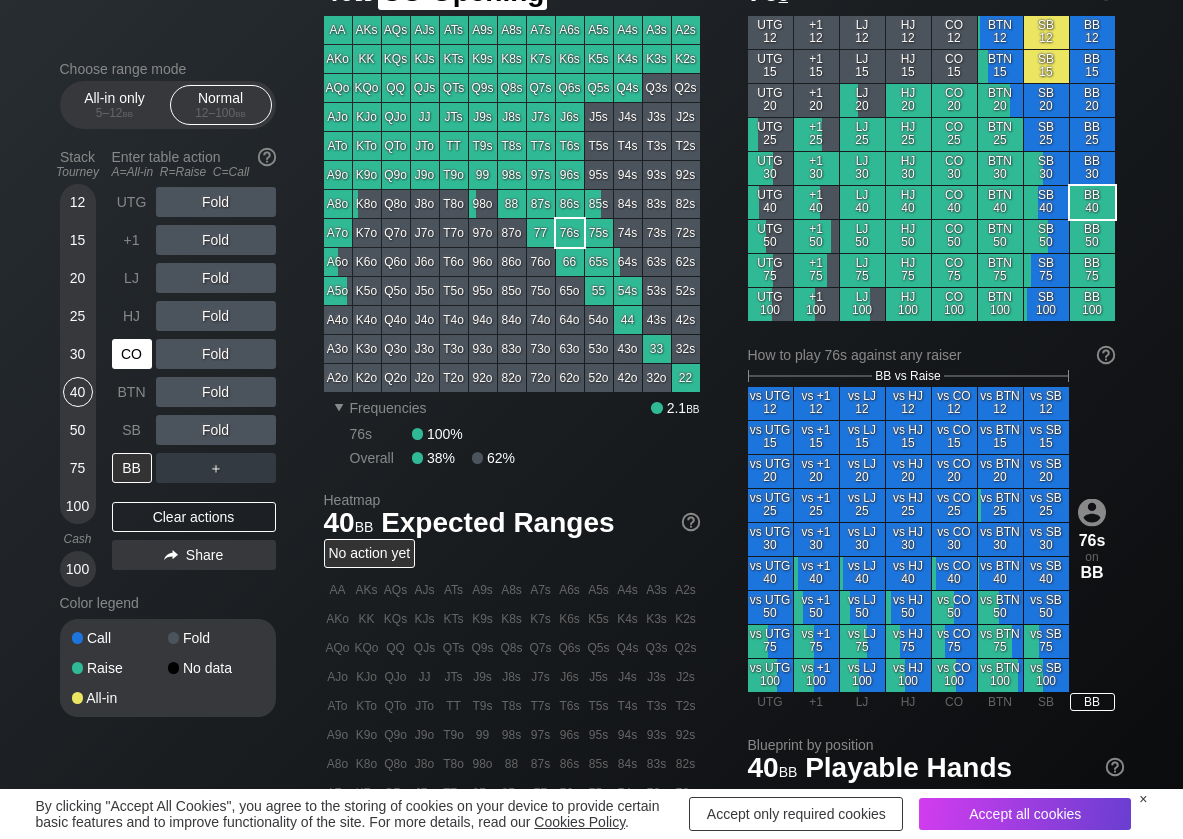 click on "CO" at bounding box center [132, 354] 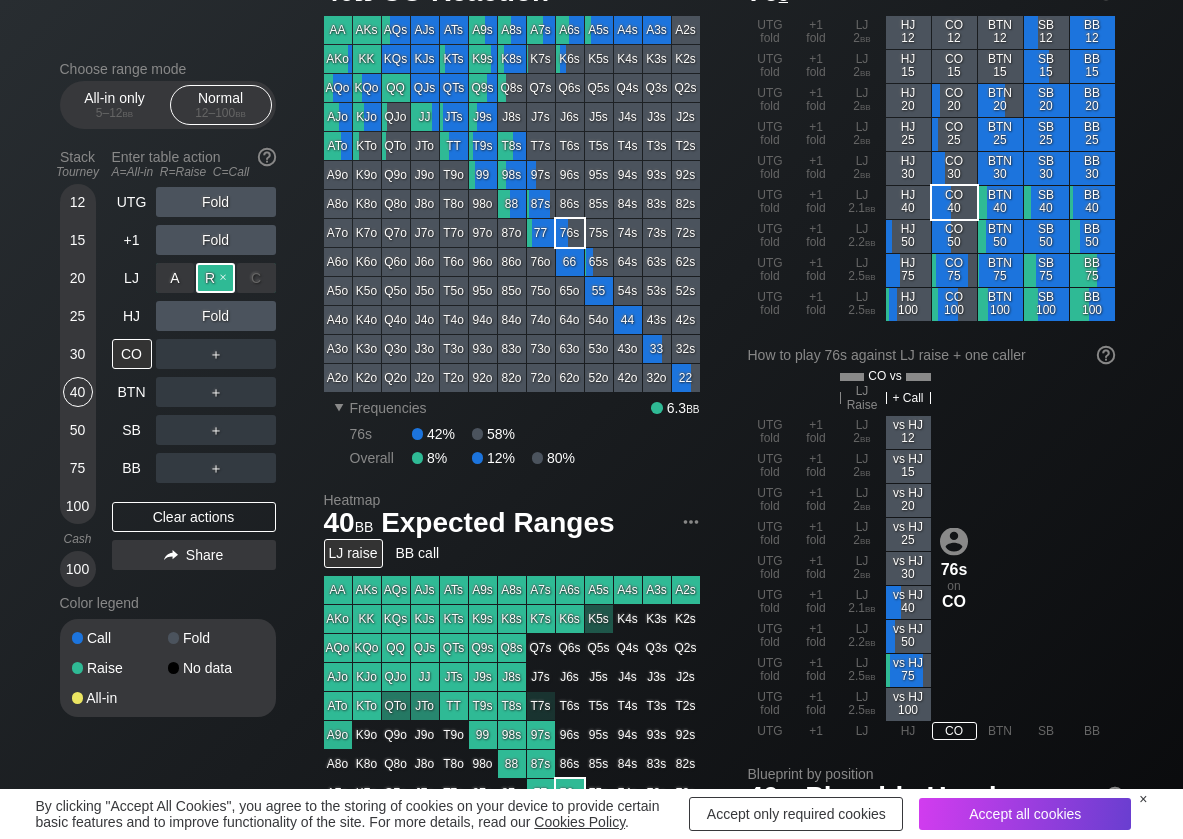 click on "R ✕" at bounding box center [215, 278] 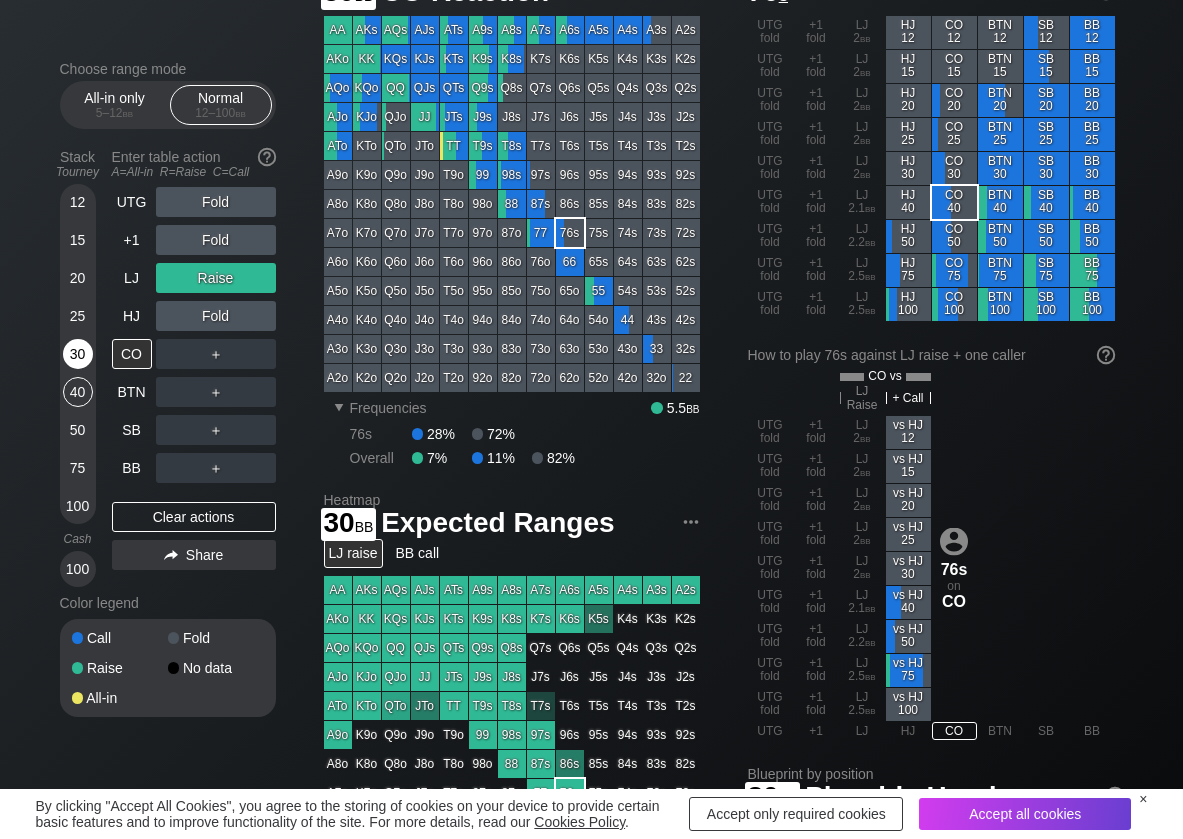 click on "30" at bounding box center [78, 354] 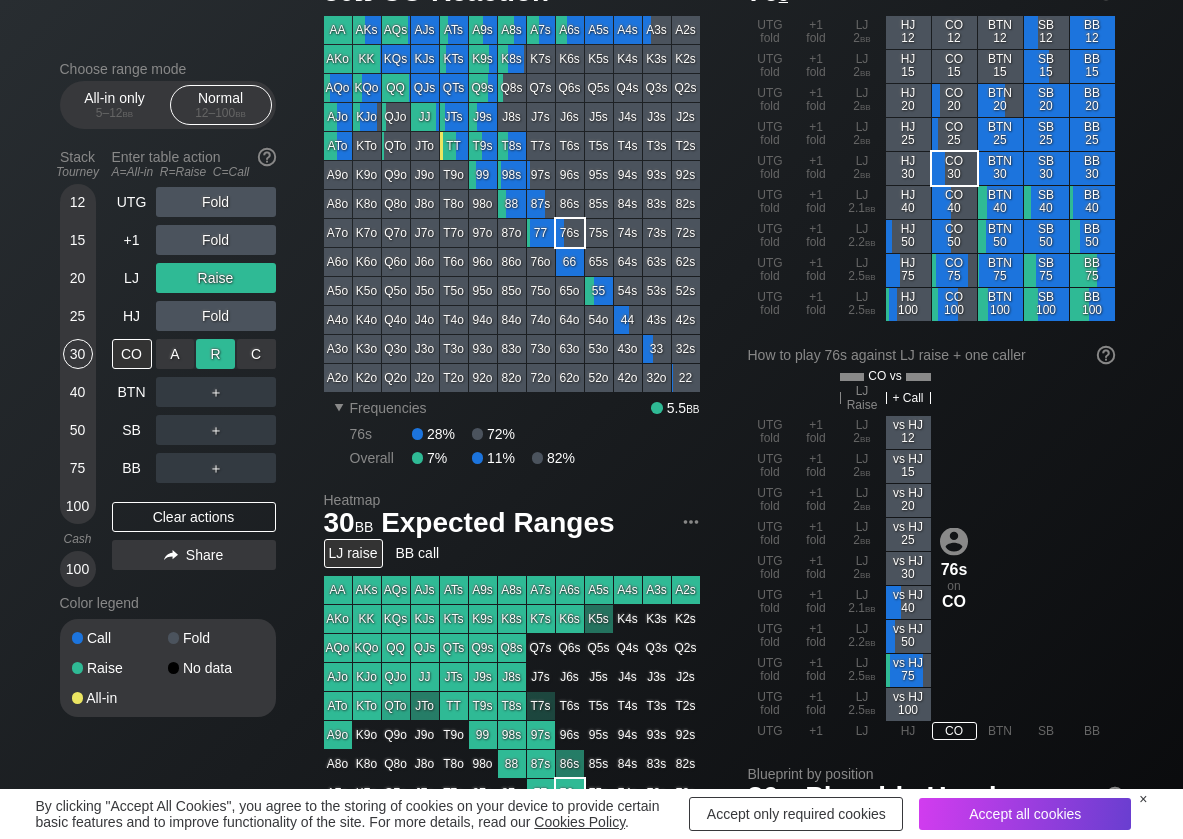 click on "R ✕" at bounding box center (215, 354) 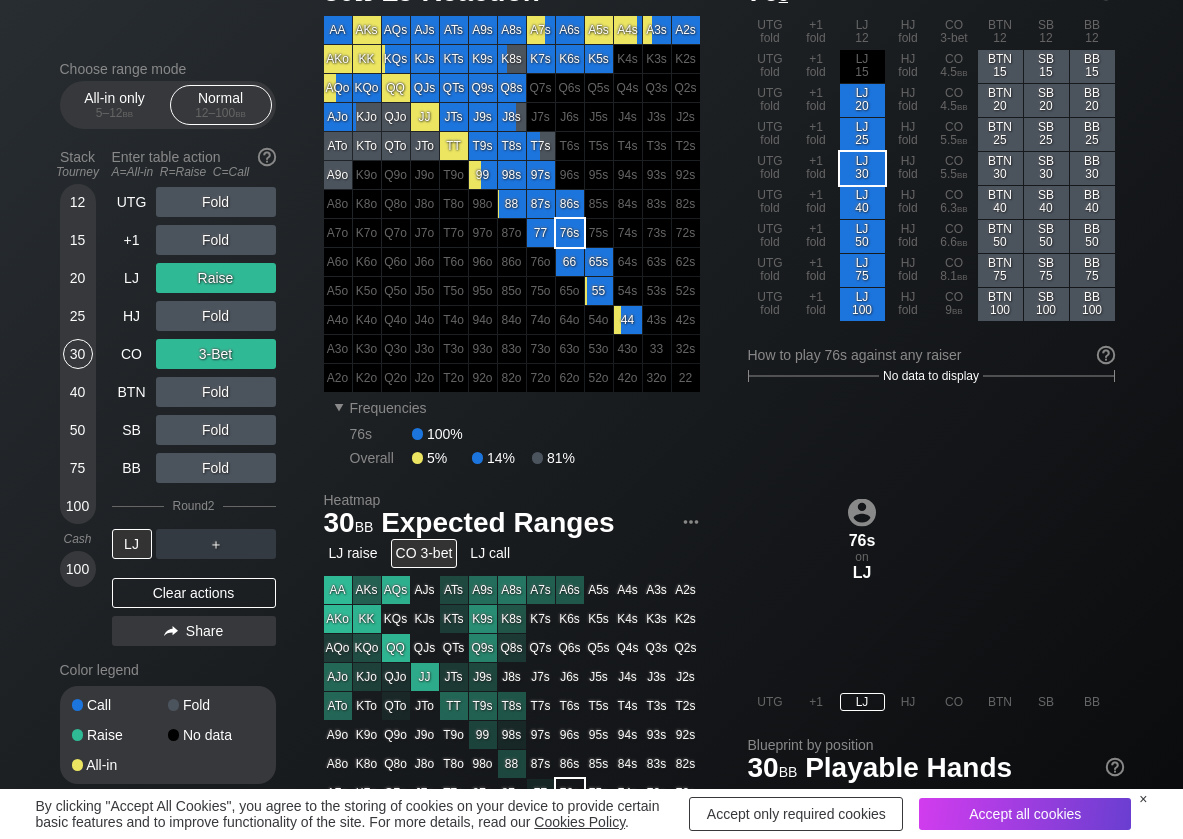 click on "UTG Fold +1 Fold LJ Raise HJ Fold CO 3-Bet BTN Fold SB Fold BB Fold Round  2 LJ ＋ Clear actions Share" at bounding box center (194, 420) 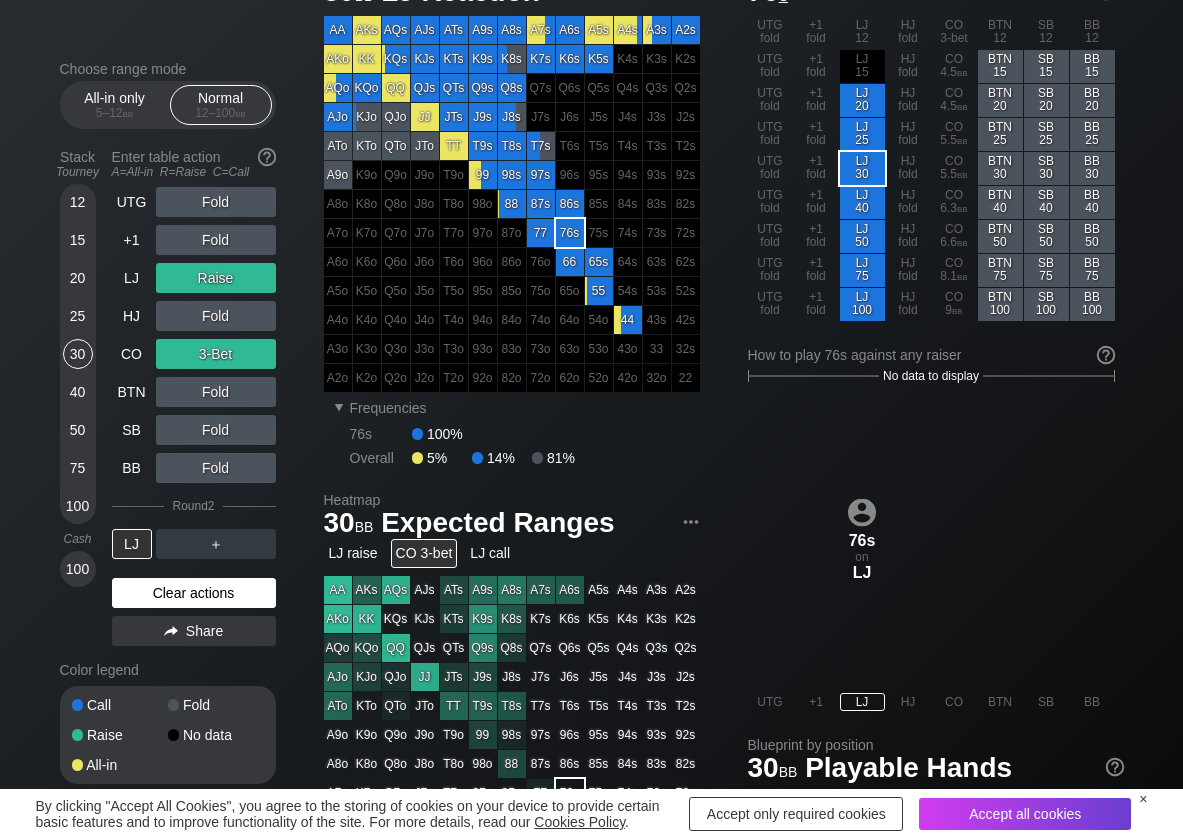 click on "Clear actions" at bounding box center (194, 593) 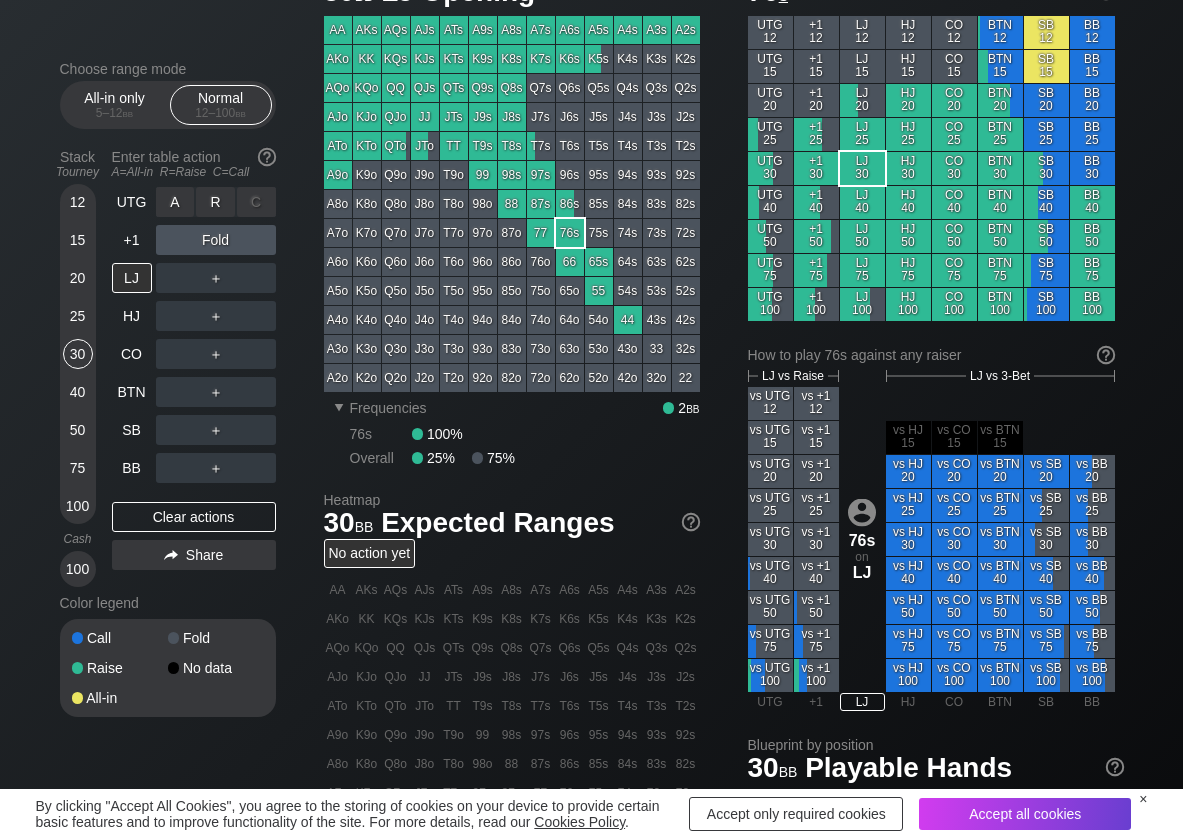 click on "R ✕" at bounding box center [215, 202] 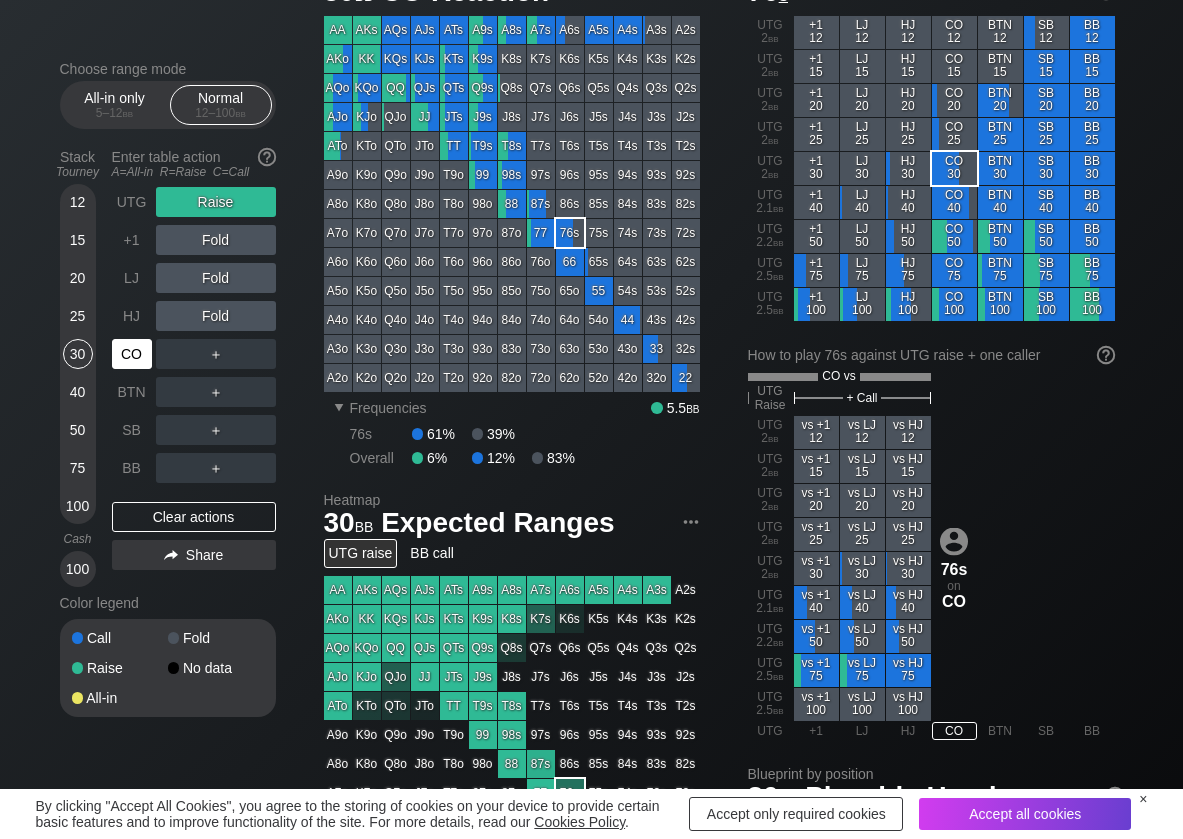 click on "CO" at bounding box center [132, 354] 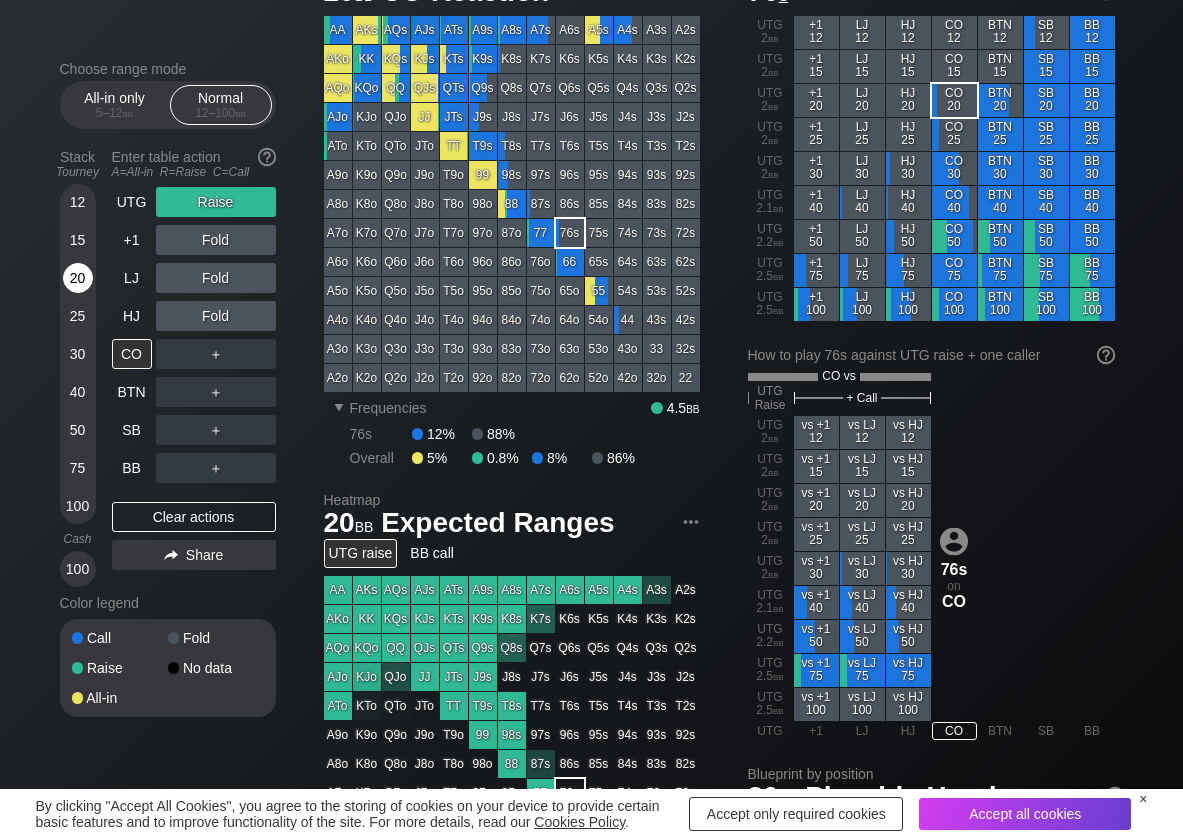 click on "20" at bounding box center (78, 278) 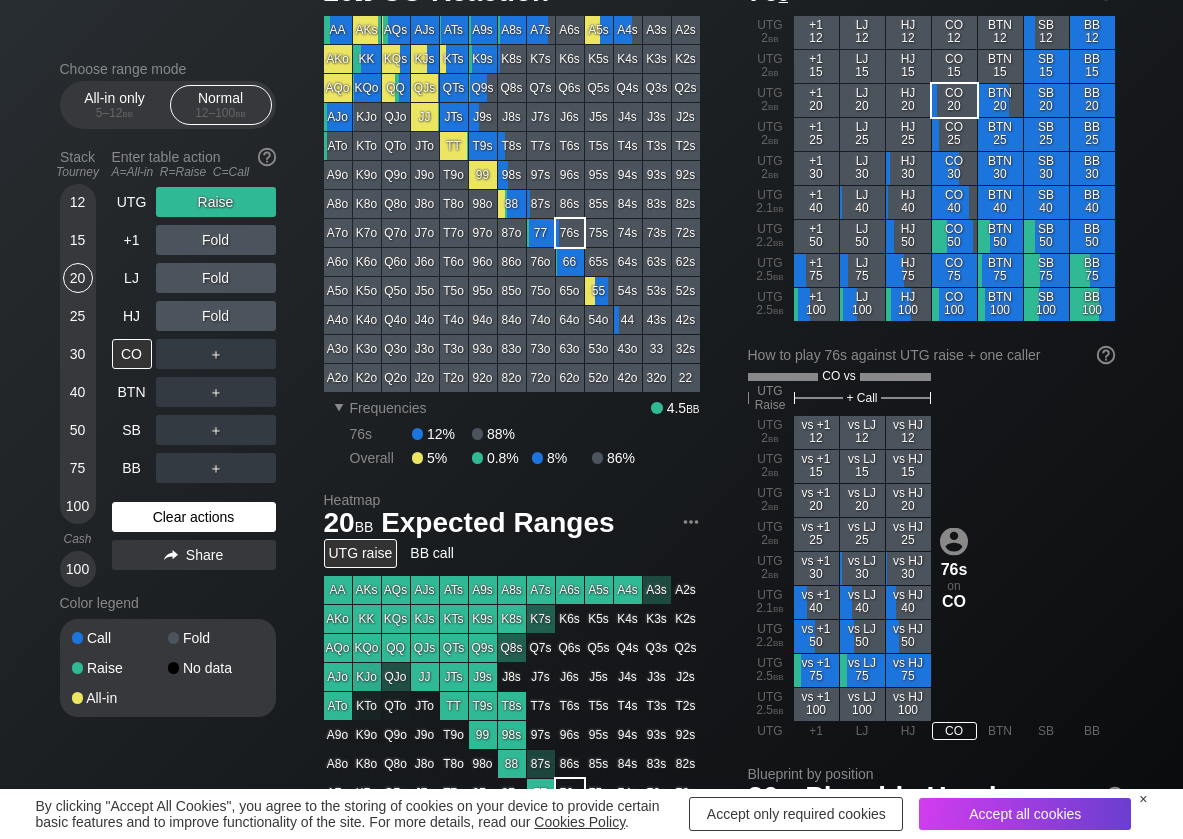 click on "Clear actions" at bounding box center (194, 517) 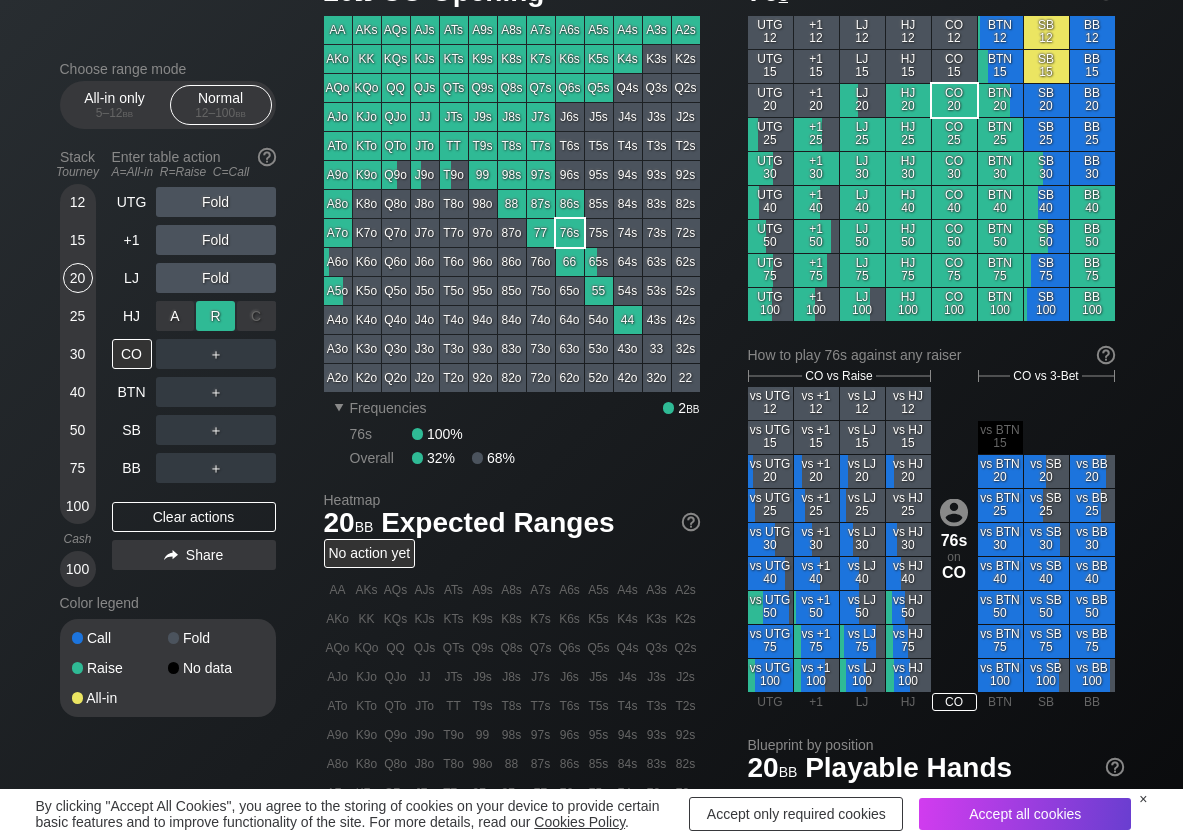 click on "R ✕" at bounding box center (215, 316) 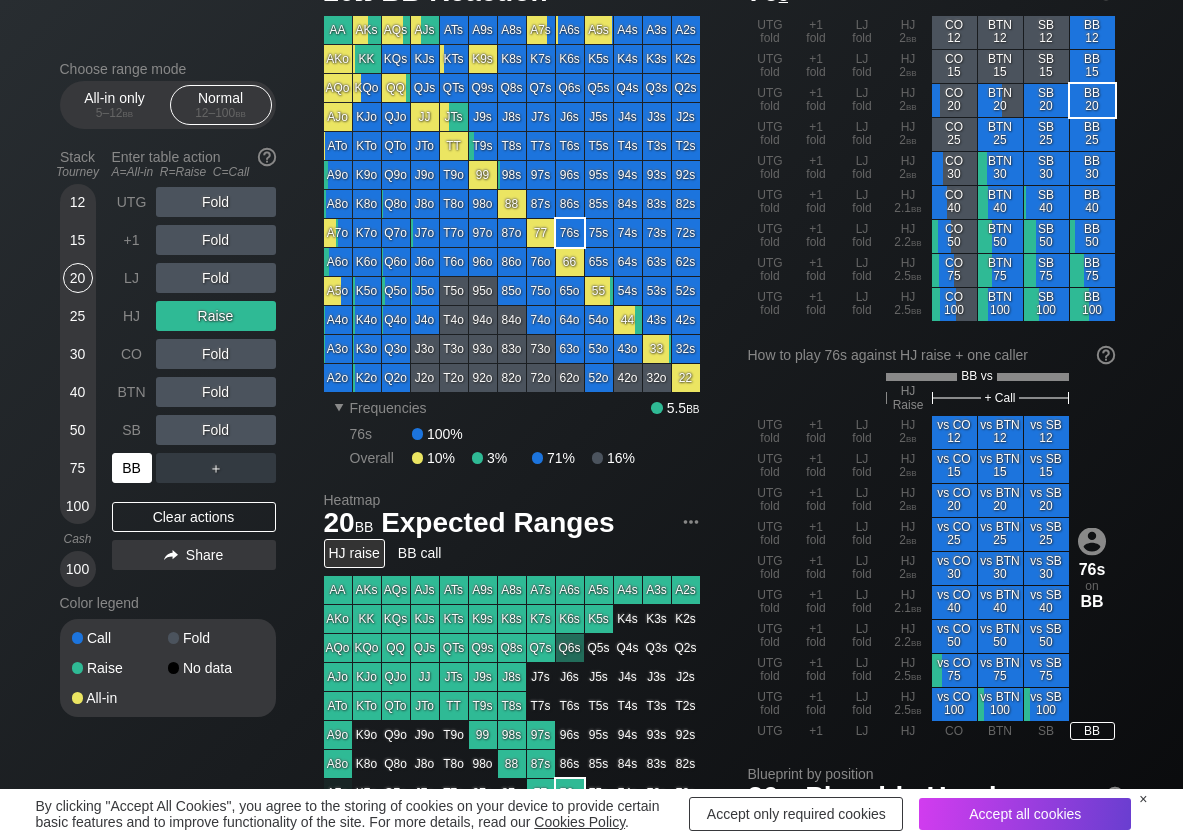 click on "BB" at bounding box center (132, 468) 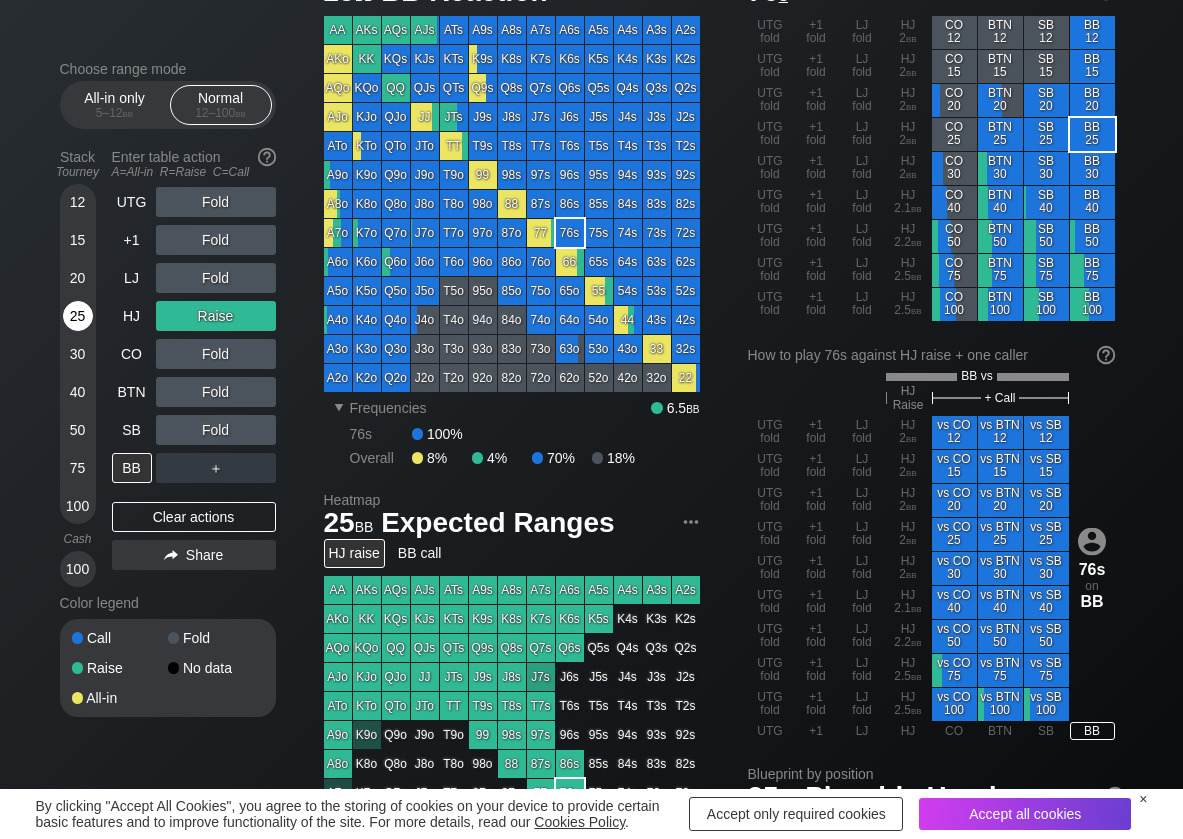 click on "25" at bounding box center [78, 316] 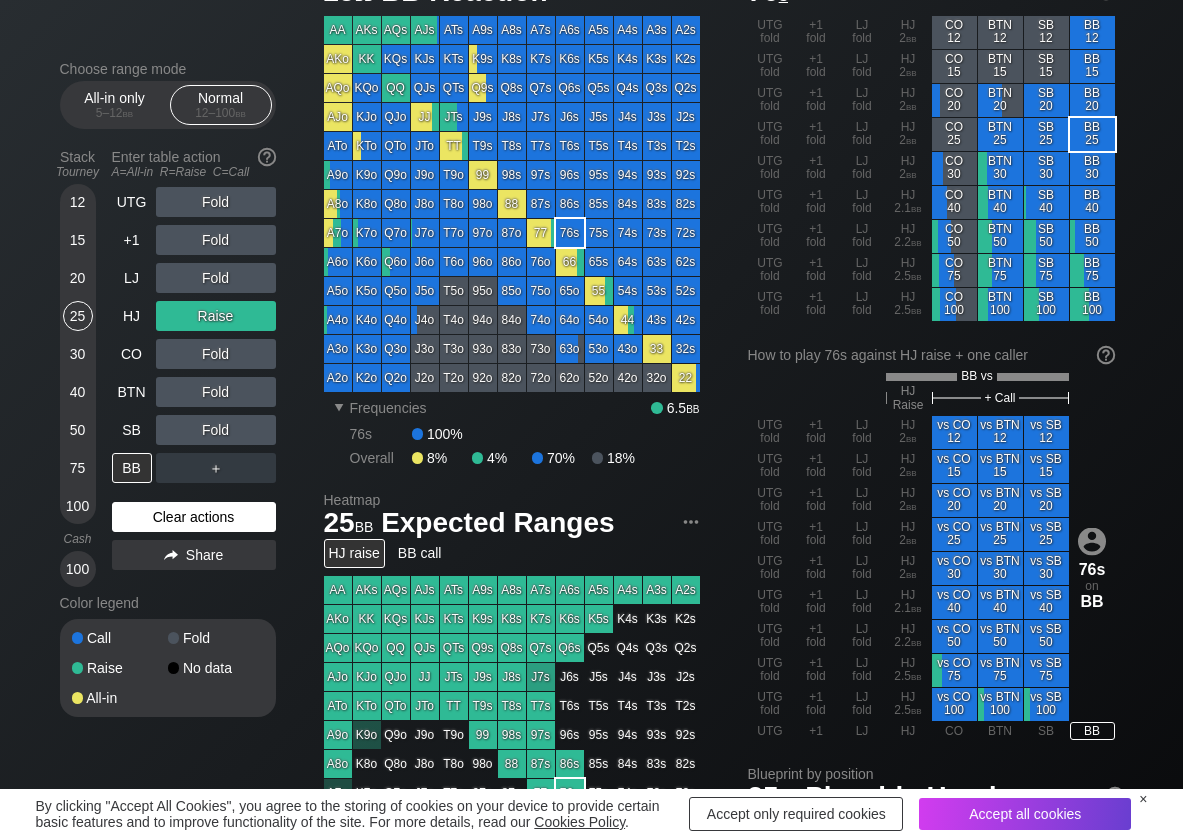 click on "Clear actions" at bounding box center (194, 517) 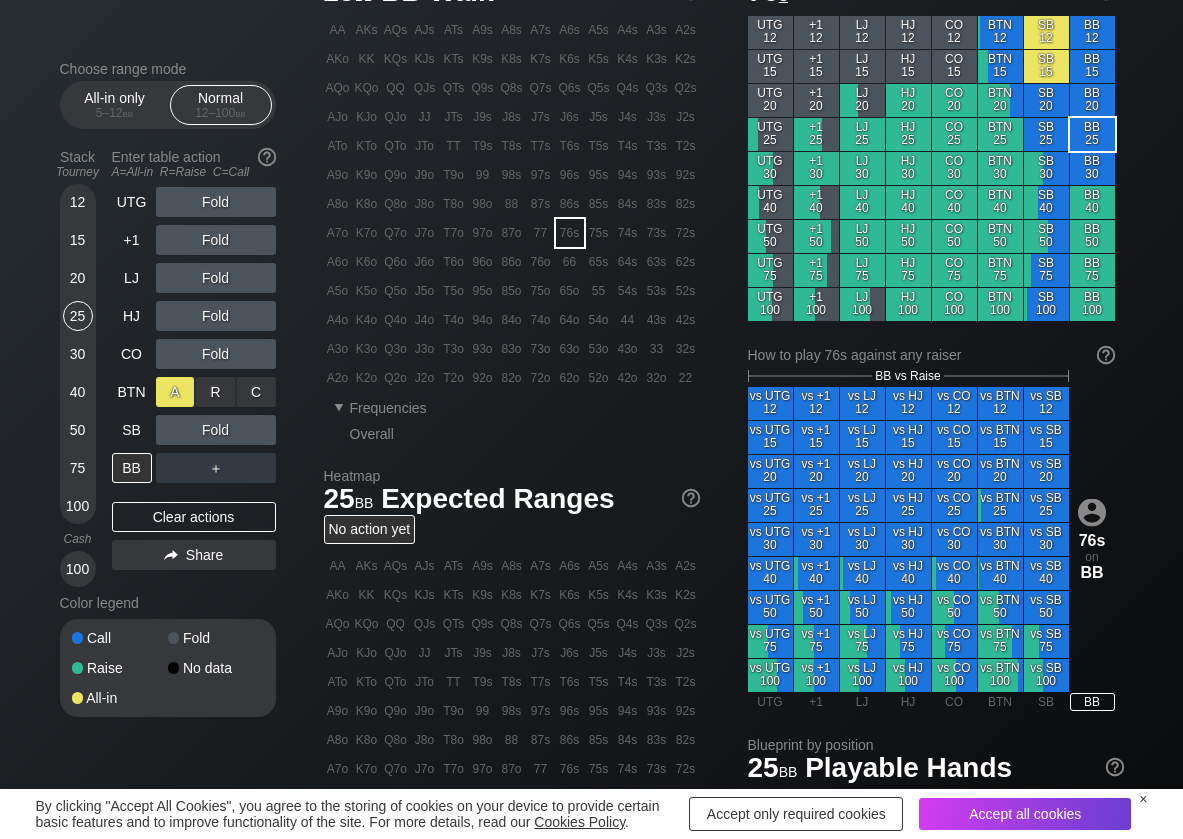 drag, startPoint x: 210, startPoint y: 396, endPoint x: 193, endPoint y: 402, distance: 18.027756 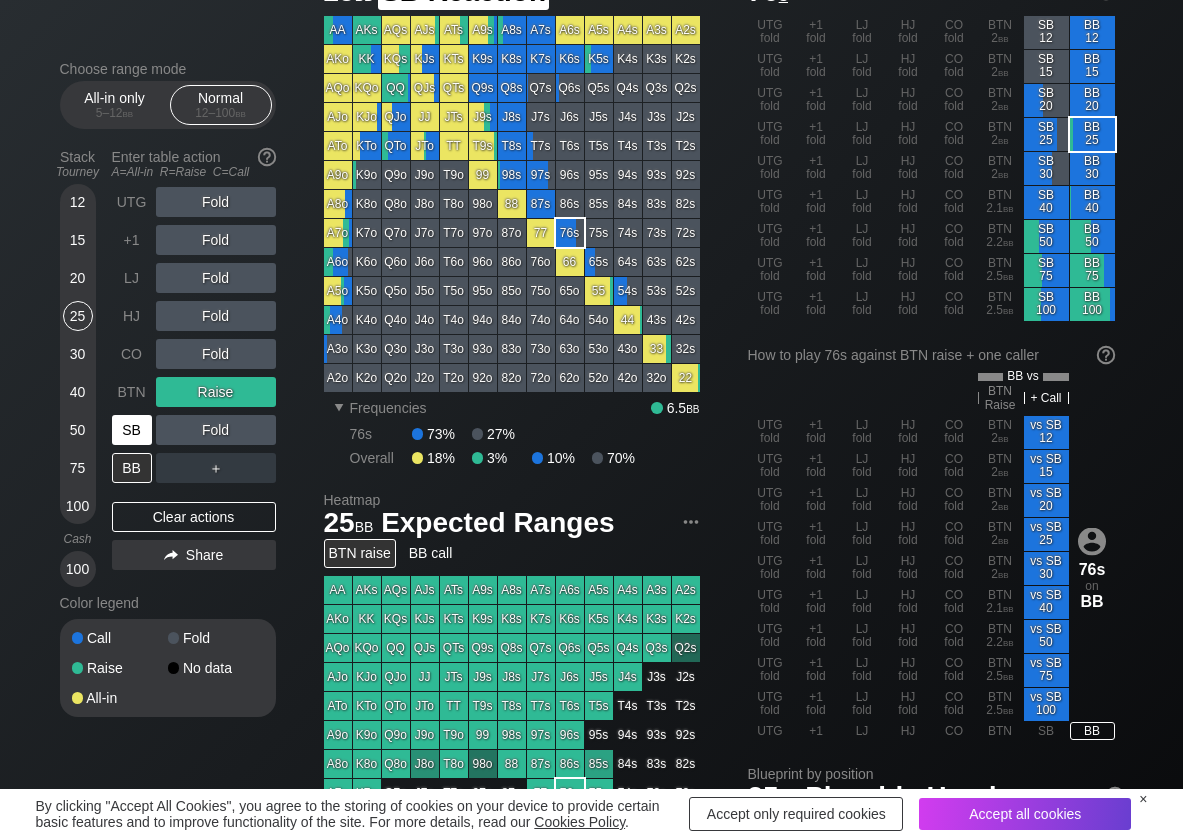 click on "SB" at bounding box center [132, 430] 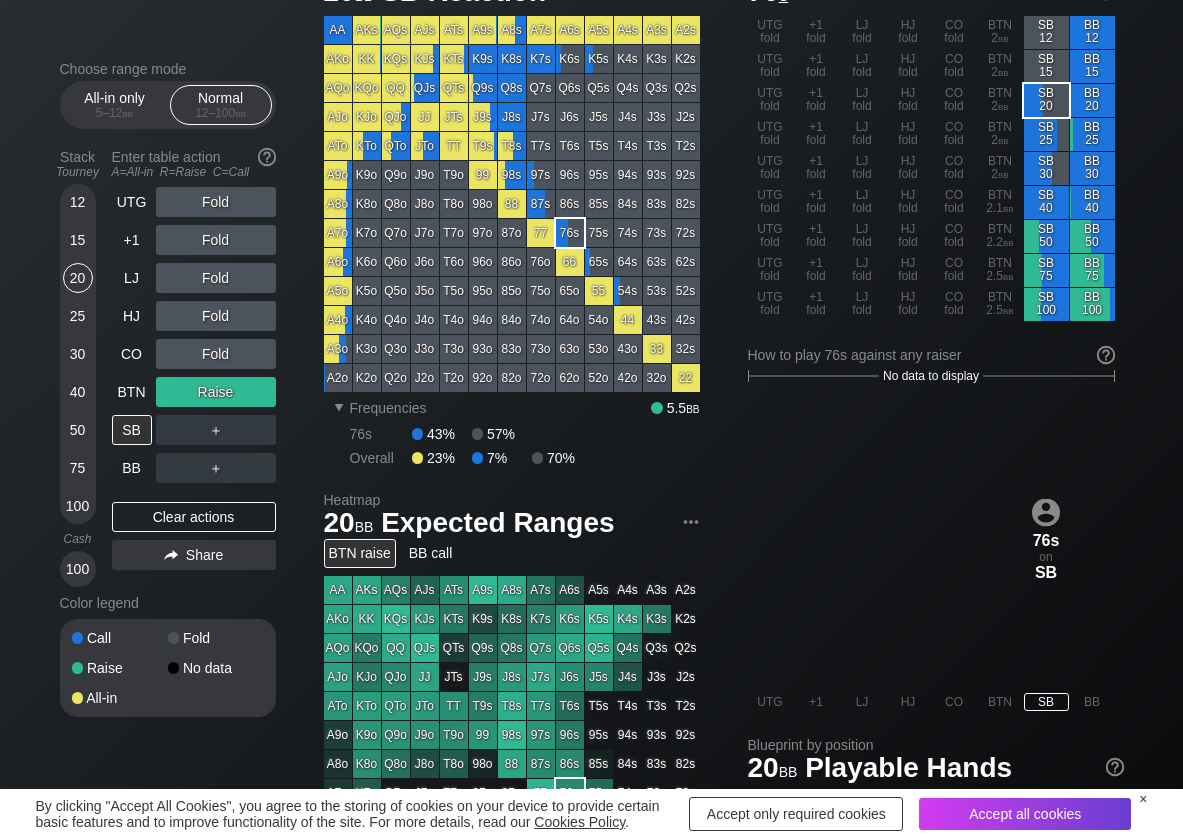drag, startPoint x: 81, startPoint y: 286, endPoint x: 0, endPoint y: 316, distance: 86.37708 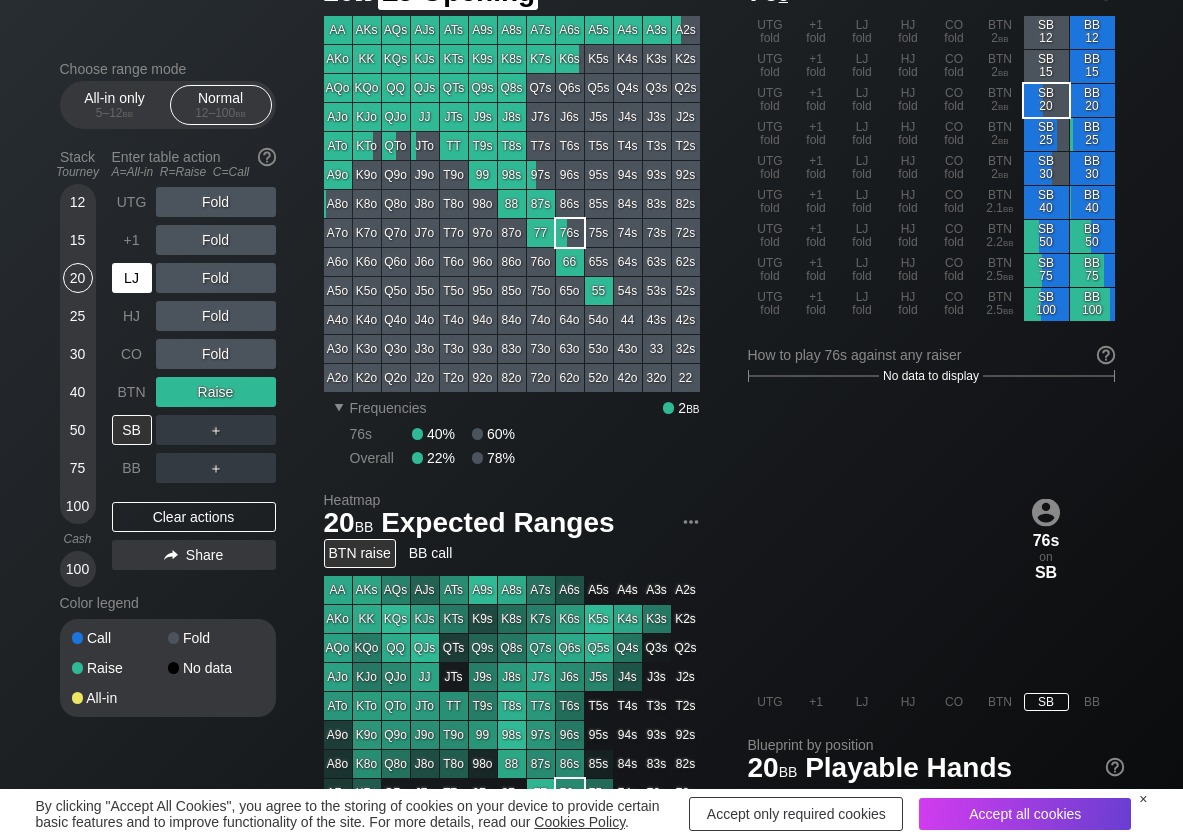 click on "LJ" at bounding box center [132, 278] 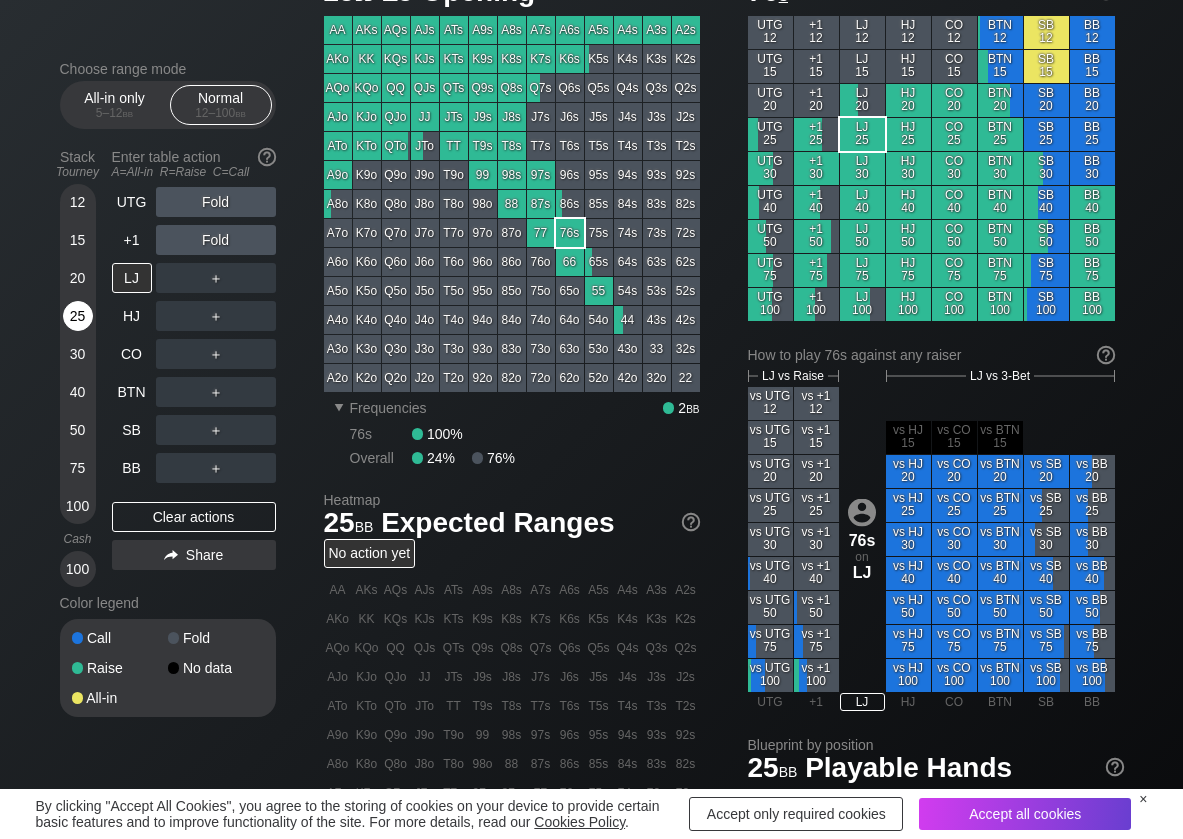 click on "25" at bounding box center [78, 316] 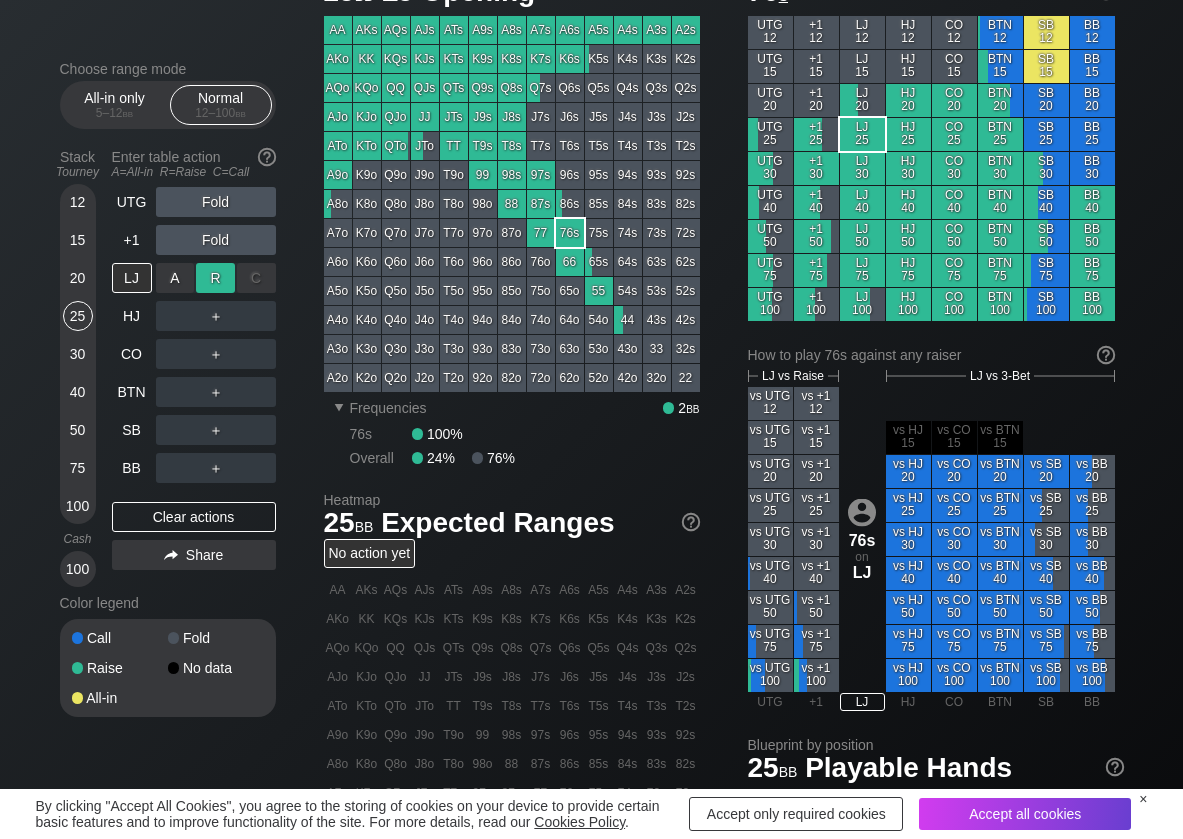 click on "R ✕" at bounding box center [215, 278] 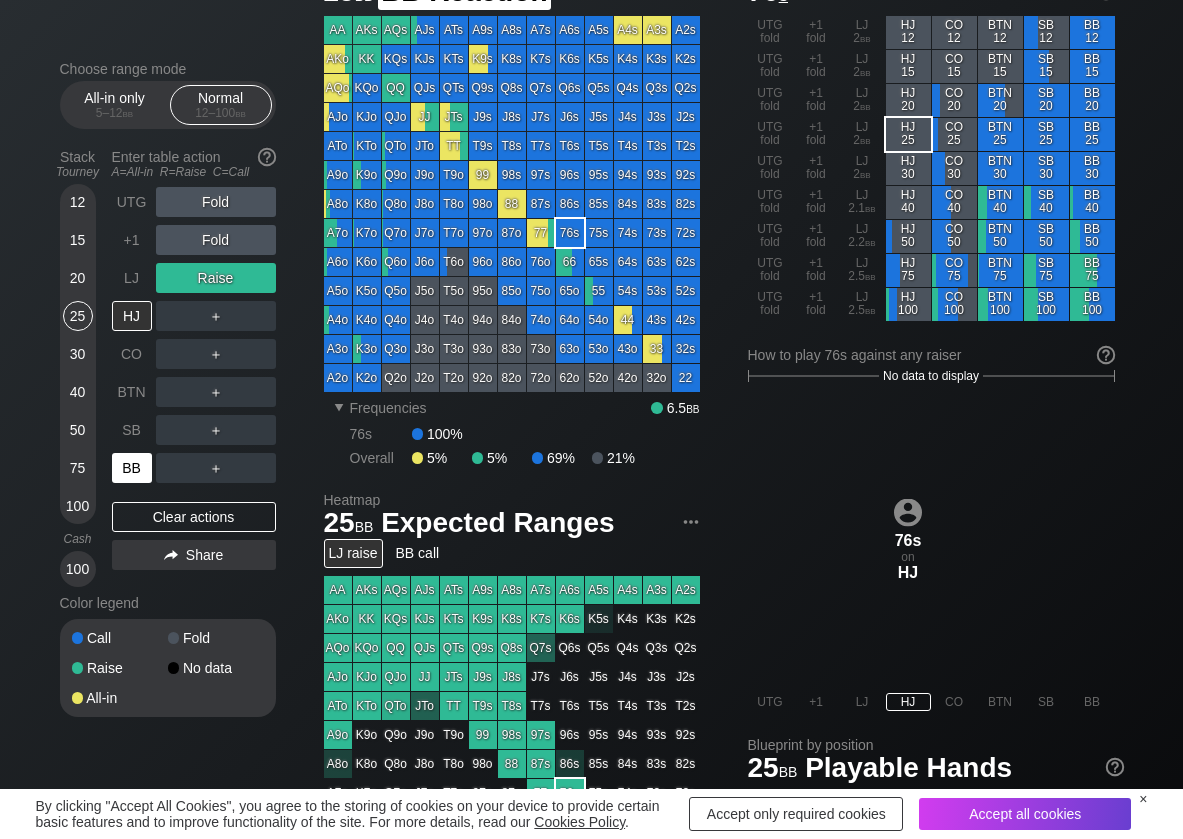 click on "BB" at bounding box center [132, 468] 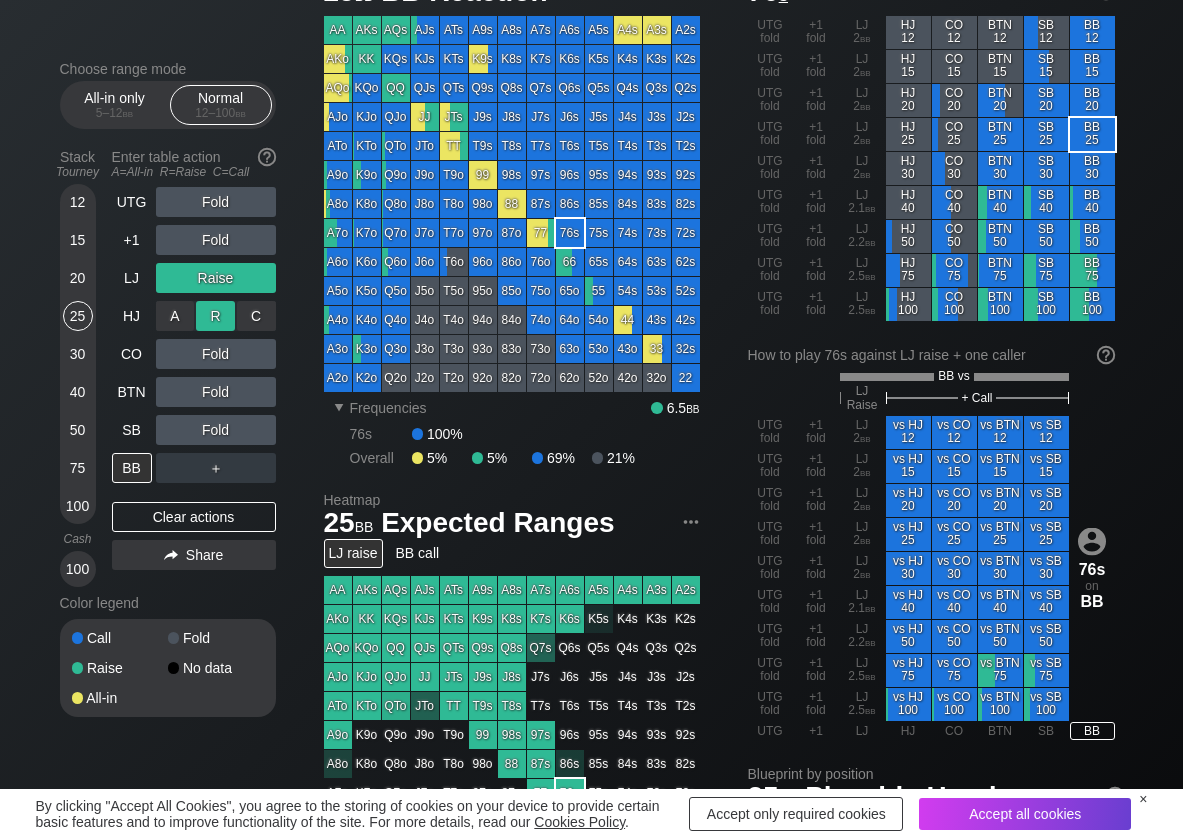 click on "R ✕" at bounding box center (215, 316) 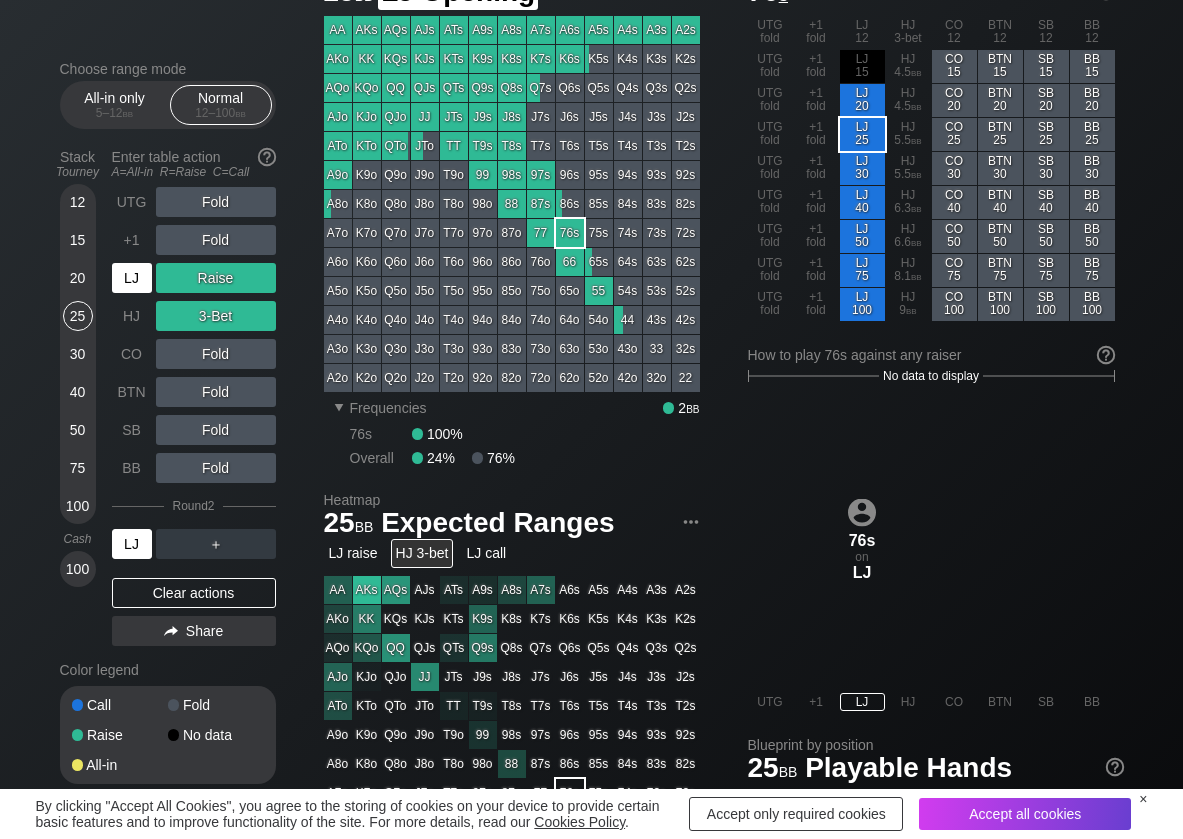 click on "LJ" at bounding box center (132, 278) 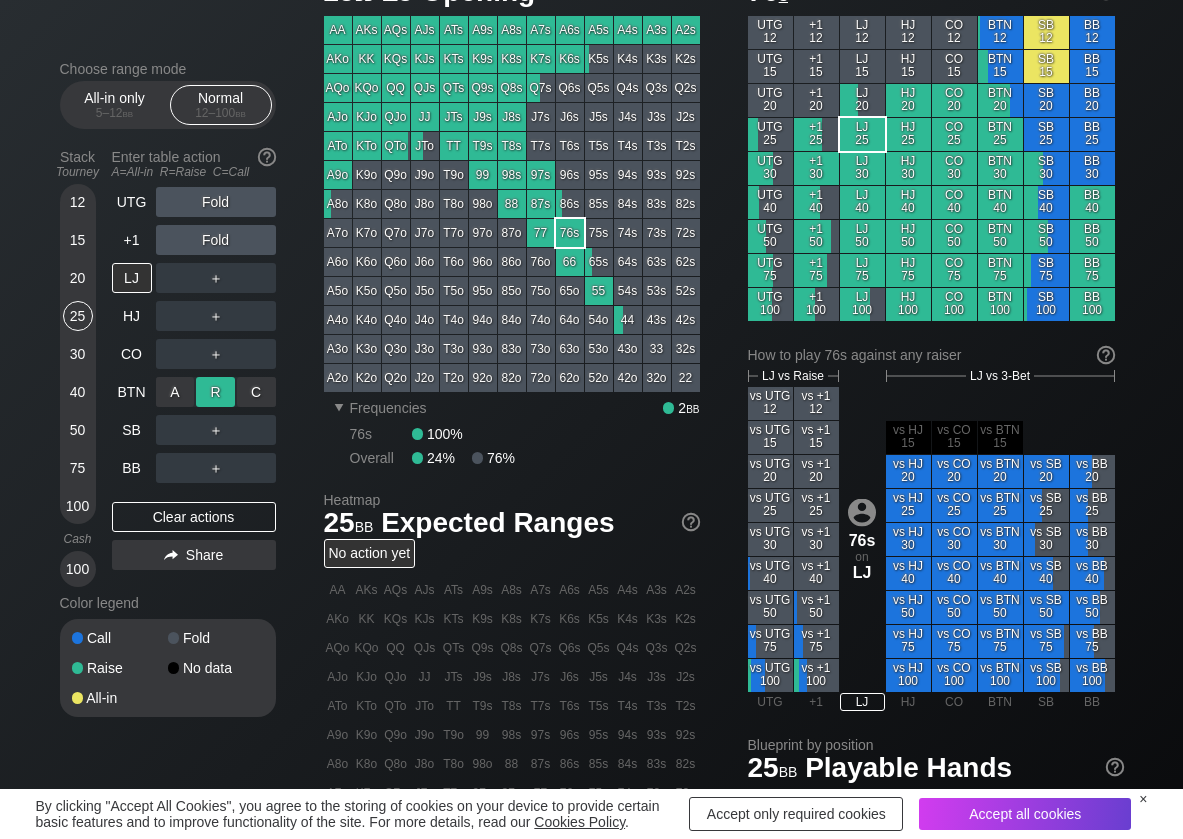 click on "R ✕" at bounding box center [215, 392] 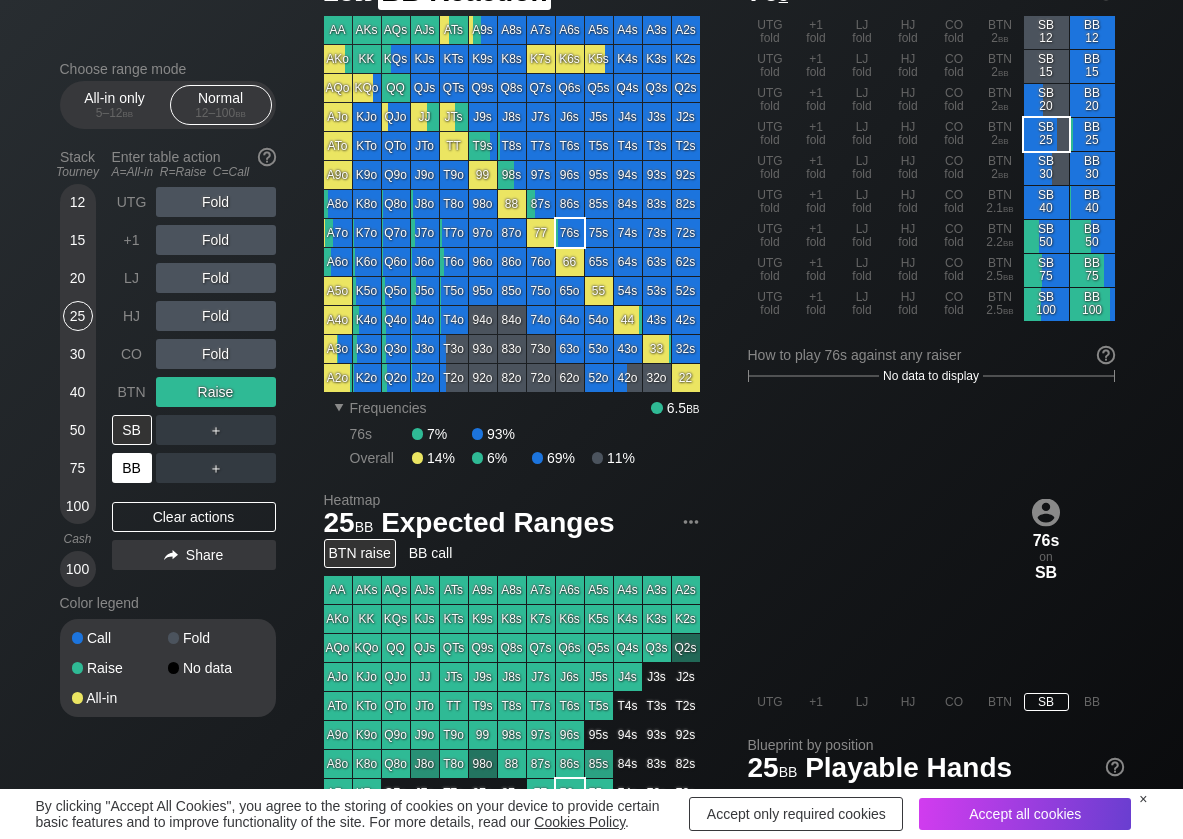 click on "BB" at bounding box center (132, 468) 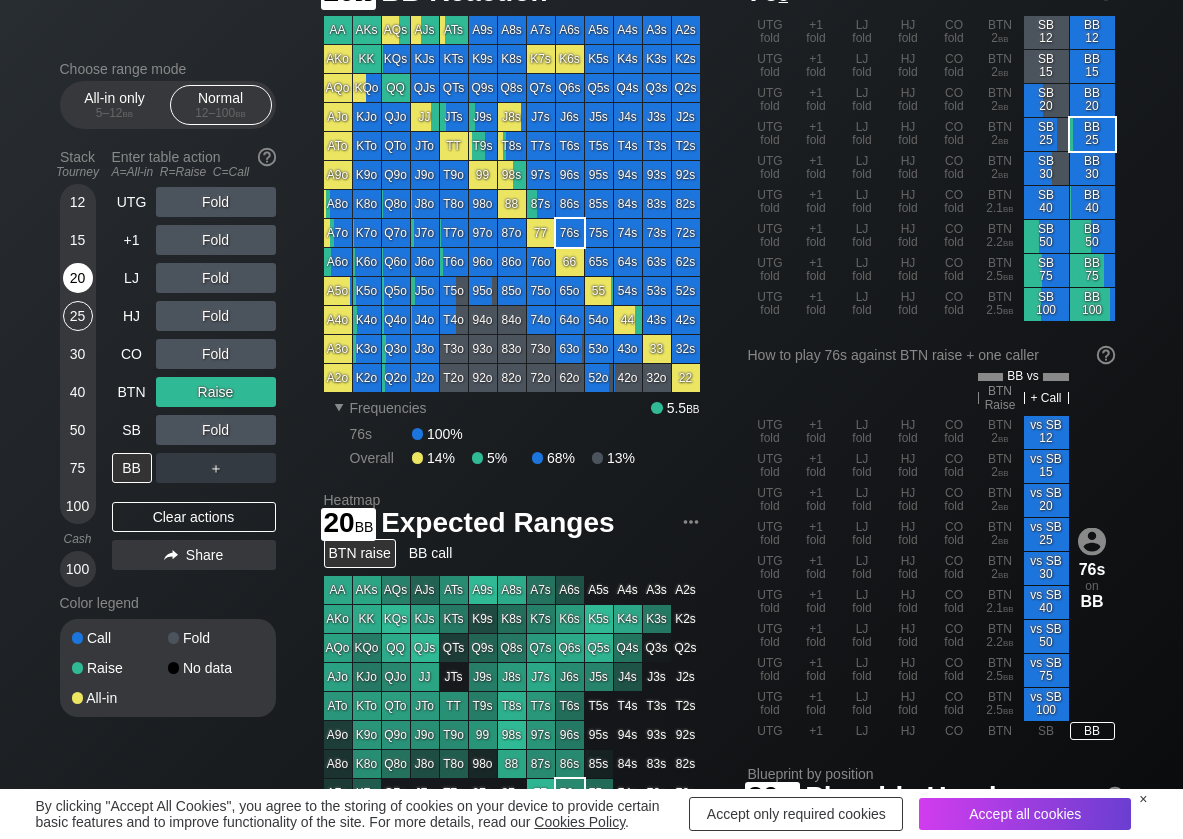 click on "20" at bounding box center [78, 278] 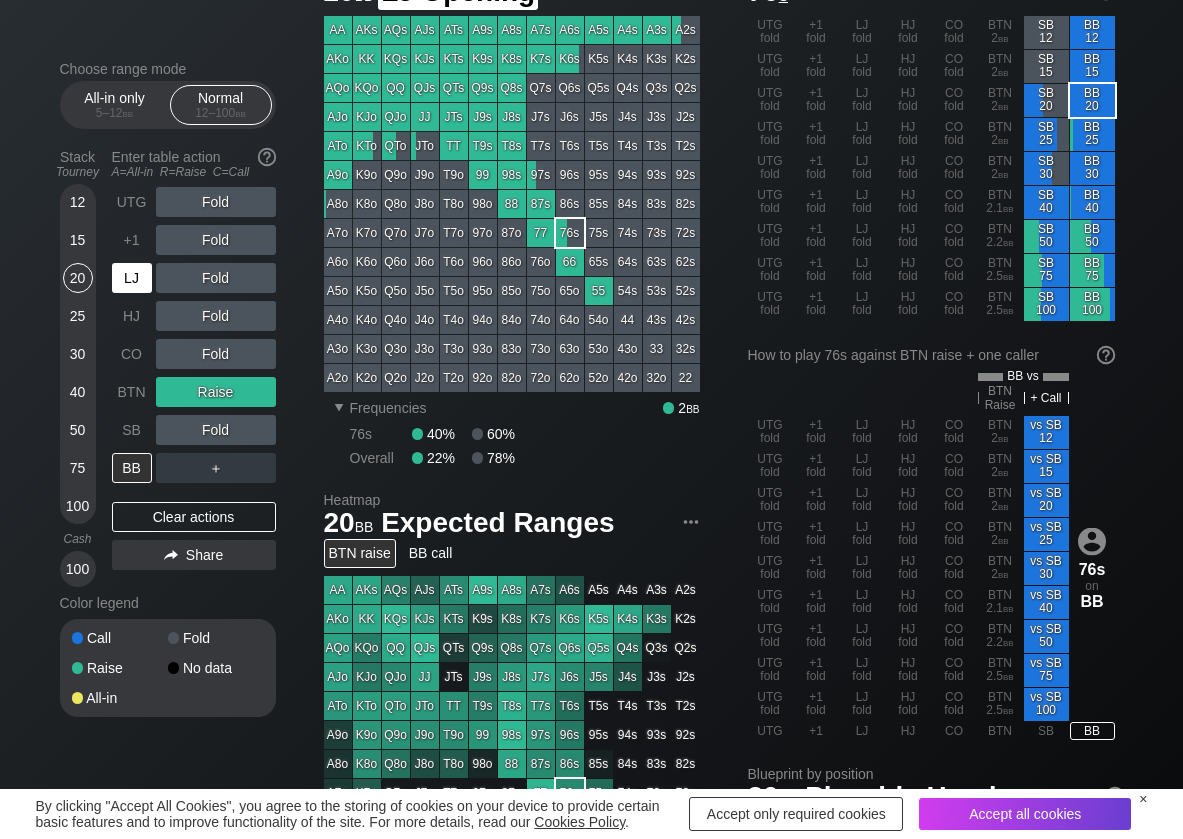 click on "LJ" at bounding box center (132, 278) 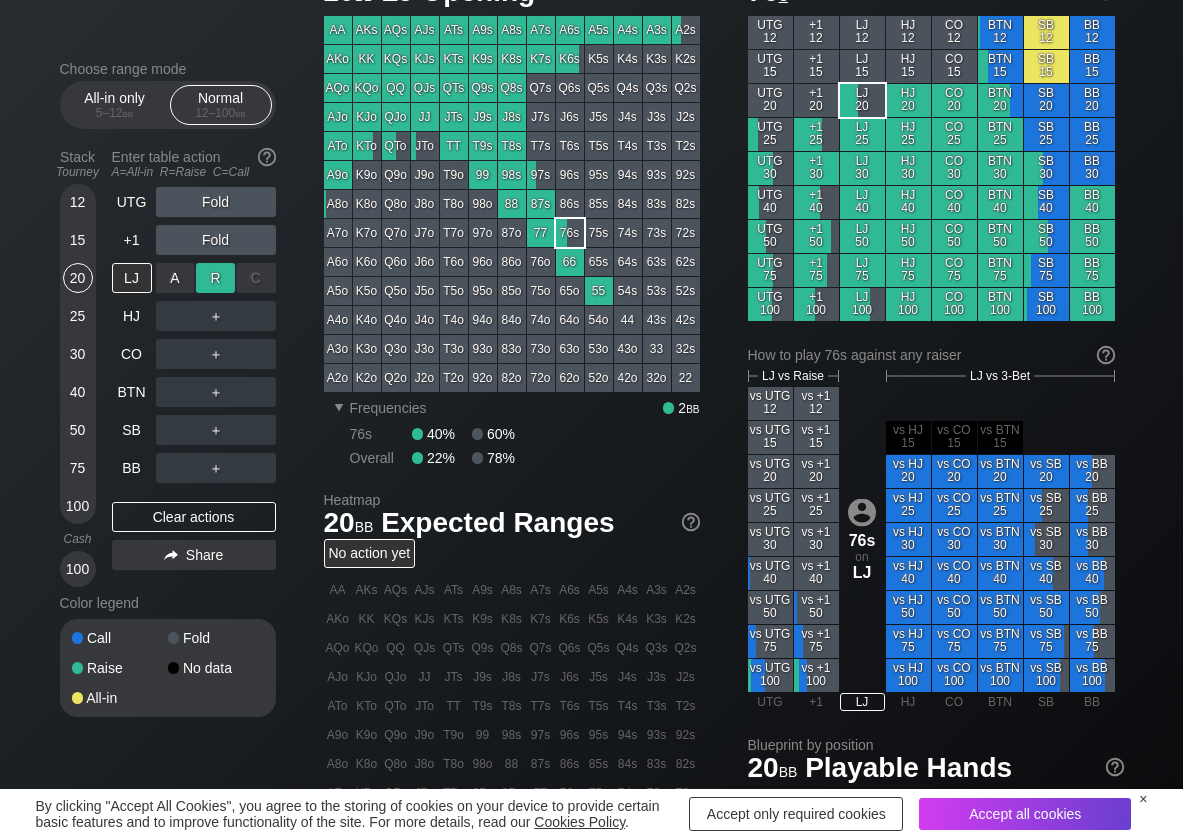click on "R ✕" at bounding box center (215, 278) 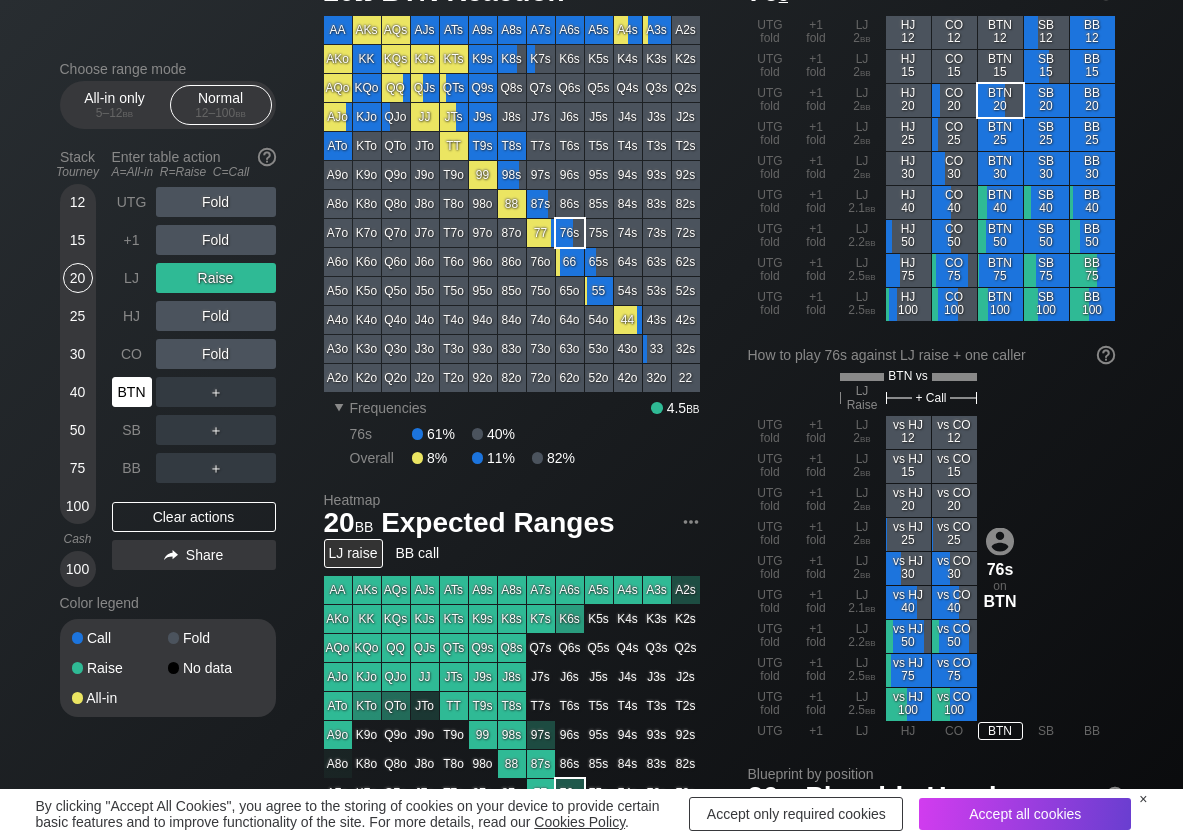 click on "BTN" at bounding box center (132, 392) 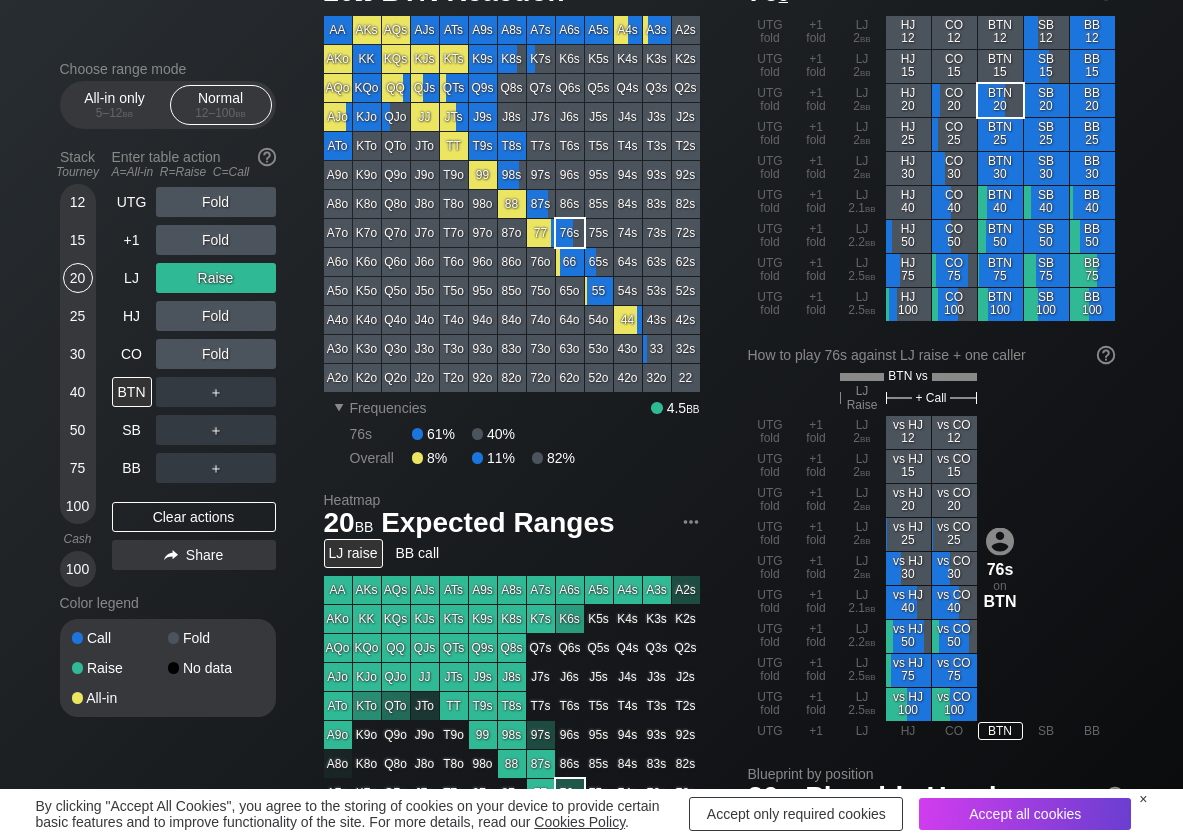 click on "UTG Fold +1 Fold LJ Raise HJ Fold CO Fold BTN ＋ SB ＋ BB ＋ Clear actions Share" at bounding box center [194, 387] 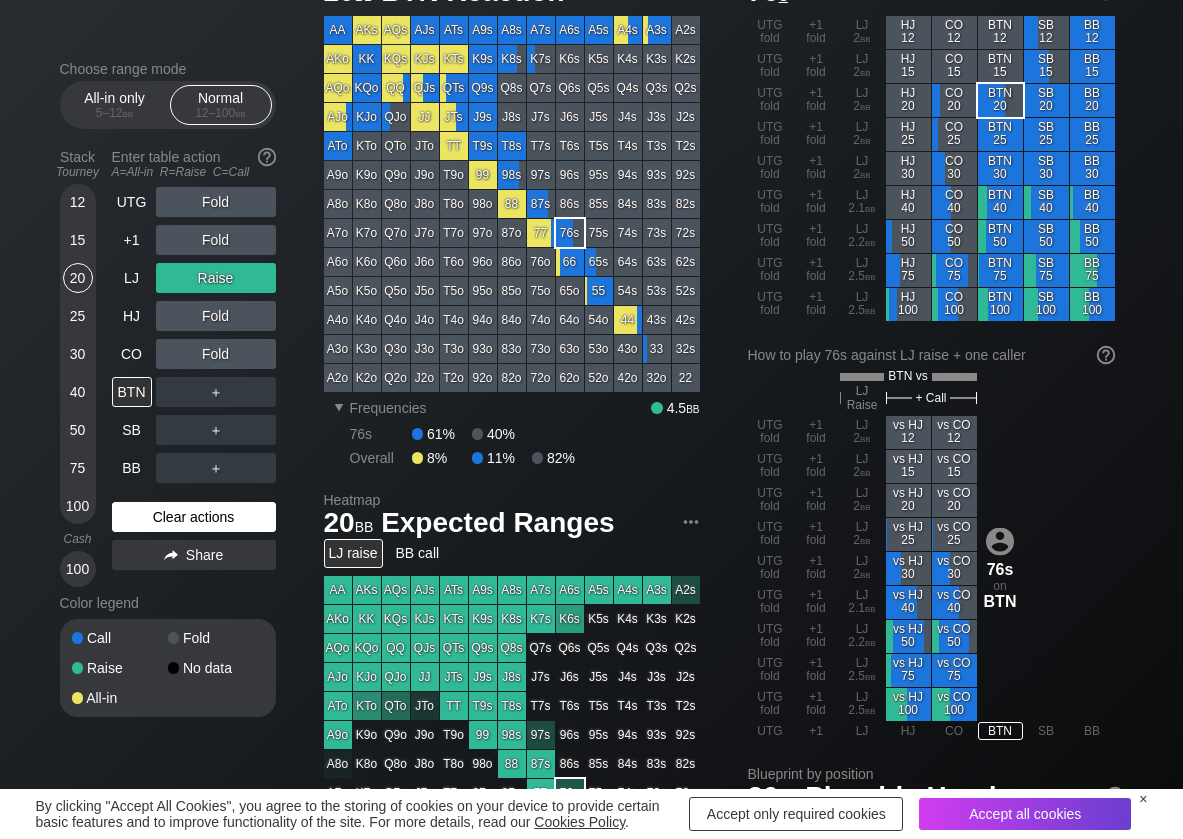 click on "Clear actions" at bounding box center [194, 517] 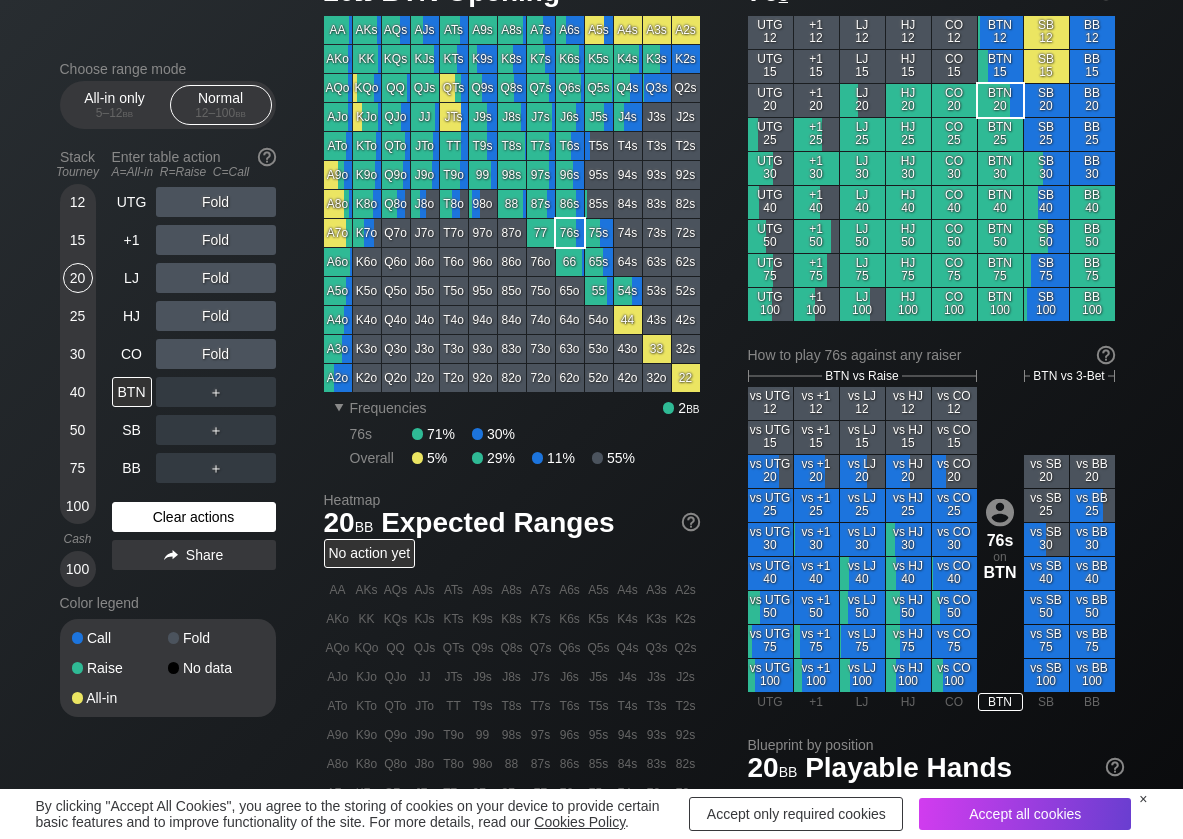 click on "Clear actions" at bounding box center (194, 517) 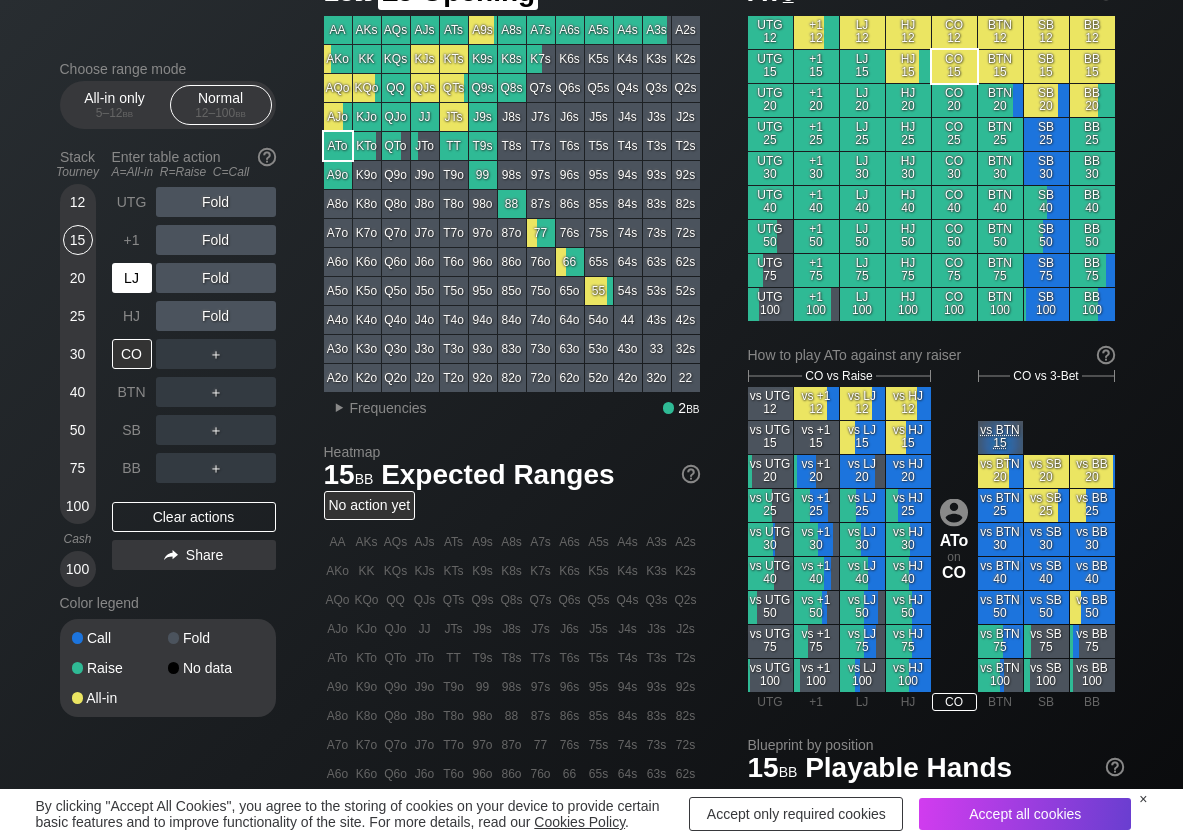 scroll, scrollTop: 100, scrollLeft: 0, axis: vertical 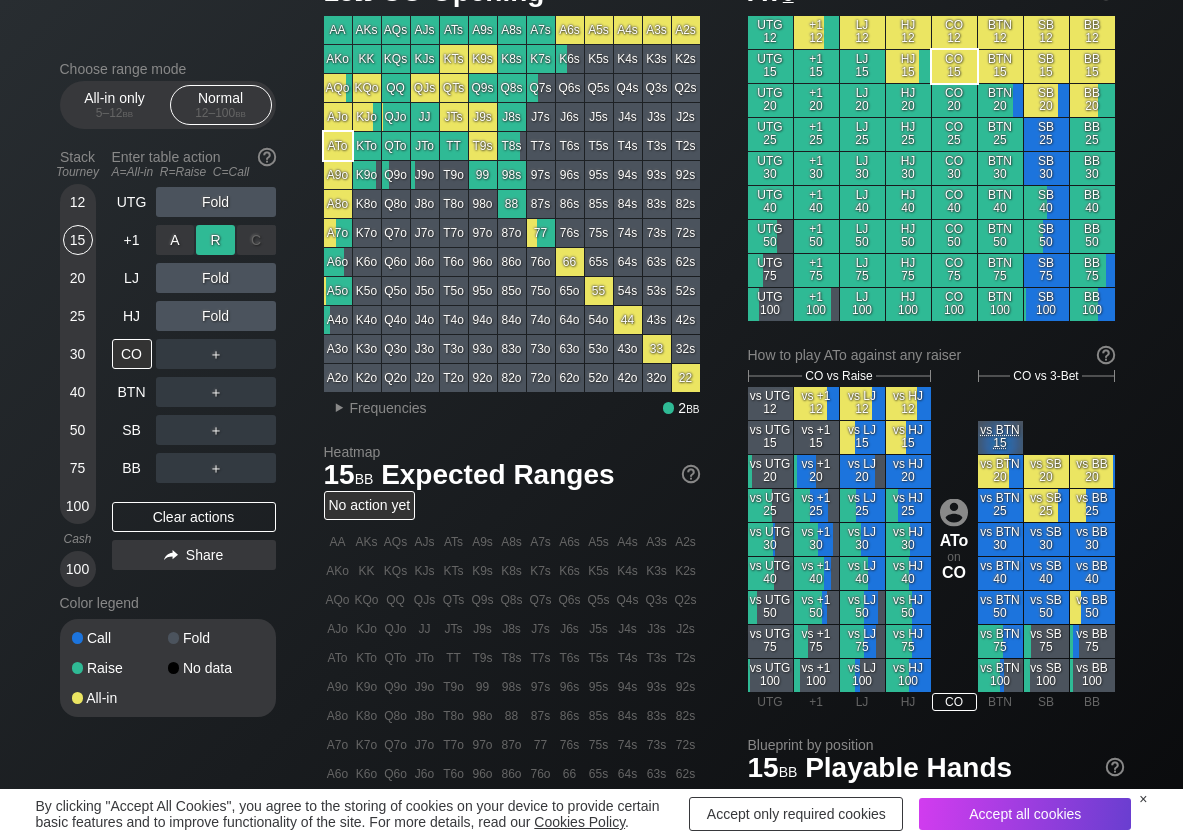 click on "R ✕" at bounding box center [215, 240] 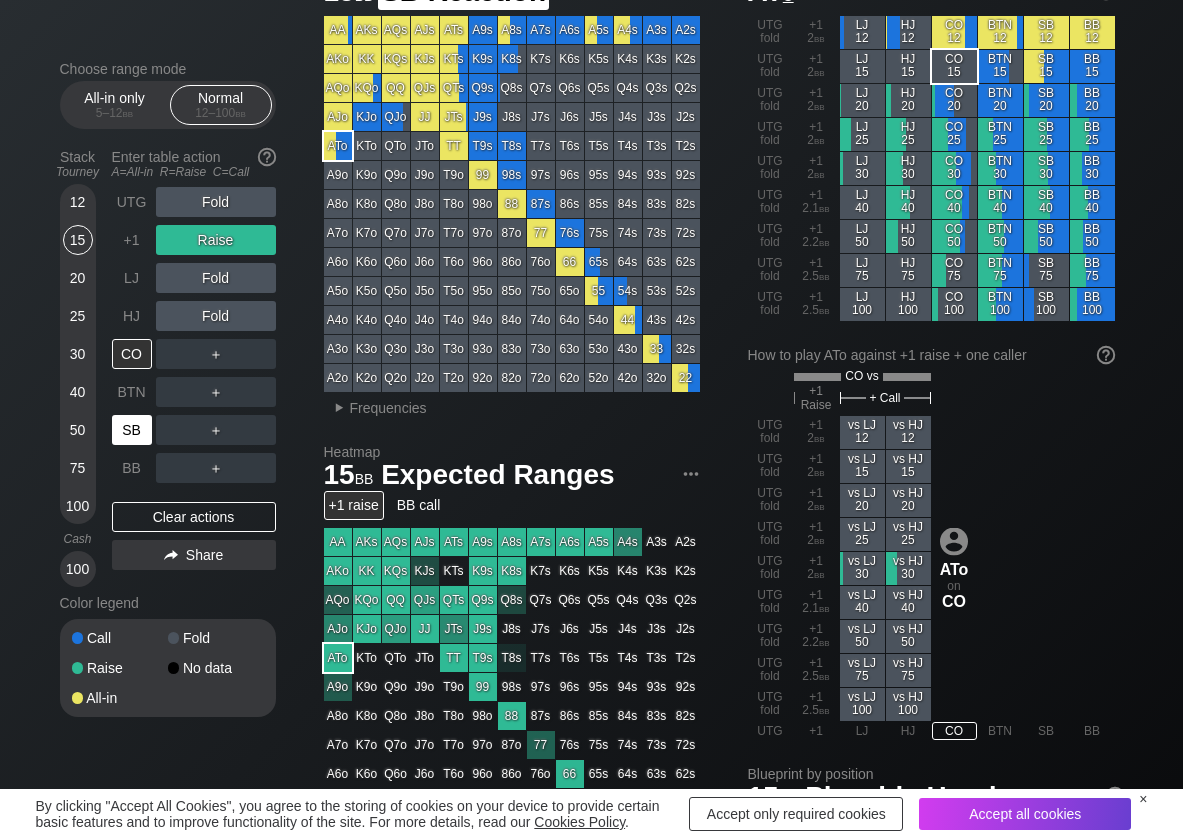 click on "SB" at bounding box center (132, 430) 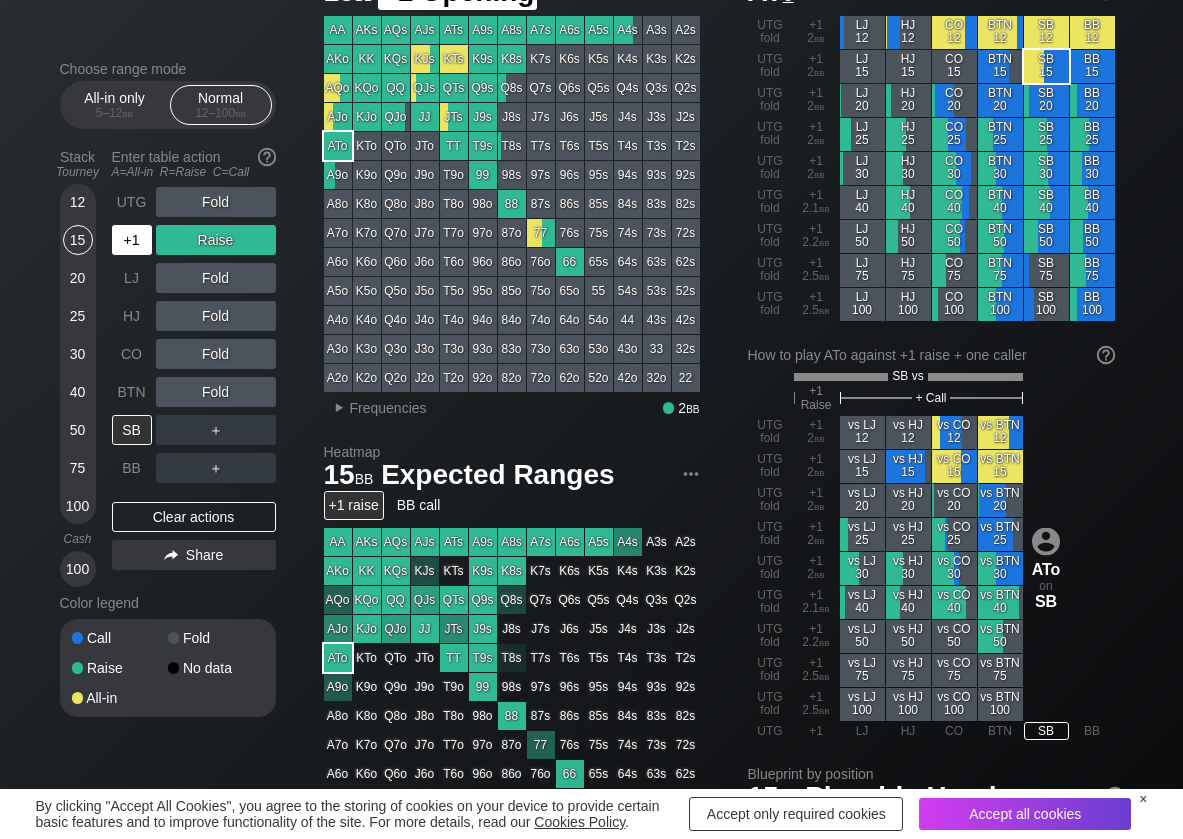 click on "+1" at bounding box center (132, 240) 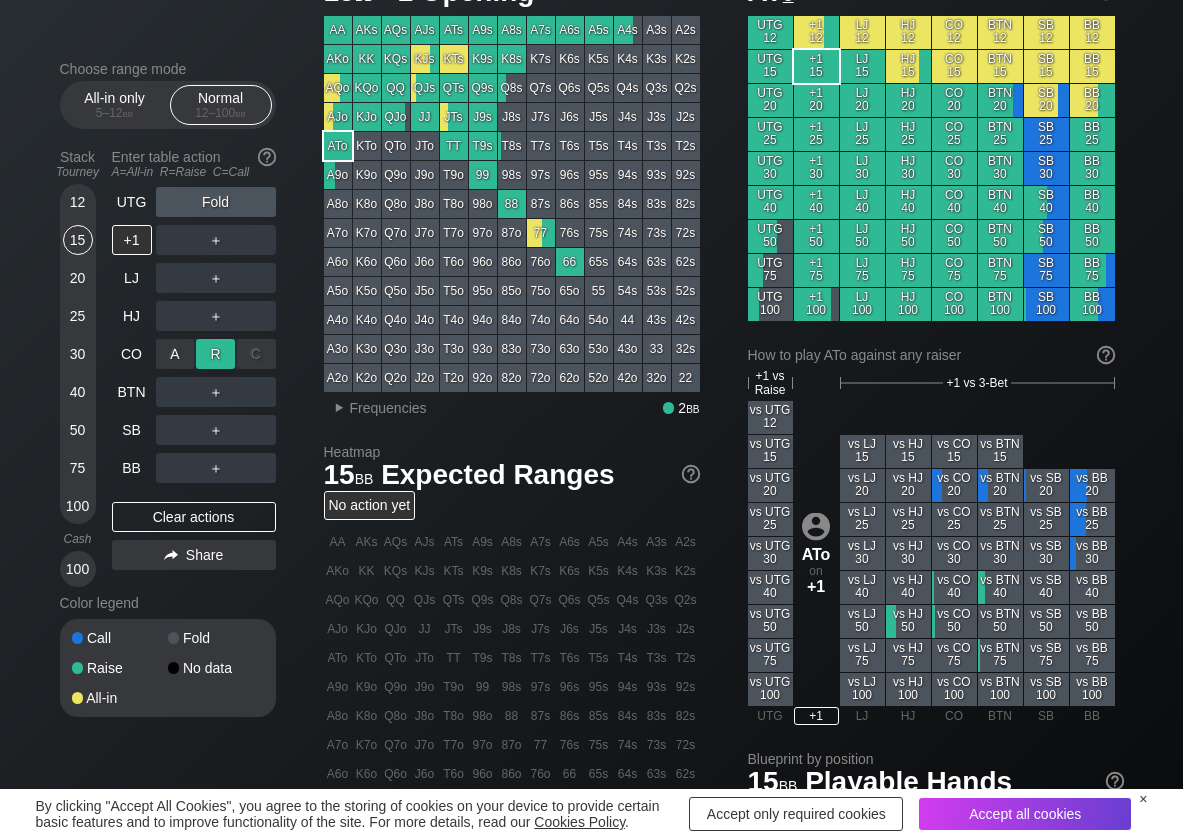 drag, startPoint x: 212, startPoint y: 345, endPoint x: 203, endPoint y: 354, distance: 12.727922 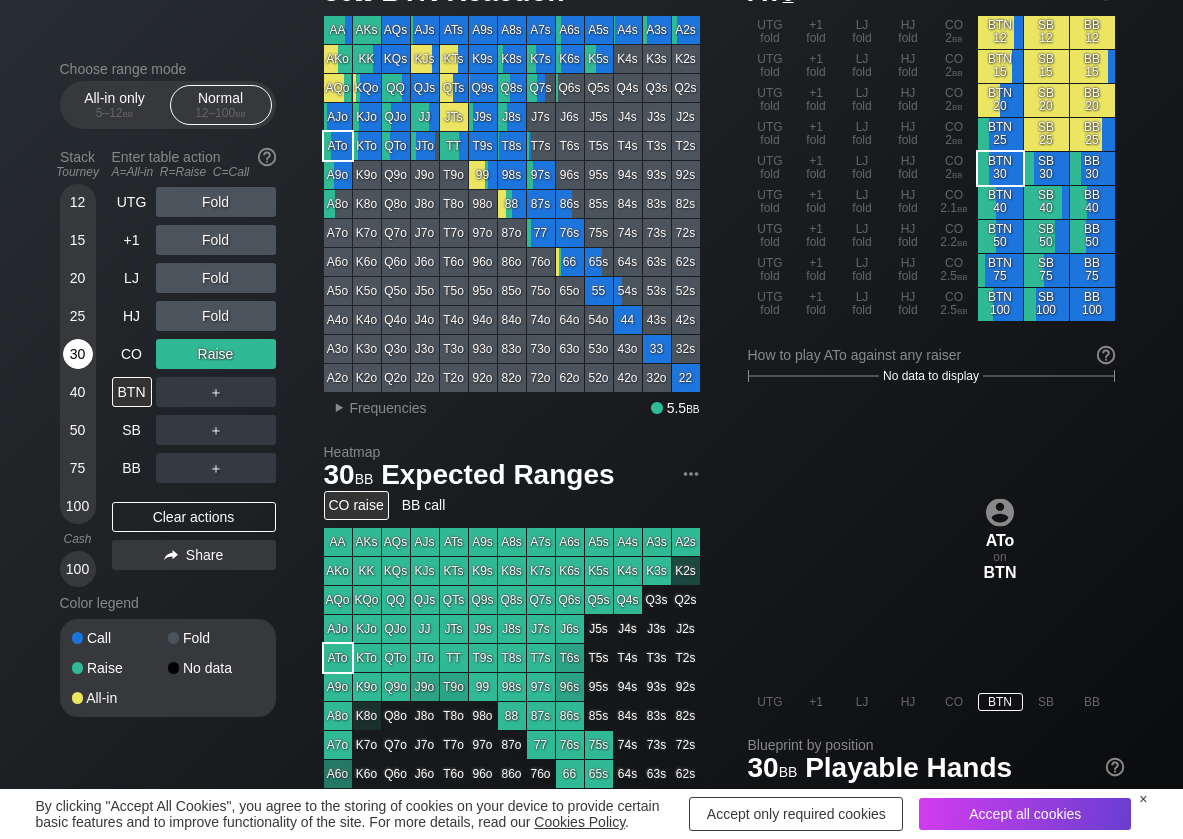click on "30" at bounding box center (78, 354) 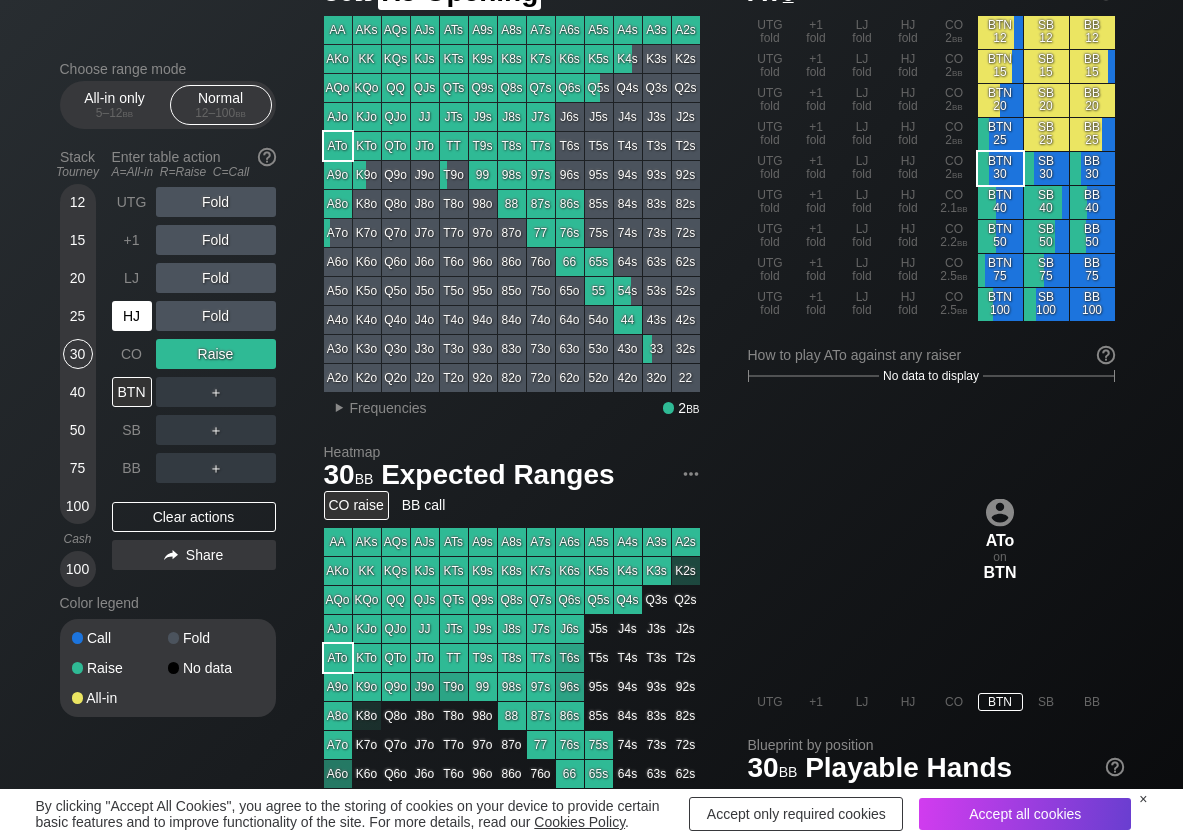 click on "HJ" at bounding box center [132, 316] 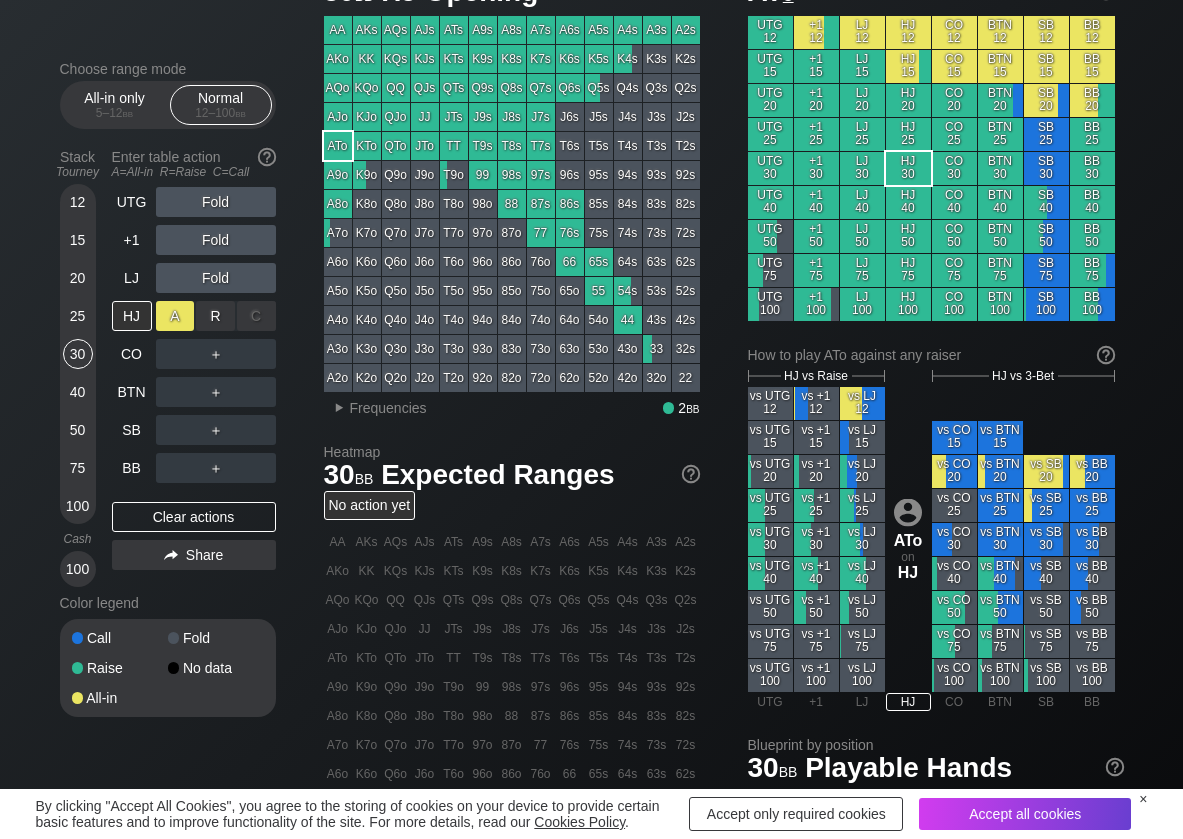drag, startPoint x: 224, startPoint y: 310, endPoint x: 192, endPoint y: 325, distance: 35.341194 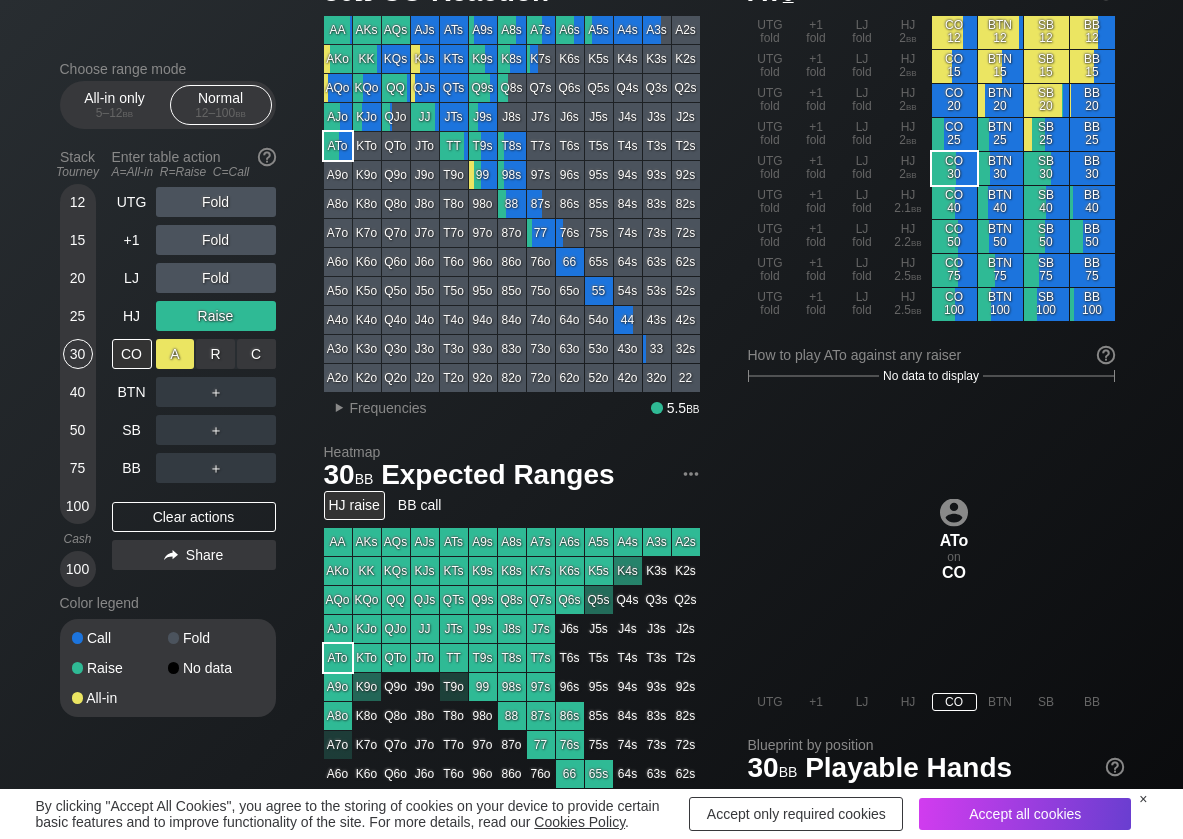 click on "A ✕" at bounding box center (175, 354) 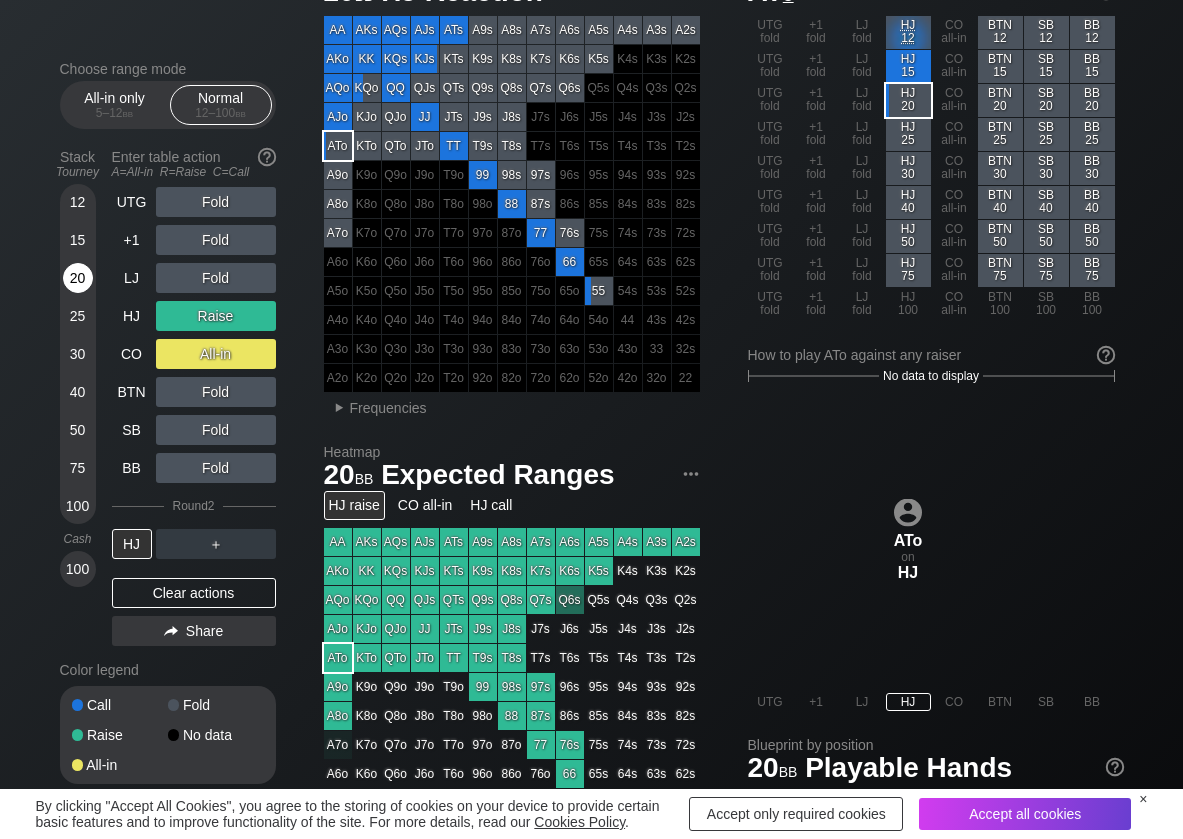 click on "20" at bounding box center [78, 278] 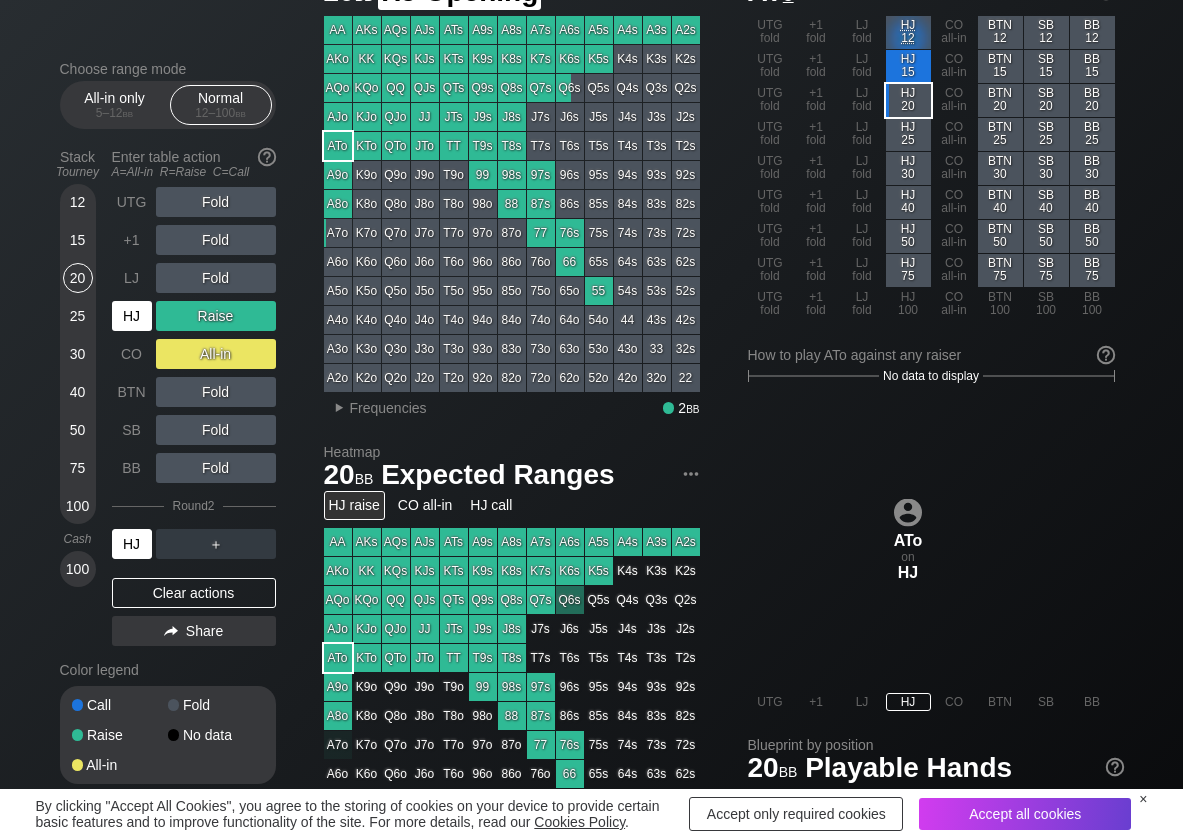 click on "HJ" at bounding box center [132, 316] 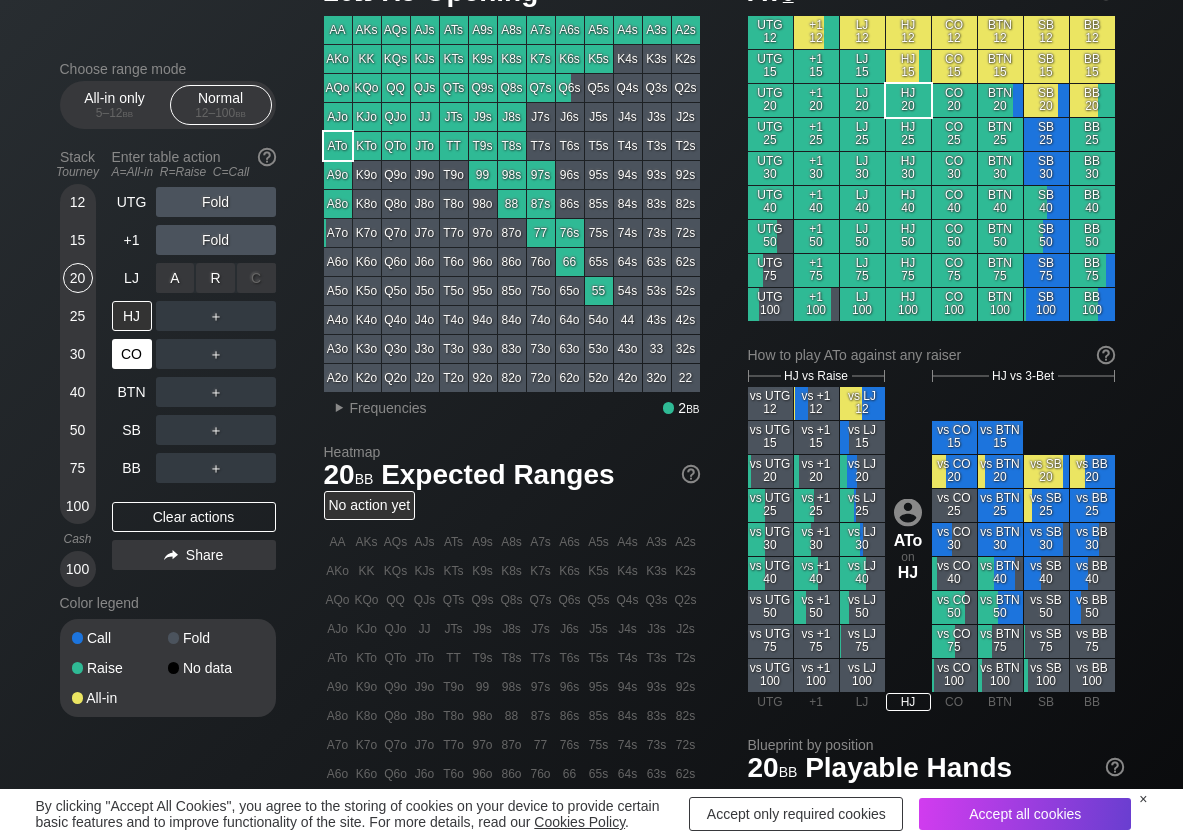 drag, startPoint x: 230, startPoint y: 281, endPoint x: 154, endPoint y: 372, distance: 118.56222 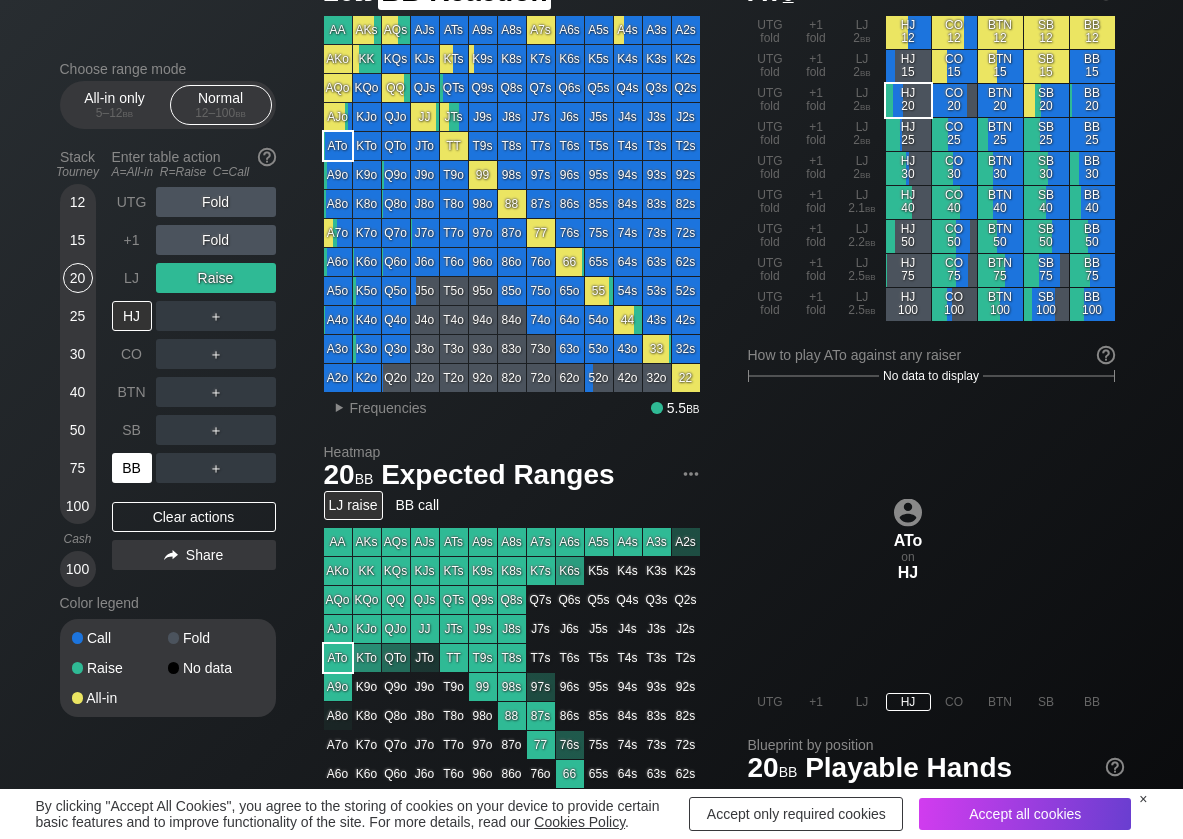 click on "BB" at bounding box center [132, 468] 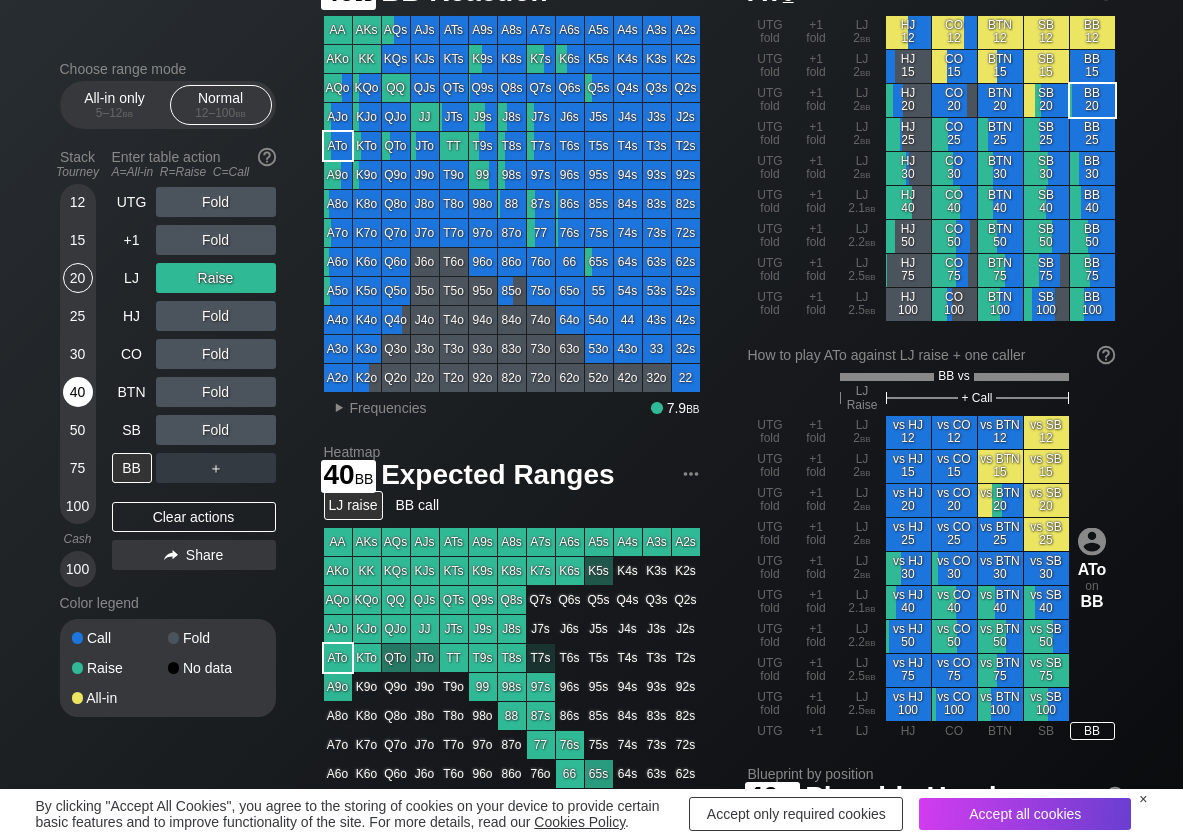 click on "40" at bounding box center (78, 392) 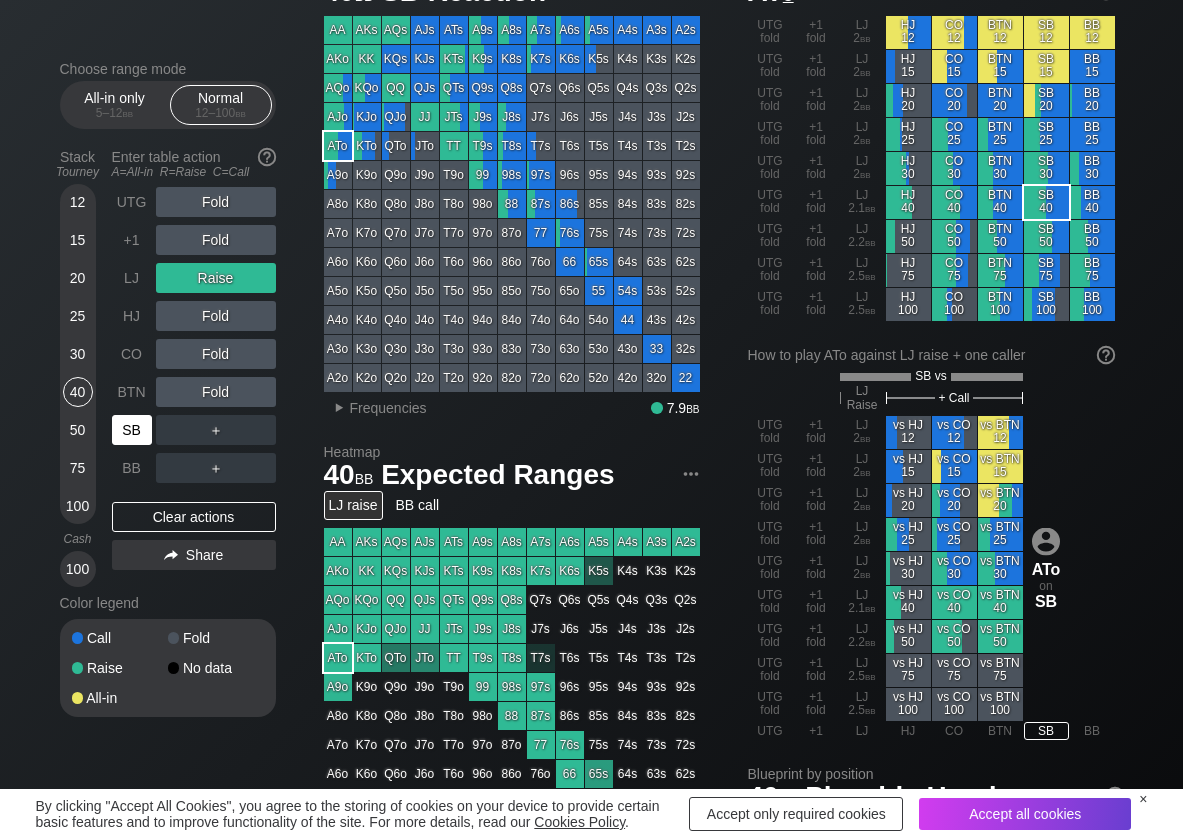 click on "SB" at bounding box center [132, 430] 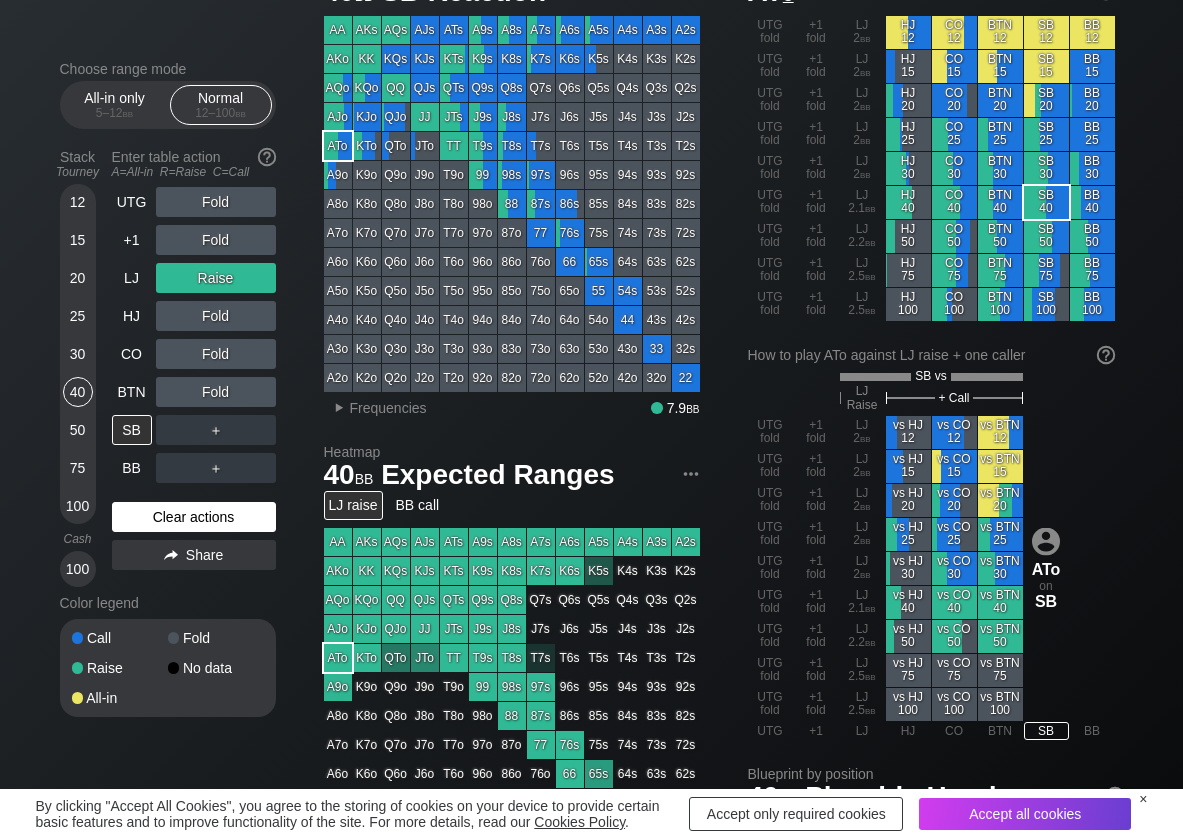 click on "Clear actions" at bounding box center [194, 517] 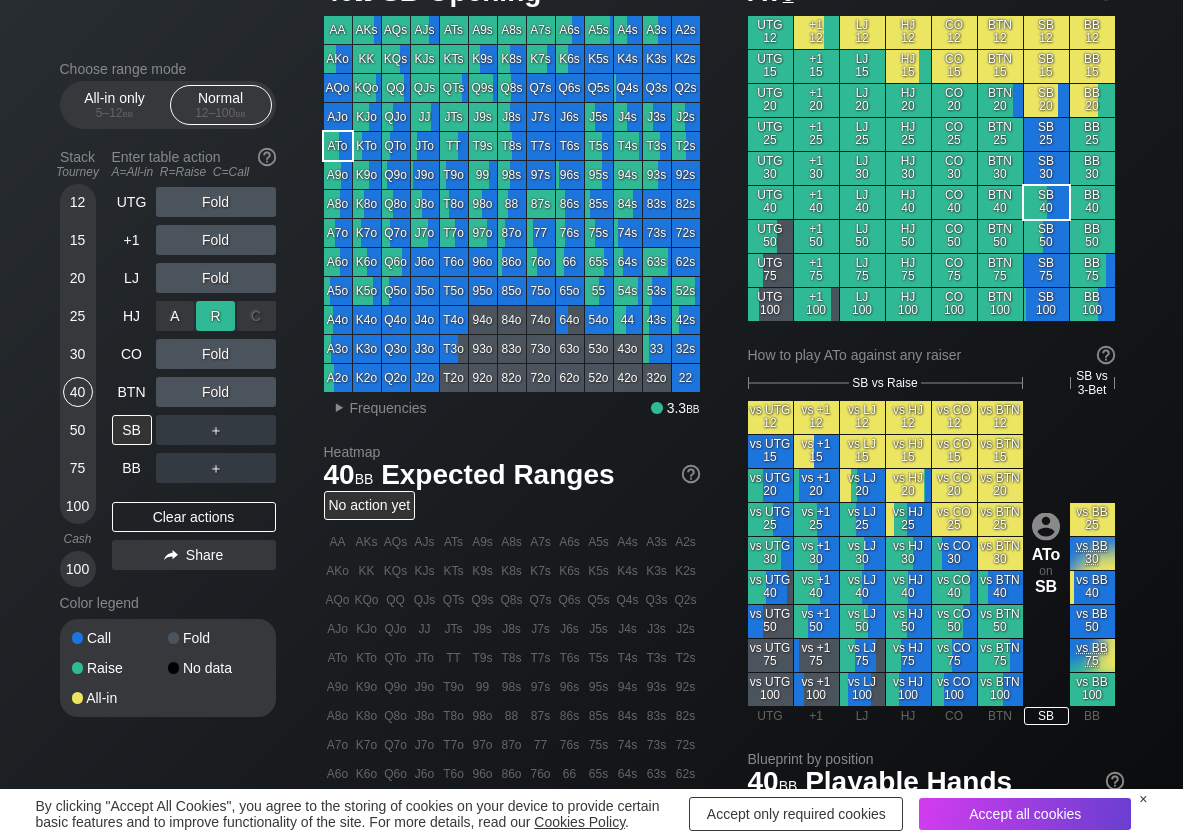 click on "R ✕" at bounding box center (215, 316) 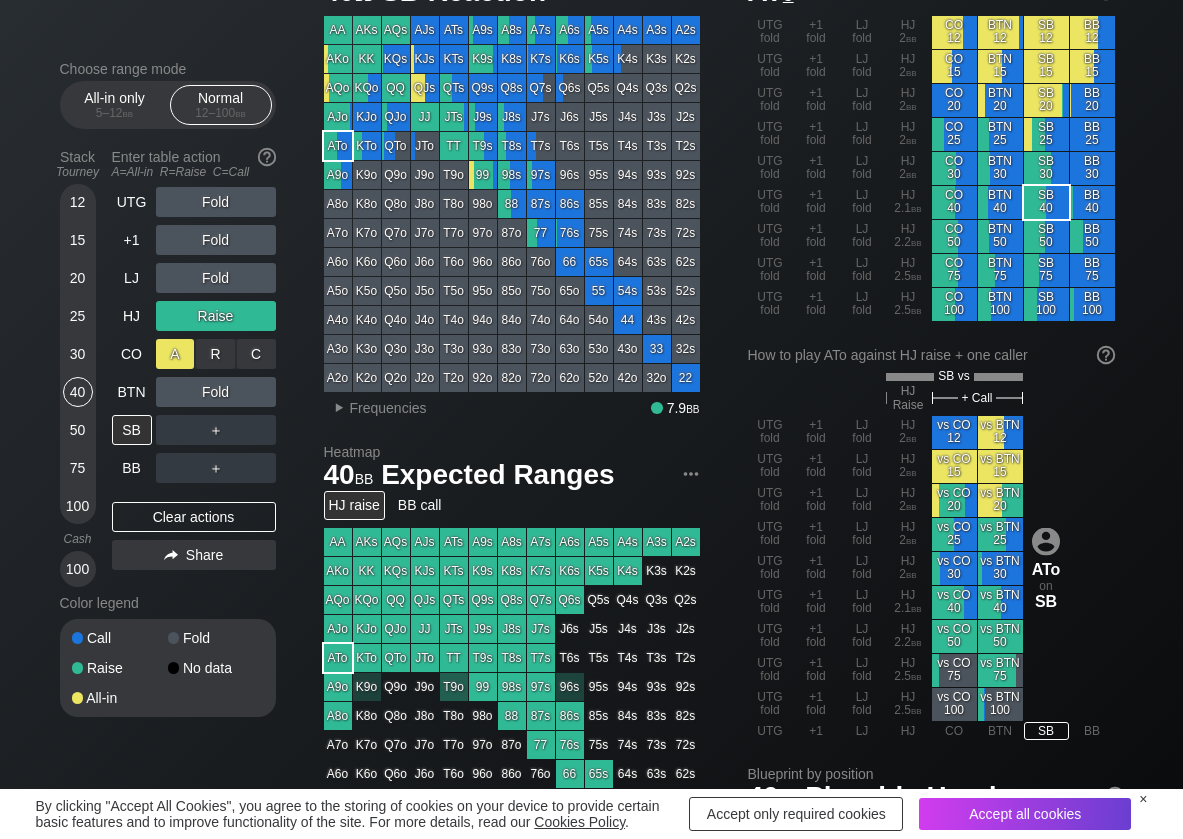 click on "A ✕" at bounding box center (175, 354) 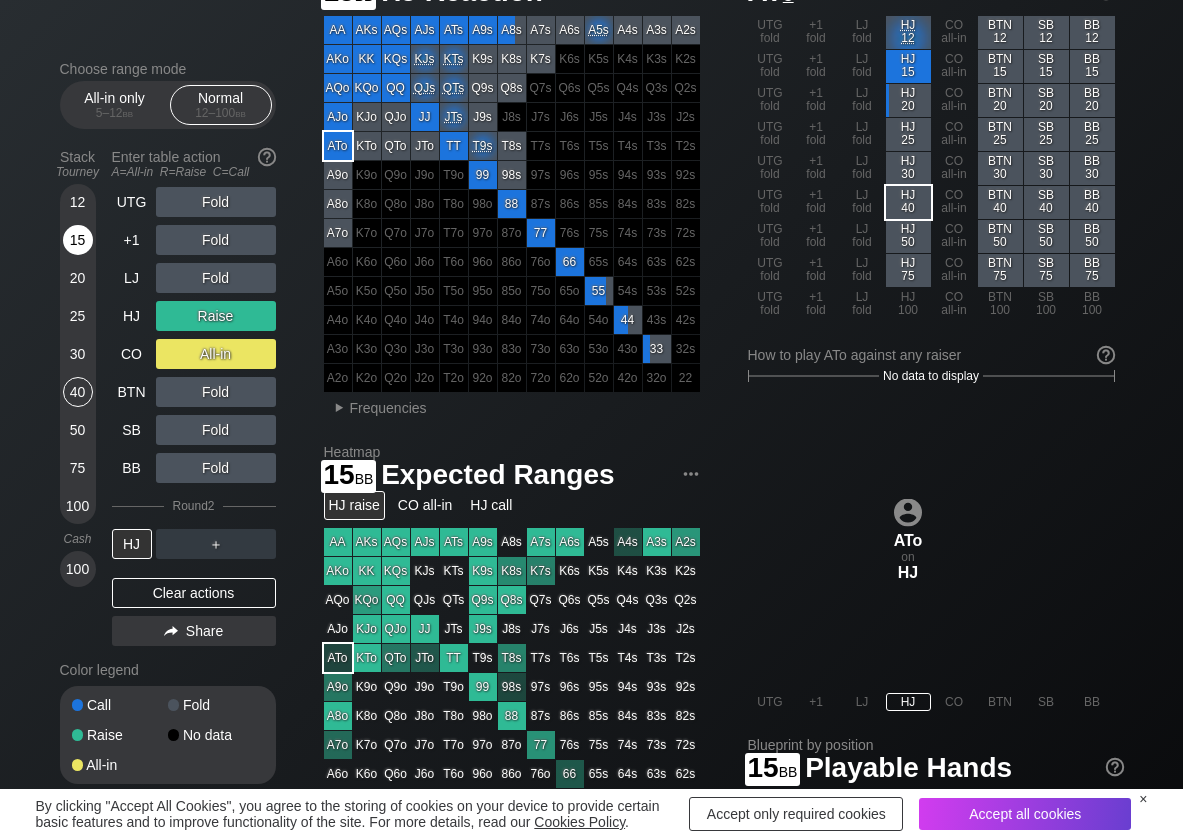click on "15" at bounding box center [78, 240] 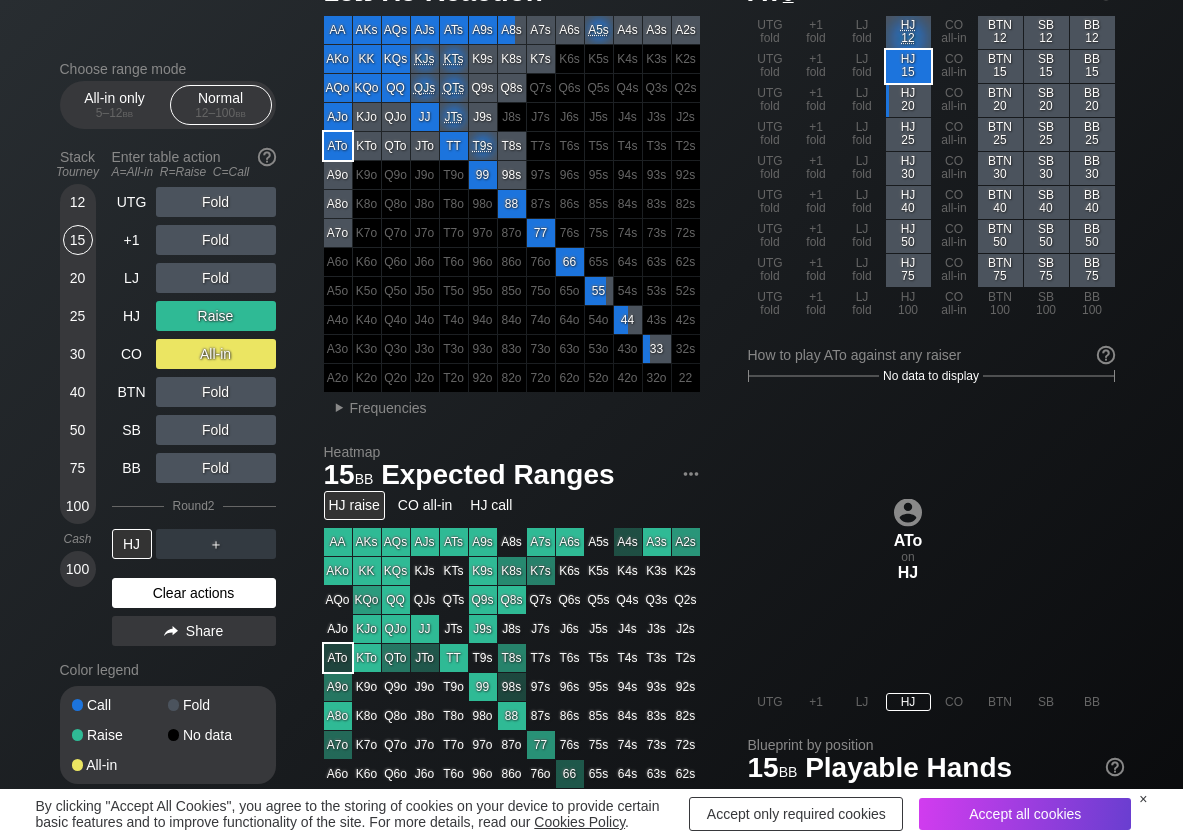 click on "Clear actions" at bounding box center (194, 593) 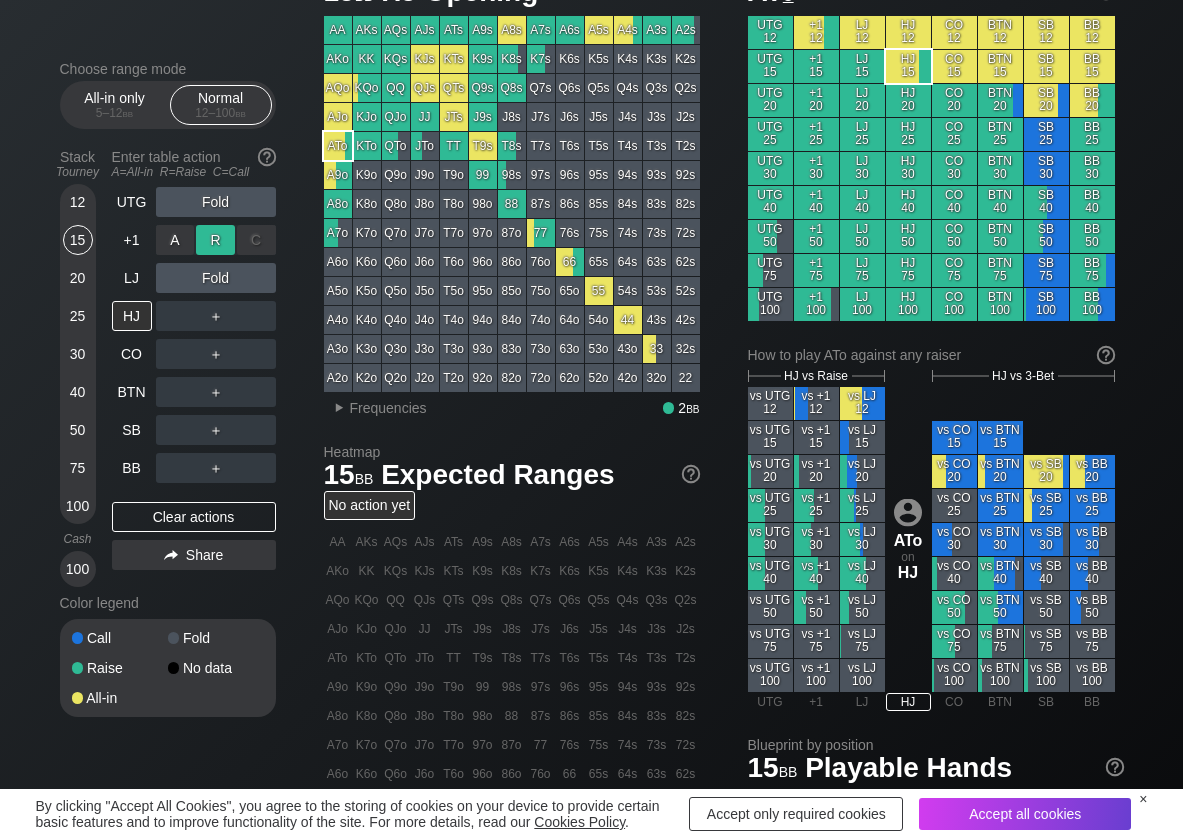 click on "R ✕" at bounding box center [215, 240] 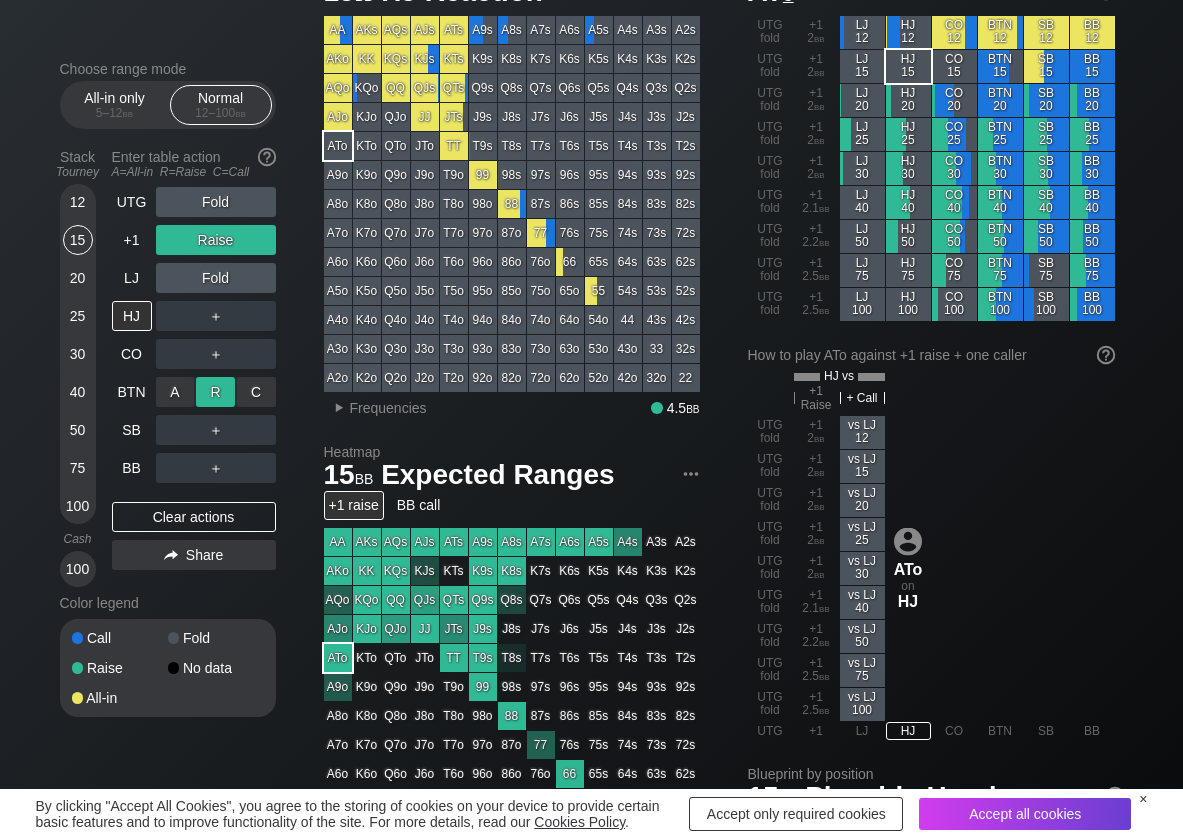 click on "R ✕" at bounding box center (215, 392) 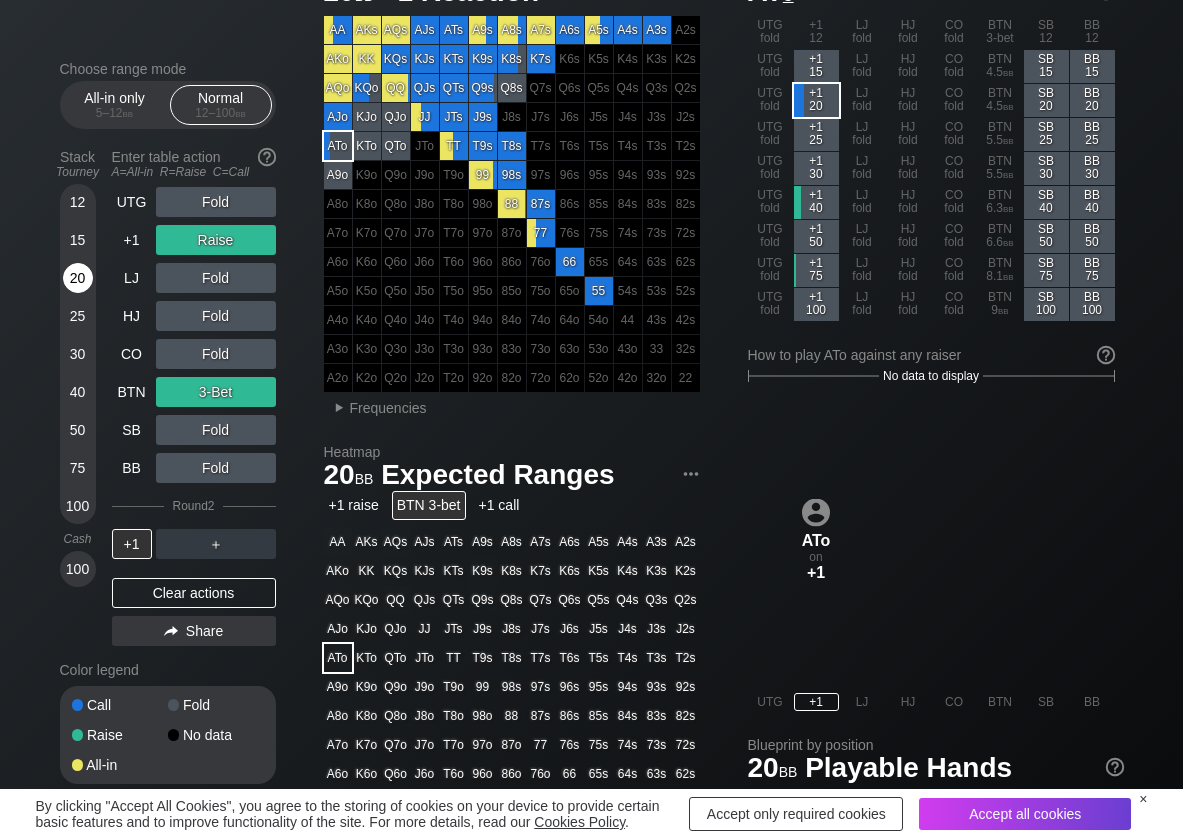 click on "20" at bounding box center [78, 278] 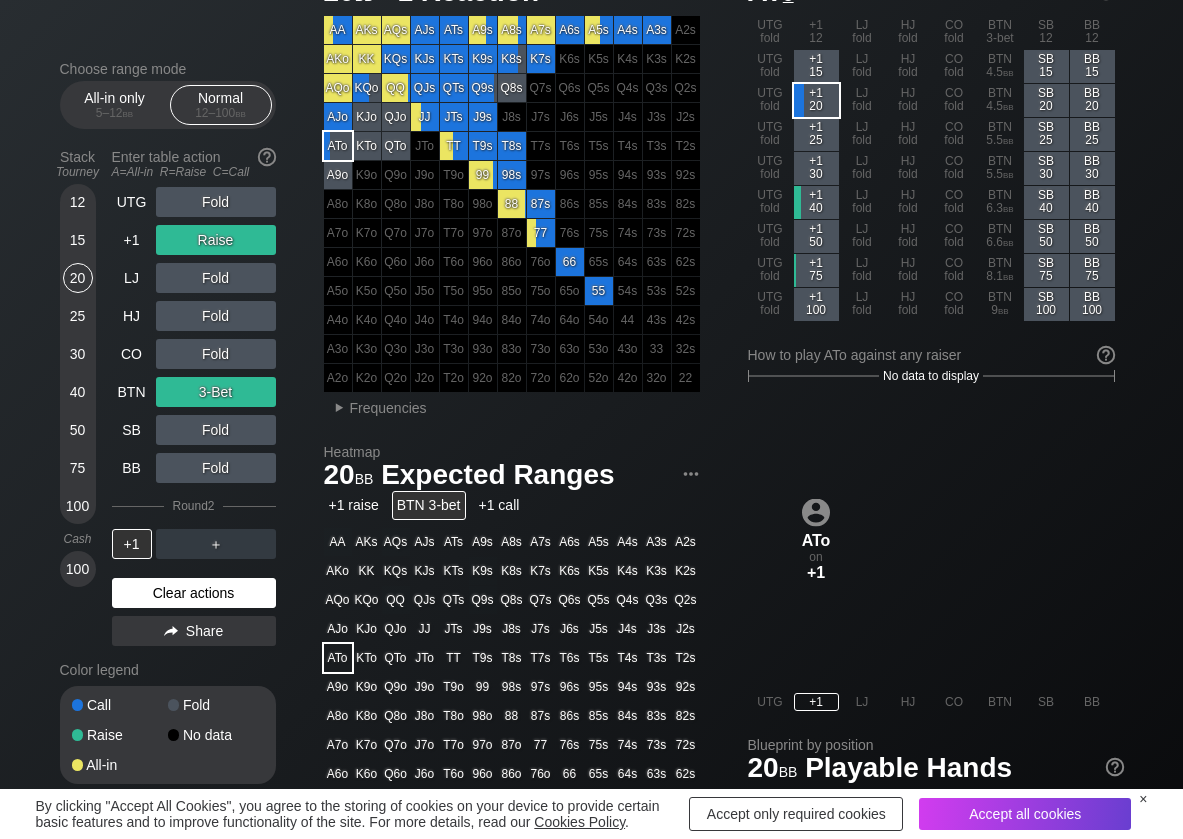 click on "Clear actions" at bounding box center [194, 593] 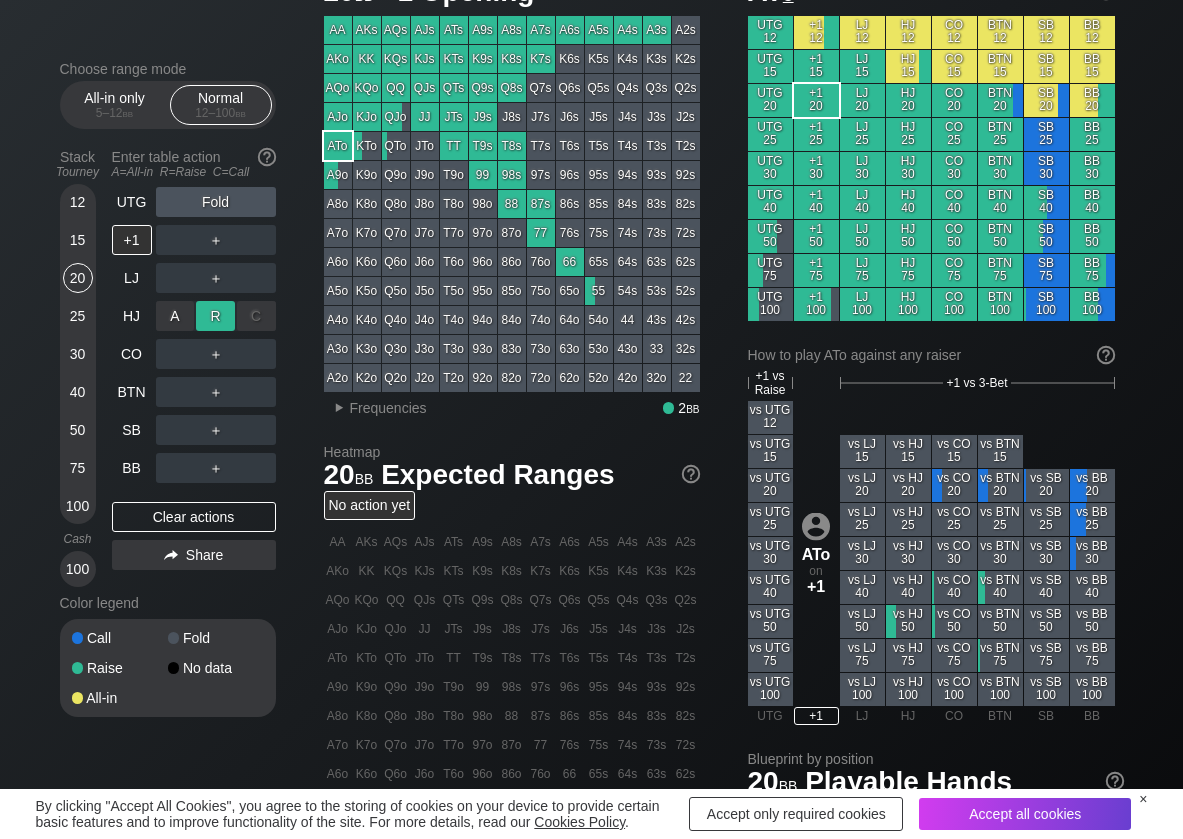 click on "R ✕" at bounding box center (215, 316) 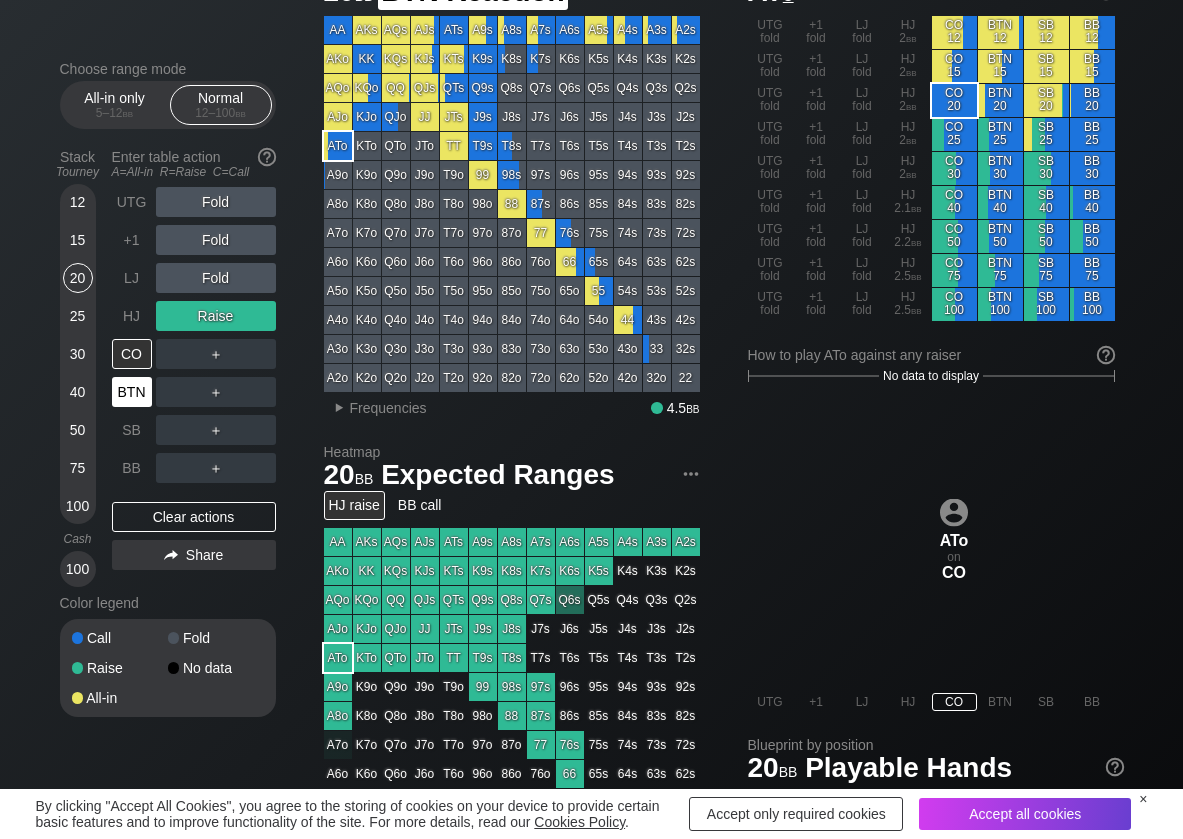 click on "BTN" at bounding box center (132, 392) 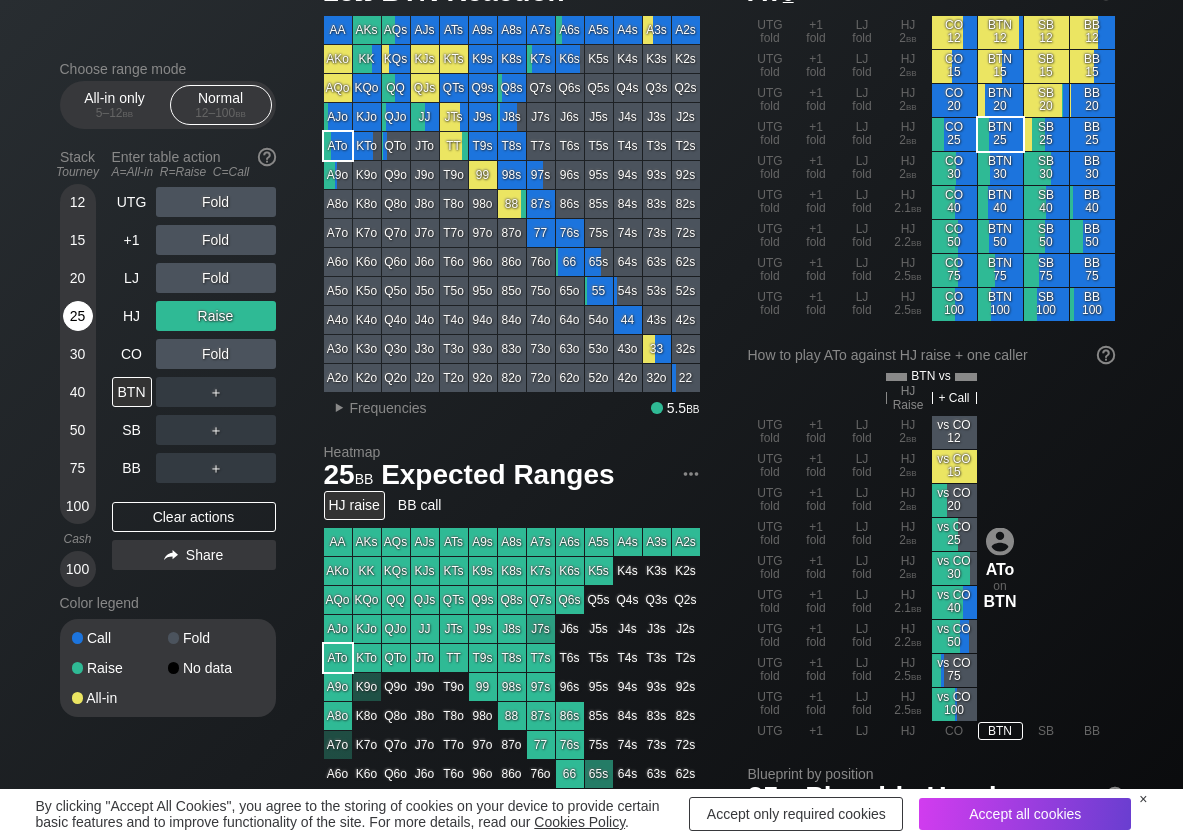 click on "25" at bounding box center (78, 316) 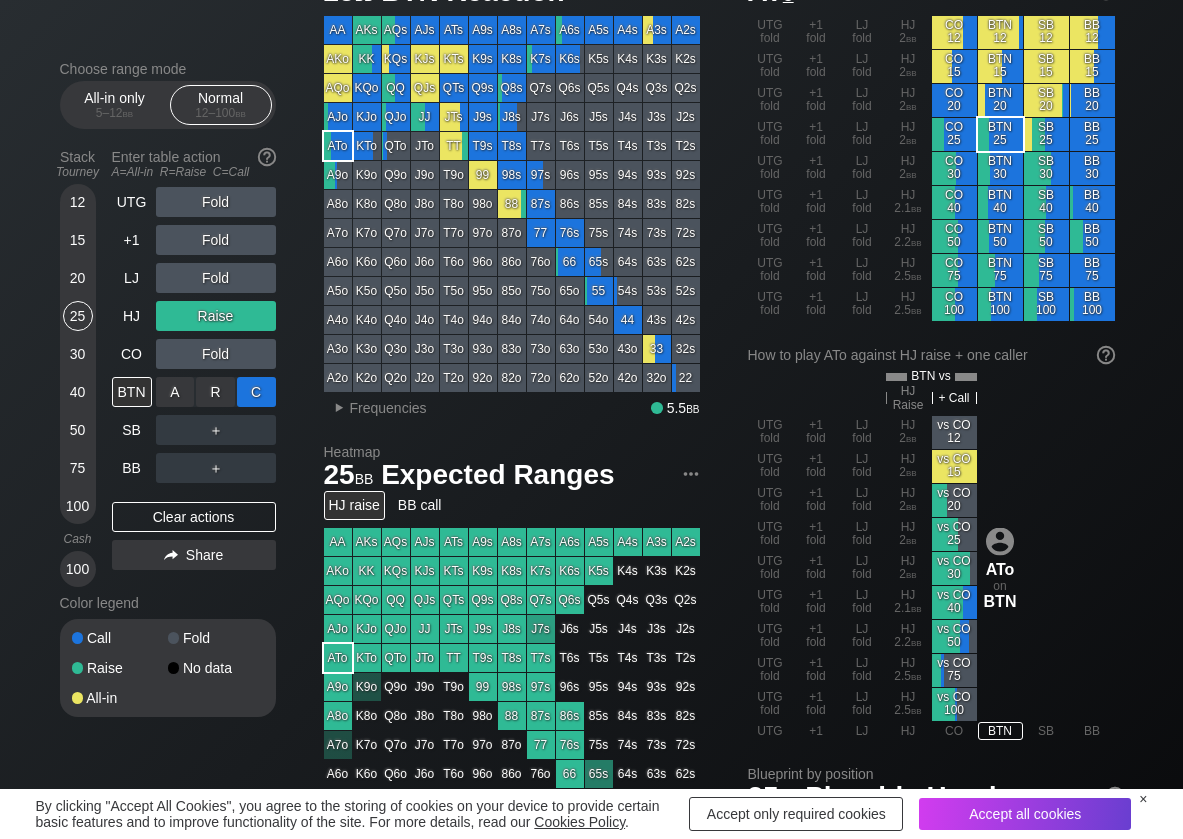 click on "C ✕" at bounding box center [256, 392] 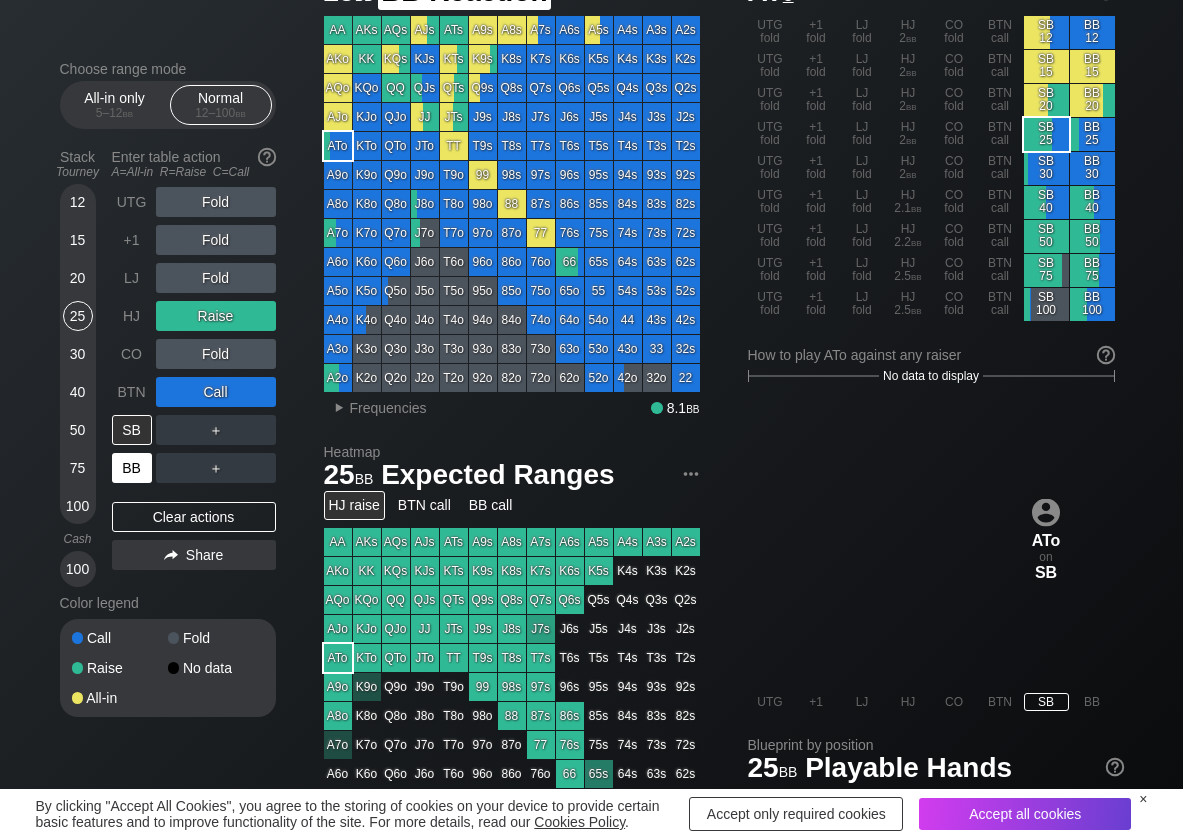 click on "BB" at bounding box center [132, 468] 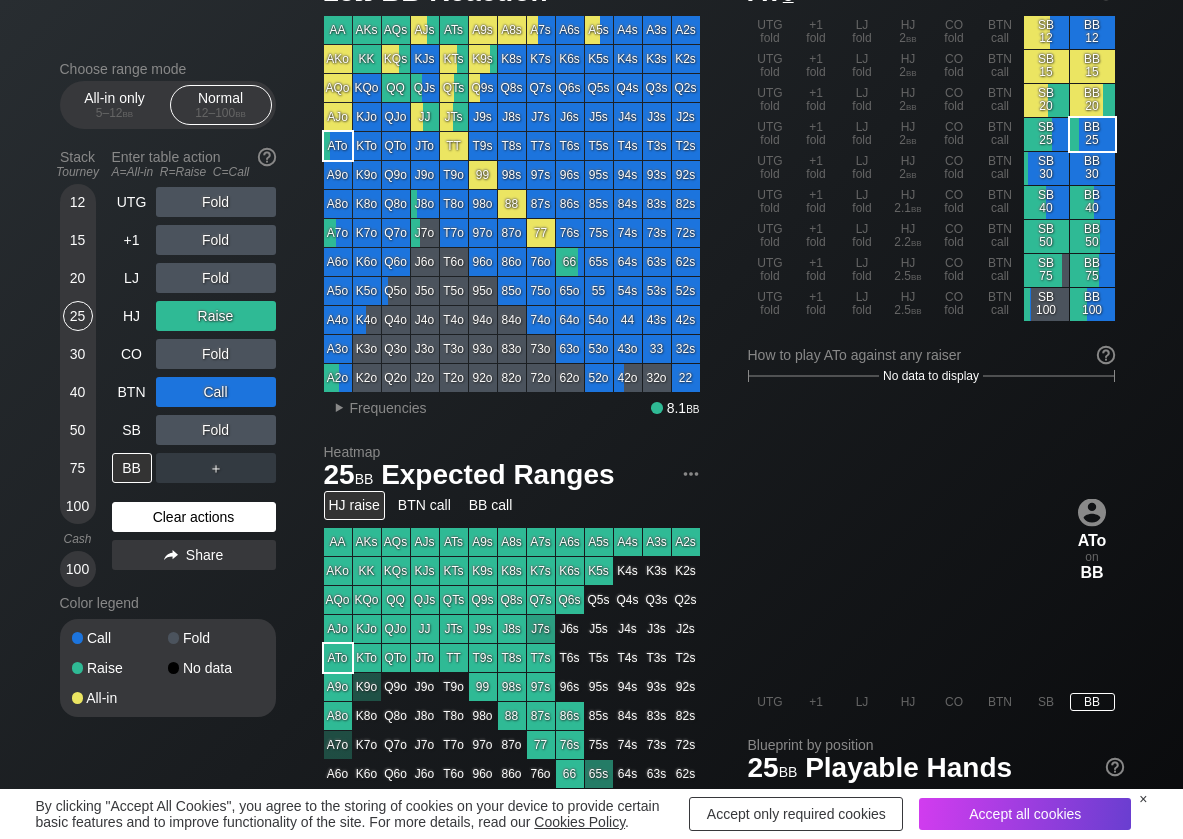 click on "Clear actions" at bounding box center [194, 517] 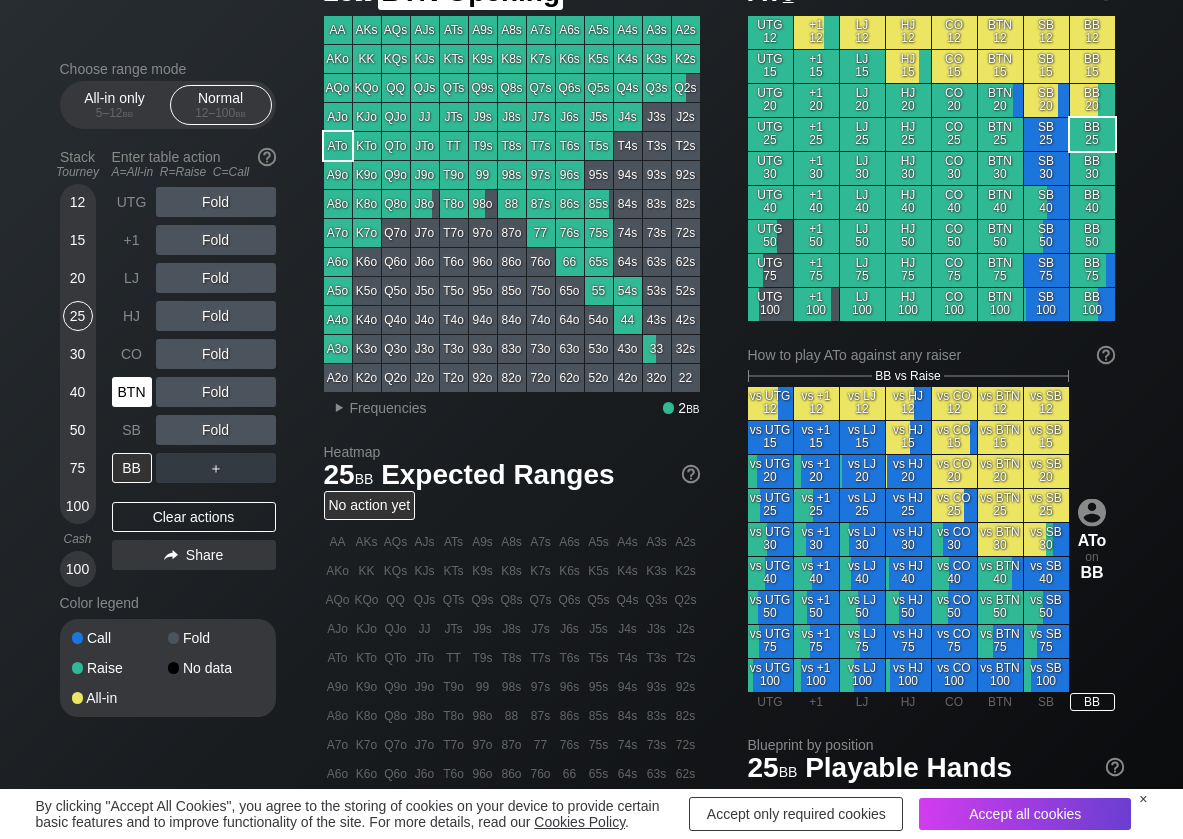 click on "BTN" at bounding box center (132, 392) 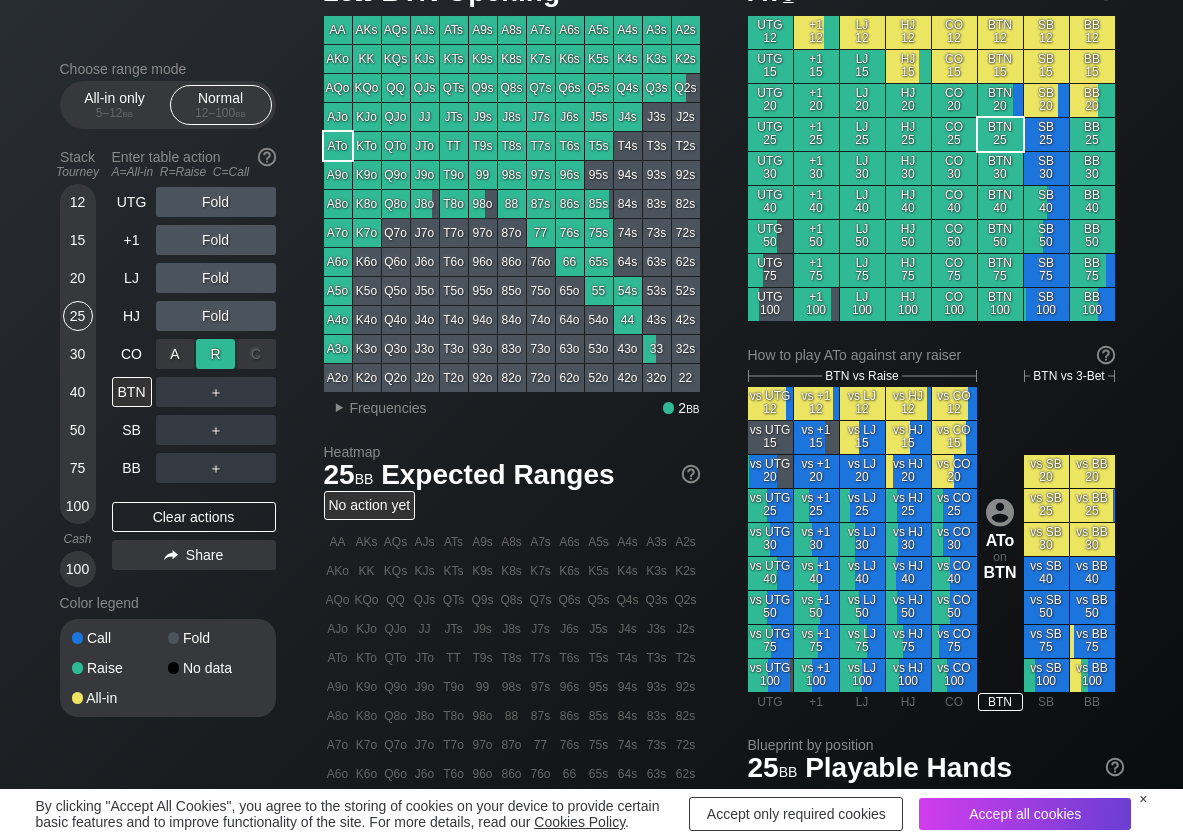 click on "R ✕" at bounding box center (215, 354) 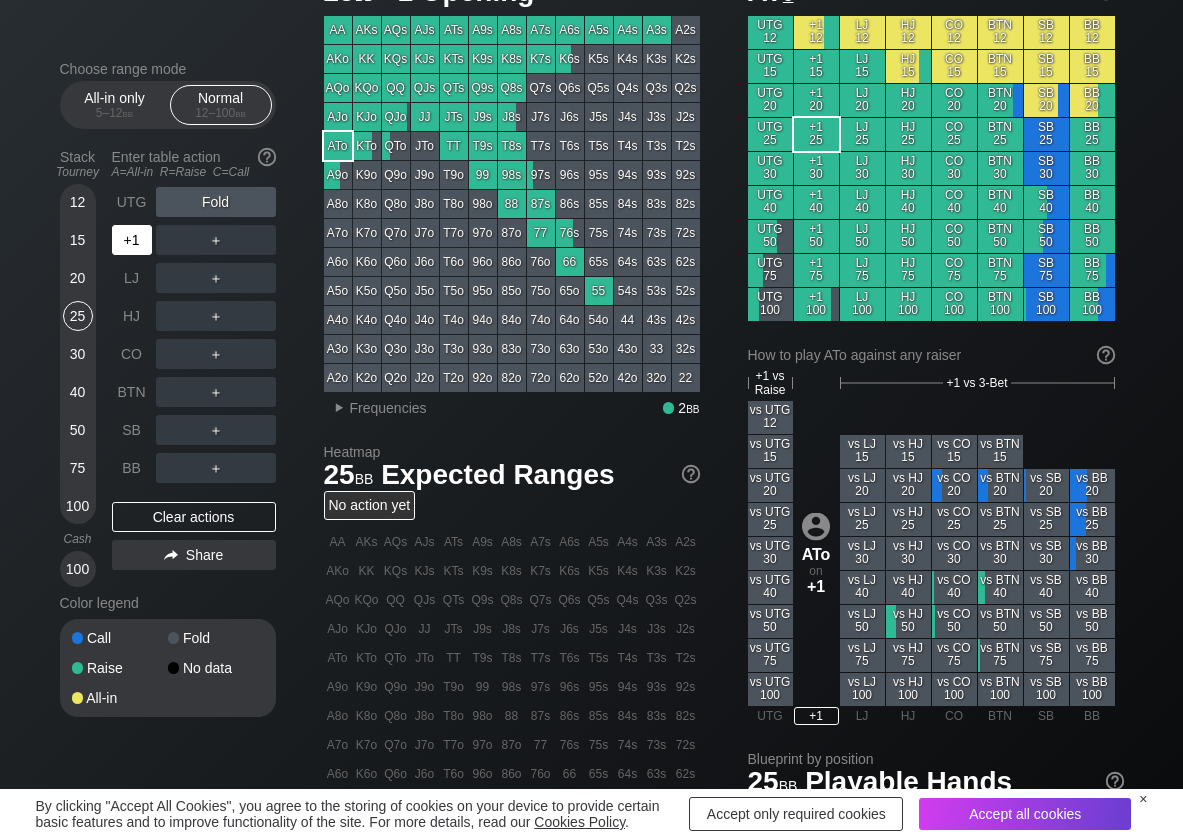 click on "+1" at bounding box center (132, 240) 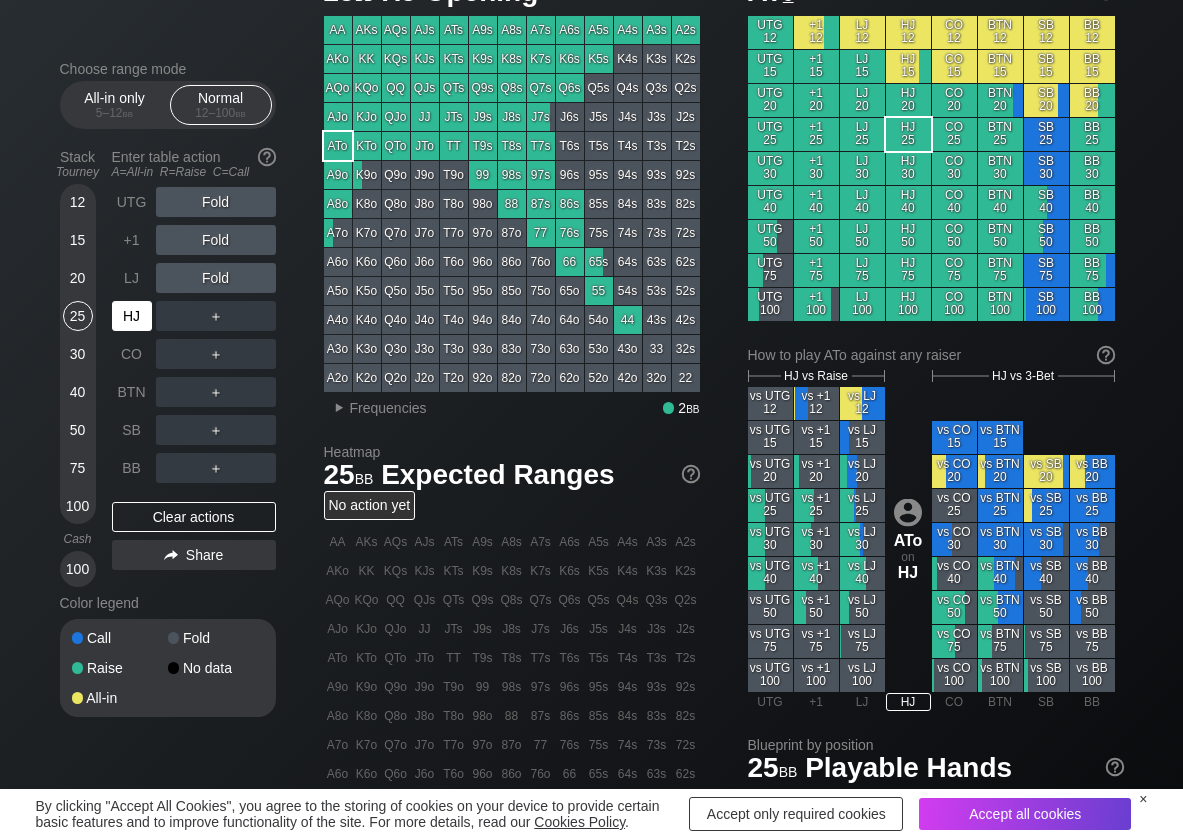 click on "HJ" at bounding box center (132, 316) 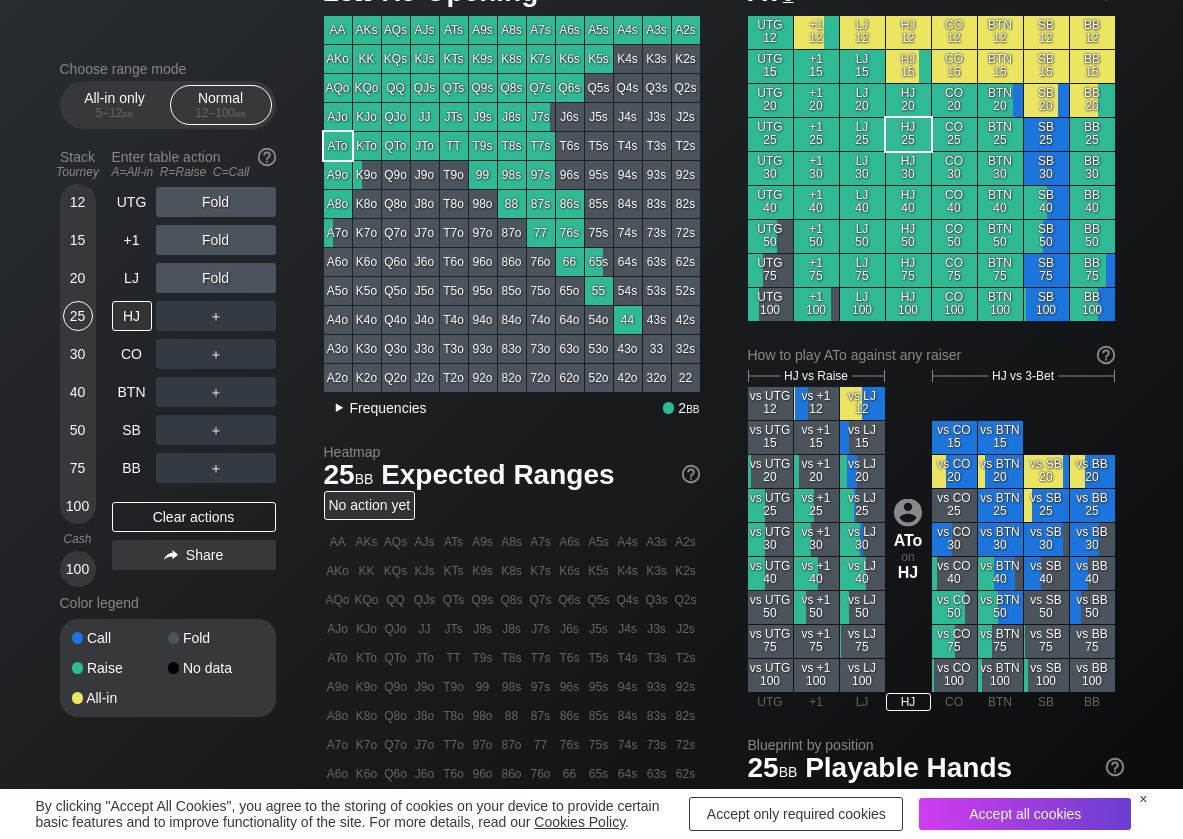 click on "Frequencies" at bounding box center [388, 408] 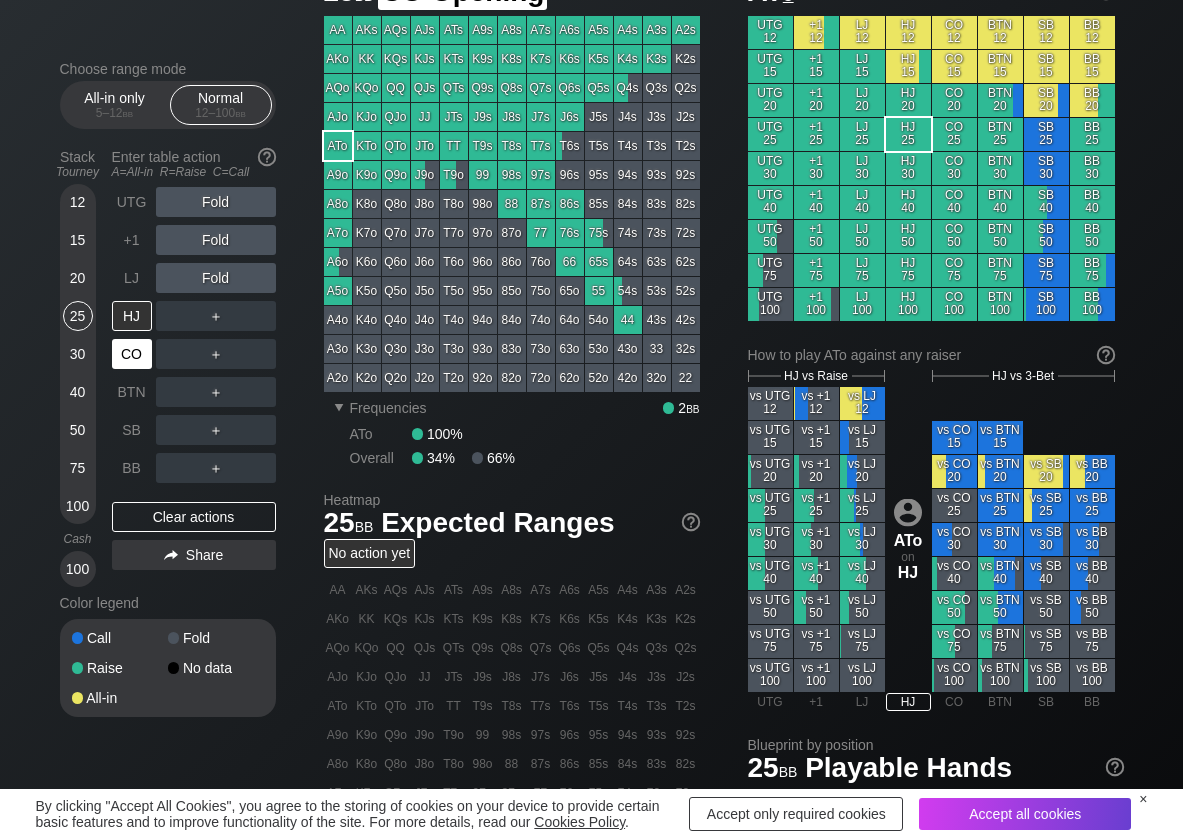 click on "CO" at bounding box center [132, 354] 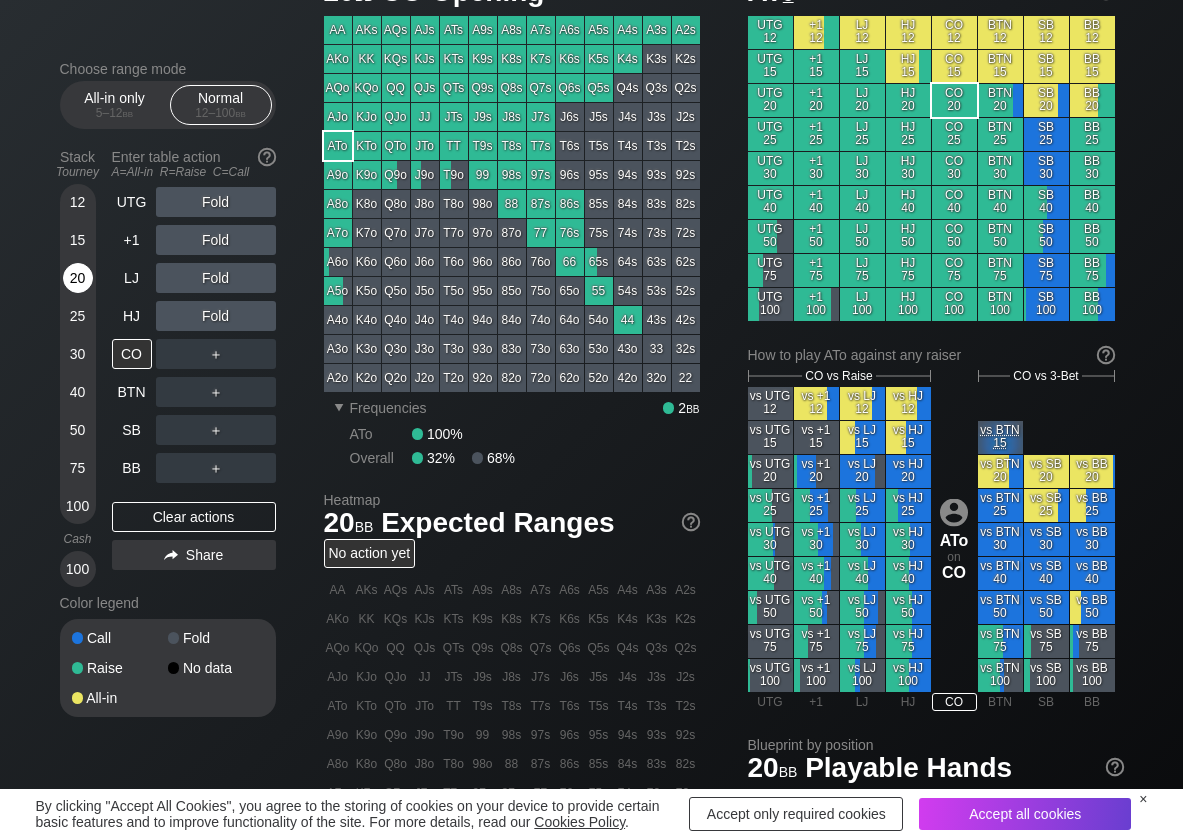 click on "20" at bounding box center (78, 278) 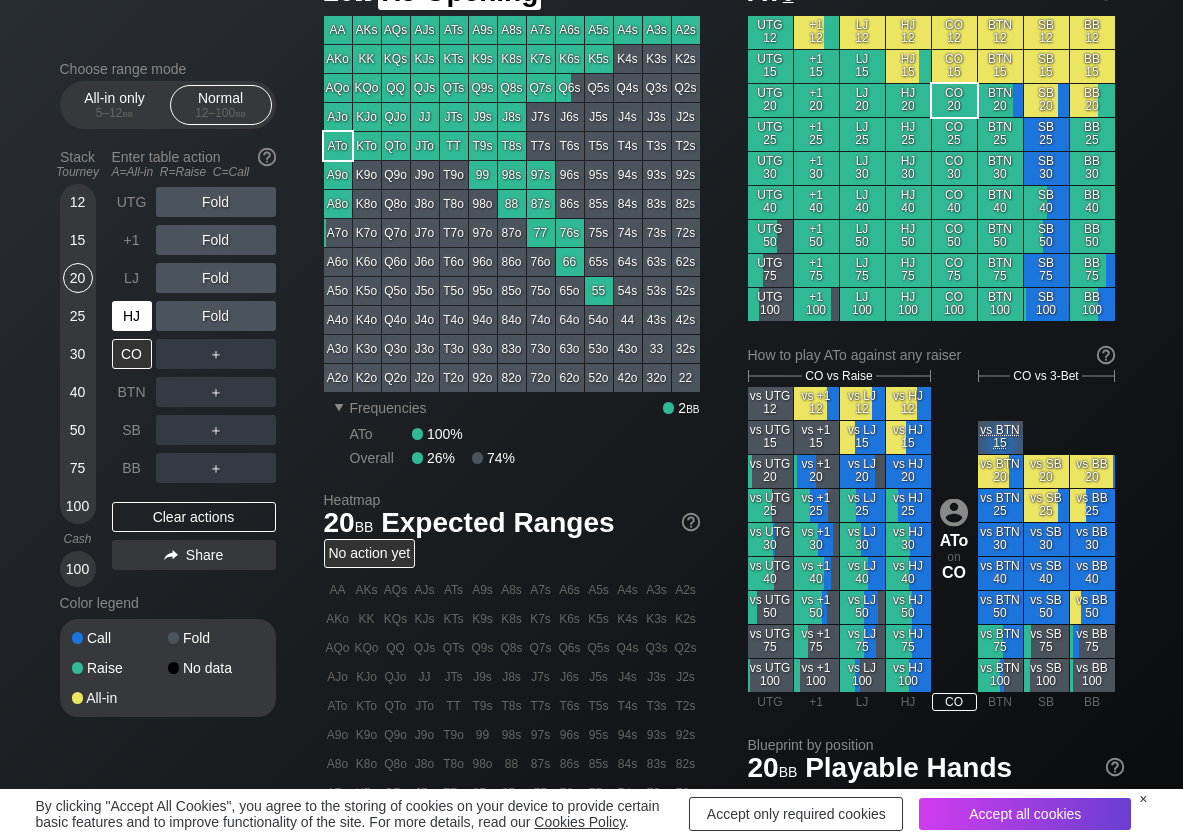 click on "HJ" at bounding box center (132, 316) 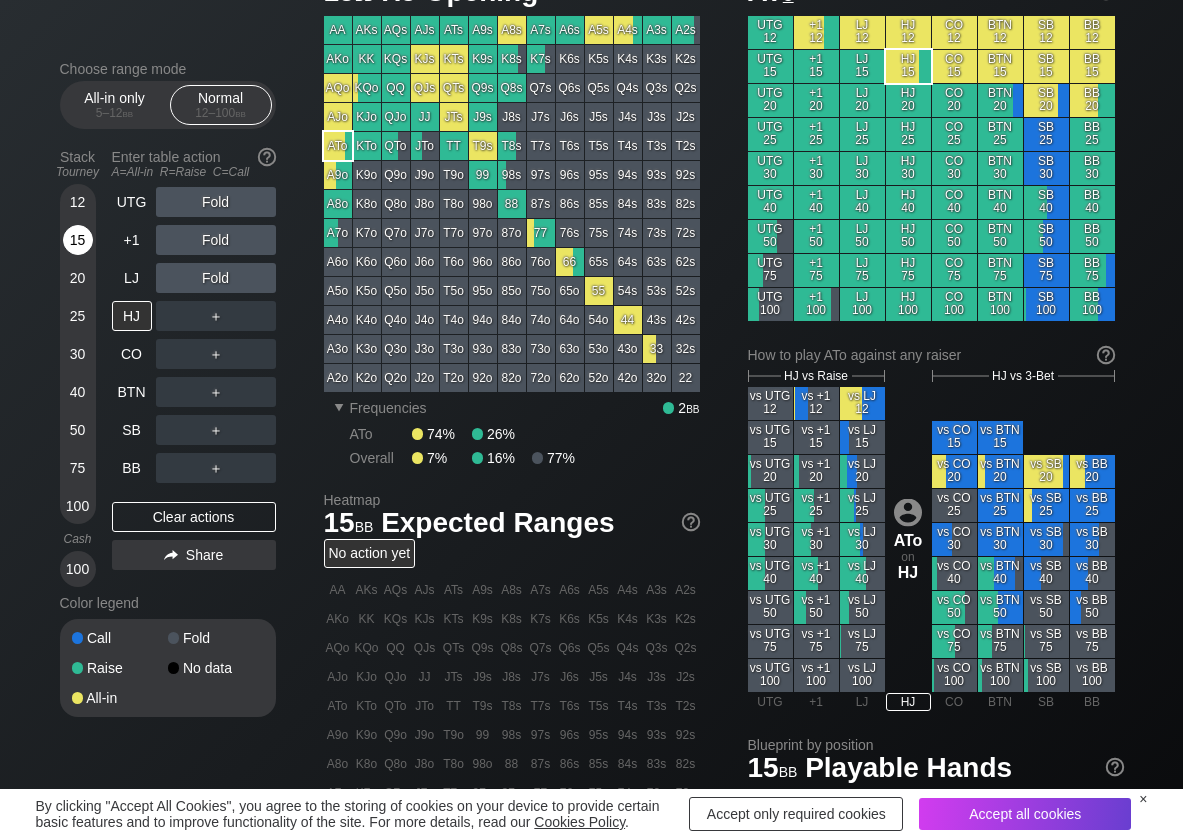 click on "15" at bounding box center (78, 240) 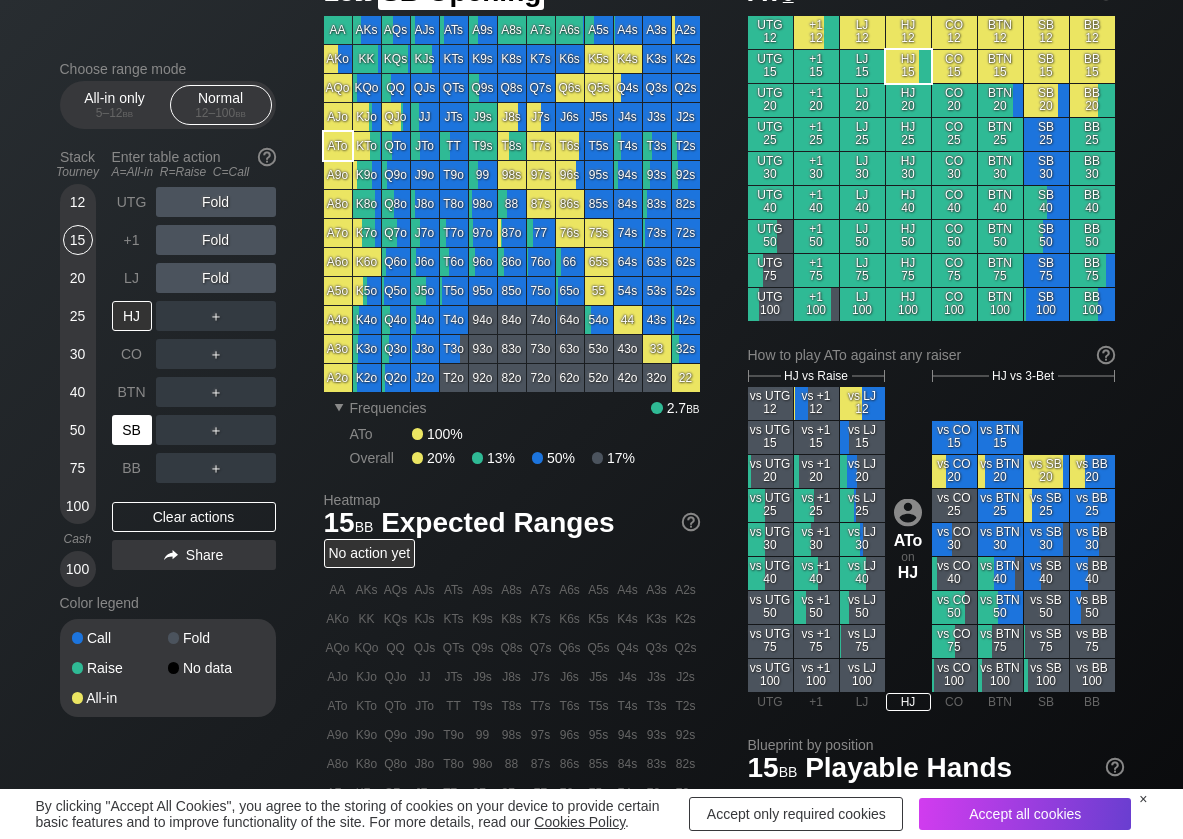 click on "SB" at bounding box center (132, 430) 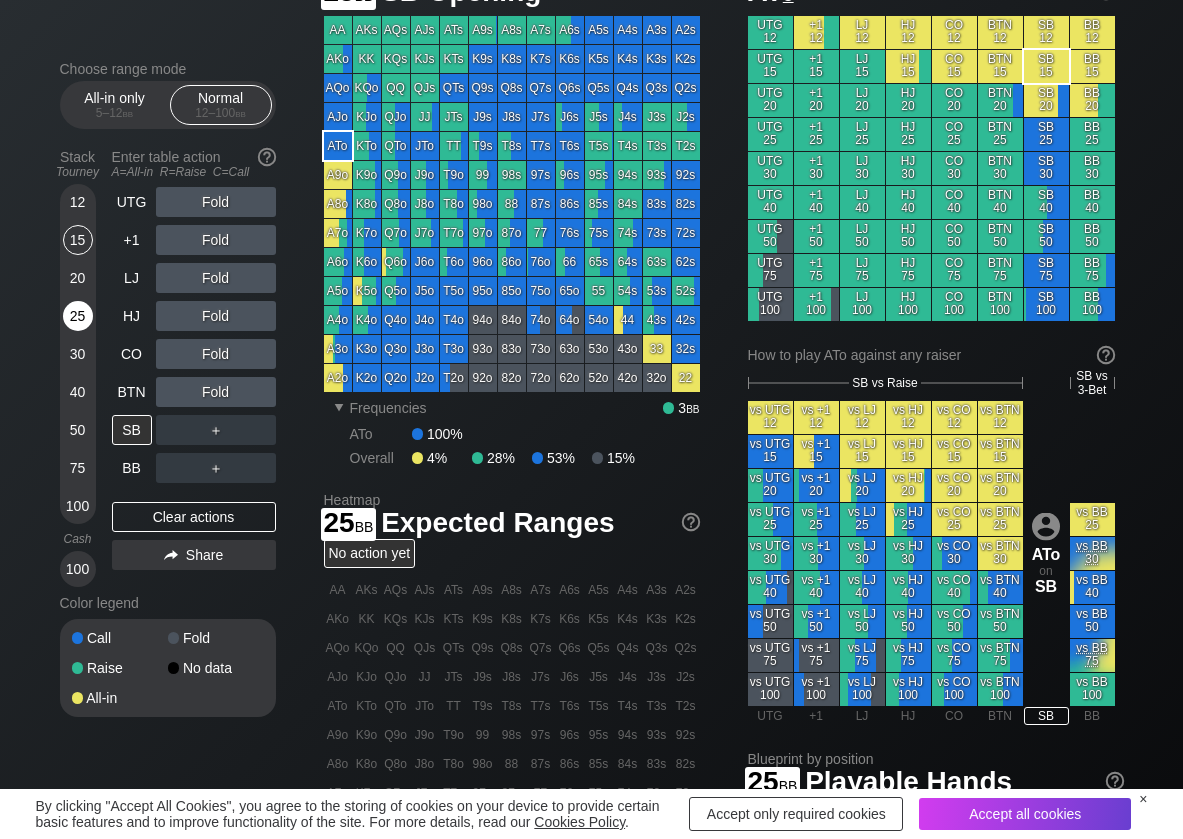 click on "25" at bounding box center (78, 316) 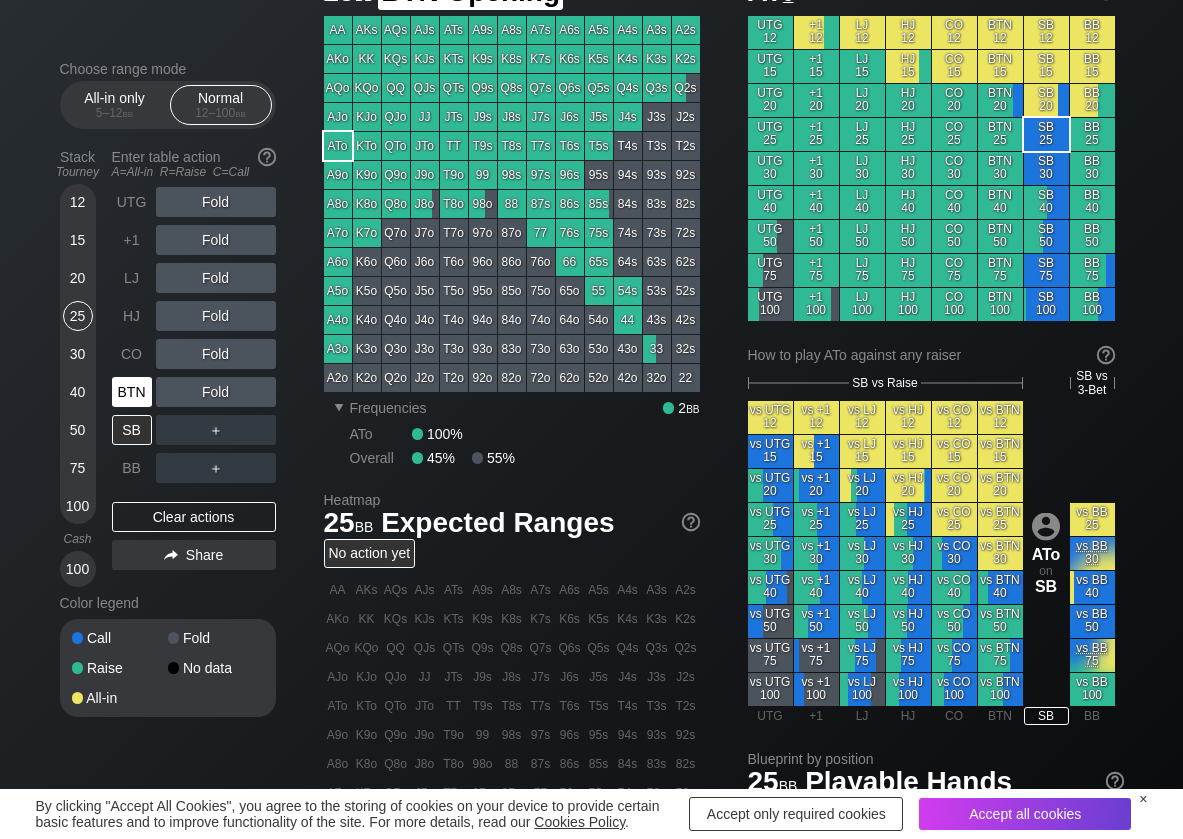 click on "BTN" at bounding box center [132, 392] 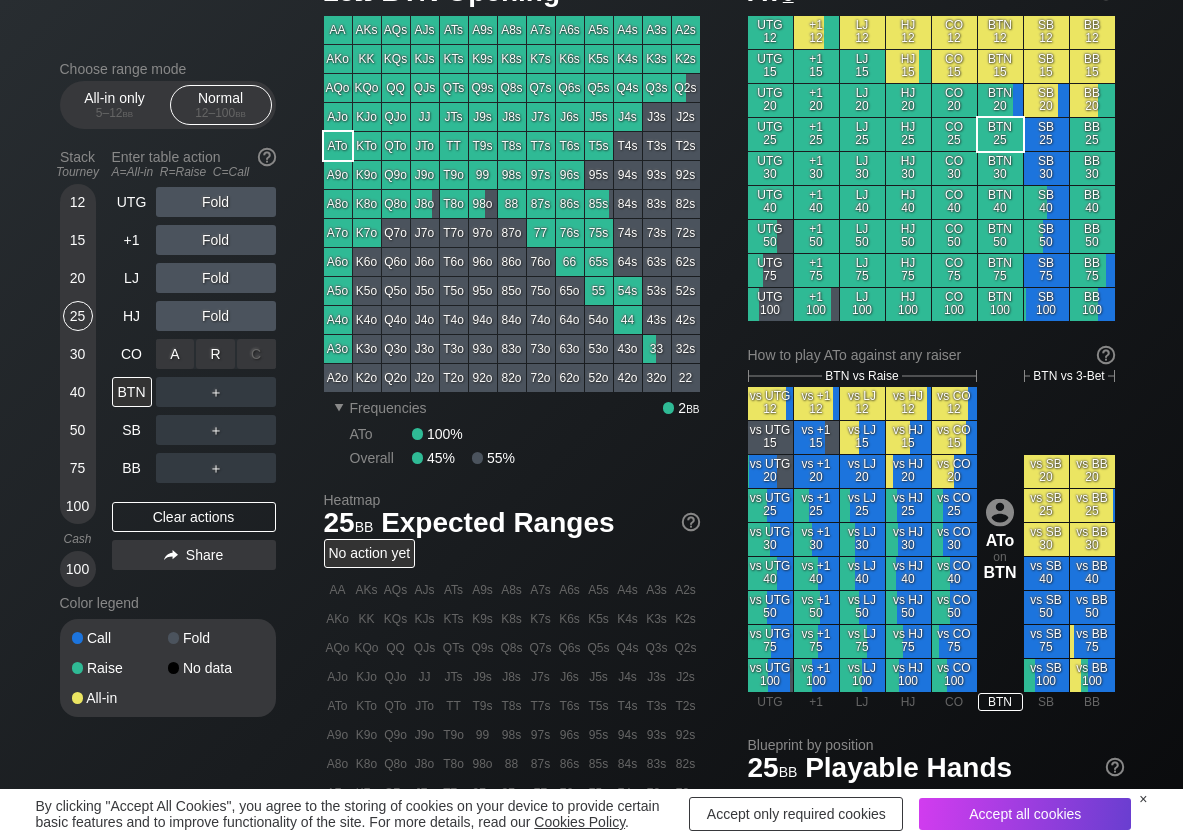 click on "R ✕" at bounding box center (215, 354) 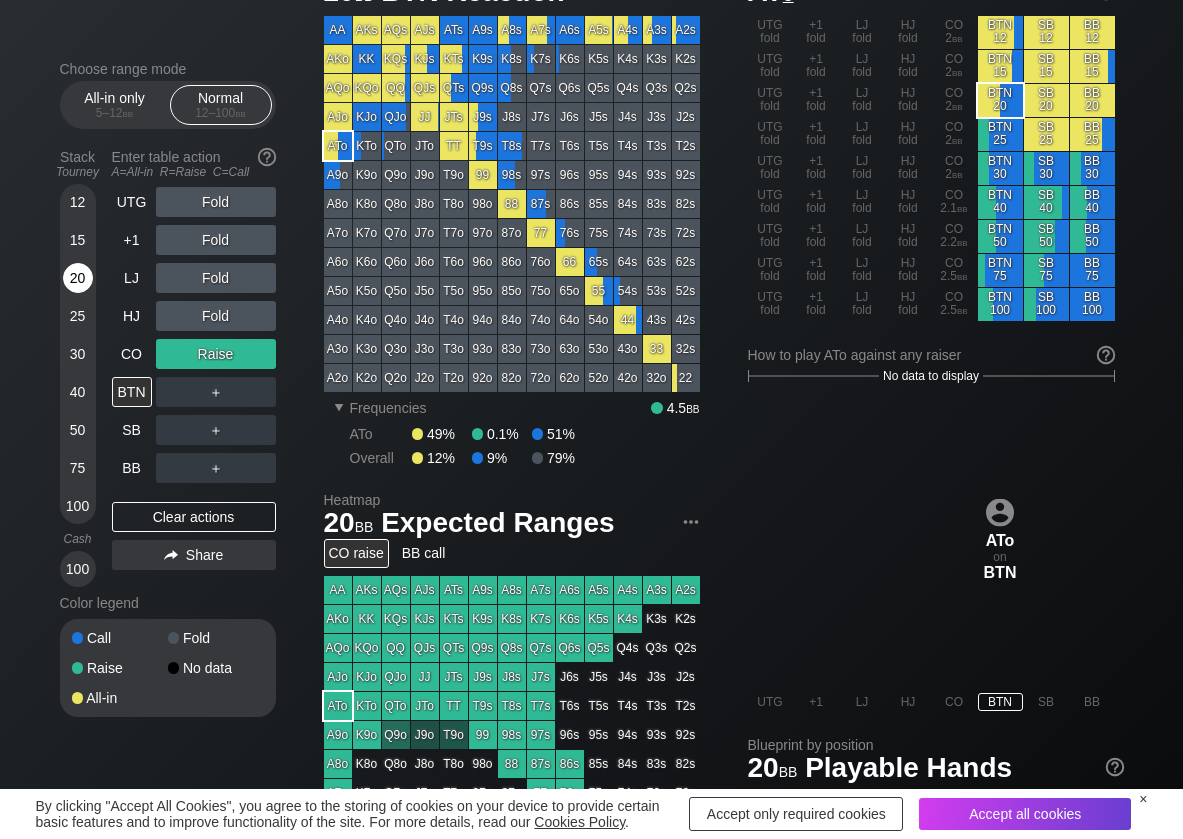 click on "20" at bounding box center [78, 278] 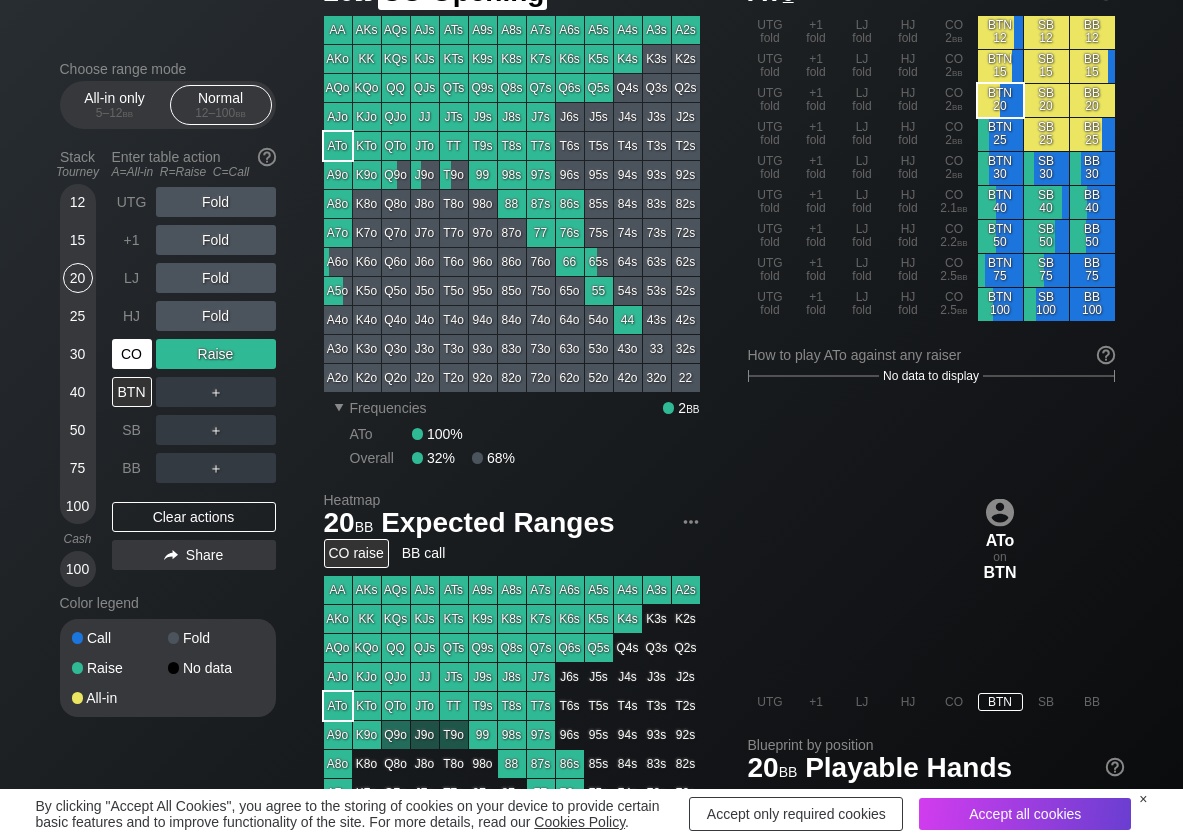 click on "CO" at bounding box center [132, 354] 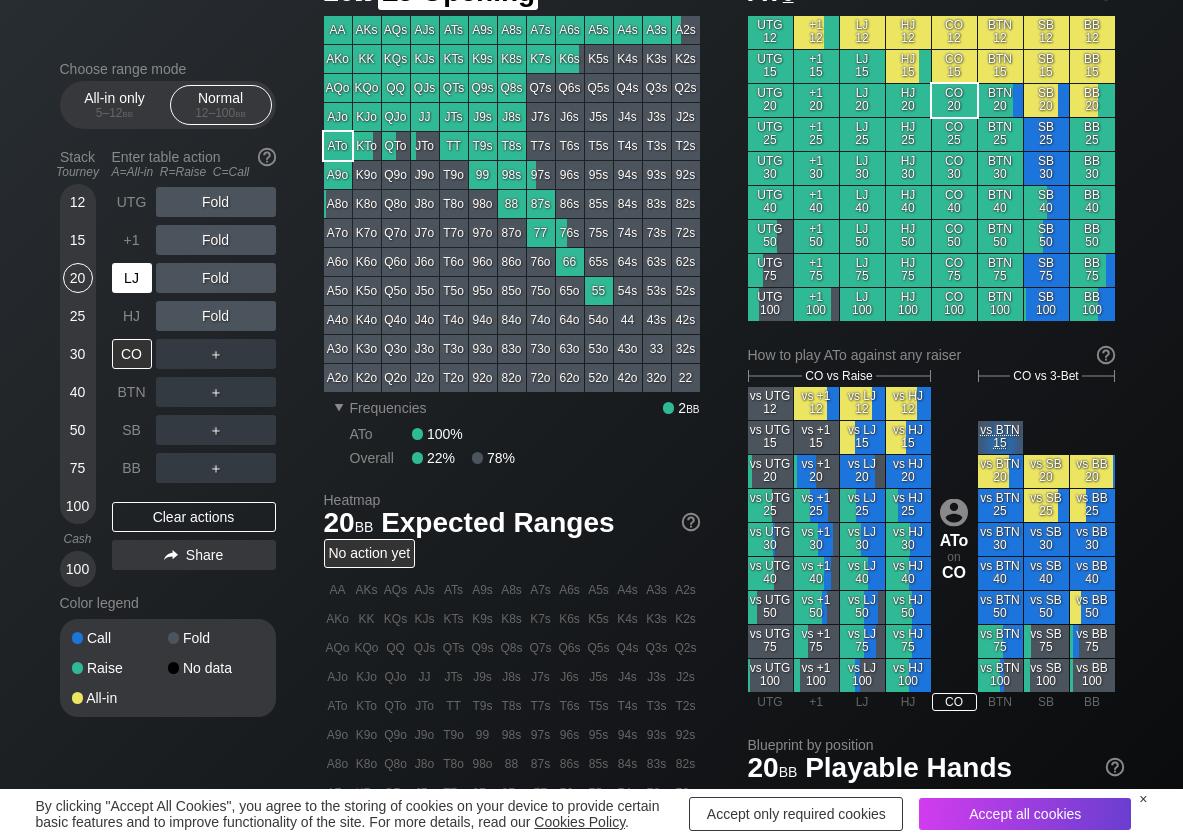 click on "LJ" at bounding box center [132, 278] 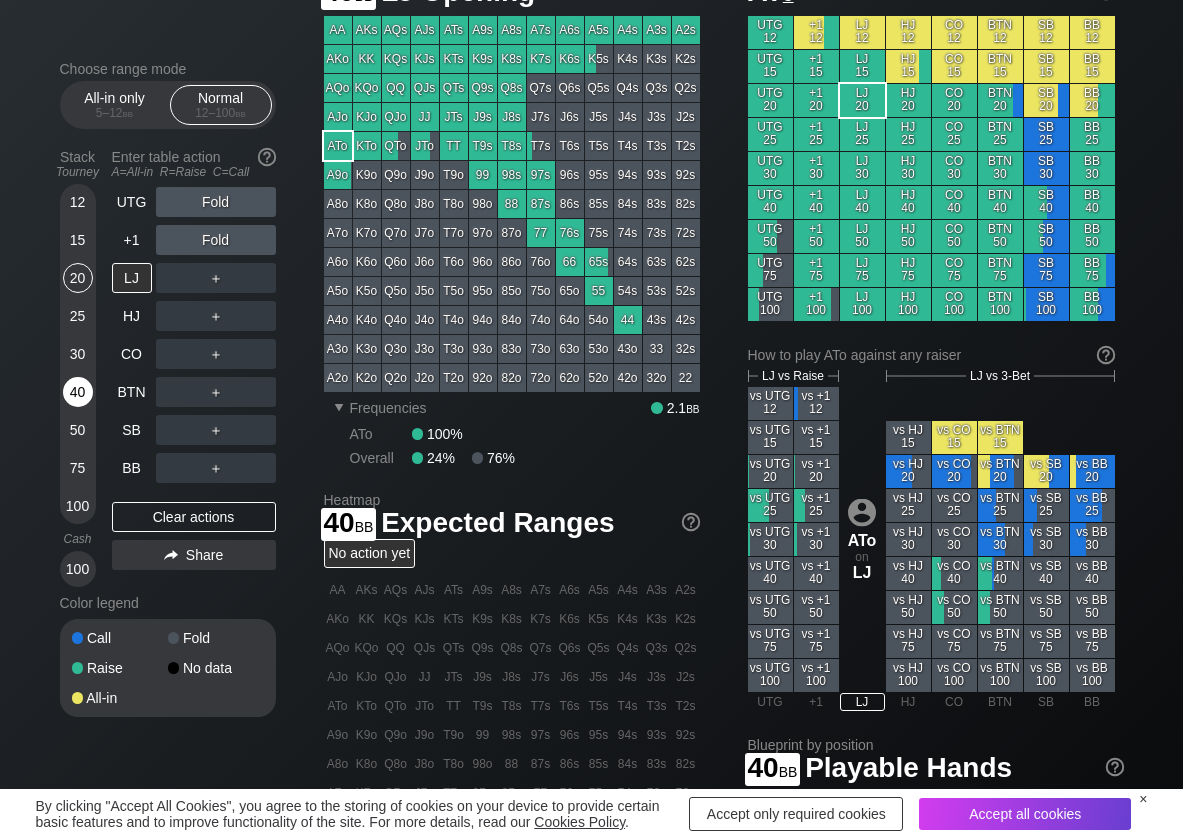 click on "40" at bounding box center (78, 392) 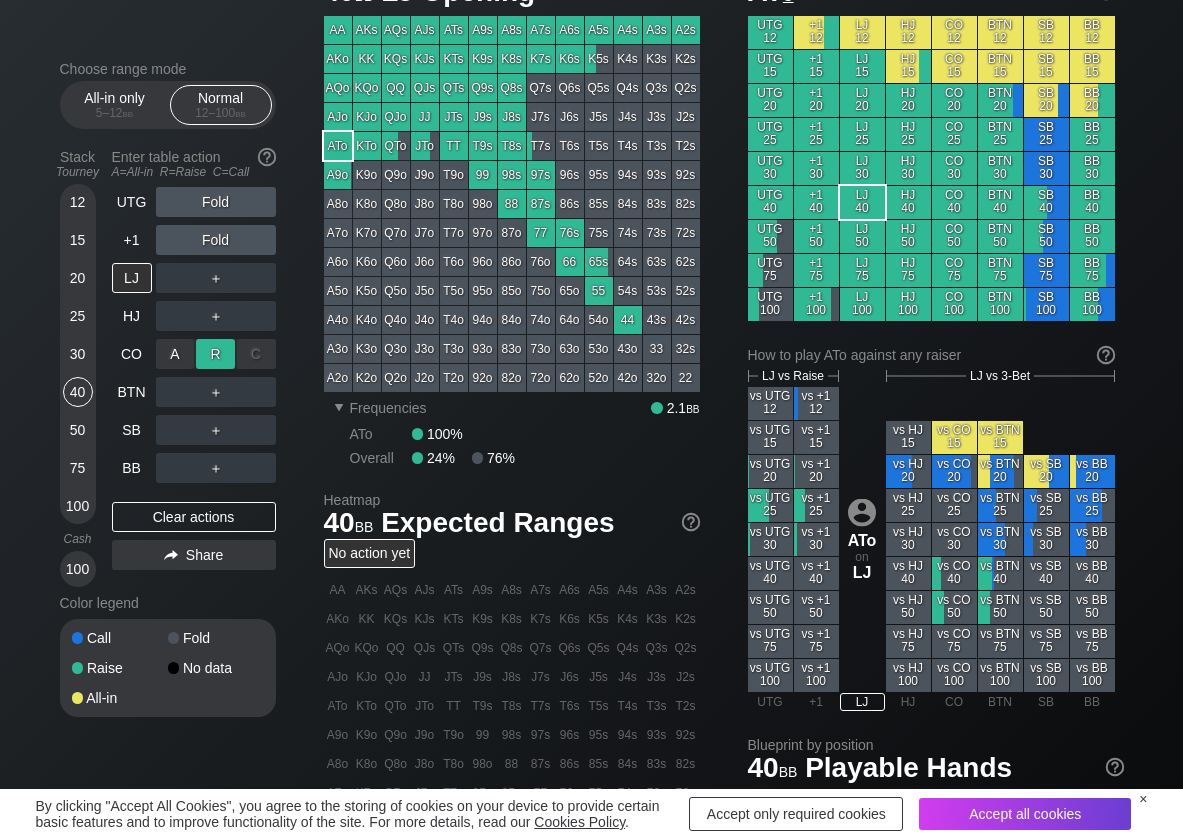click on "R ✕" at bounding box center (215, 354) 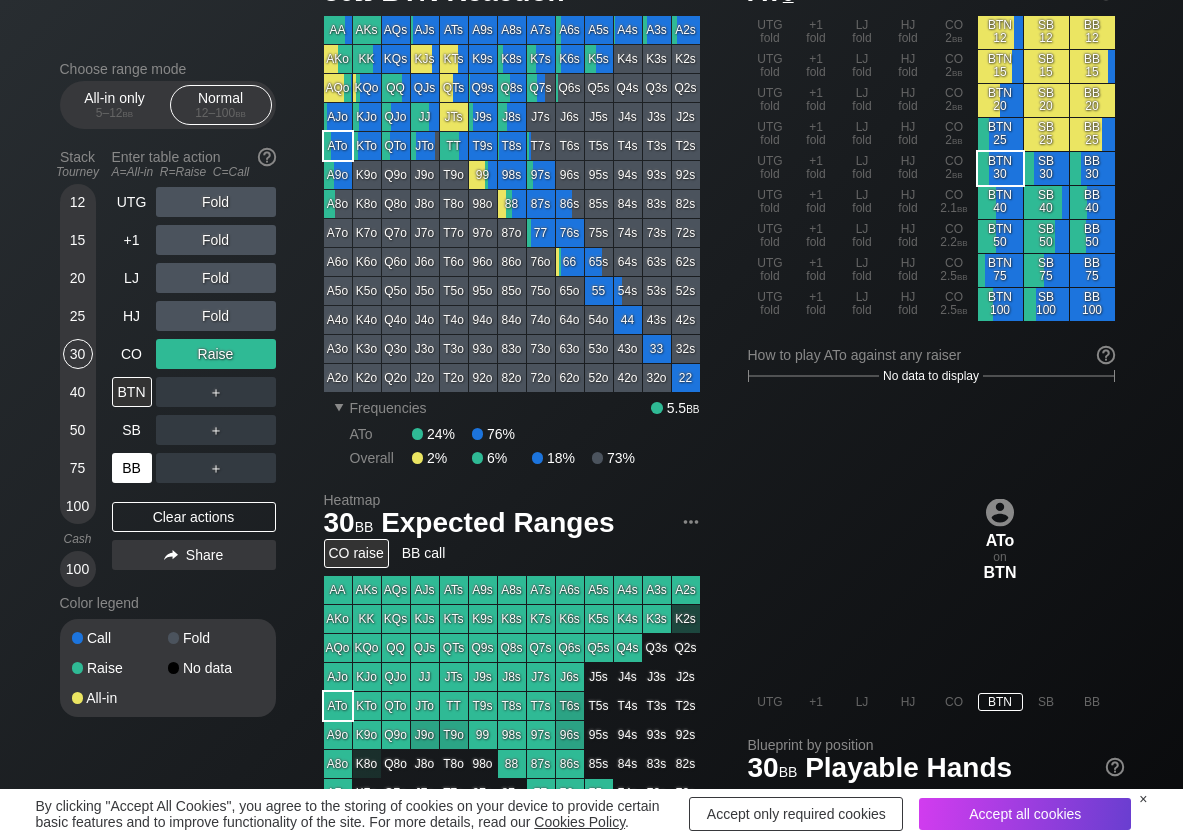 drag, startPoint x: 88, startPoint y: 356, endPoint x: 115, endPoint y: 468, distance: 115.2085 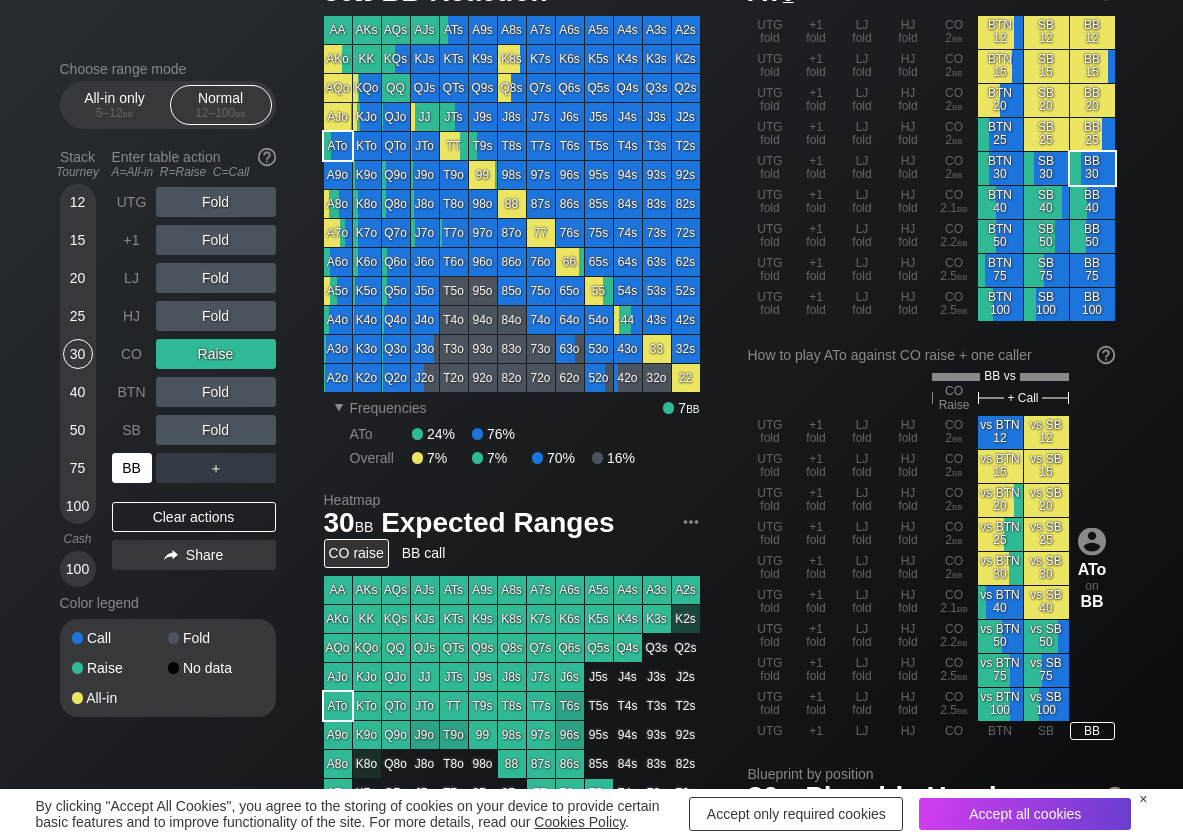 click on "BB" at bounding box center [132, 468] 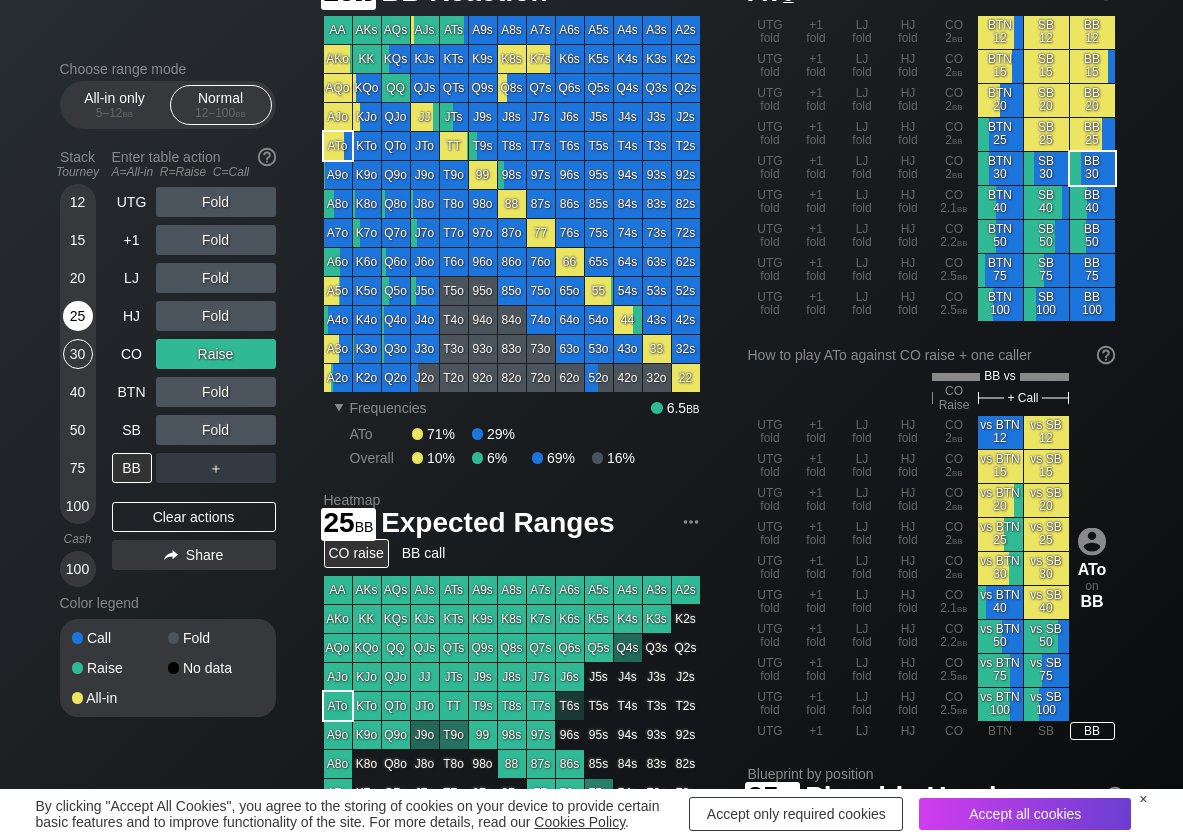 click on "25" at bounding box center [78, 316] 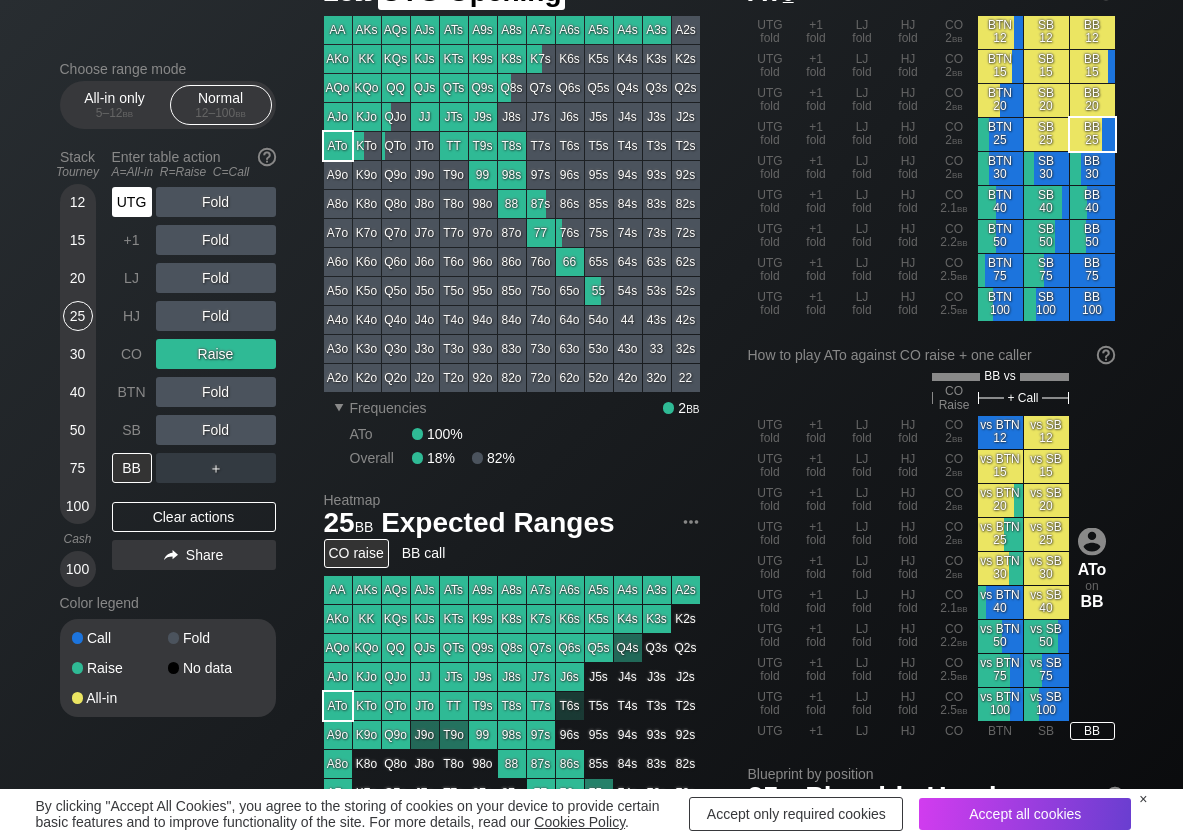 click on "UTG" at bounding box center [132, 202] 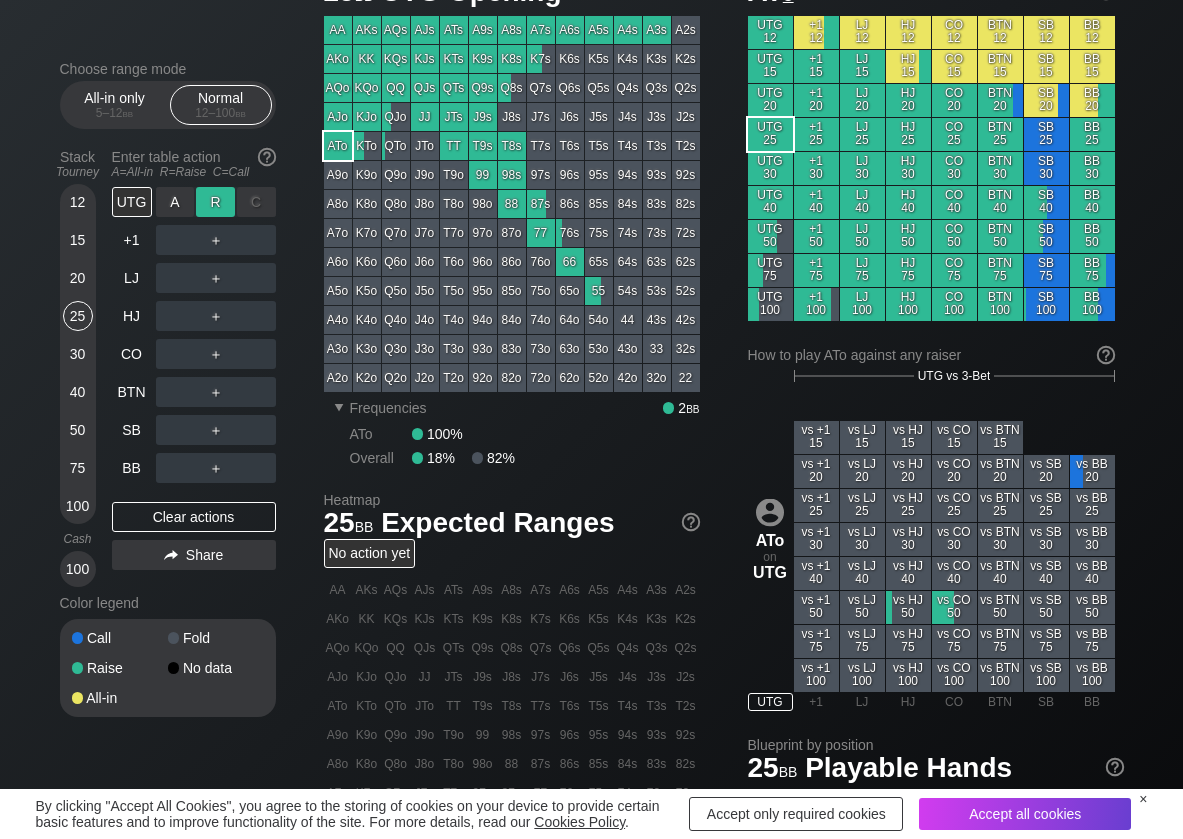 click on "R ✕" at bounding box center (215, 202) 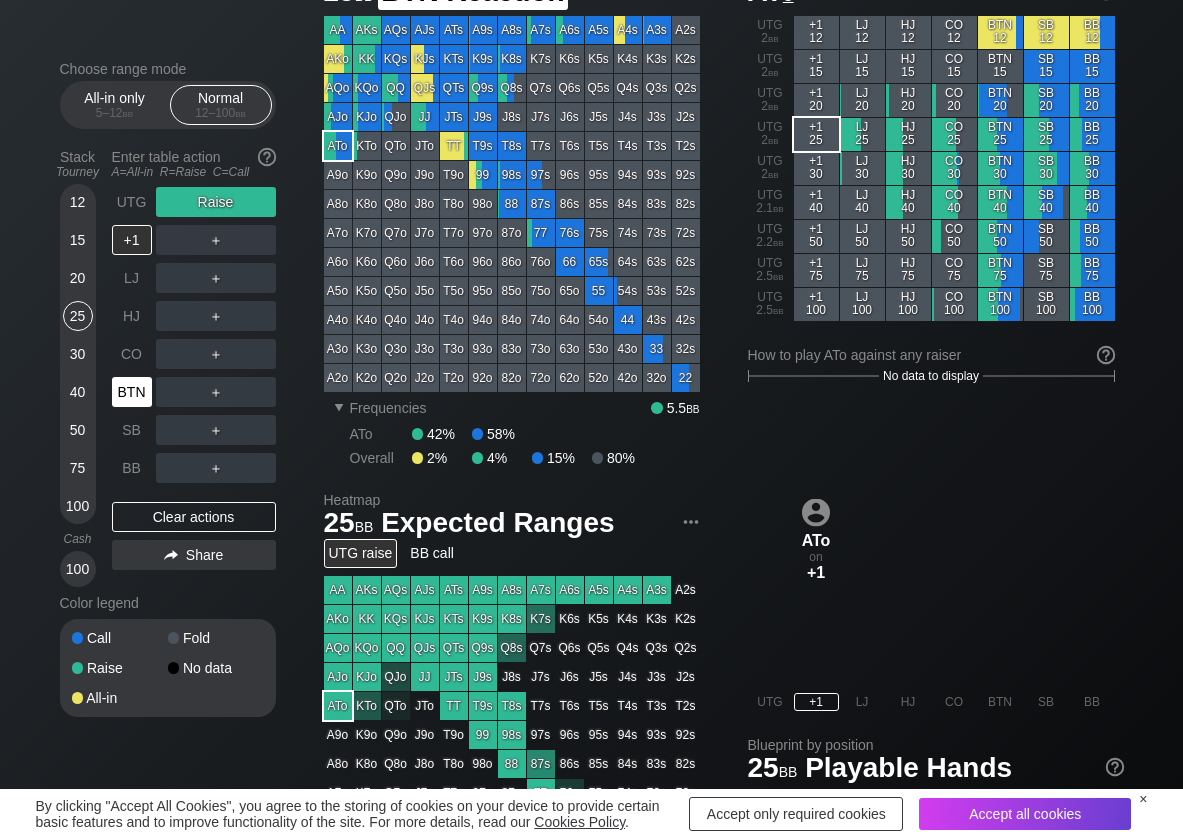 click on "BTN" at bounding box center [132, 392] 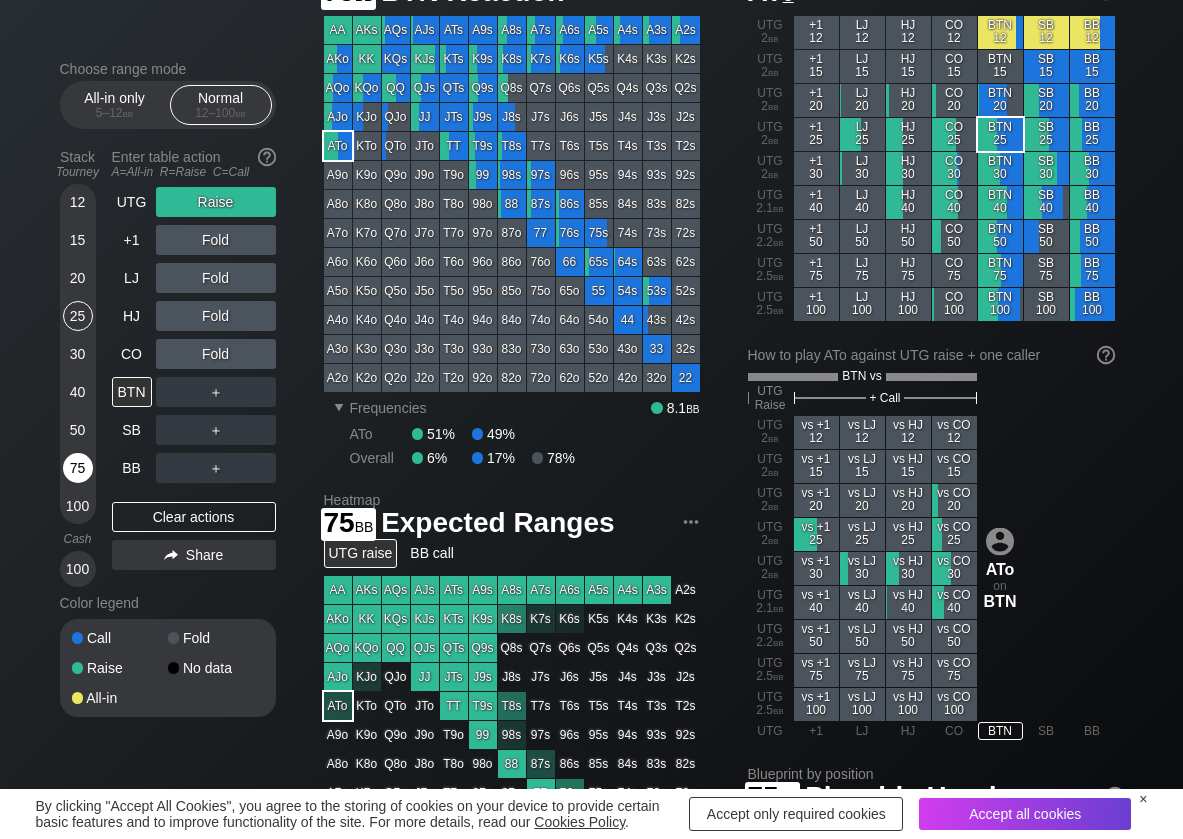 click on "75" at bounding box center [78, 468] 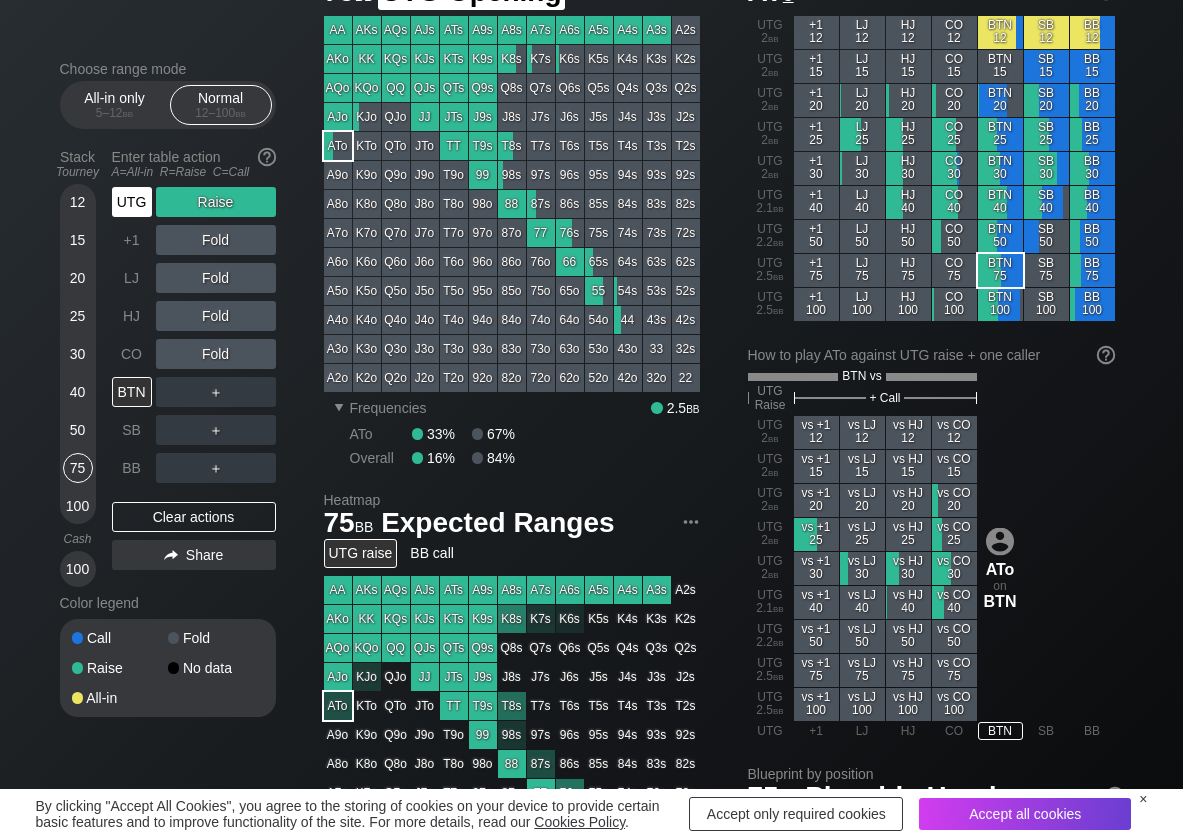 click on "UTG" at bounding box center [132, 202] 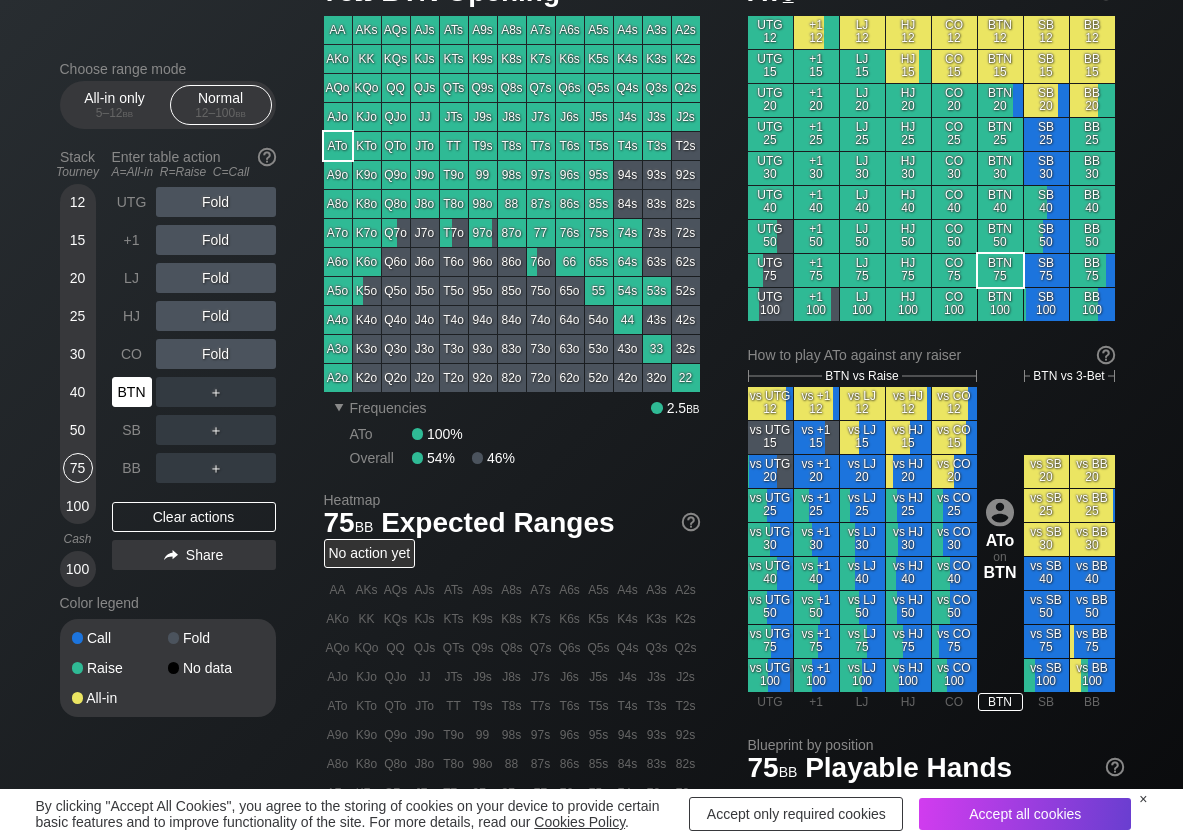 click on "BTN" at bounding box center [132, 392] 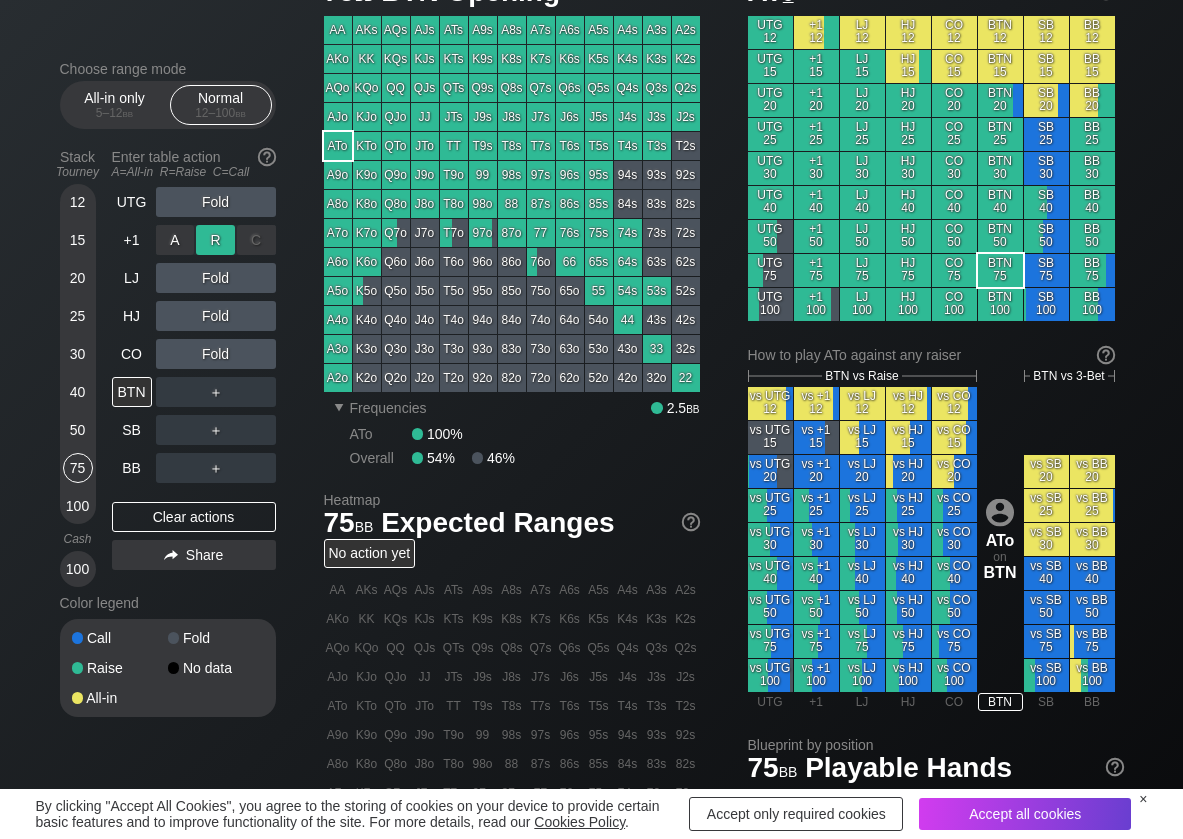click on "R ✕" at bounding box center (215, 240) 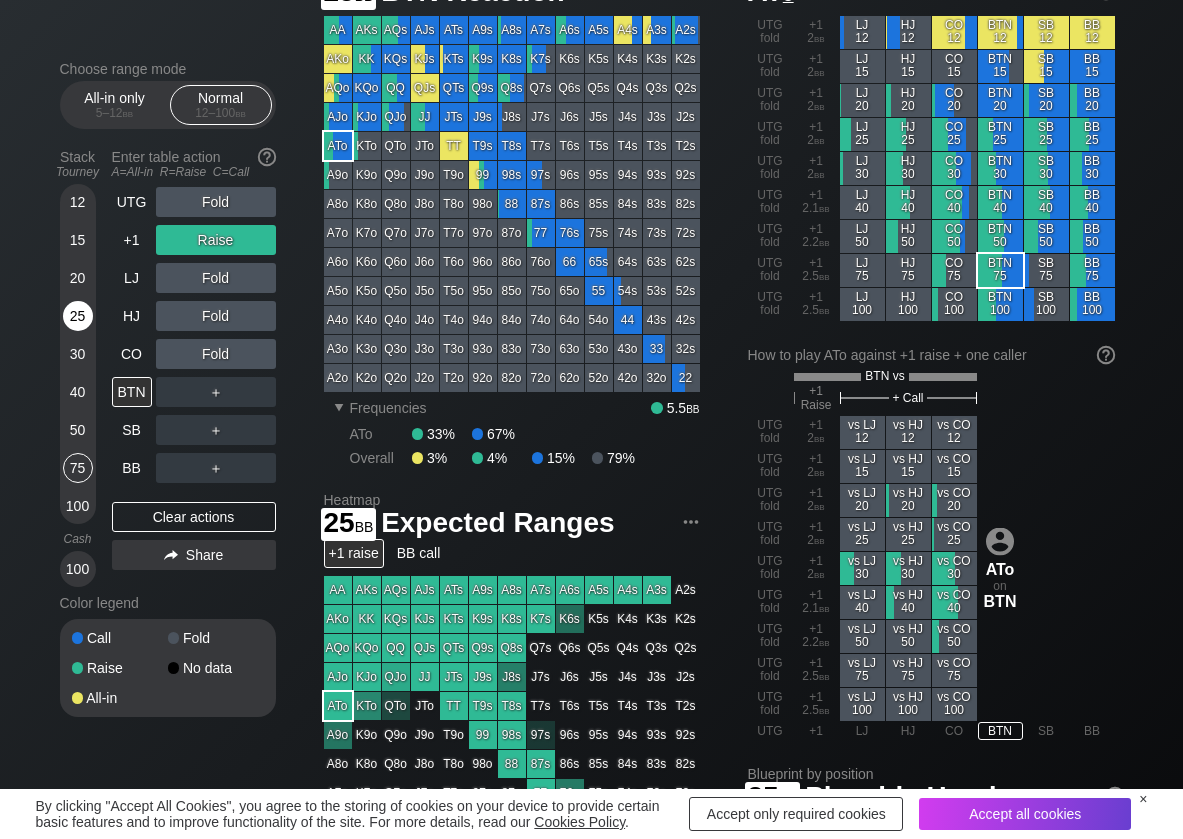 click on "25" at bounding box center (78, 316) 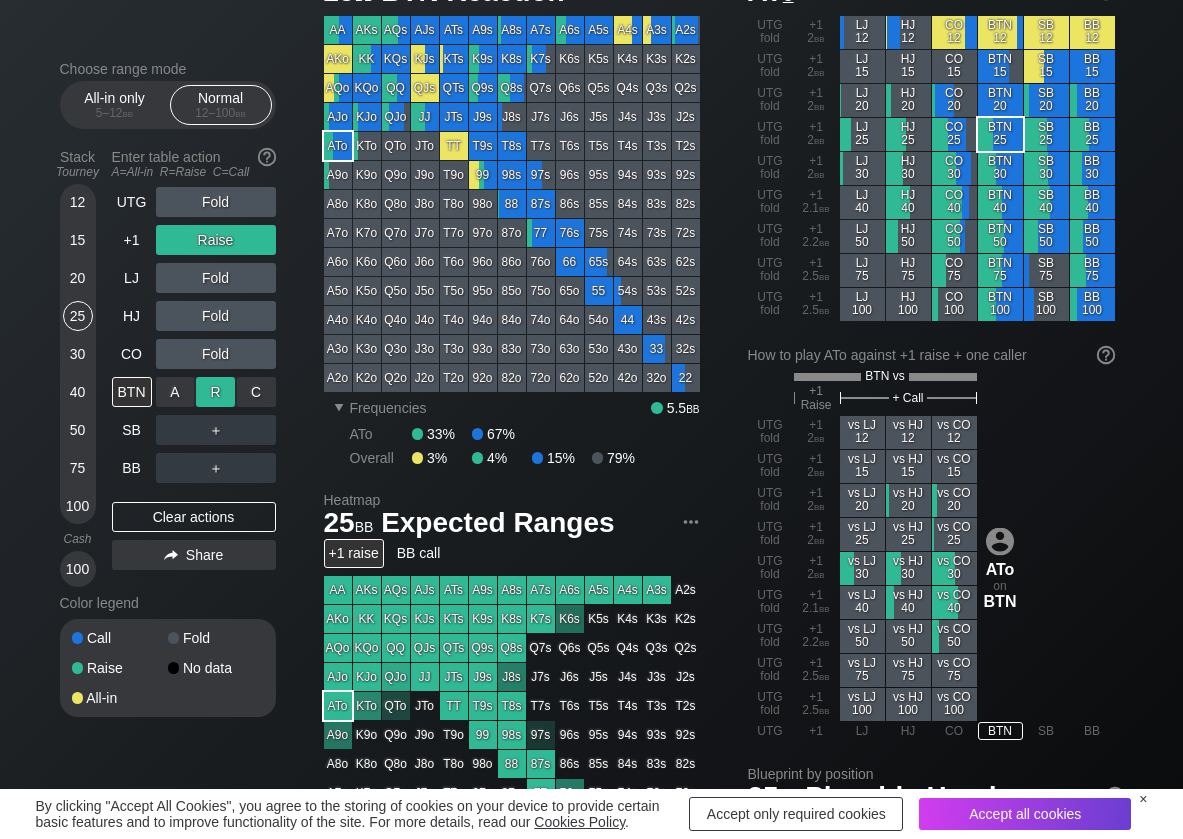 click on "R ✕" at bounding box center (215, 392) 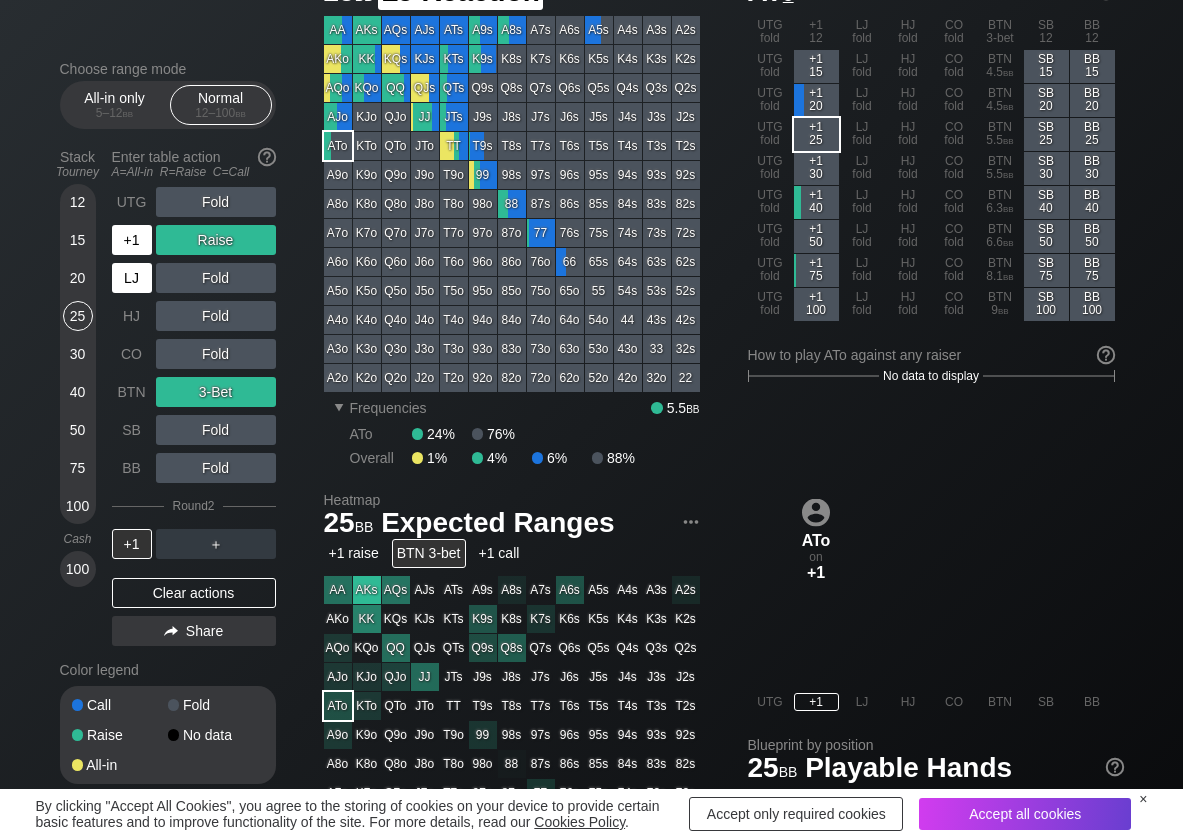 click on "+1" at bounding box center (132, 240) 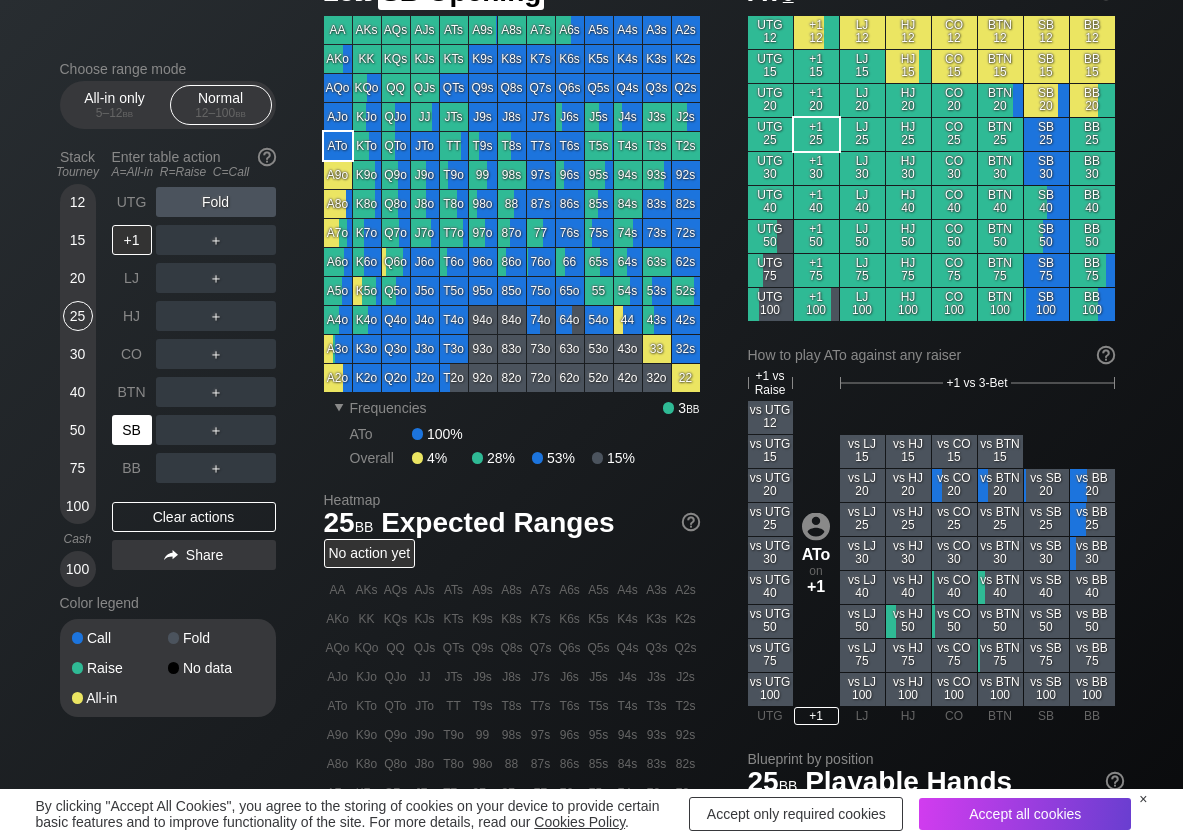 click on "SB" at bounding box center (132, 430) 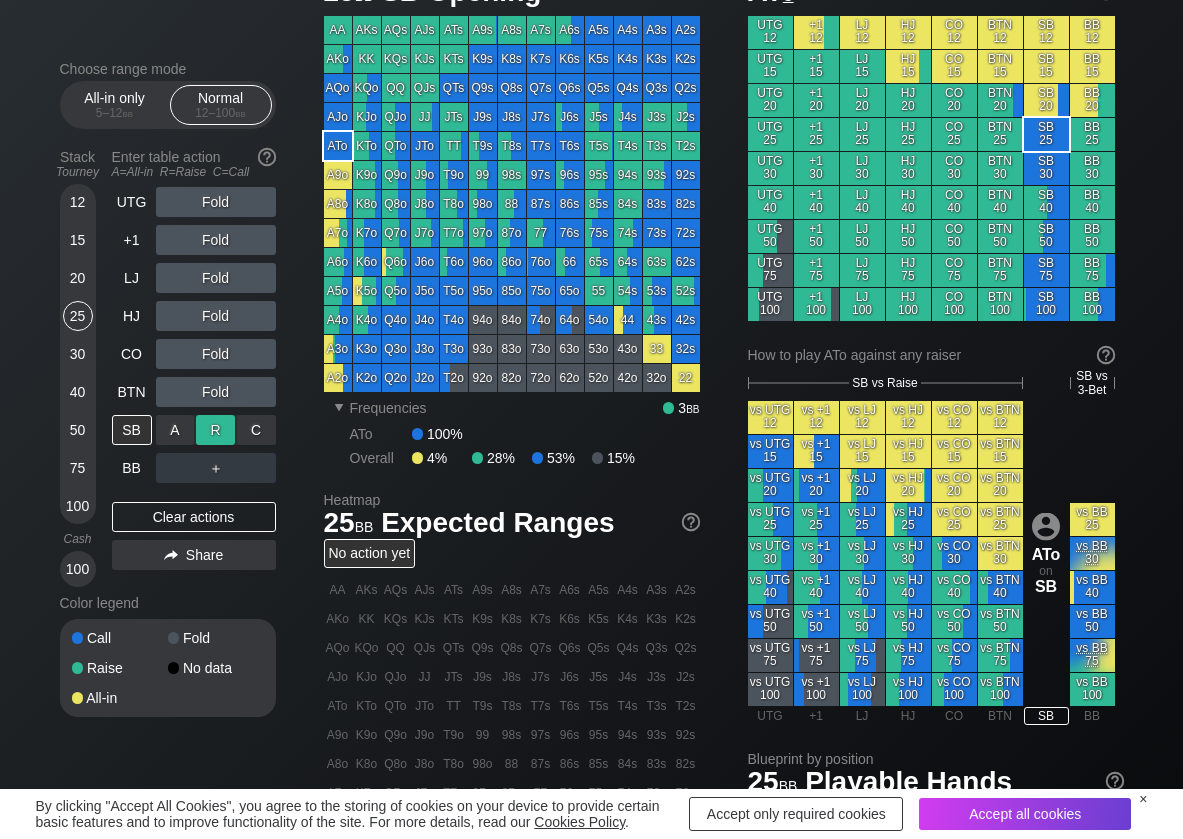 drag, startPoint x: 274, startPoint y: 423, endPoint x: 233, endPoint y: 440, distance: 44.38468 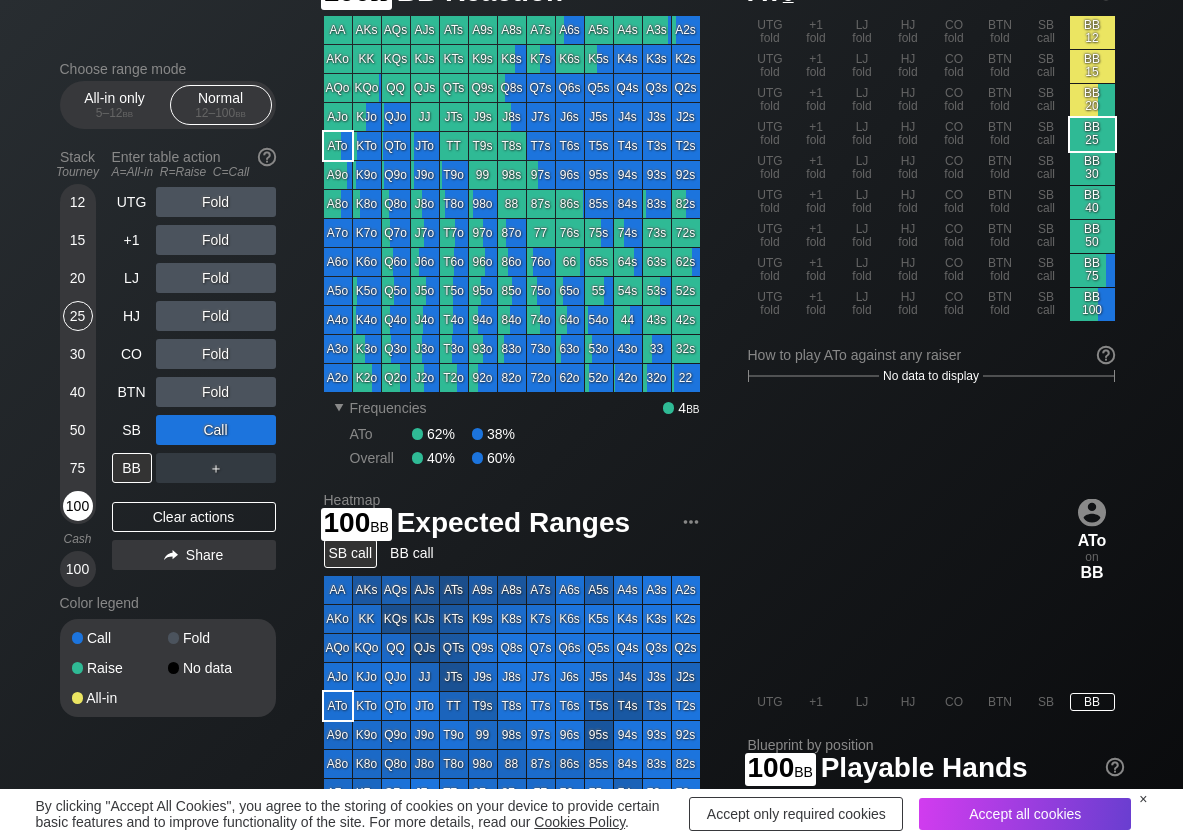 click on "100" at bounding box center (78, 506) 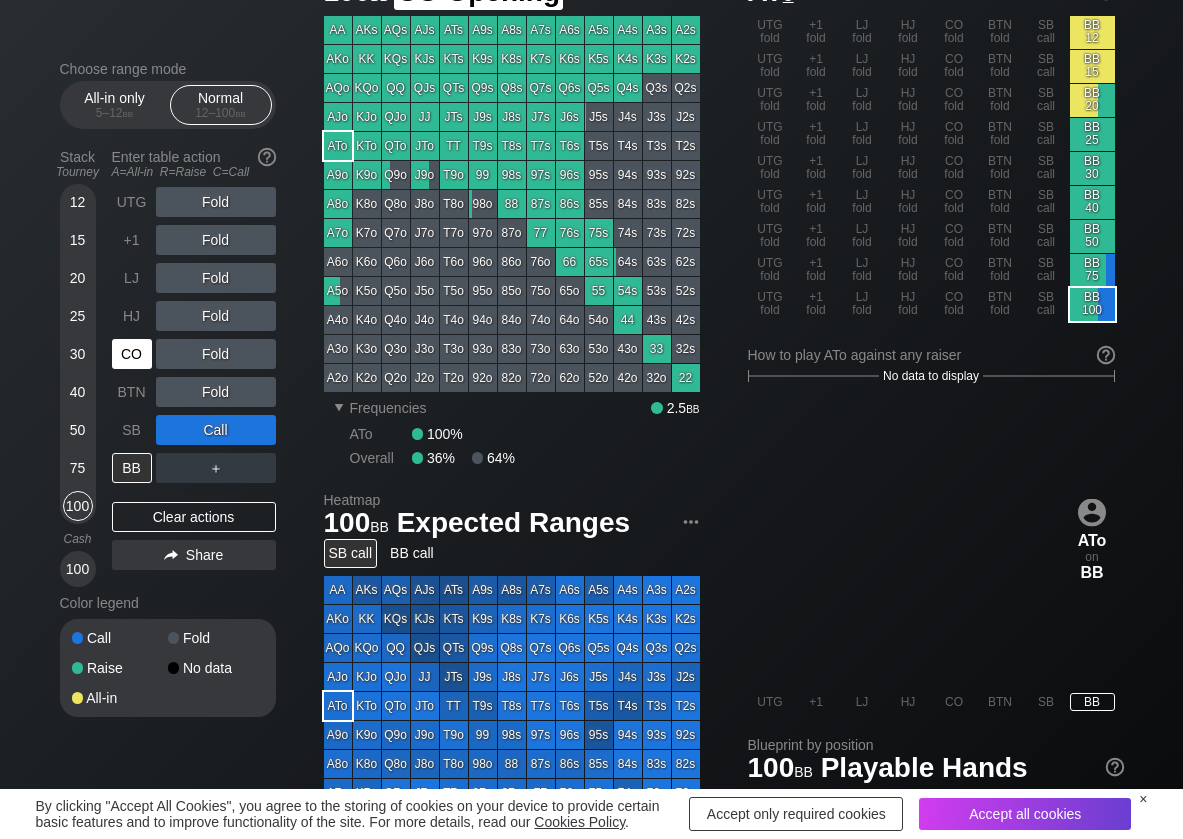 drag, startPoint x: 127, startPoint y: 357, endPoint x: 154, endPoint y: 356, distance: 27.018513 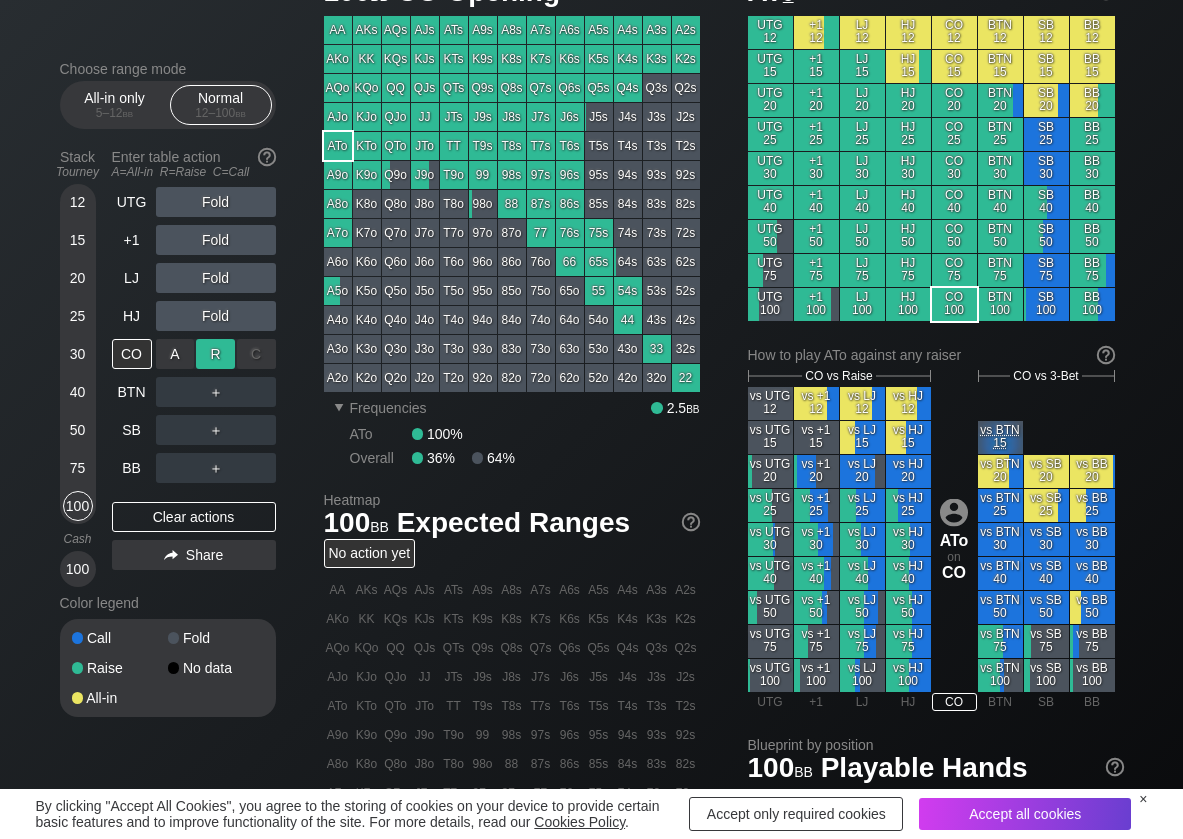 click on "R ✕" at bounding box center [215, 354] 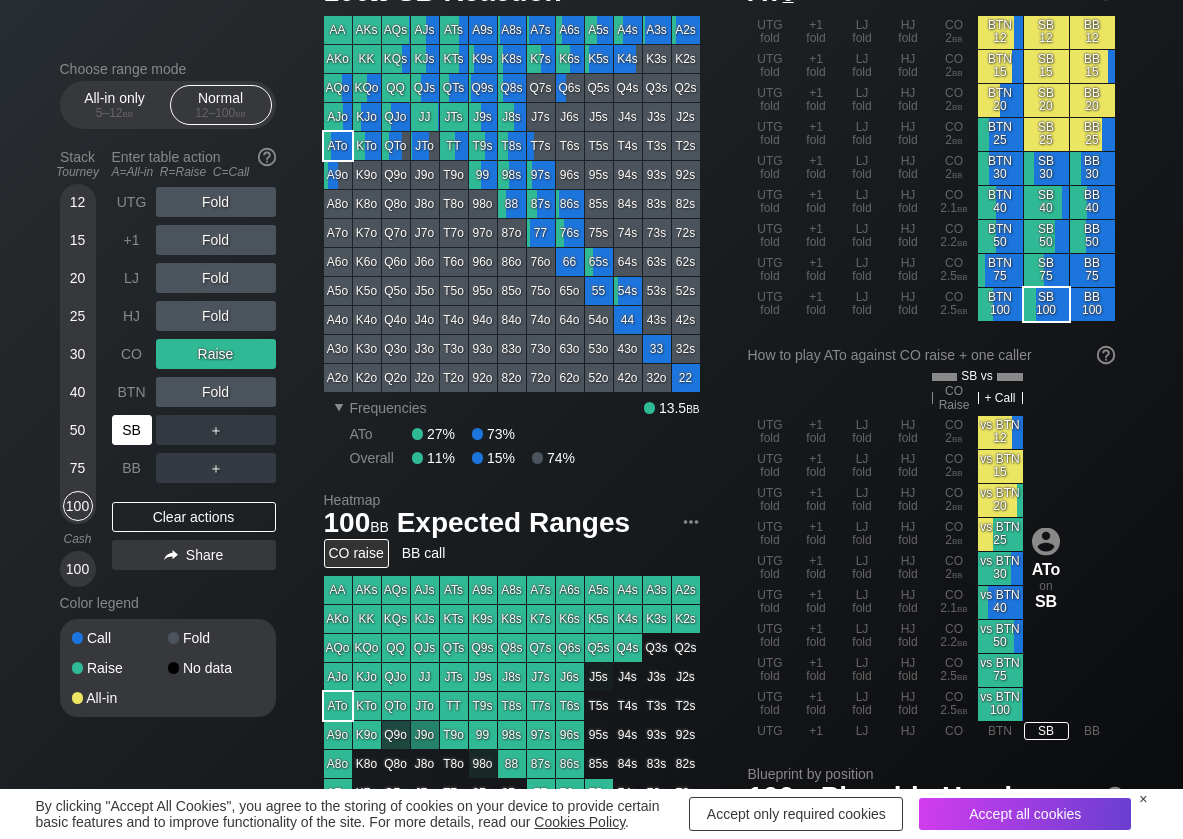 click on "SB" at bounding box center (132, 430) 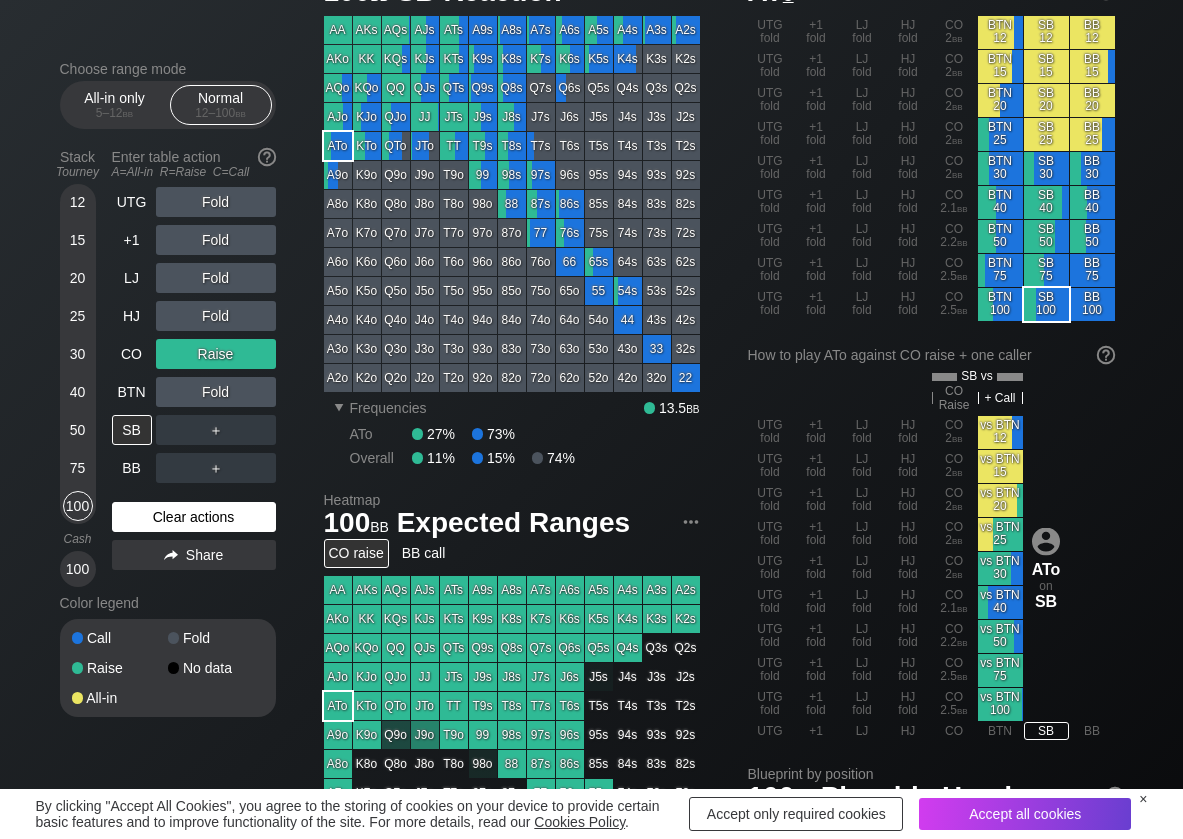 click on "Clear actions" at bounding box center [194, 517] 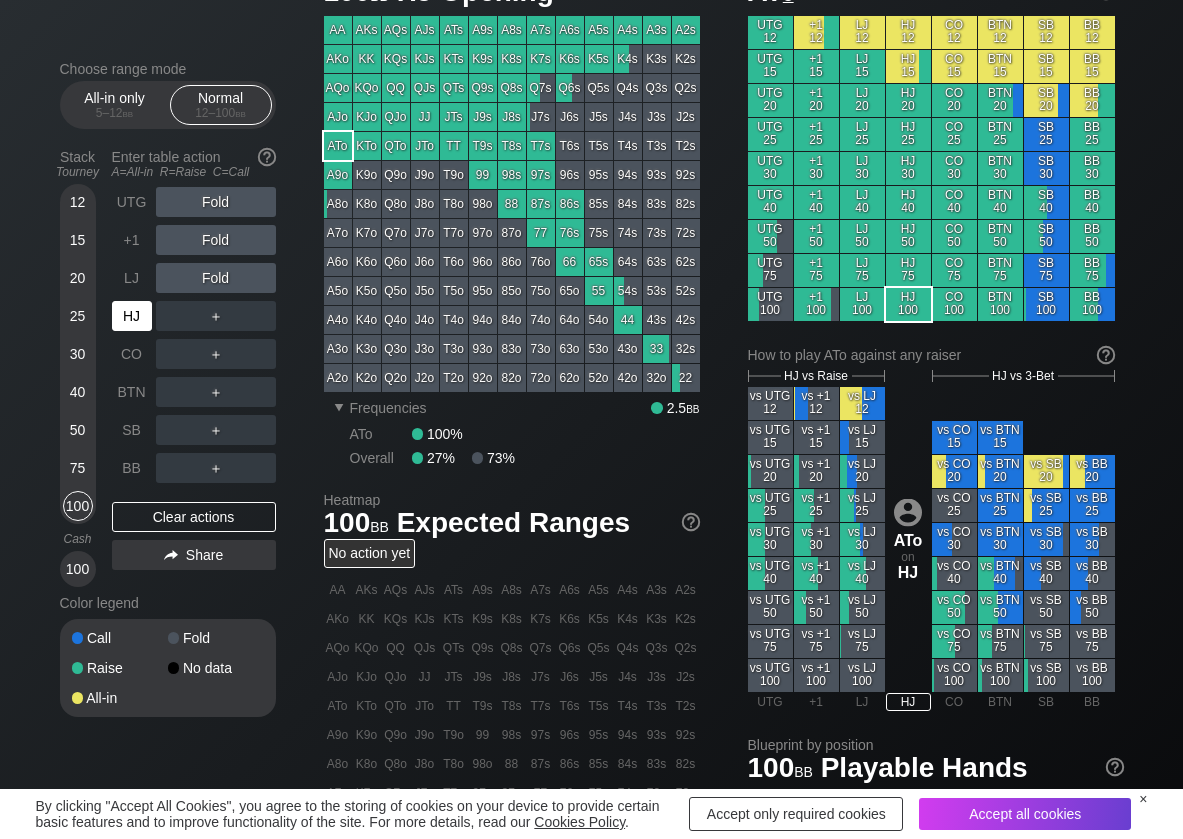 click on "HJ" at bounding box center [132, 316] 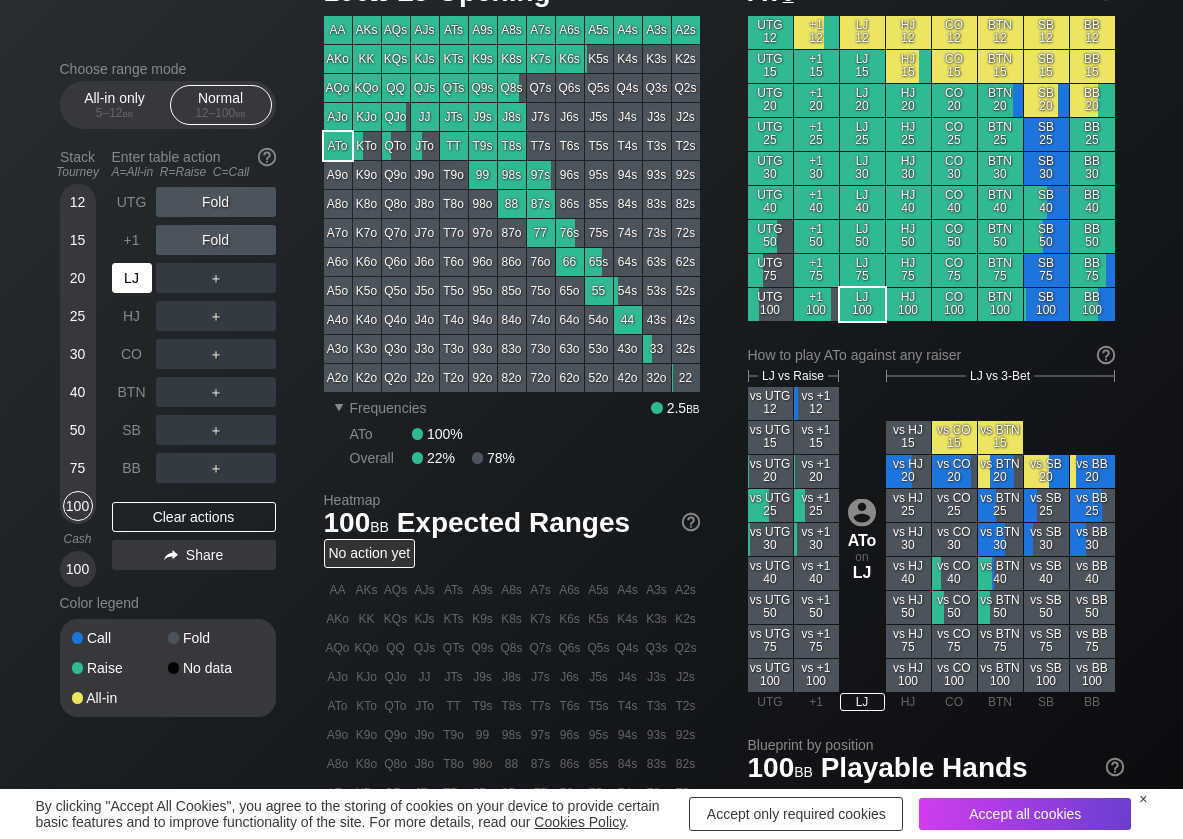 click on "LJ" at bounding box center [132, 278] 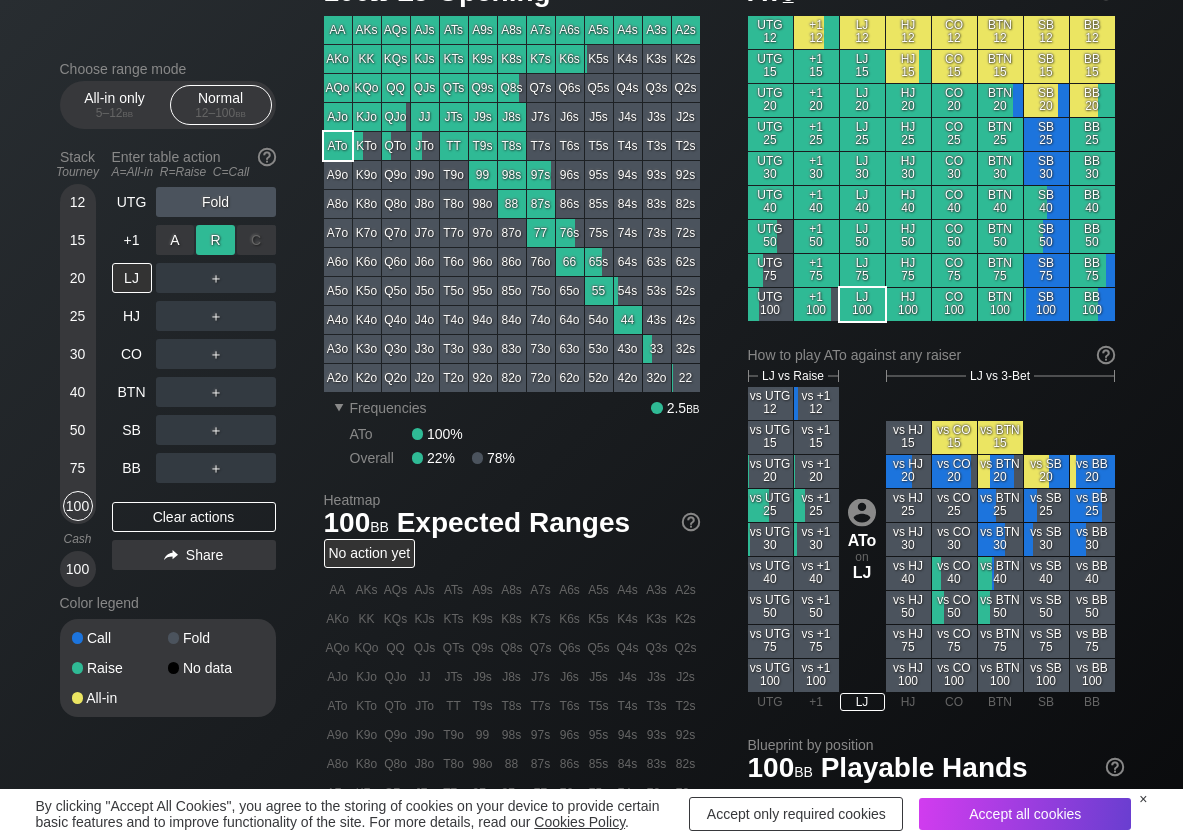 click on "R ✕" at bounding box center (215, 240) 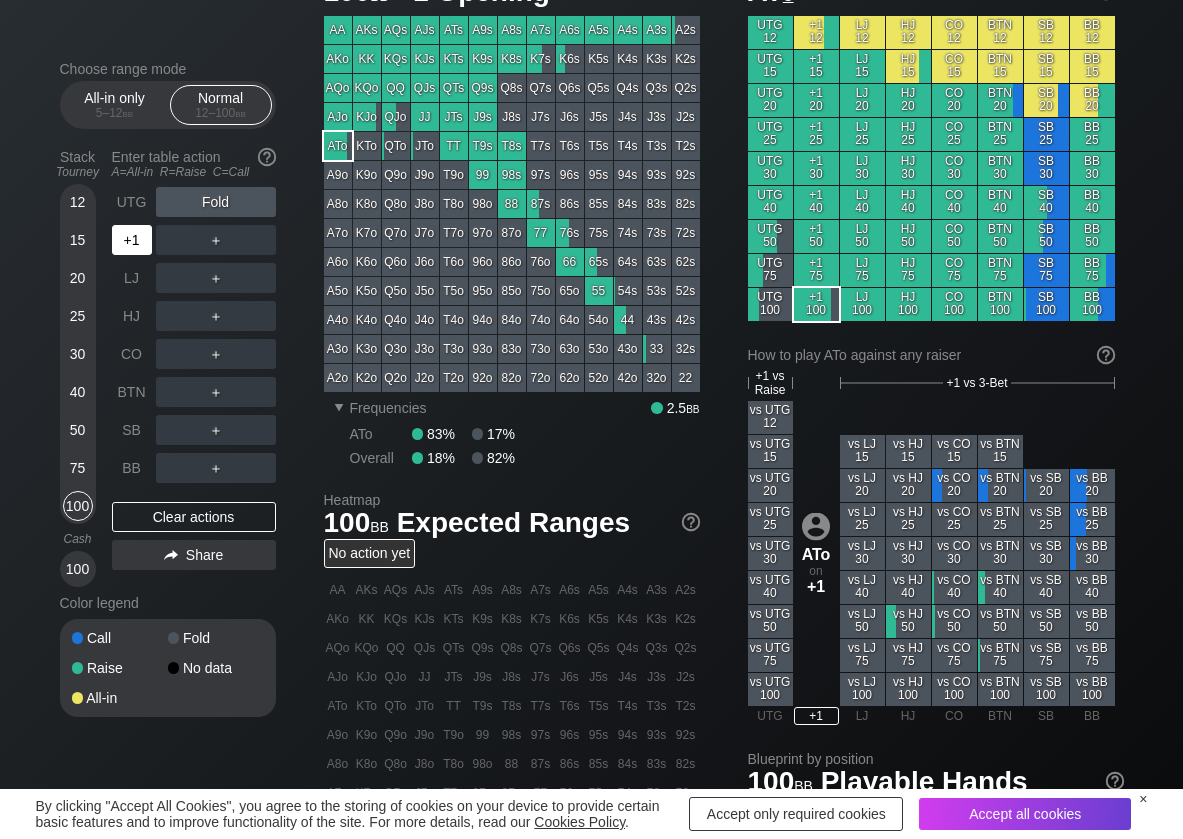 click on "+1" at bounding box center [132, 240] 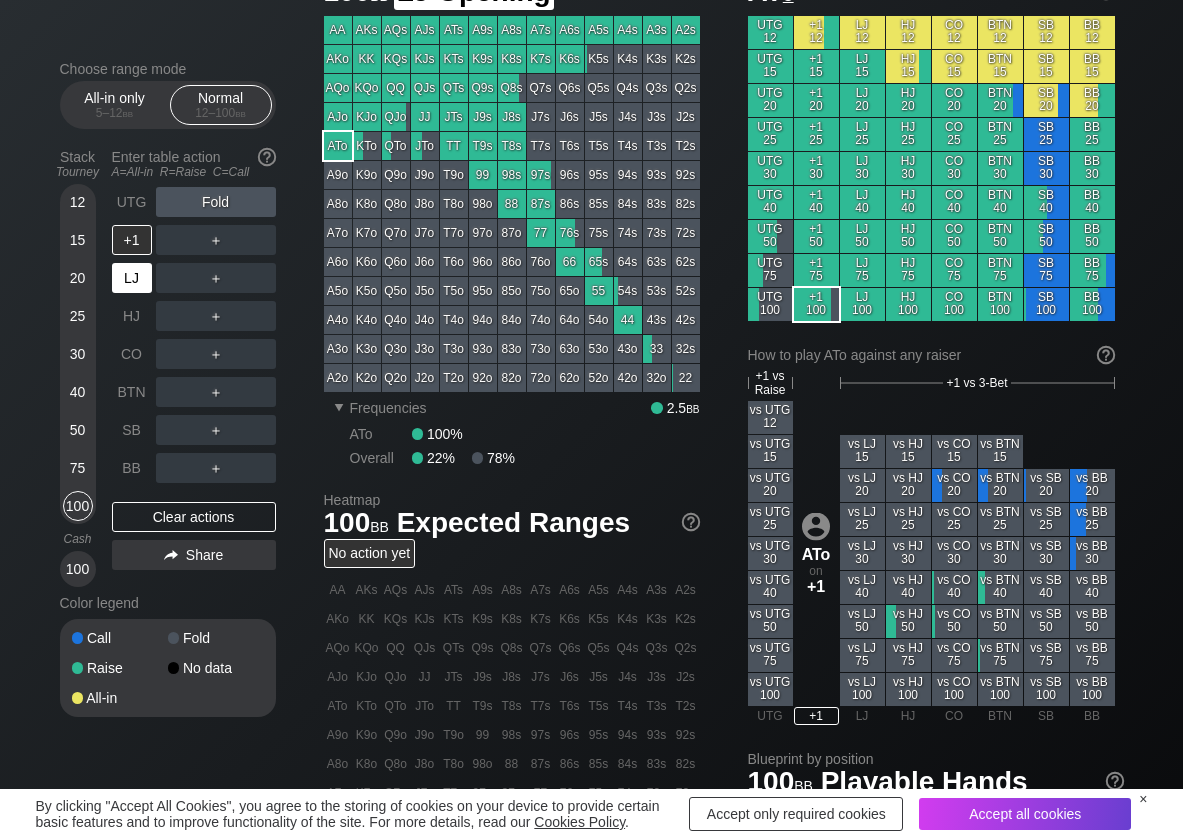 click on "LJ" at bounding box center (132, 278) 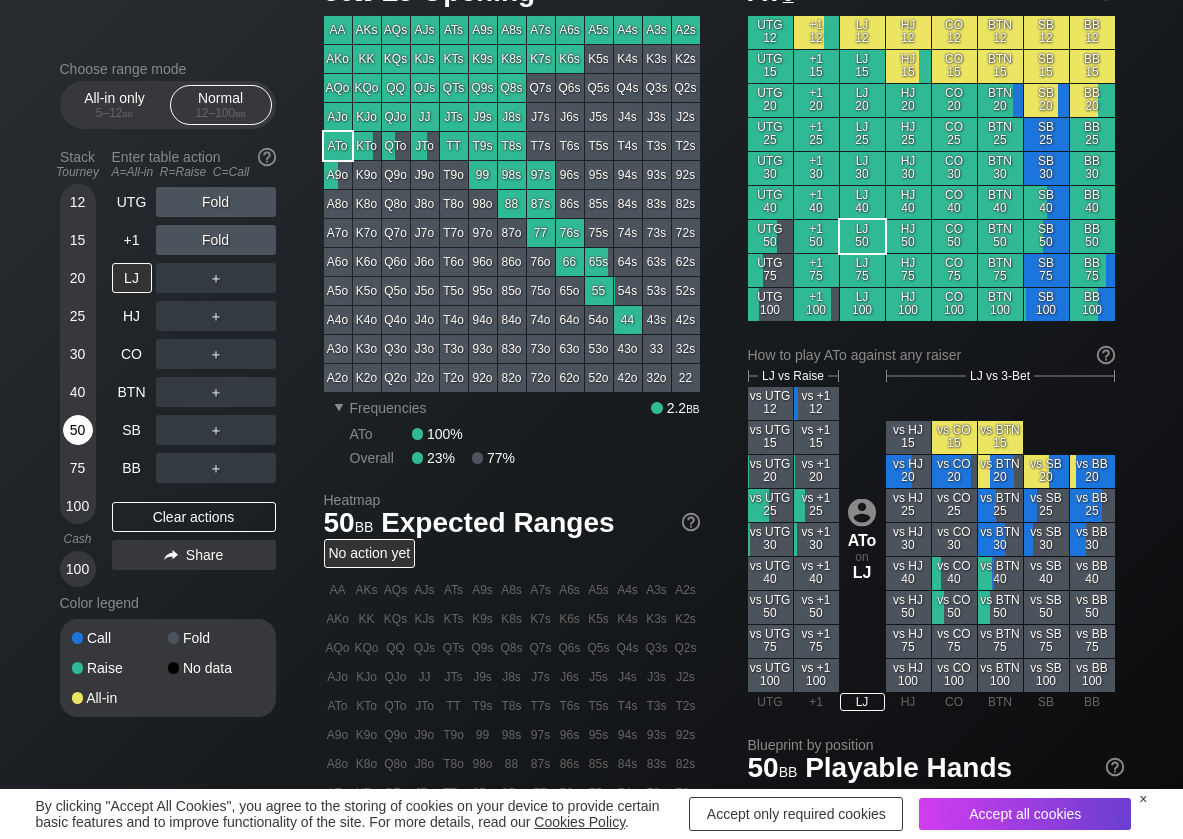 click on "50" at bounding box center (78, 434) 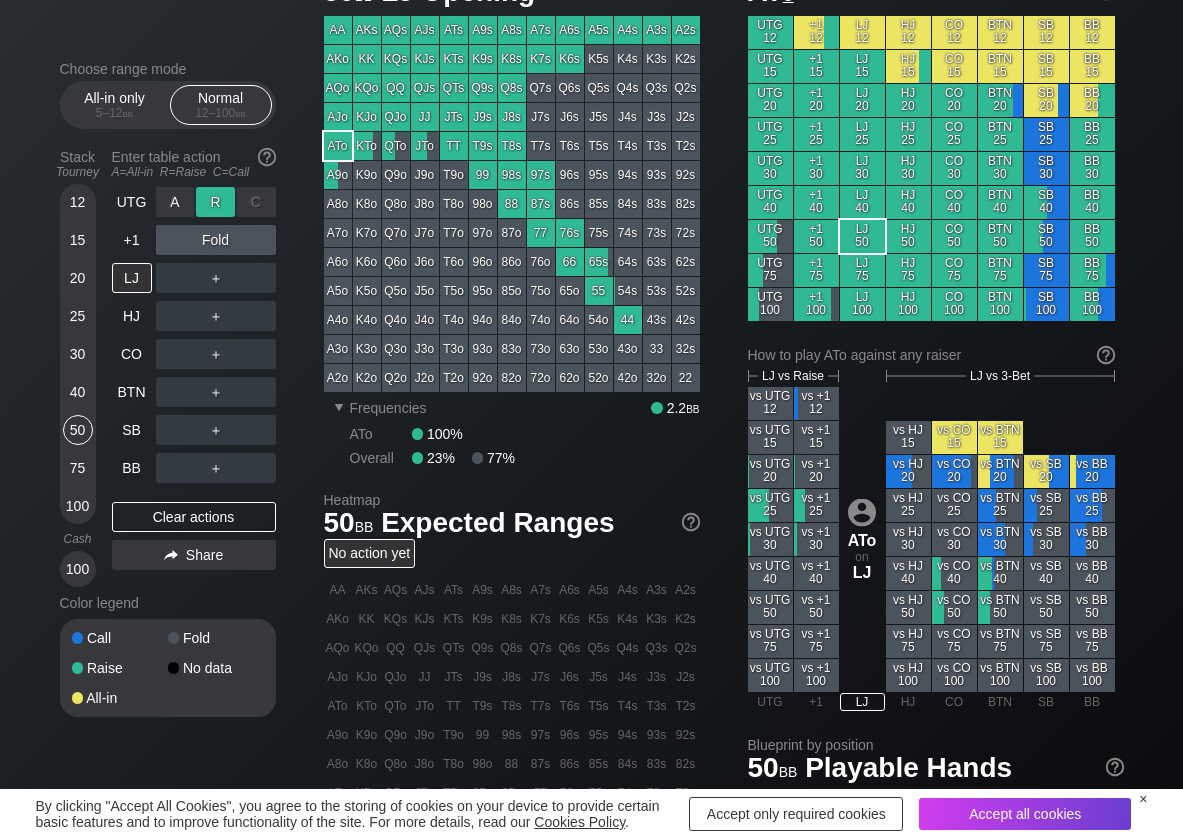 click on "R ✕" at bounding box center (215, 202) 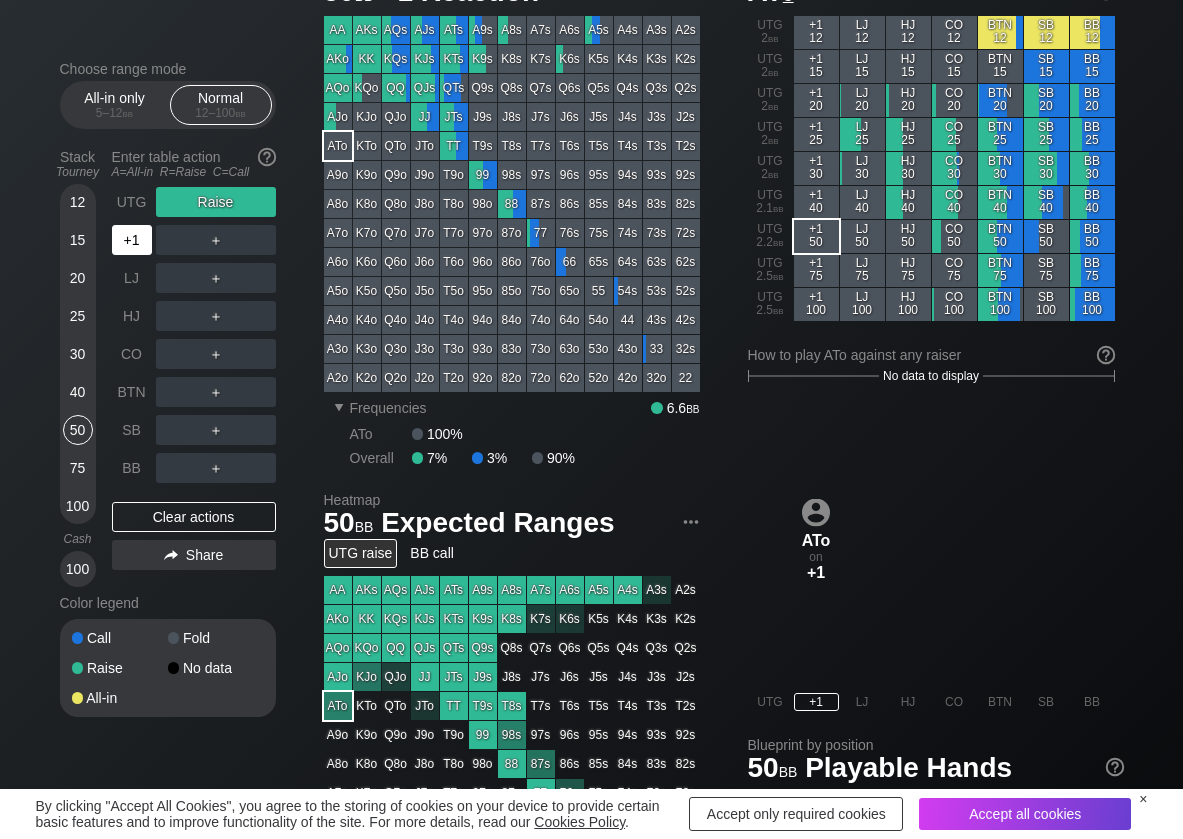 click on "+1" at bounding box center (132, 240) 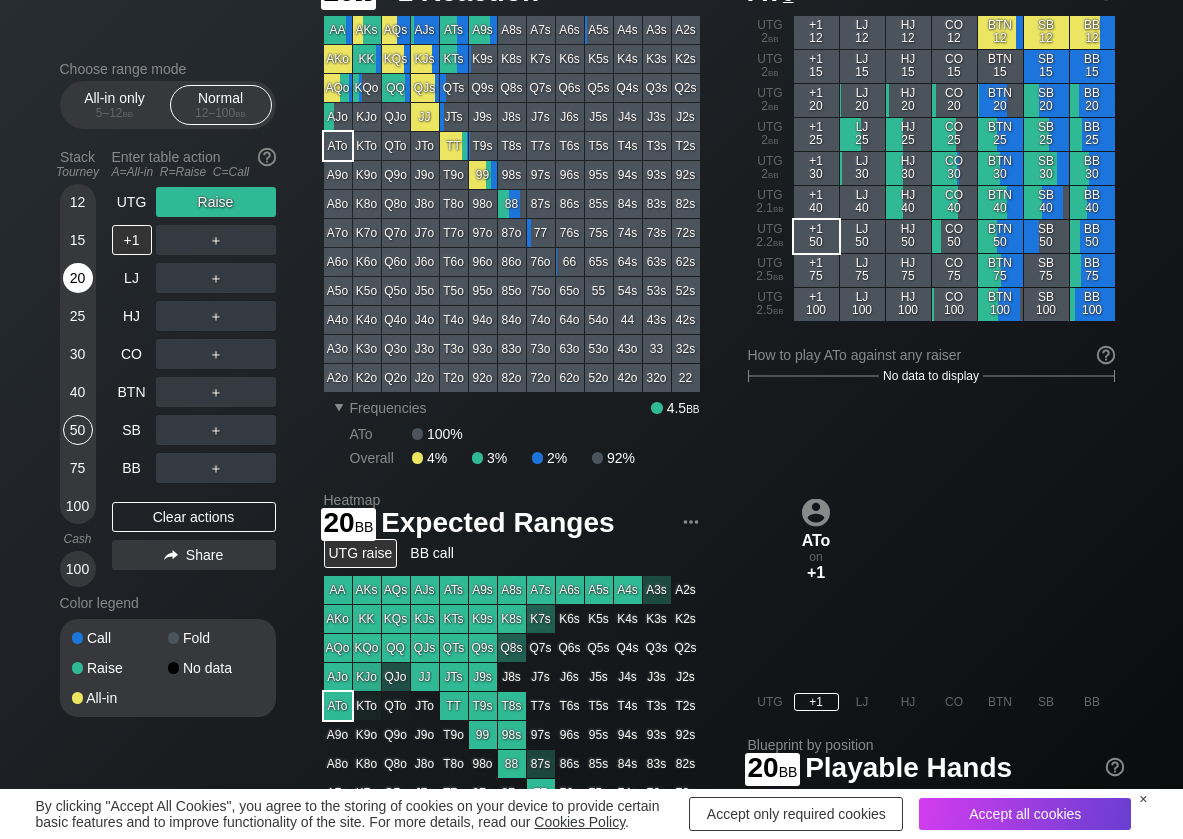click on "20" at bounding box center [78, 278] 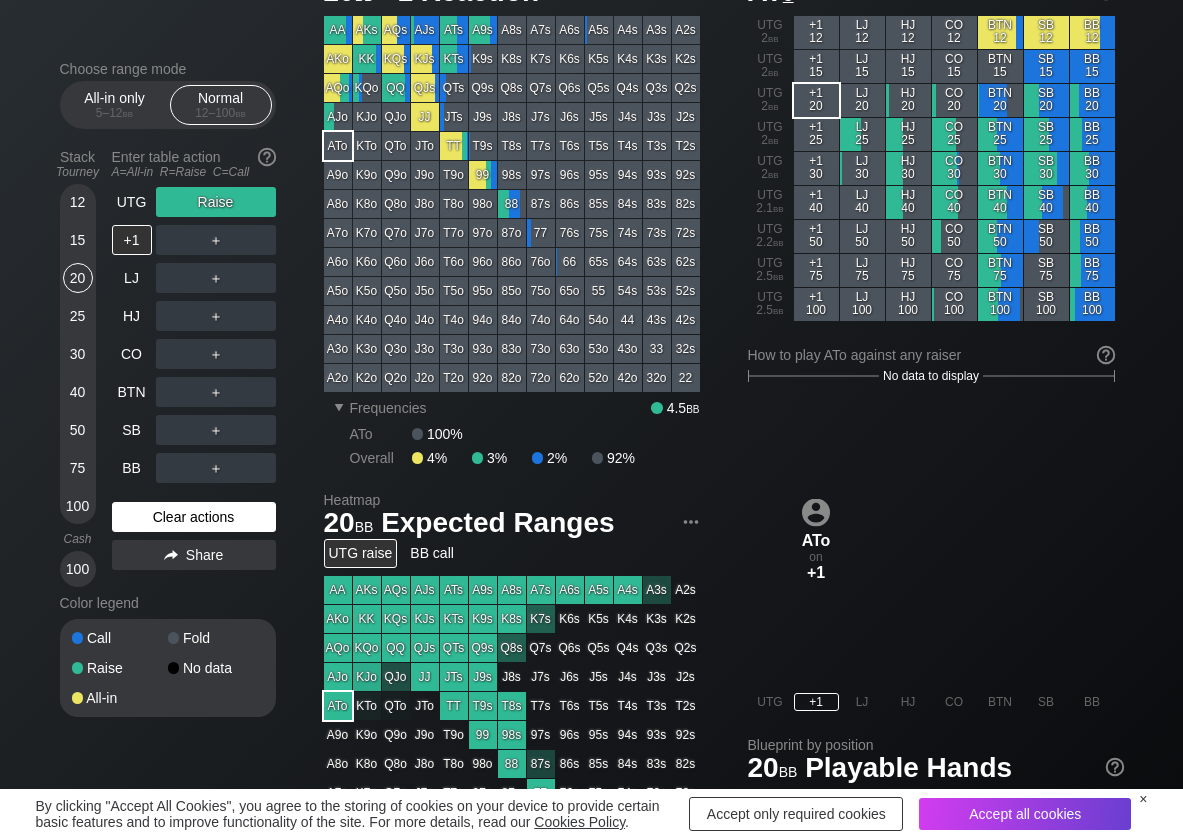 click on "Clear actions" at bounding box center (194, 517) 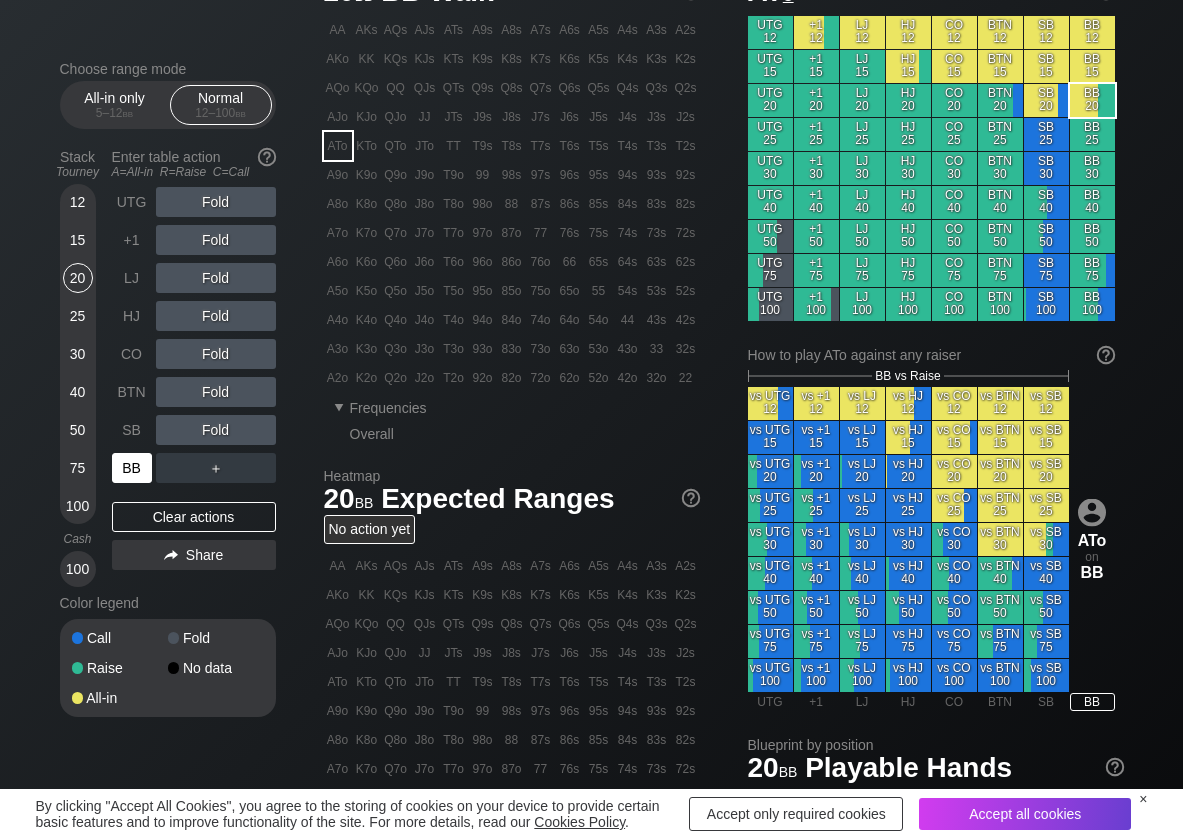click on "BB" at bounding box center (132, 468) 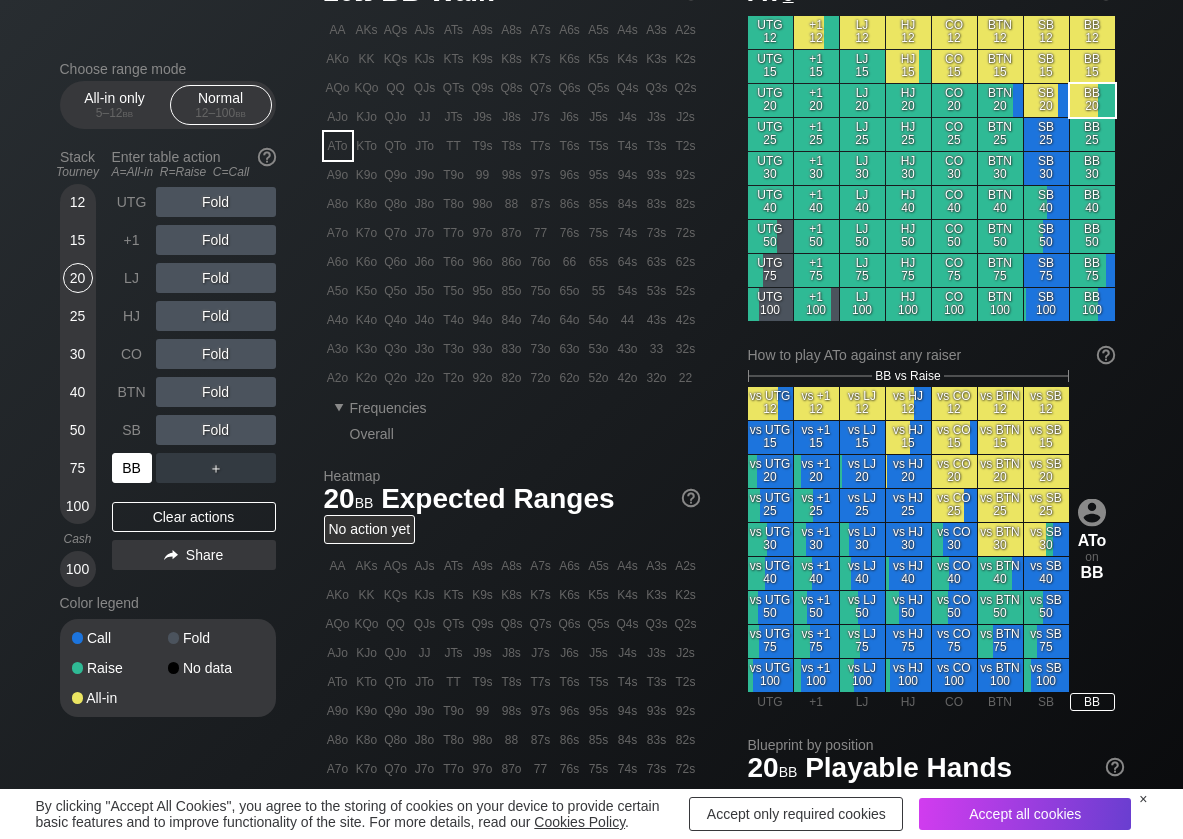click on "BB" at bounding box center (132, 468) 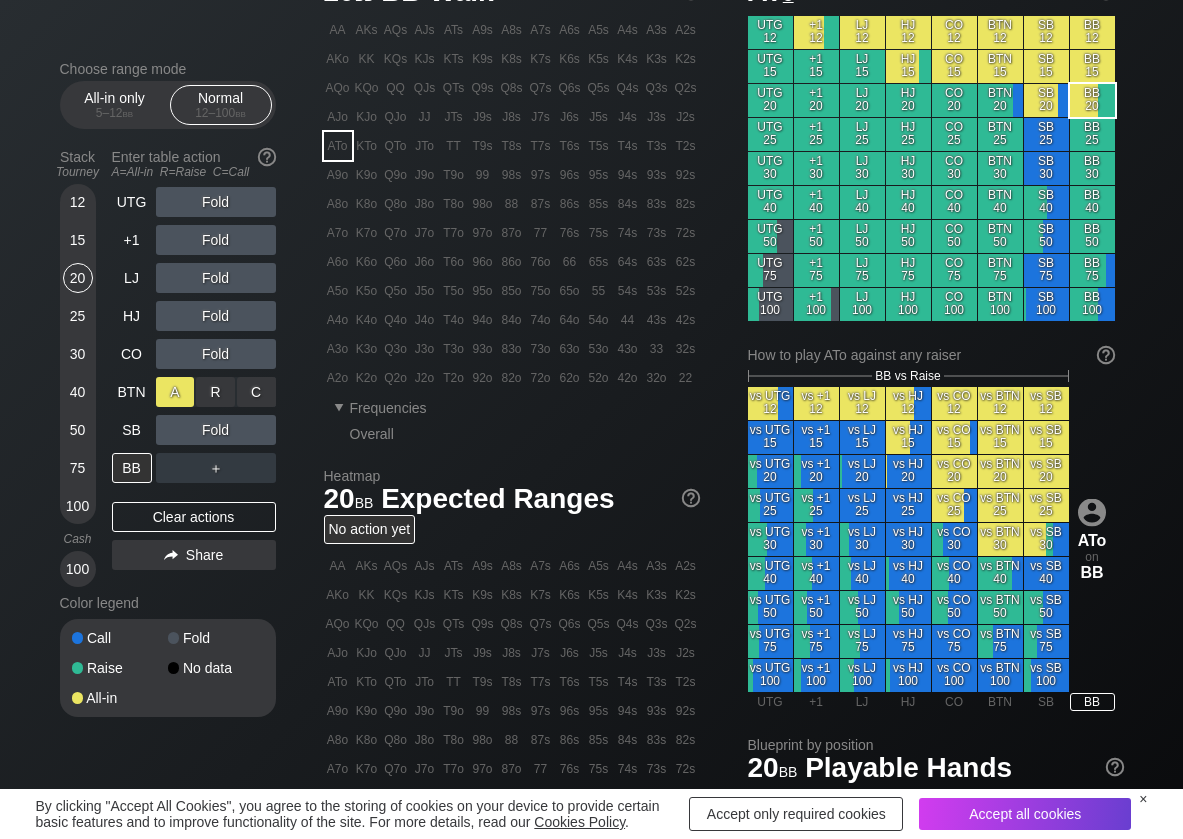 click on "A ✕" at bounding box center (175, 392) 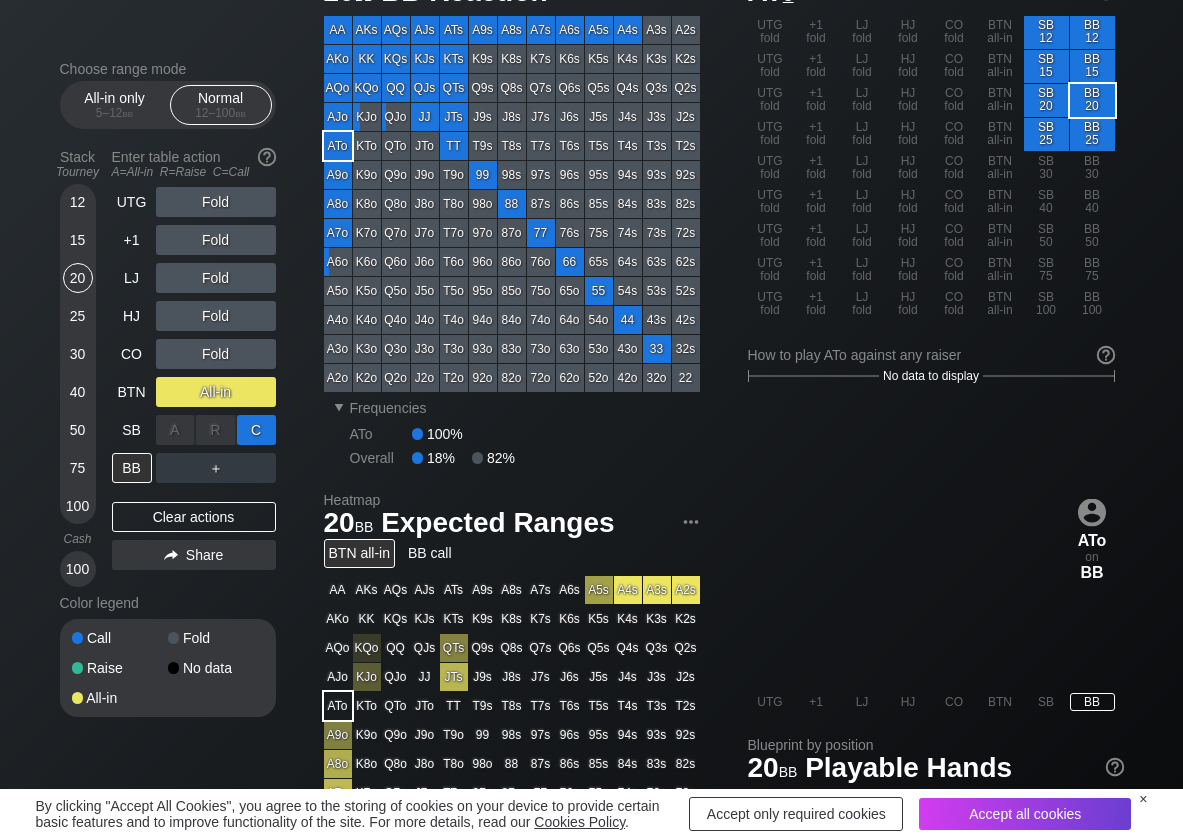 click on "C ✕" at bounding box center [256, 430] 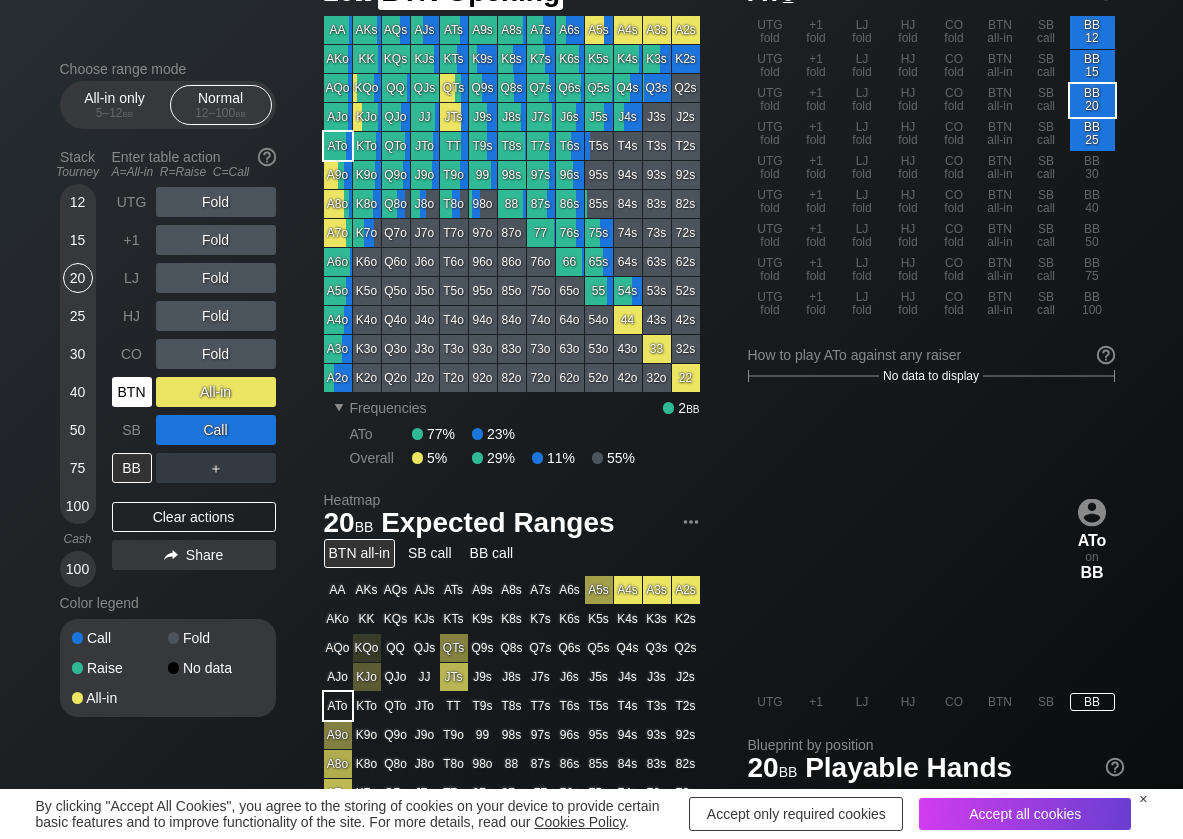 click on "BTN" at bounding box center [132, 392] 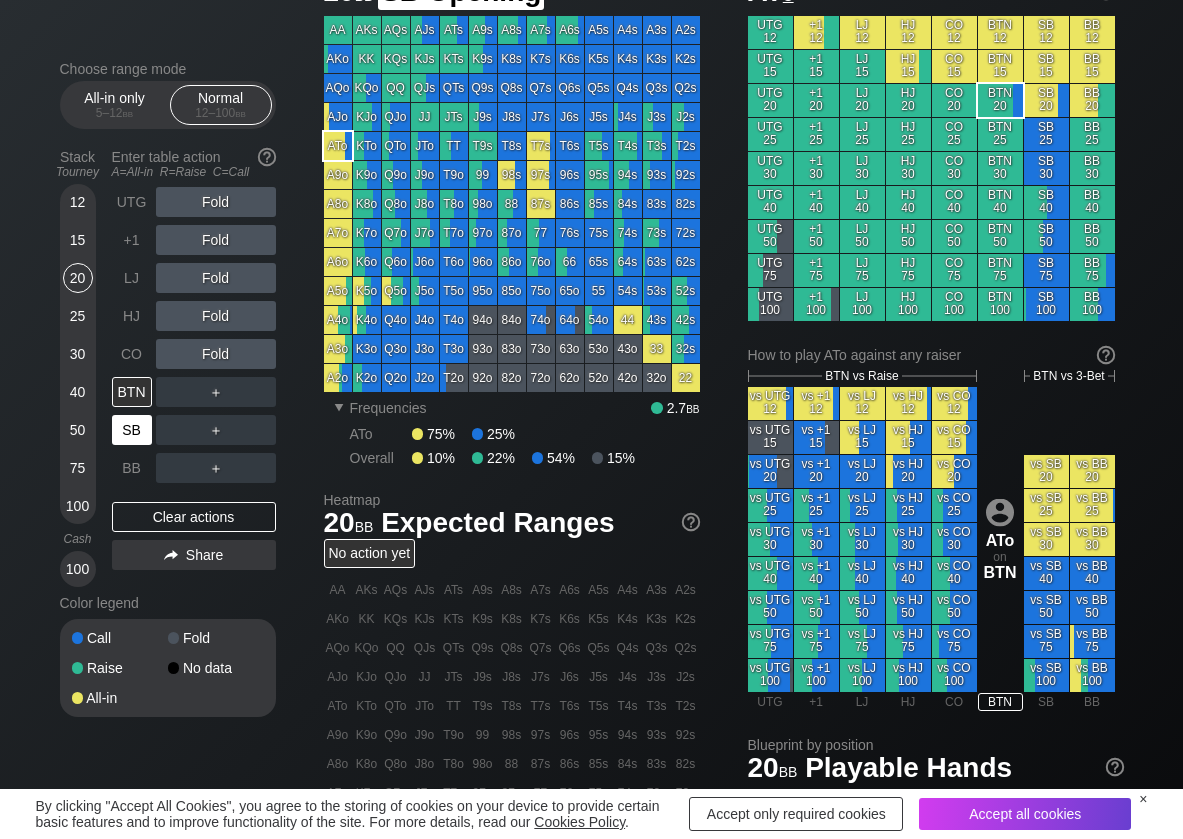 click on "SB" at bounding box center [132, 430] 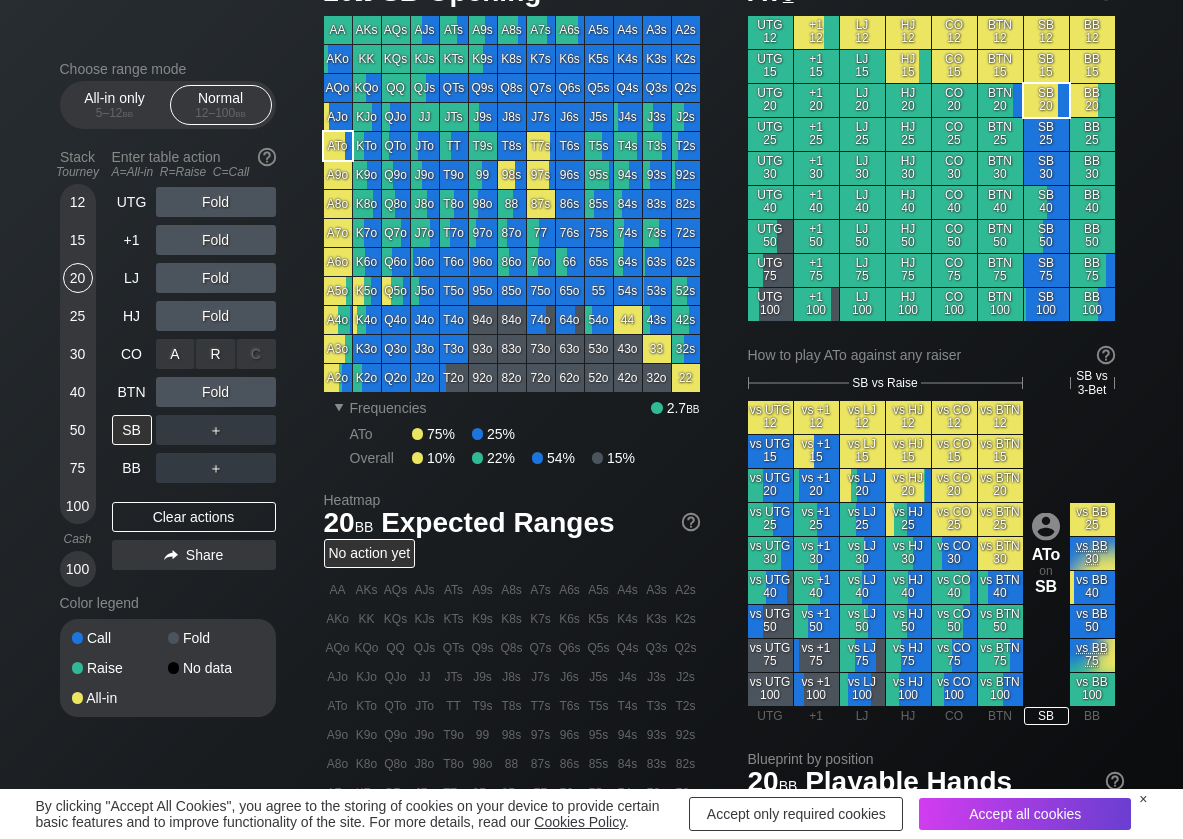 click on "R ✕" at bounding box center (215, 354) 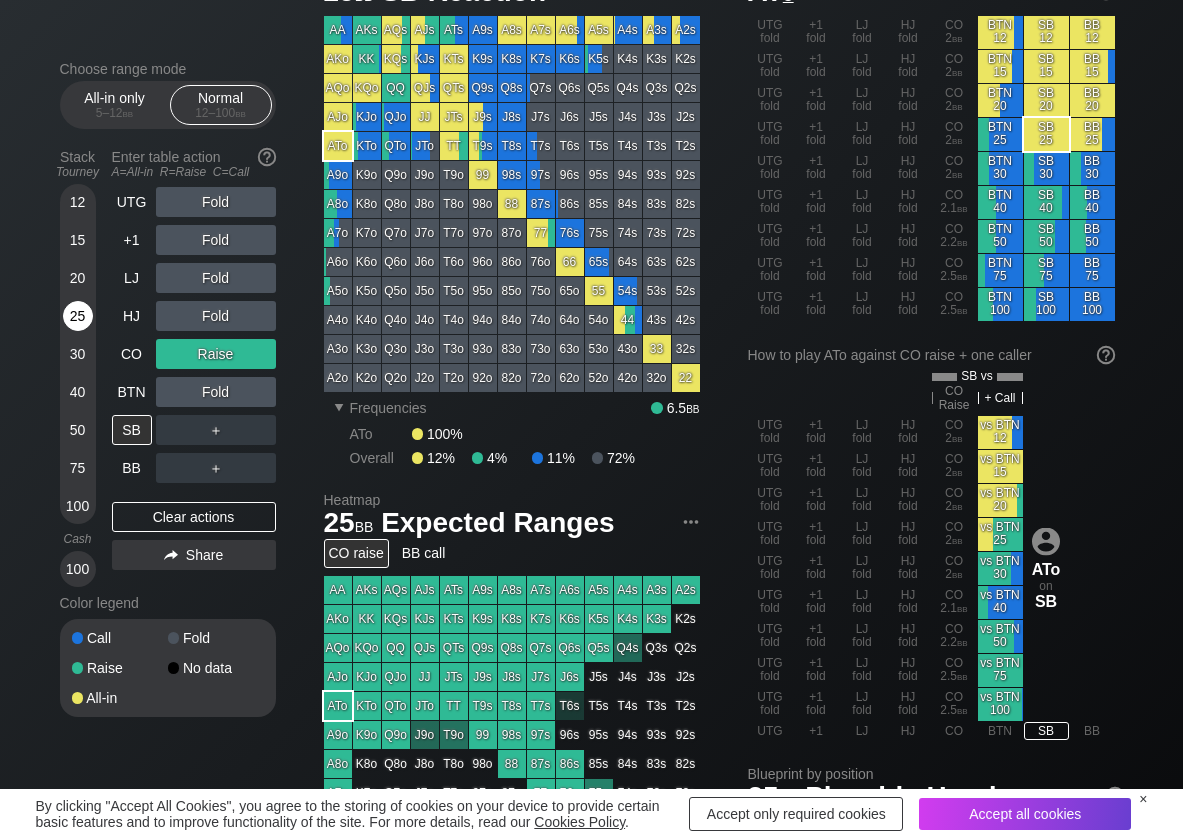 click on "25" at bounding box center (78, 316) 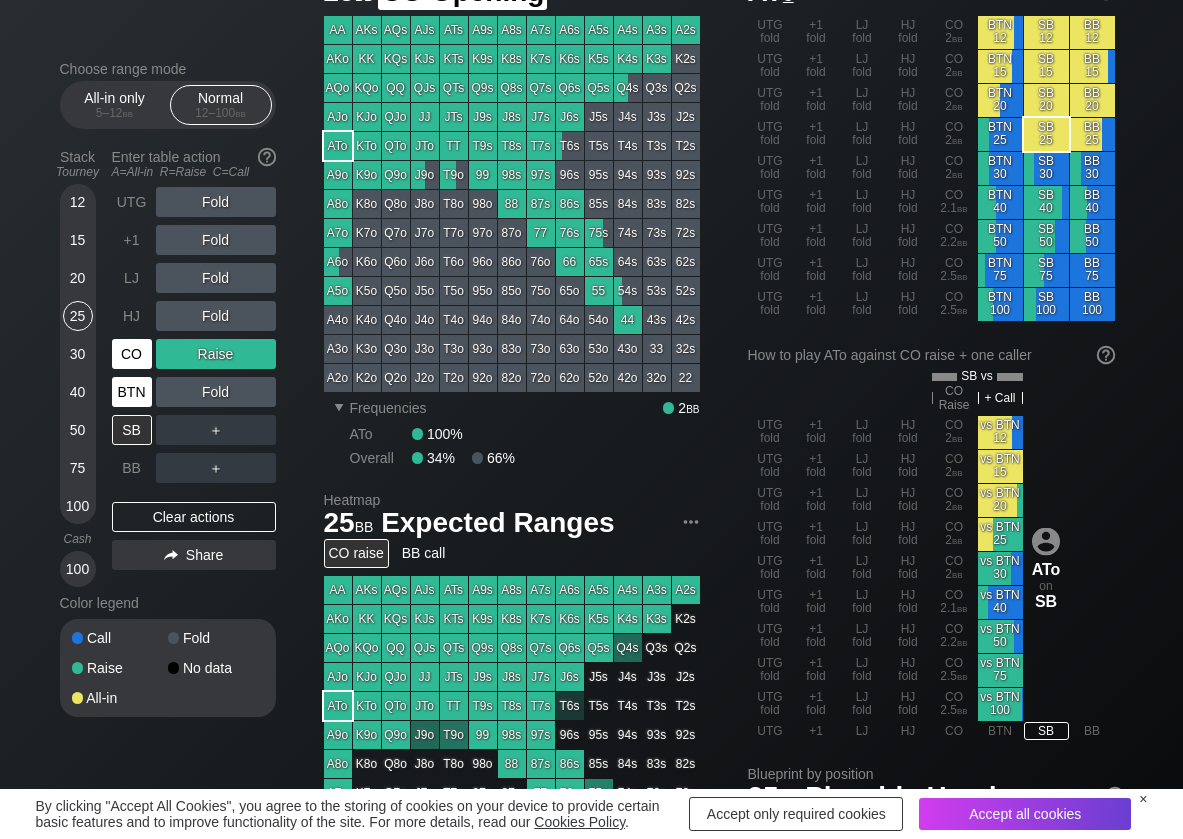 click on "CO" at bounding box center [132, 354] 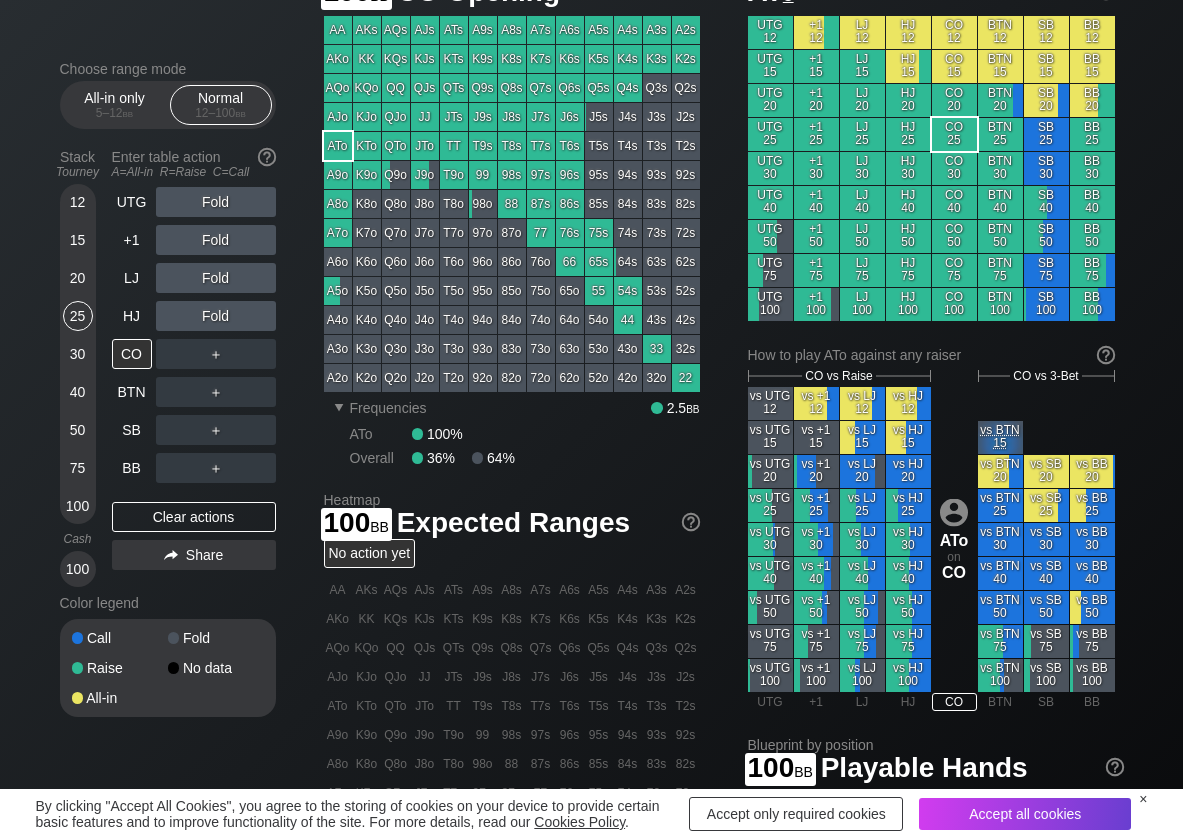 drag, startPoint x: 79, startPoint y: 507, endPoint x: 261, endPoint y: 440, distance: 193.94072 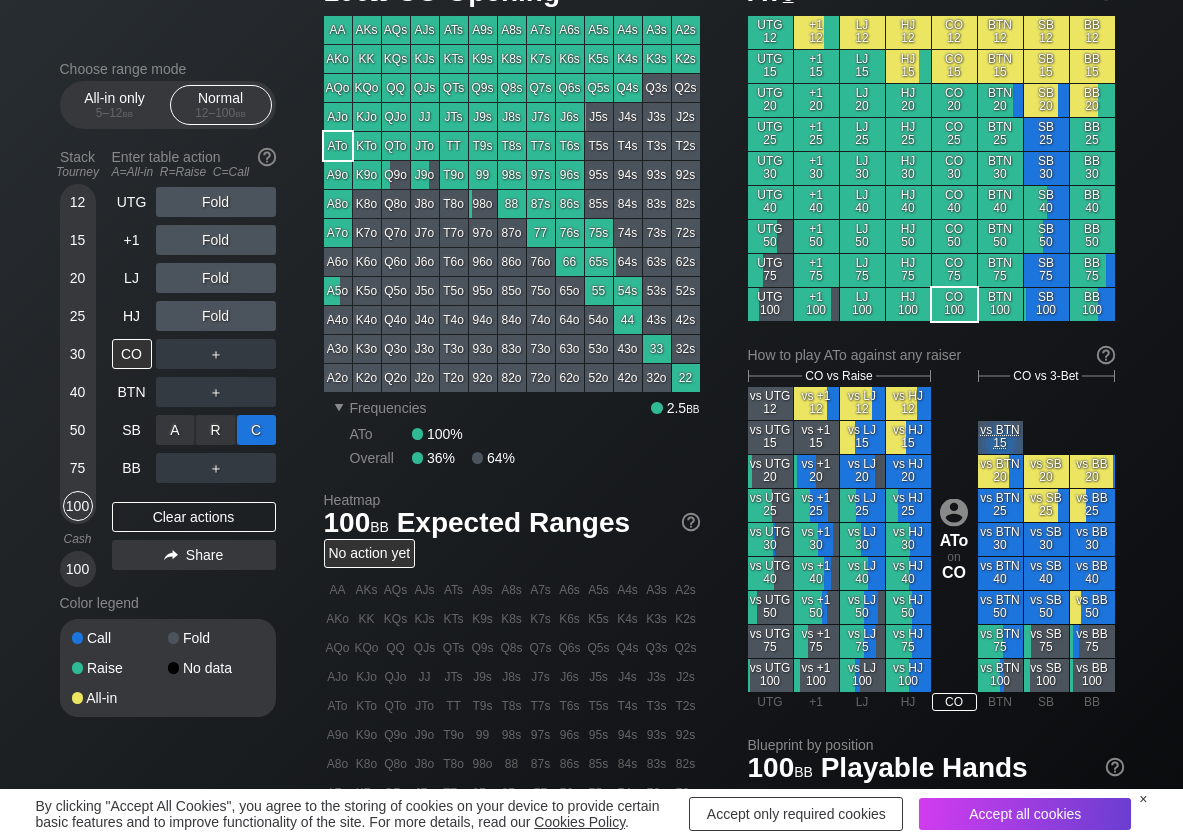 click on "C ✕" at bounding box center [256, 430] 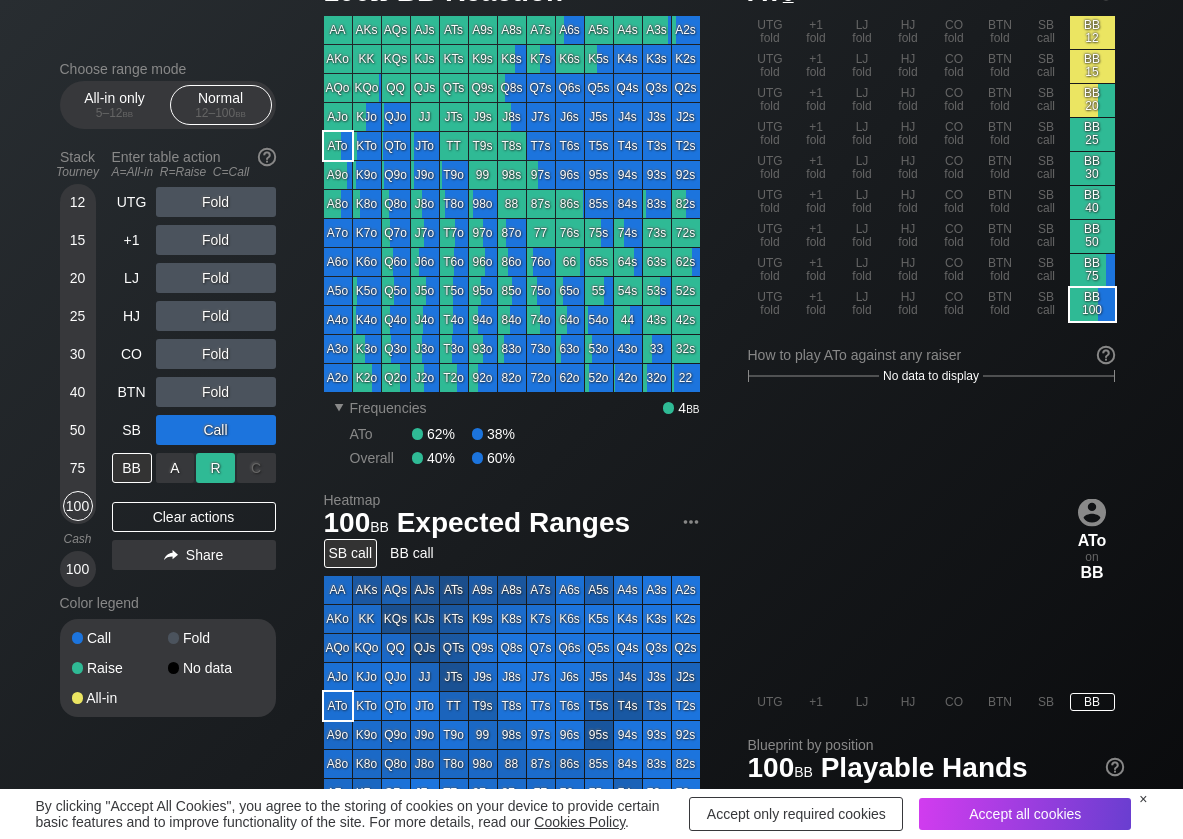 click on "R ✕" at bounding box center [215, 468] 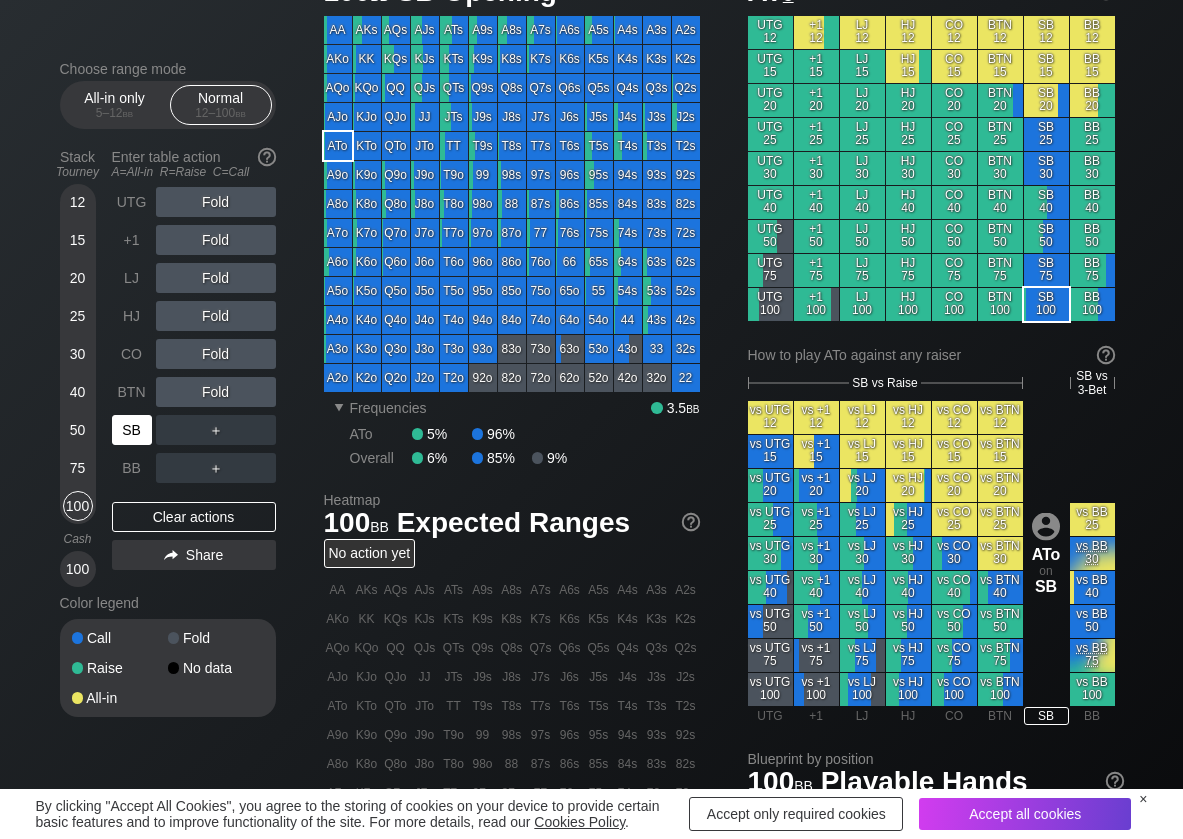 click on "SB" at bounding box center [132, 430] 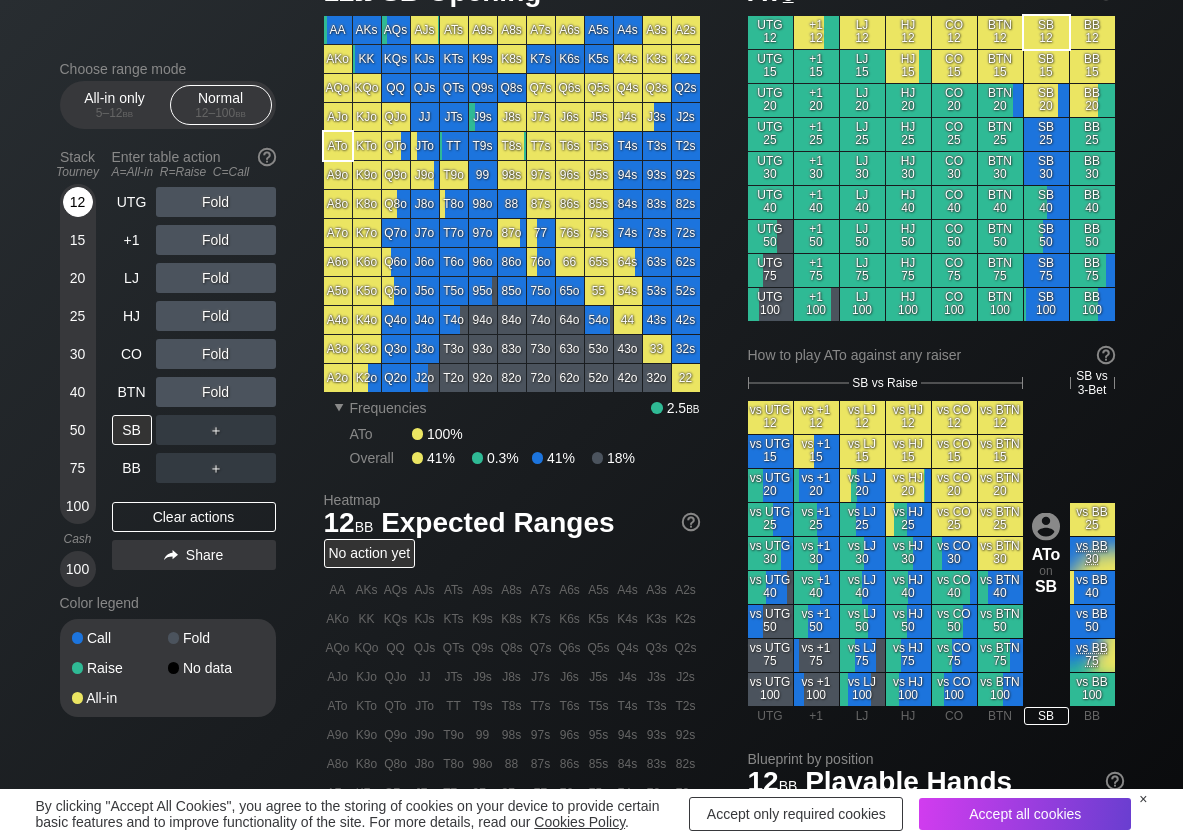 click on "12" at bounding box center (78, 202) 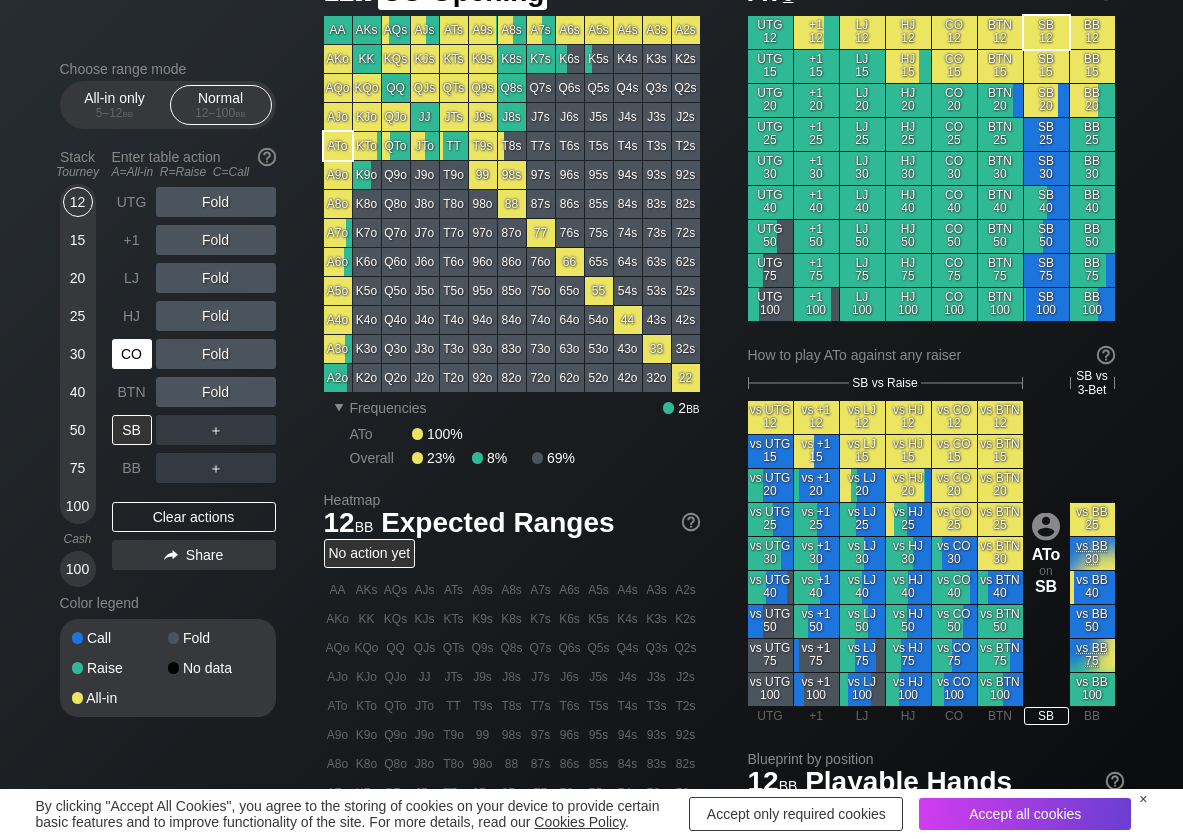 click on "CO" at bounding box center [132, 354] 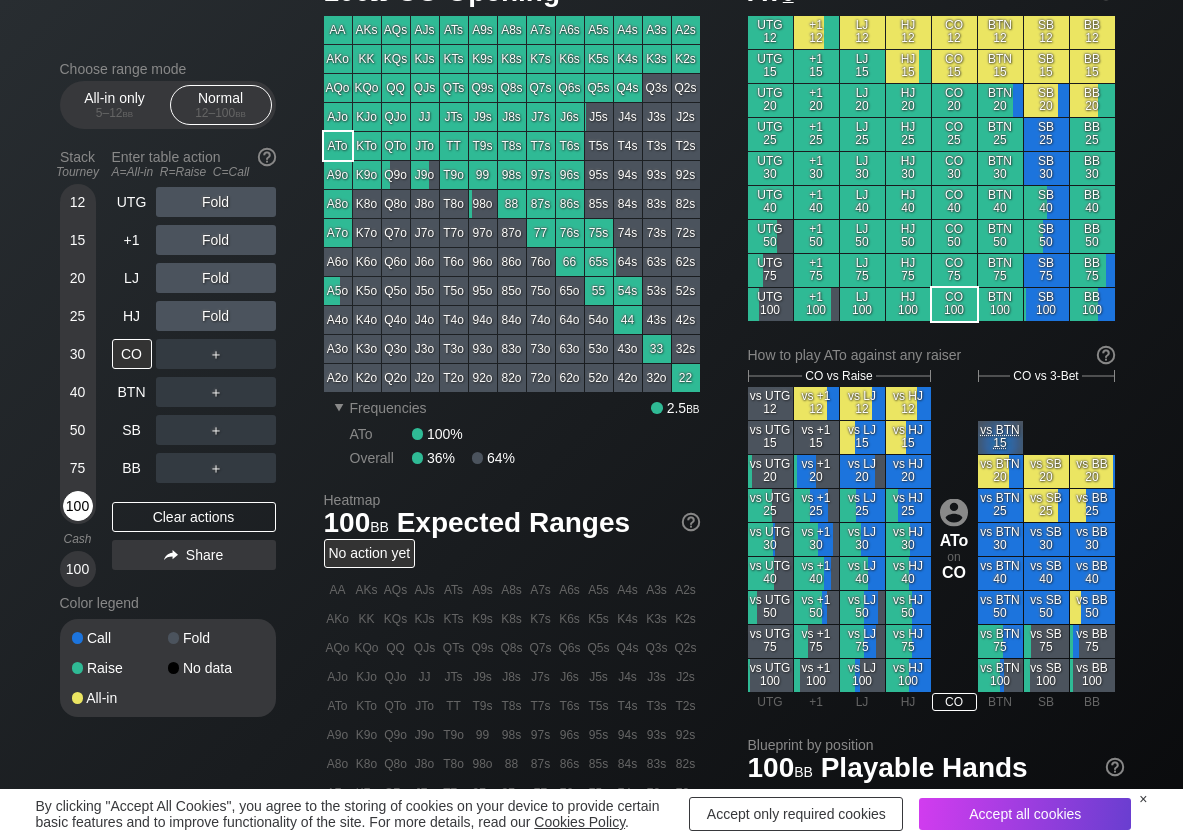 click on "100" at bounding box center (78, 506) 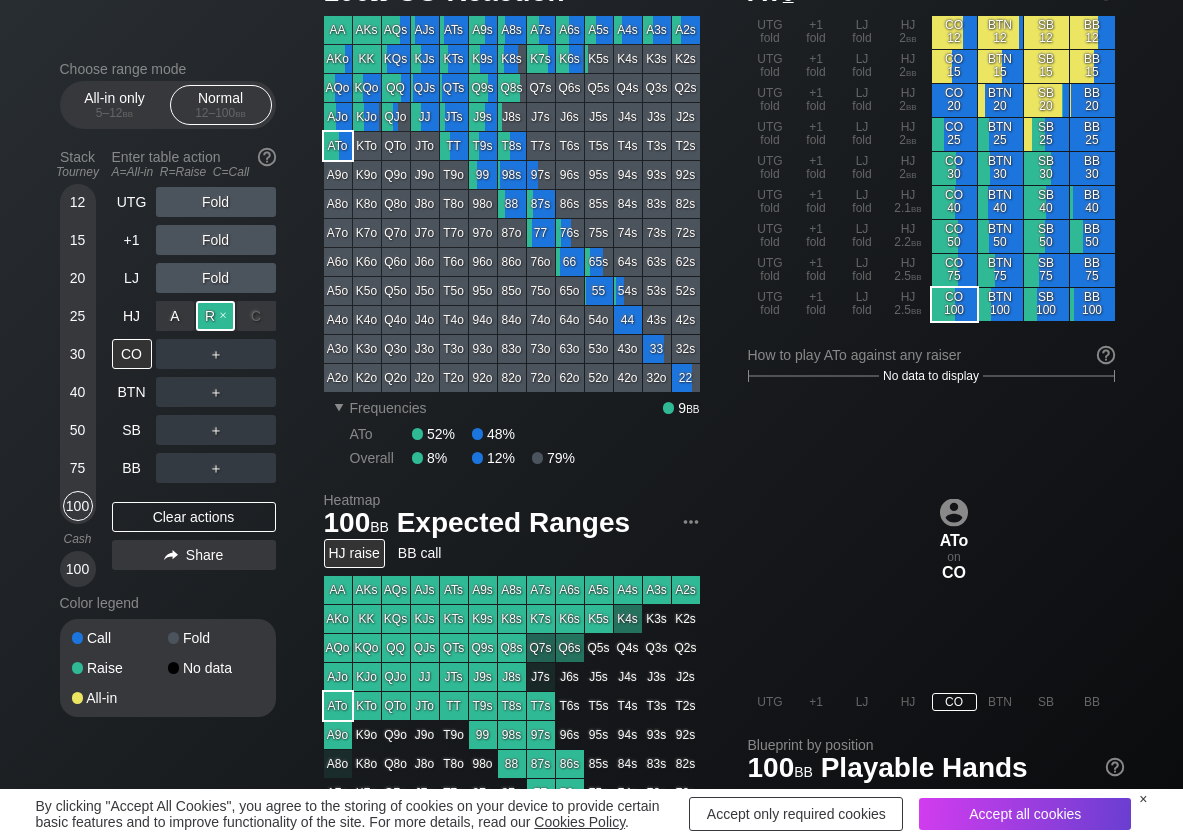 click on "R ✕" at bounding box center [215, 316] 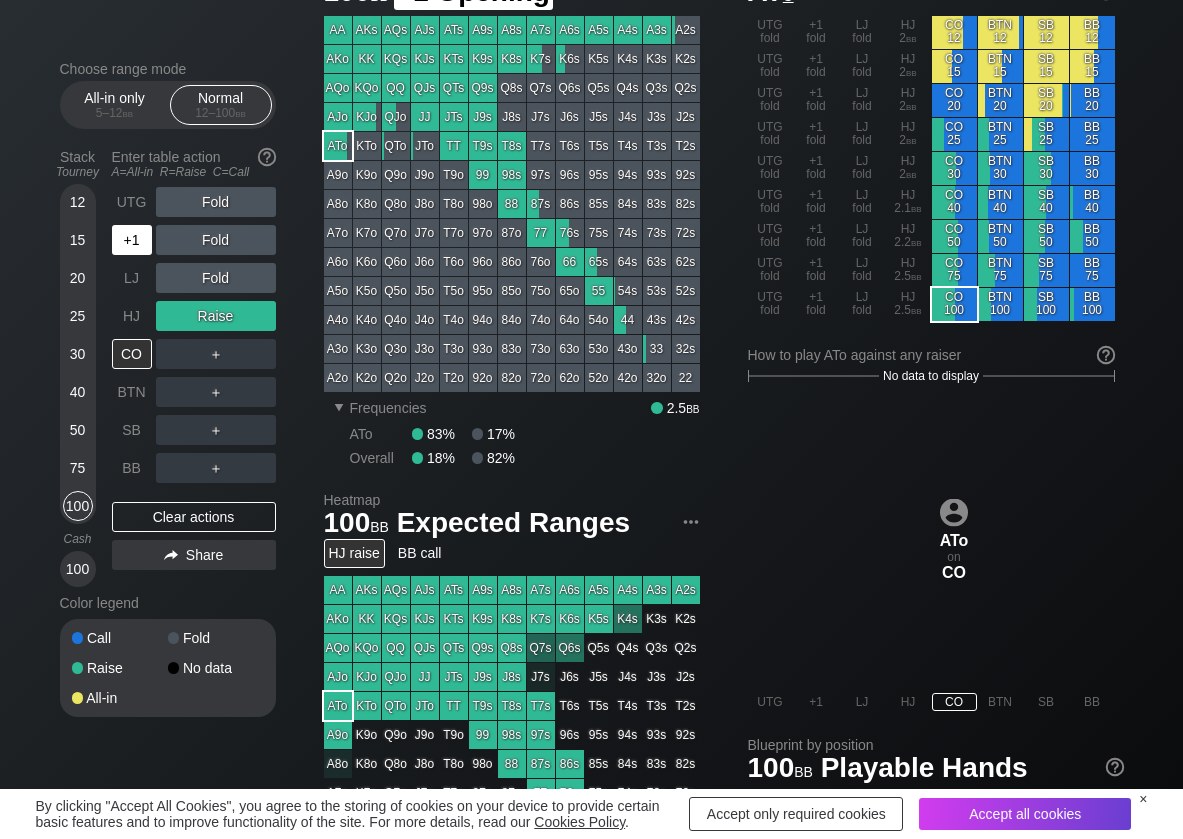 click on "+1" at bounding box center [132, 240] 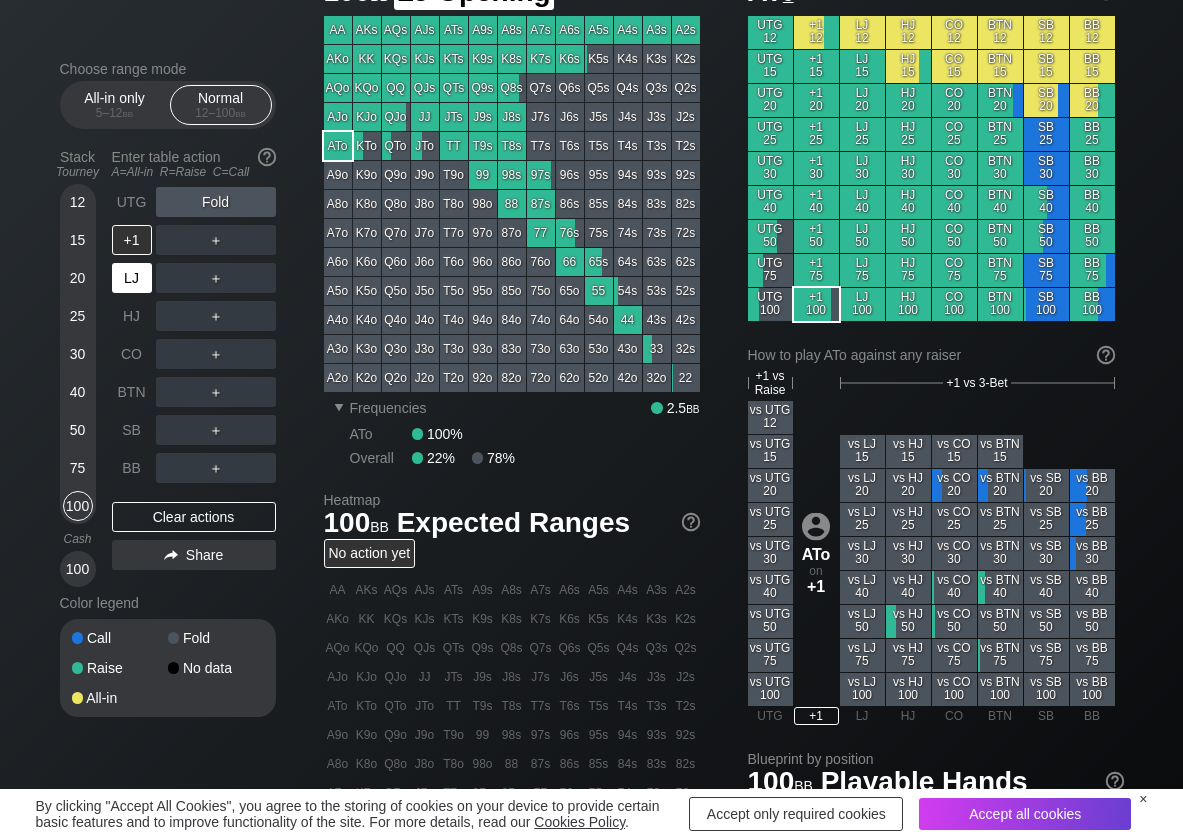 click on "LJ" at bounding box center [132, 278] 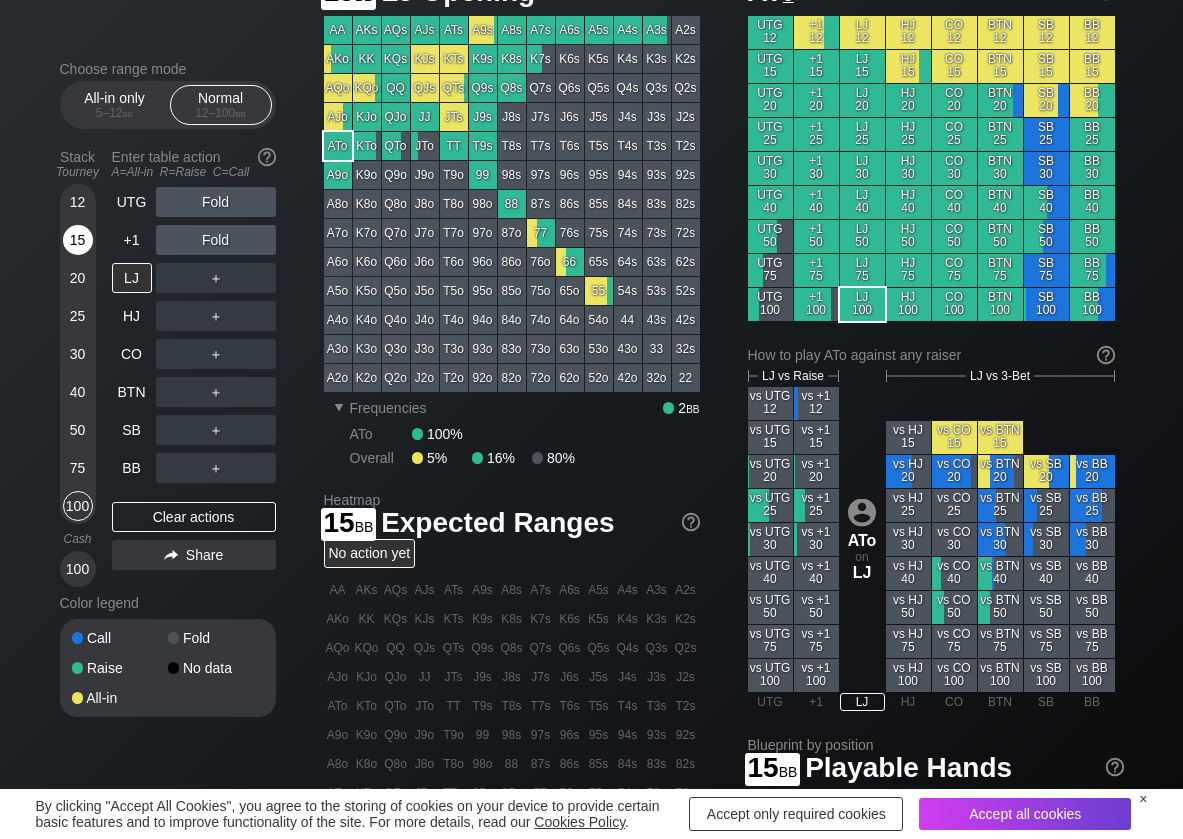 click on "15" at bounding box center (78, 240) 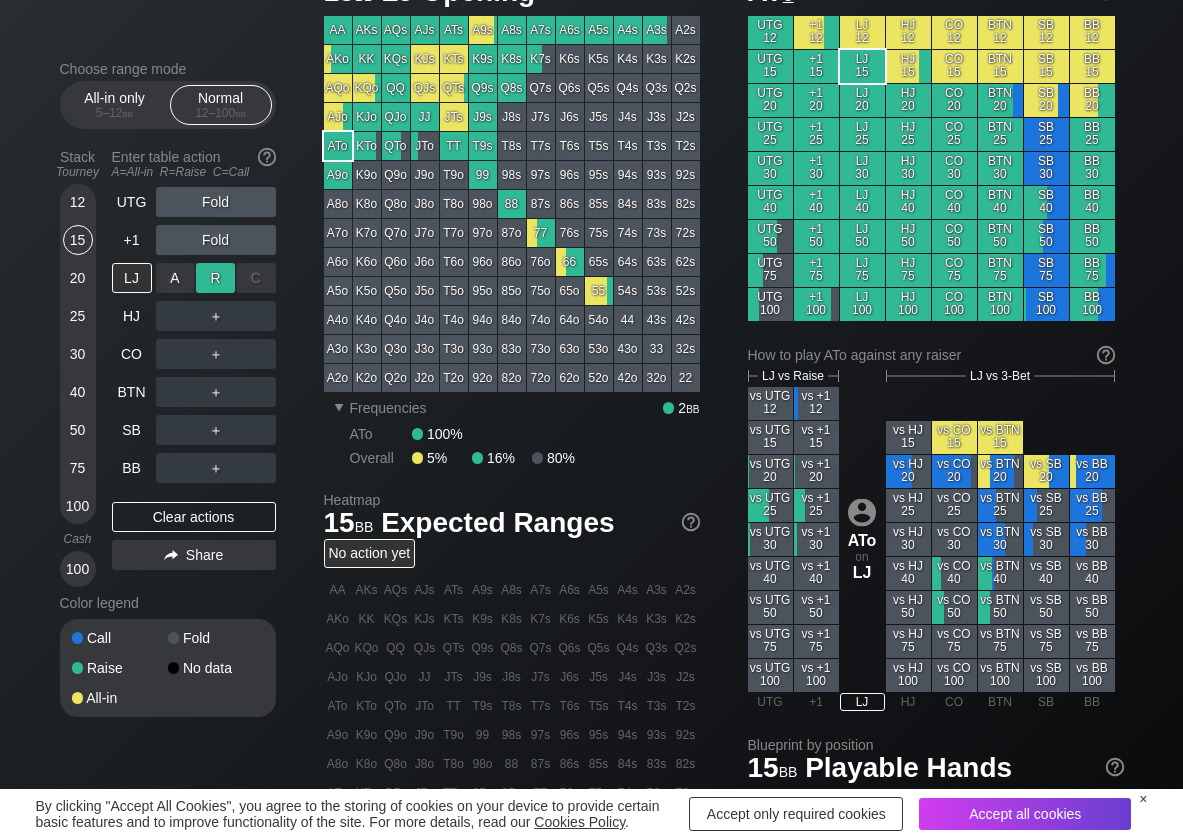 click on "R ✕" at bounding box center [215, 278] 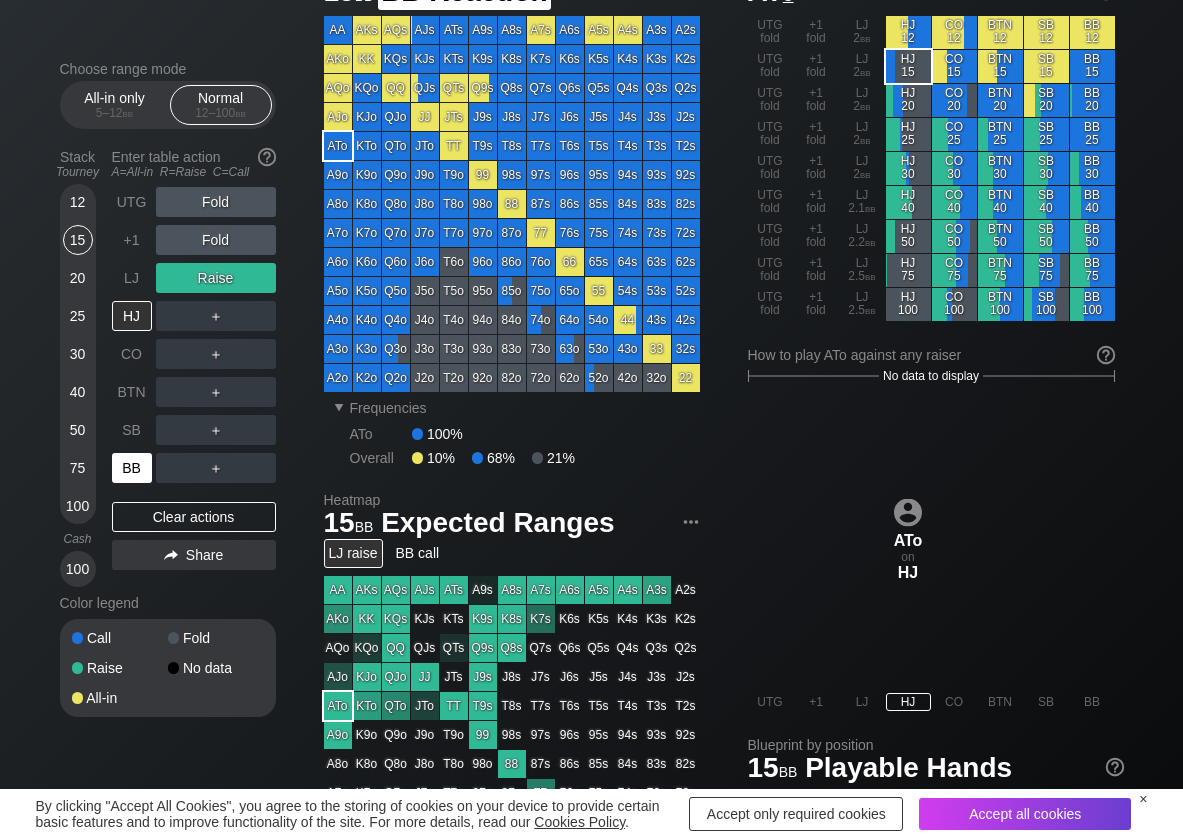 click on "BB" at bounding box center [132, 468] 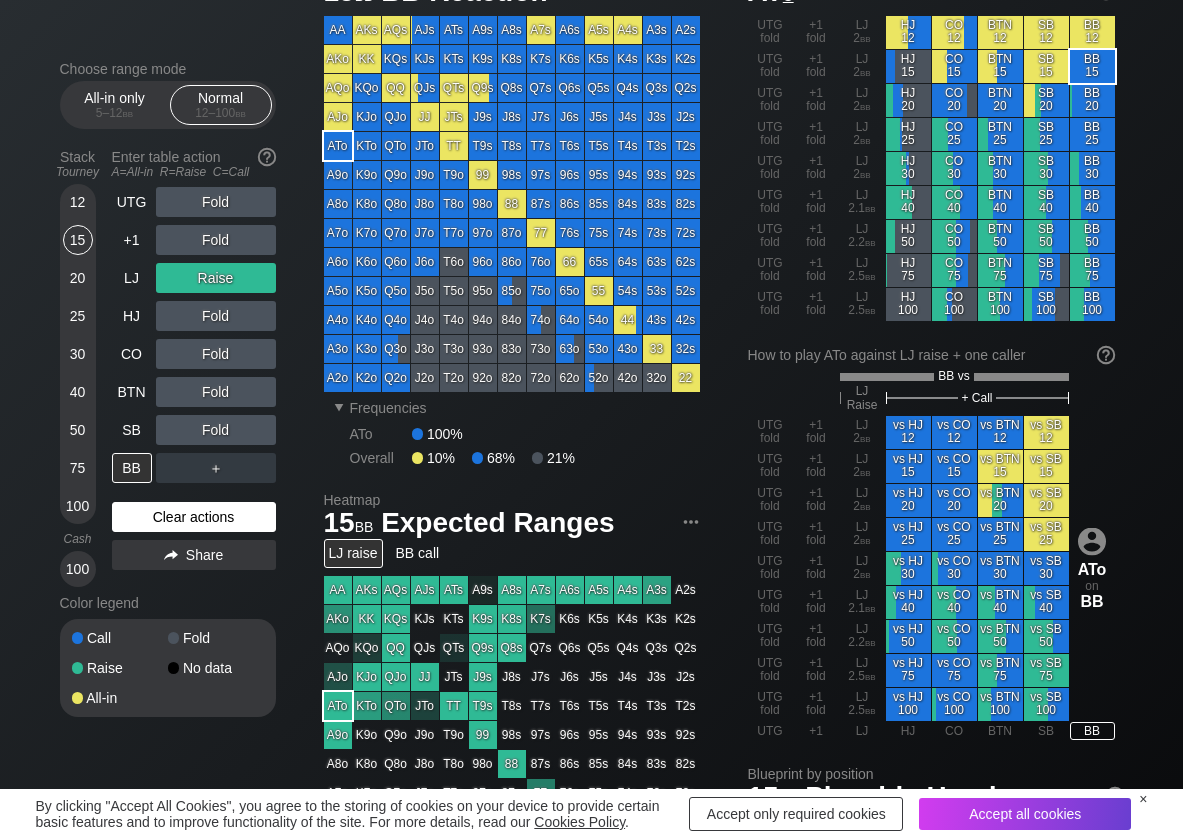 click on "Clear actions" at bounding box center (194, 517) 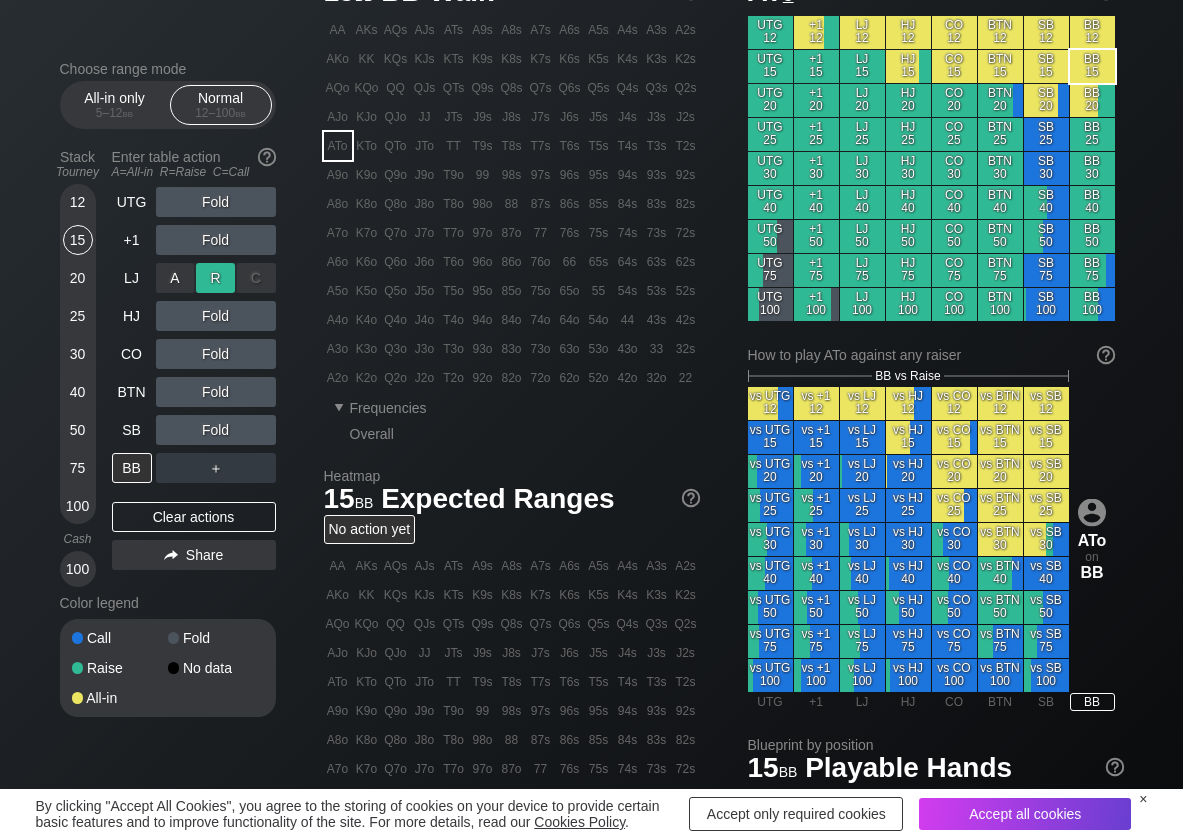 click on "R ✕" at bounding box center [215, 278] 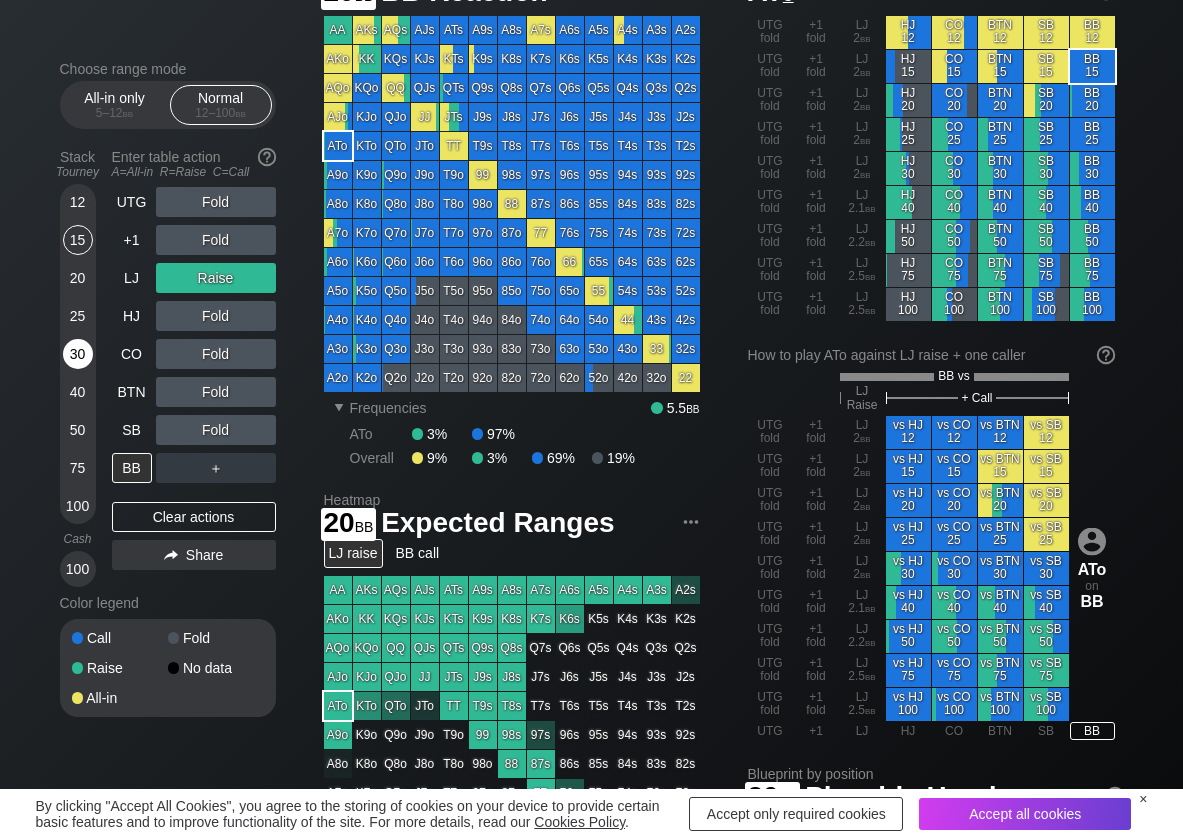drag, startPoint x: 76, startPoint y: 278, endPoint x: 85, endPoint y: 366, distance: 88.45903 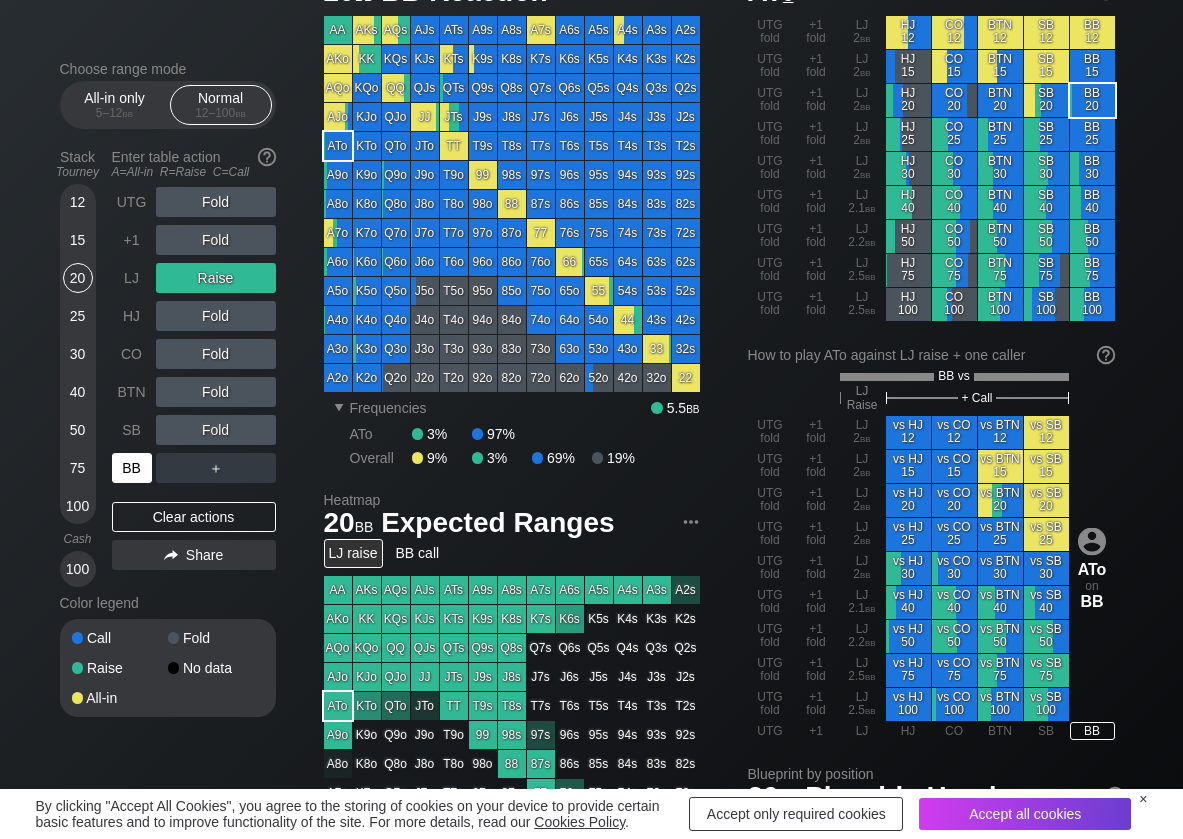 click on "BB" at bounding box center [132, 468] 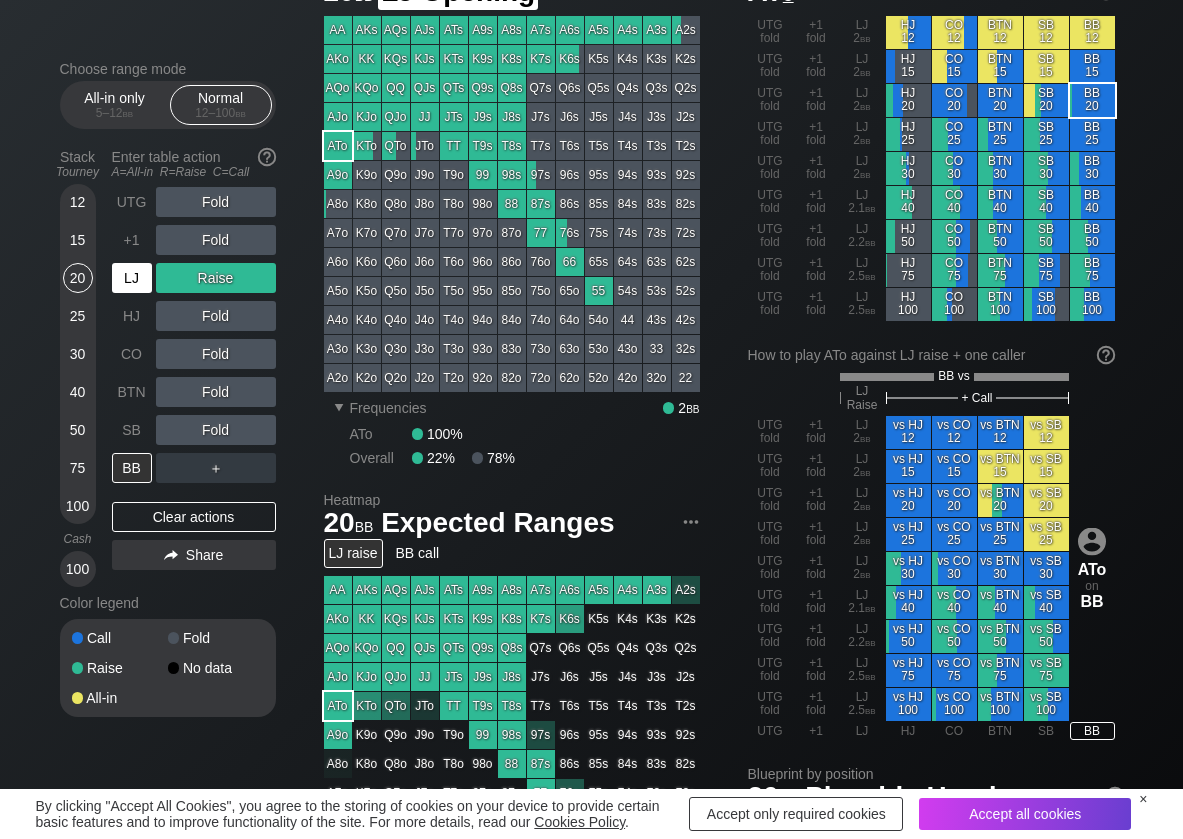 click on "LJ" at bounding box center [132, 278] 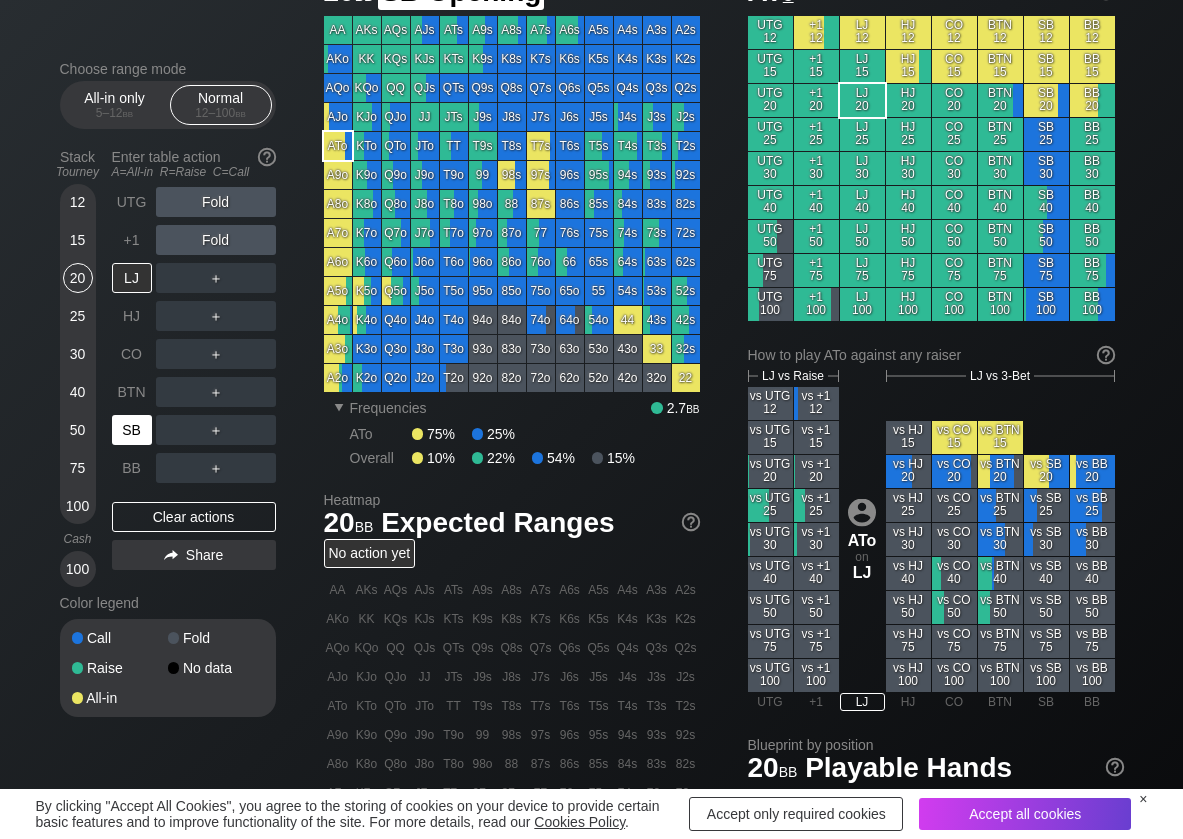 click on "SB" at bounding box center [132, 430] 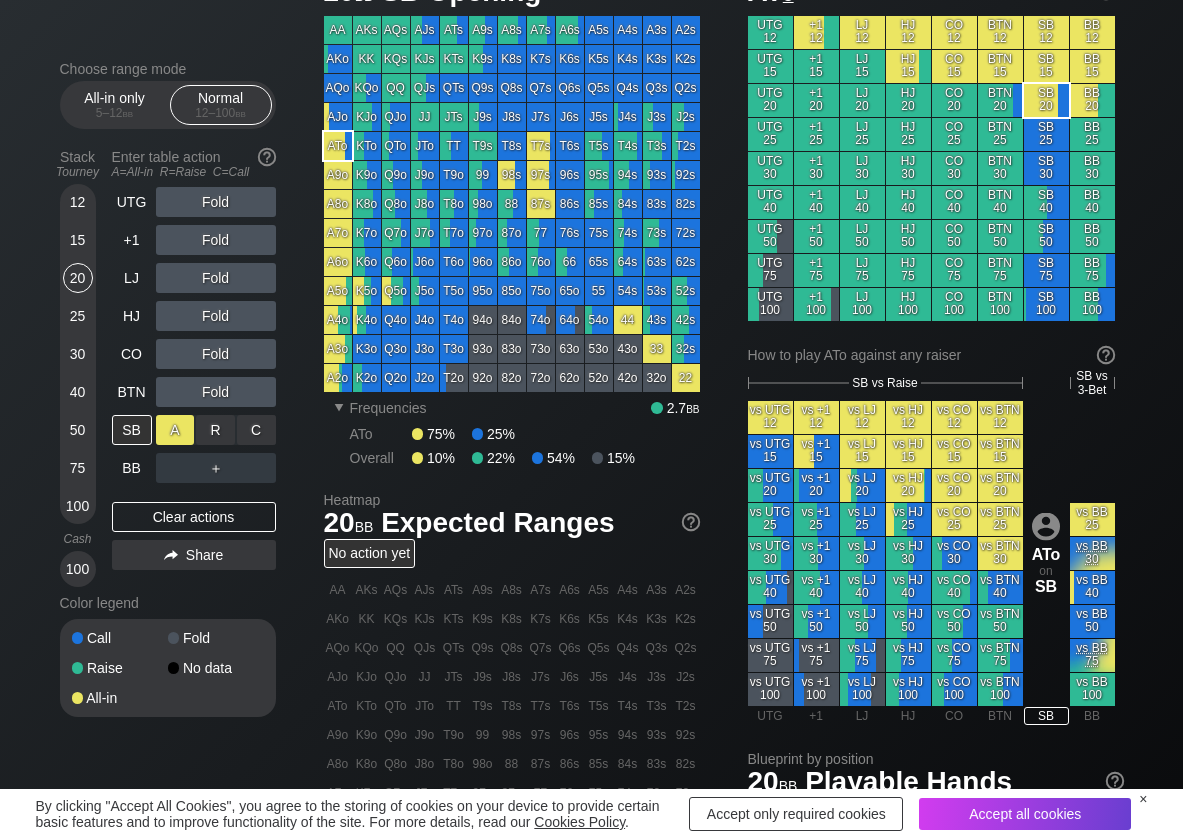 click on "R ✕" at bounding box center (215, 430) 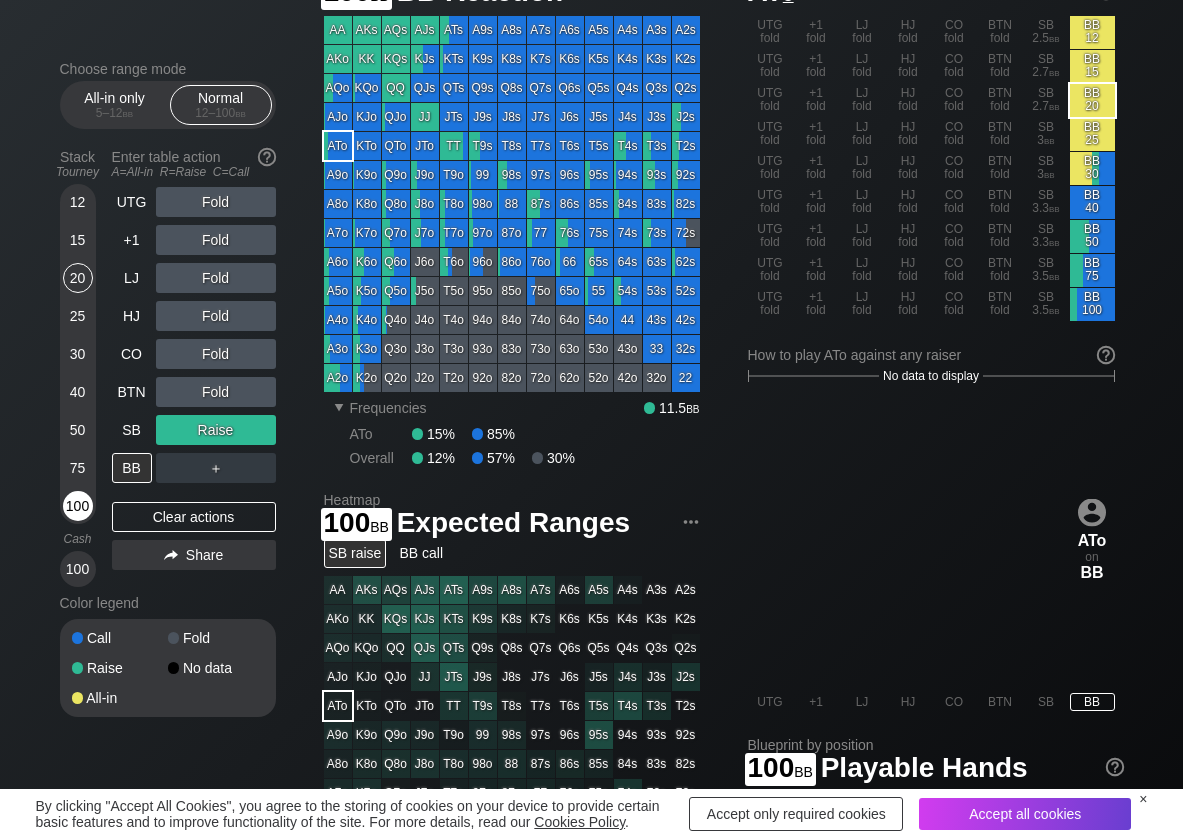 click on "100" at bounding box center (78, 506) 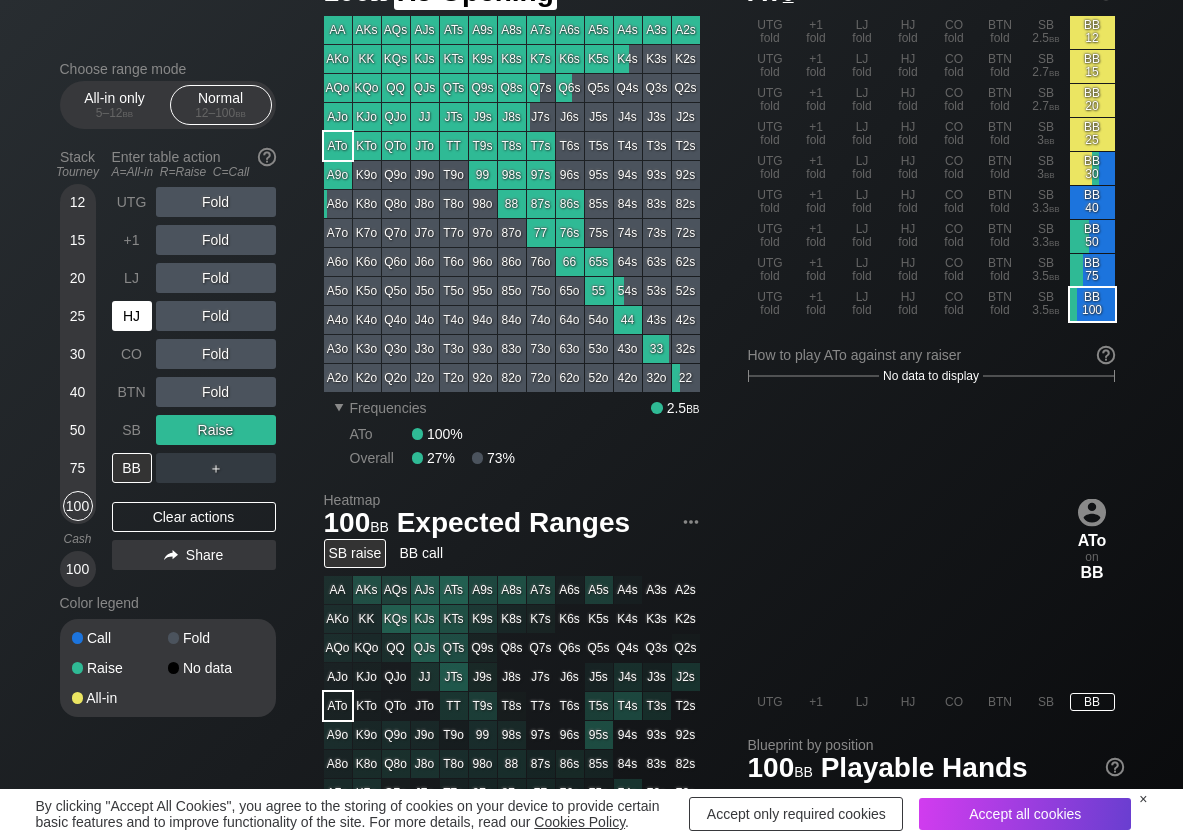 click on "HJ" at bounding box center [132, 316] 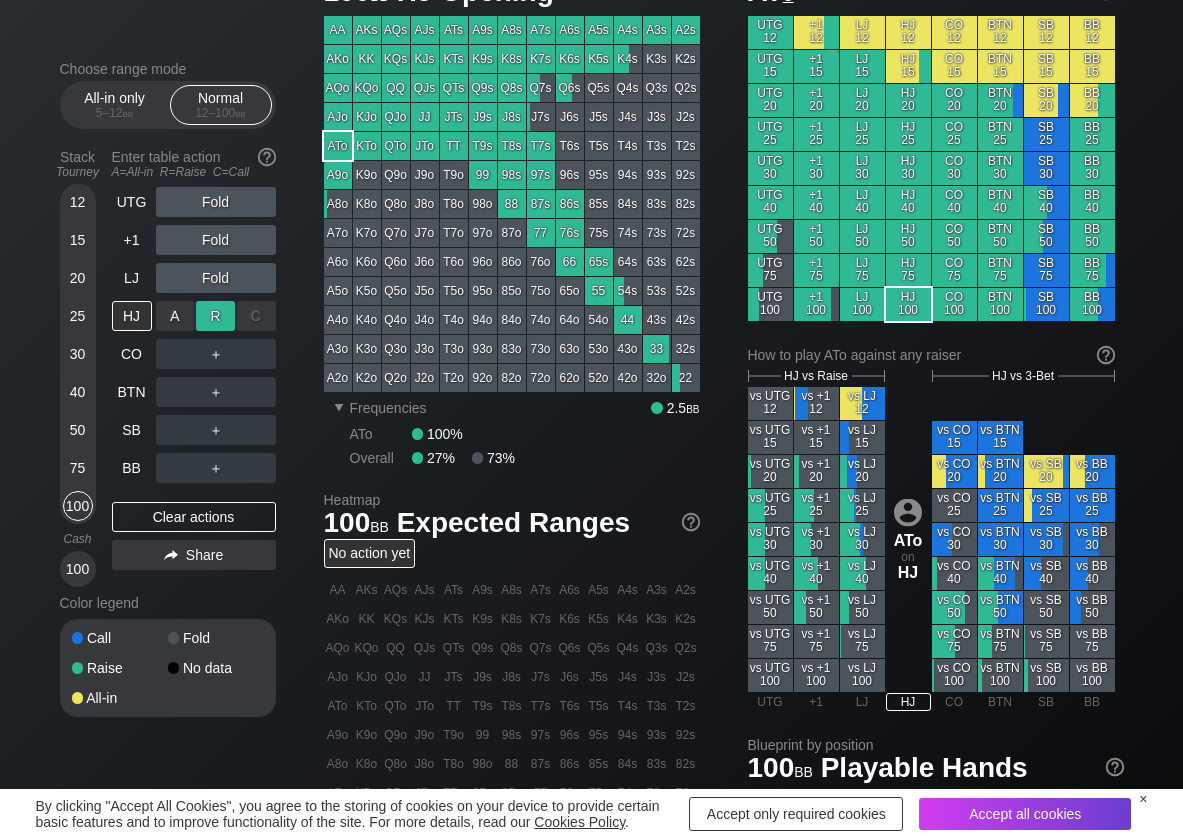 click on "R ✕" at bounding box center [215, 316] 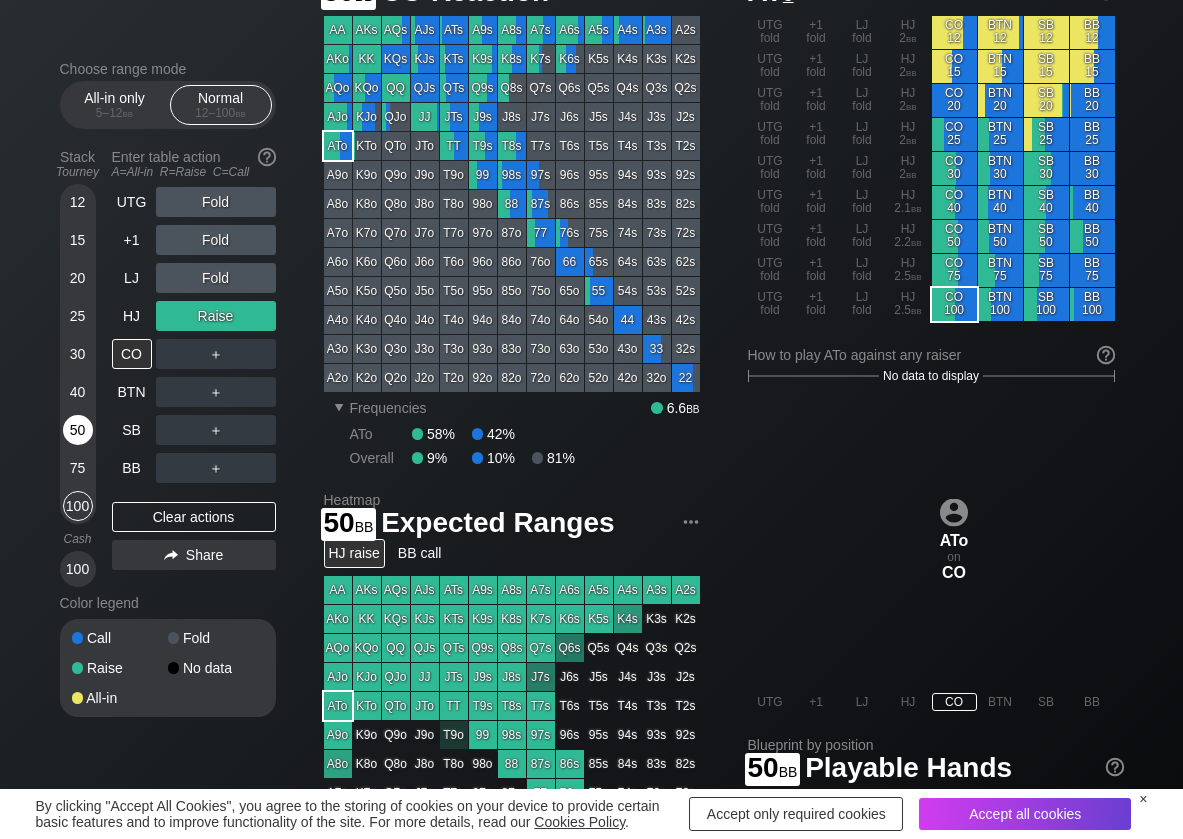 click on "50" at bounding box center [78, 430] 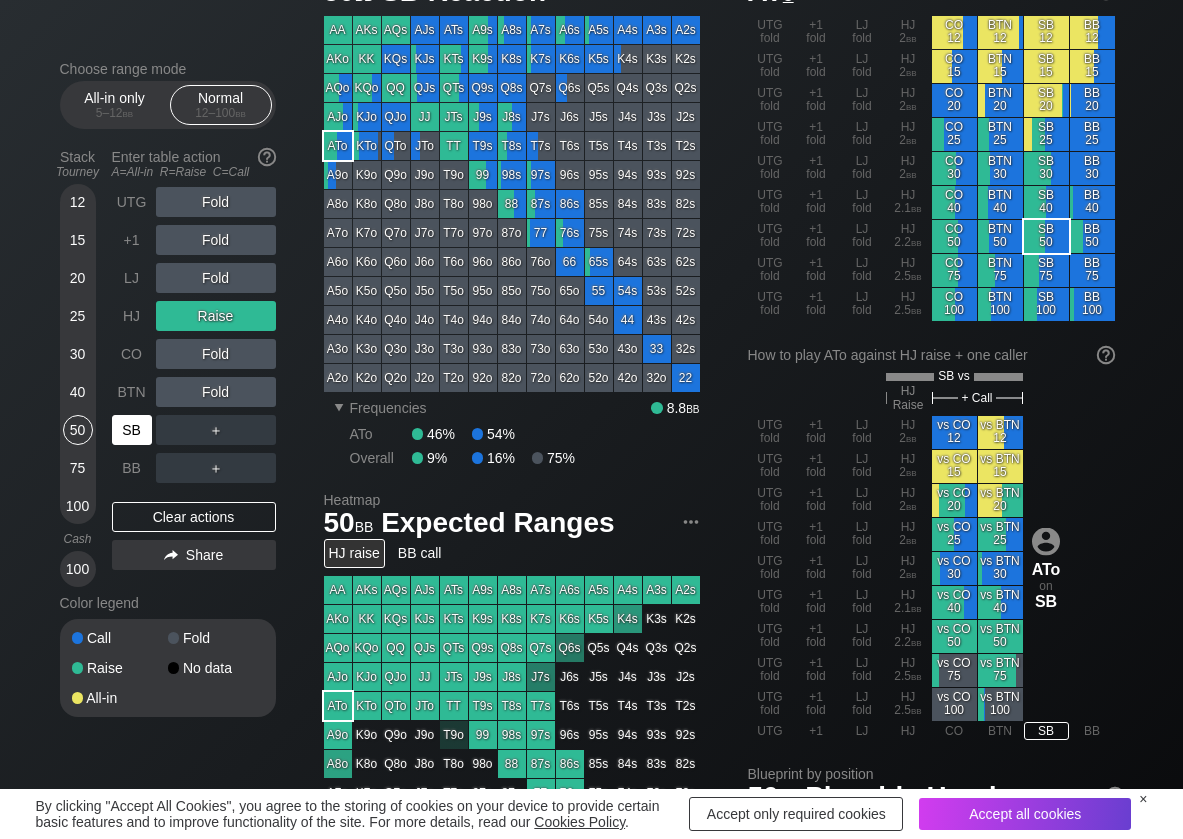 click on "SB" at bounding box center (132, 430) 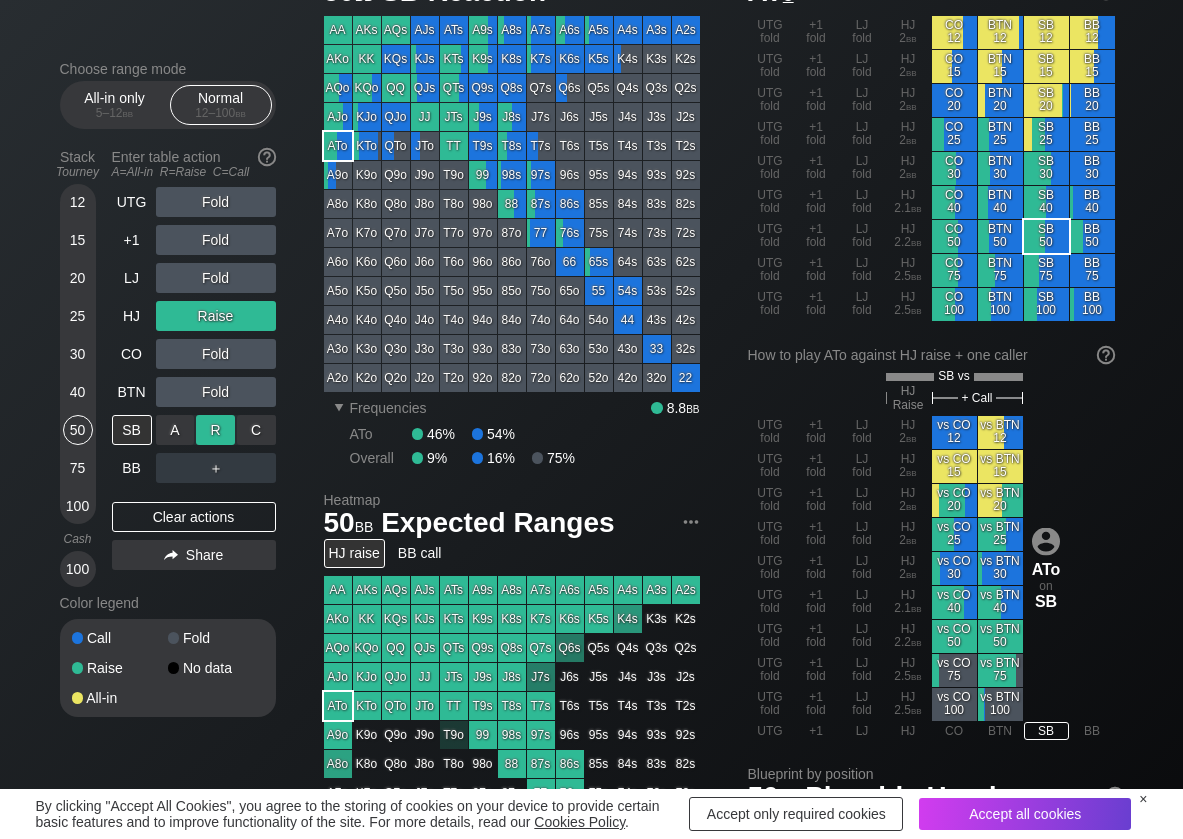 click on "R ✕" at bounding box center (215, 430) 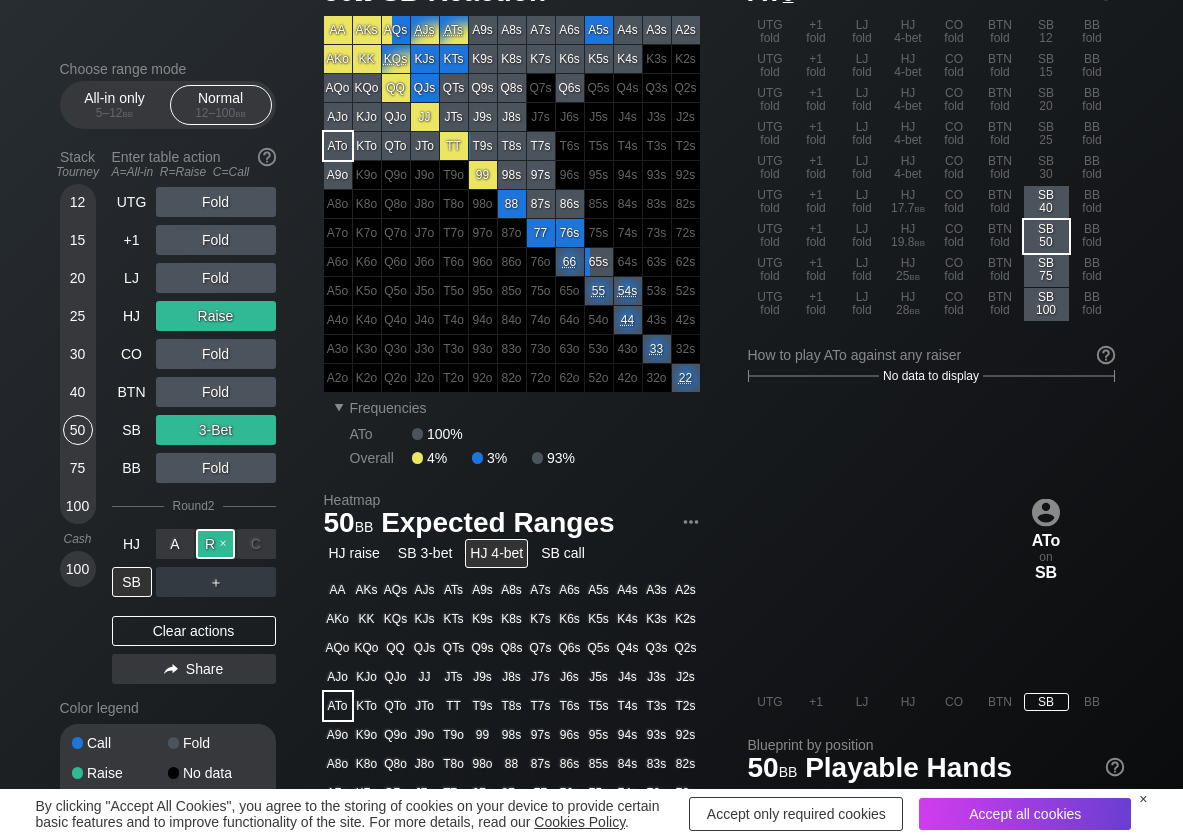 click on "R ✕" at bounding box center [215, 544] 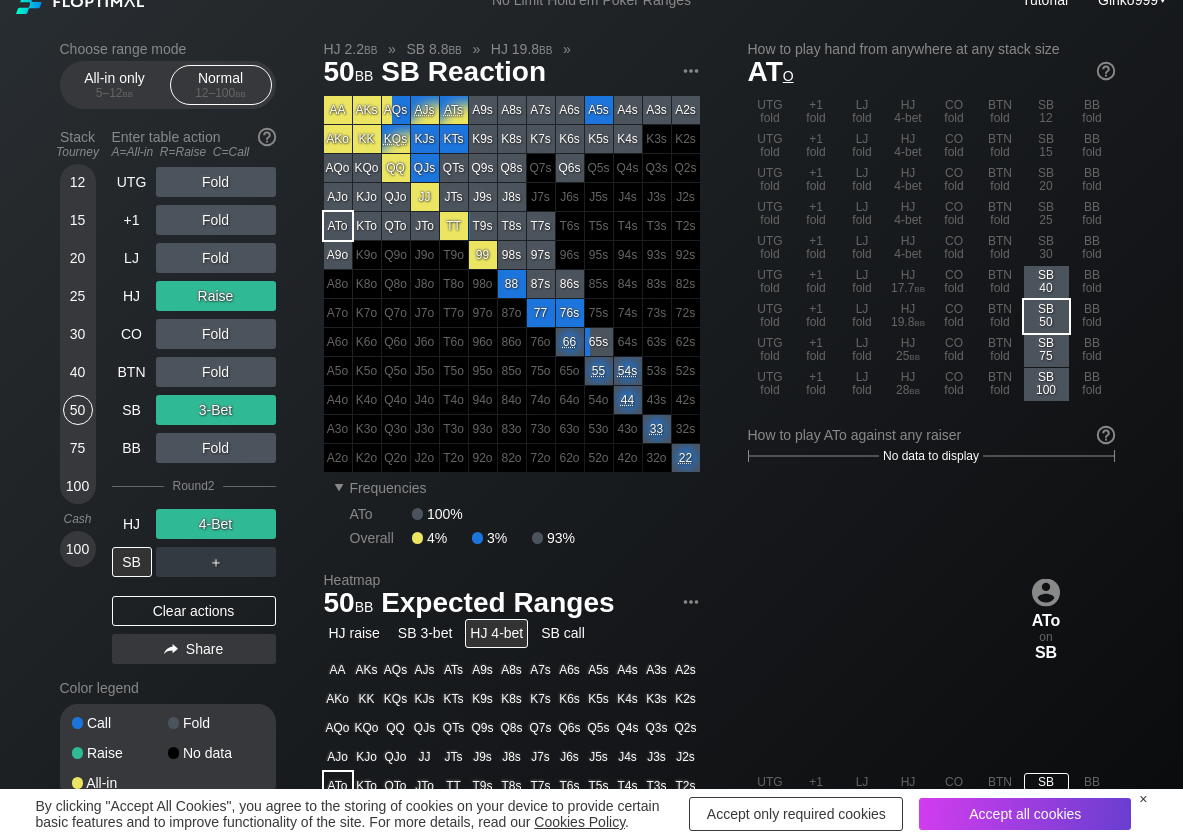 scroll, scrollTop: 0, scrollLeft: 0, axis: both 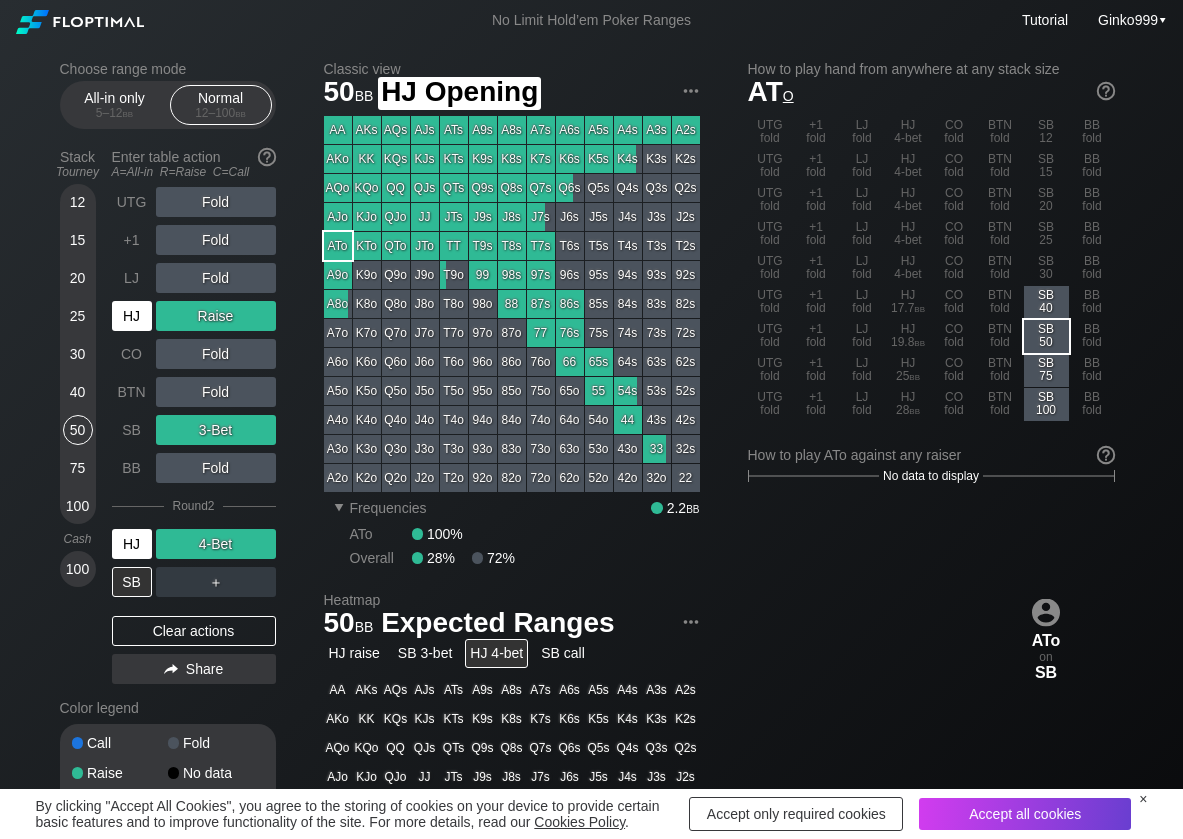click on "HJ" at bounding box center [132, 316] 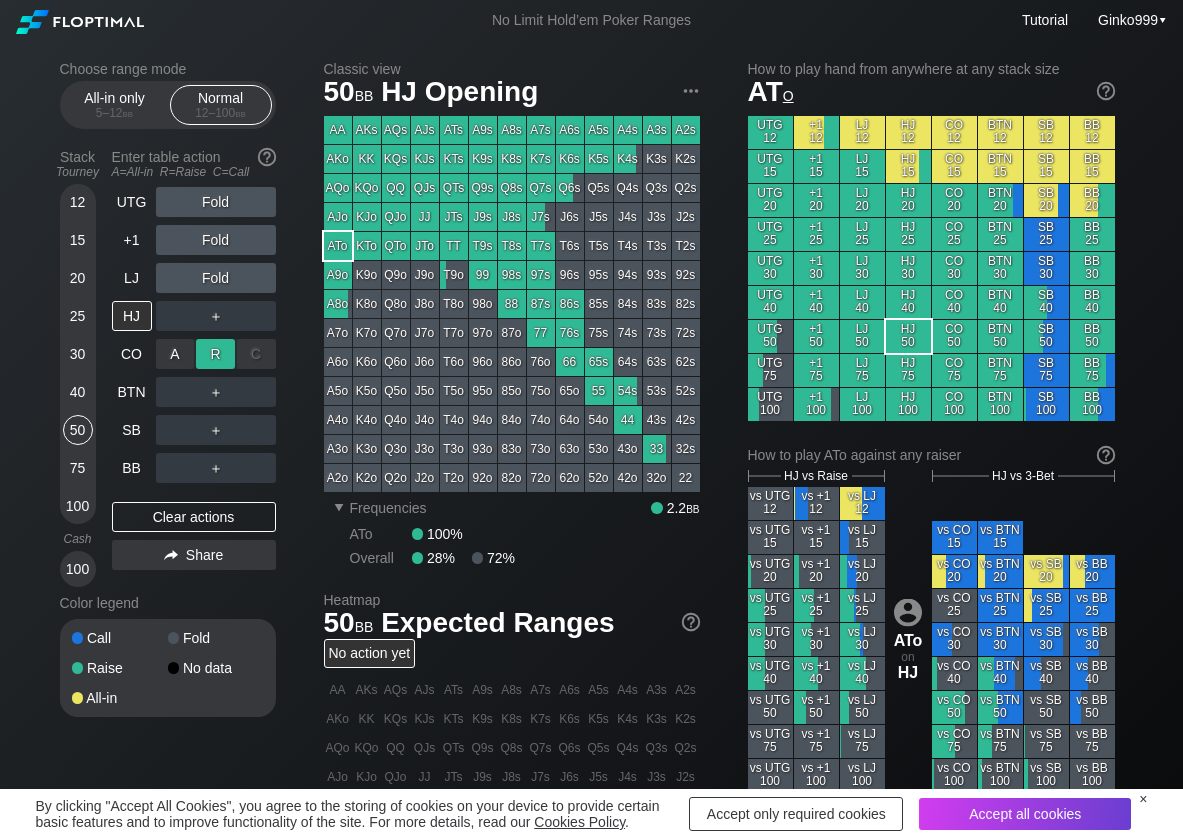 drag, startPoint x: 223, startPoint y: 356, endPoint x: 211, endPoint y: 361, distance: 13 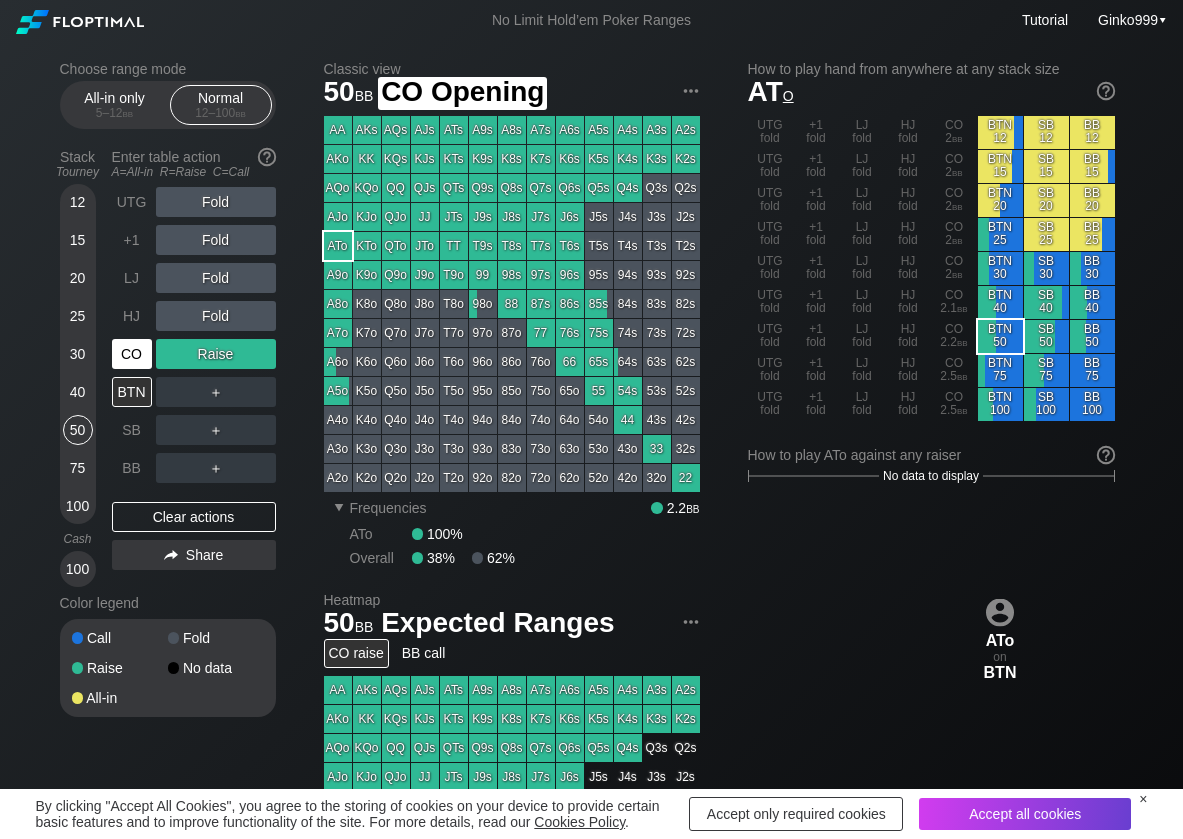 drag, startPoint x: 128, startPoint y: 362, endPoint x: 160, endPoint y: 337, distance: 40.60788 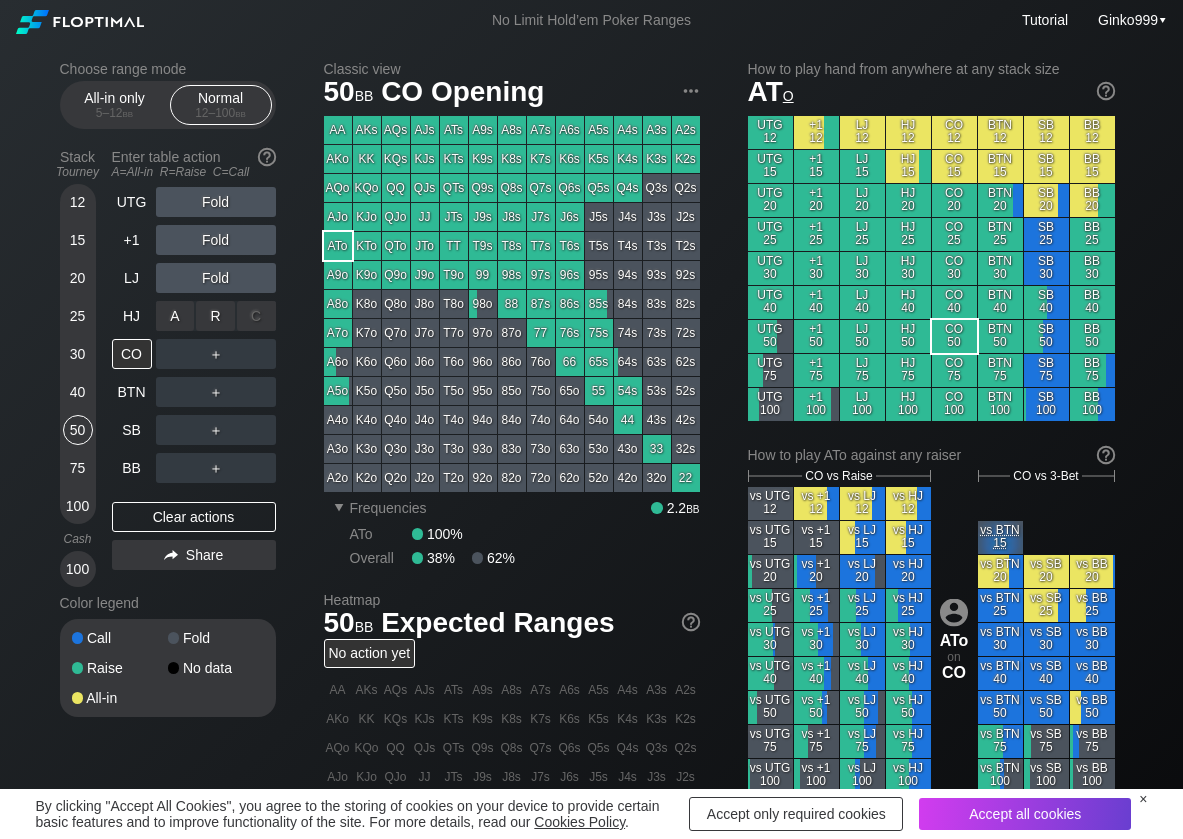 click on "R ✕" at bounding box center [215, 316] 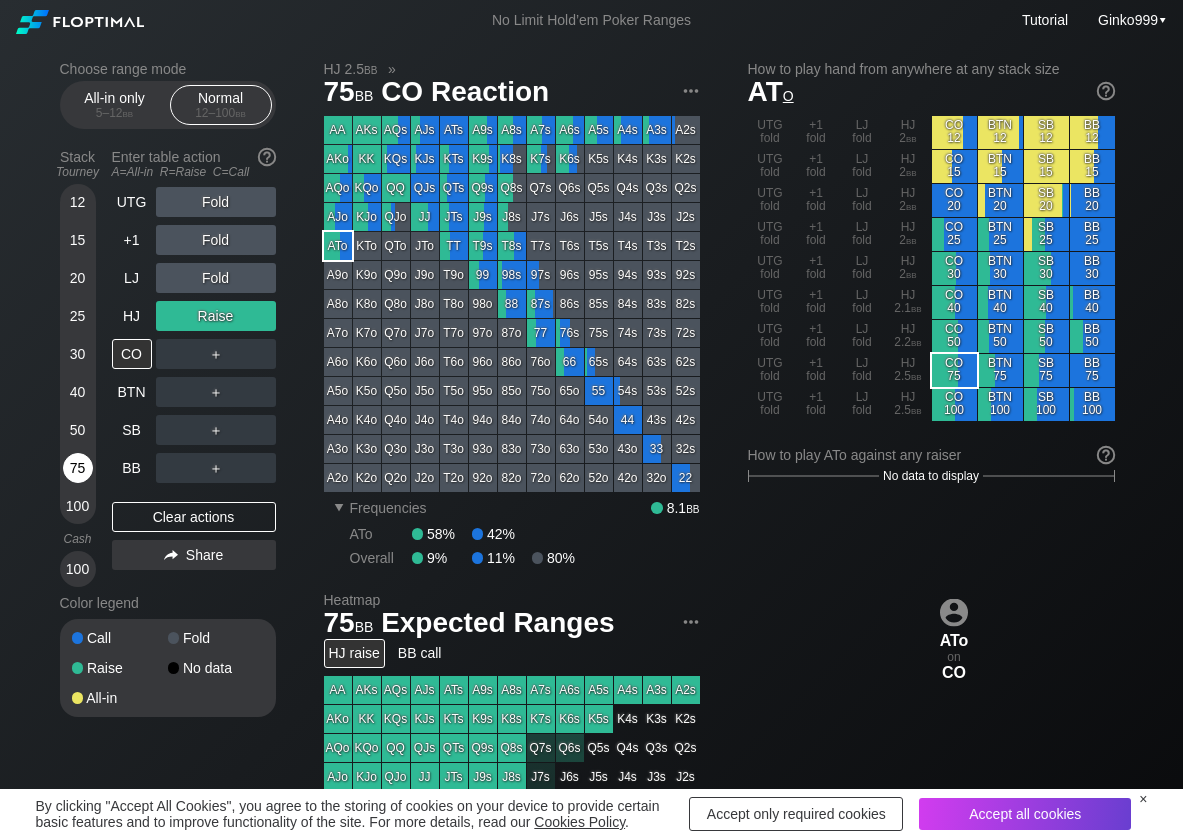 click on "75" at bounding box center (78, 468) 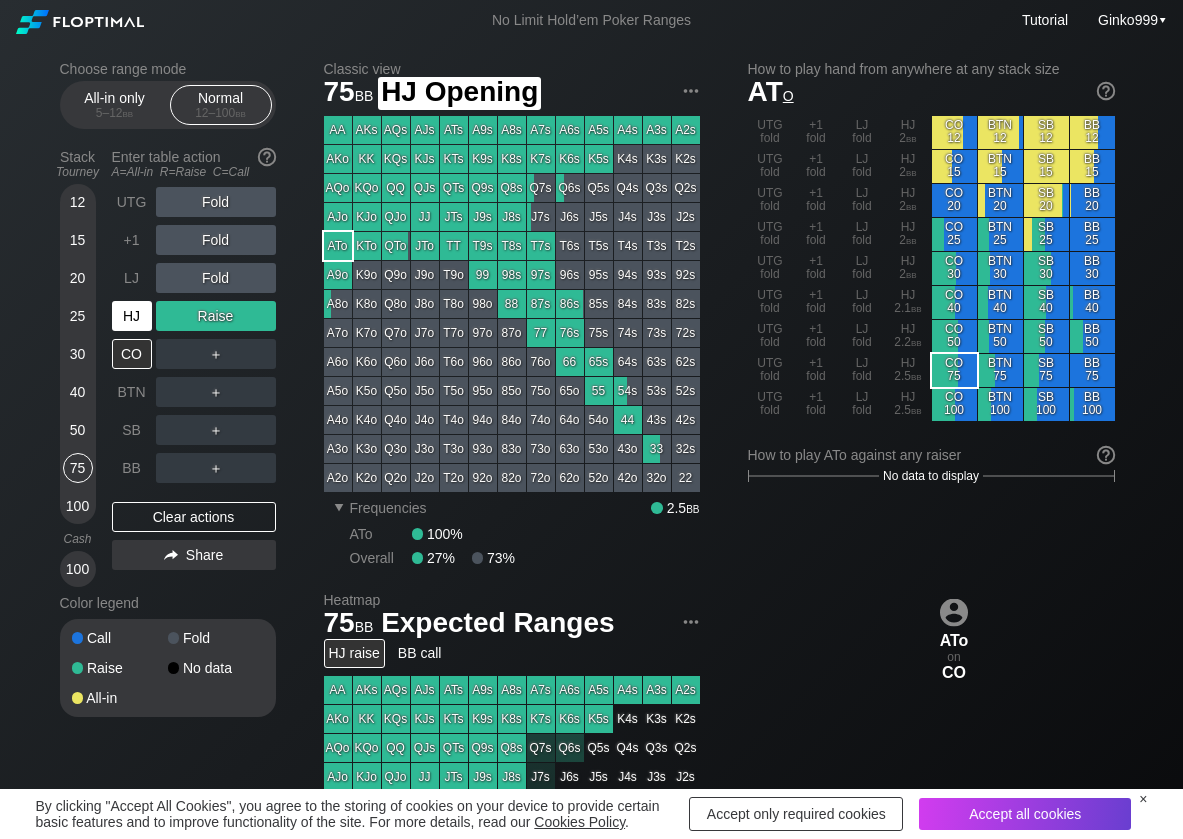 click on "HJ" at bounding box center [132, 316] 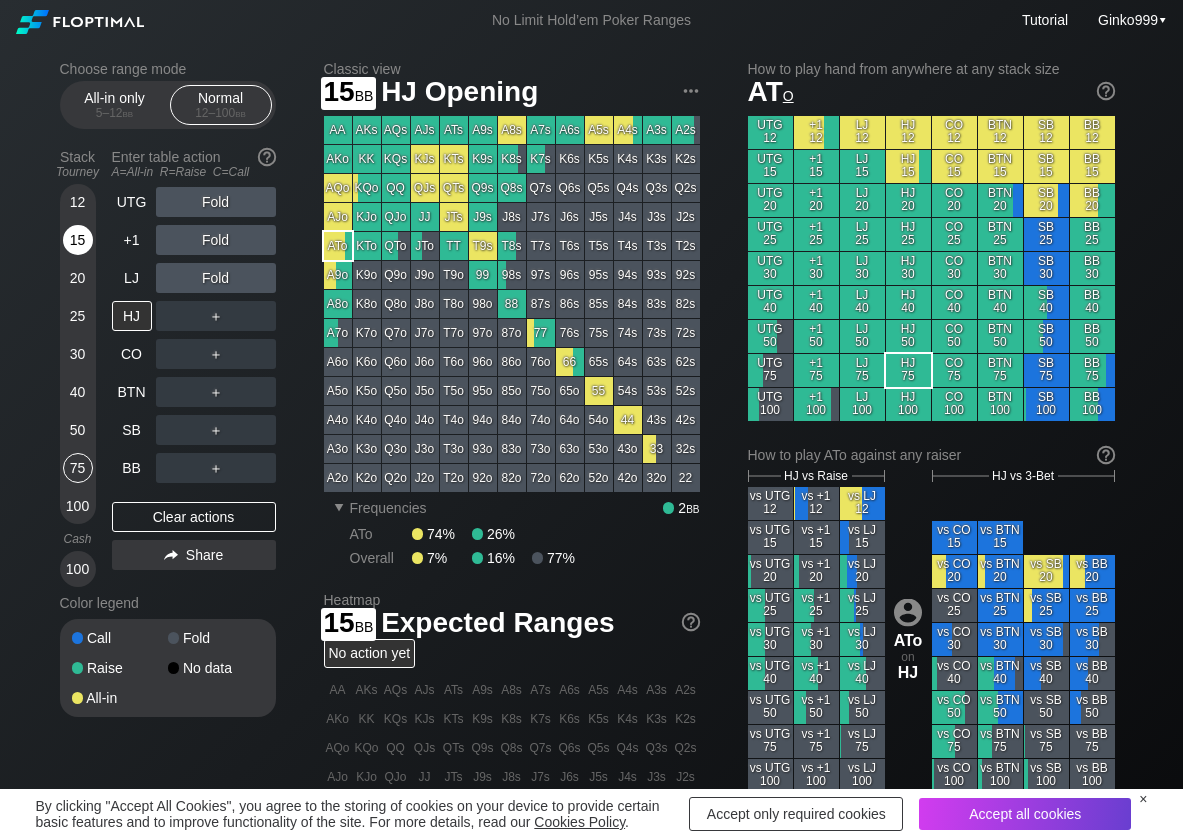 click on "15" at bounding box center [78, 240] 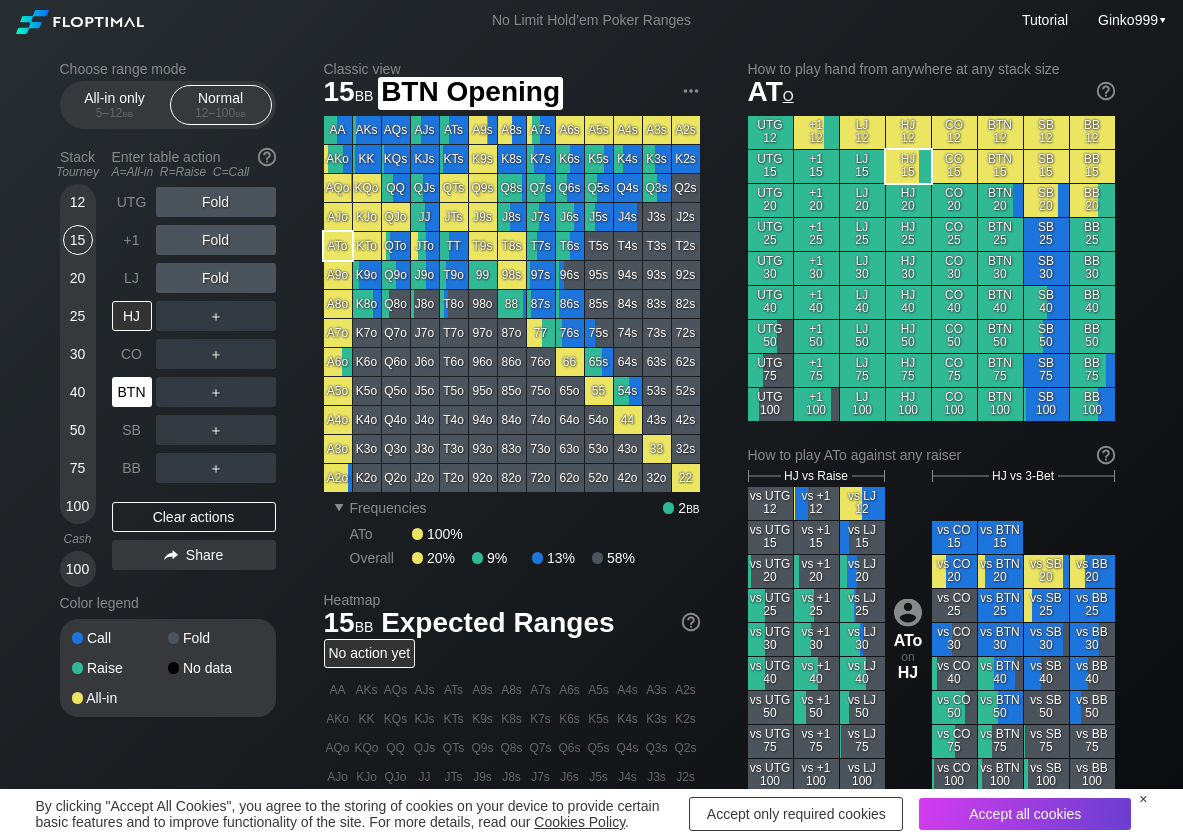 click on "BTN" at bounding box center [132, 392] 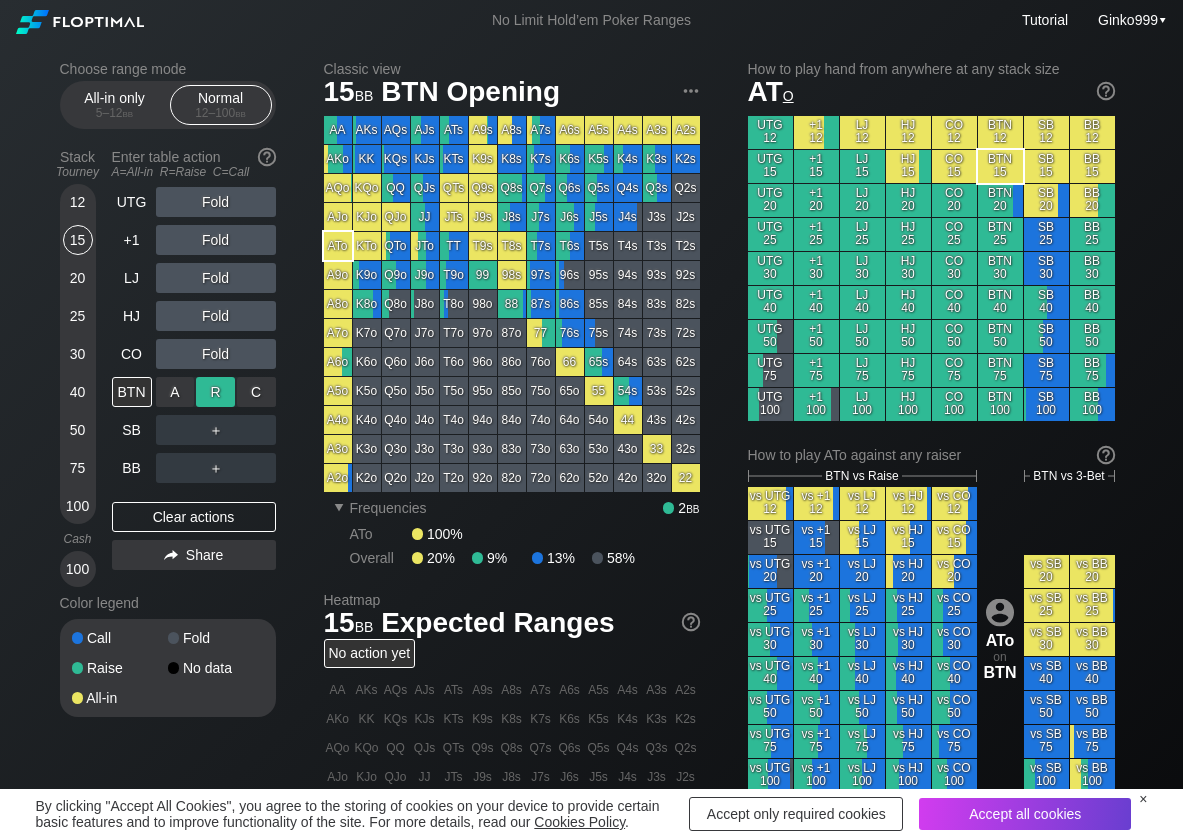 drag, startPoint x: 215, startPoint y: 389, endPoint x: 194, endPoint y: 410, distance: 29.698484 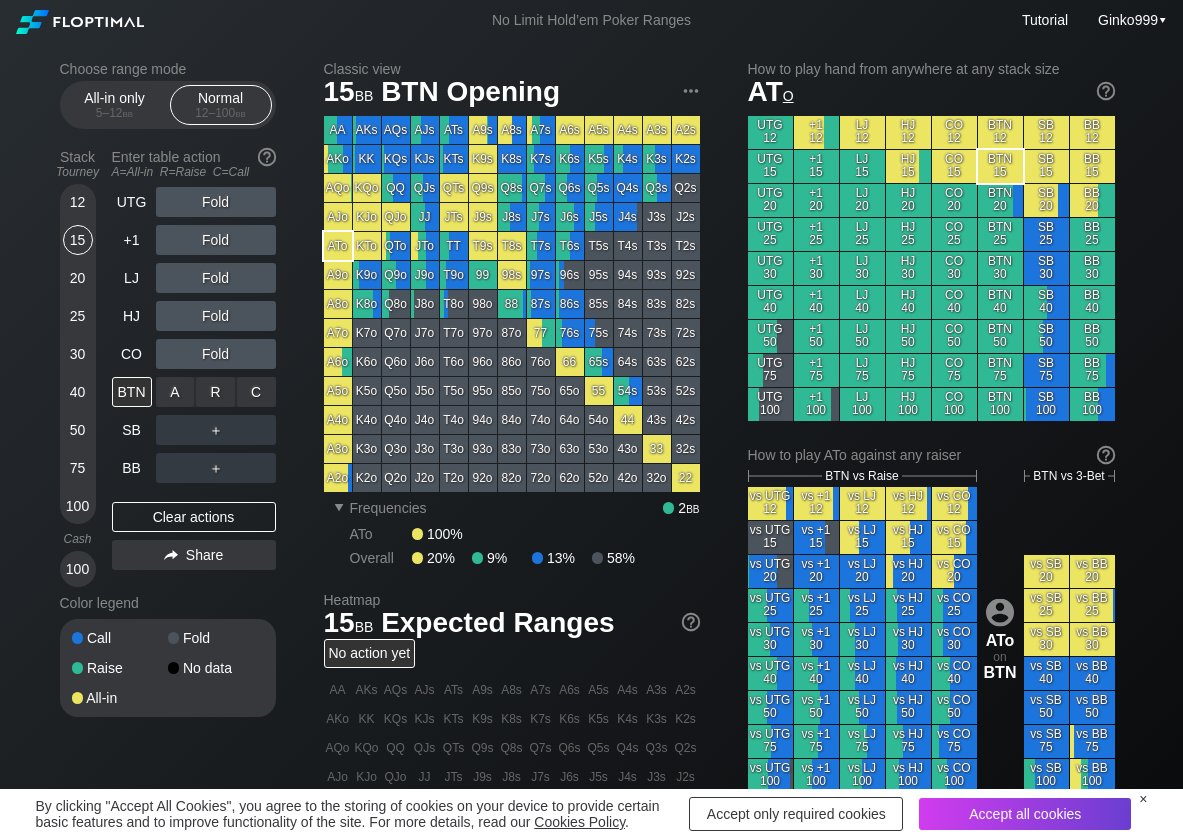click on "R ✕" at bounding box center [215, 392] 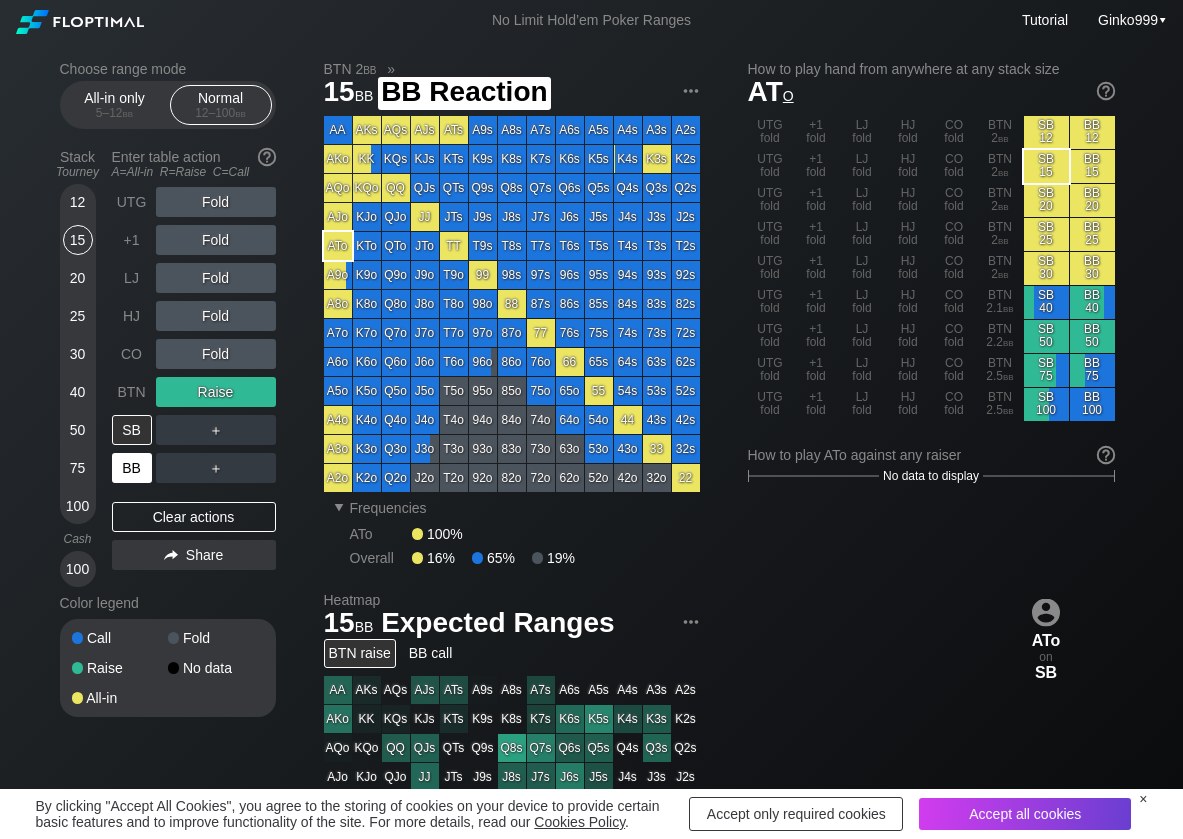 click on "BB" at bounding box center (132, 468) 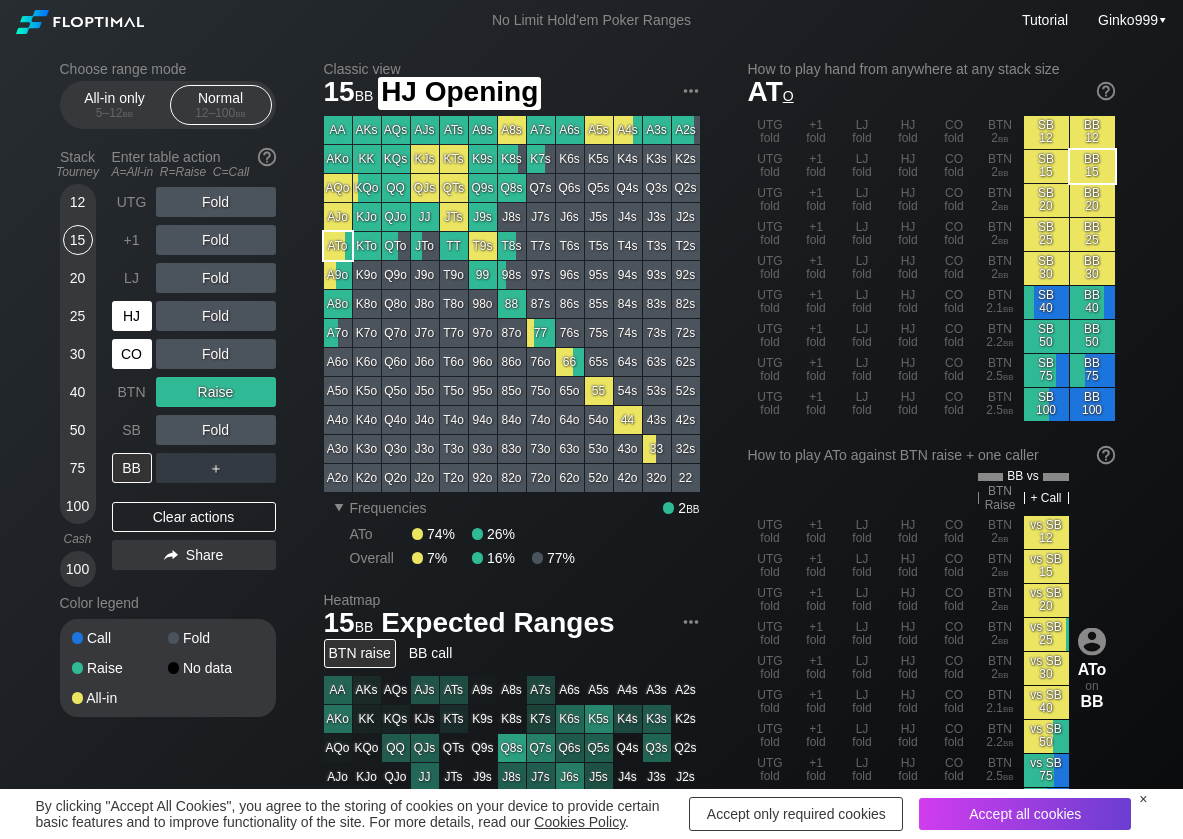 drag, startPoint x: 129, startPoint y: 326, endPoint x: 111, endPoint y: 336, distance: 20.59126 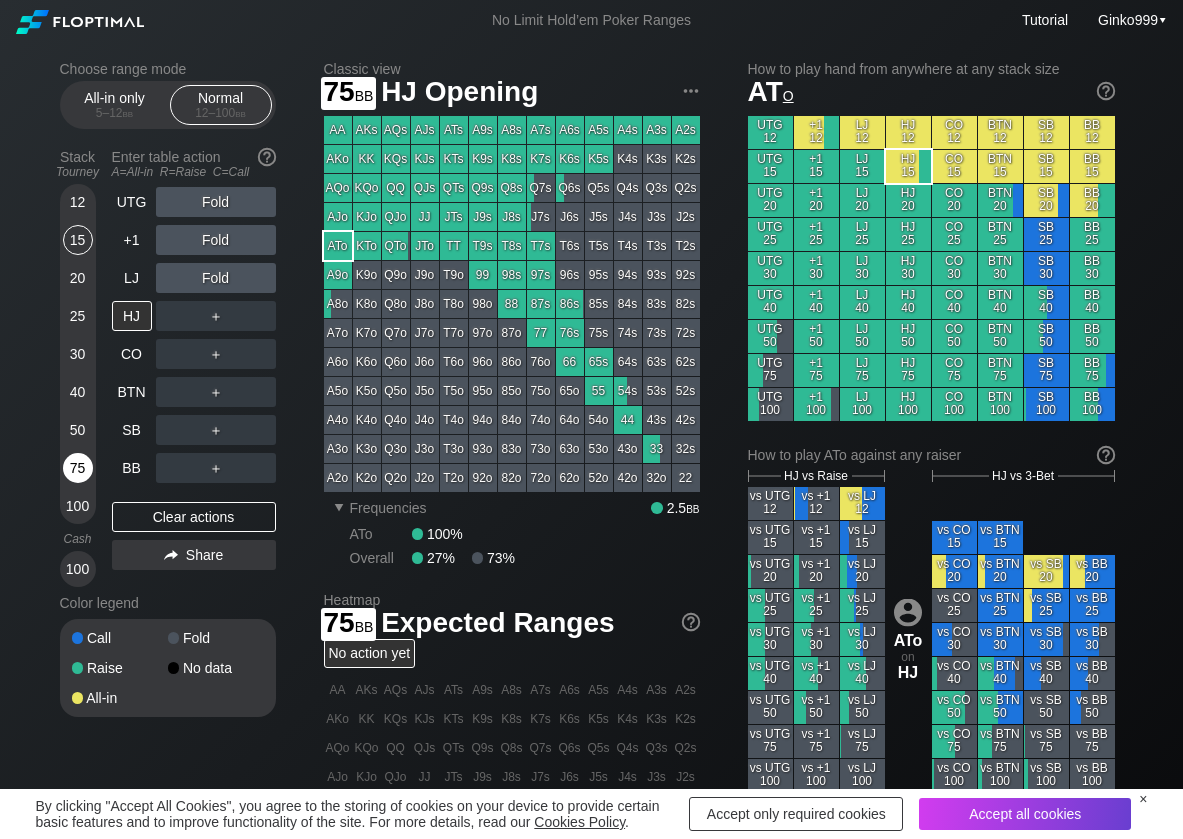 click on "75" at bounding box center (78, 468) 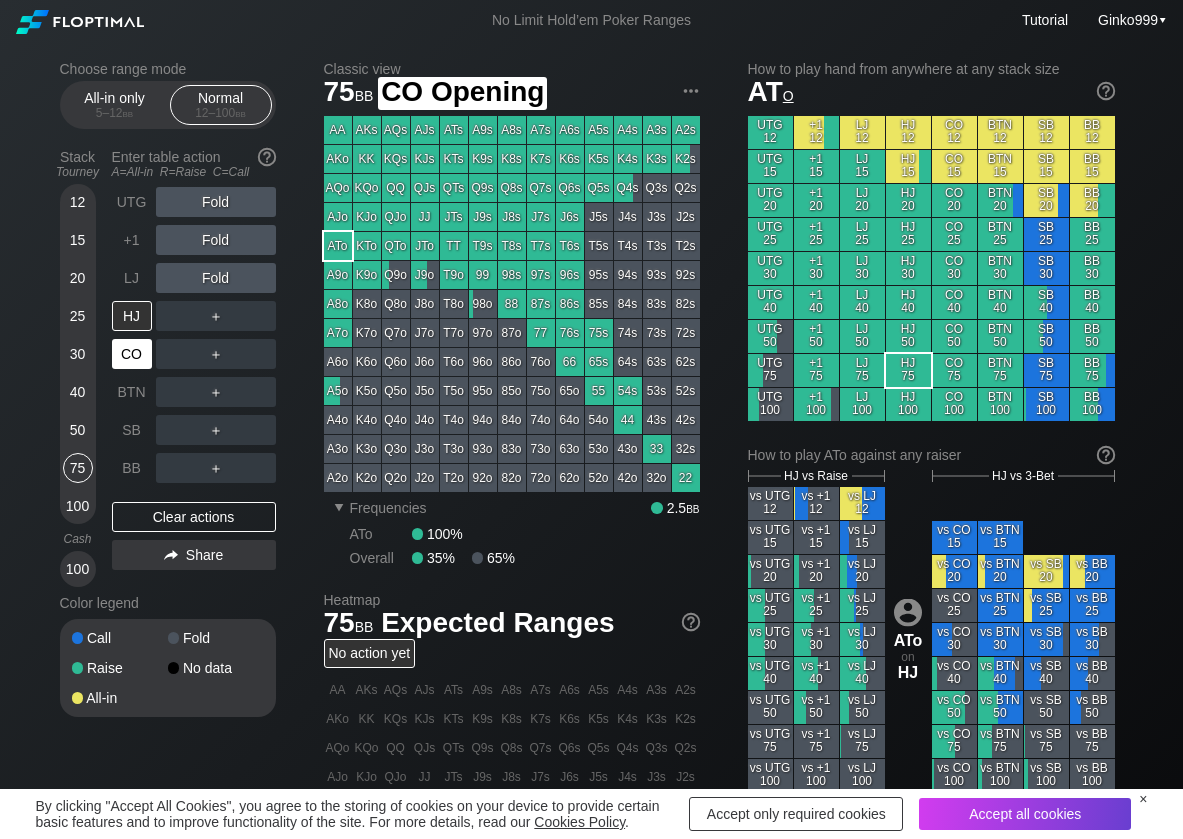 click on "CO" at bounding box center [132, 354] 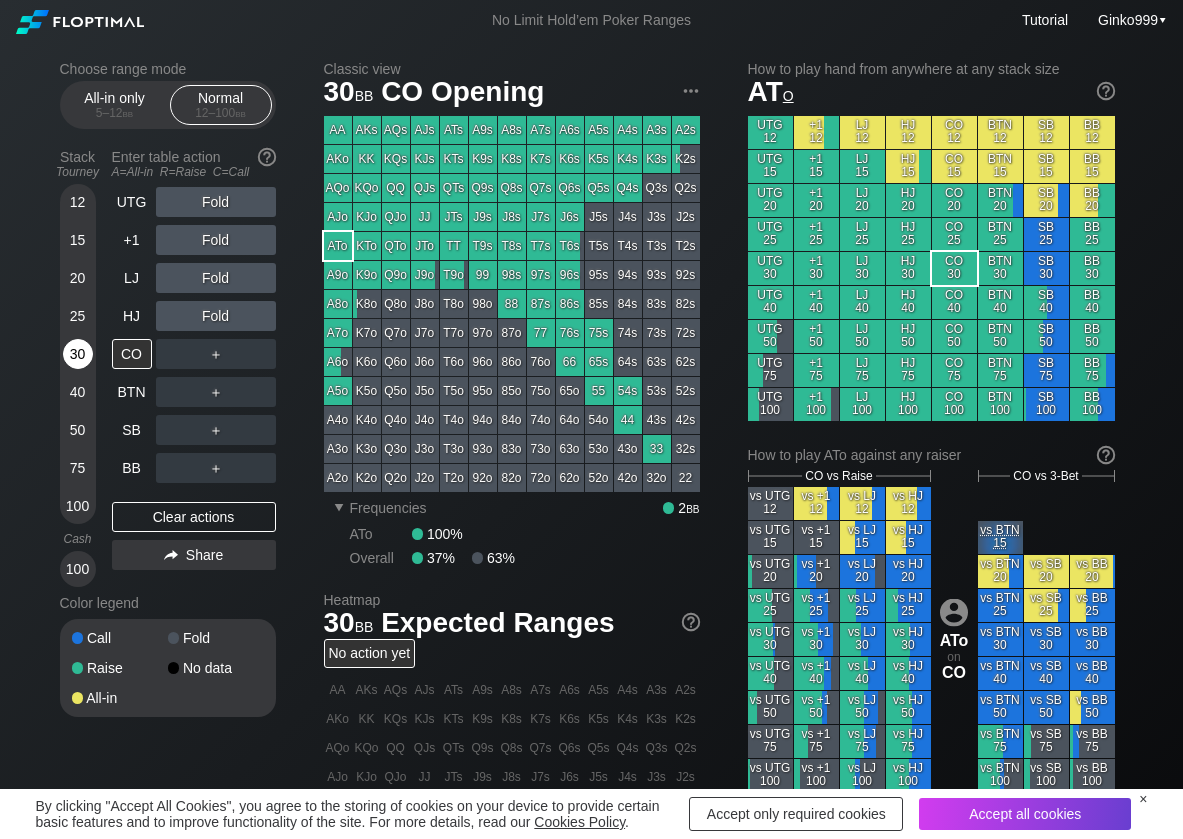 click on "30" at bounding box center [78, 354] 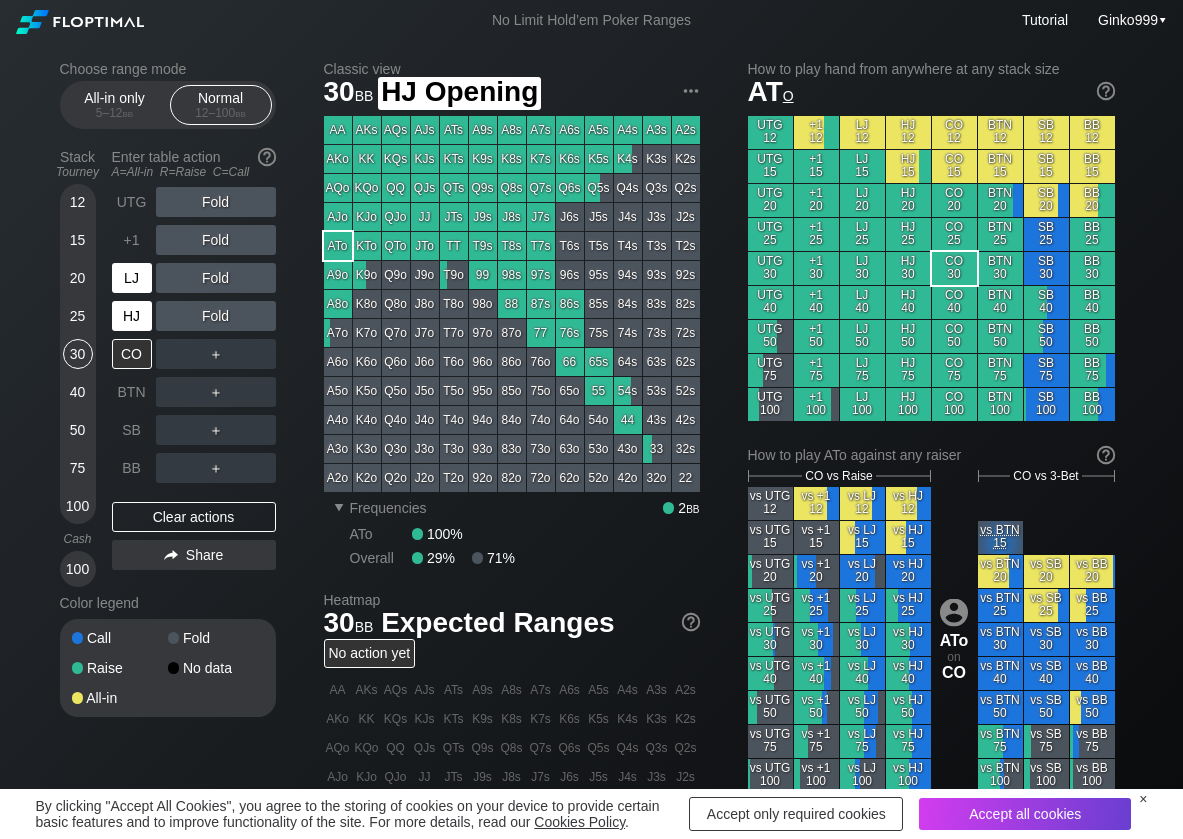 click on "LJ" at bounding box center [134, 278] 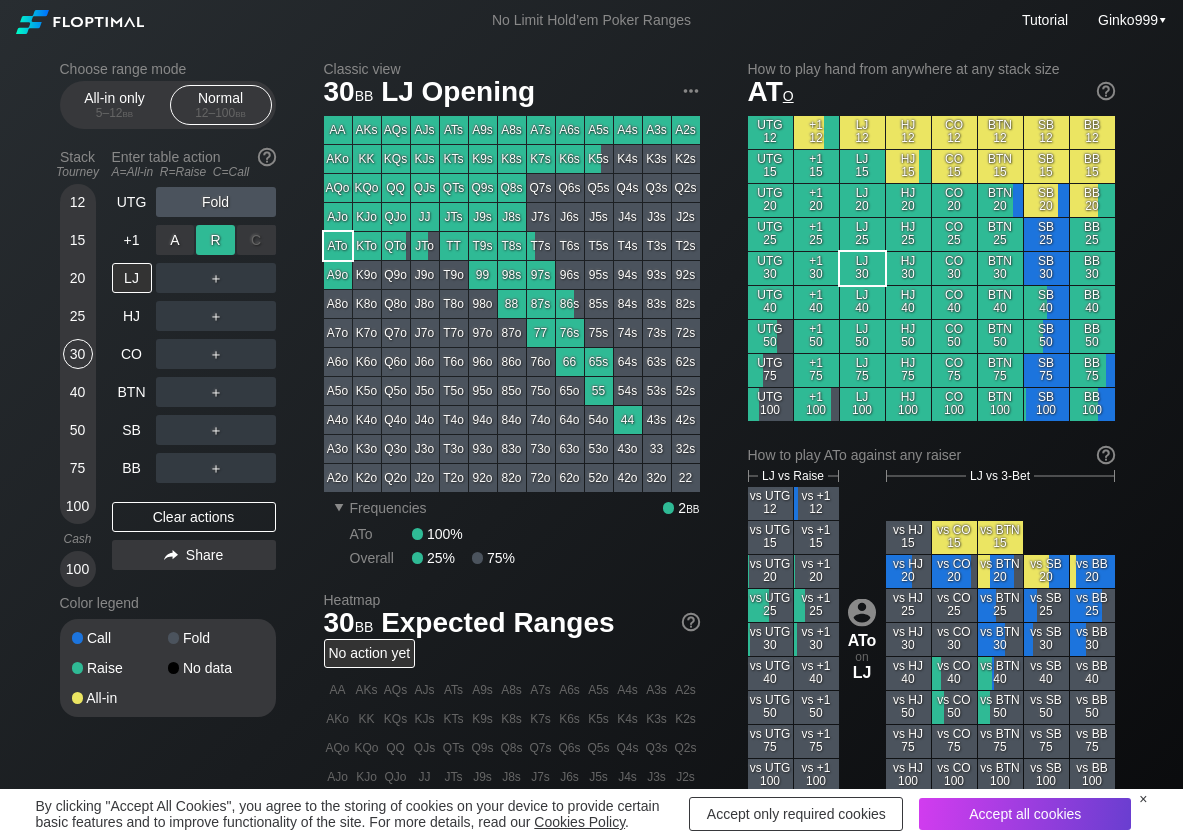 click on "R ✕" at bounding box center (215, 240) 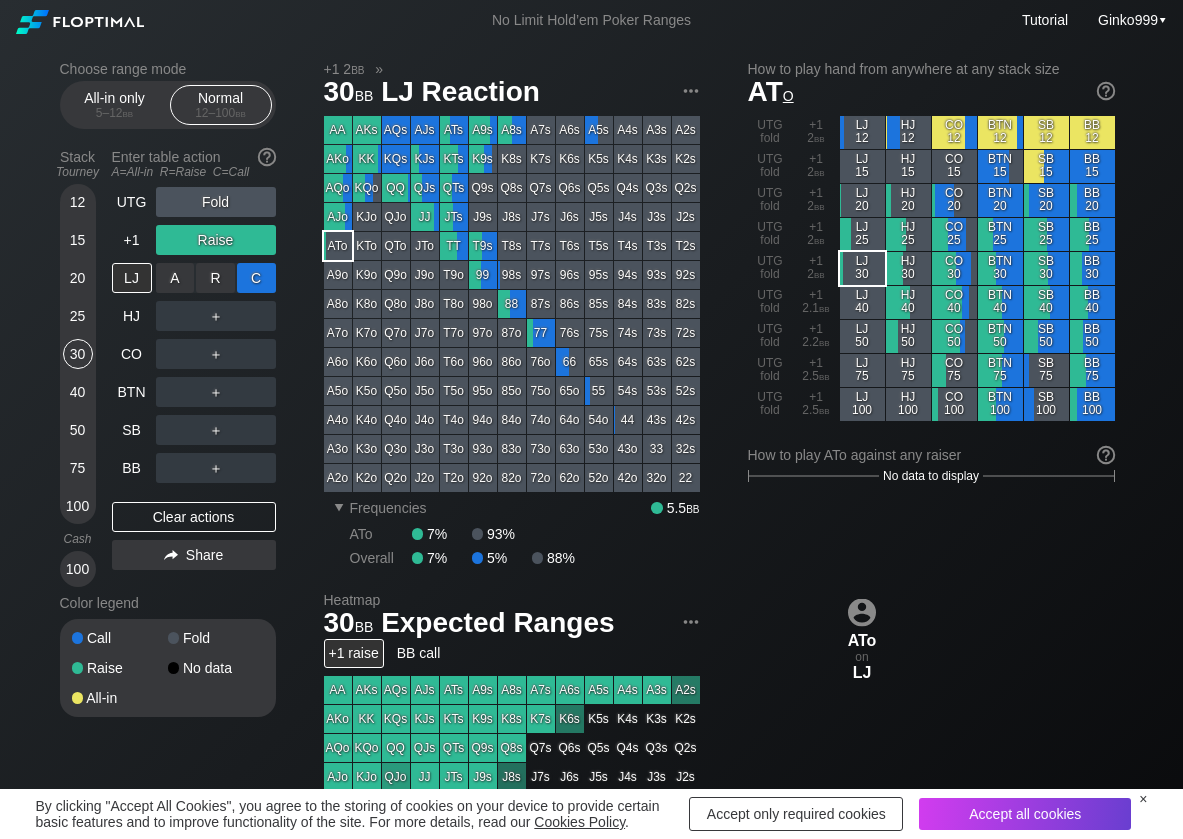 click on "C ✕" at bounding box center (256, 278) 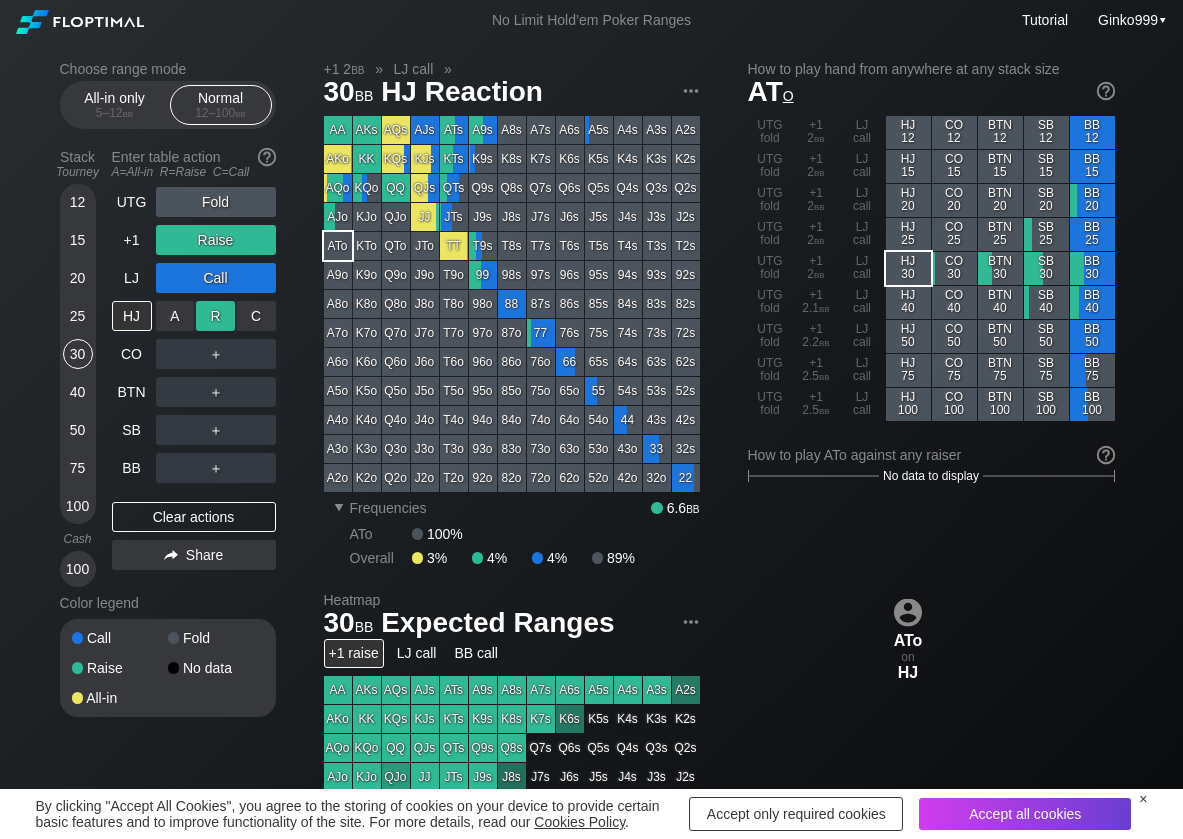 click on "R ✕" at bounding box center [215, 316] 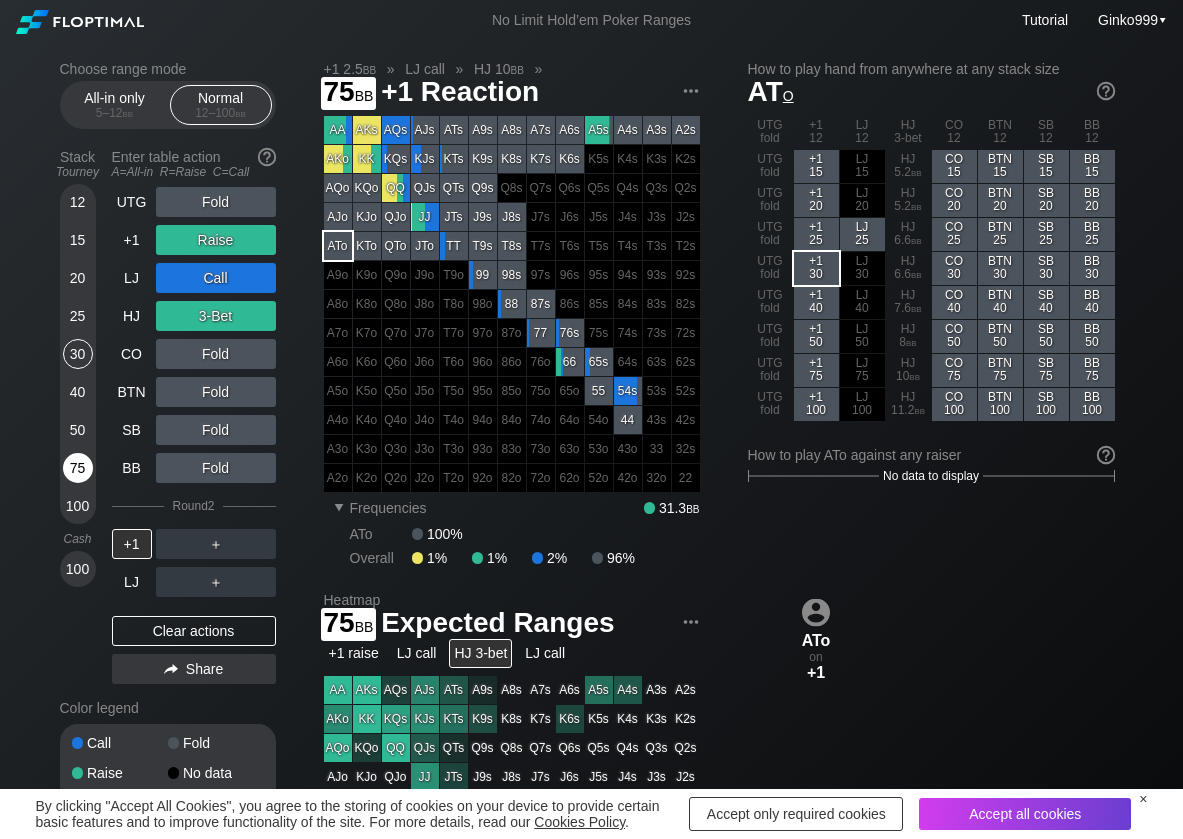 click on "75" at bounding box center [78, 468] 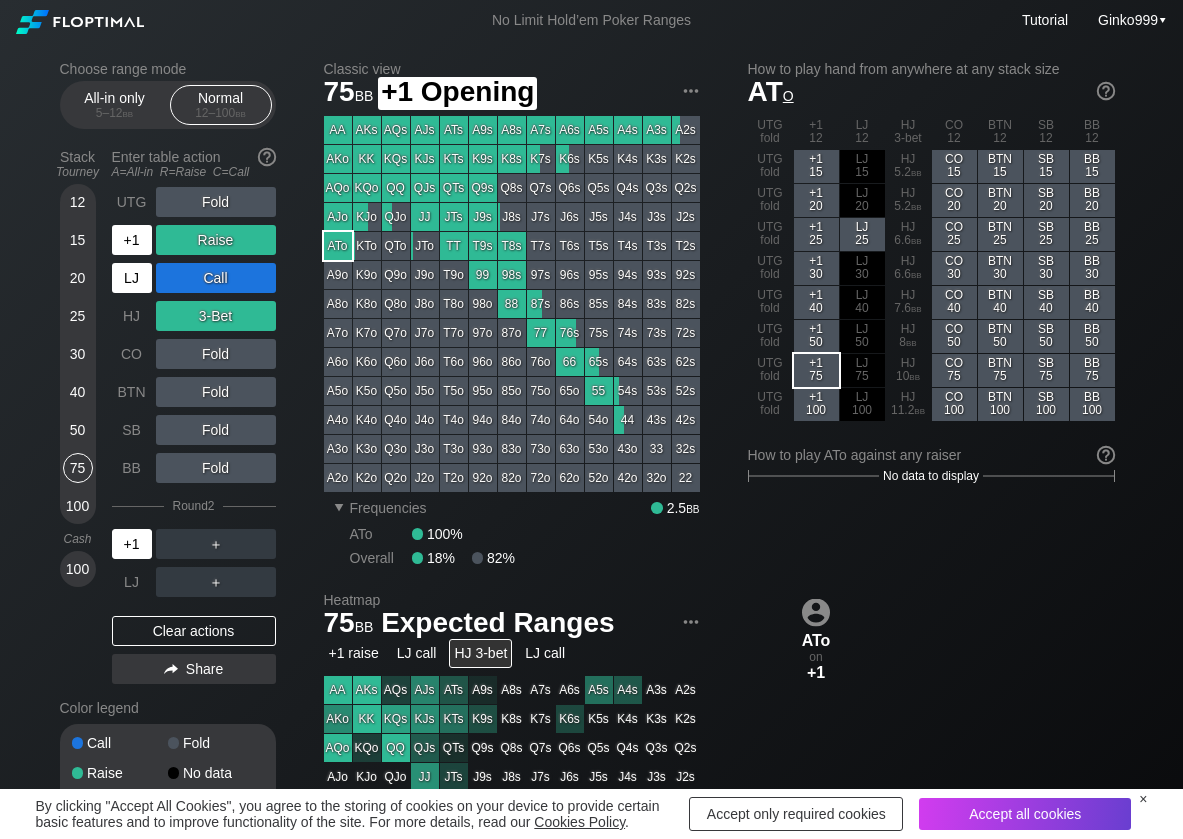 click on "+1" at bounding box center (132, 240) 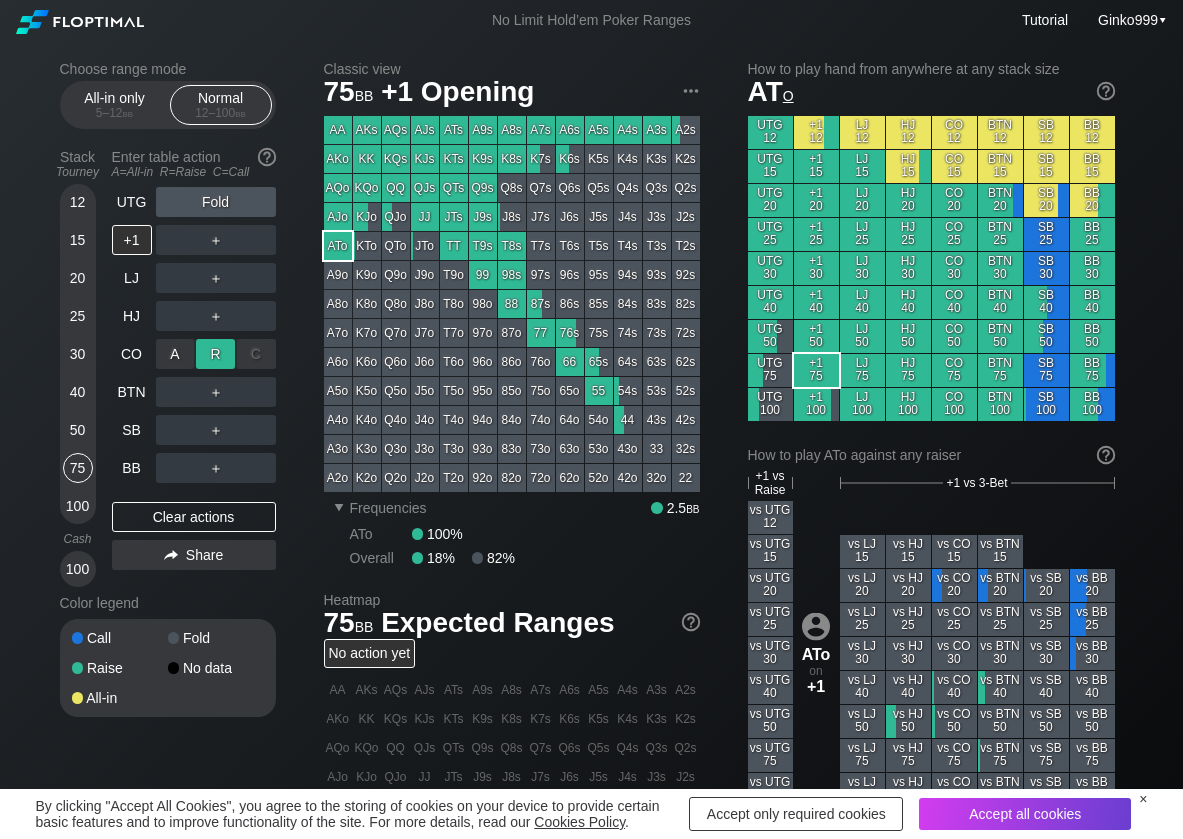 click on "R ✕" at bounding box center (215, 354) 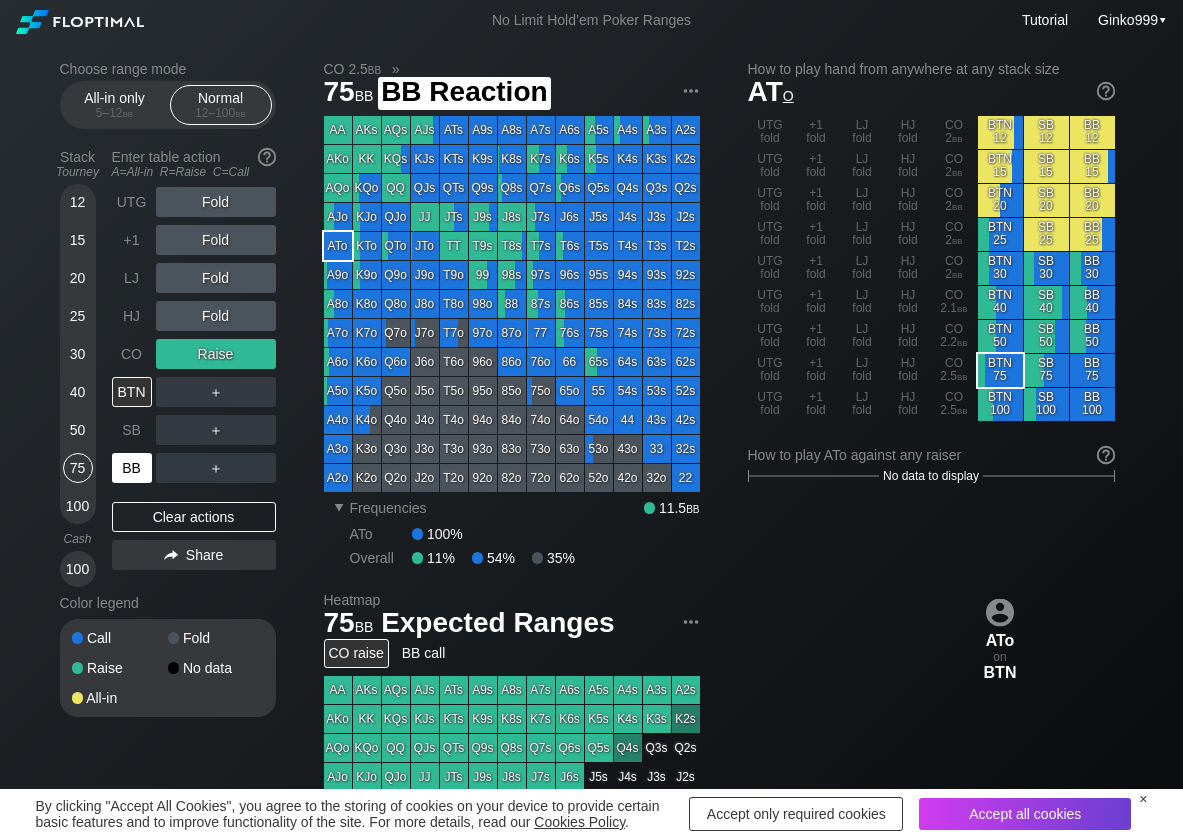 click on "BB" at bounding box center [132, 468] 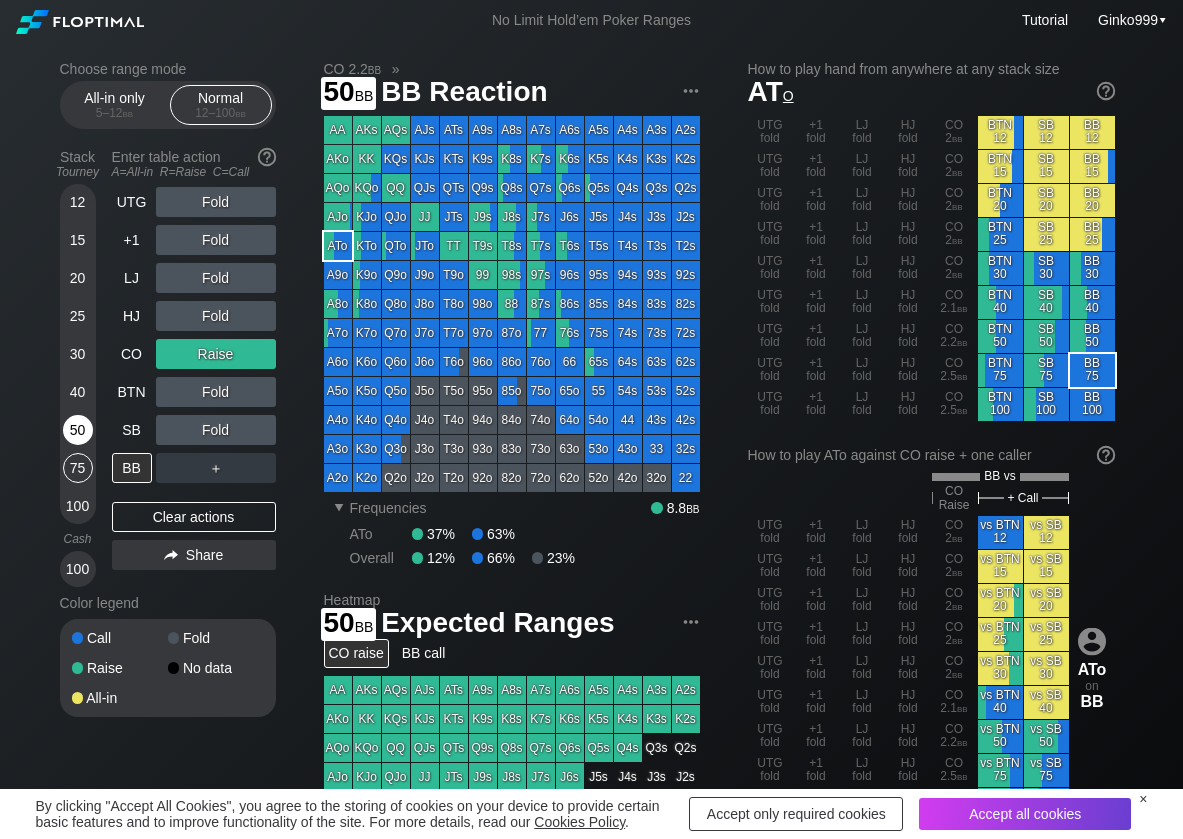 click on "50" at bounding box center (78, 430) 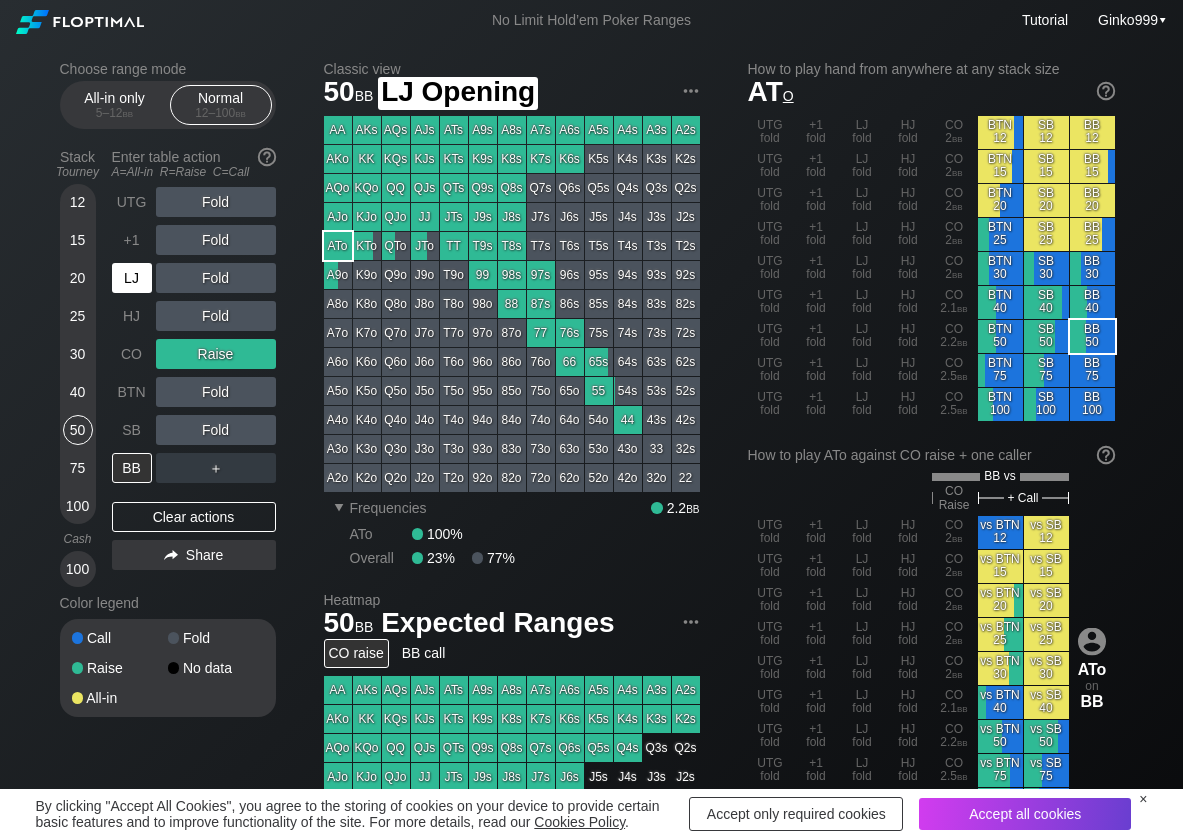 click on "LJ" at bounding box center (132, 278) 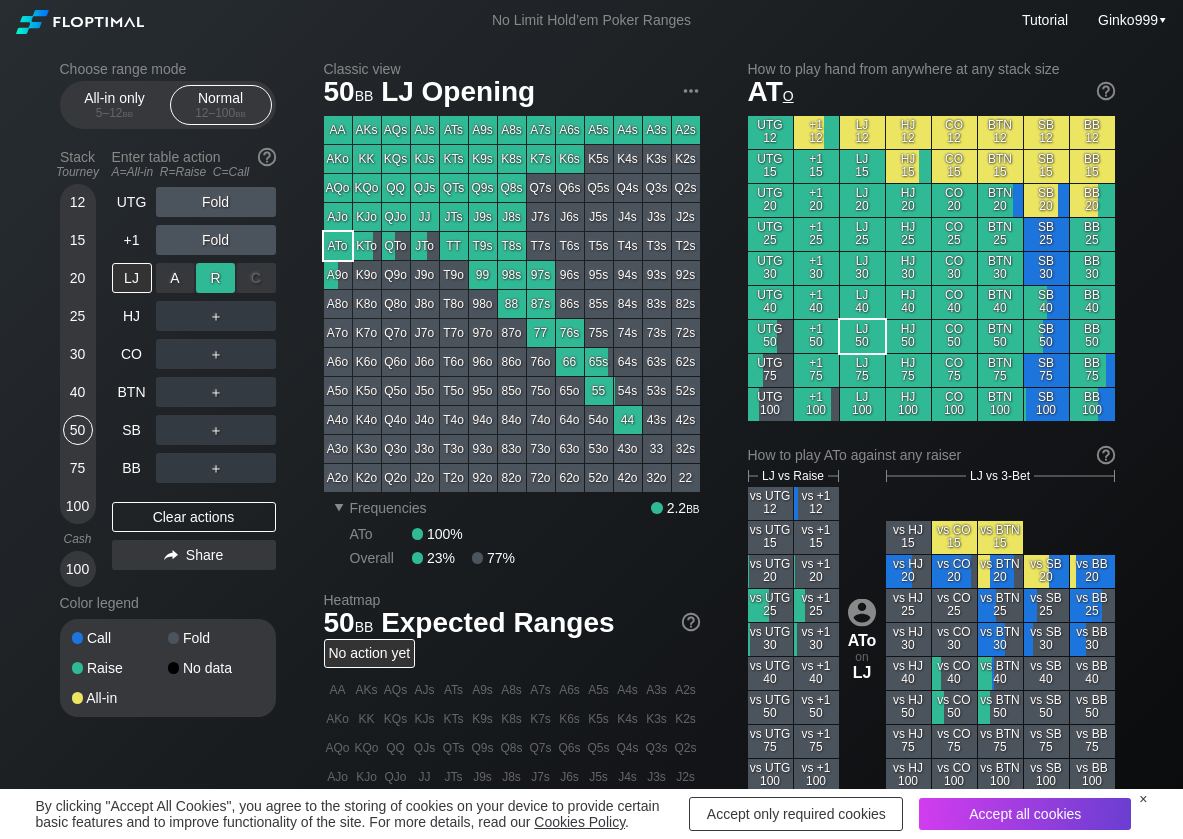click on "R ✕" at bounding box center (215, 278) 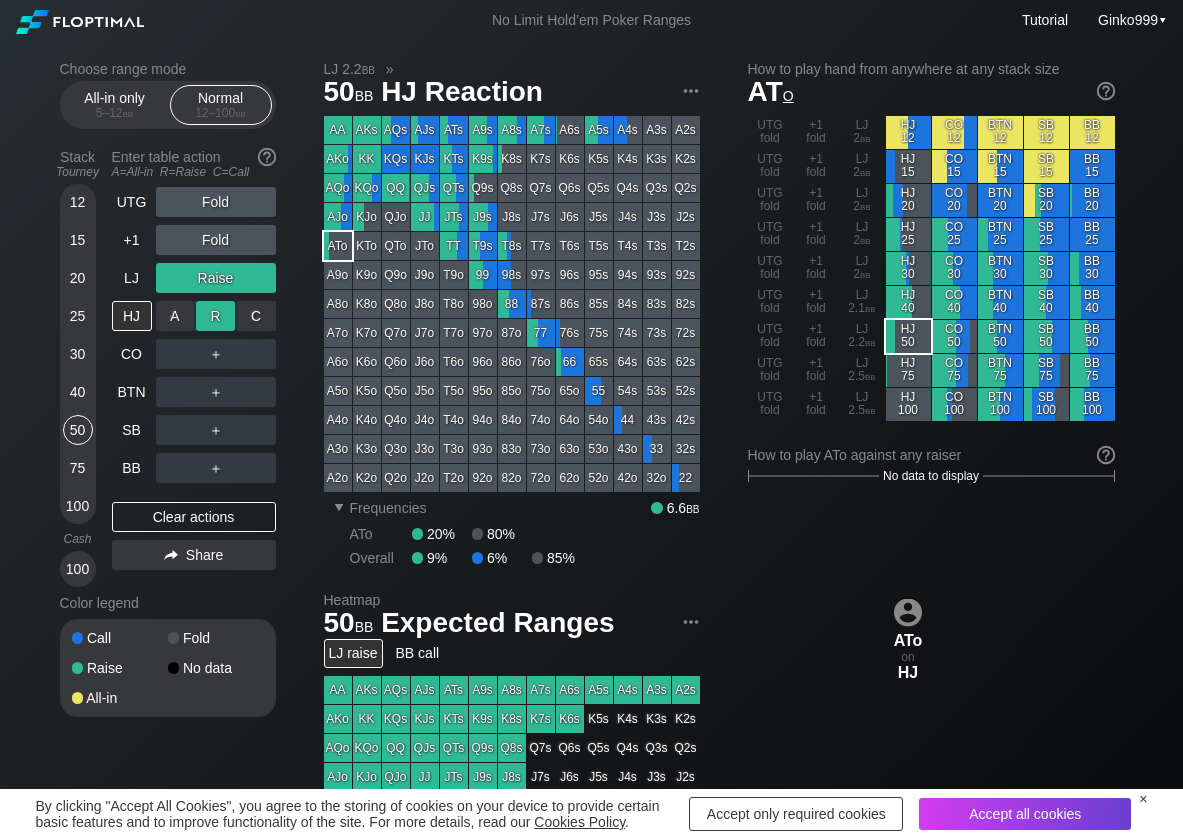 click on "R ✕" at bounding box center (215, 316) 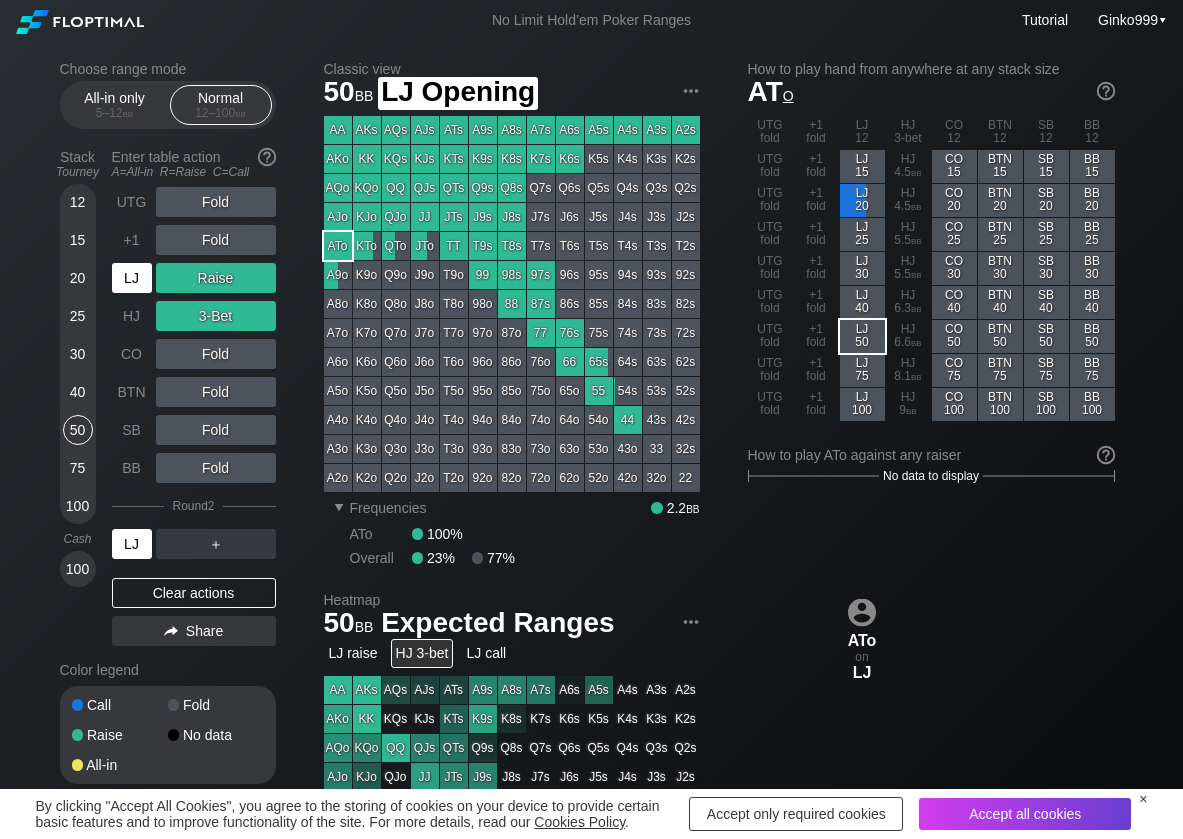 click on "LJ" at bounding box center (132, 278) 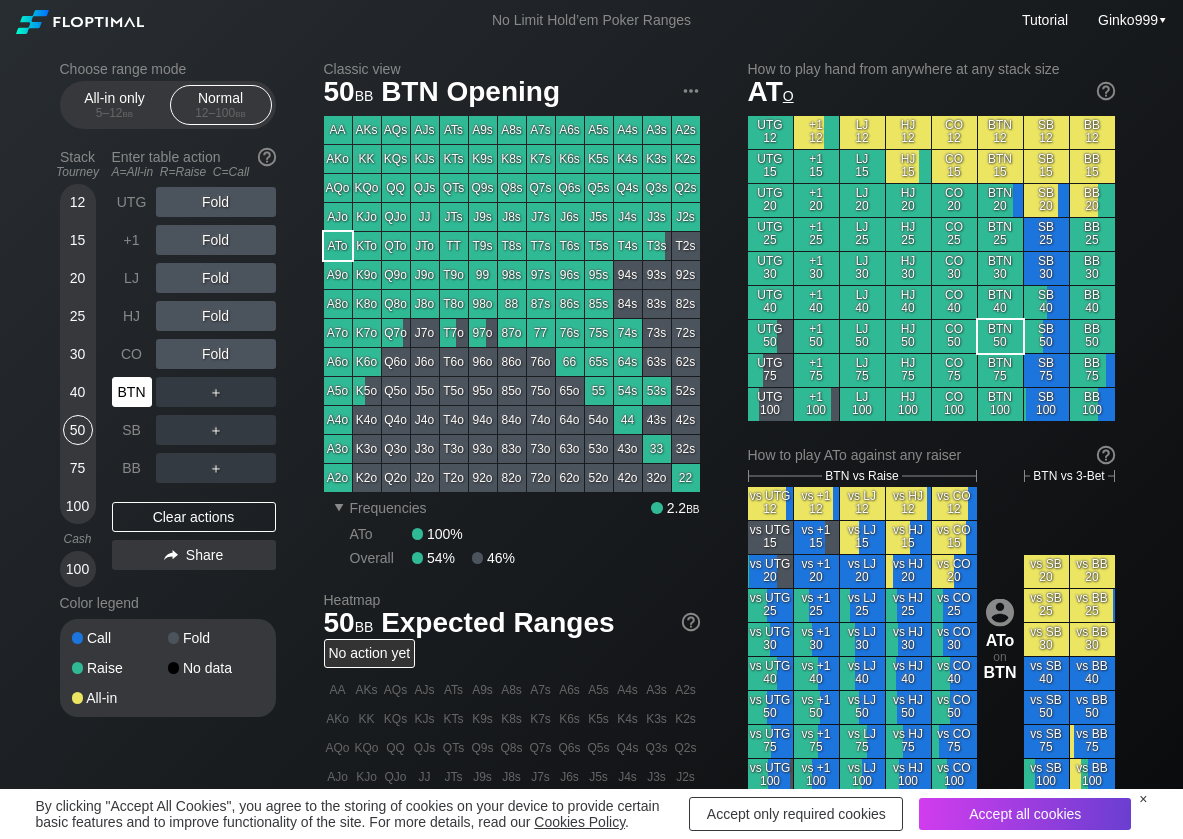 click on "BTN" at bounding box center (132, 392) 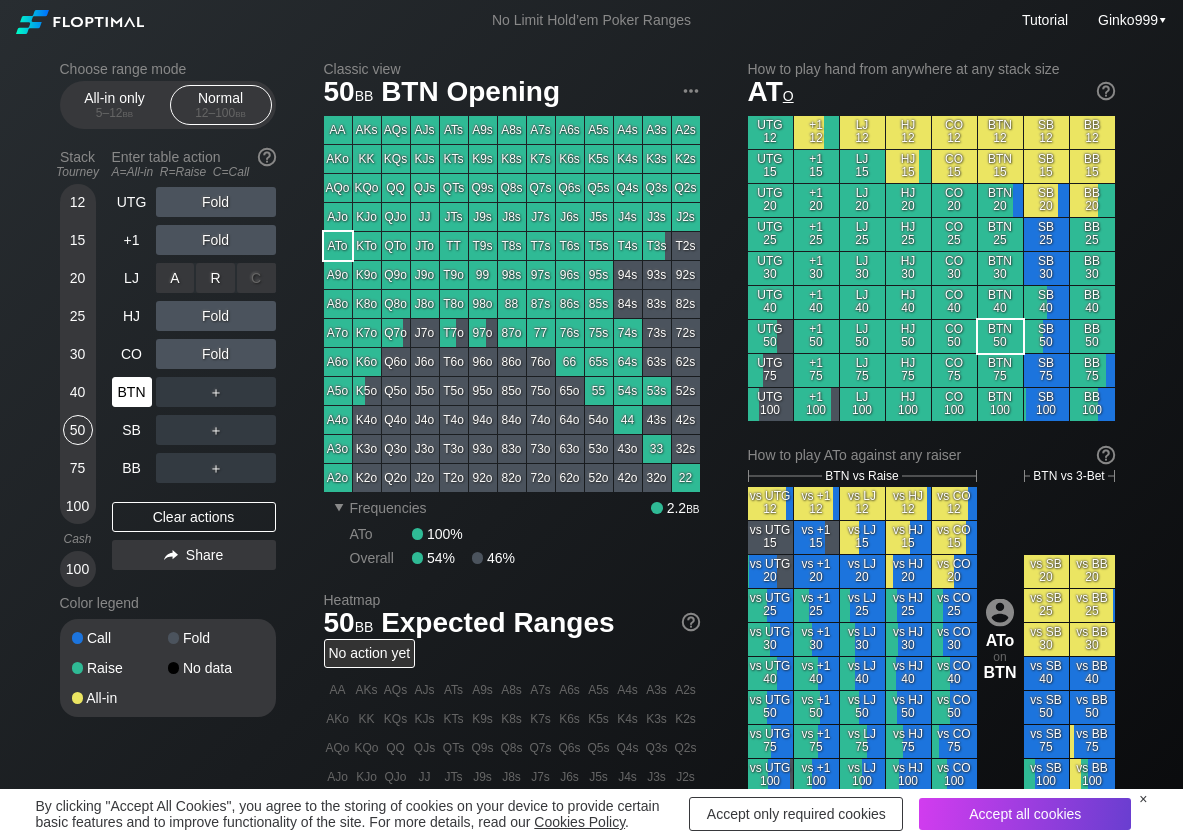 drag, startPoint x: 212, startPoint y: 292, endPoint x: 149, endPoint y: 381, distance: 109.041275 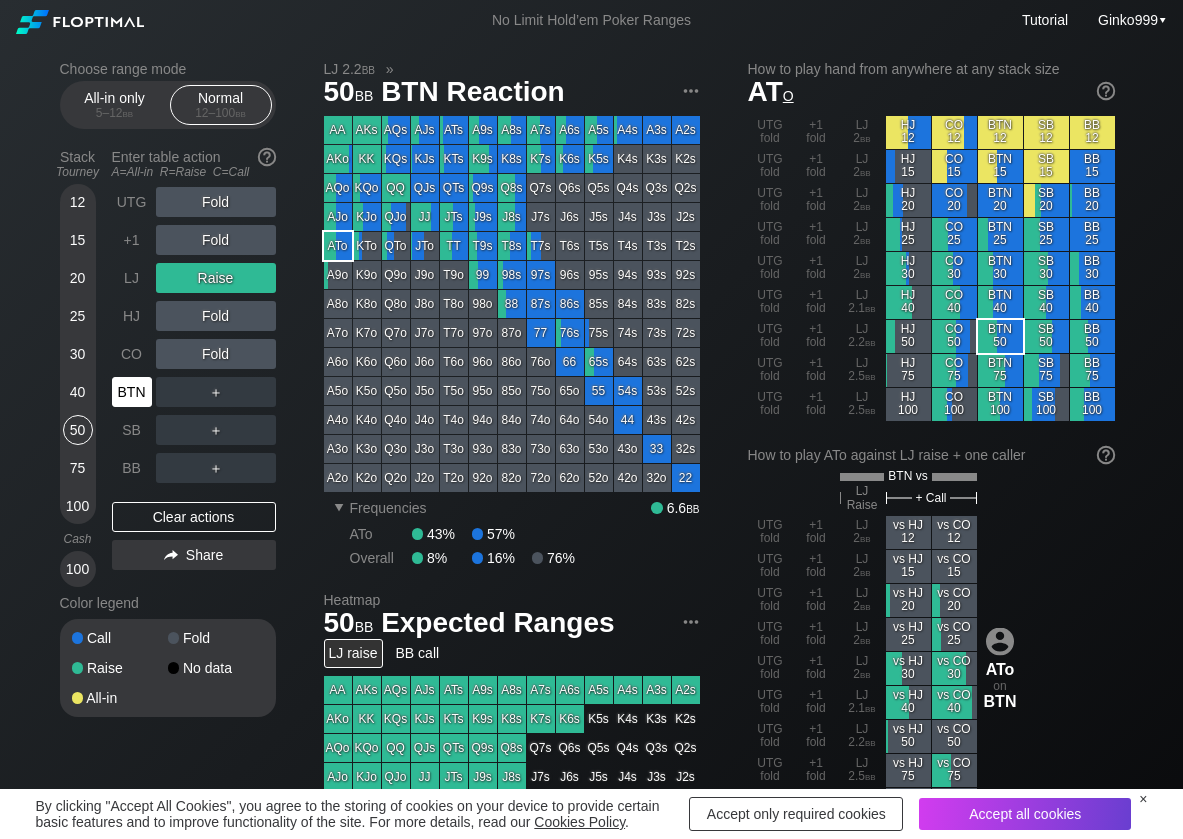 drag, startPoint x: 135, startPoint y: 392, endPoint x: 97, endPoint y: 387, distance: 38.327538 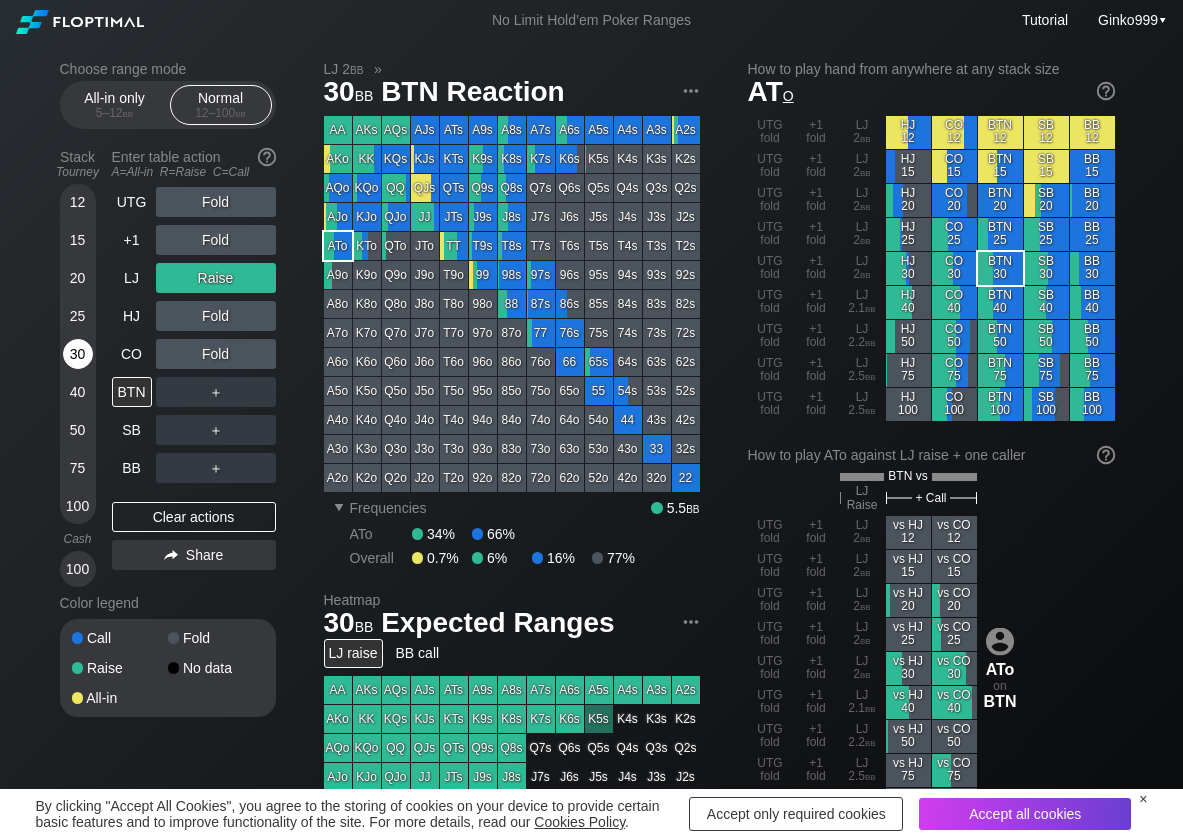 click on "30" at bounding box center [78, 354] 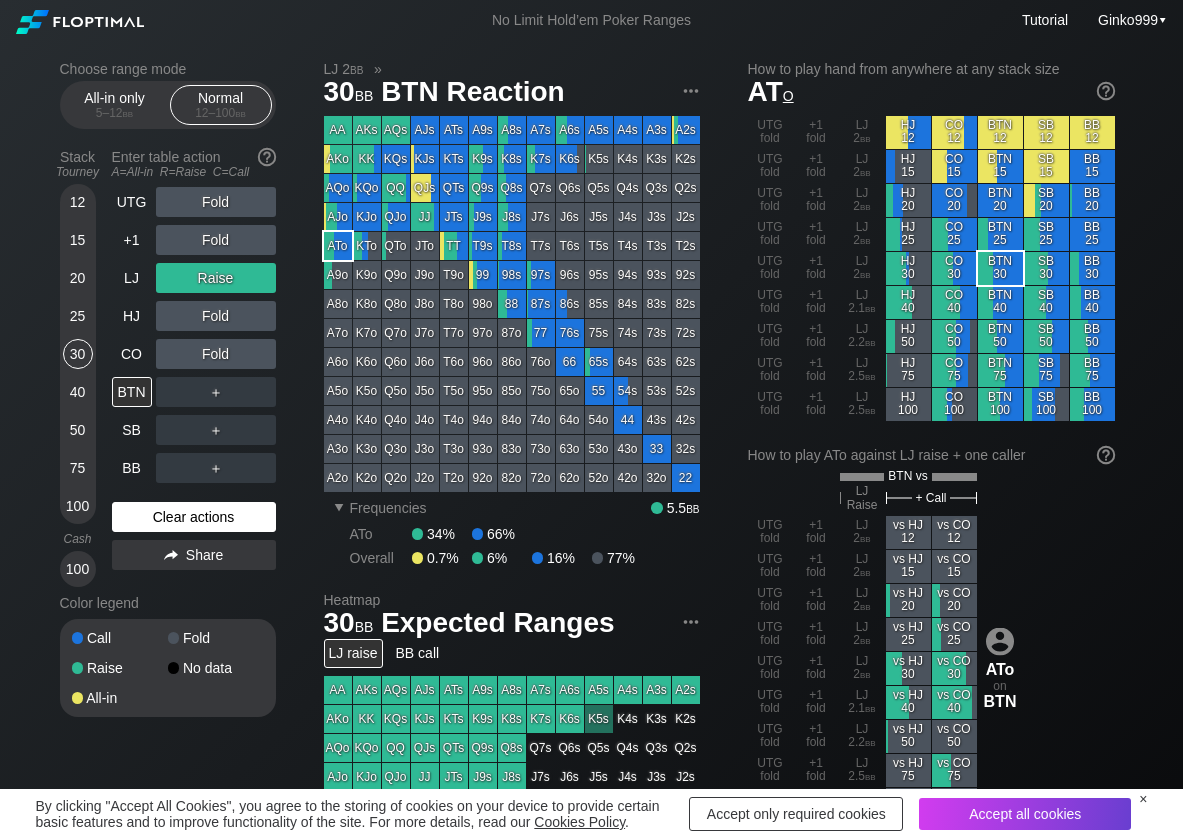 click on "Clear actions" at bounding box center [194, 517] 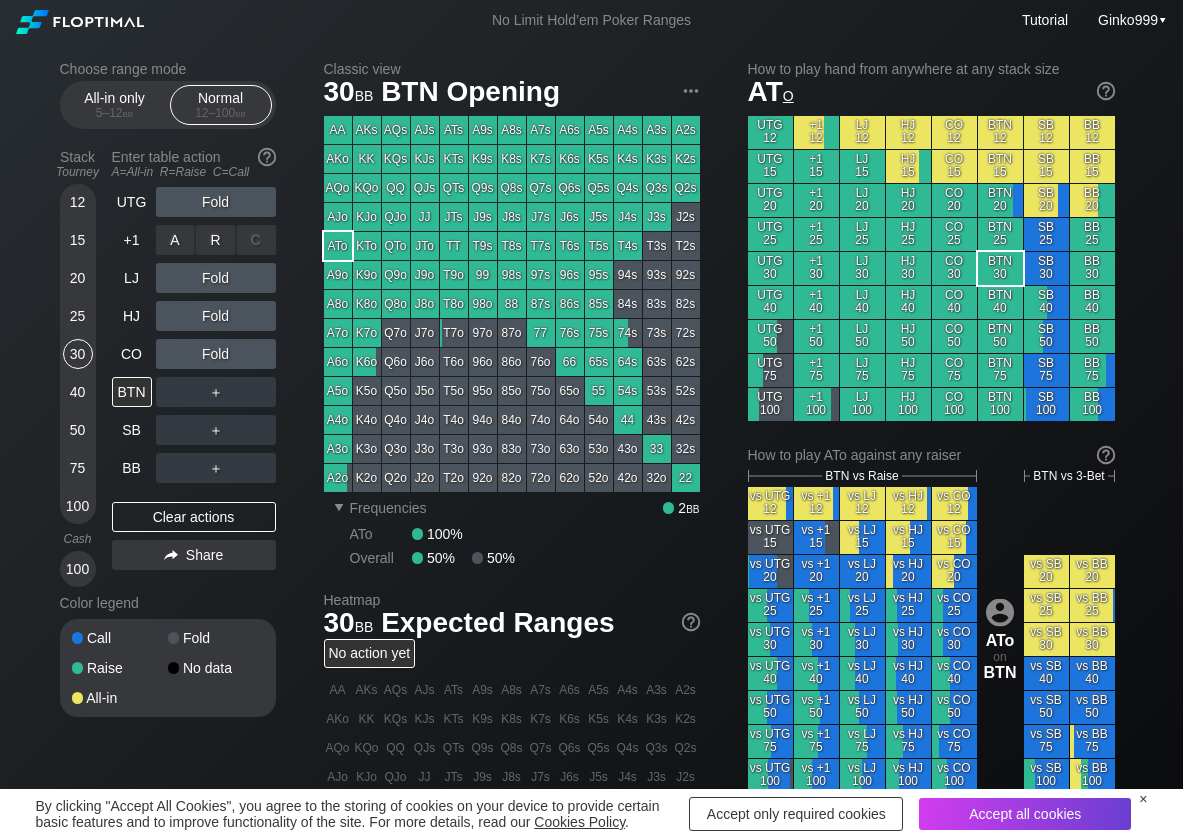 drag, startPoint x: 219, startPoint y: 233, endPoint x: 159, endPoint y: 339, distance: 121.80312 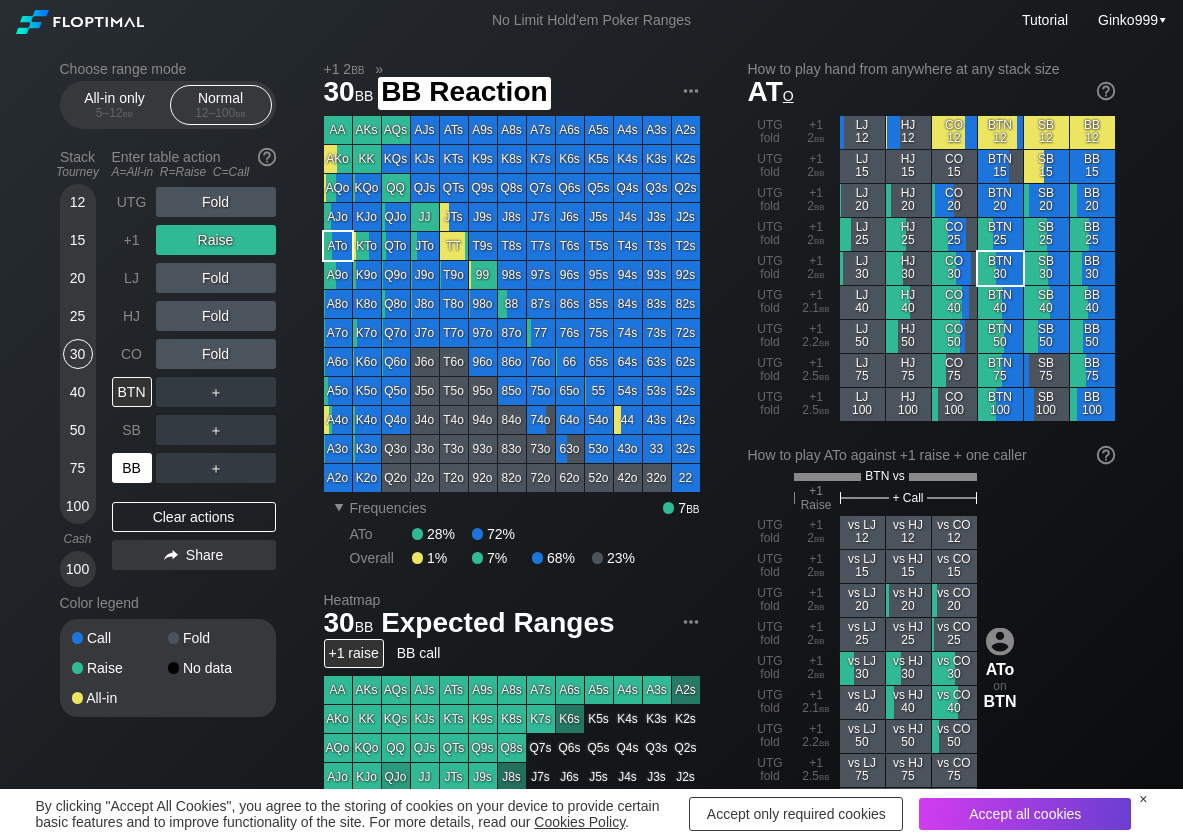 click on "BB" at bounding box center (134, 468) 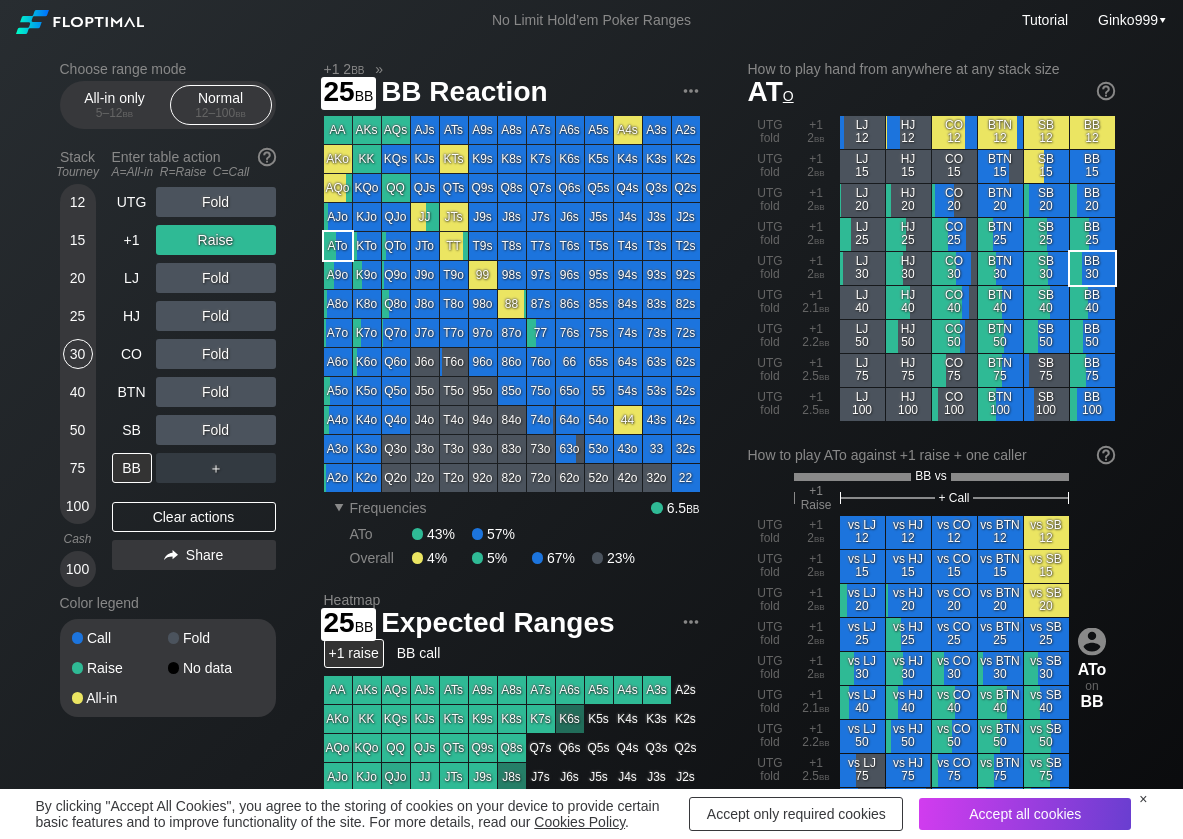 drag, startPoint x: 72, startPoint y: 319, endPoint x: 61, endPoint y: 325, distance: 12.529964 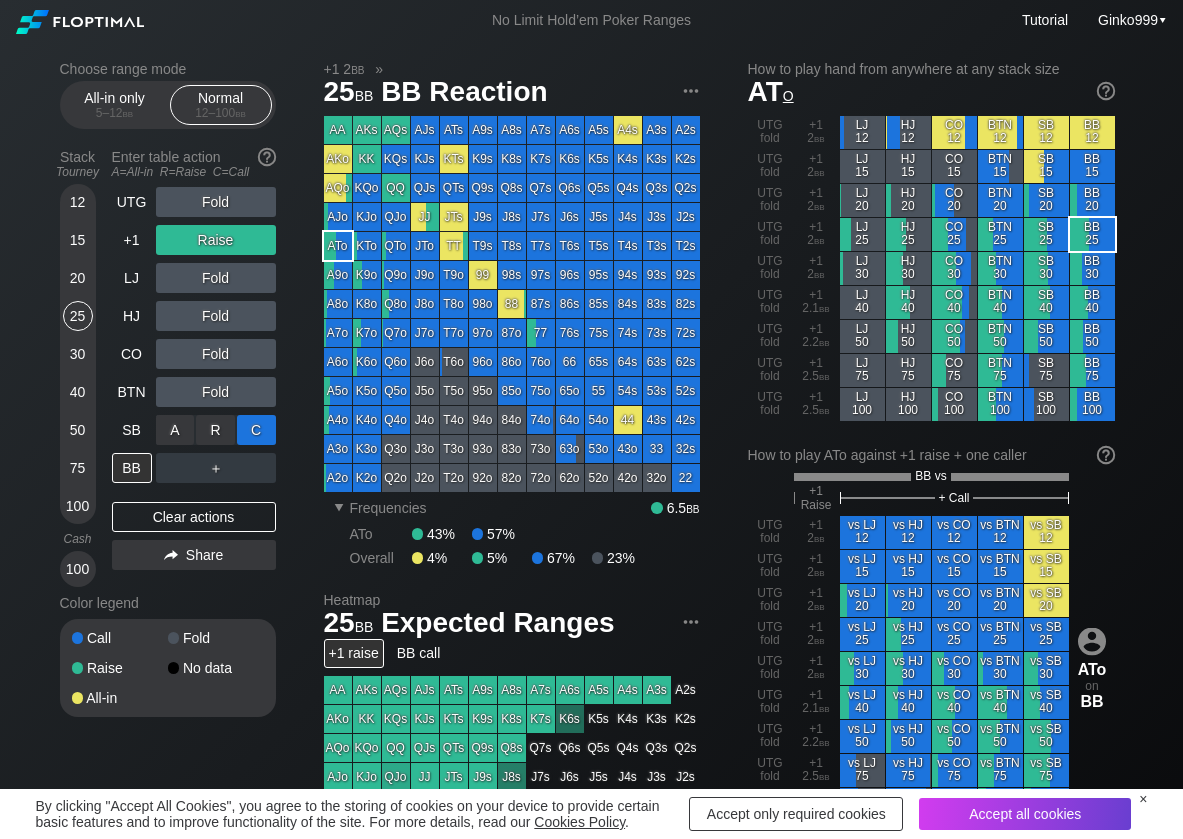 click on "C ✕" at bounding box center [256, 430] 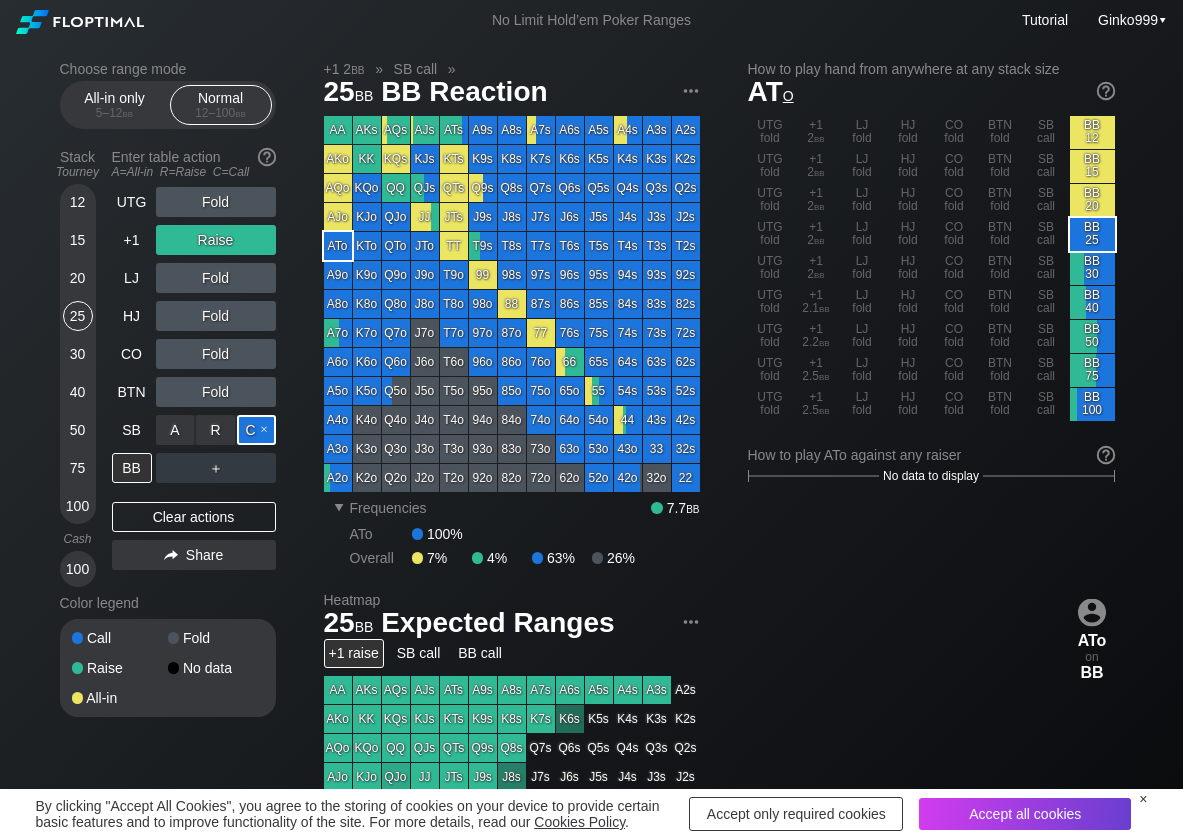 click on "C ✕" at bounding box center (256, 430) 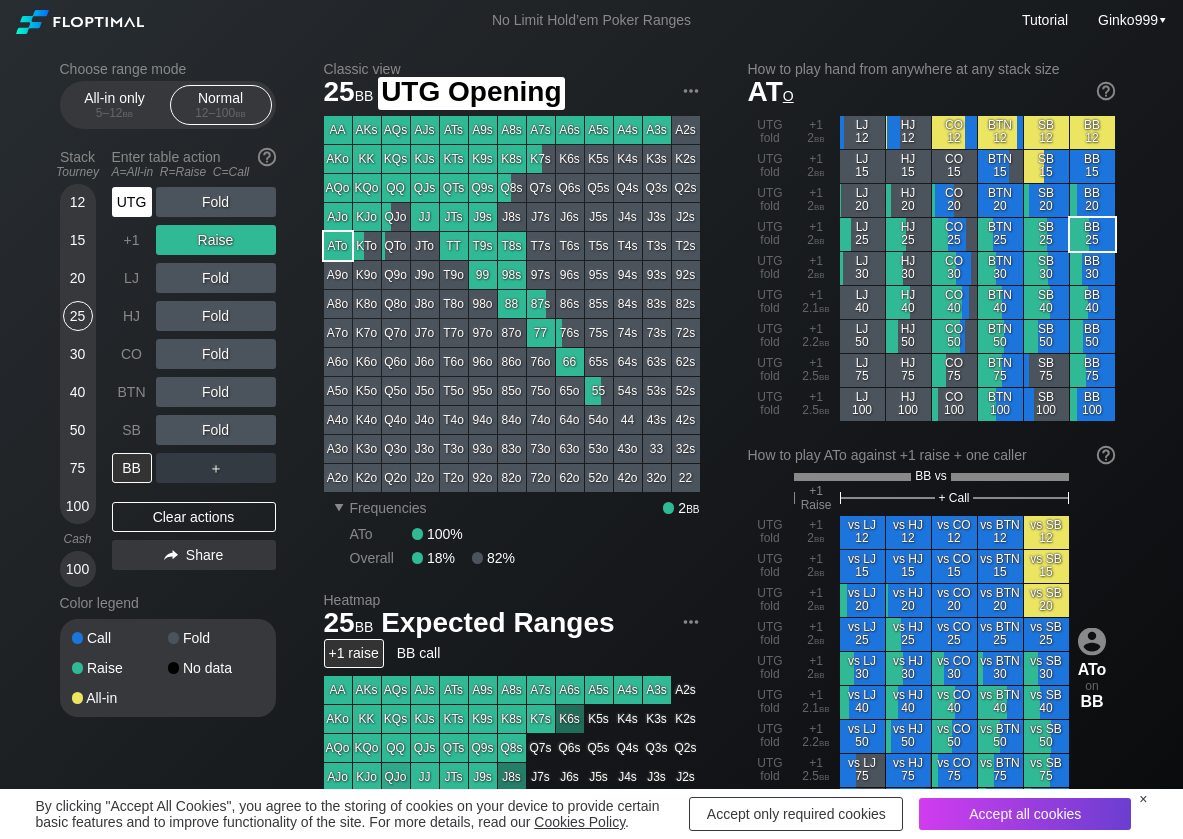 click on "UTG" at bounding box center [132, 202] 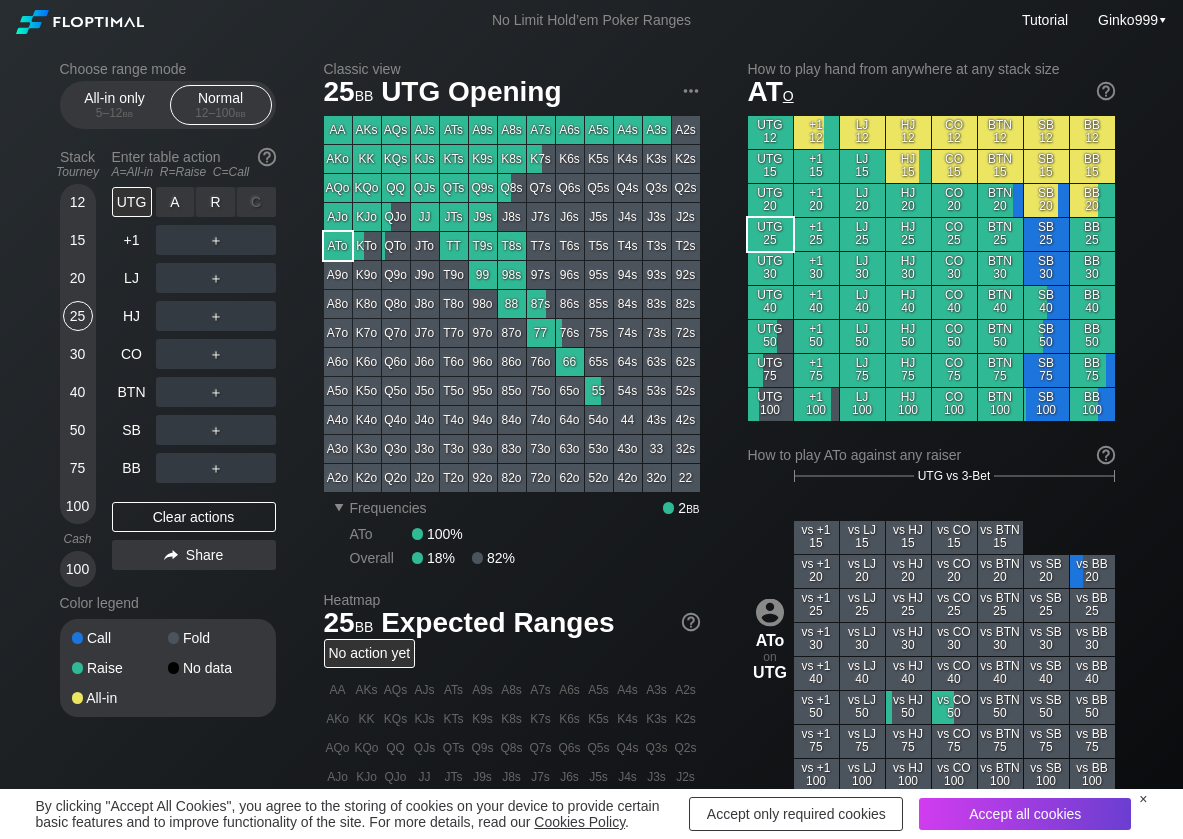 click on "R ✕" at bounding box center [215, 202] 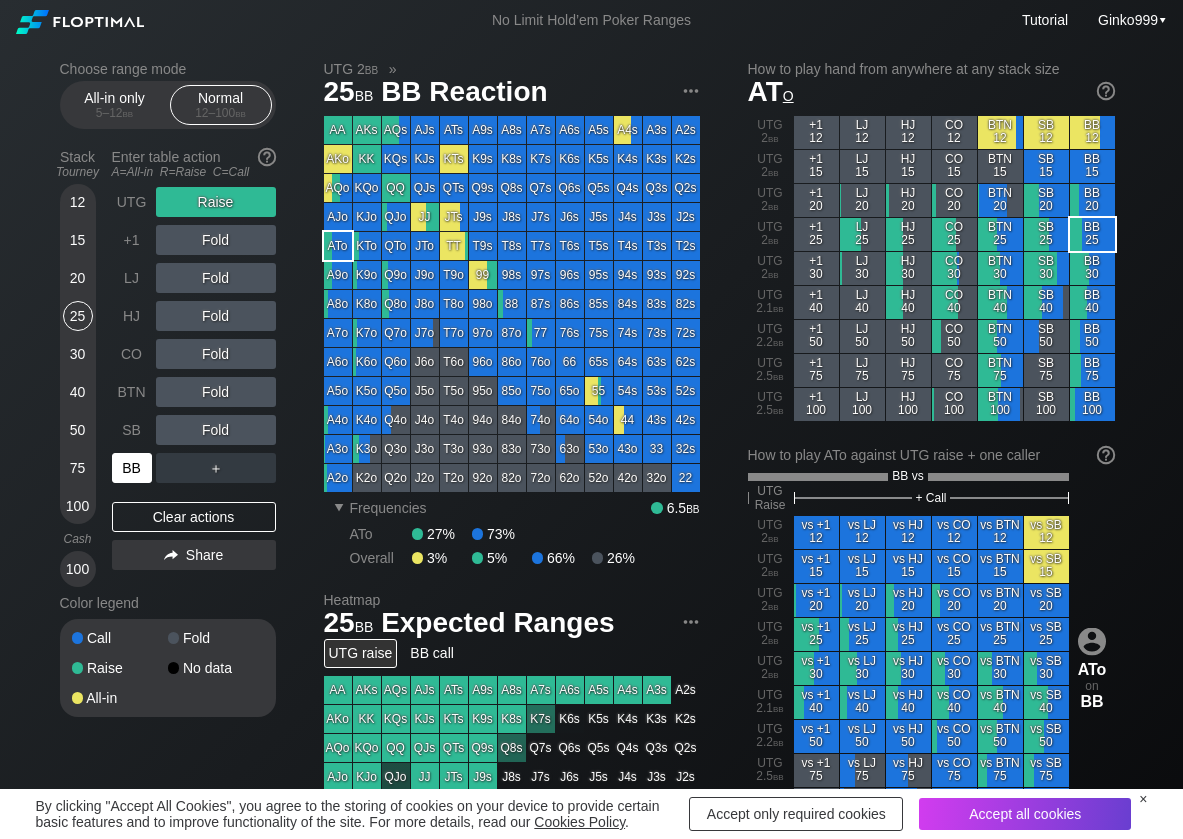 click on "BB" at bounding box center (132, 468) 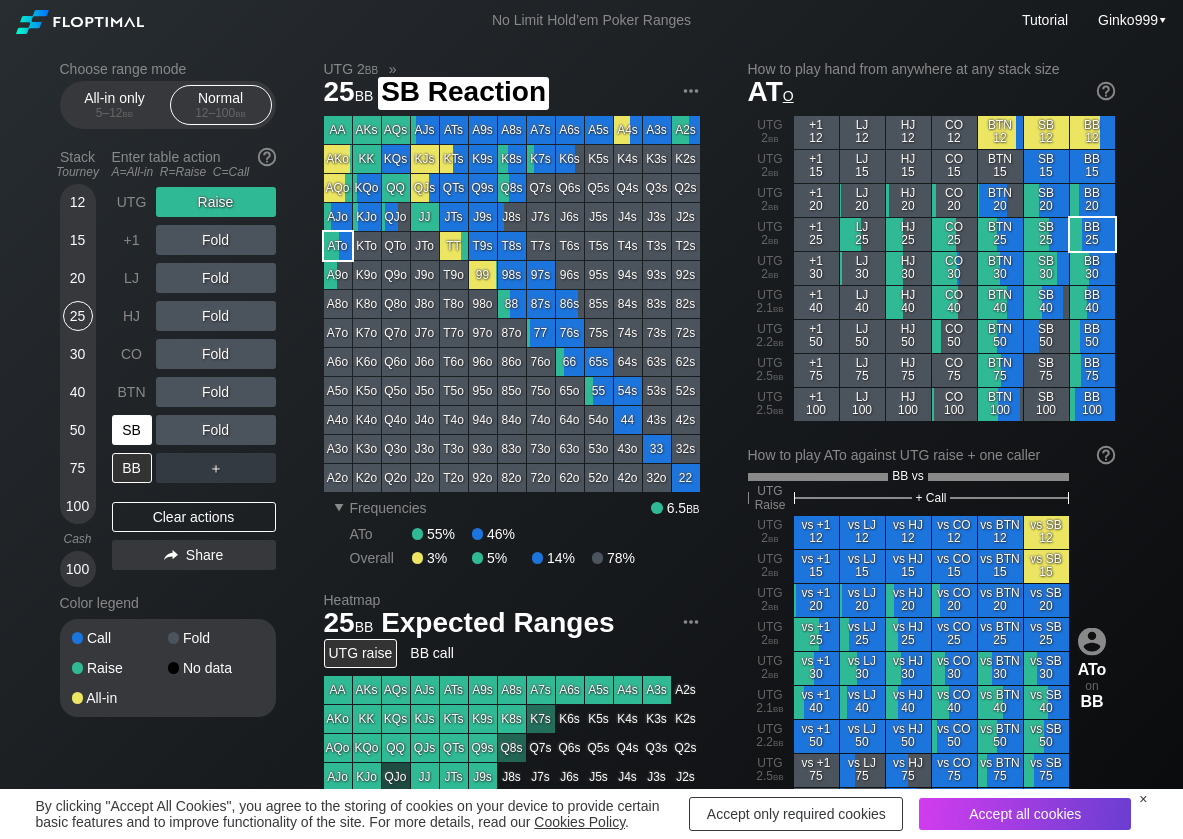 click on "SB" at bounding box center (132, 430) 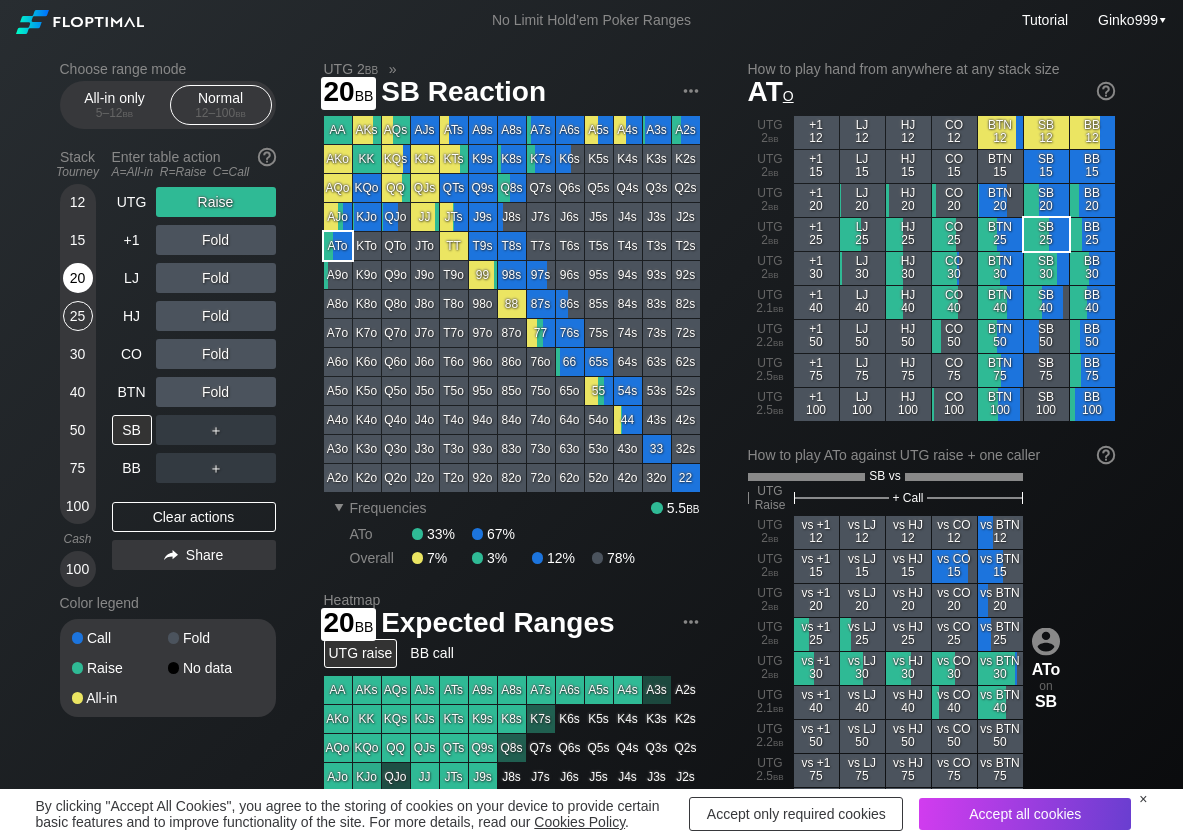 click on "20" at bounding box center (78, 278) 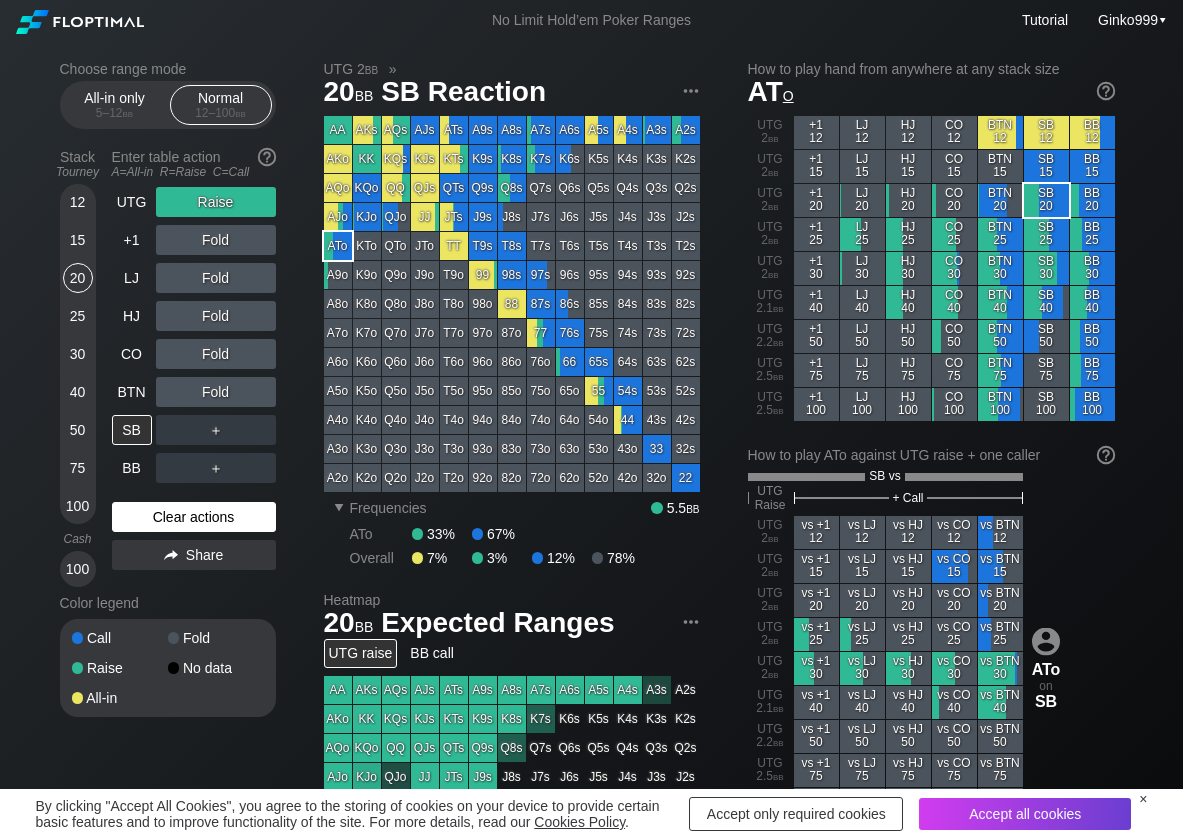 click on "Clear actions" at bounding box center [194, 517] 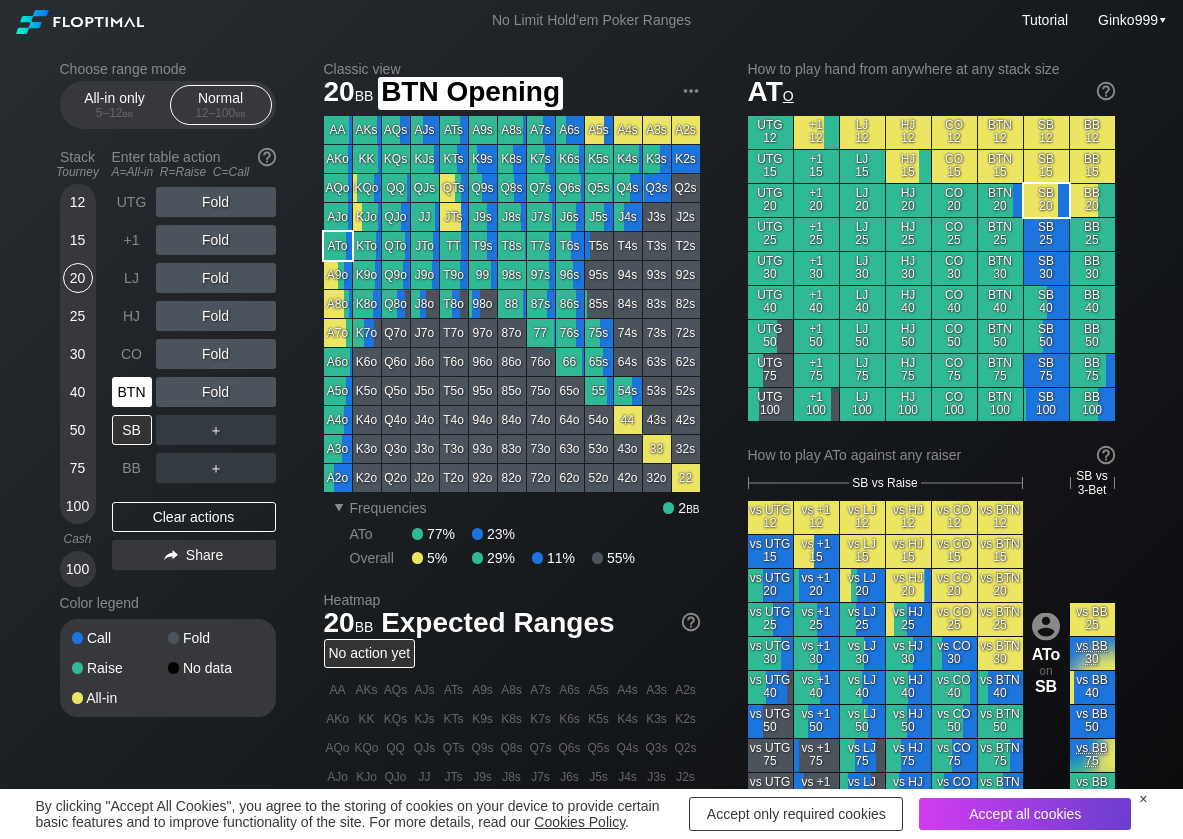click on "BTN" at bounding box center [132, 392] 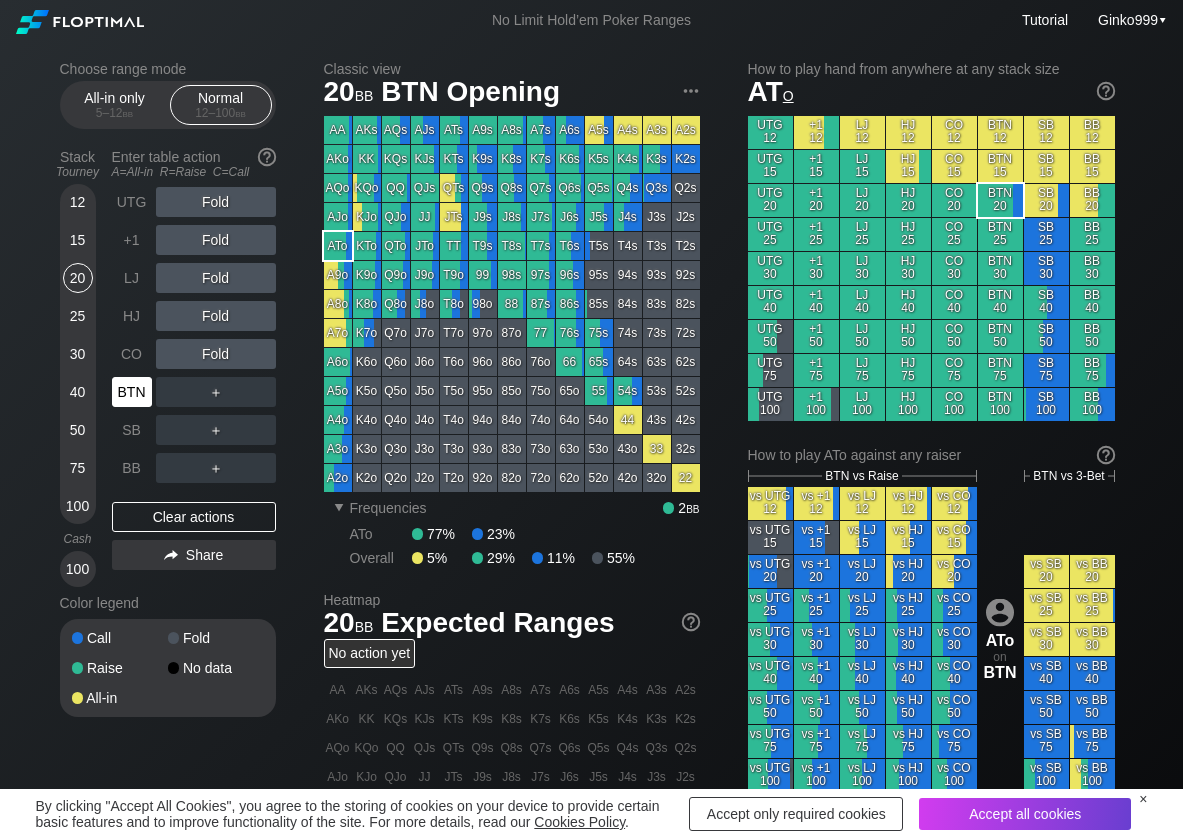 click on "BTN" at bounding box center (132, 392) 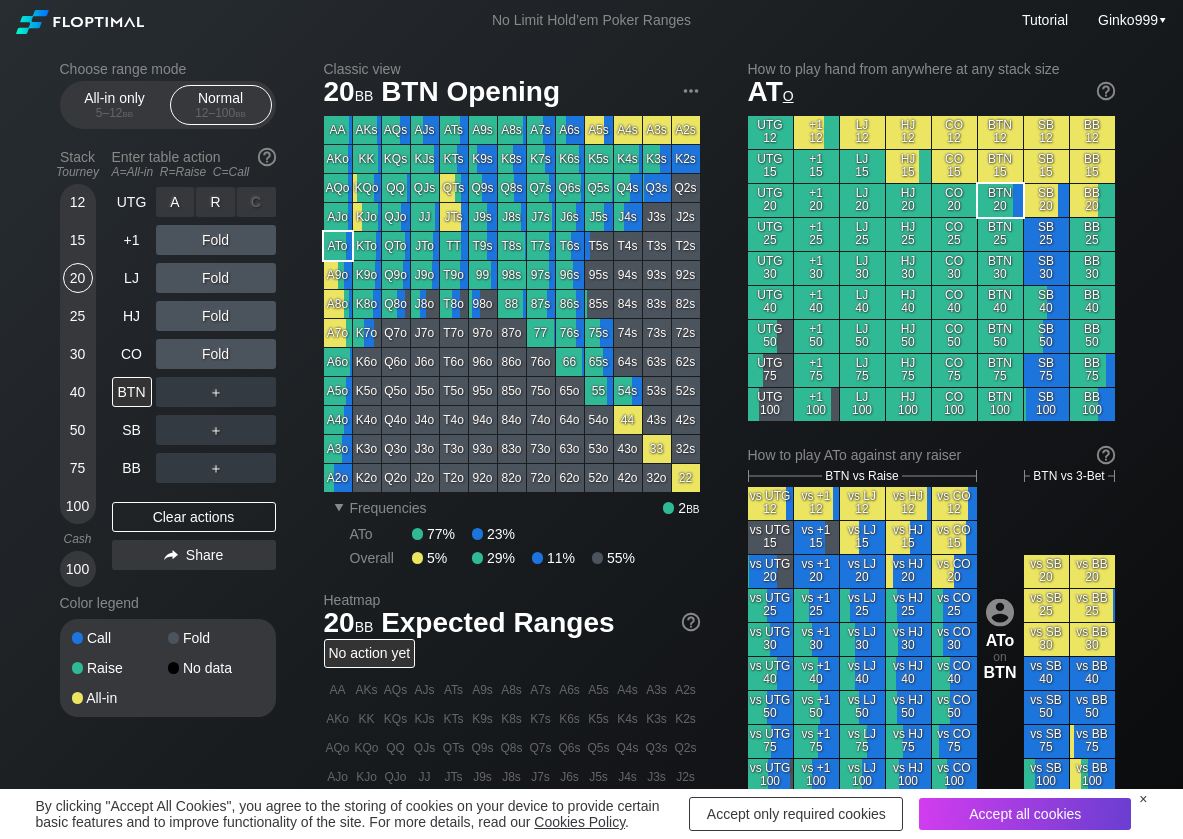 click on "R ✕" at bounding box center (215, 202) 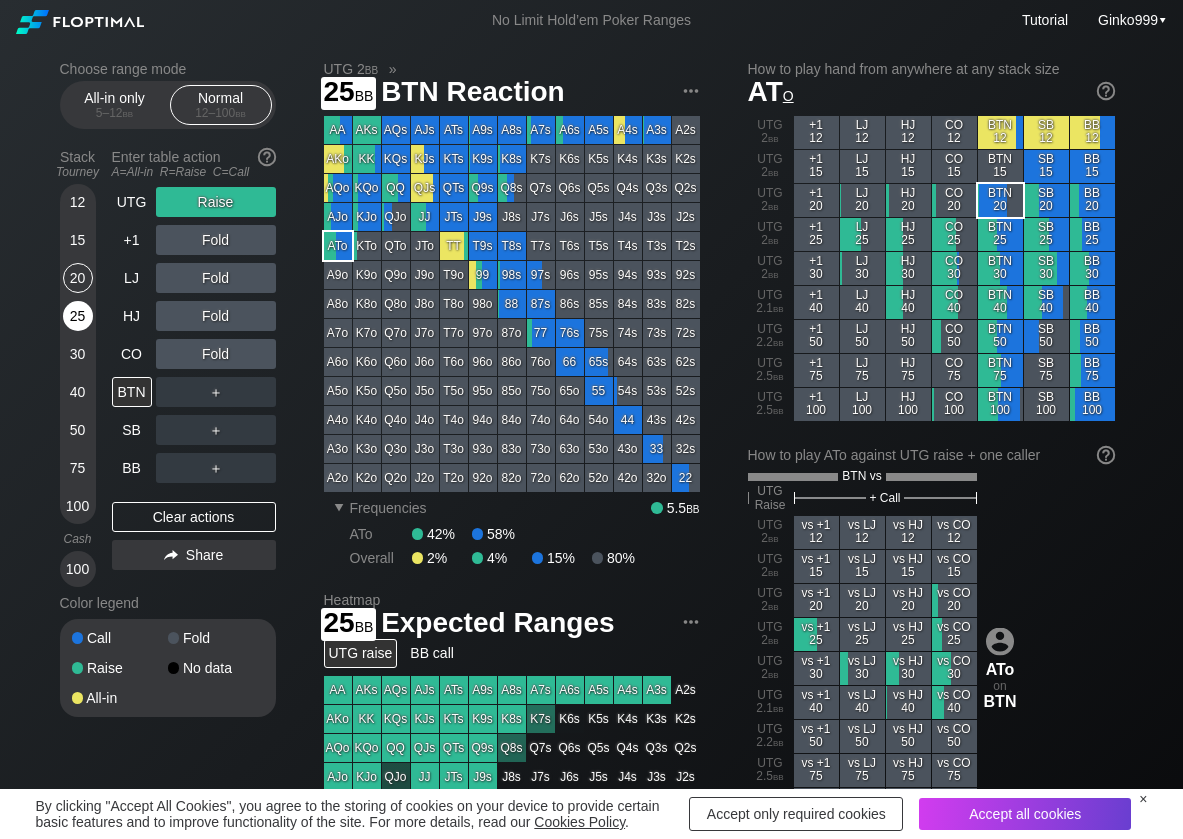 click on "25" at bounding box center [78, 316] 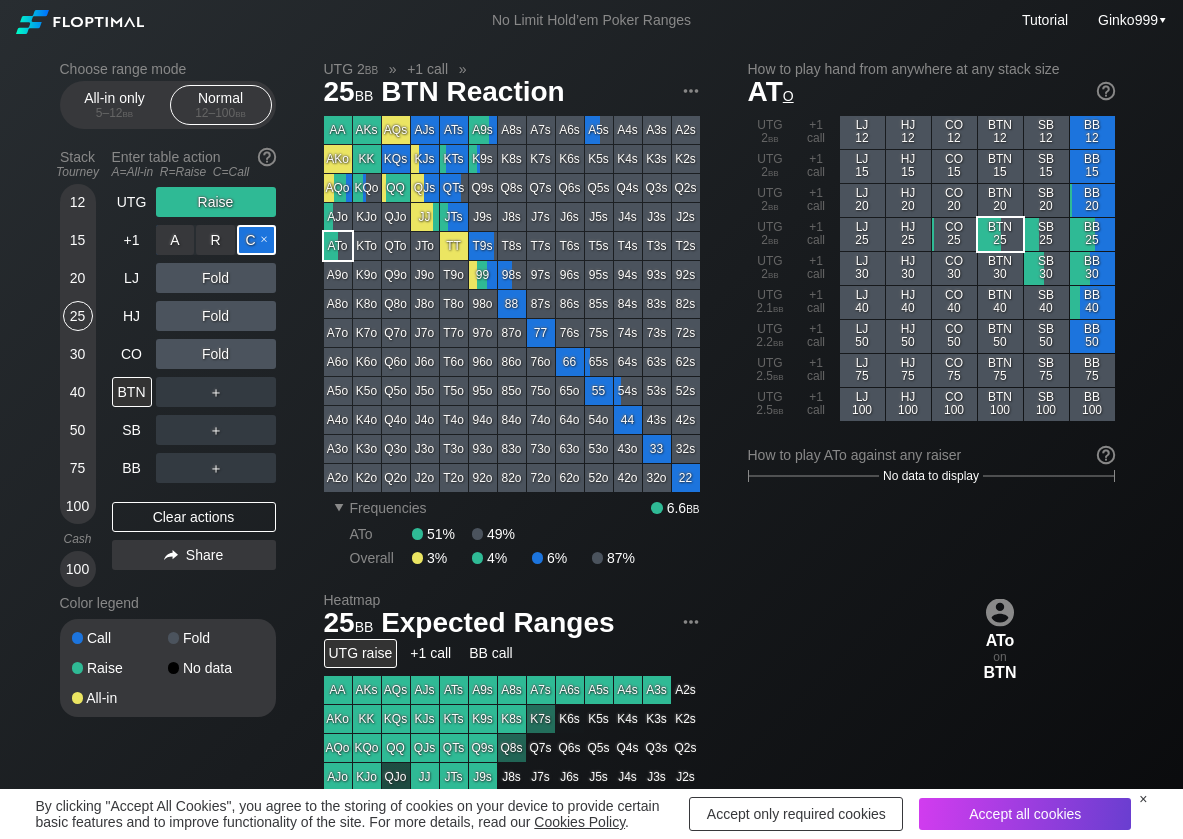drag, startPoint x: 249, startPoint y: 234, endPoint x: 165, endPoint y: 346, distance: 140 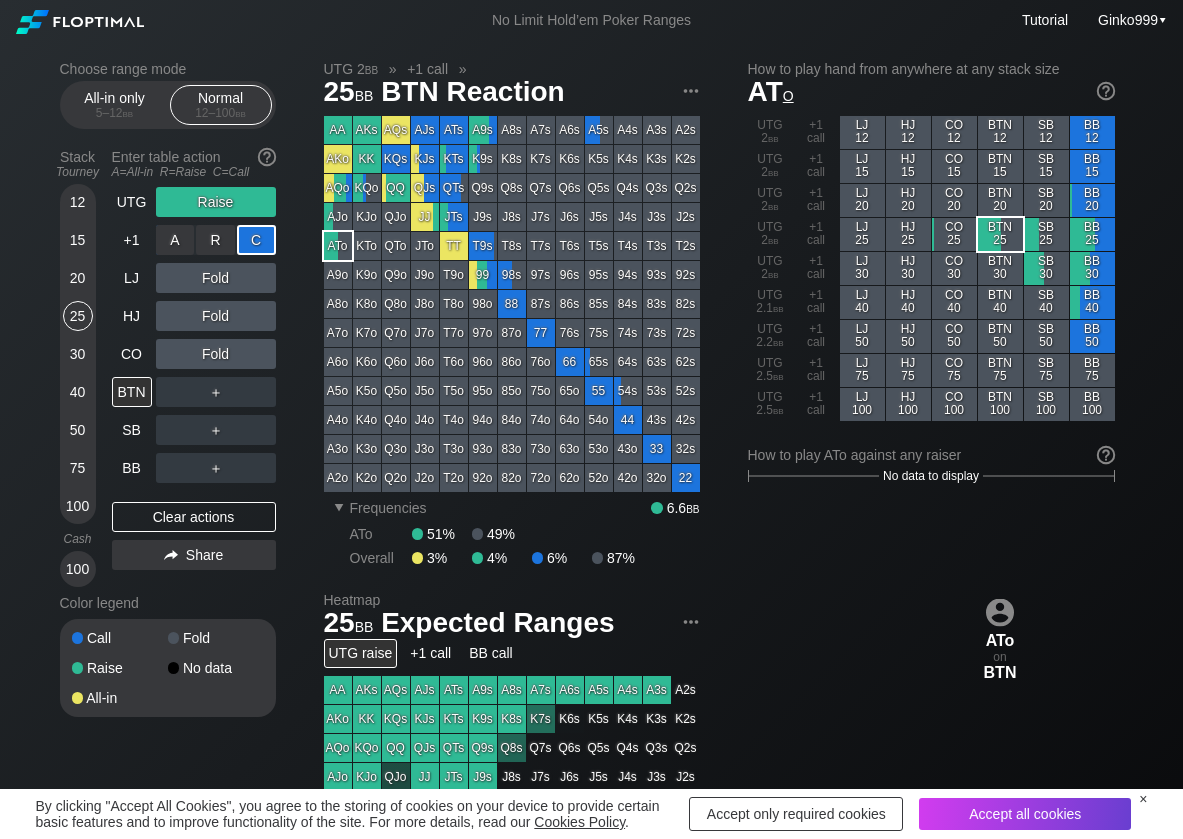 click on "C ✕" at bounding box center [256, 240] 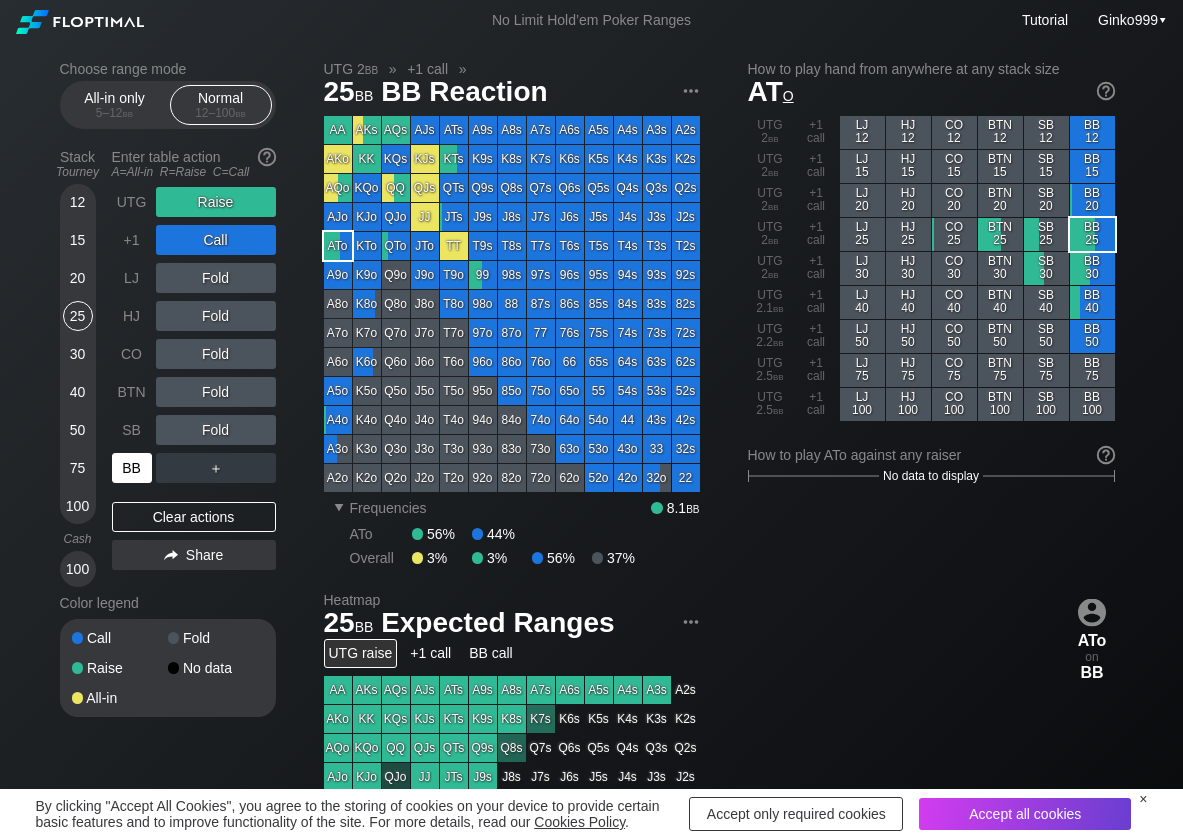 click on "BB" at bounding box center [132, 468] 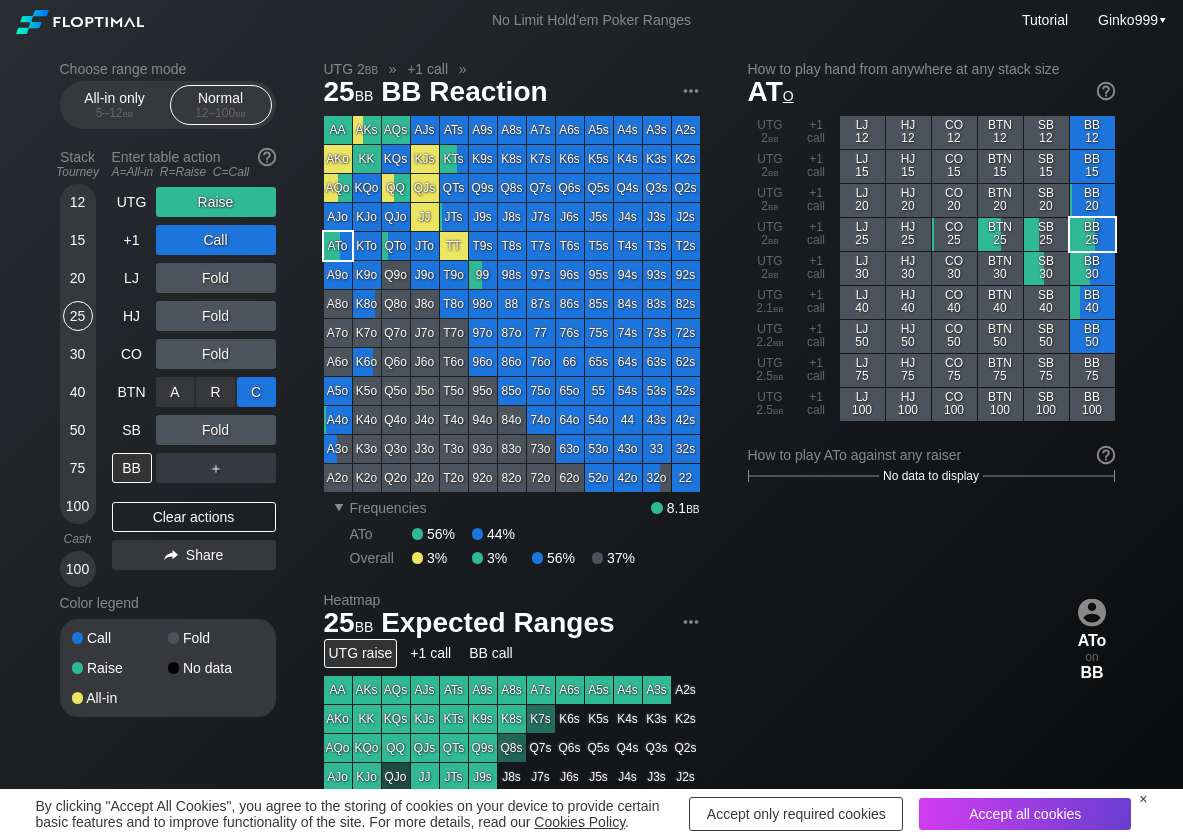 click on "C ✕" at bounding box center [256, 392] 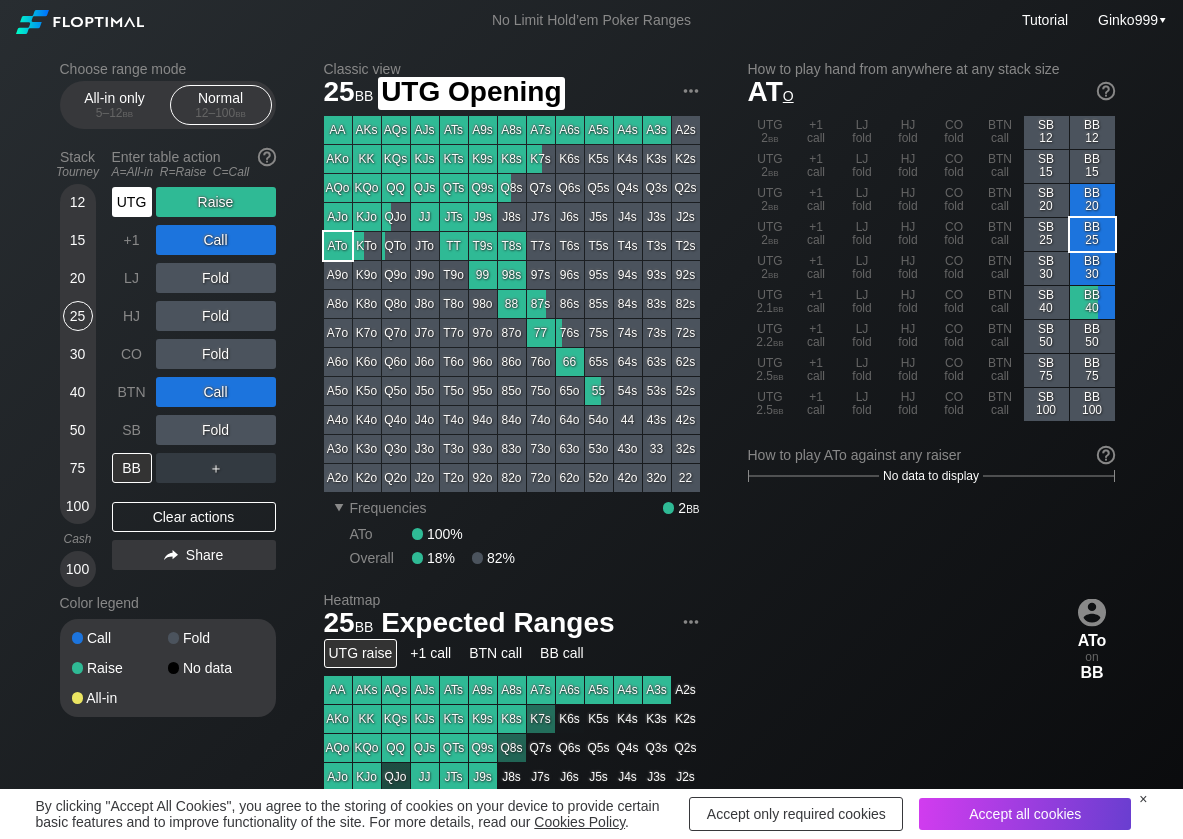 click on "UTG" at bounding box center (132, 202) 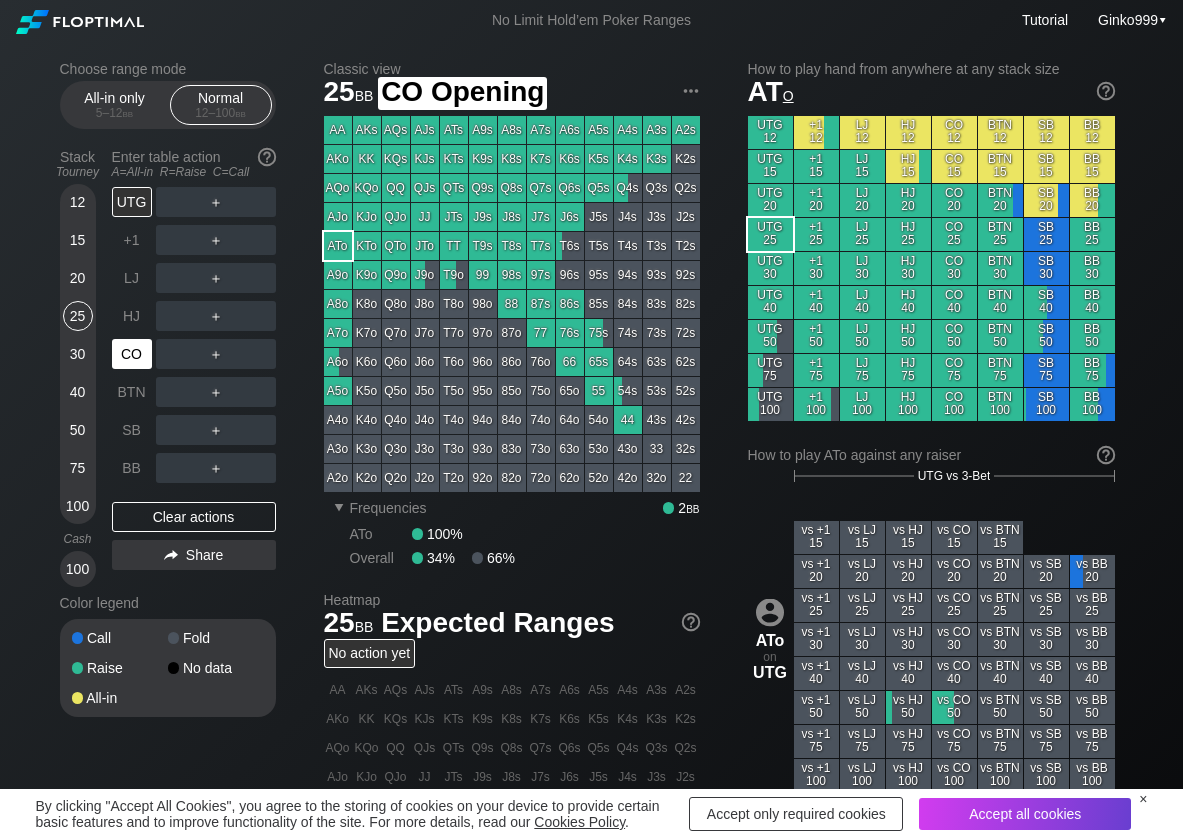 click on "CO" at bounding box center (132, 354) 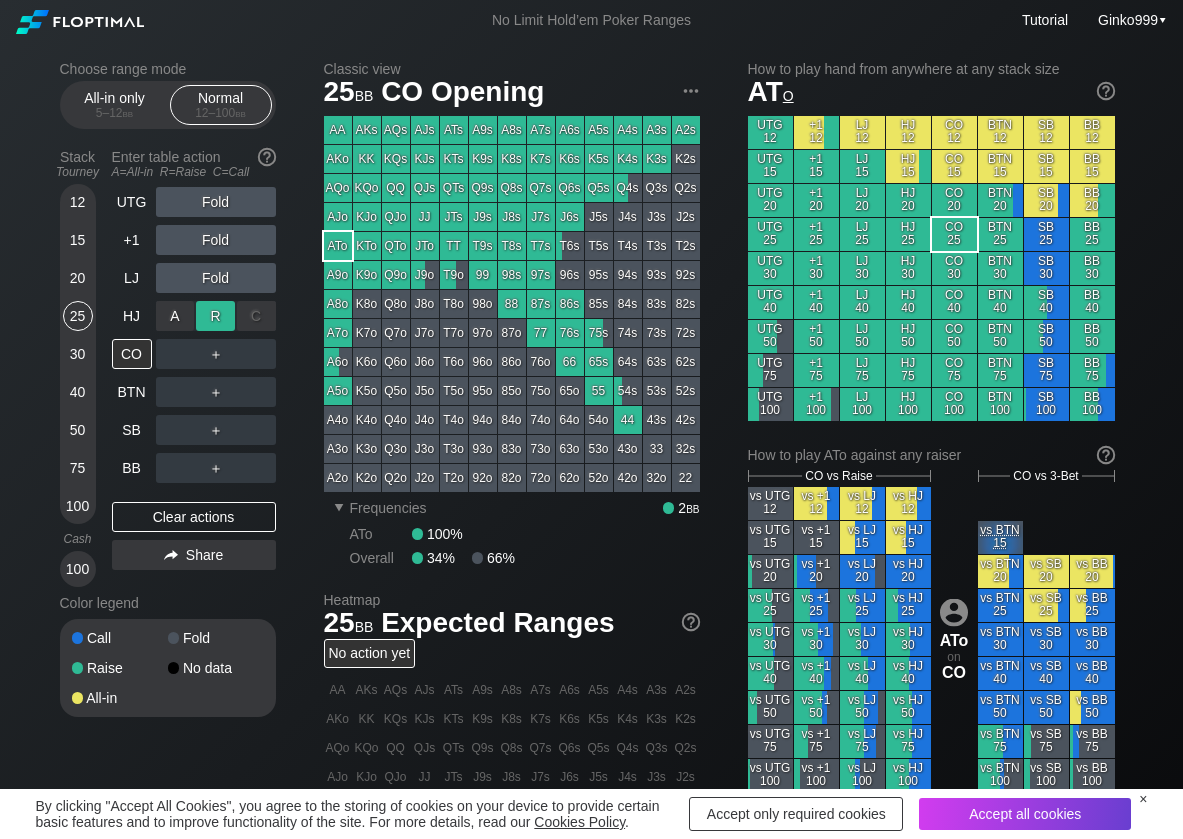 drag, startPoint x: 230, startPoint y: 330, endPoint x: 203, endPoint y: 324, distance: 27.658634 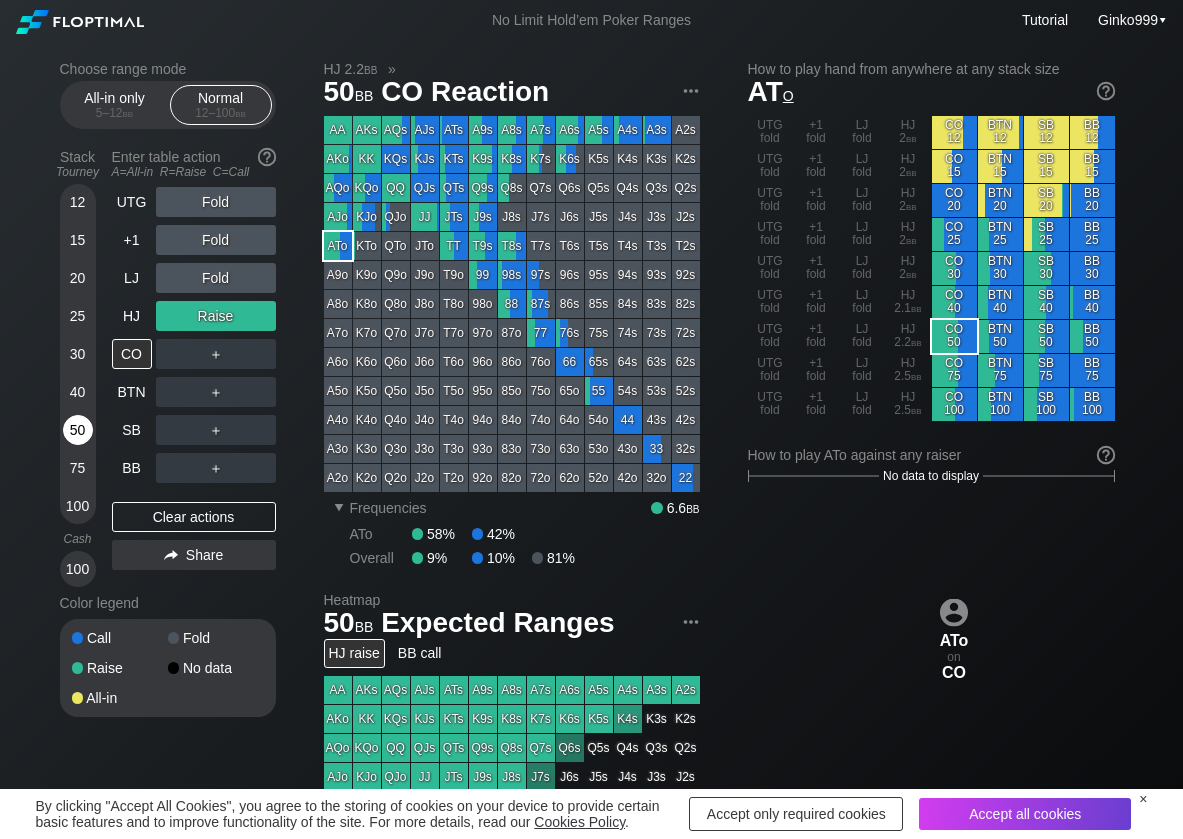 click on "50" at bounding box center (78, 430) 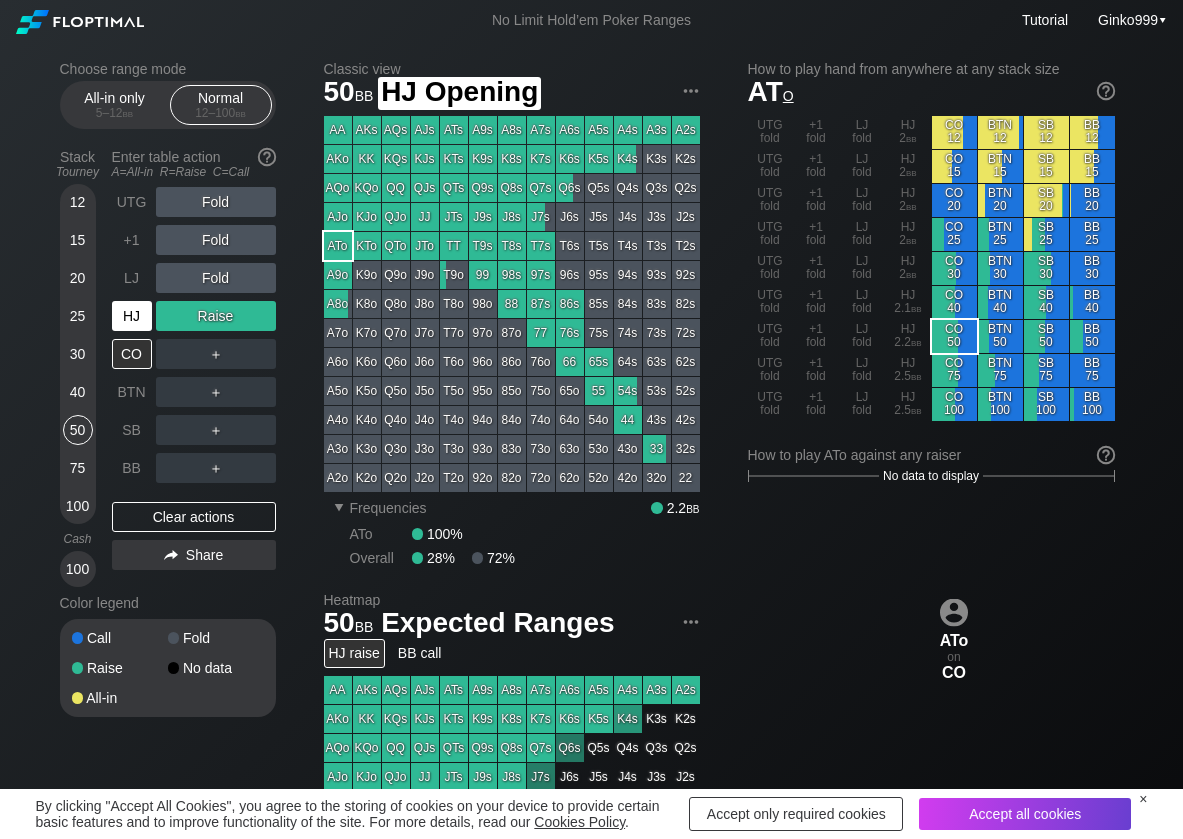 click on "HJ" at bounding box center (132, 316) 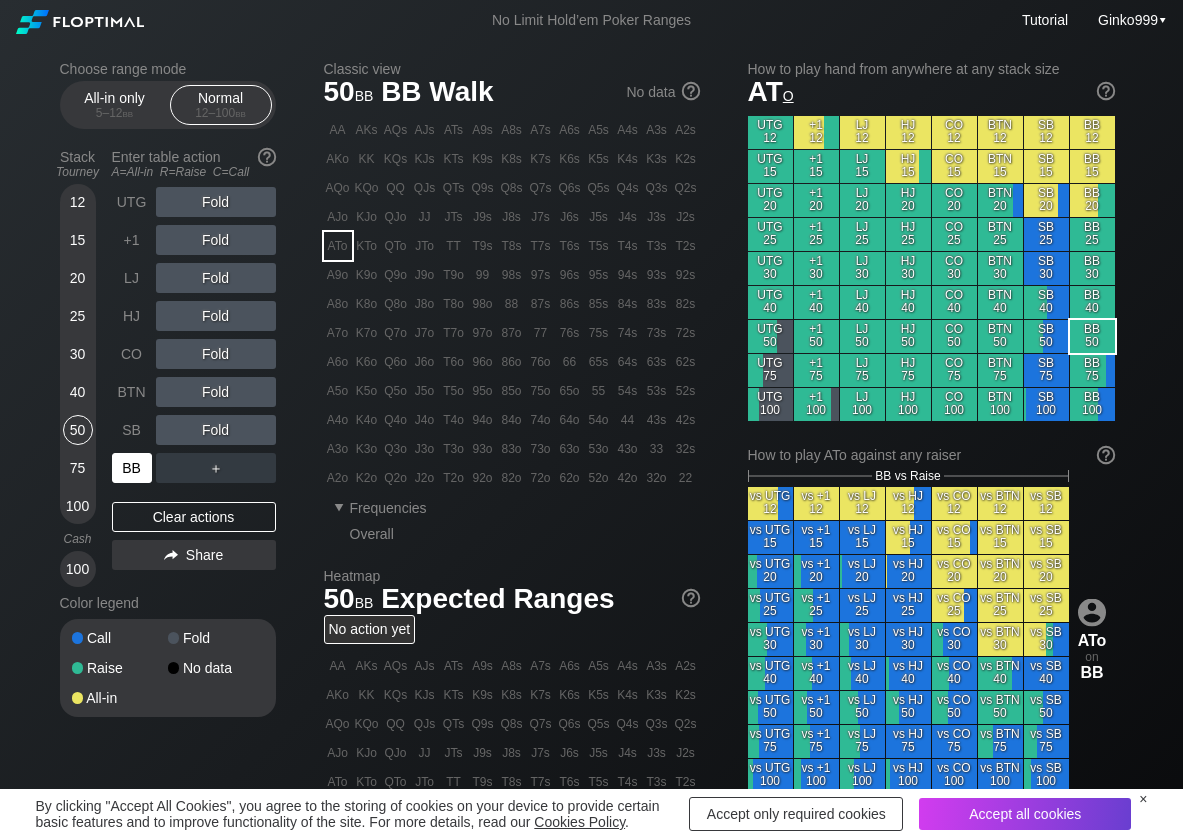 click on "BB" at bounding box center [132, 468] 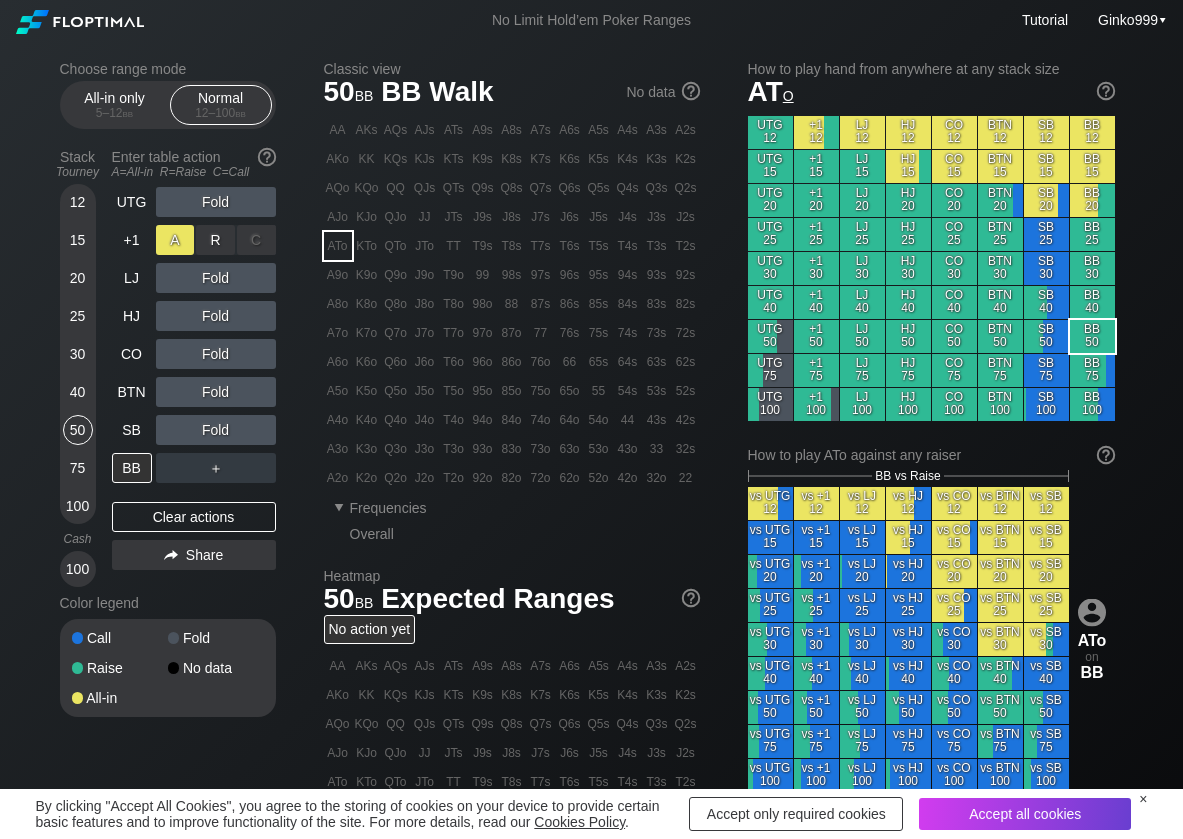 drag, startPoint x: 209, startPoint y: 229, endPoint x: 192, endPoint y: 244, distance: 22.671568 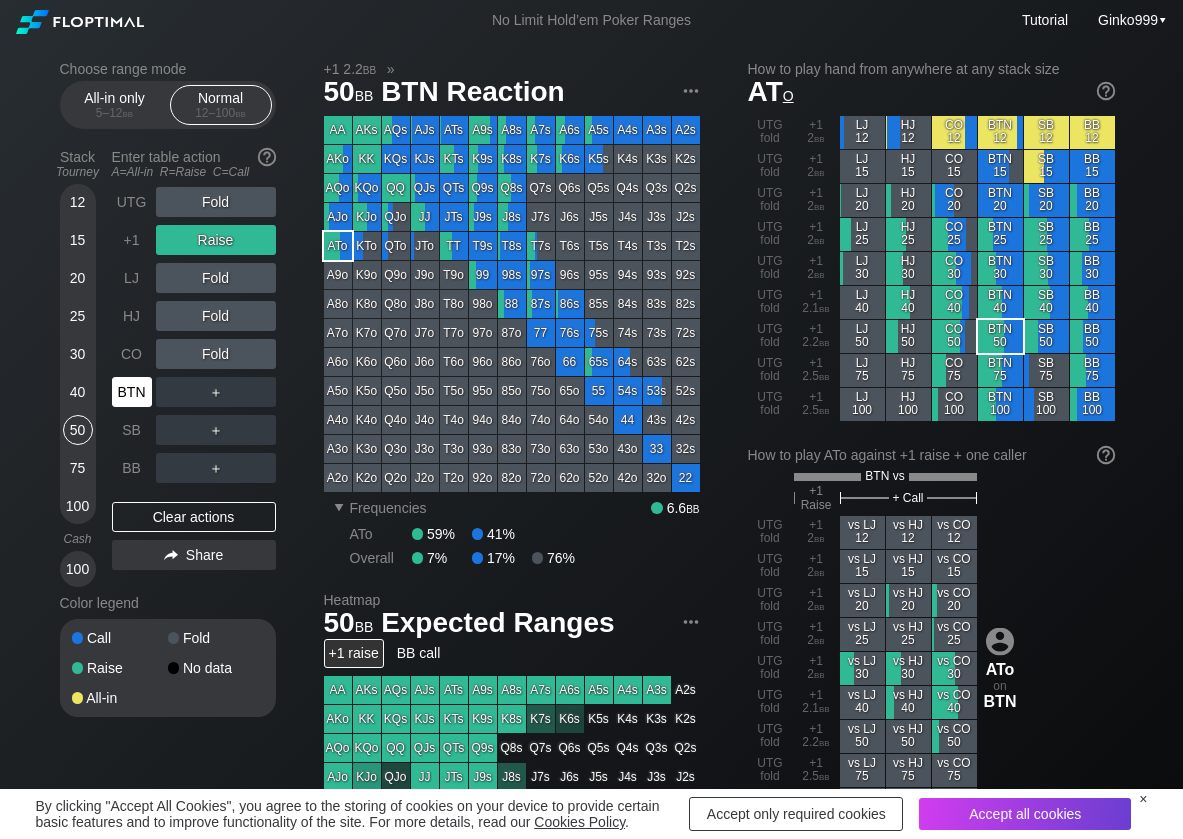 click on "BTN" at bounding box center (132, 392) 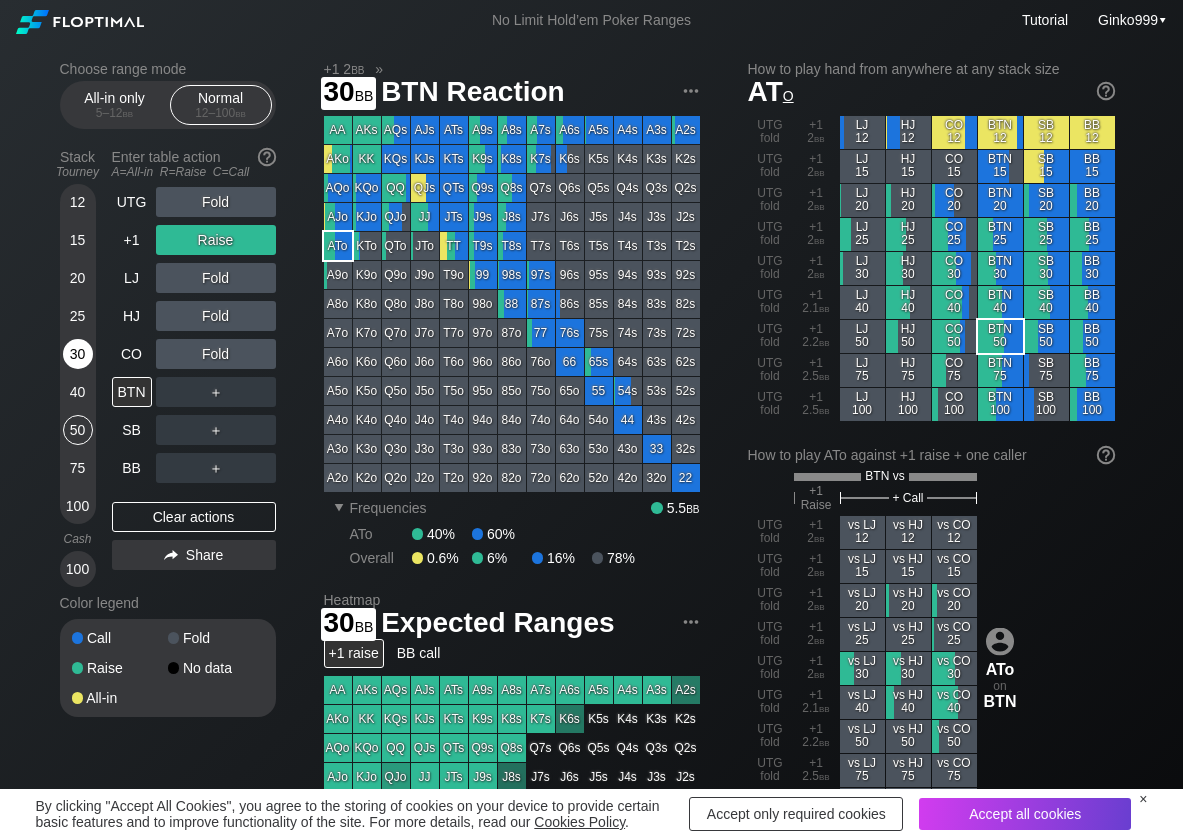 click on "30" at bounding box center (78, 358) 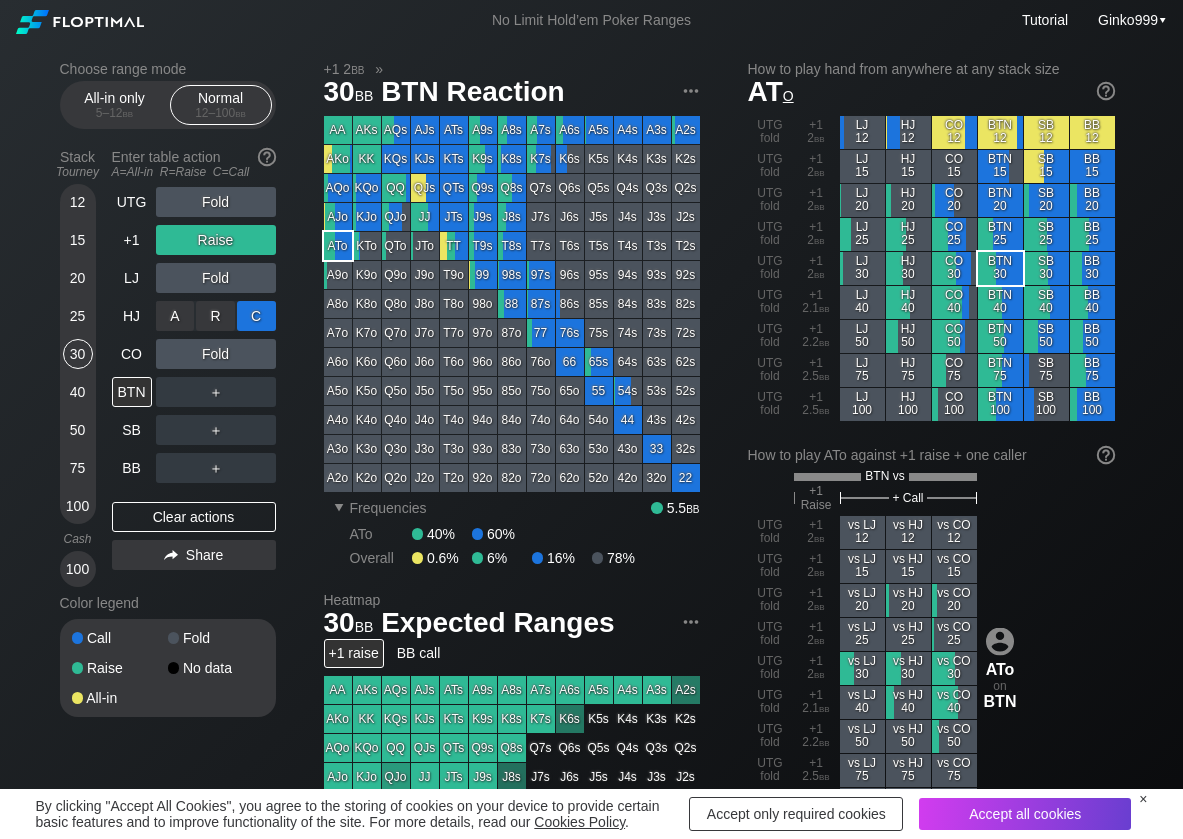 click on "C ✕" at bounding box center [256, 316] 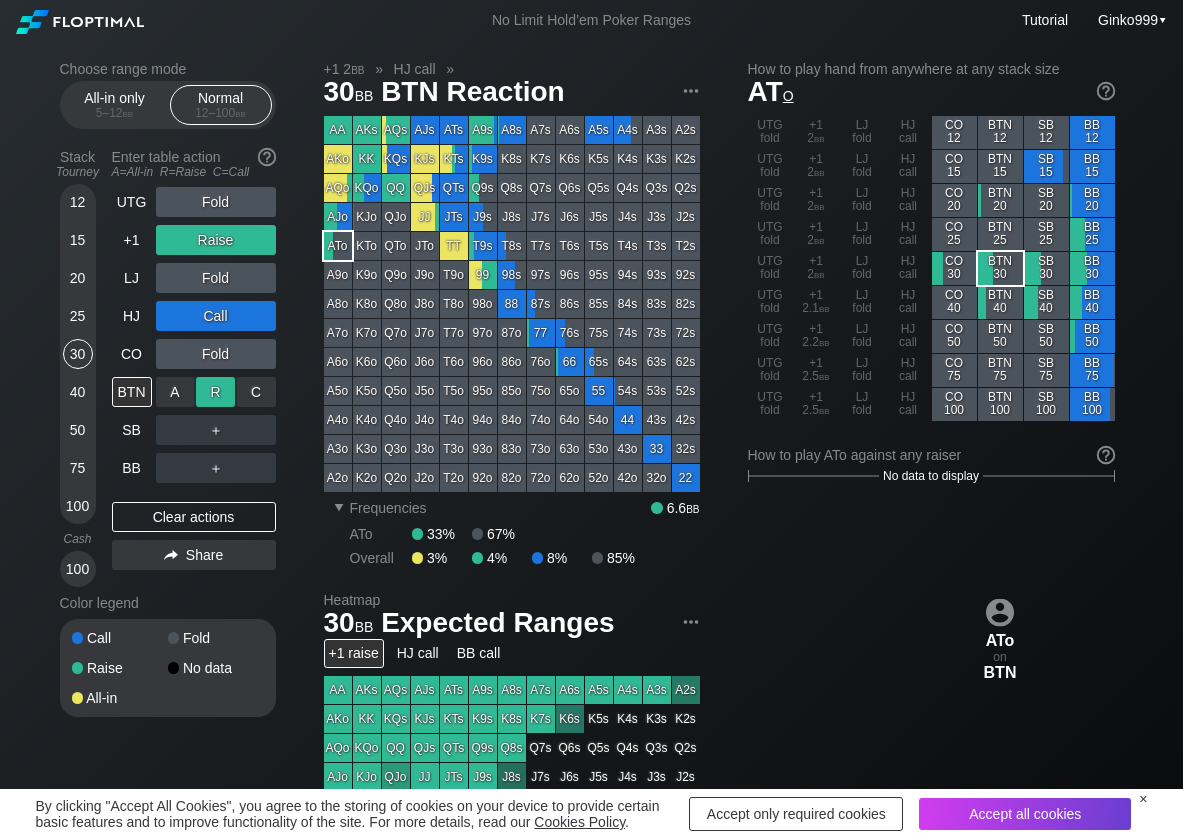click on "R ✕" at bounding box center [215, 392] 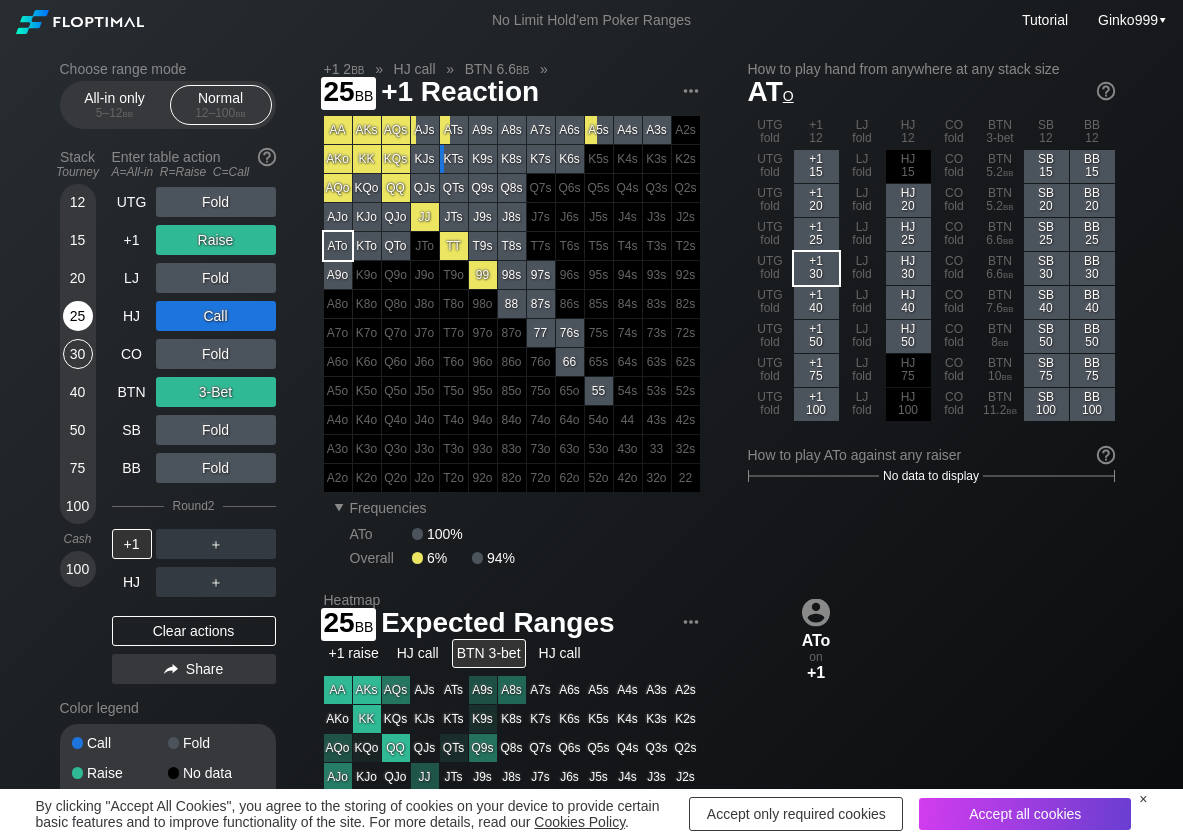 click on "25" at bounding box center (78, 316) 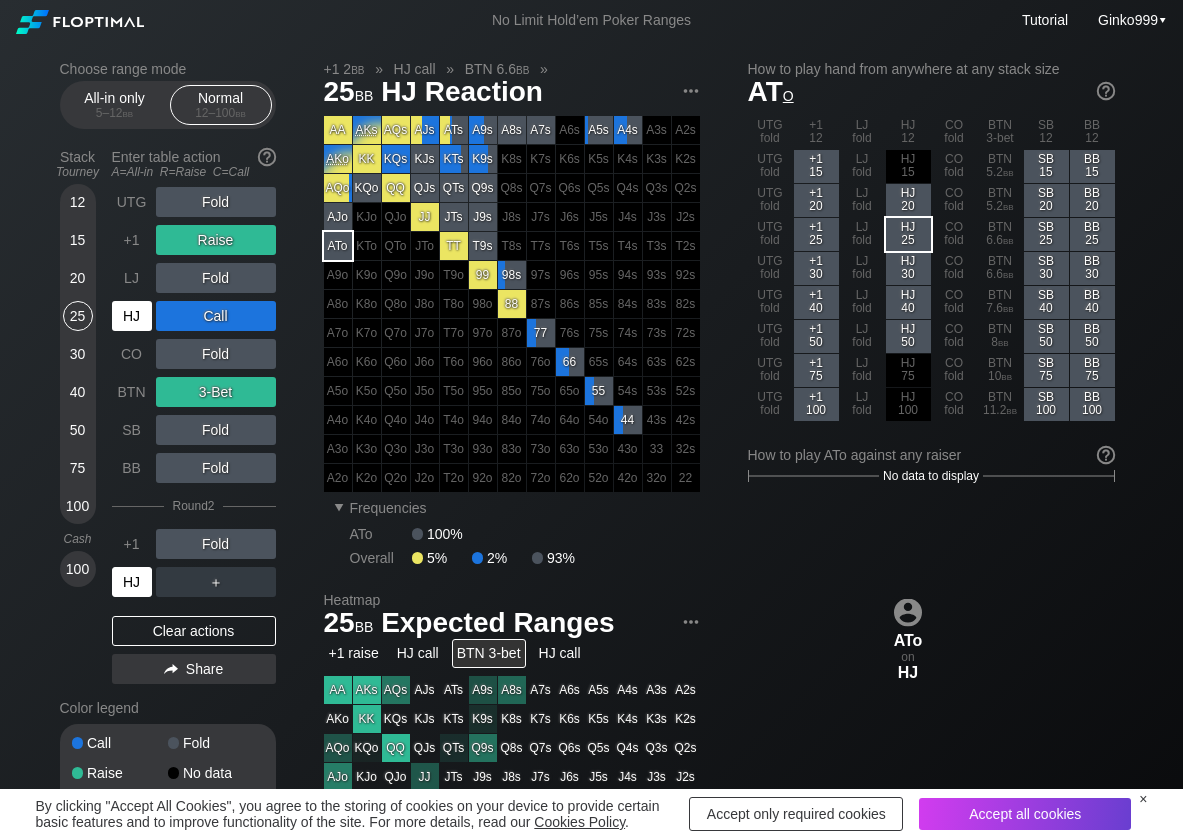 click on "HJ" at bounding box center [132, 582] 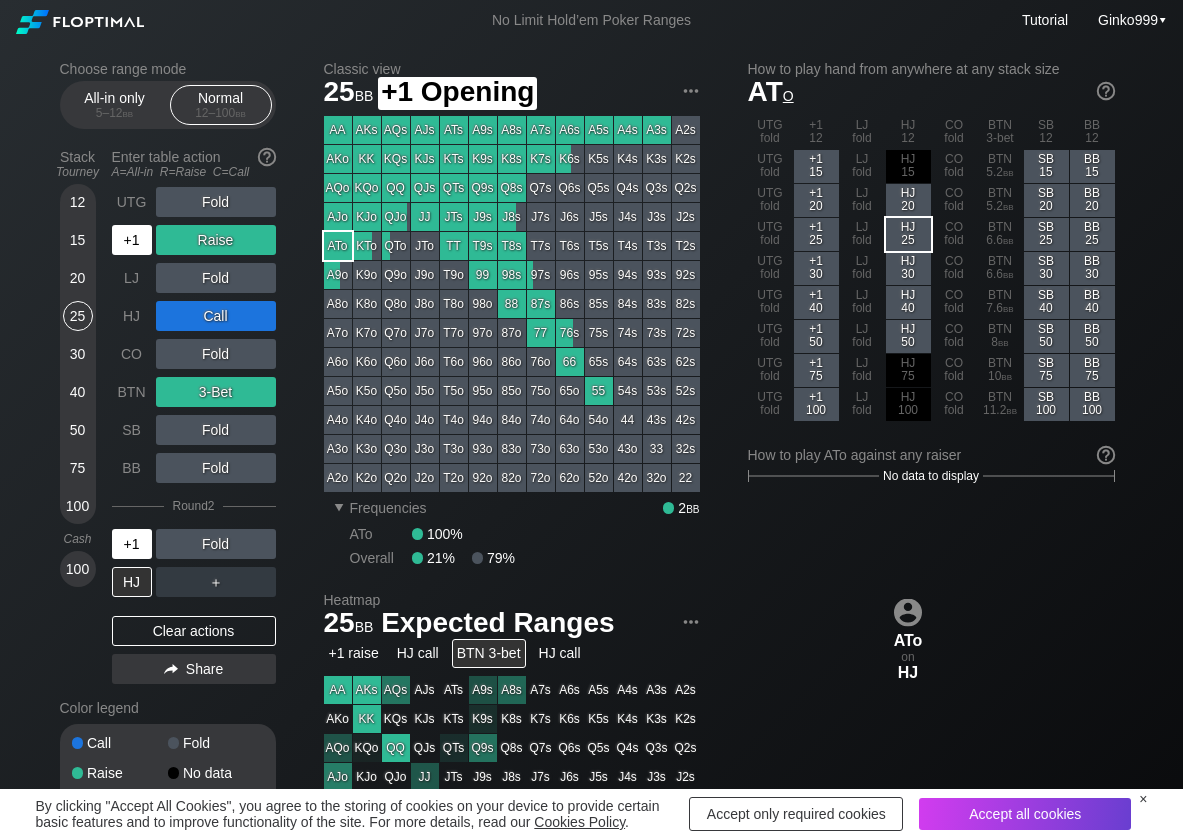 click on "+1" at bounding box center [132, 240] 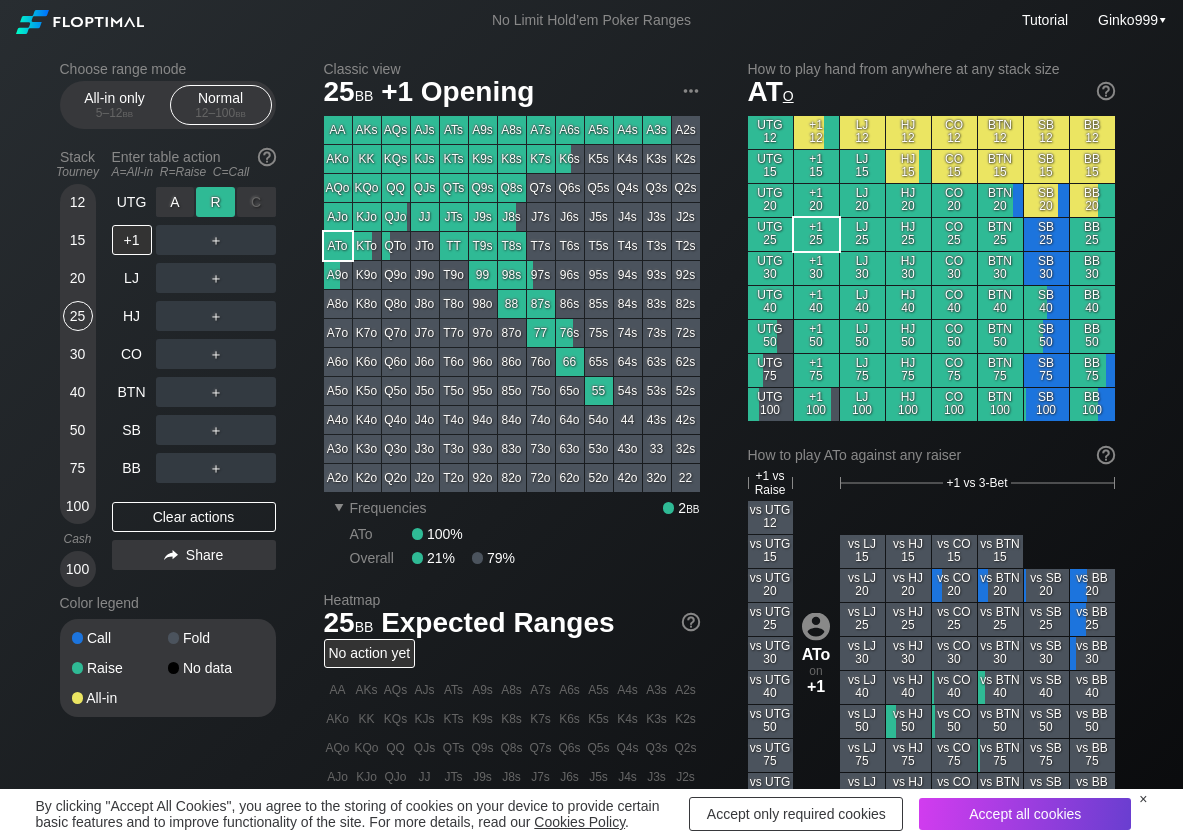 click on "R ✕" at bounding box center (215, 202) 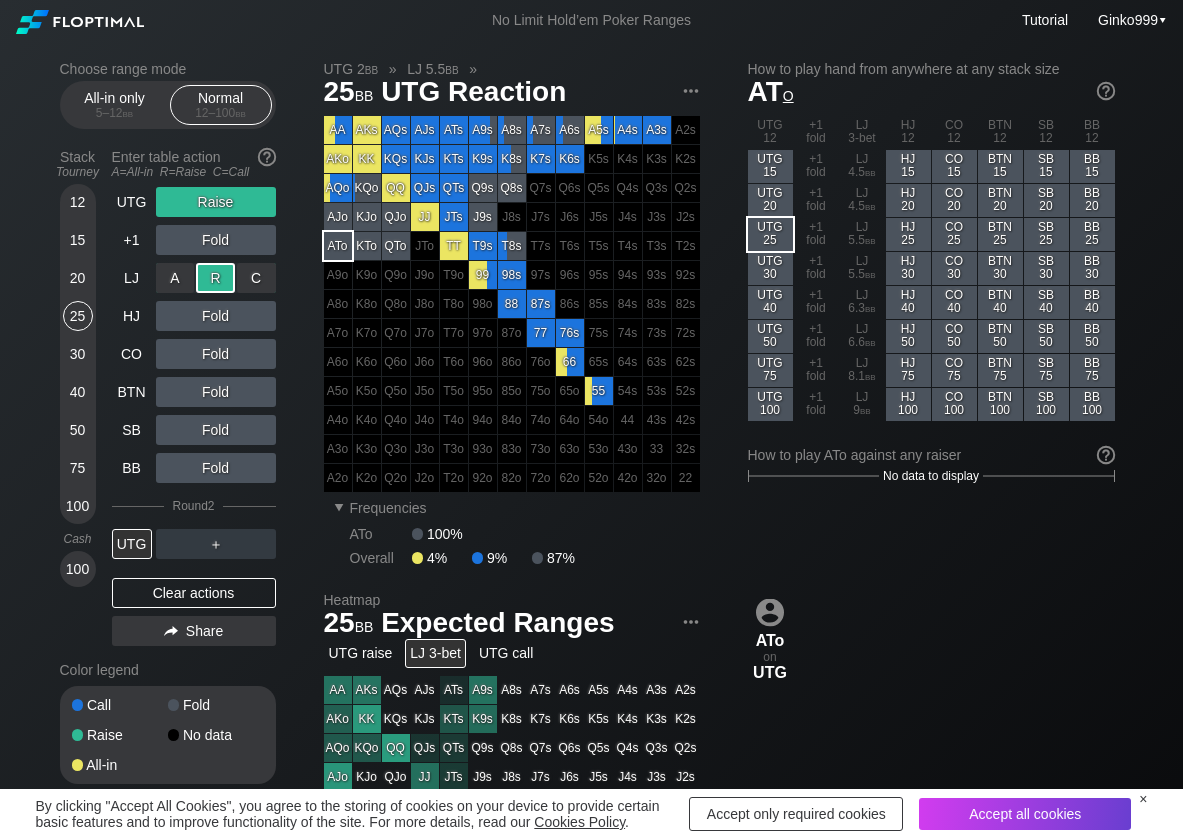 click on "R ✕" at bounding box center [215, 278] 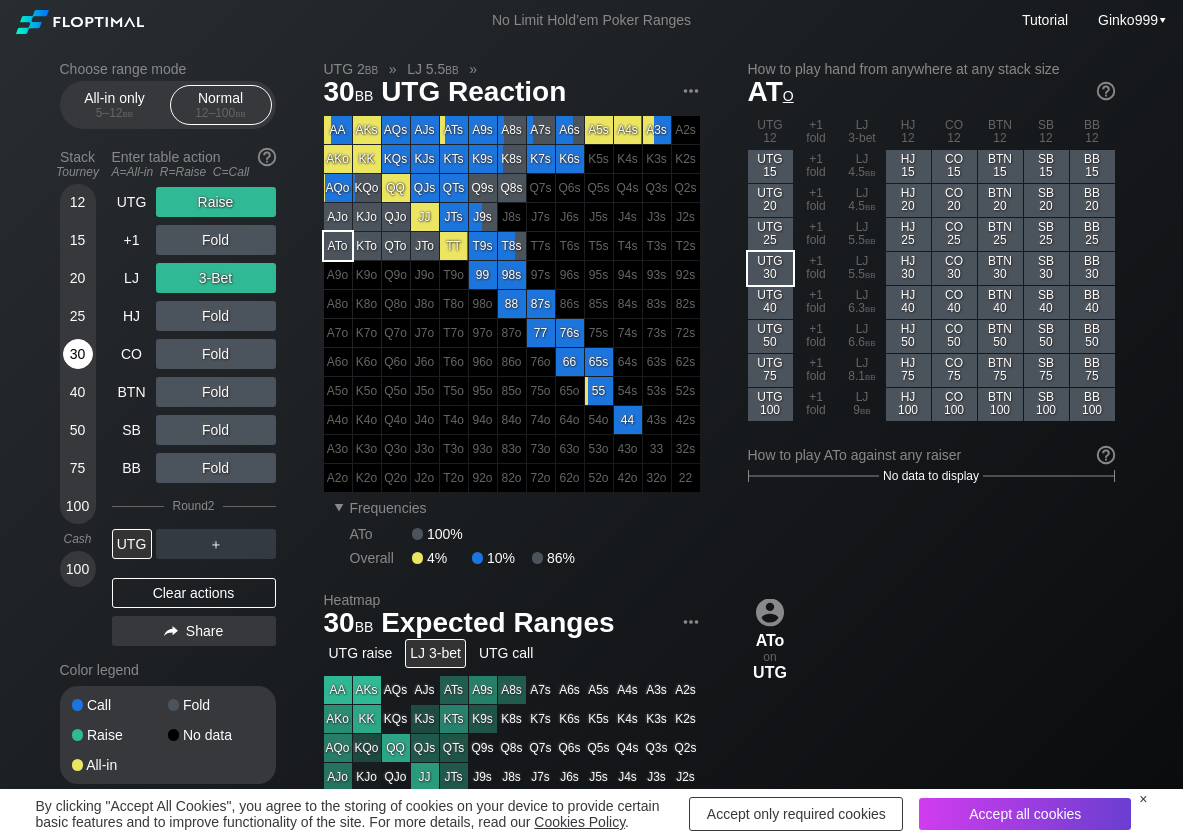 click on "30" at bounding box center [78, 354] 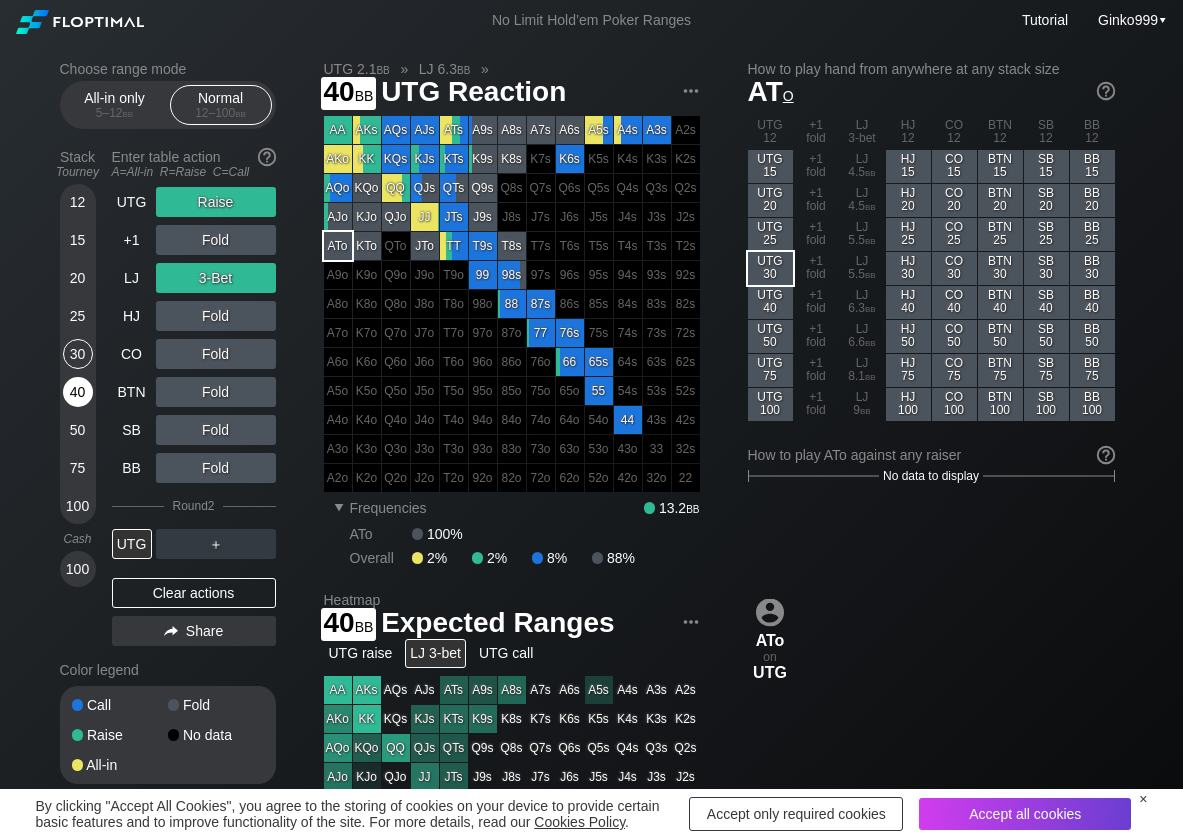 drag, startPoint x: 73, startPoint y: 388, endPoint x: 64, endPoint y: 393, distance: 10.29563 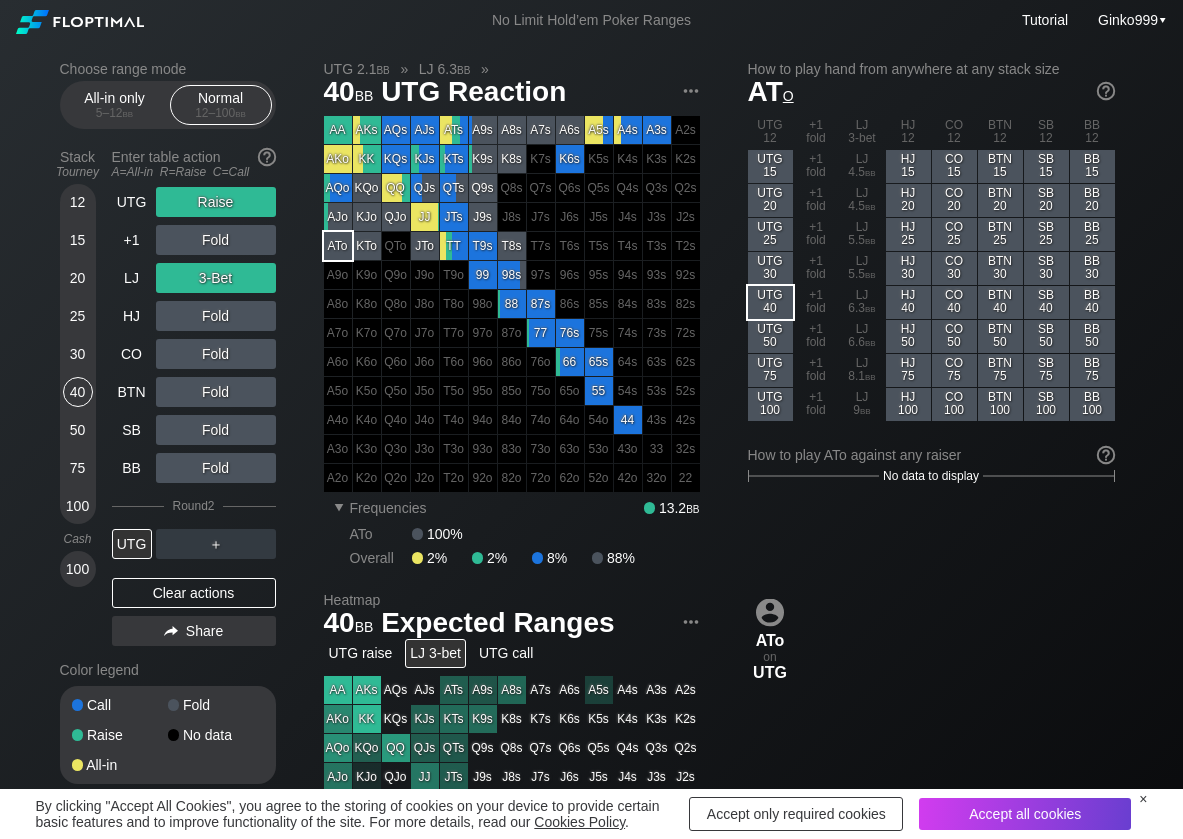 click on "UTG Raise +1 Fold LJ 3-Bet HJ Fold CO Fold BTN Fold SB Fold BB Fold Round  2 UTG ＋ Clear actions Share" at bounding box center (194, 420) 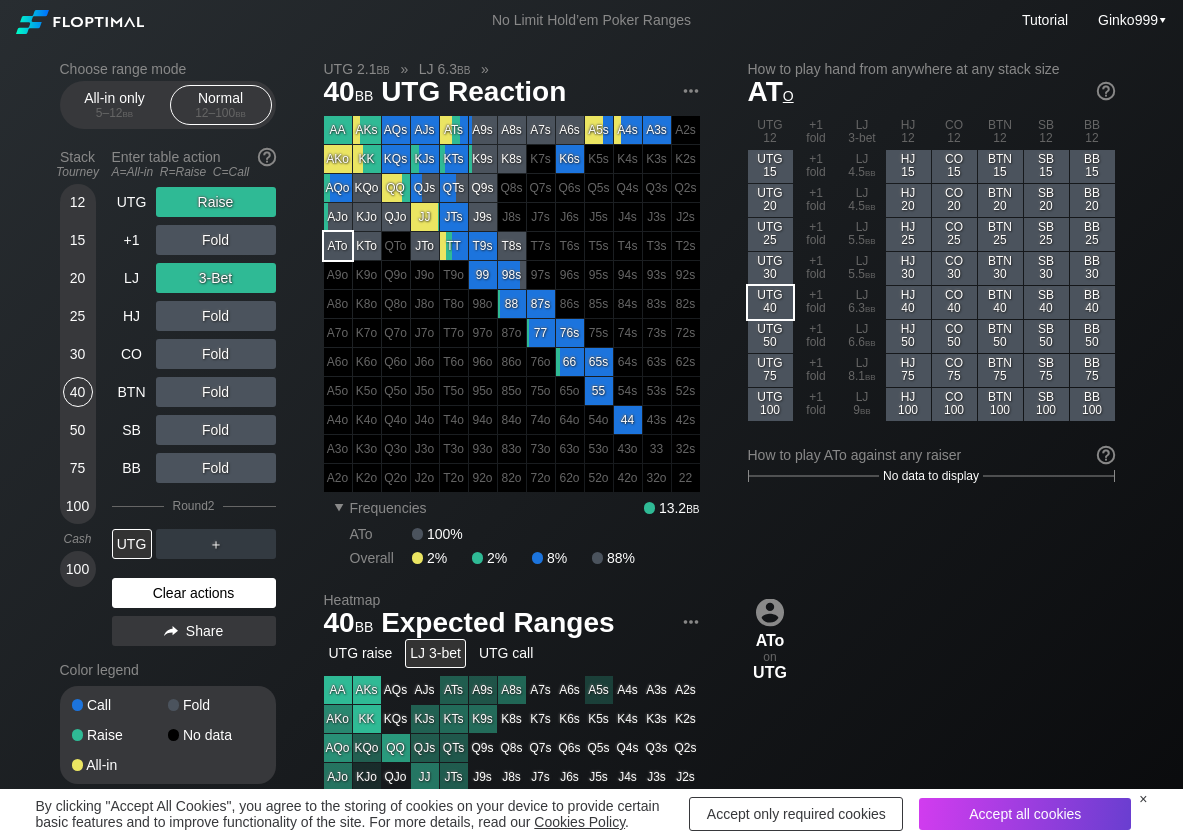 click on "Clear actions" at bounding box center (194, 593) 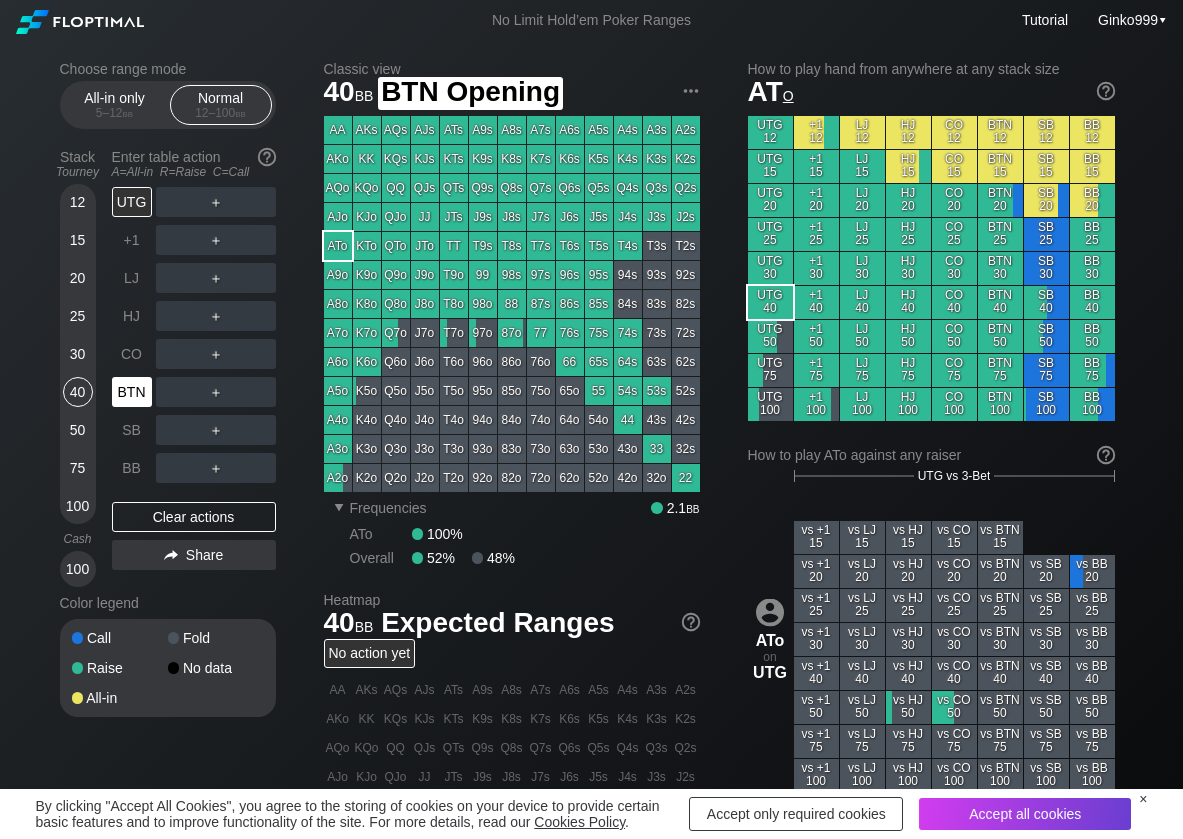 click on "BTN" at bounding box center (134, 392) 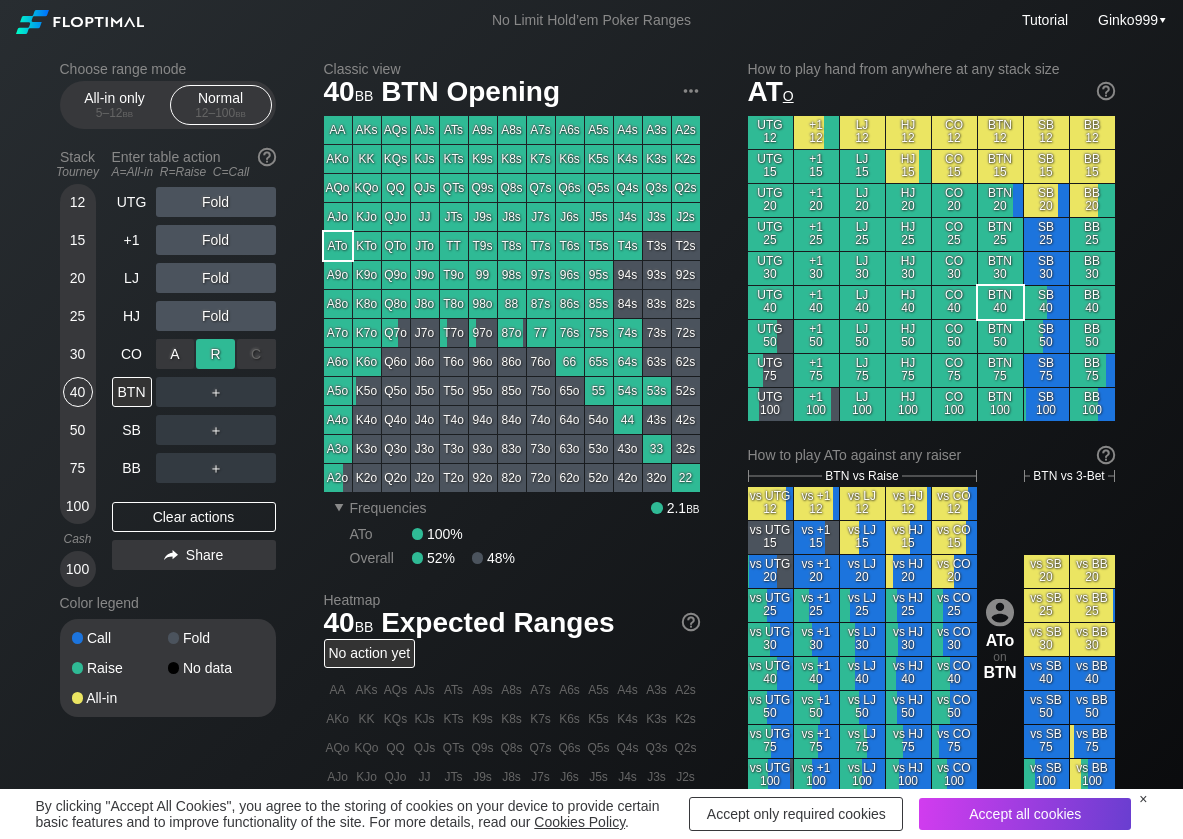 click on "R ✕" at bounding box center [215, 354] 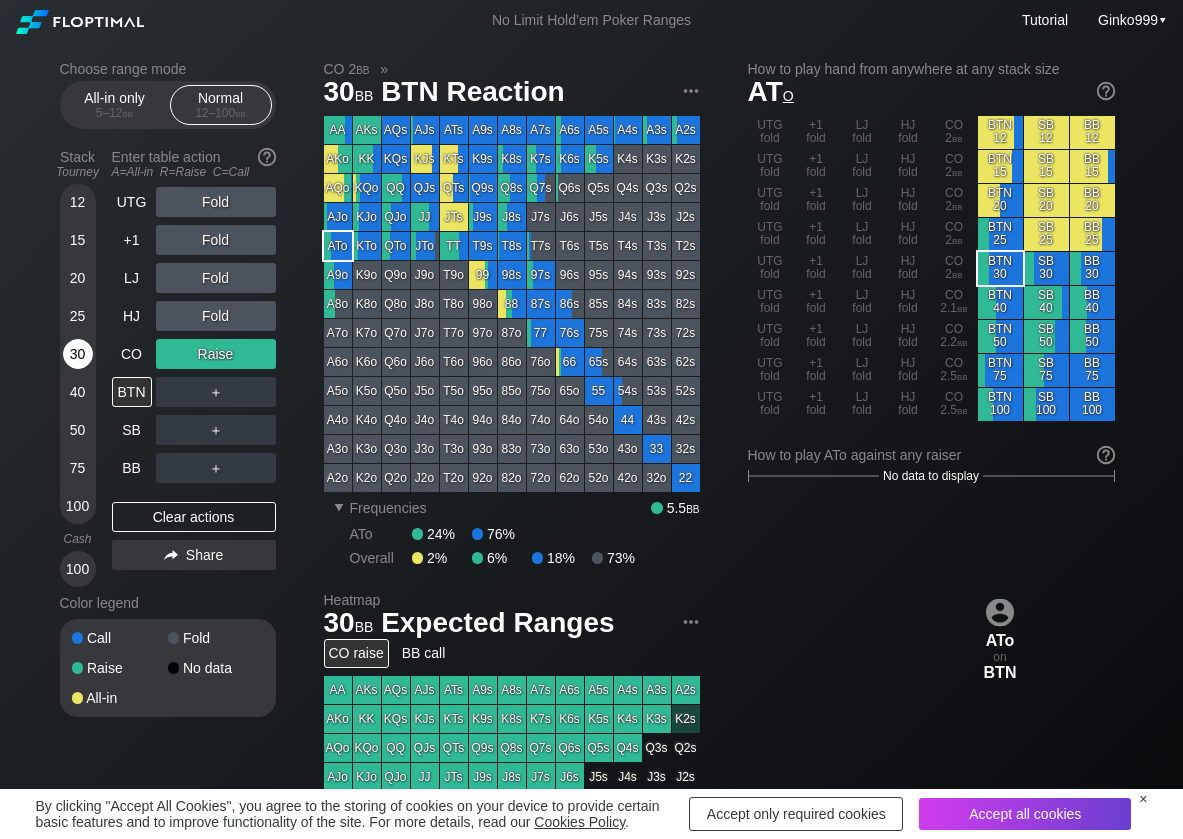click on "30" at bounding box center [78, 354] 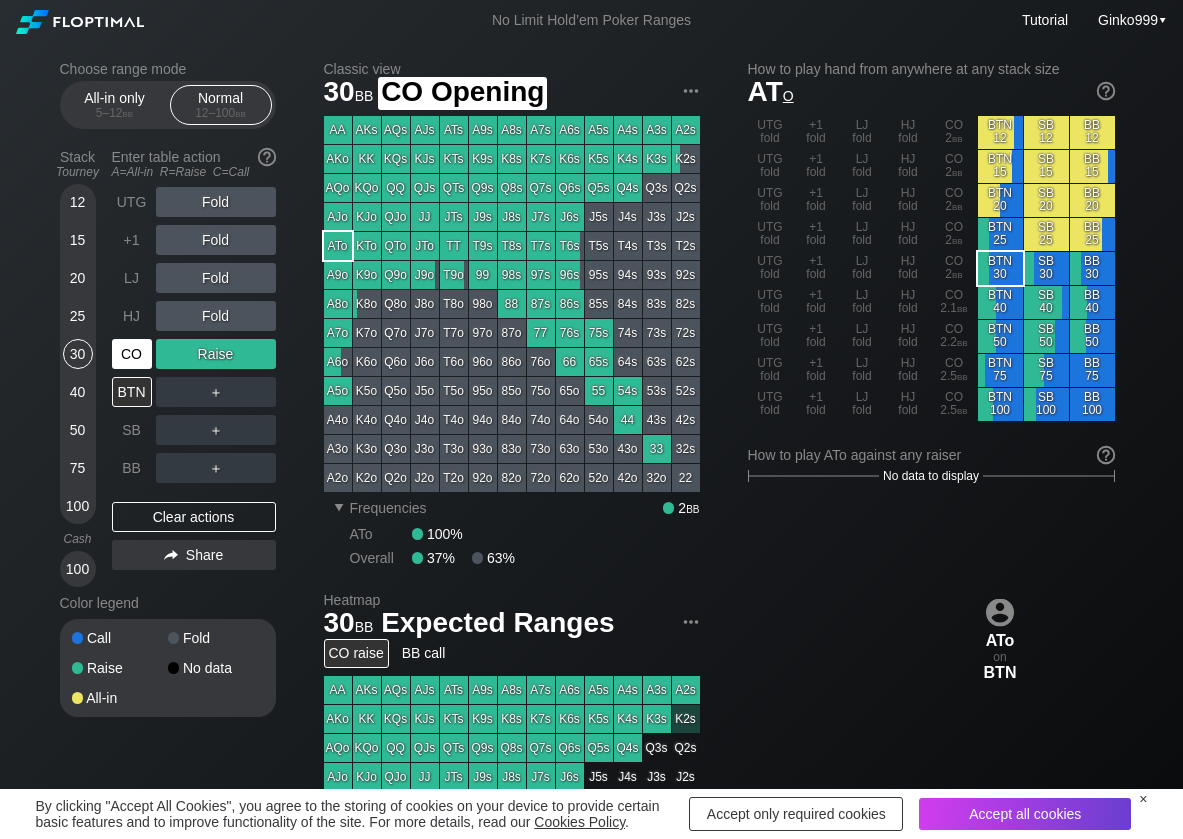 click on "CO" at bounding box center [132, 354] 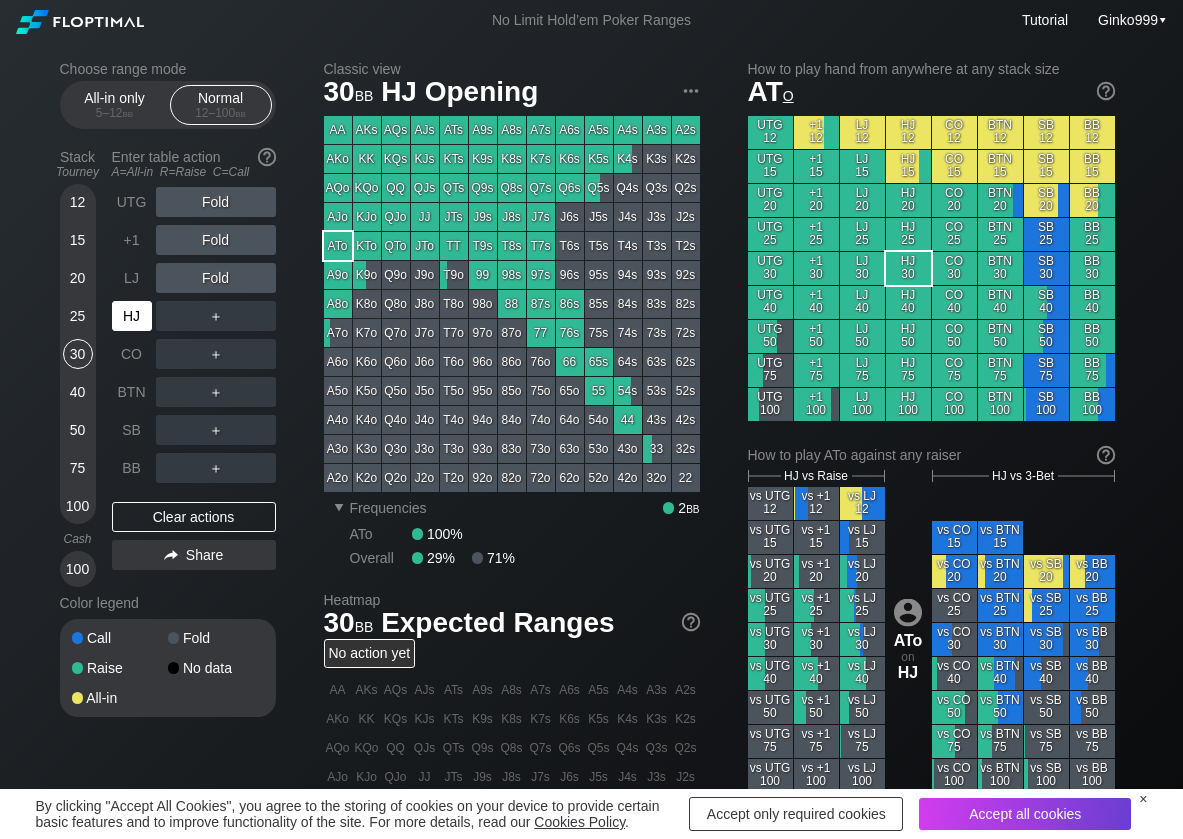 click on "HJ" at bounding box center (132, 316) 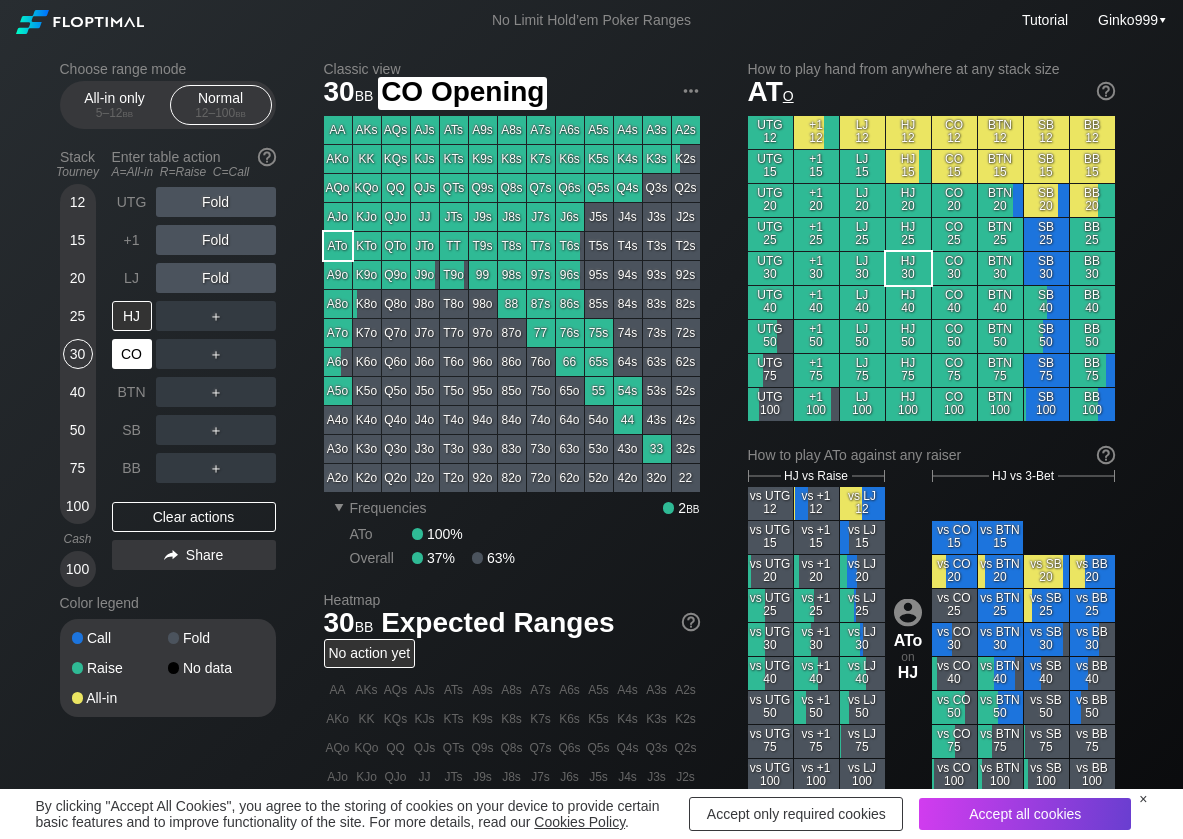 click on "CO" at bounding box center (132, 354) 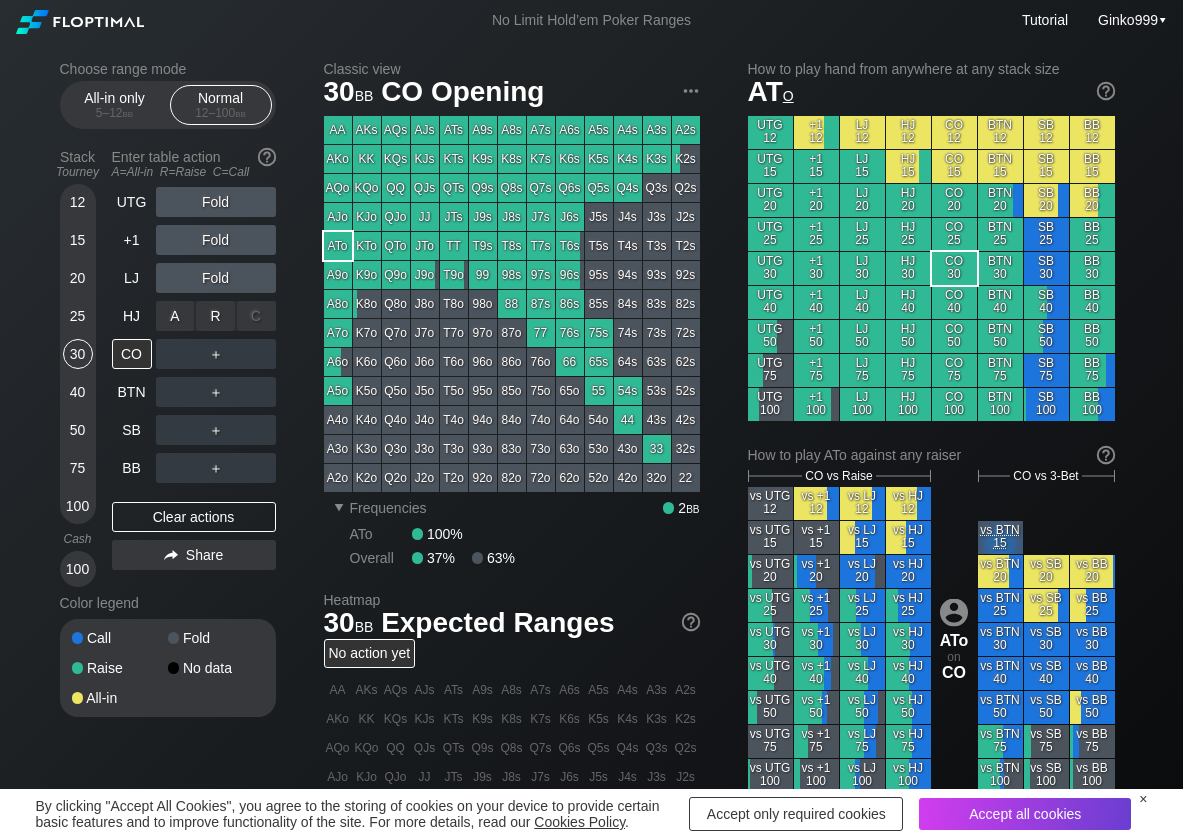 click on "R ✕" at bounding box center [215, 316] 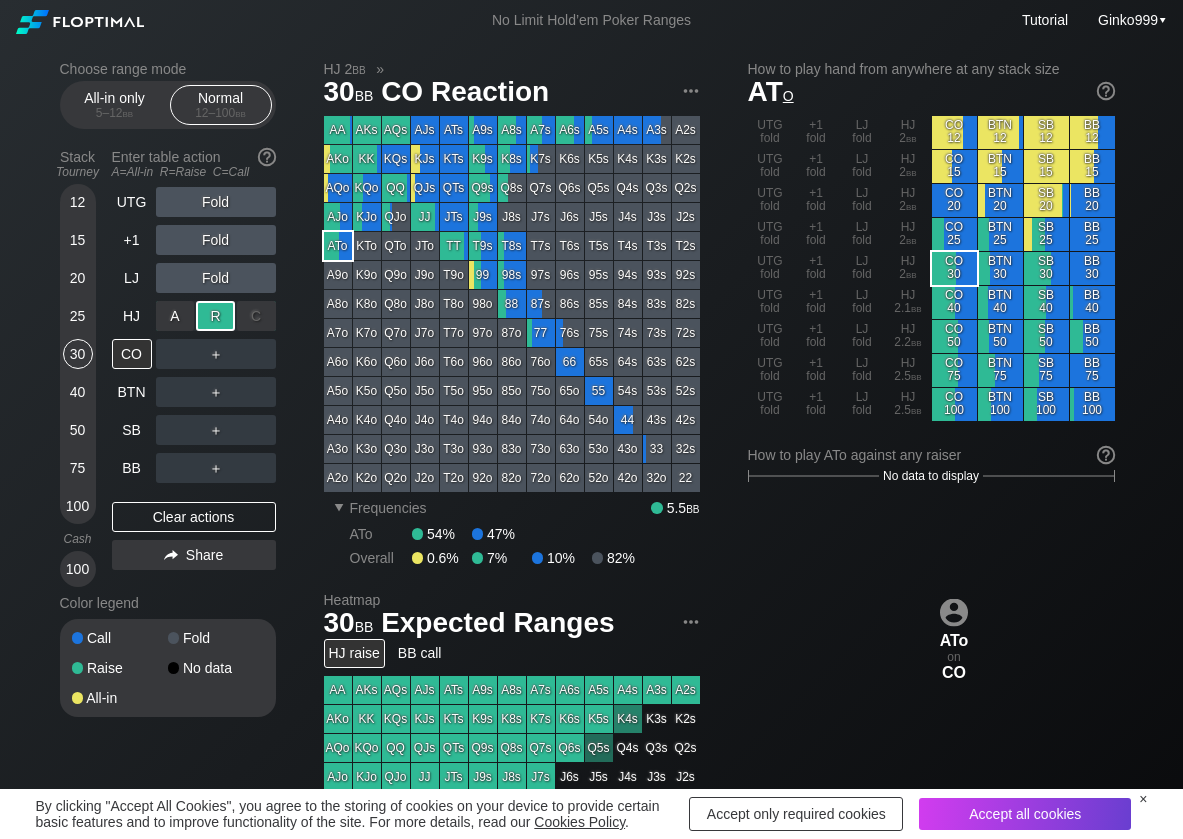 click on "R ✕" at bounding box center (215, 316) 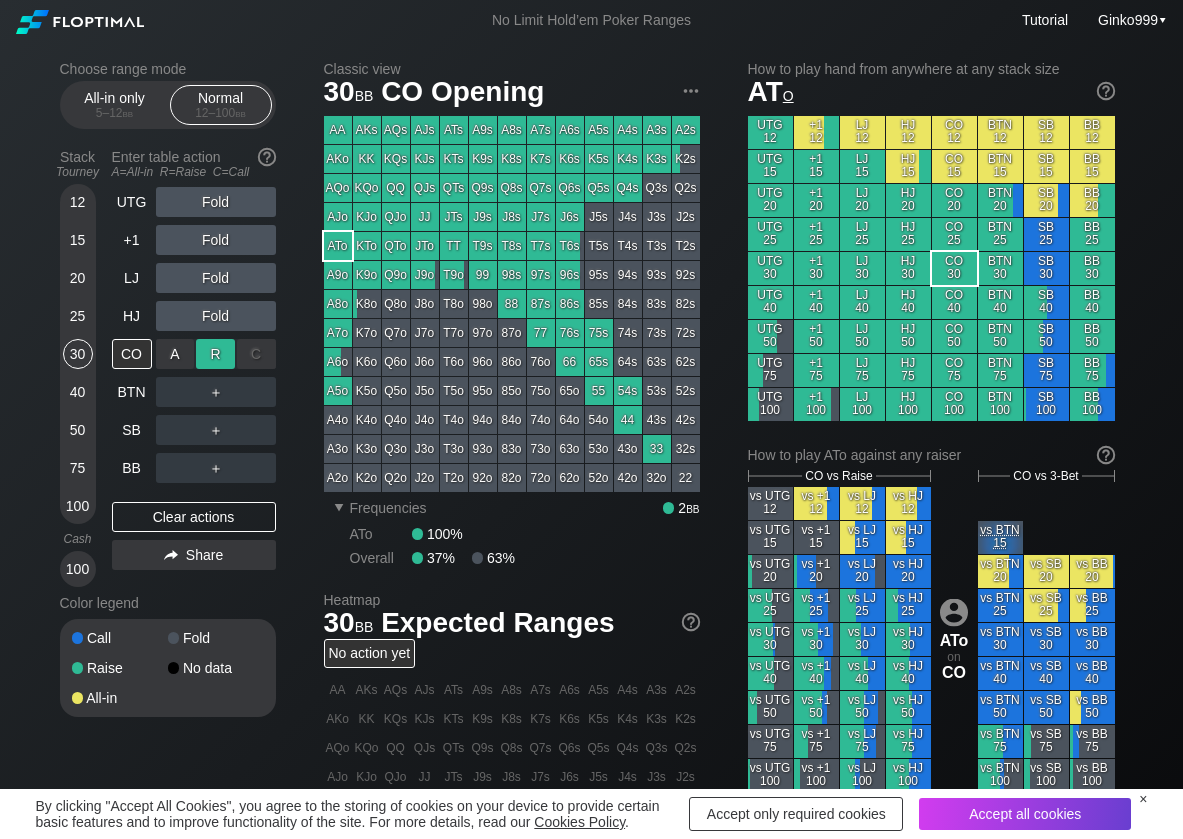 click on "R ✕" at bounding box center [215, 354] 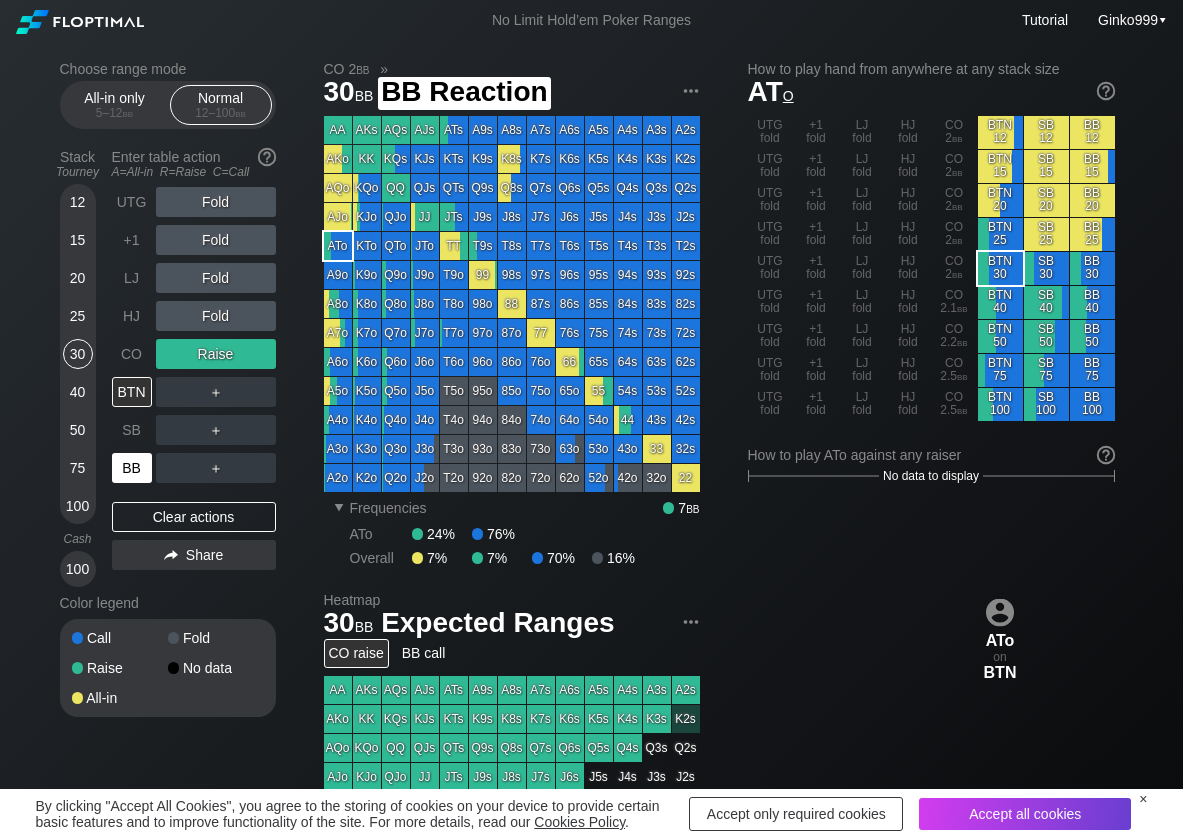 drag, startPoint x: 128, startPoint y: 470, endPoint x: 195, endPoint y: 294, distance: 188.32153 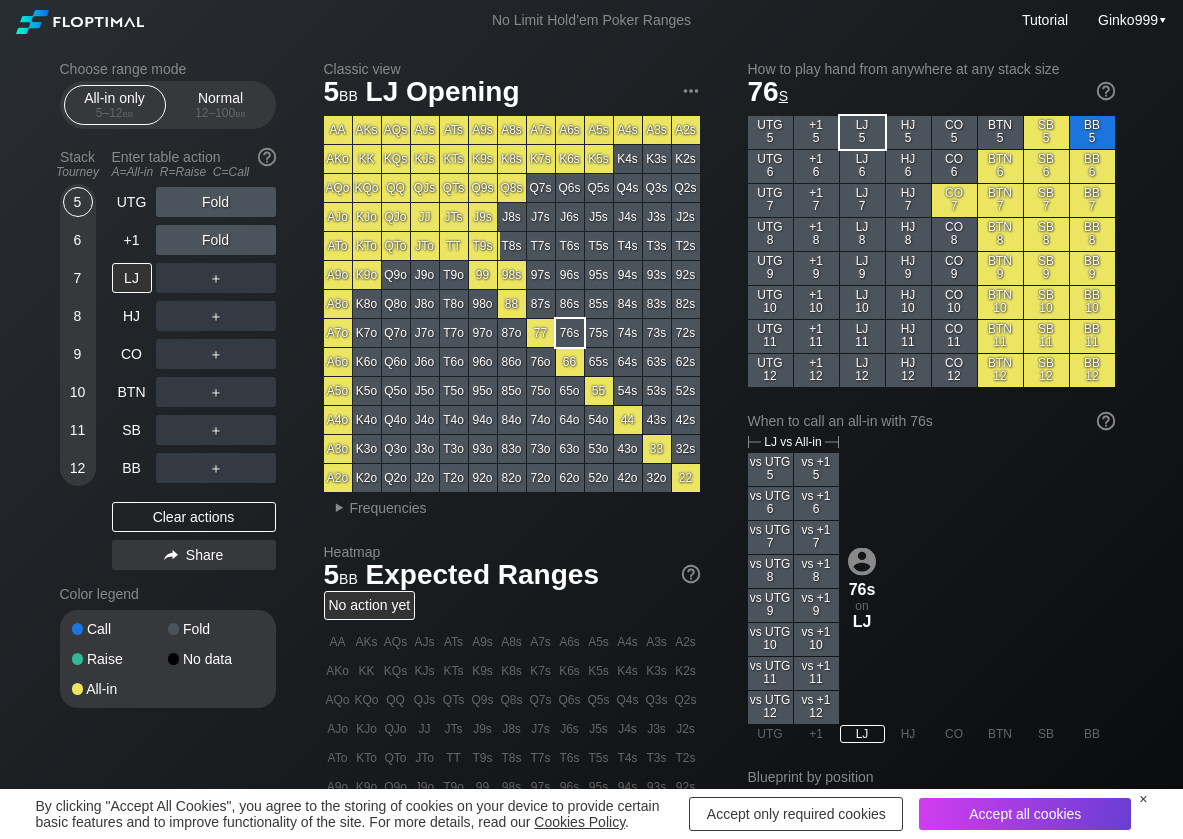 scroll, scrollTop: 0, scrollLeft: 0, axis: both 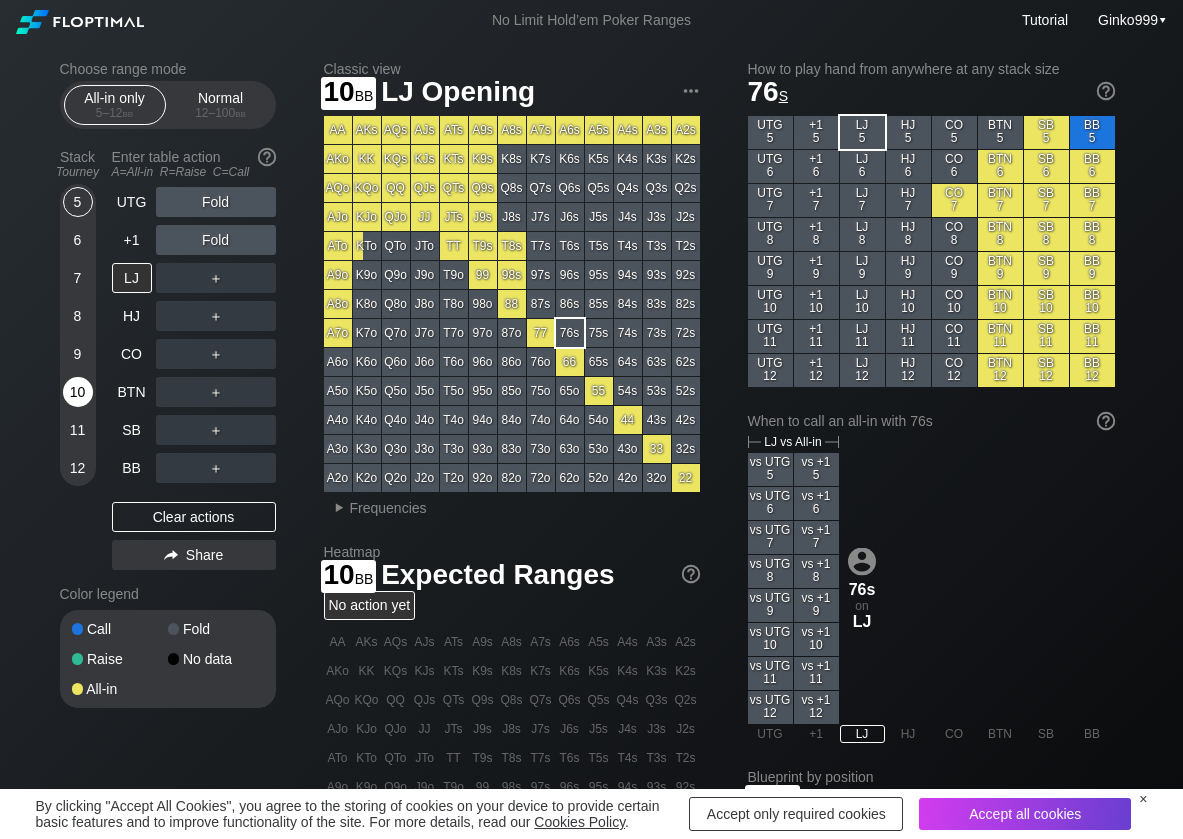 click on "10" at bounding box center (78, 392) 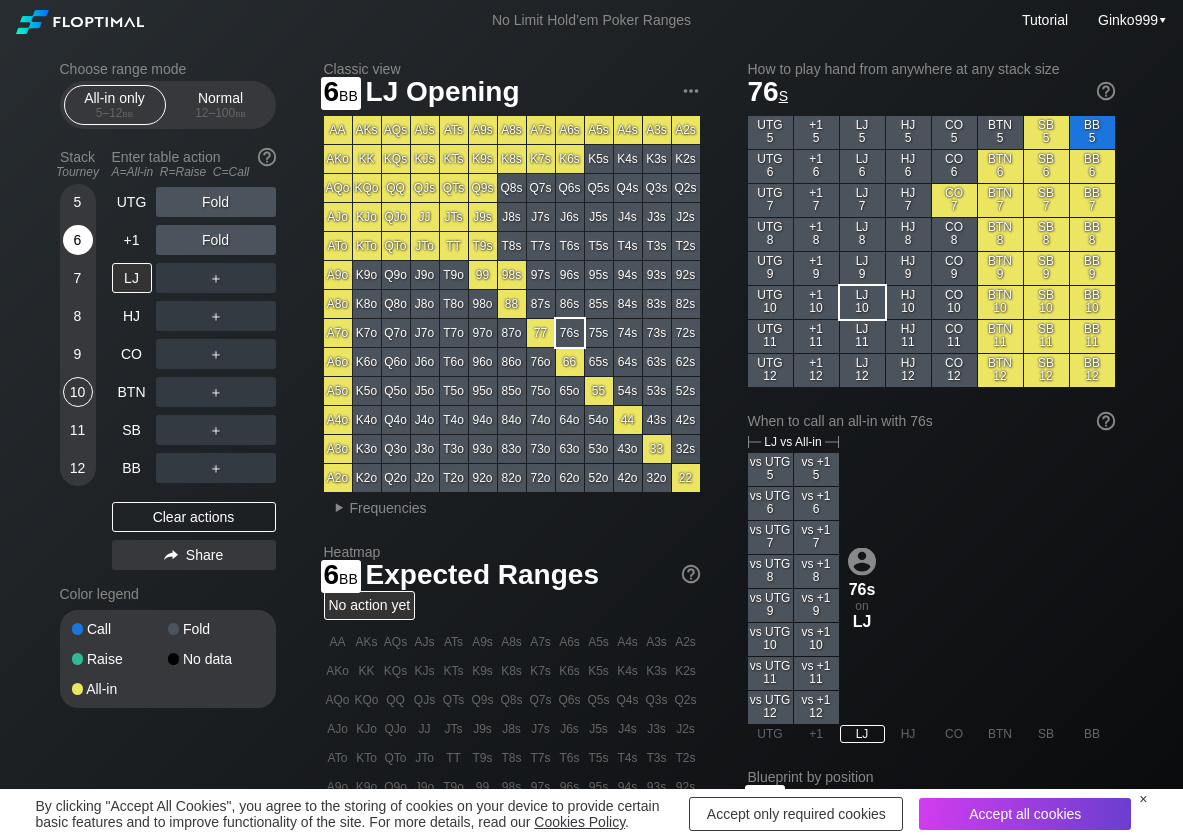 click on "6" at bounding box center (78, 240) 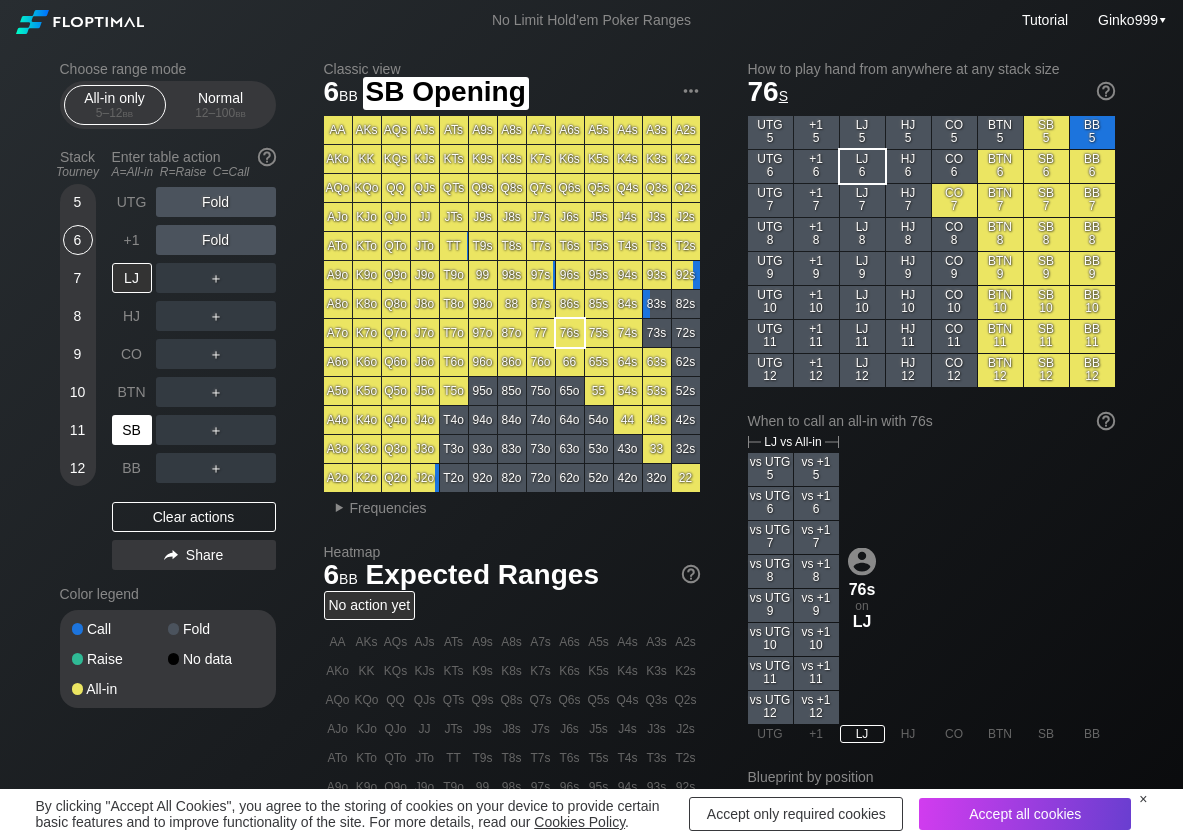 scroll, scrollTop: 0, scrollLeft: 0, axis: both 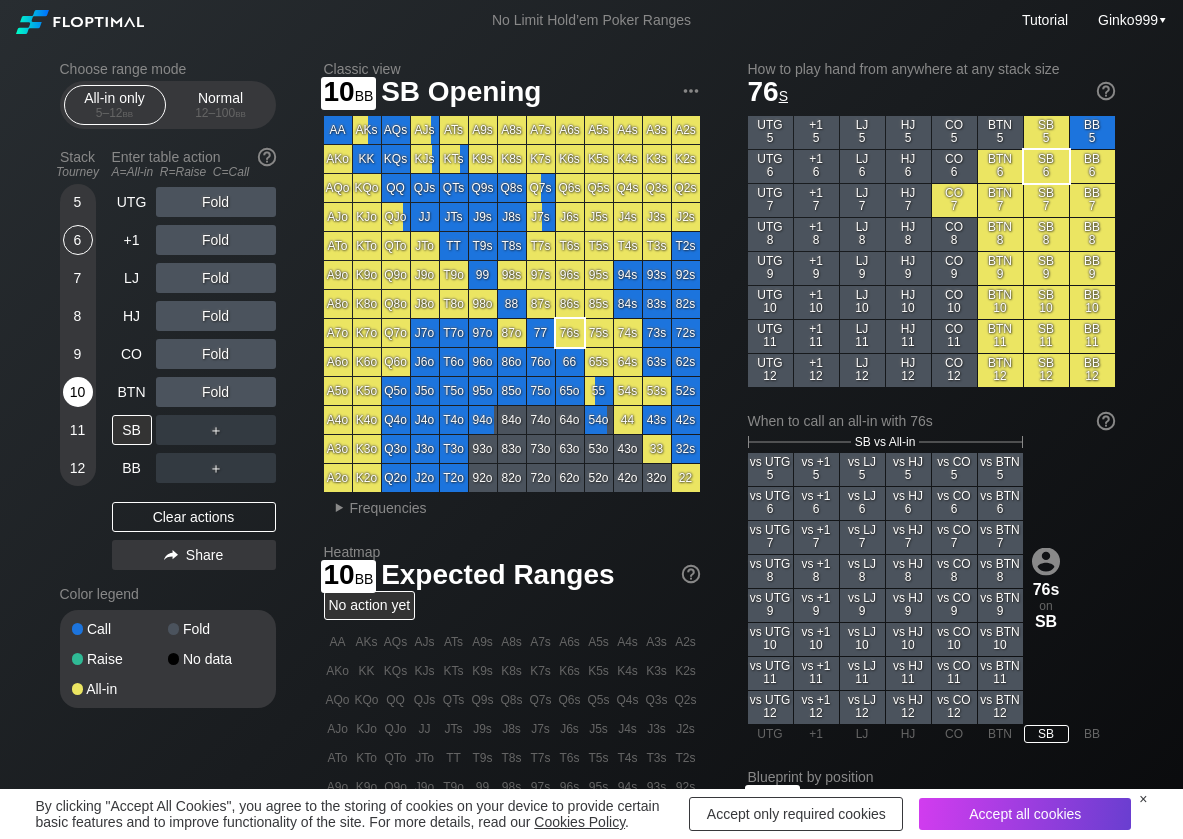click on "10" at bounding box center [78, 392] 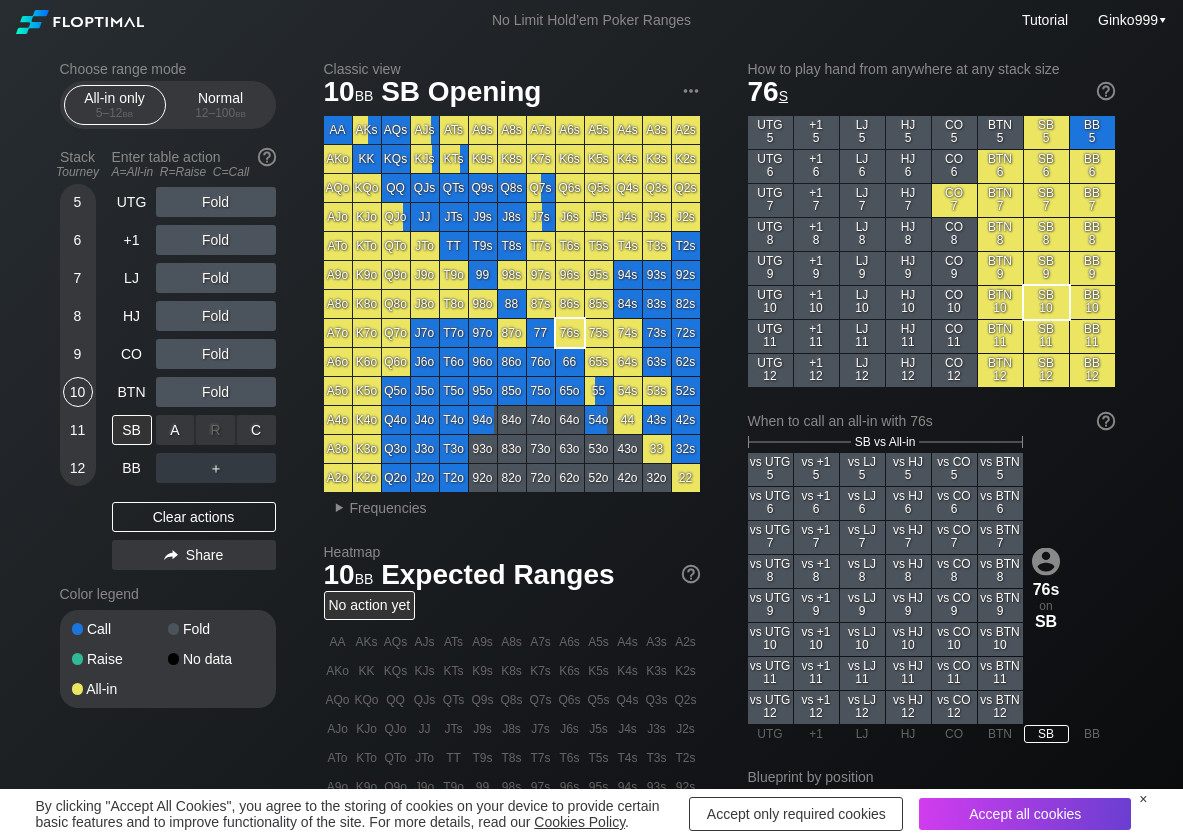 click on "A ✕" at bounding box center (175, 430) 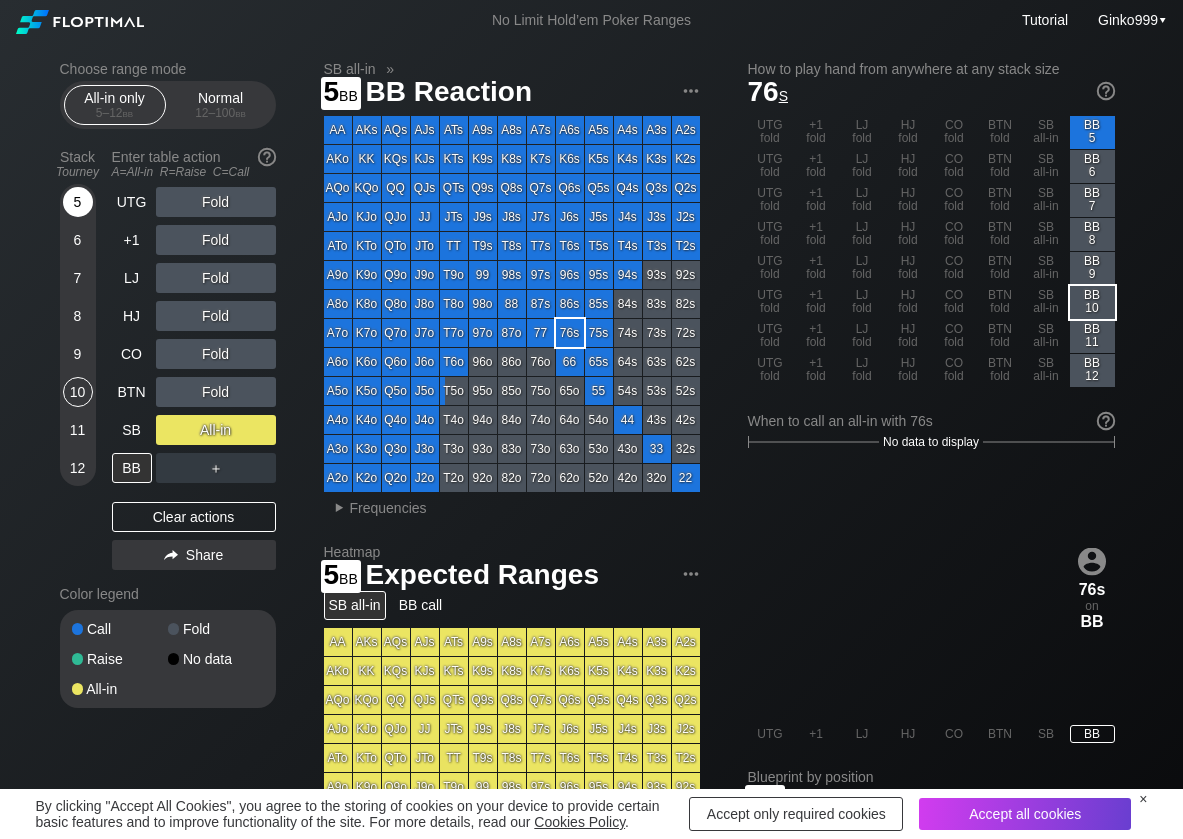 click on "5" at bounding box center [78, 202] 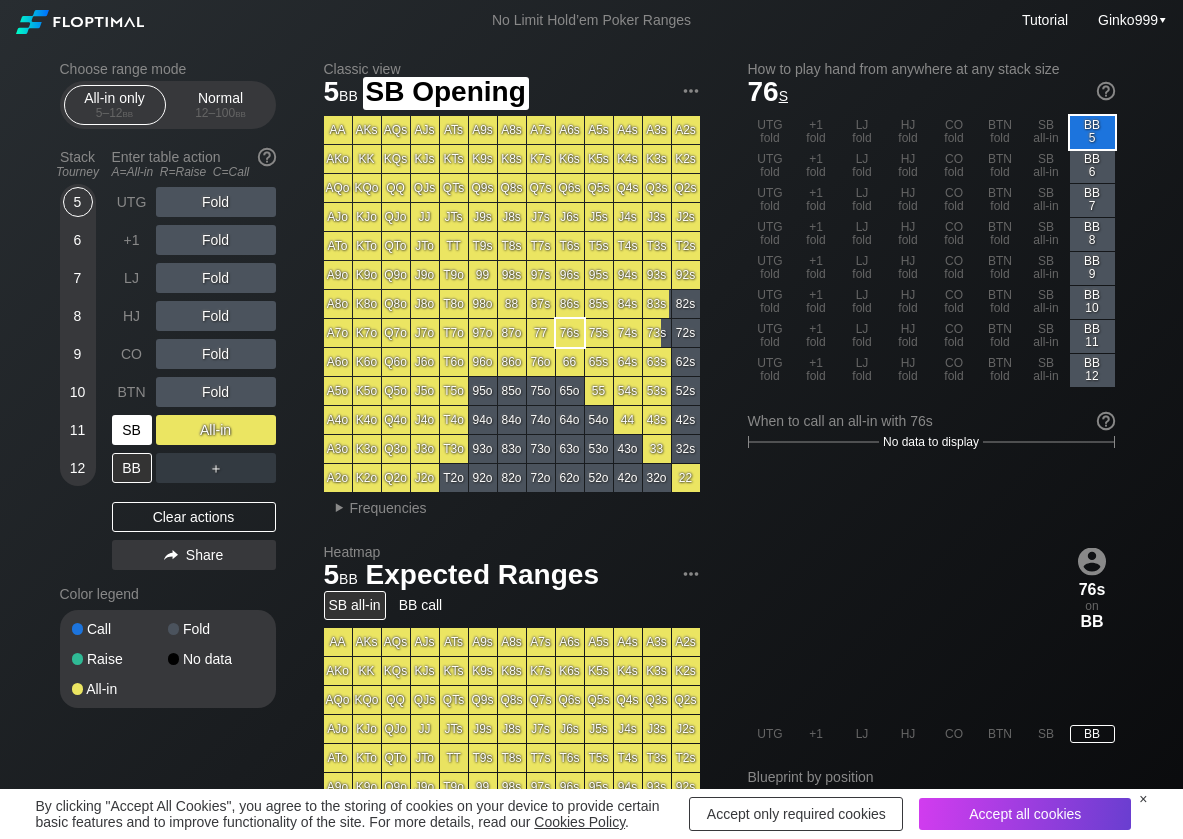 click on "SB" at bounding box center (132, 430) 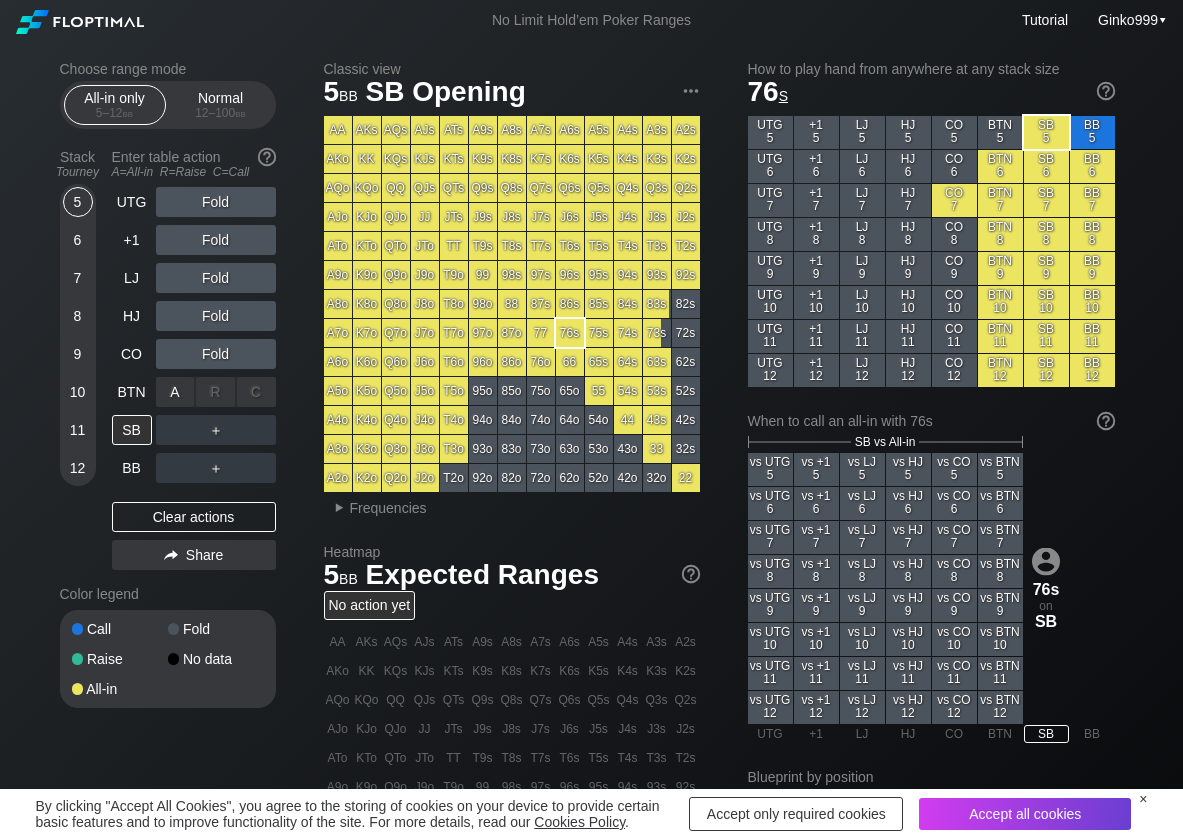 click on "A ✕" at bounding box center (175, 392) 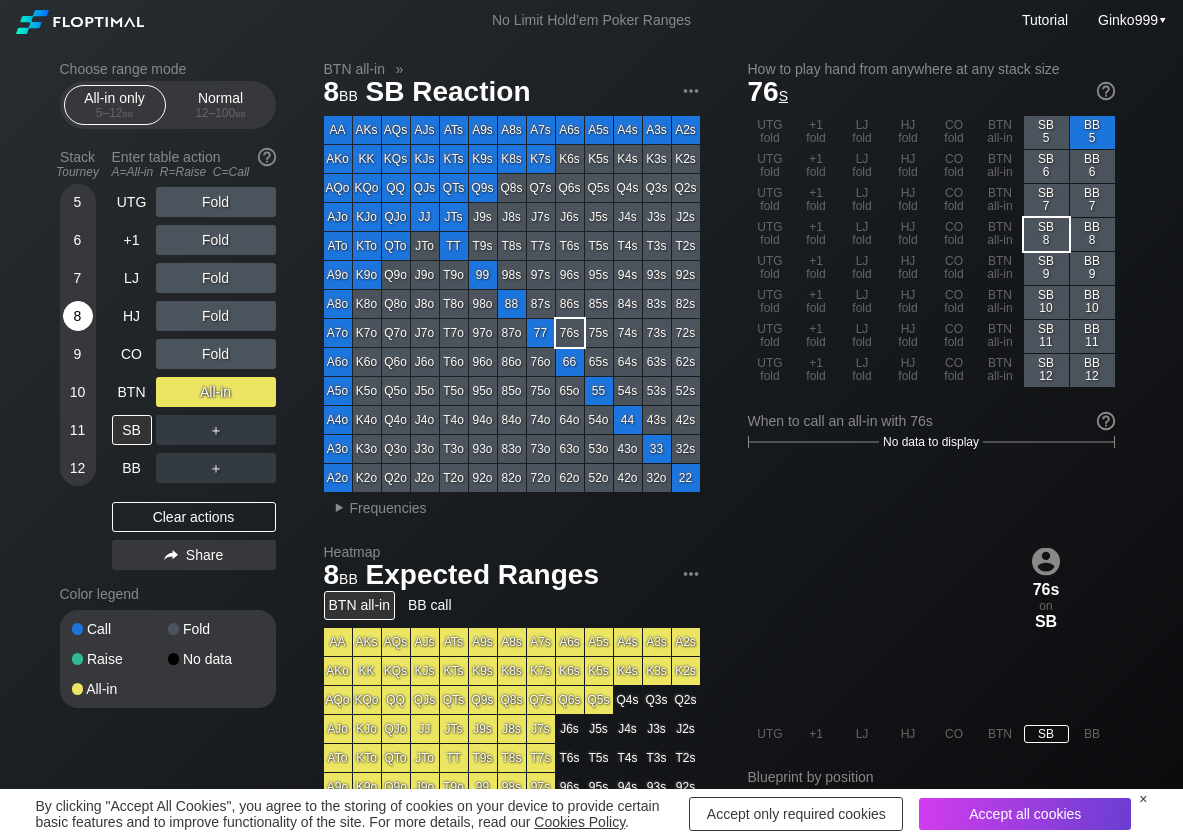 click on "8" at bounding box center [78, 316] 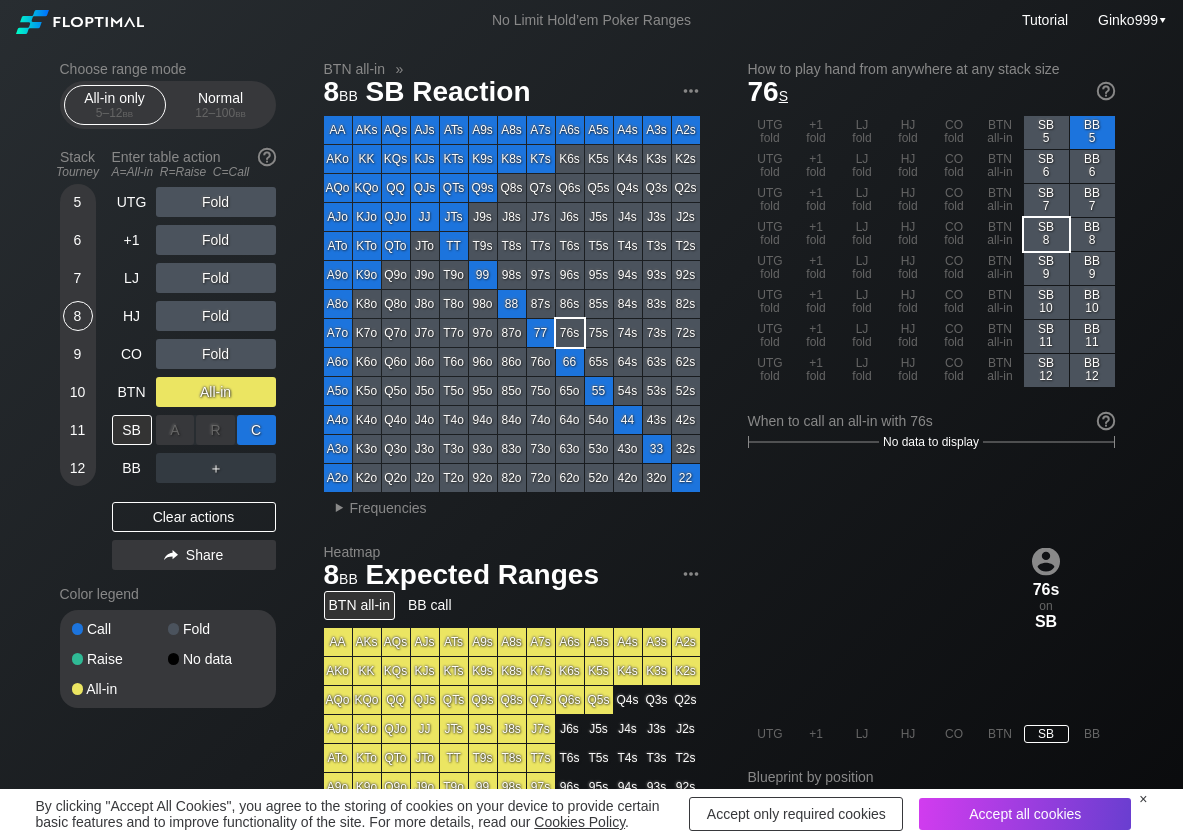 click on "C ✕" at bounding box center (256, 430) 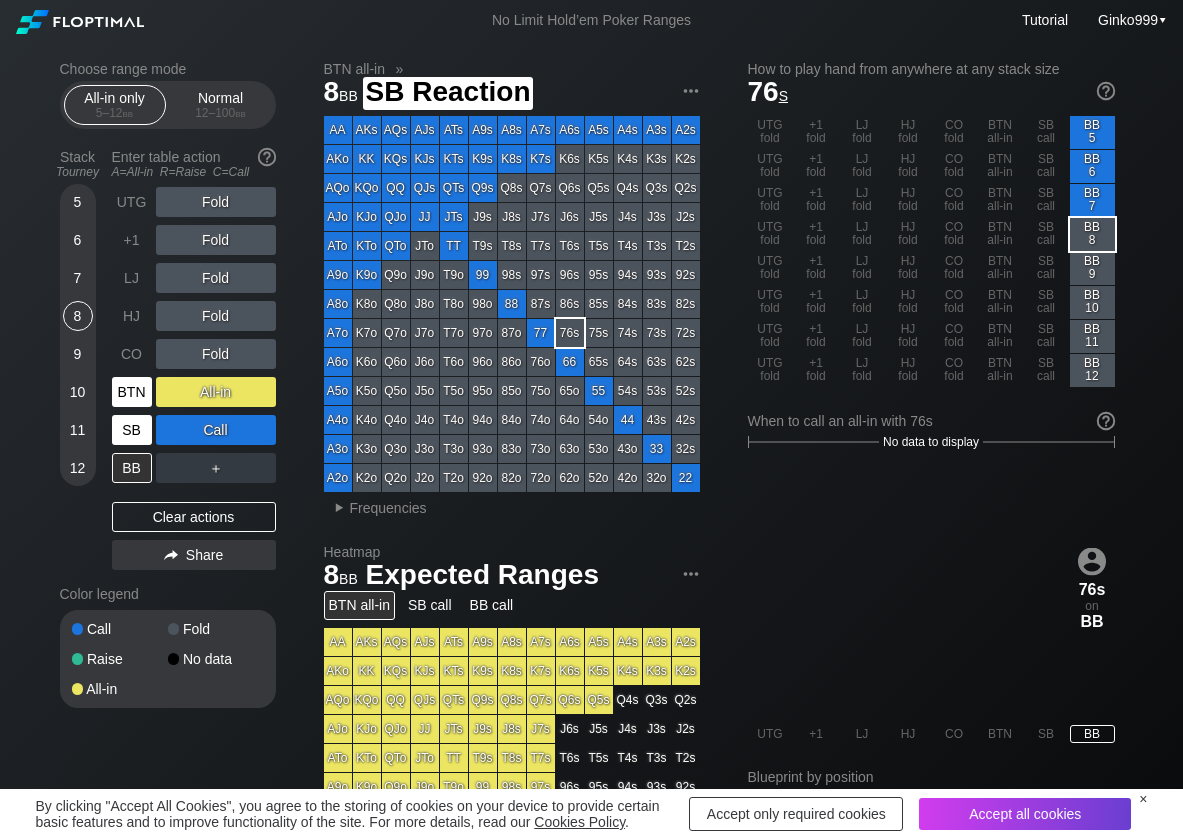 click on "BTN" at bounding box center (132, 392) 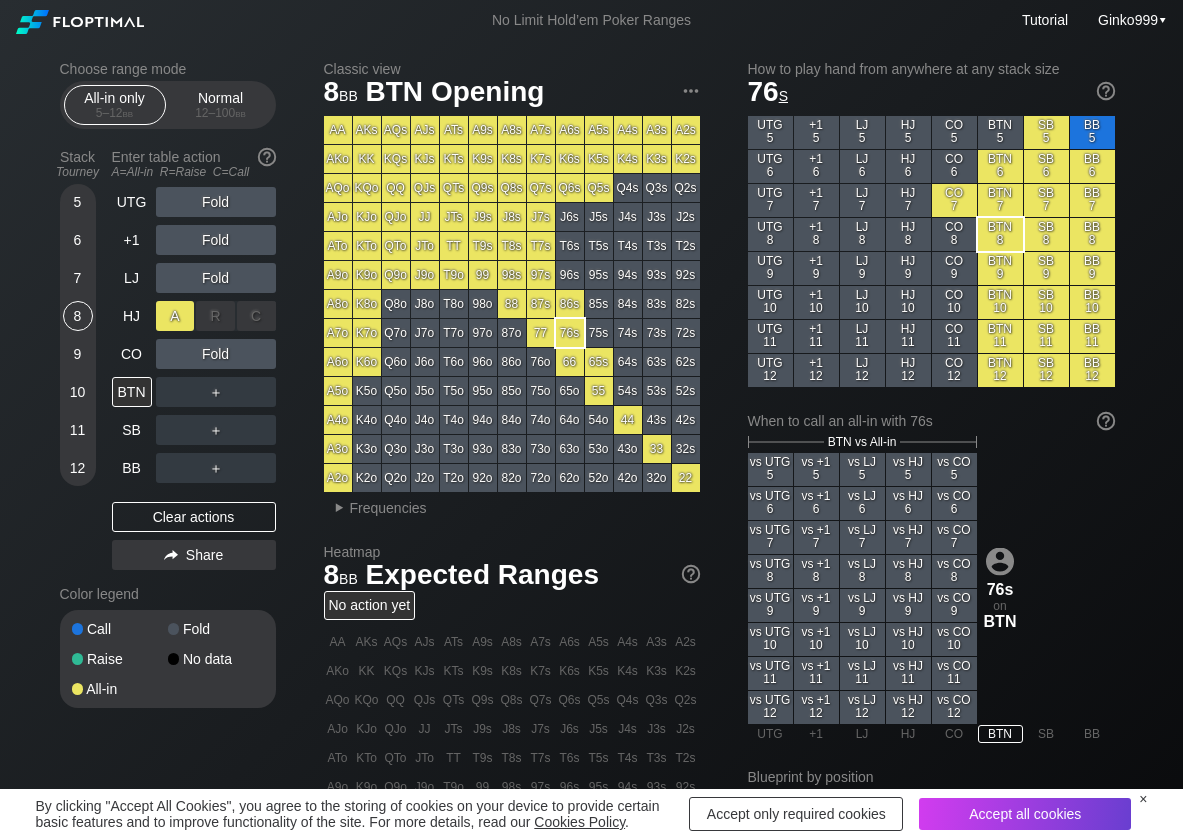 click on "A ✕" at bounding box center [175, 316] 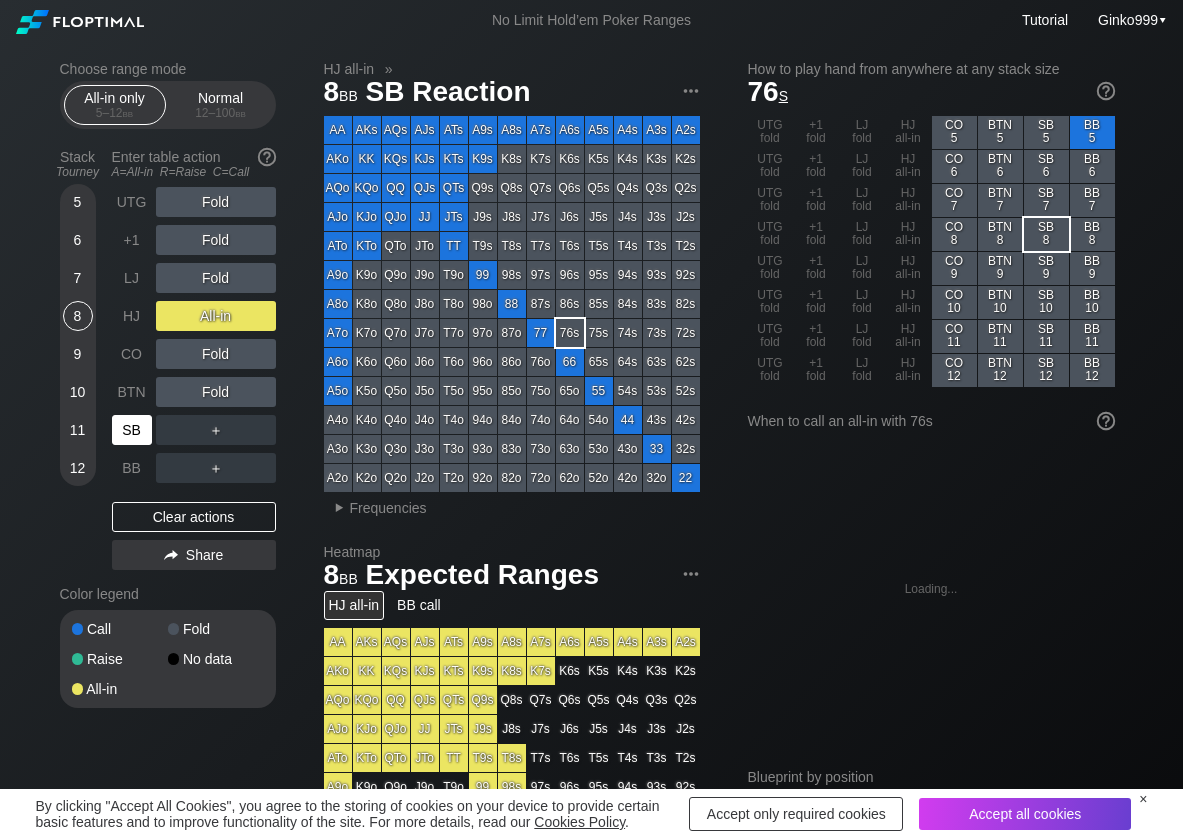 click on "SB" at bounding box center [132, 430] 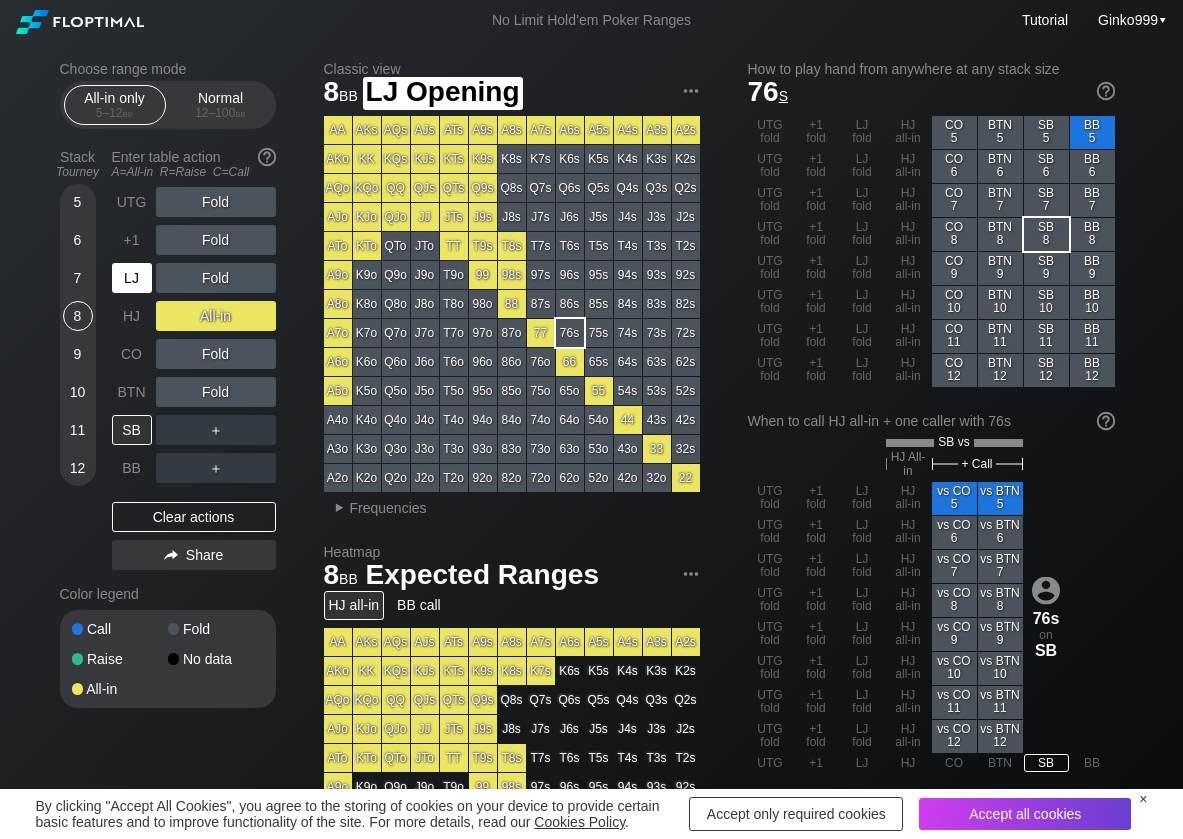 click on "LJ" at bounding box center [134, 278] 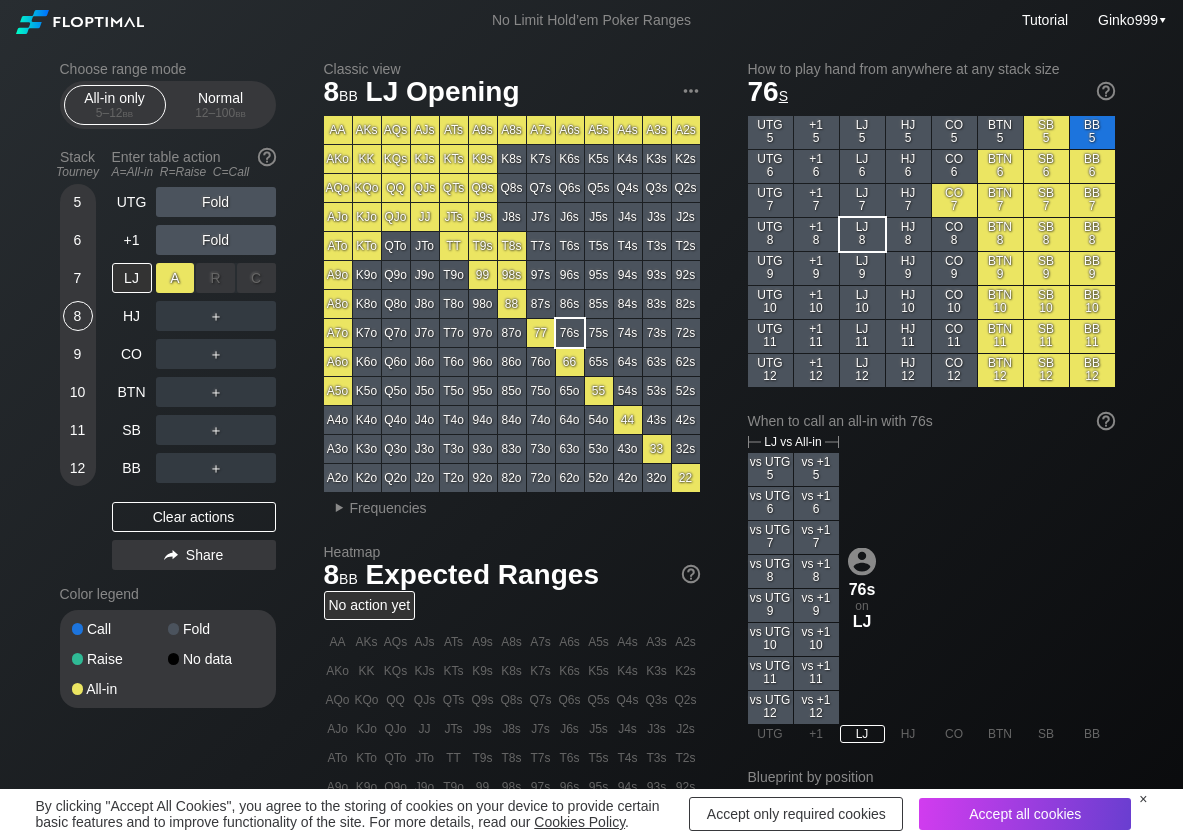 click on "A ✕" at bounding box center [175, 278] 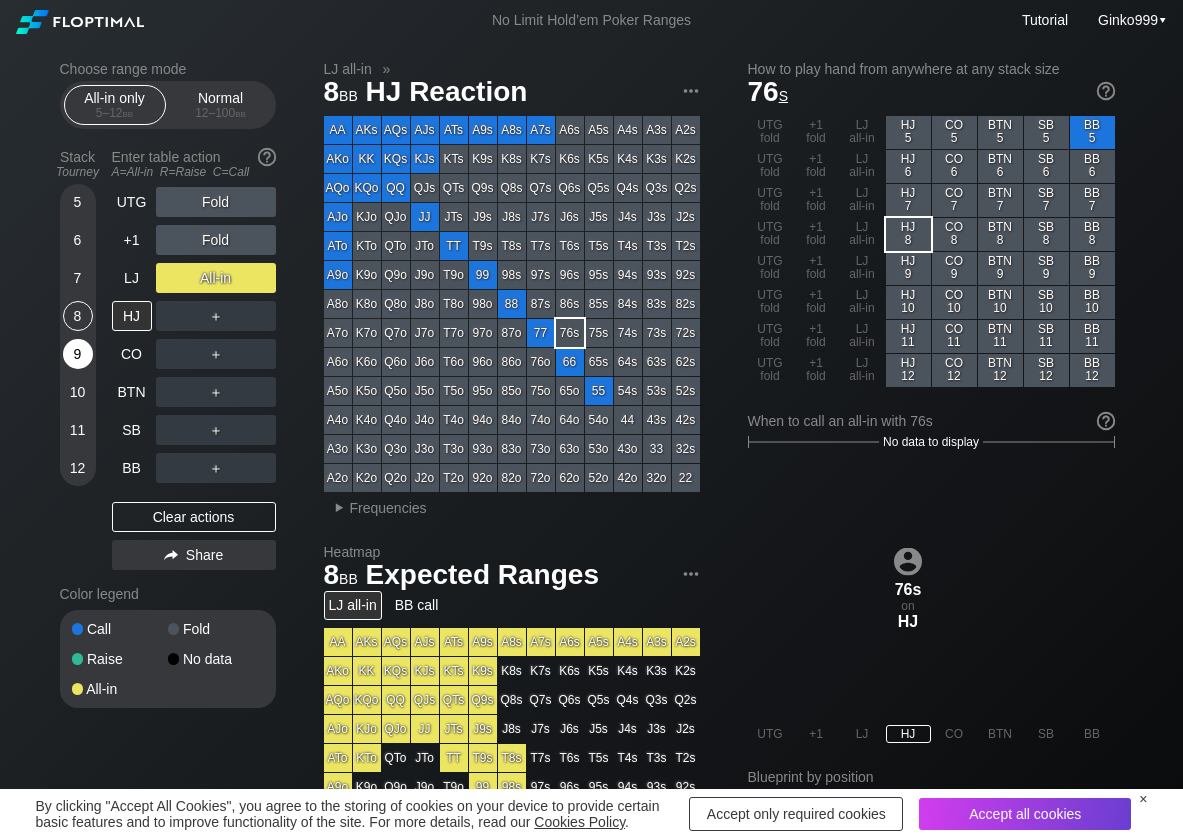 click on "9" at bounding box center (78, 354) 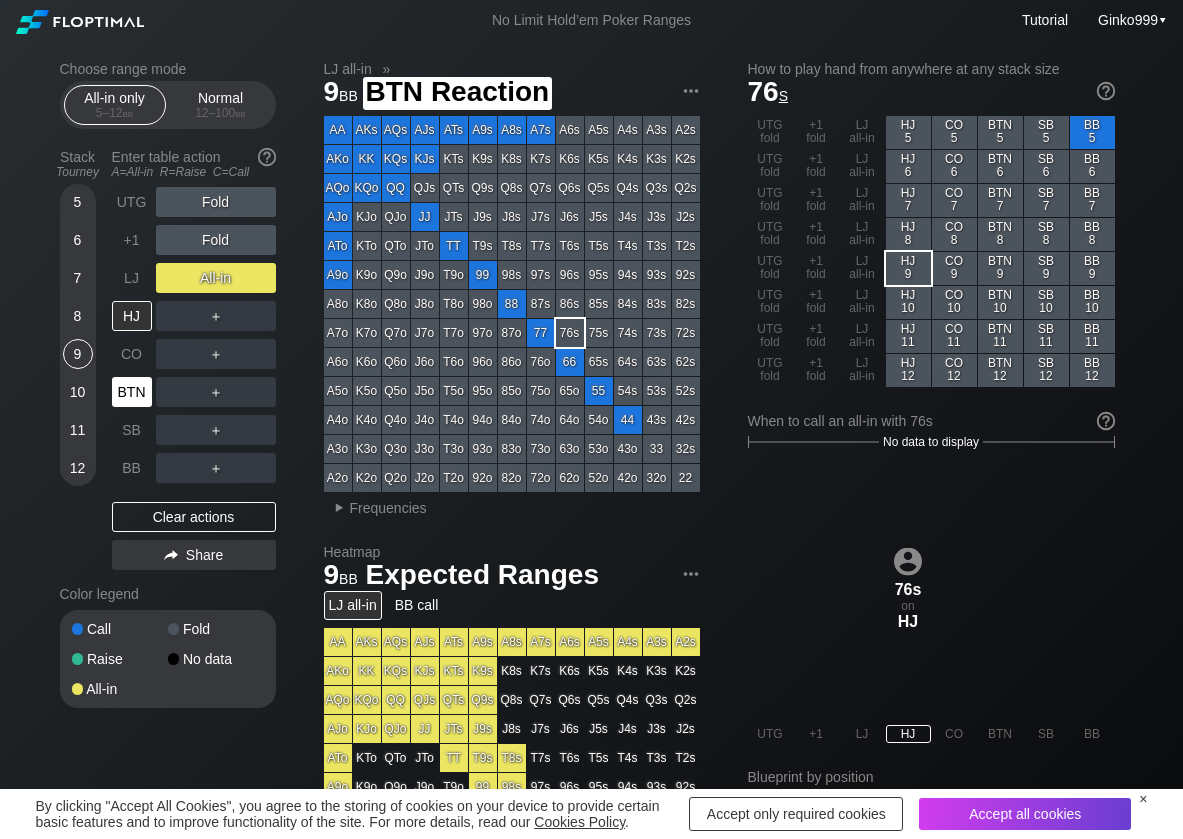 click on "BTN" at bounding box center [132, 392] 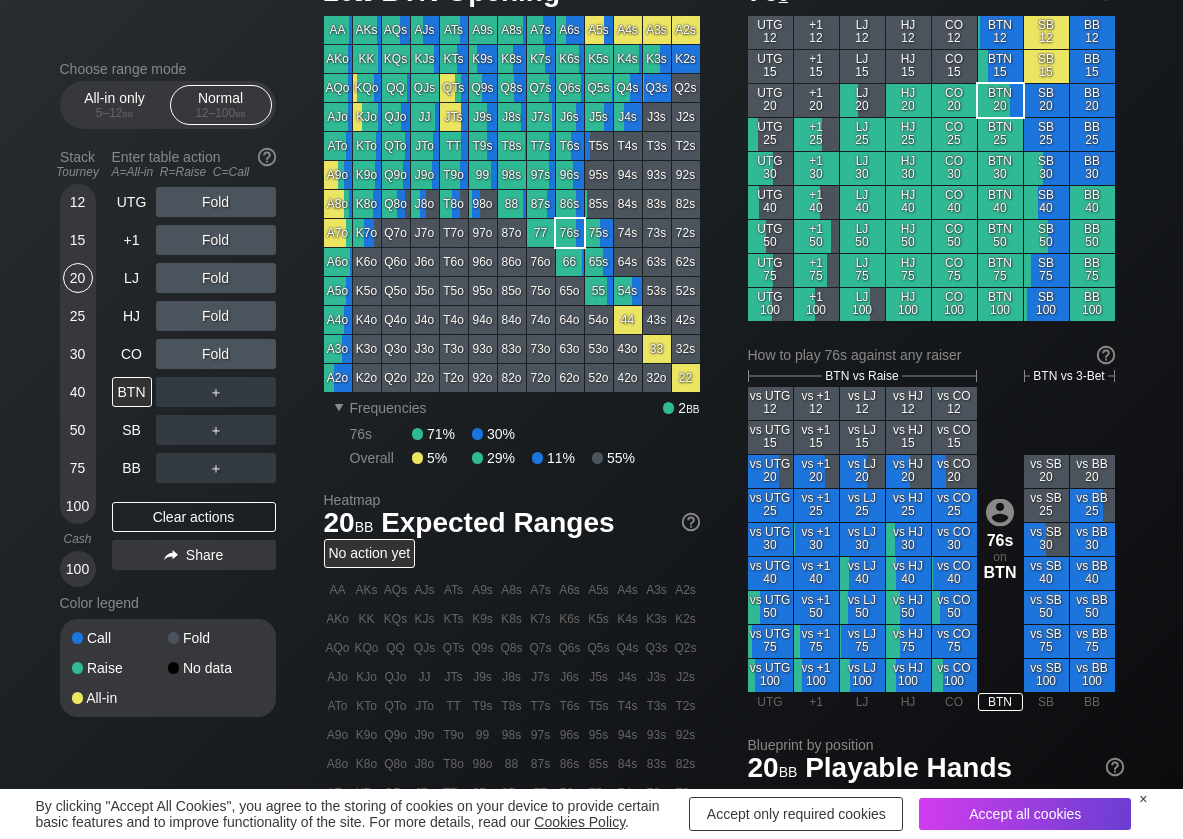 scroll, scrollTop: 100, scrollLeft: 0, axis: vertical 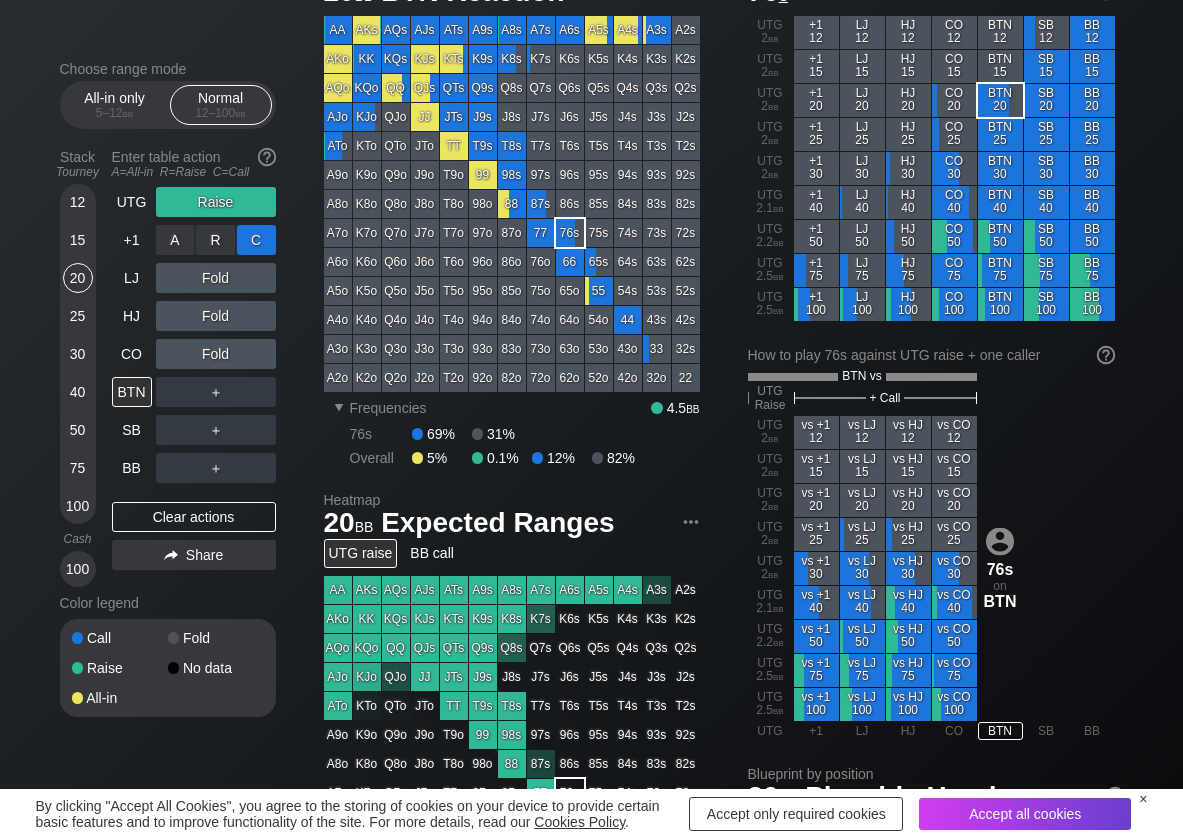 click on "C ✕" at bounding box center (256, 240) 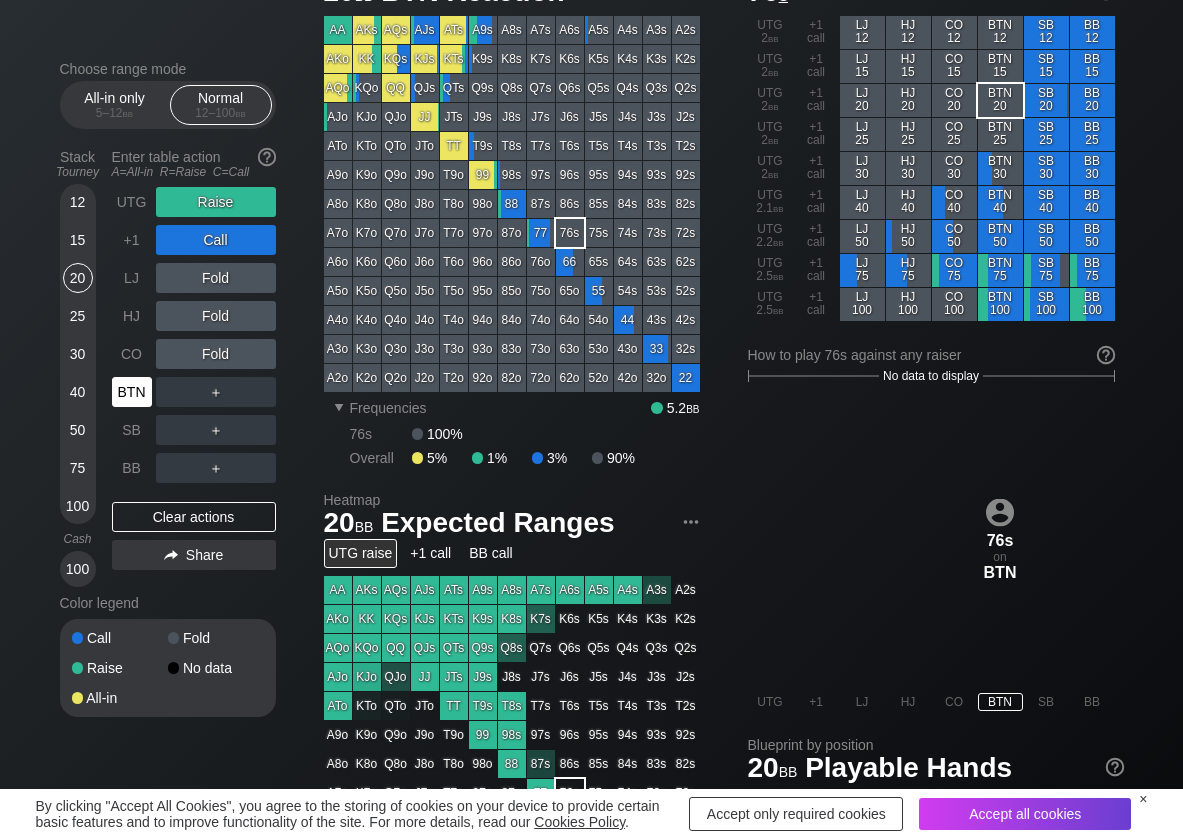 drag, startPoint x: 132, startPoint y: 394, endPoint x: 114, endPoint y: 406, distance: 21.633308 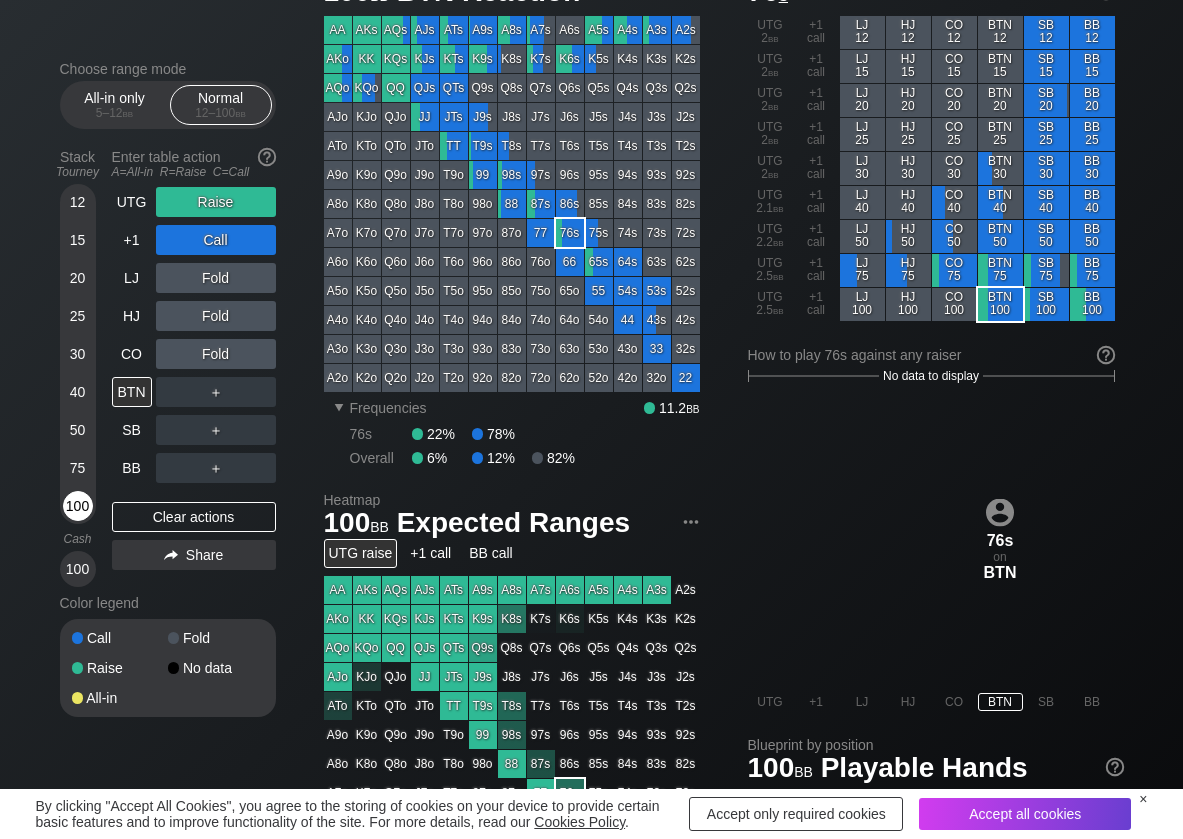 click on "100" at bounding box center [78, 506] 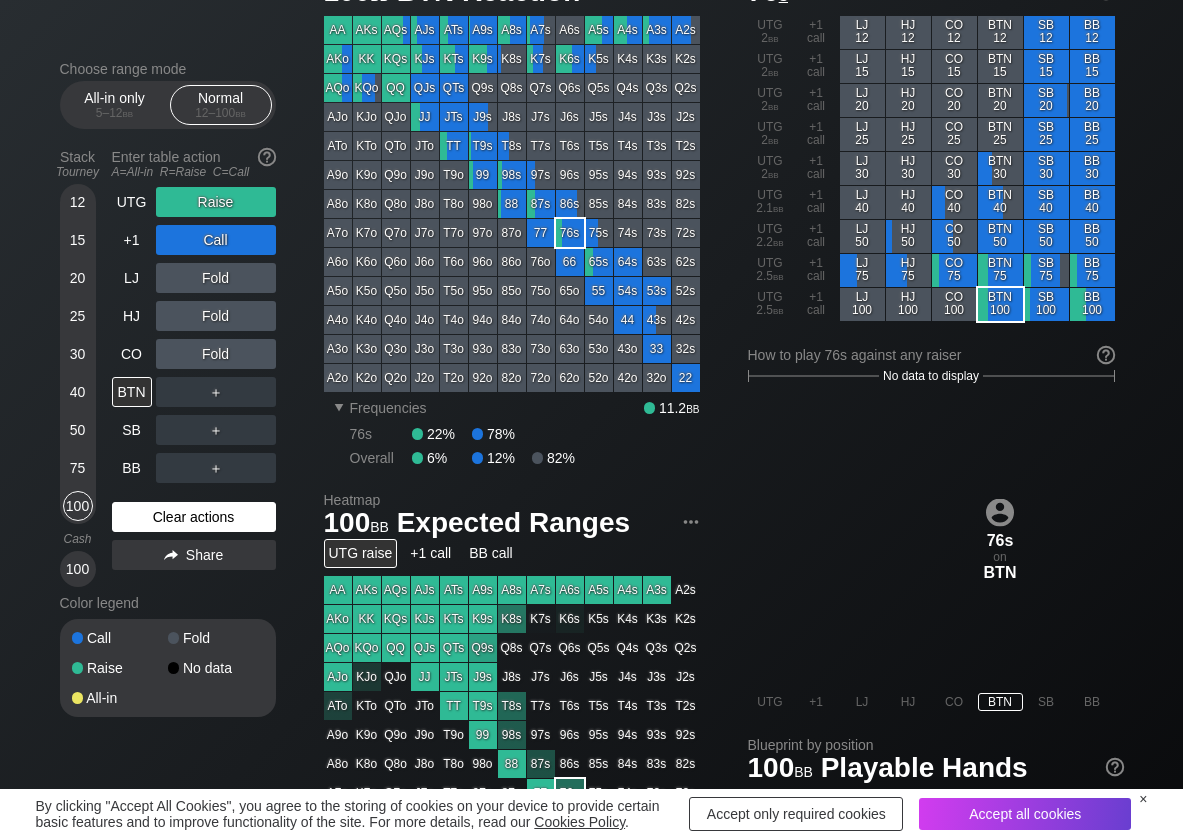 click on "Clear actions" at bounding box center (194, 517) 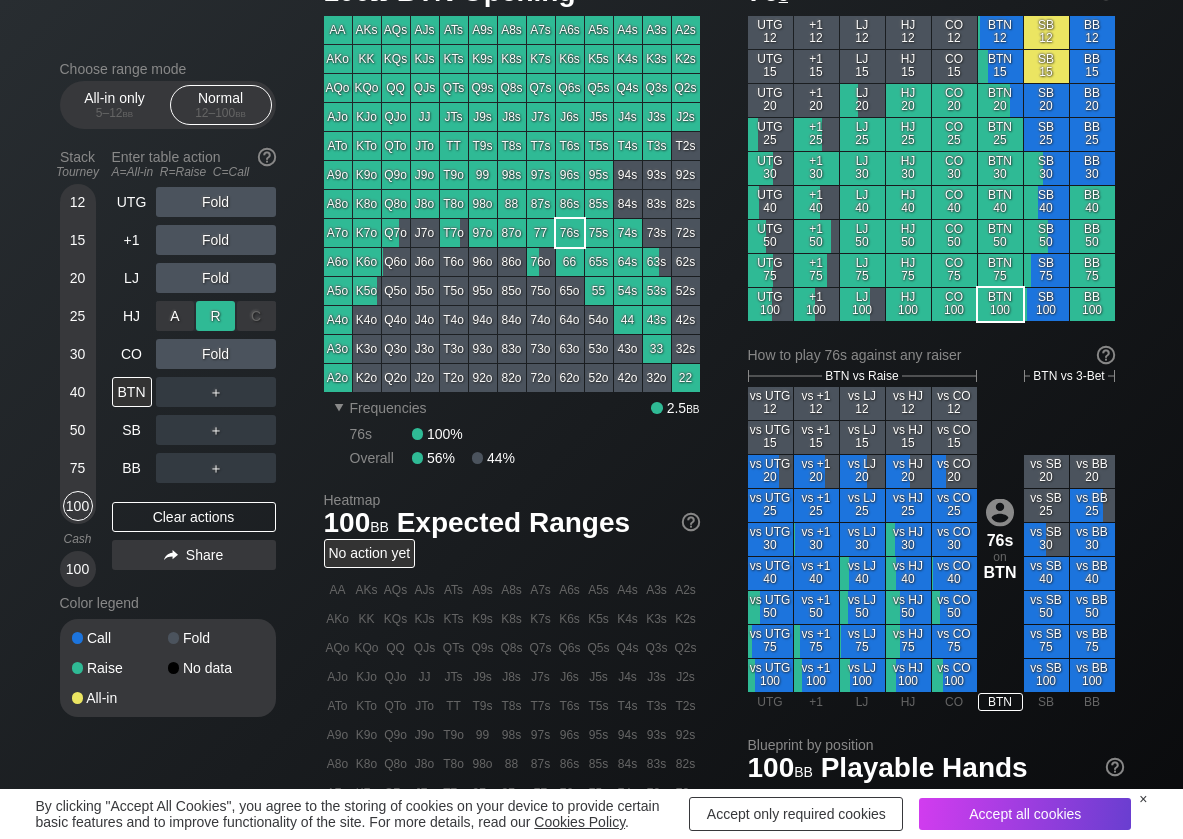 click on "R ✕" at bounding box center (215, 316) 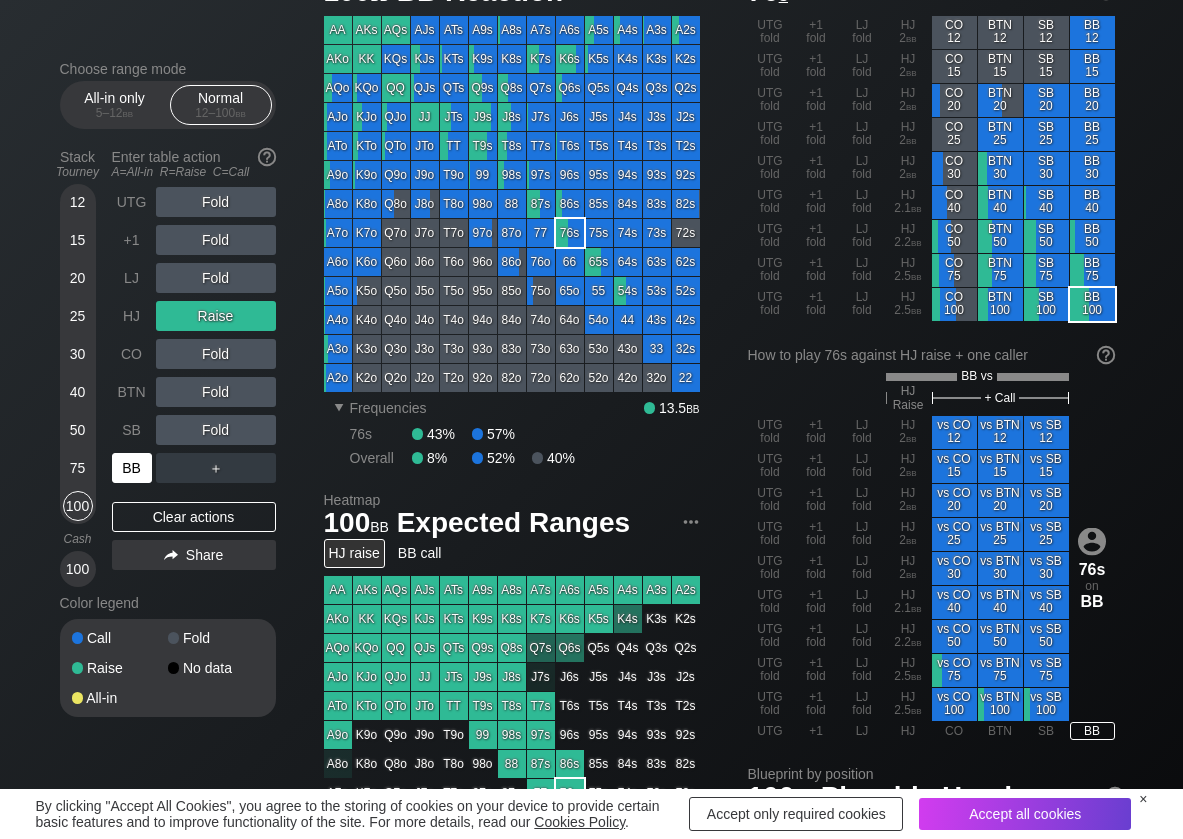 click on "BB" at bounding box center [132, 468] 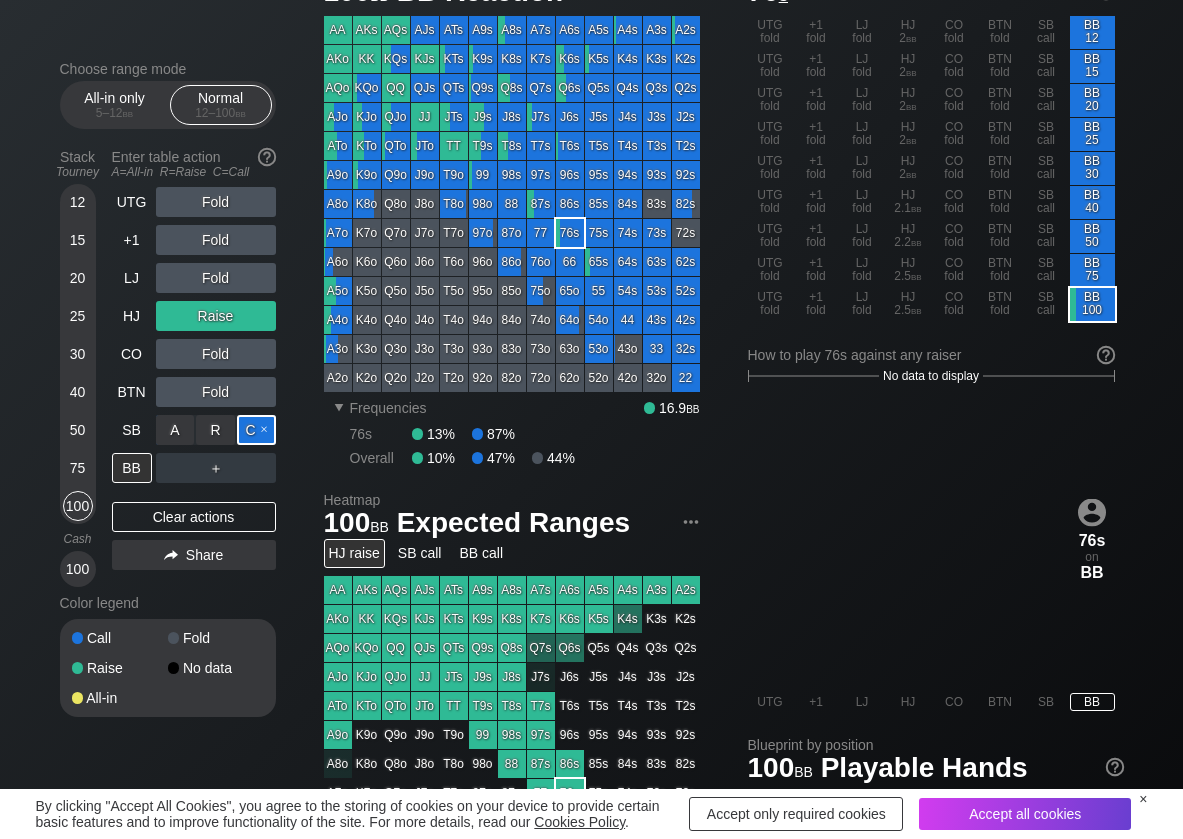 click on "C ✕" at bounding box center [256, 430] 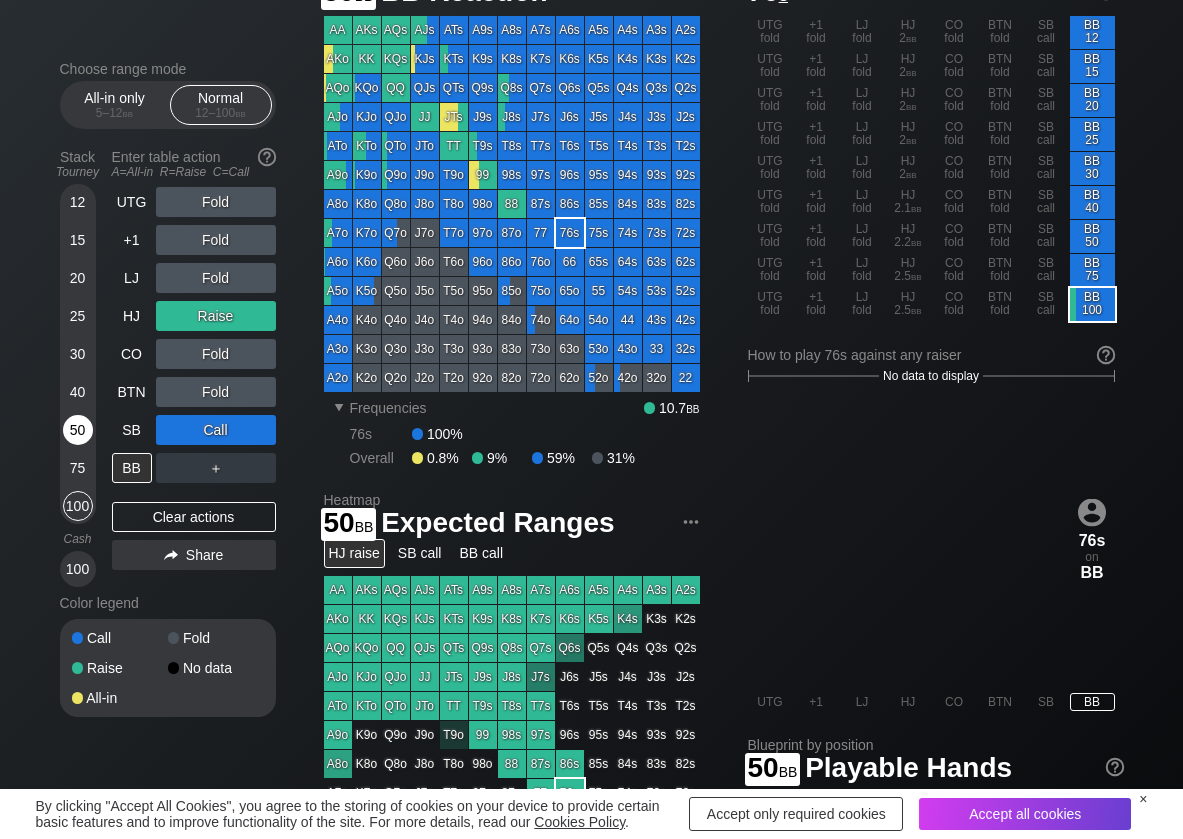 click on "50" at bounding box center (78, 430) 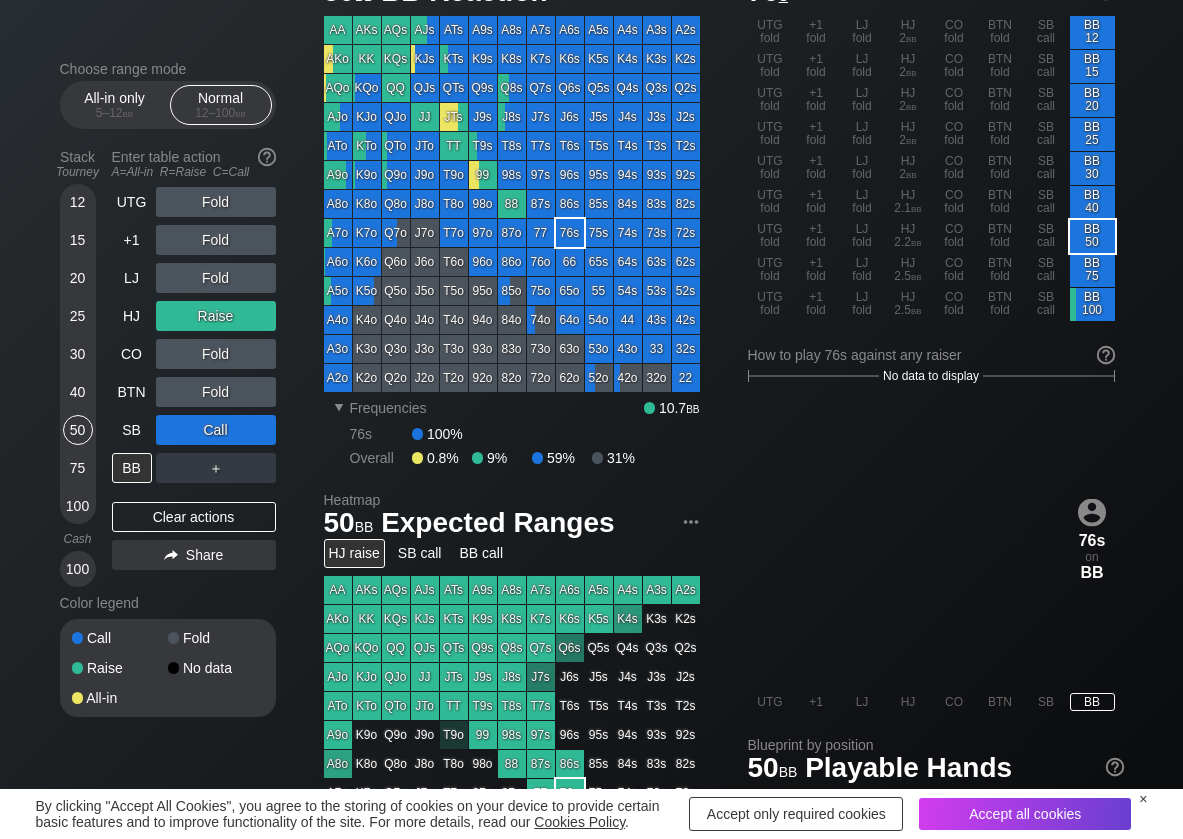 click on "UTG Fold +1 Fold LJ Fold HJ Raise CO Fold BTN Fold SB Call BB ＋ Clear actions Share" at bounding box center [194, 387] 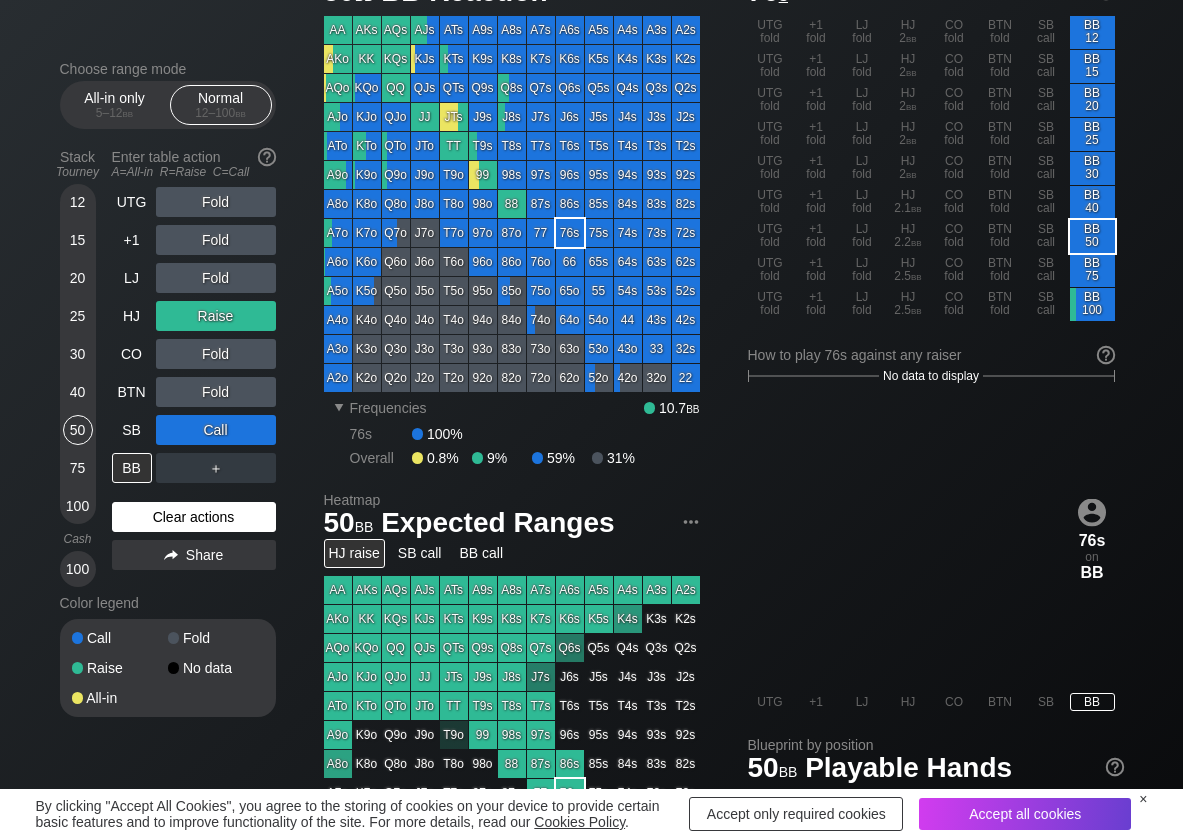 click on "Clear actions" at bounding box center [194, 517] 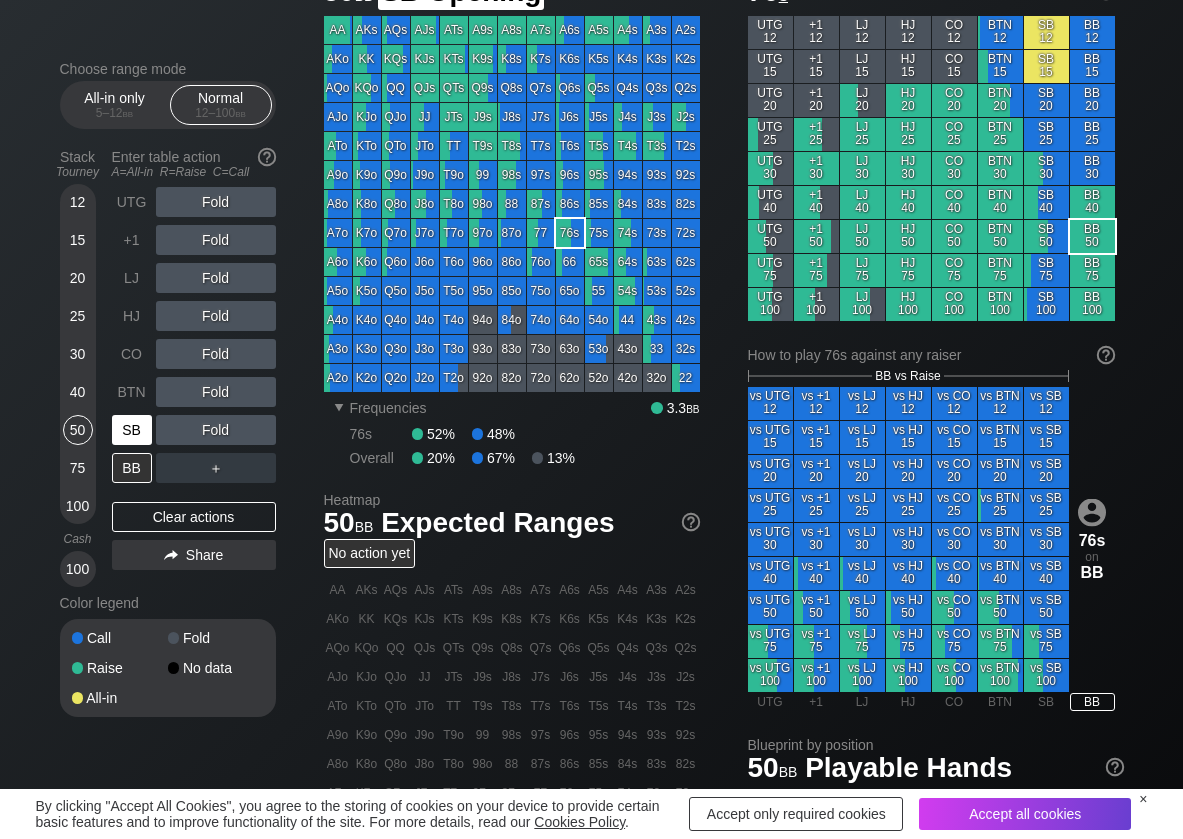click on "SB" at bounding box center (132, 430) 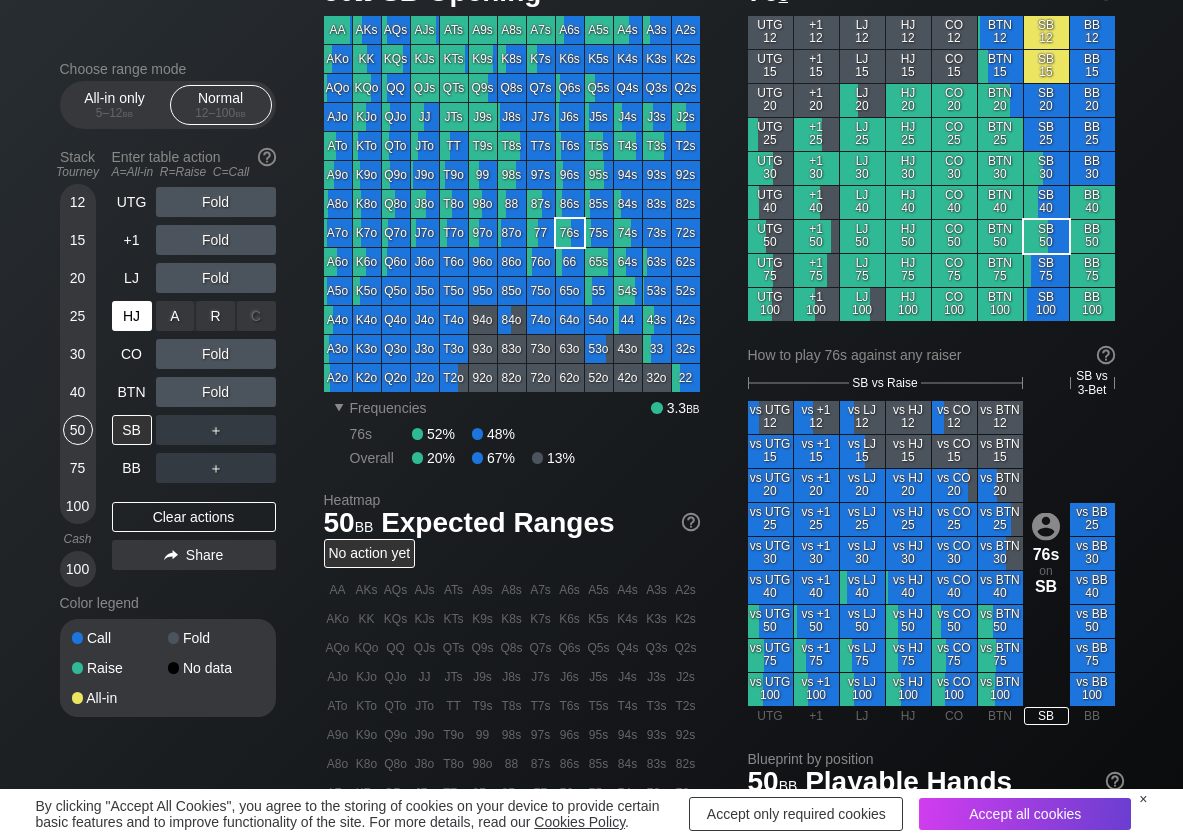 drag, startPoint x: 185, startPoint y: 307, endPoint x: 153, endPoint y: 302, distance: 32.38827 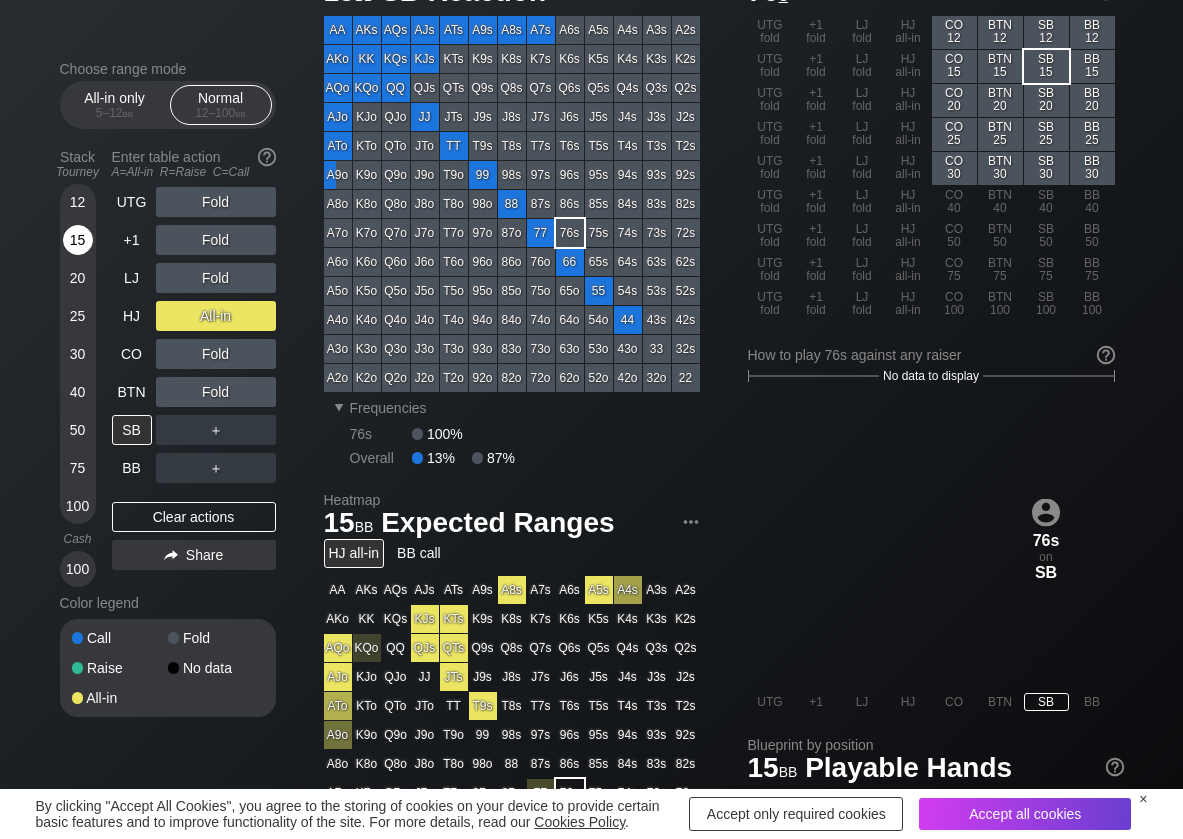 click on "15" at bounding box center (78, 240) 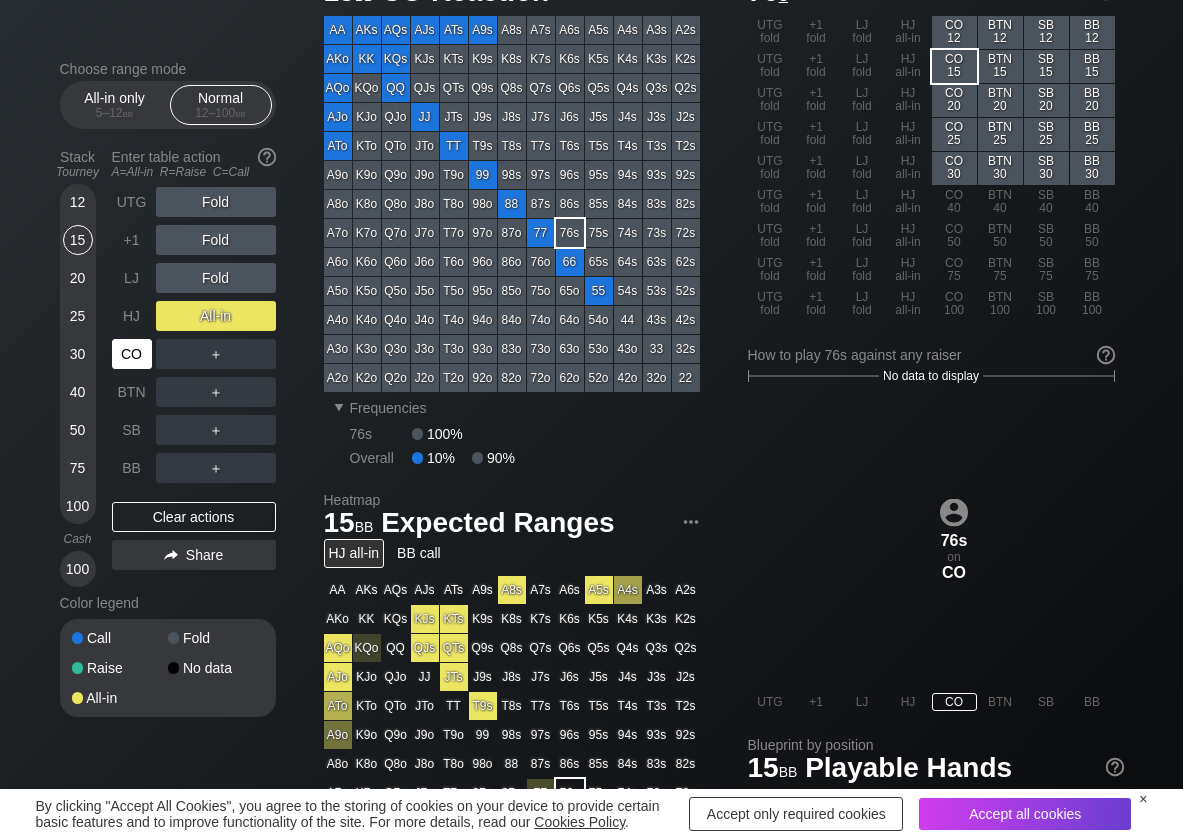 click on "CO" at bounding box center (132, 354) 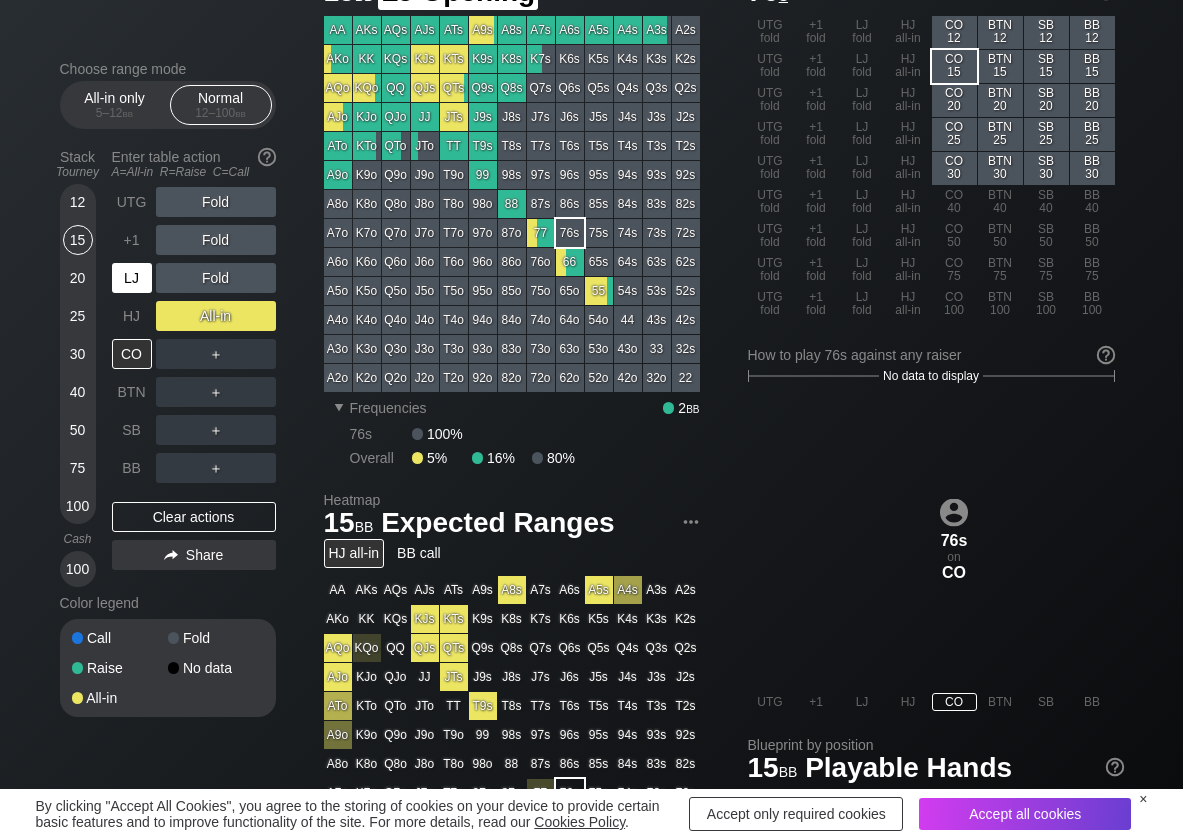 click on "LJ" at bounding box center [132, 278] 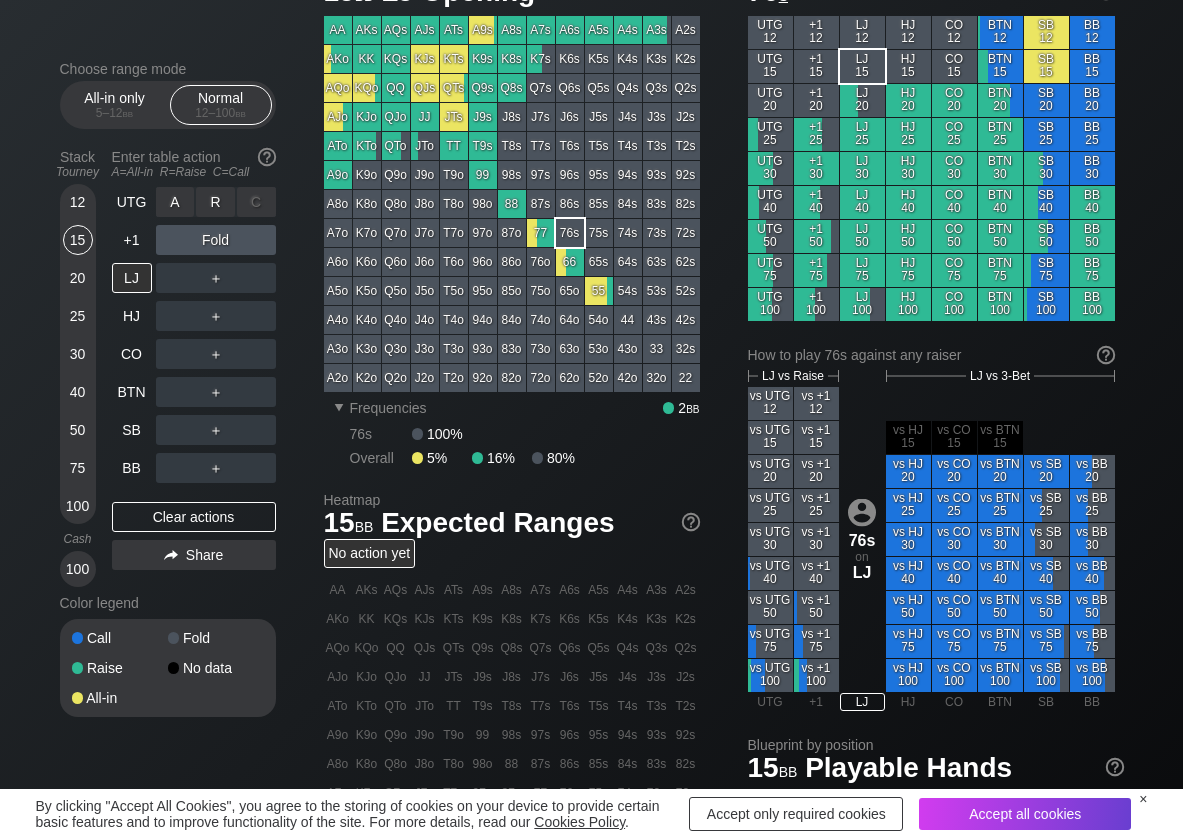 click on "R ✕" at bounding box center [215, 202] 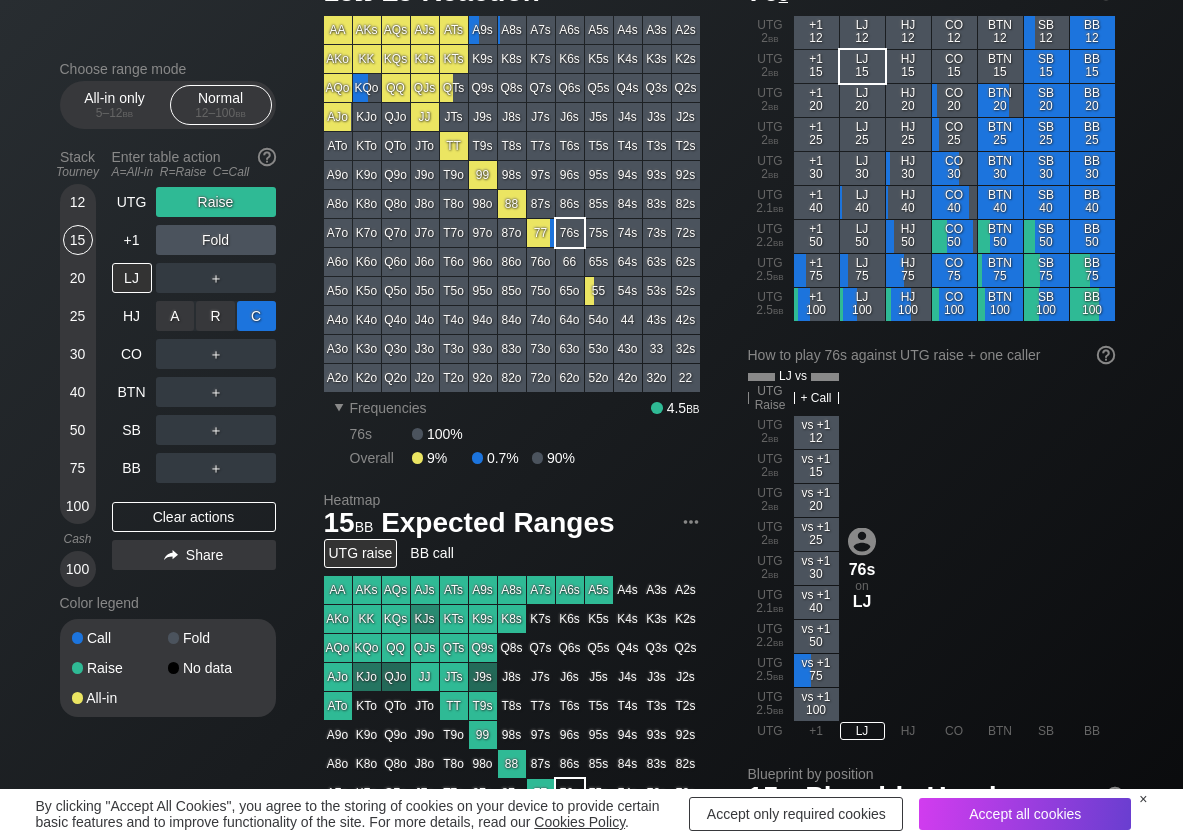 click on "C ✕" at bounding box center (256, 316) 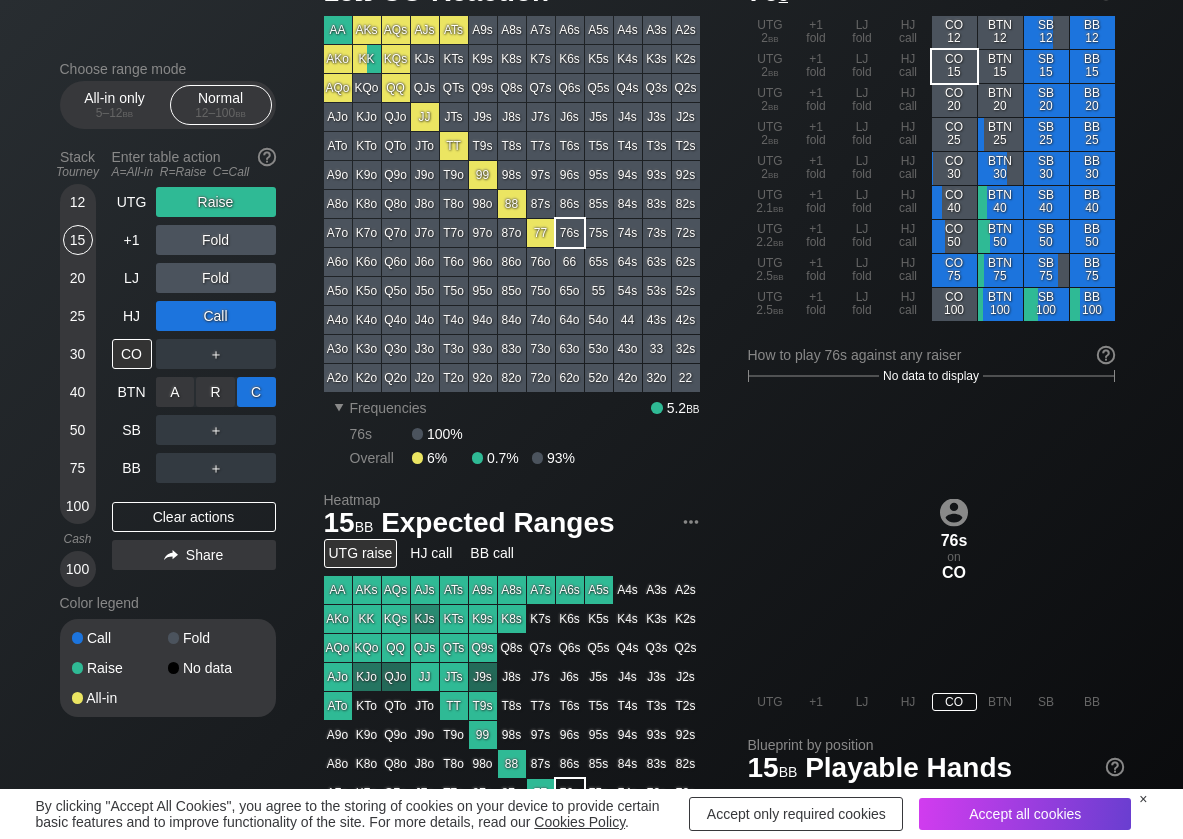 click on "C ✕" at bounding box center [256, 392] 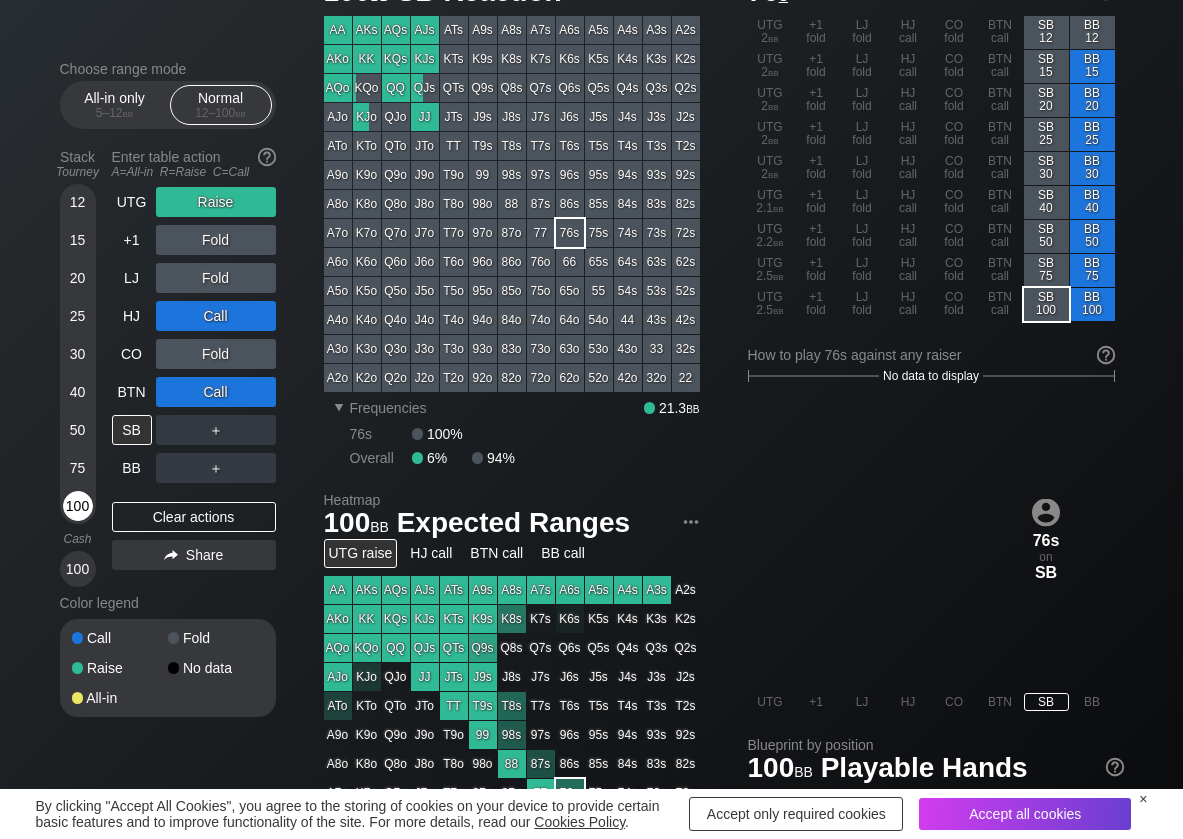 click on "100" at bounding box center (78, 506) 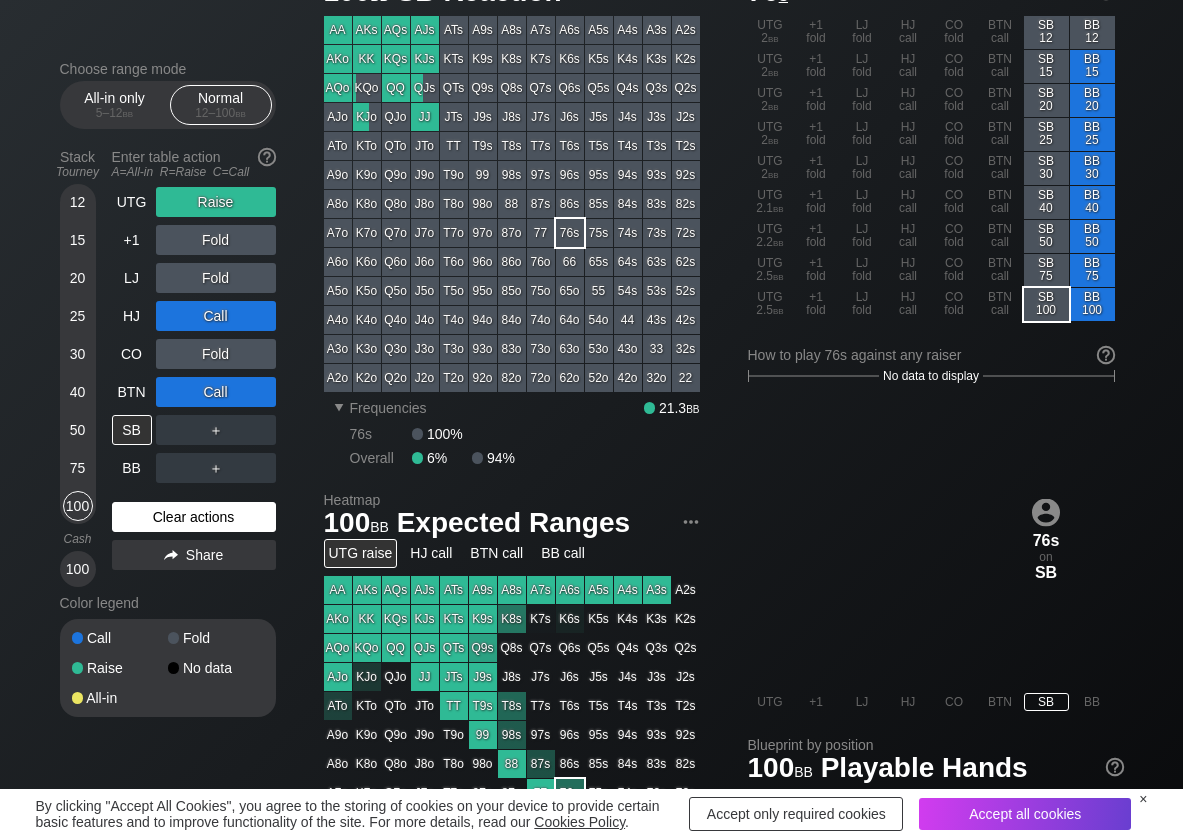 click on "Clear actions" at bounding box center (194, 517) 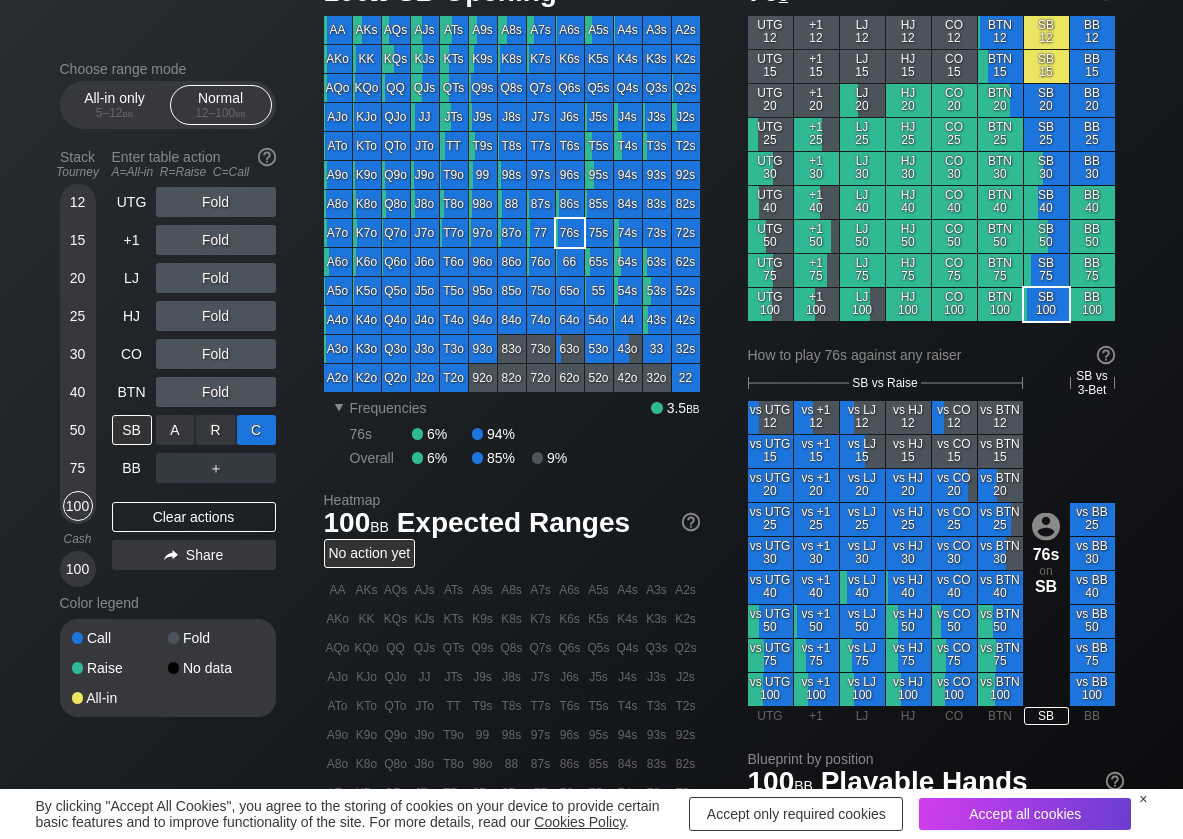 click on "C ✕" at bounding box center (256, 430) 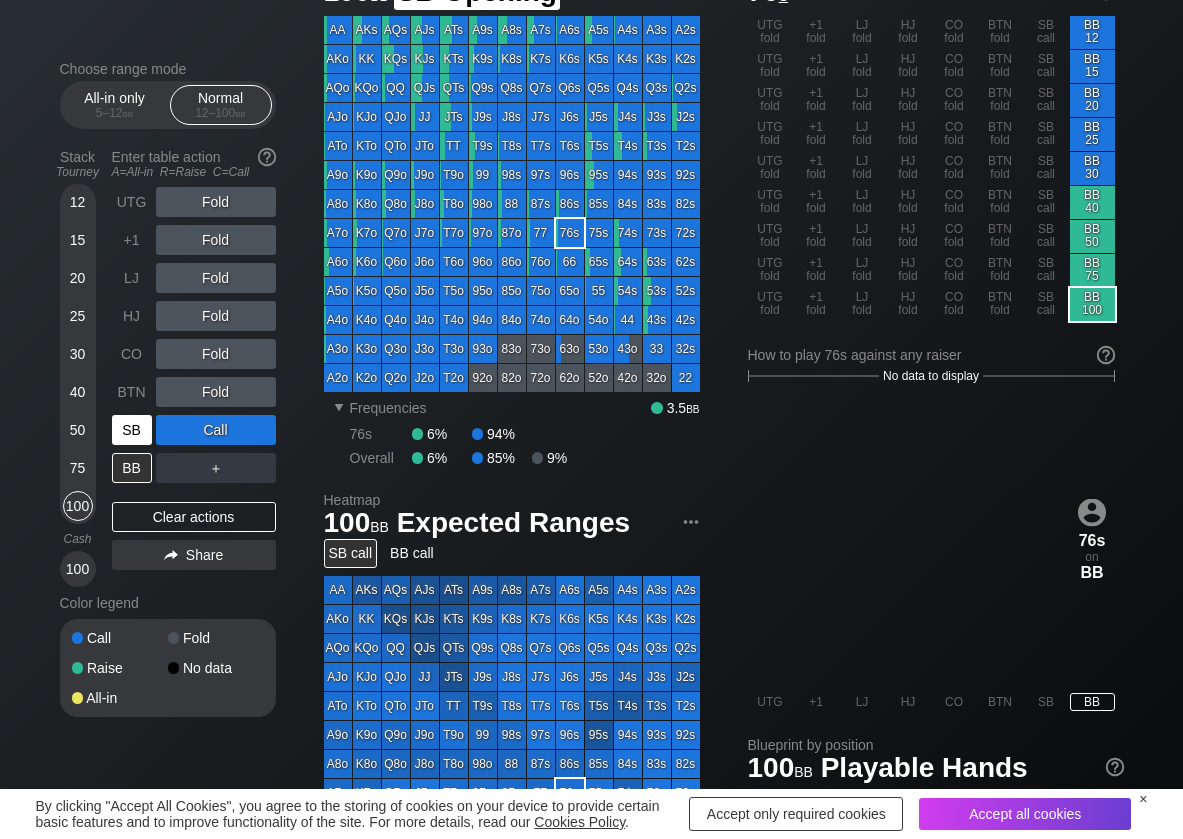 click on "SB" at bounding box center [132, 430] 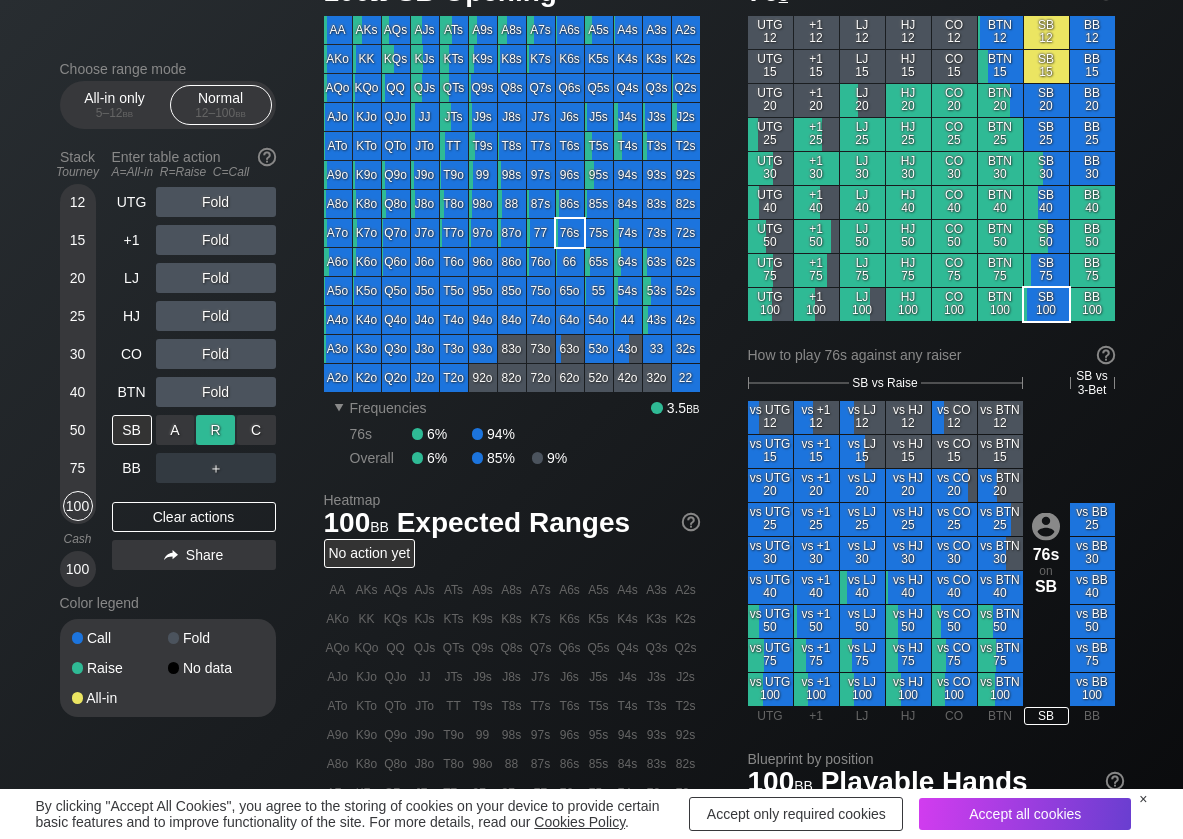 drag, startPoint x: 231, startPoint y: 433, endPoint x: 189, endPoint y: 431, distance: 42.047592 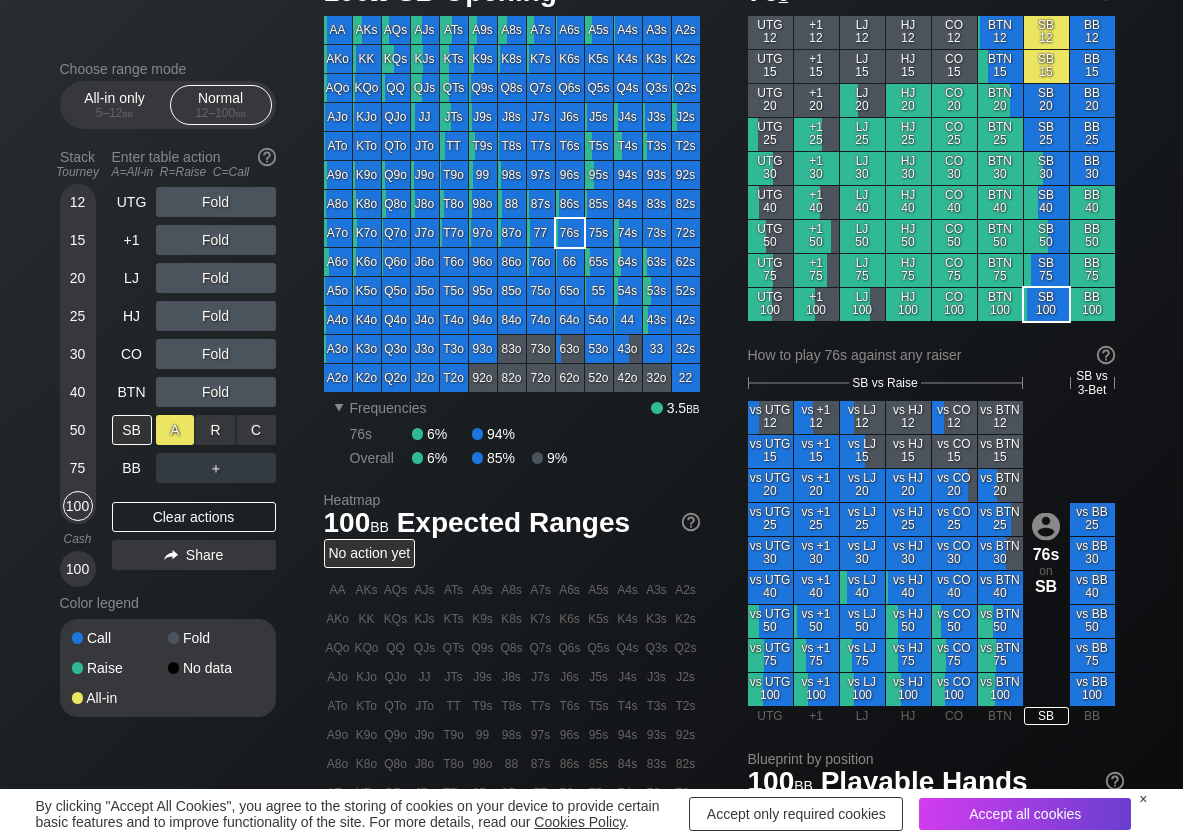 click on "R ✕" at bounding box center [215, 430] 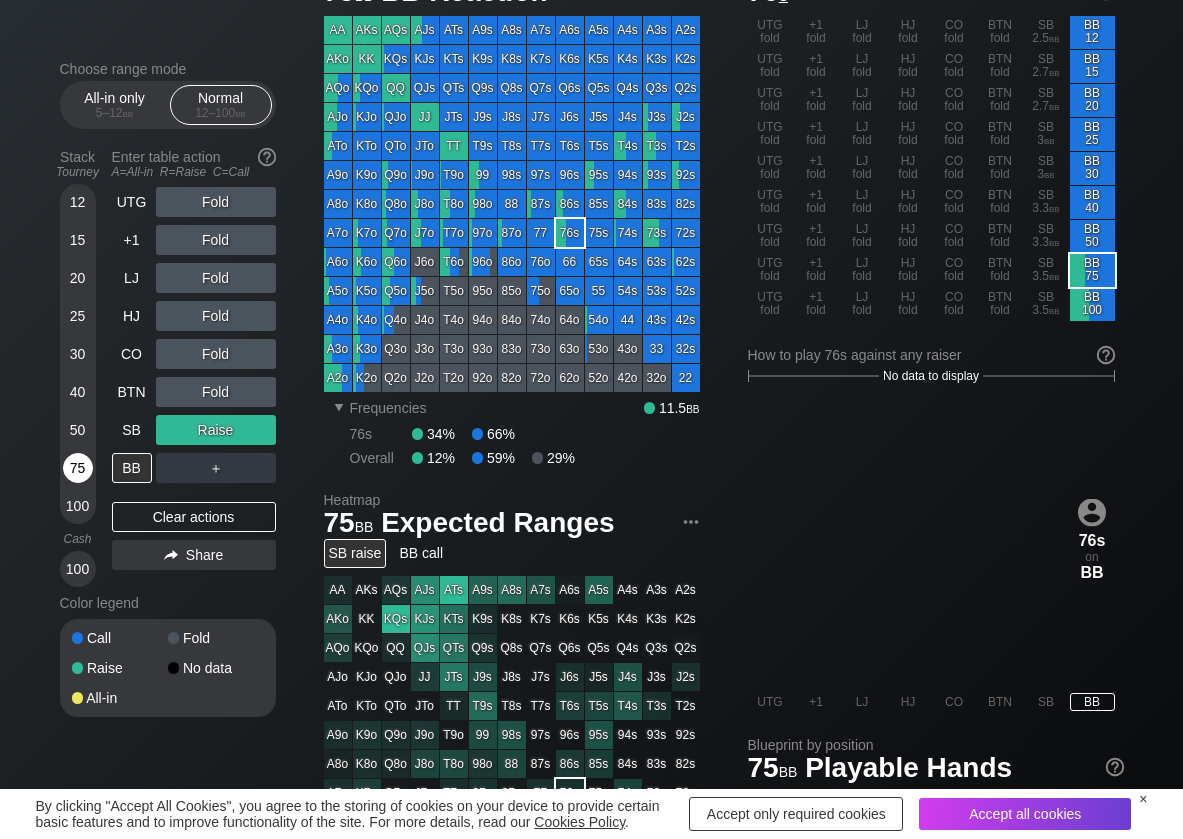 click on "75" at bounding box center (78, 468) 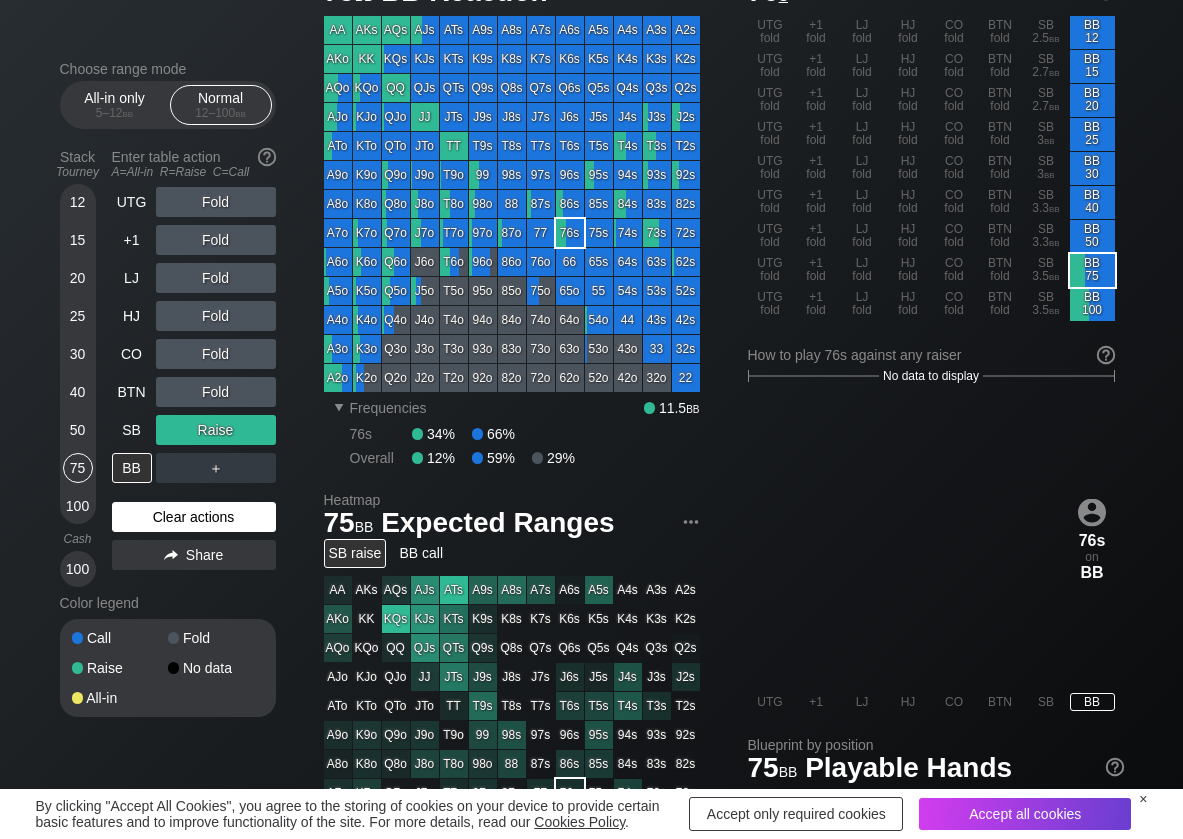 click on "Clear actions" at bounding box center (194, 517) 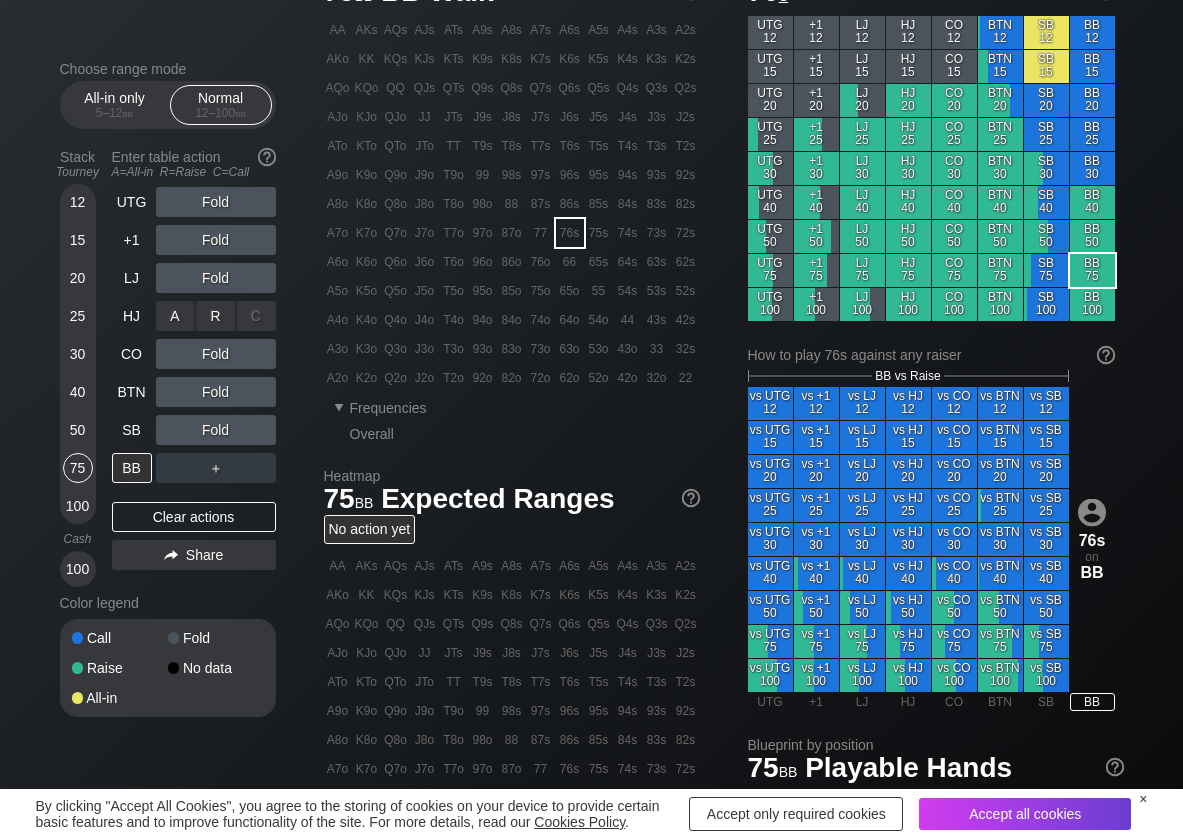 scroll, scrollTop: 0, scrollLeft: 0, axis: both 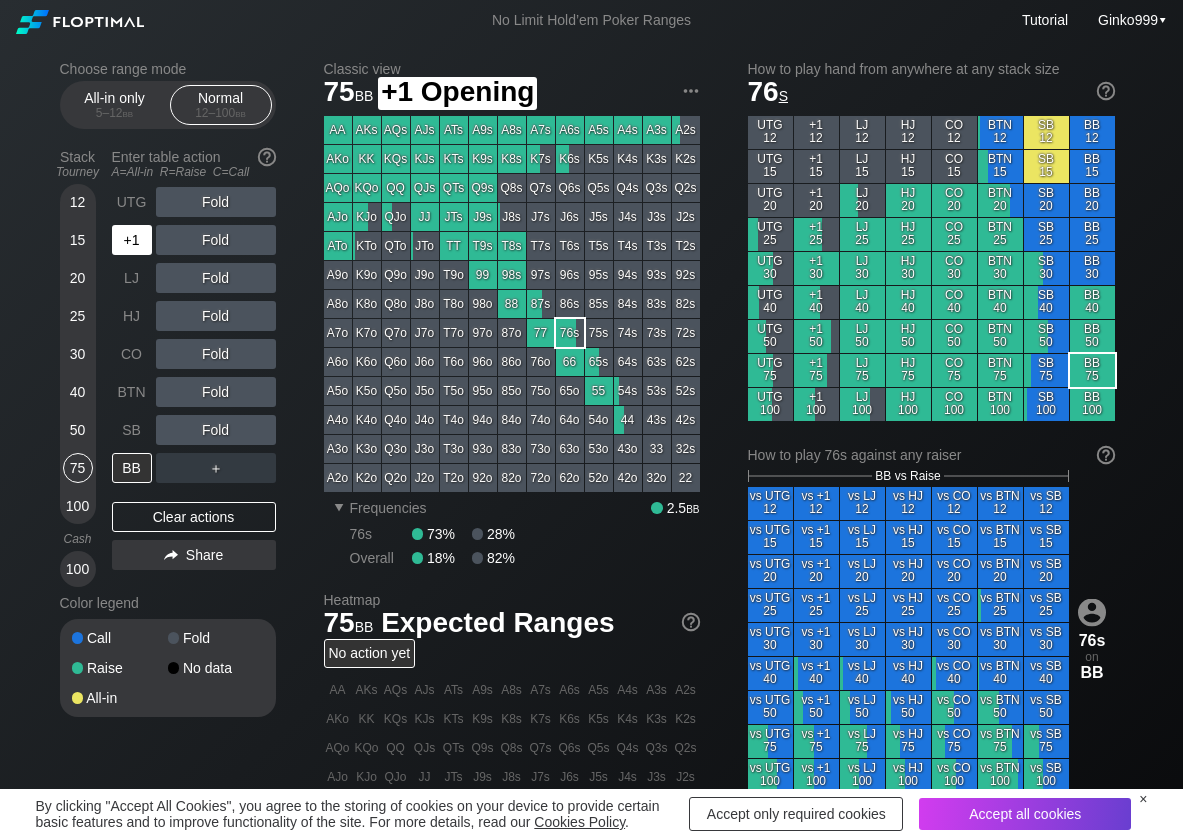 click on "+1" at bounding box center [132, 240] 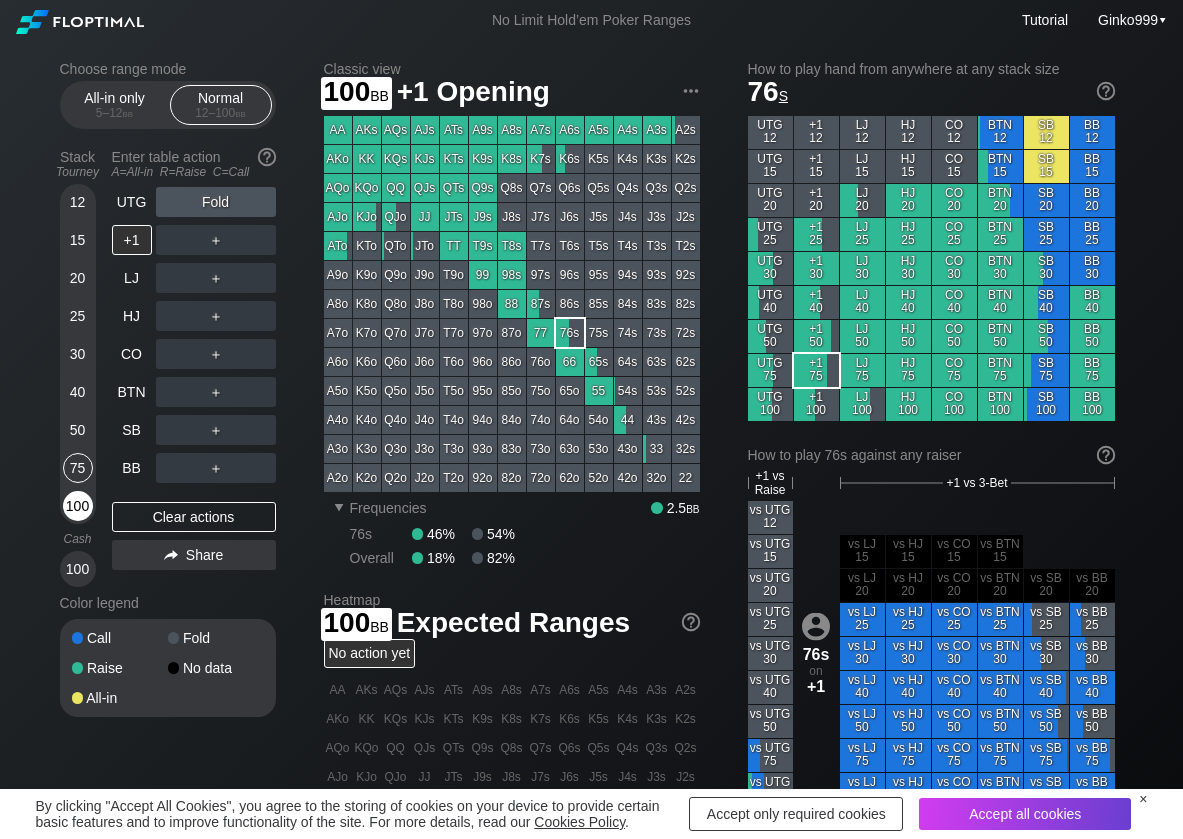 click on "100" at bounding box center [78, 506] 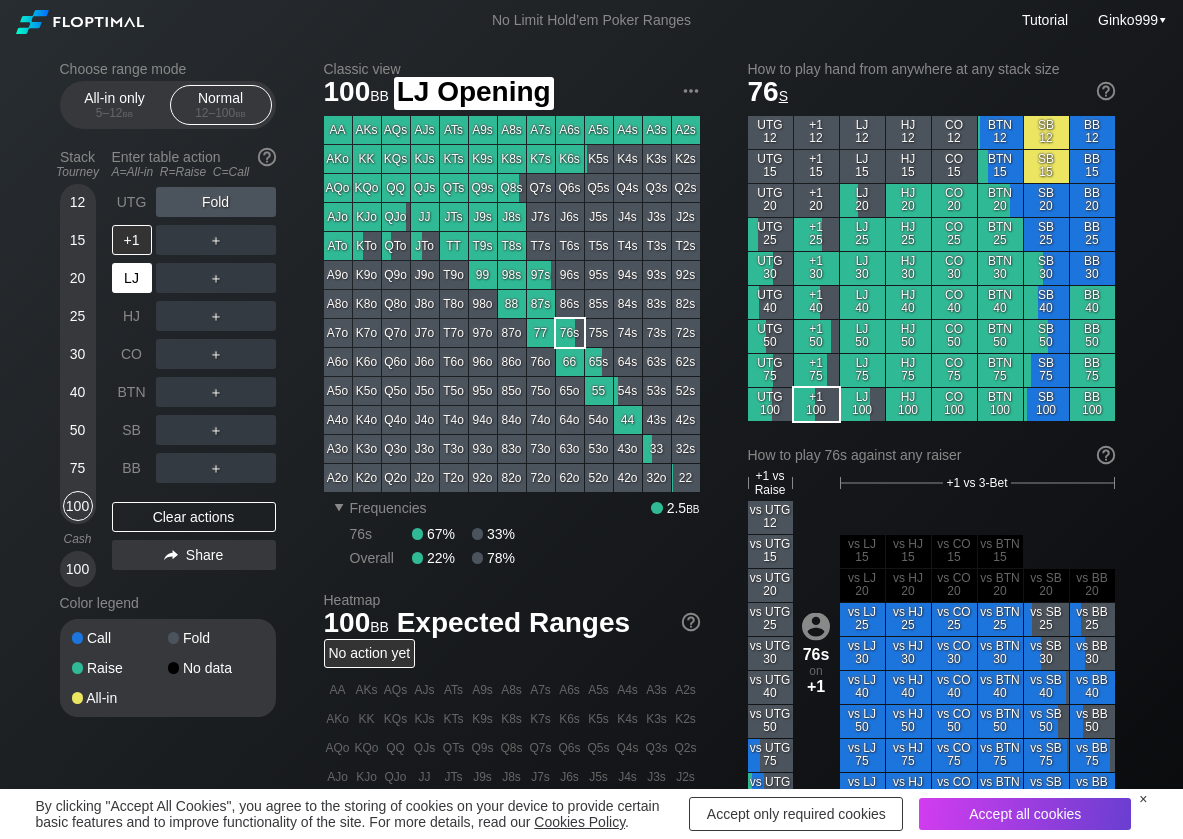 click on "LJ" at bounding box center [132, 278] 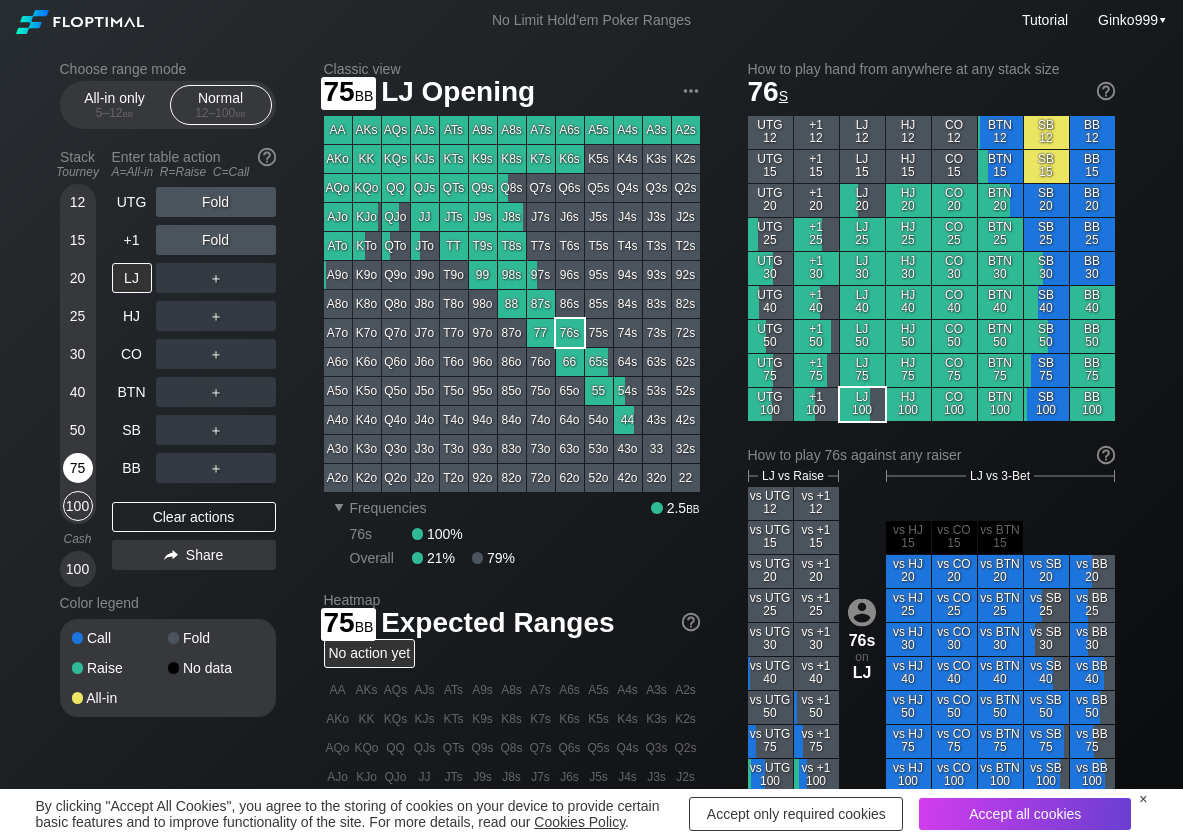 click on "75" at bounding box center [78, 468] 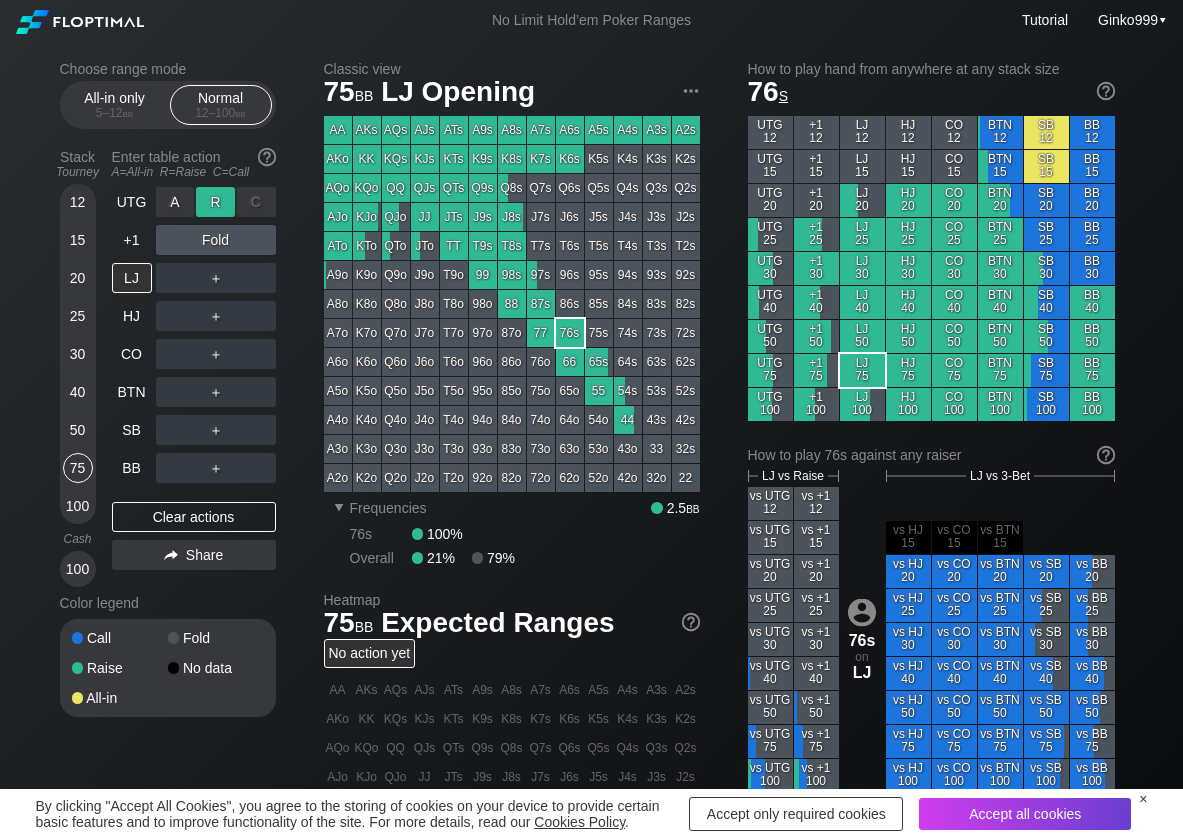 click on "R ✕" at bounding box center (215, 202) 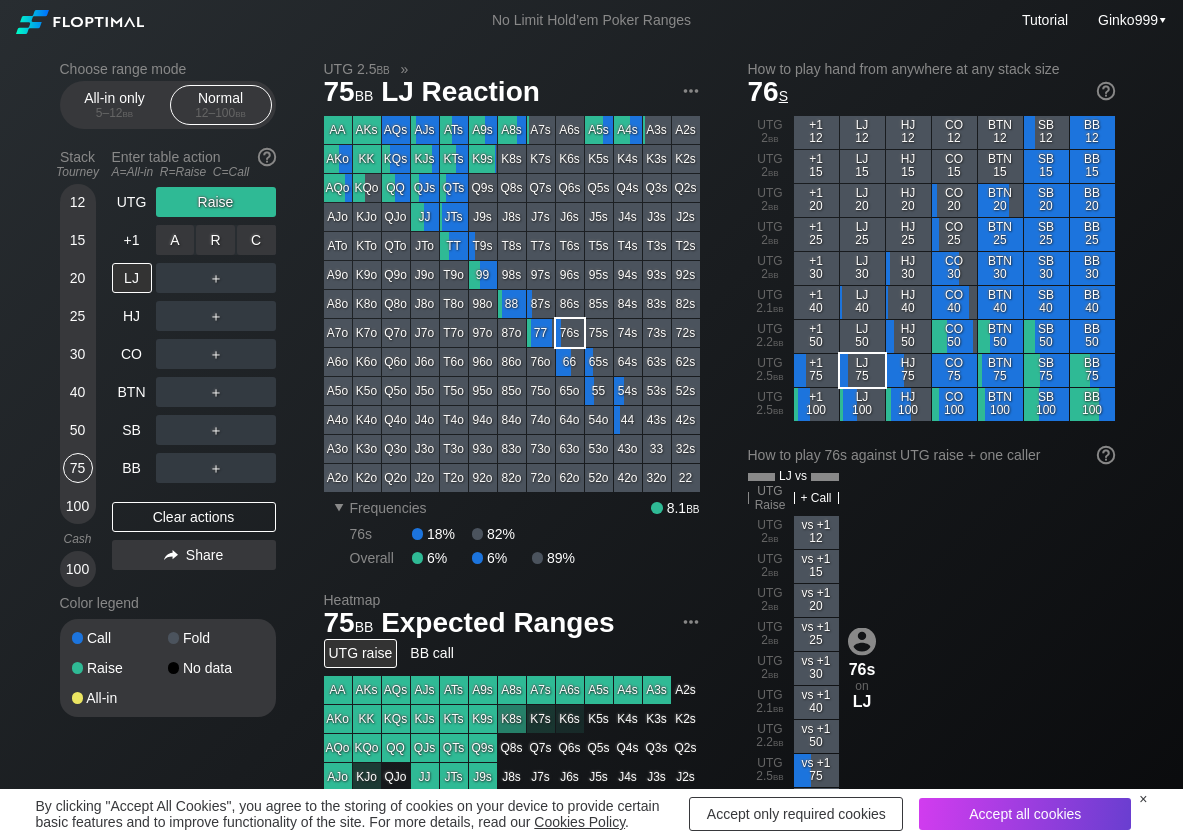 click on "R ✕" at bounding box center (215, 240) 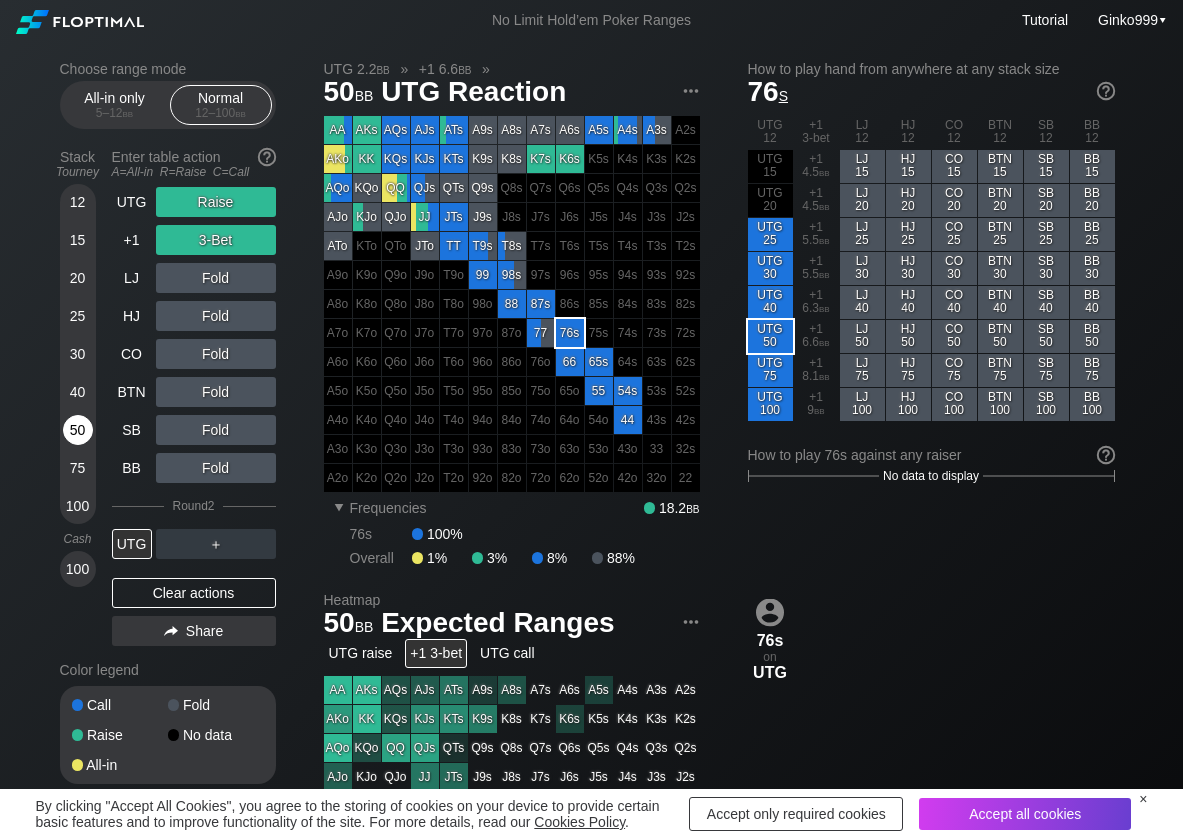 click on "50" at bounding box center [78, 430] 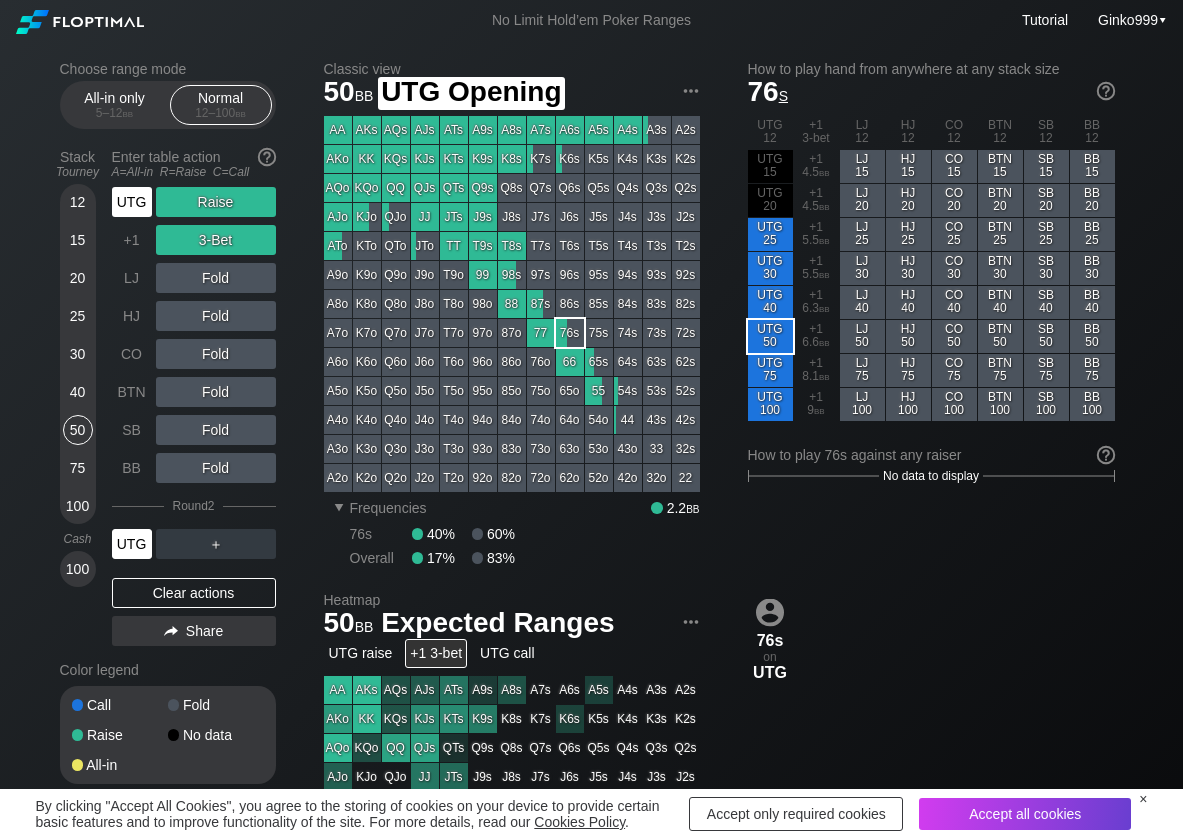 click on "UTG" at bounding box center [132, 202] 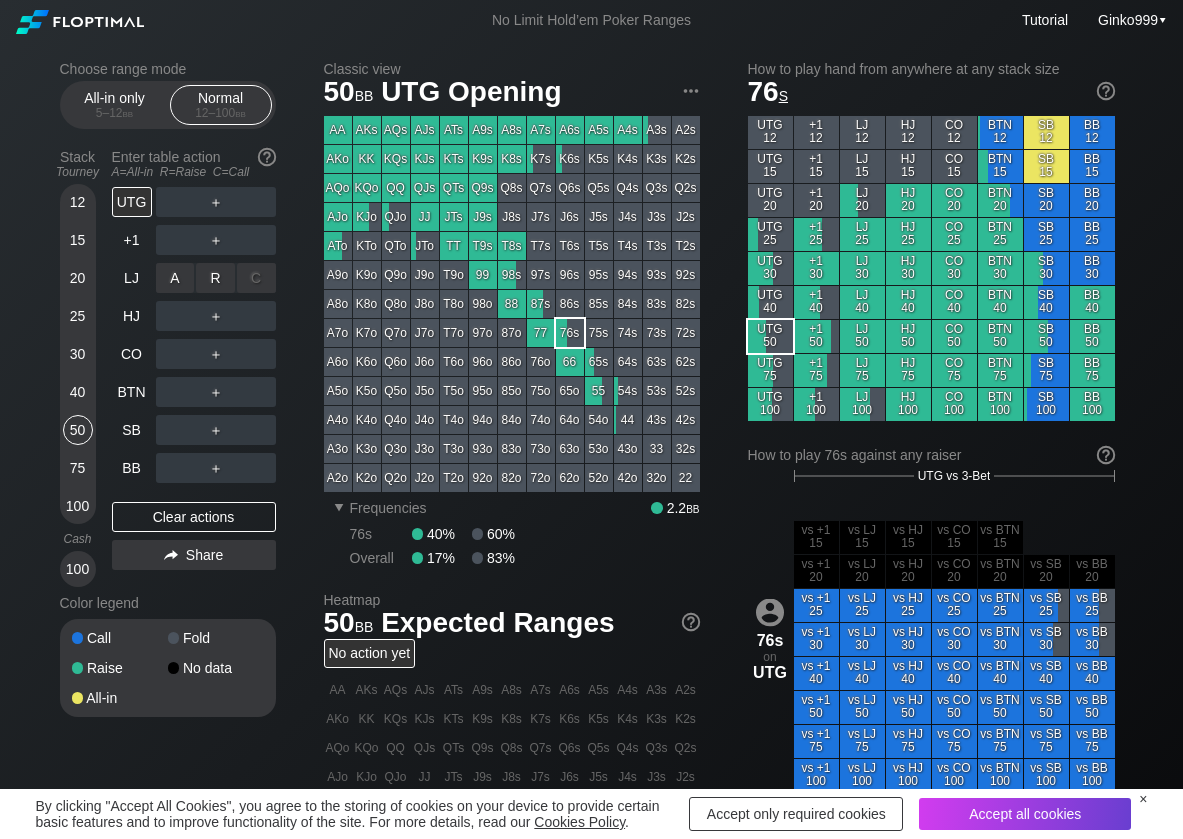 click on "R ✕" at bounding box center [215, 278] 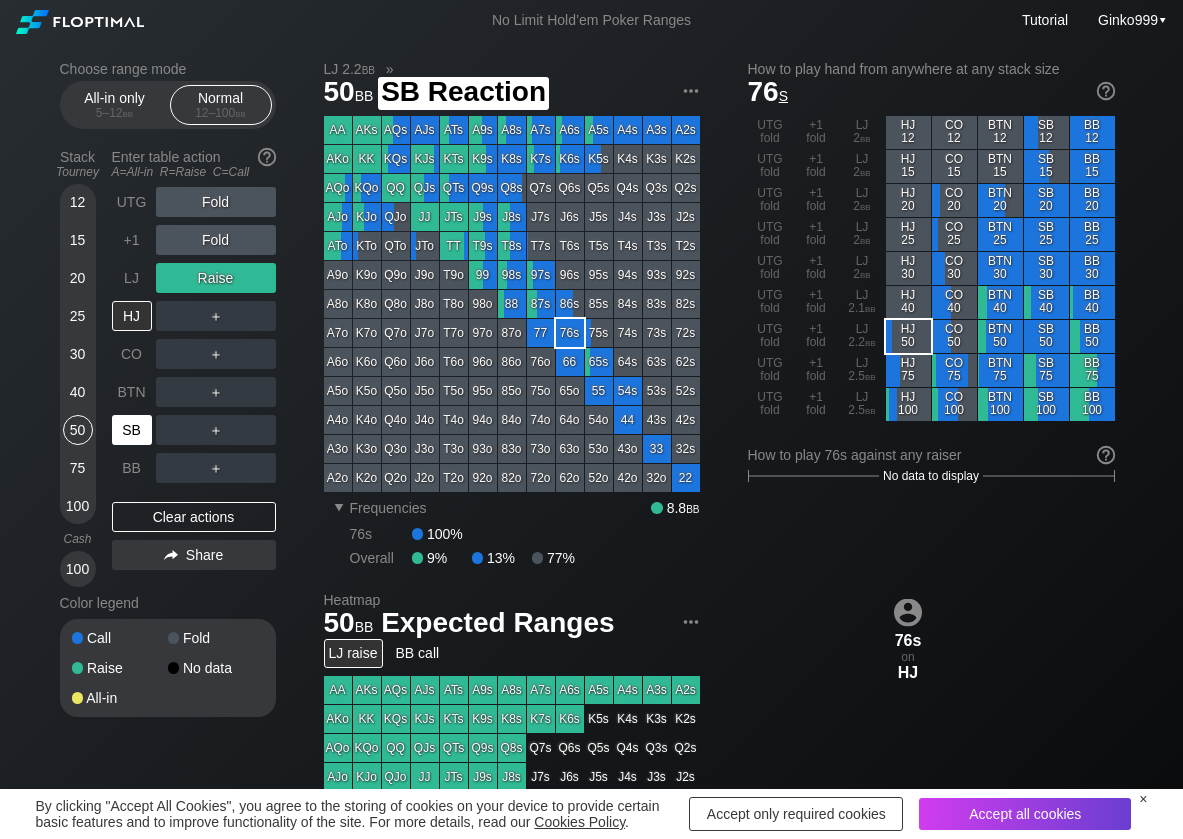 click on "SB" at bounding box center (132, 430) 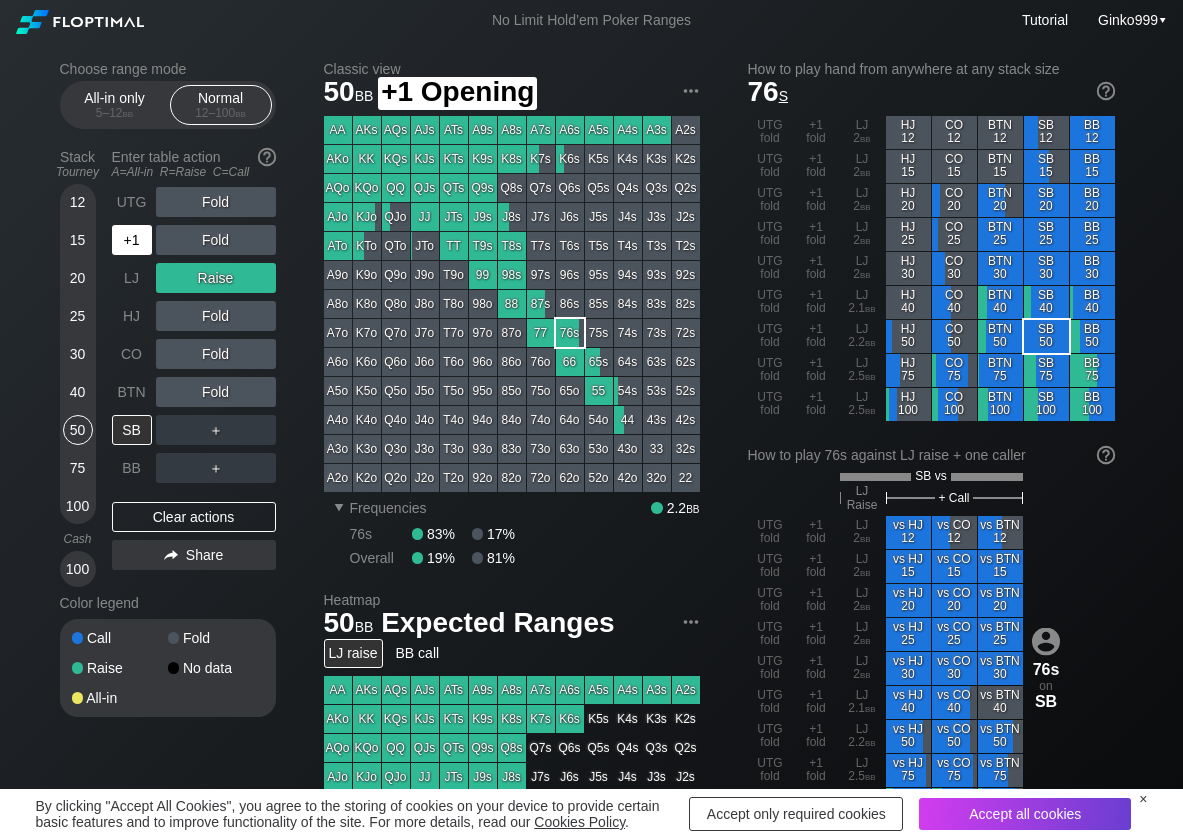 click on "+1" at bounding box center (134, 240) 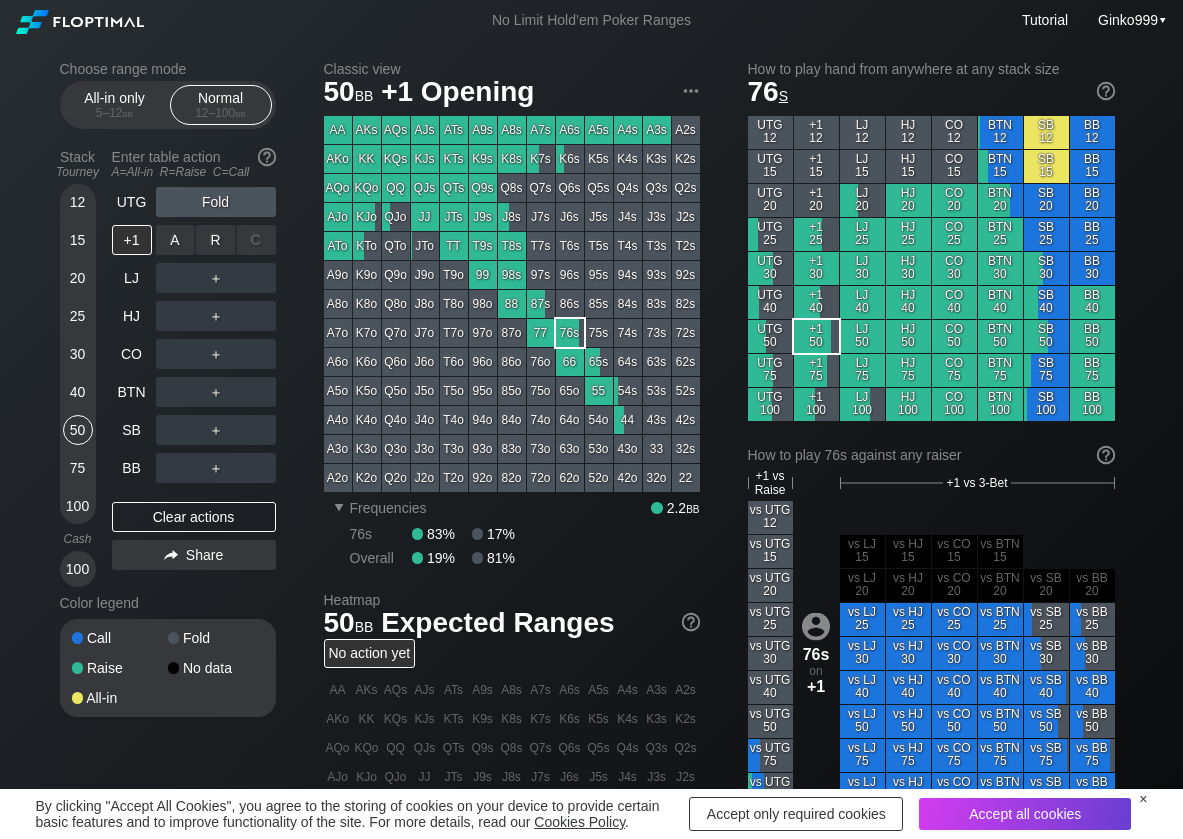 click on "R ✕" at bounding box center [215, 240] 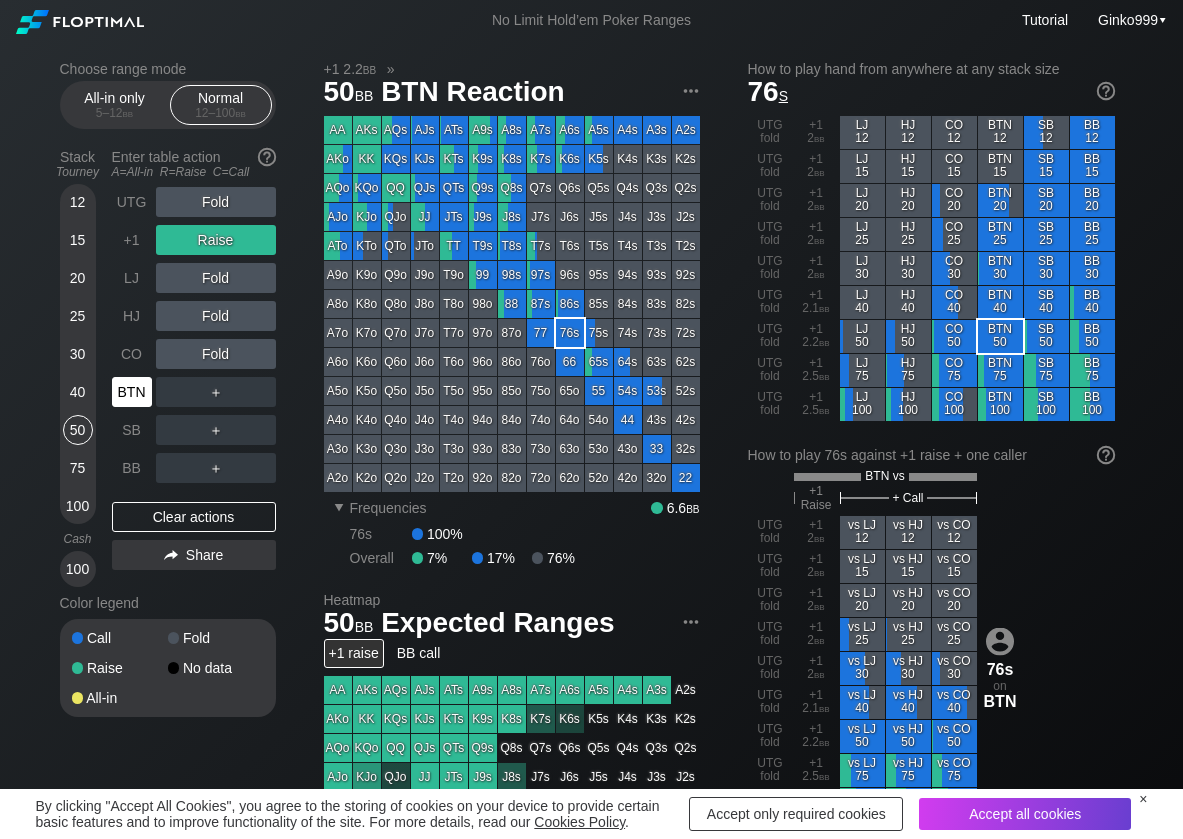 click on "BTN" at bounding box center (132, 392) 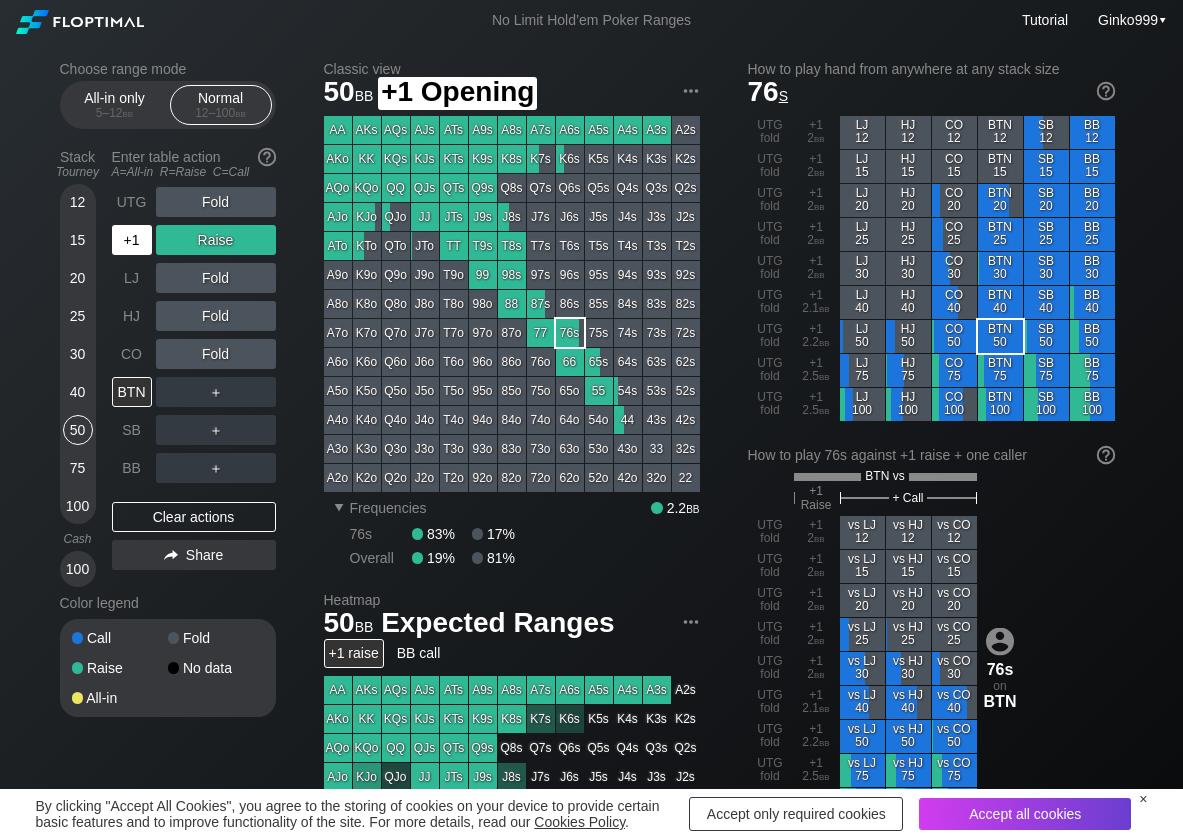 click on "+1" at bounding box center [132, 240] 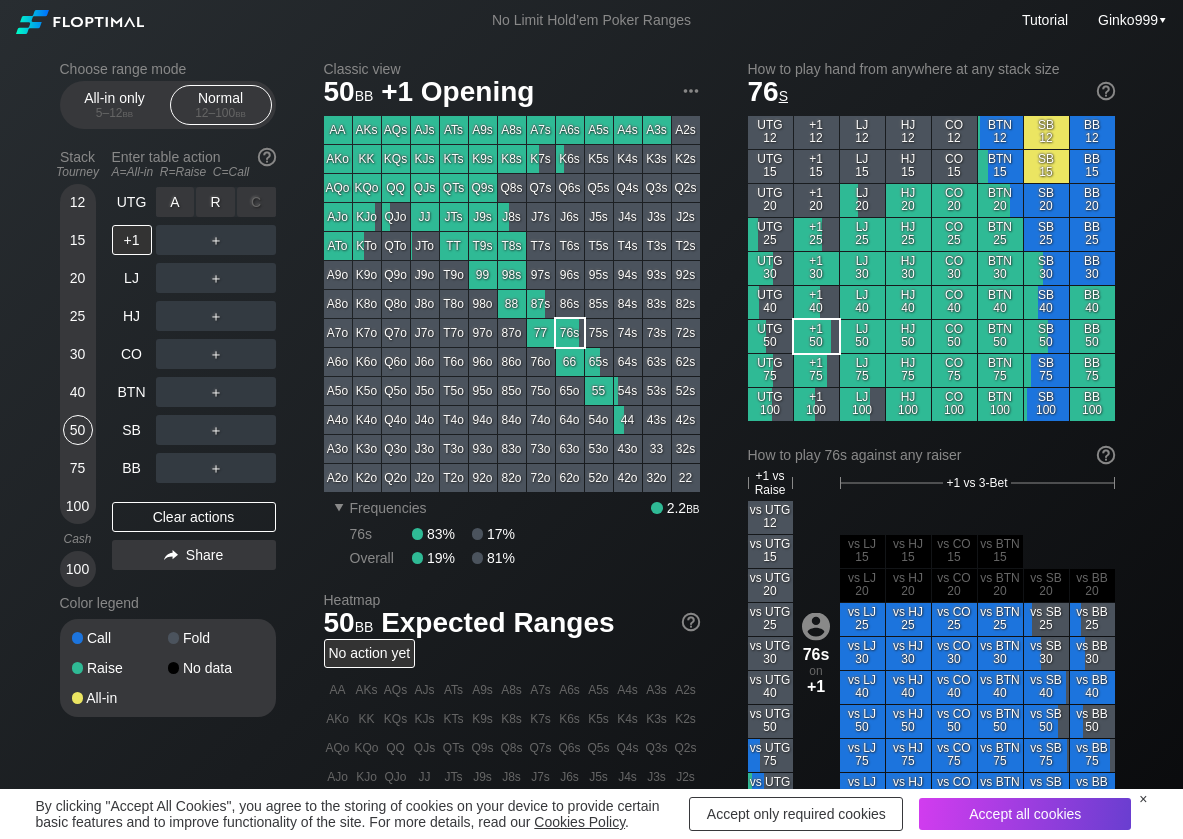 click on "R ✕" at bounding box center [215, 202] 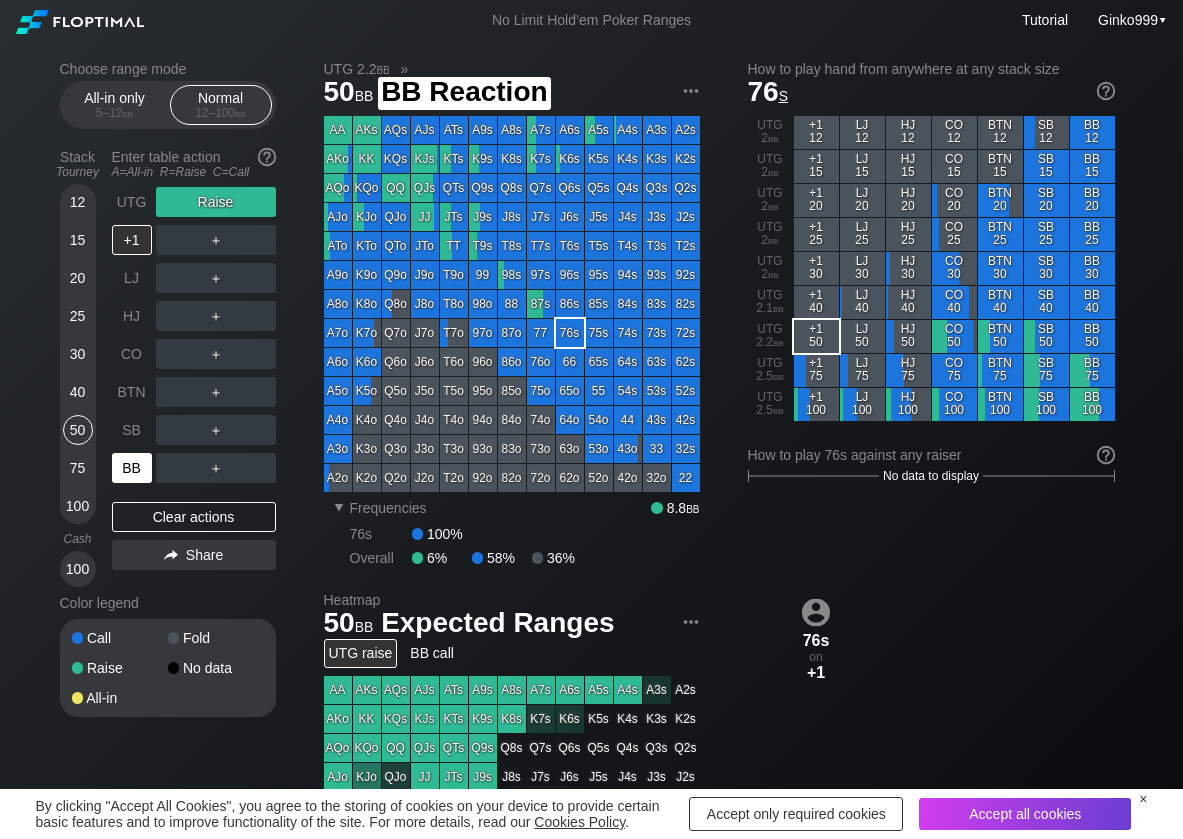 click on "BB" at bounding box center (132, 468) 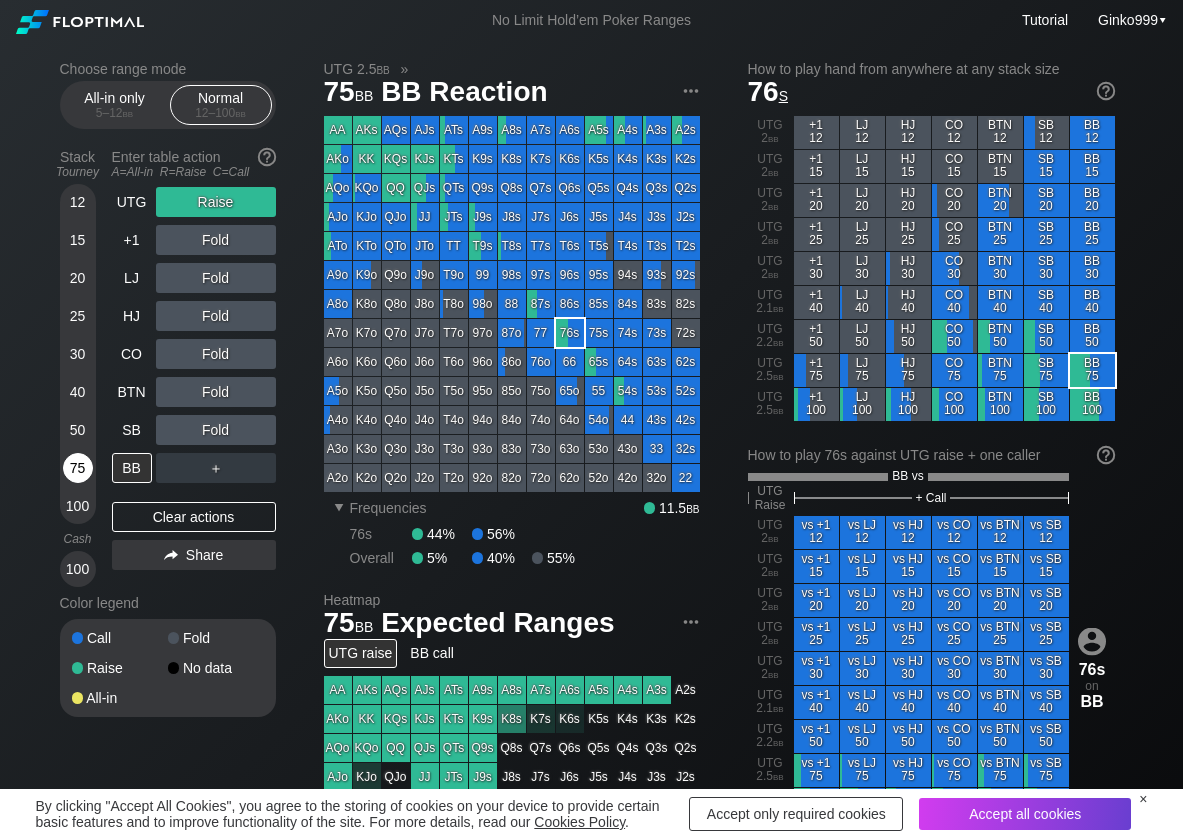 click on "75" at bounding box center [78, 468] 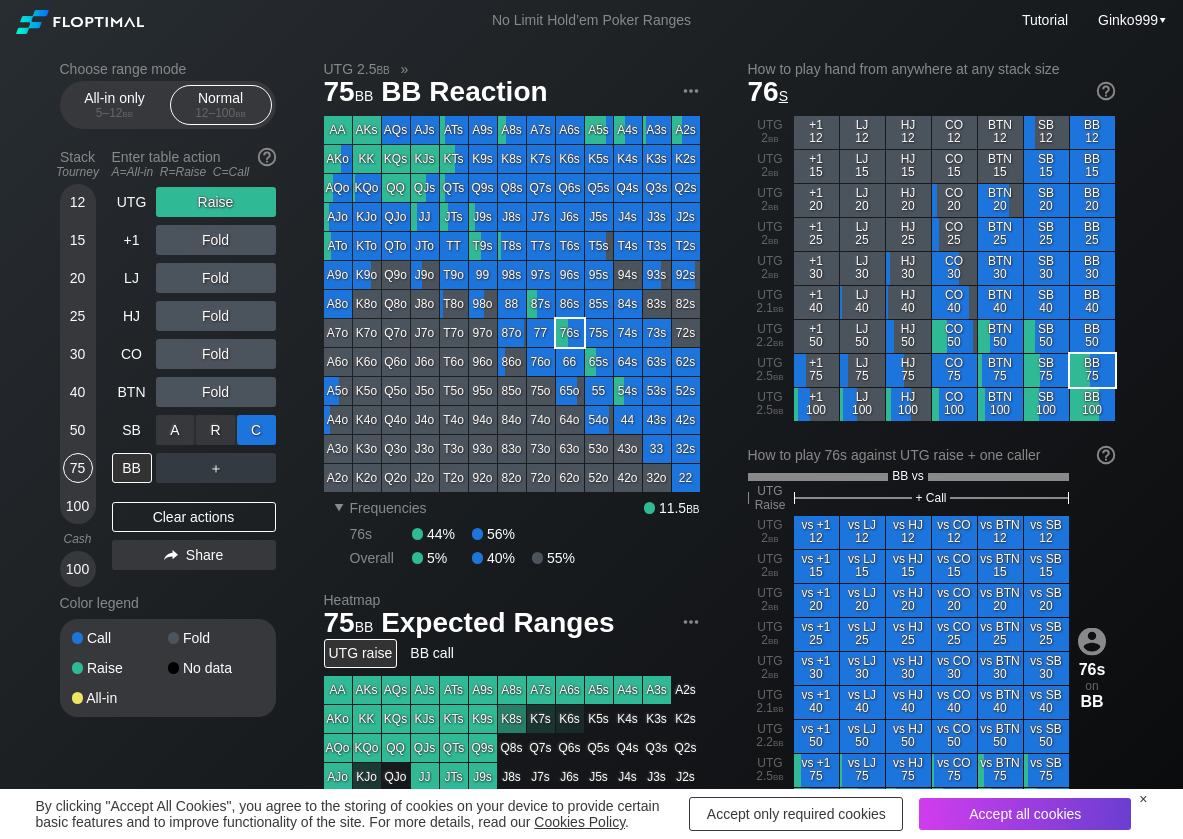 click on "C ✕" at bounding box center [256, 430] 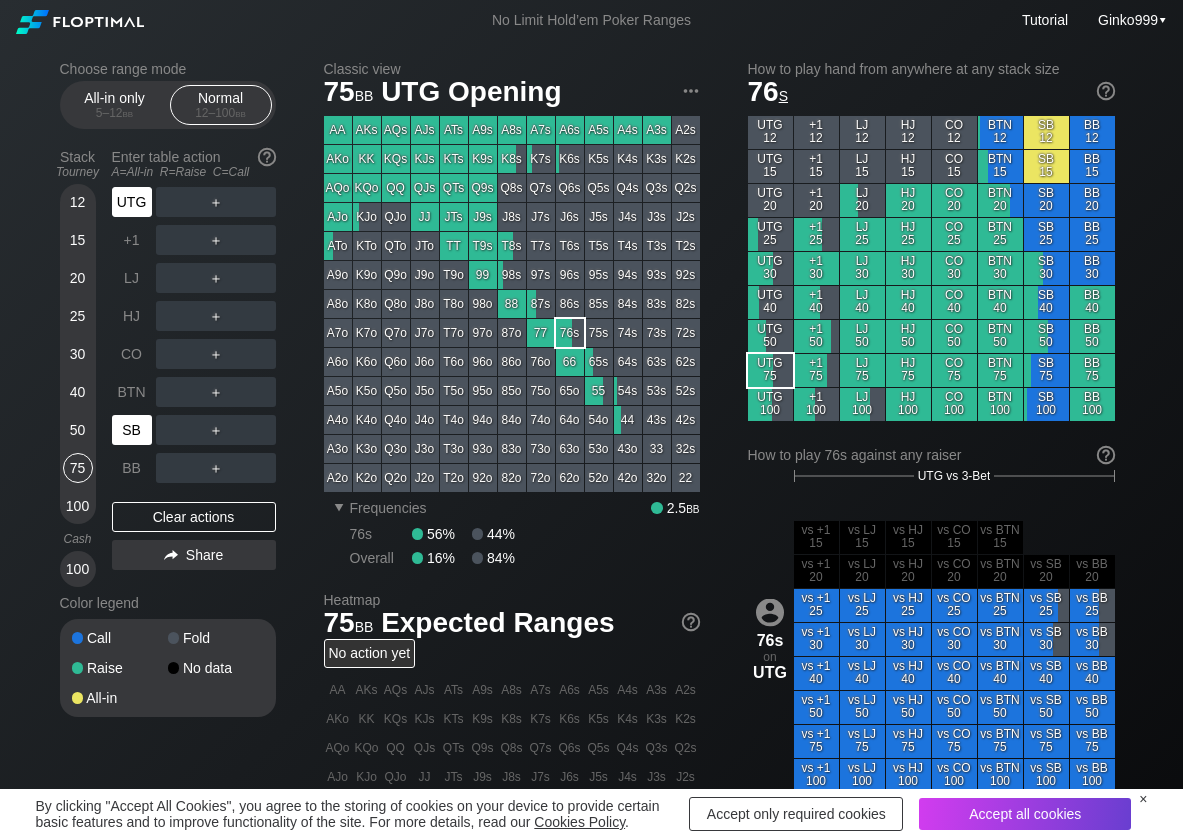 scroll, scrollTop: 0, scrollLeft: 0, axis: both 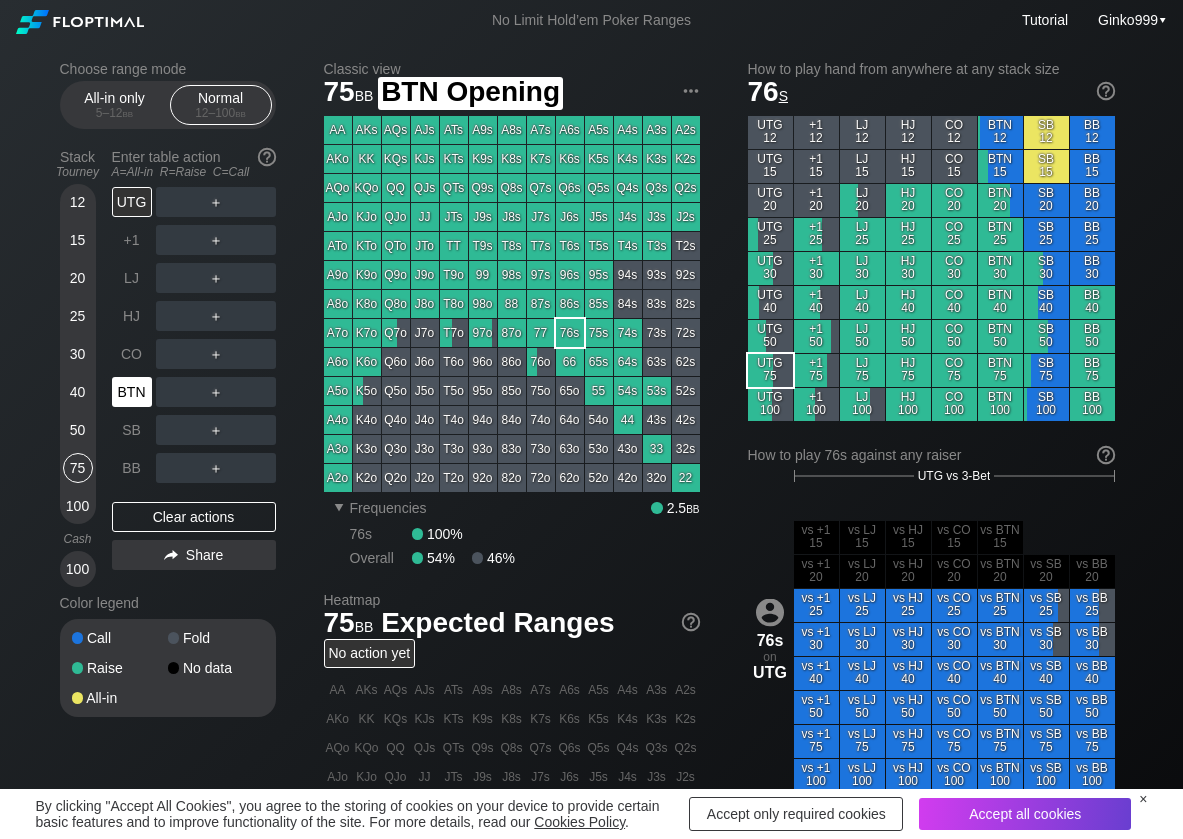 click on "BTN" at bounding box center (132, 392) 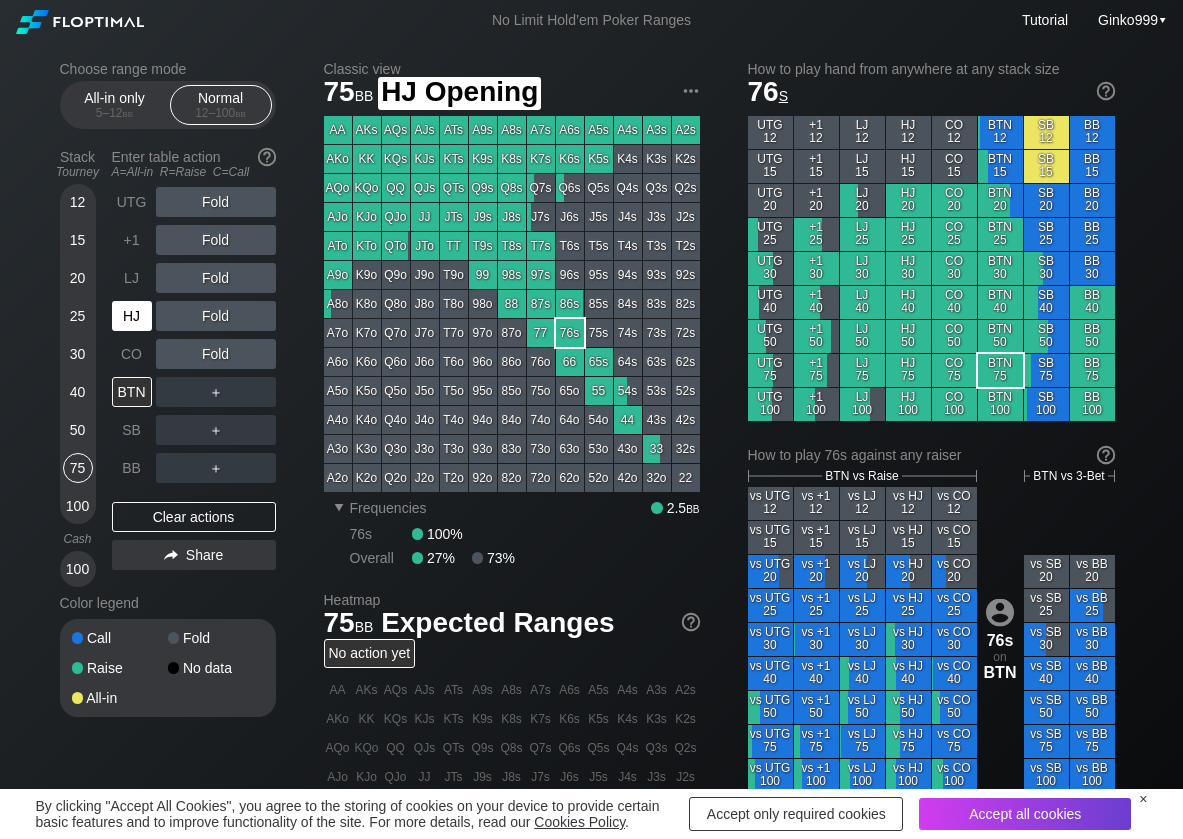 click on "HJ" at bounding box center (132, 316) 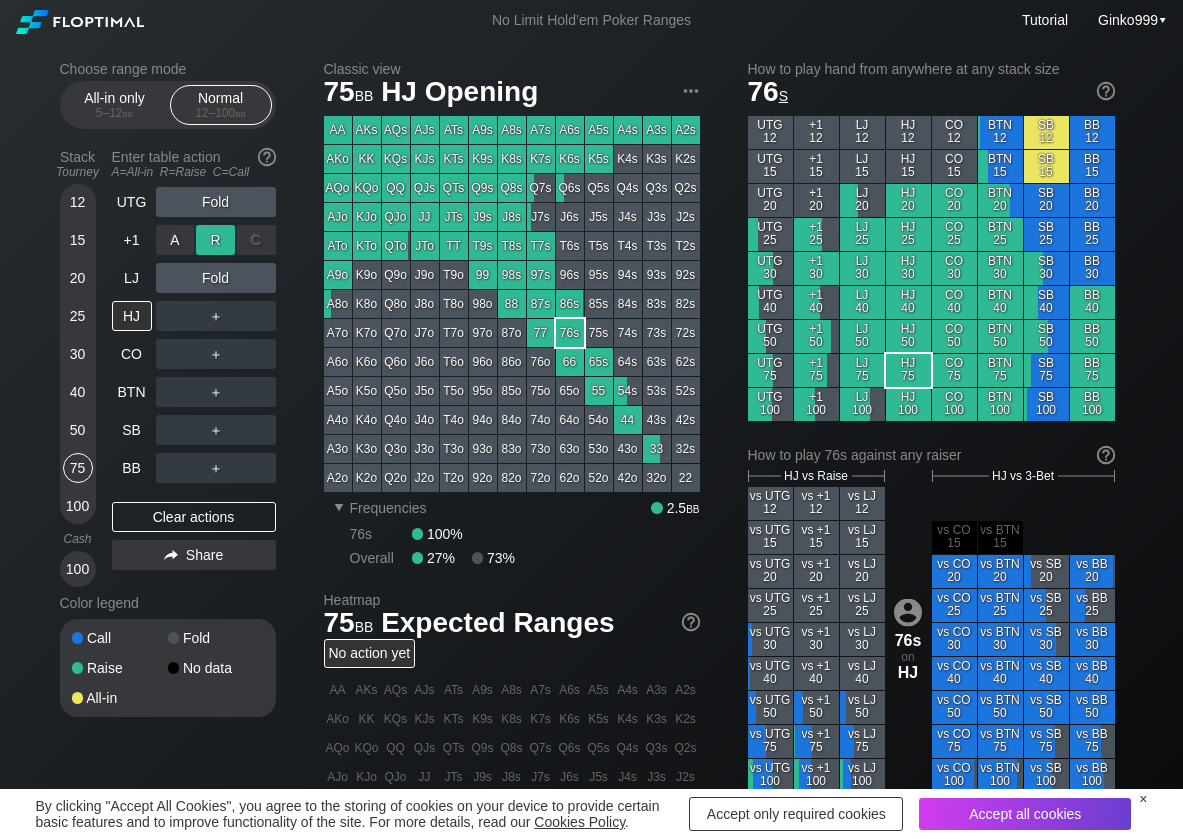 click on "R ✕" at bounding box center [215, 240] 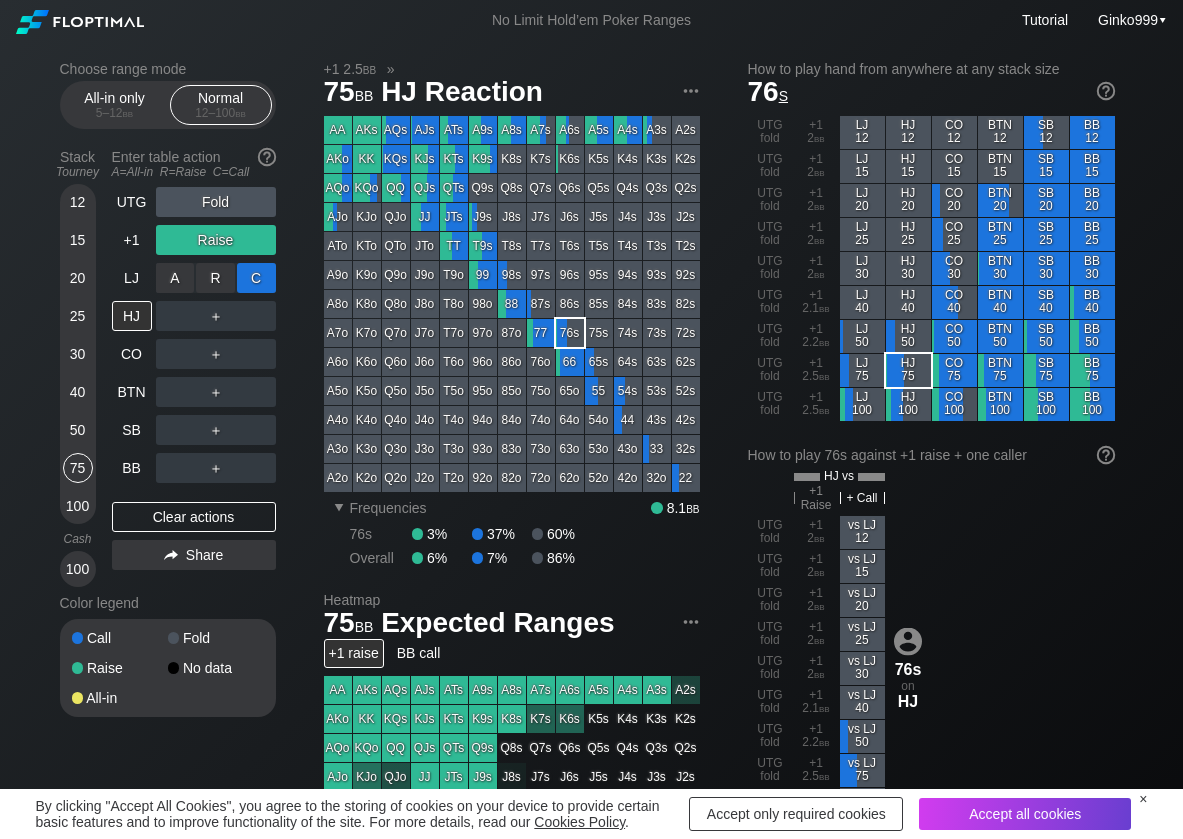 click on "C ✕" at bounding box center [256, 278] 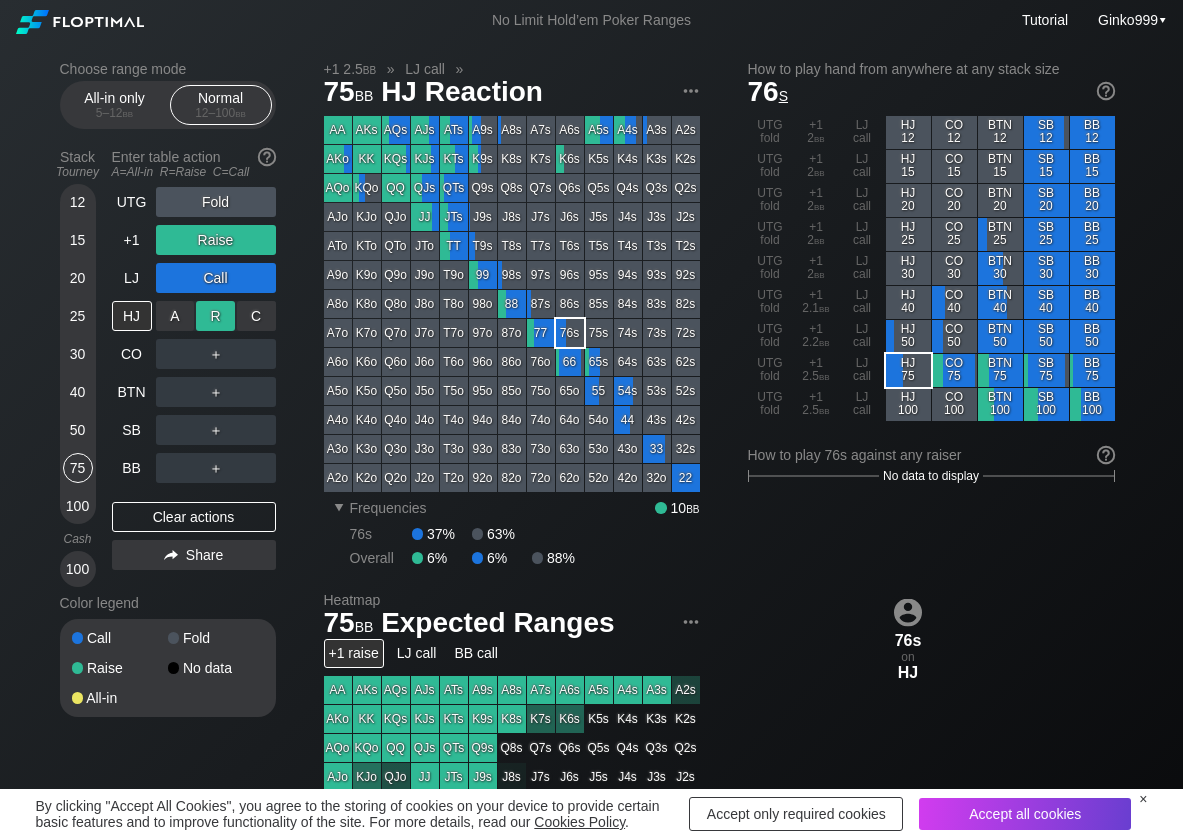click on "R ✕" at bounding box center [215, 316] 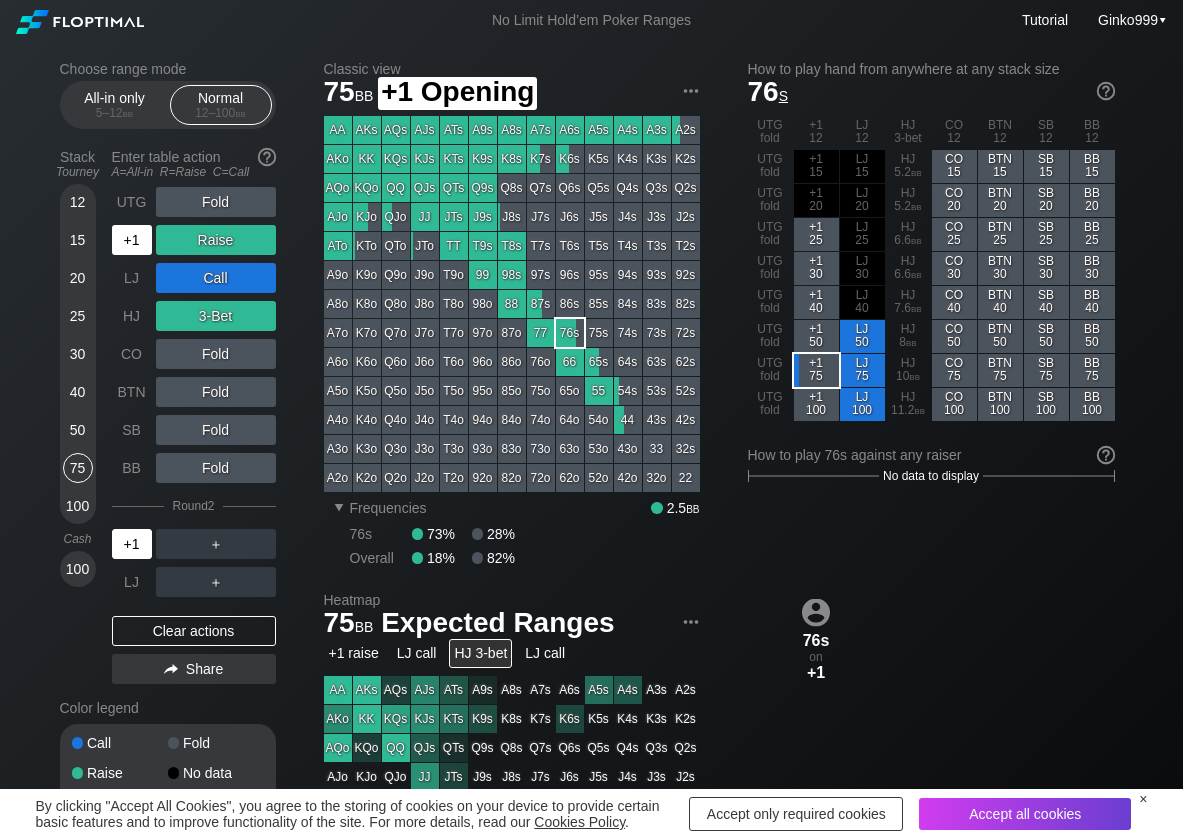 click on "+1" at bounding box center [132, 240] 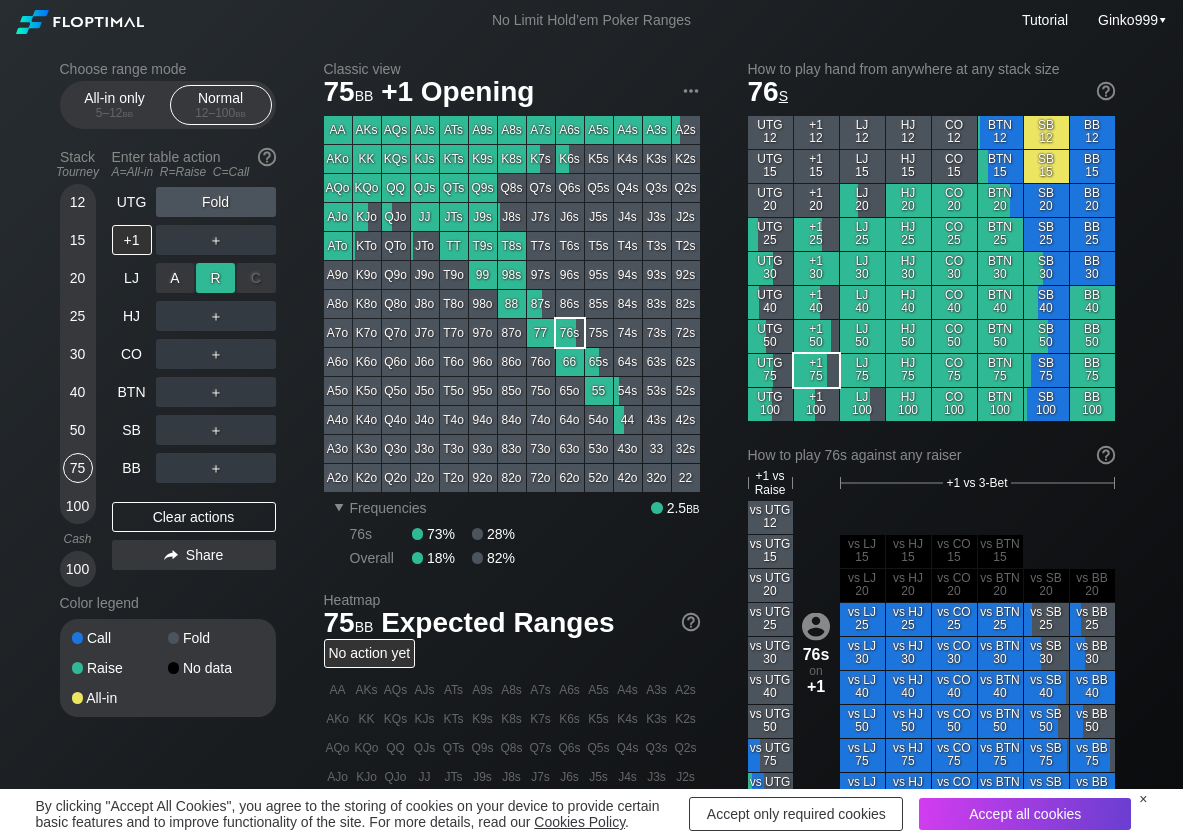 click on "R ✕" at bounding box center [215, 278] 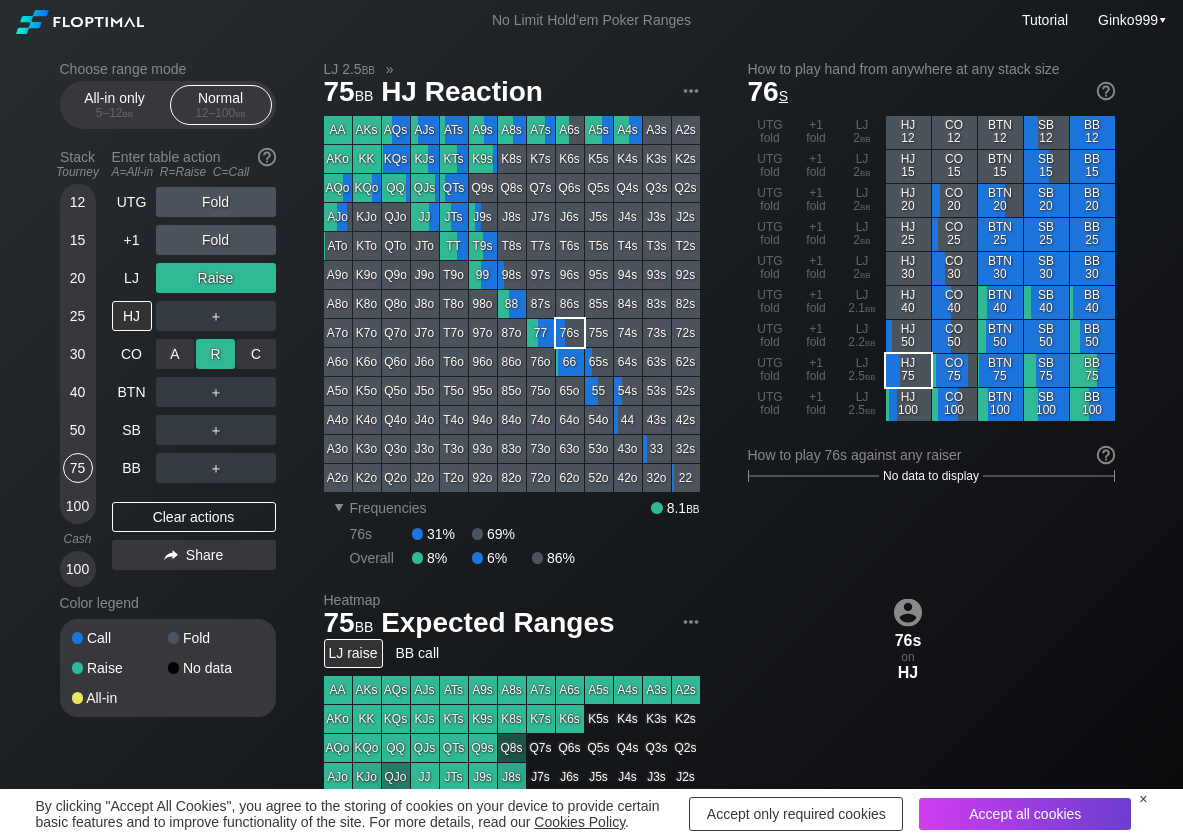 click on "R ✕" at bounding box center [215, 354] 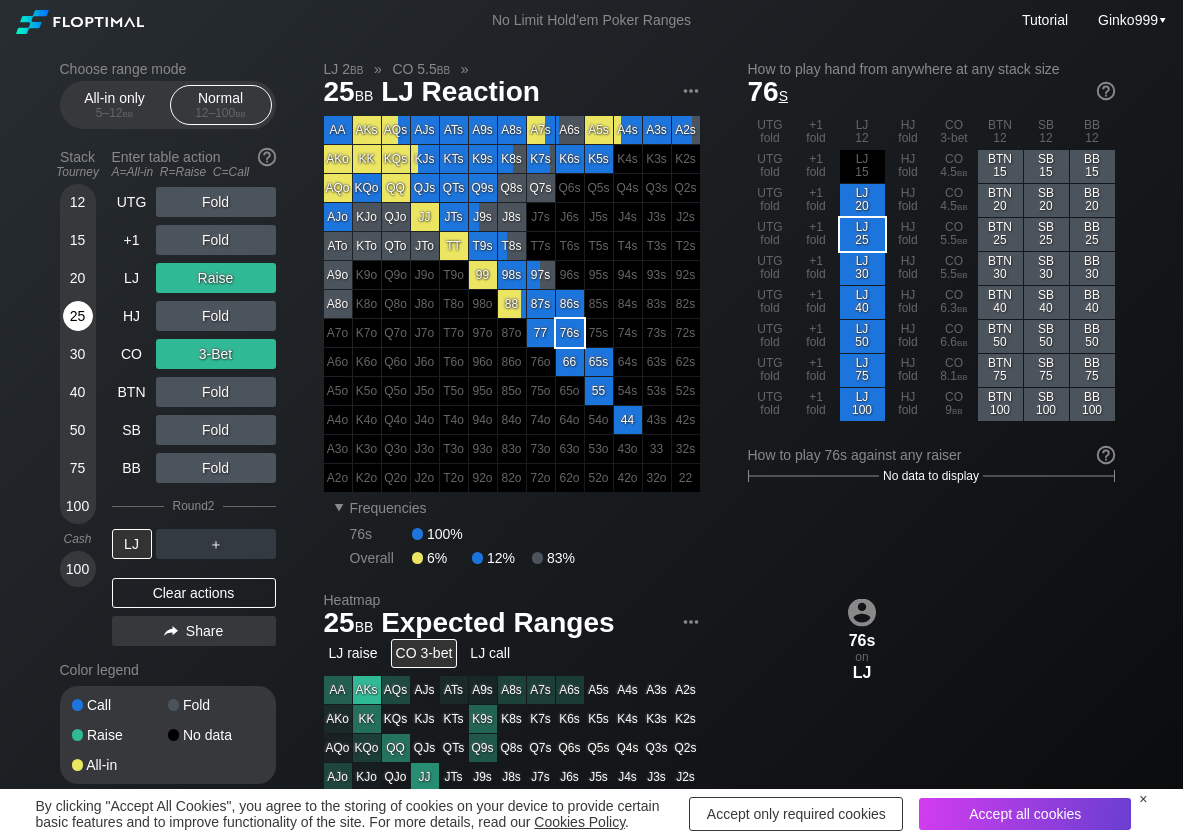 click on "25" at bounding box center (78, 316) 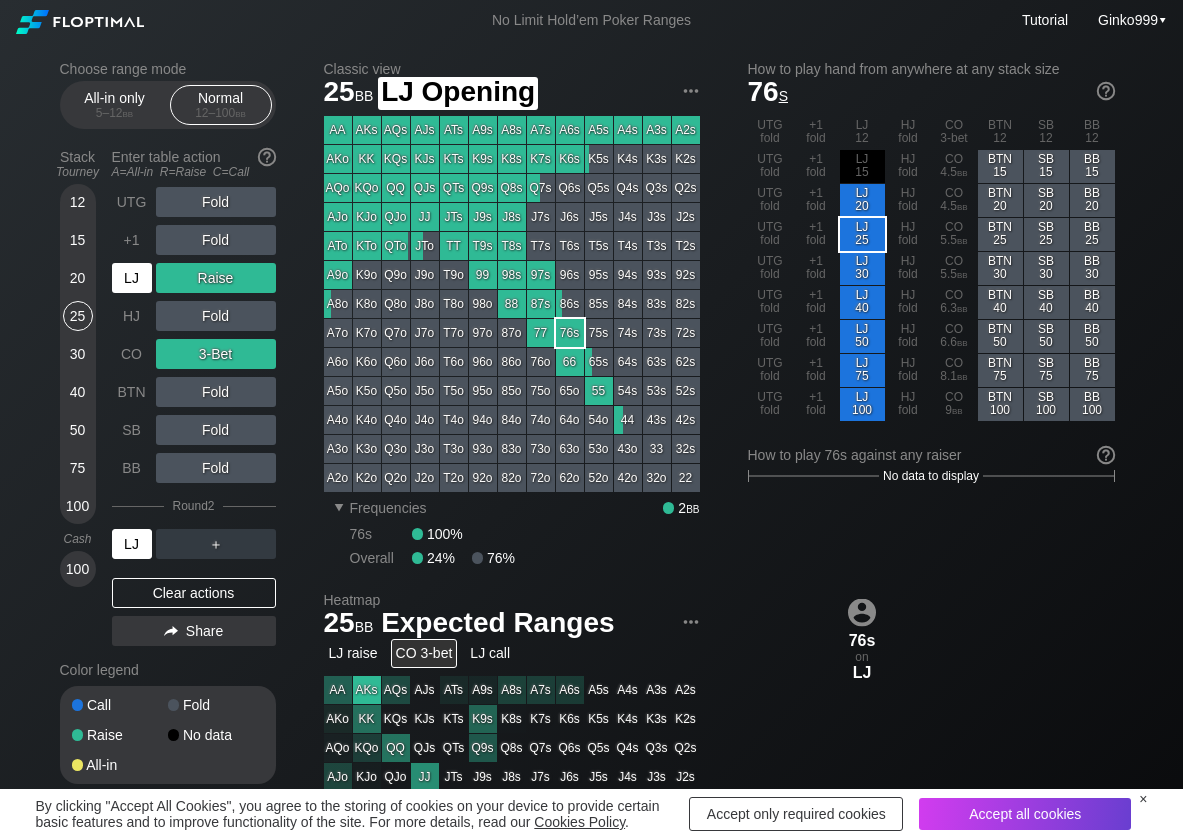 click on "LJ" at bounding box center [132, 278] 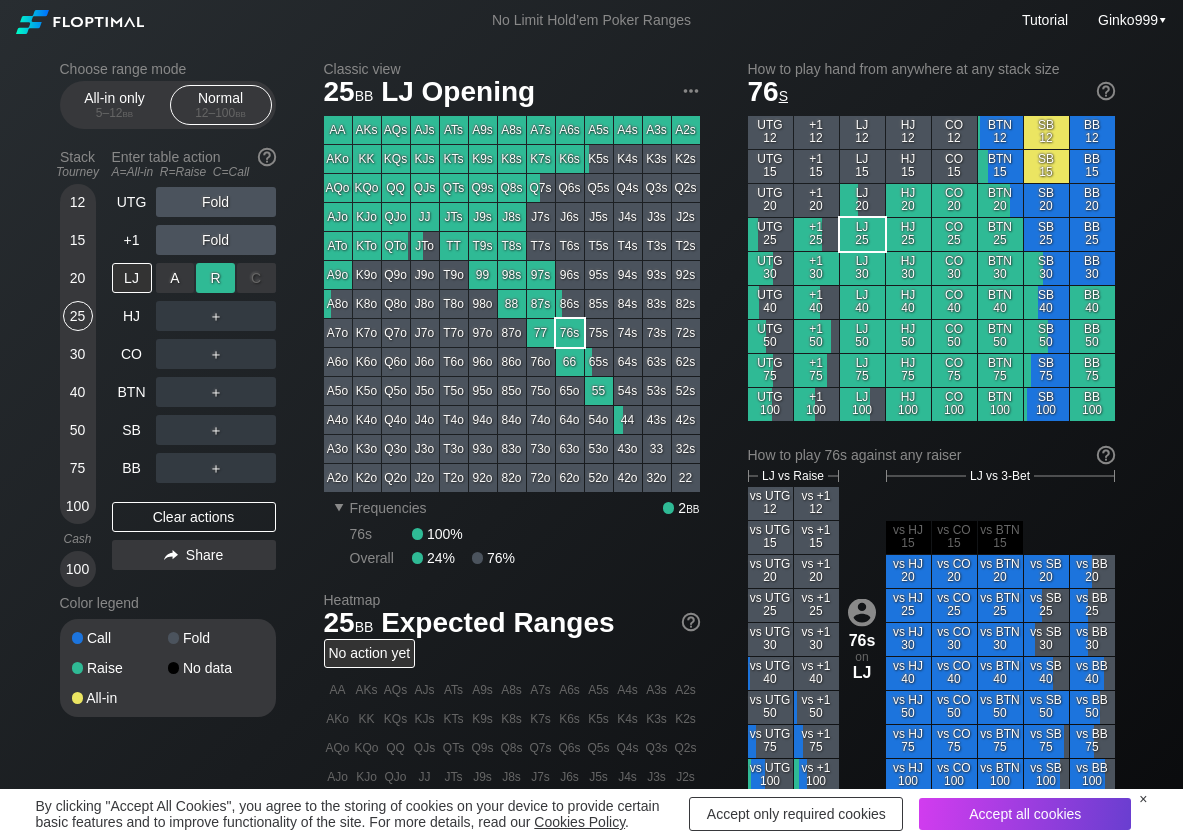 click on "R ✕" at bounding box center [215, 278] 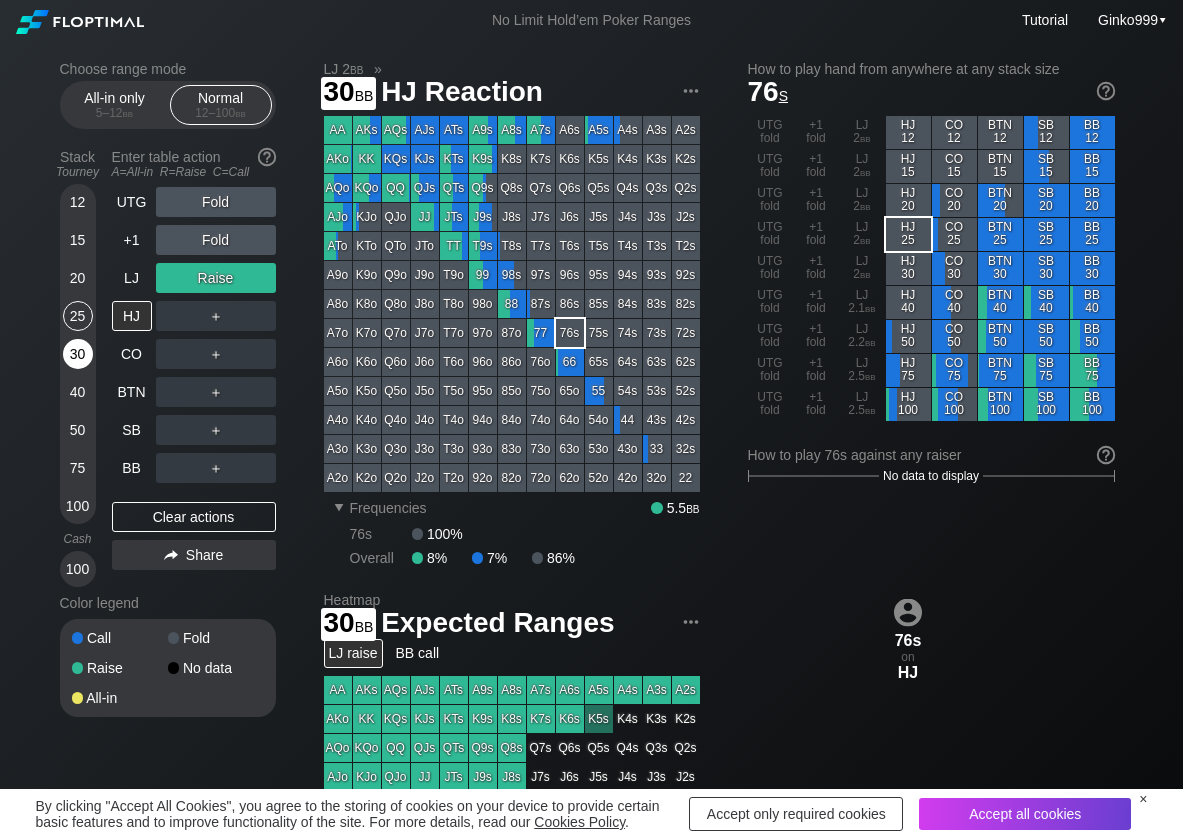 click on "30" at bounding box center [78, 354] 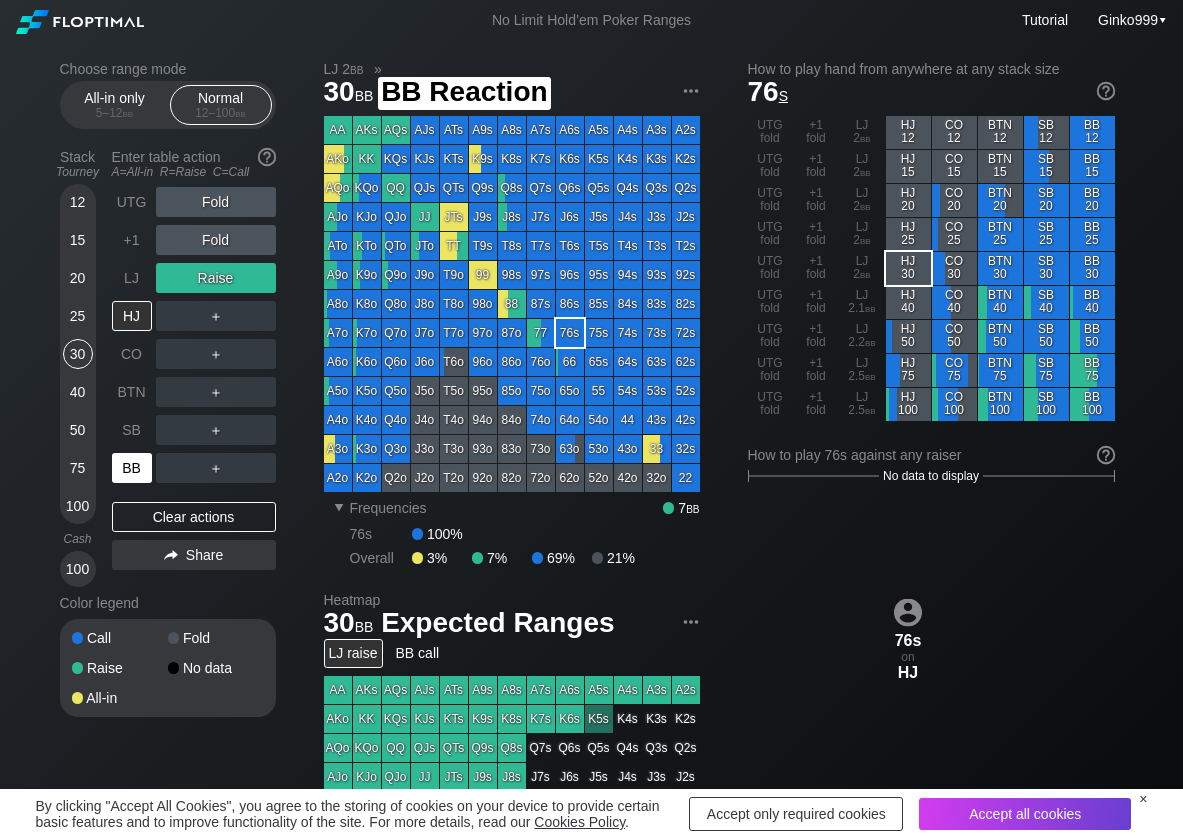 click on "BB" at bounding box center (132, 468) 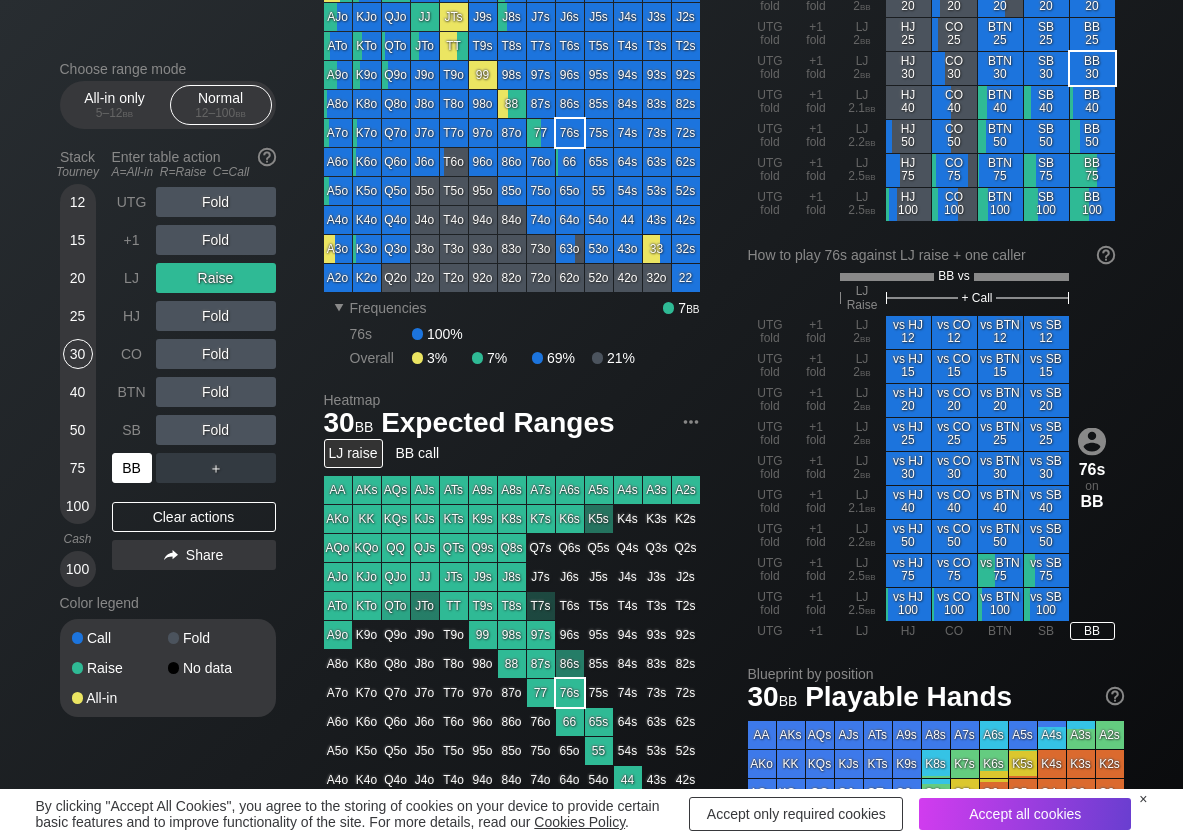 scroll, scrollTop: 100, scrollLeft: 0, axis: vertical 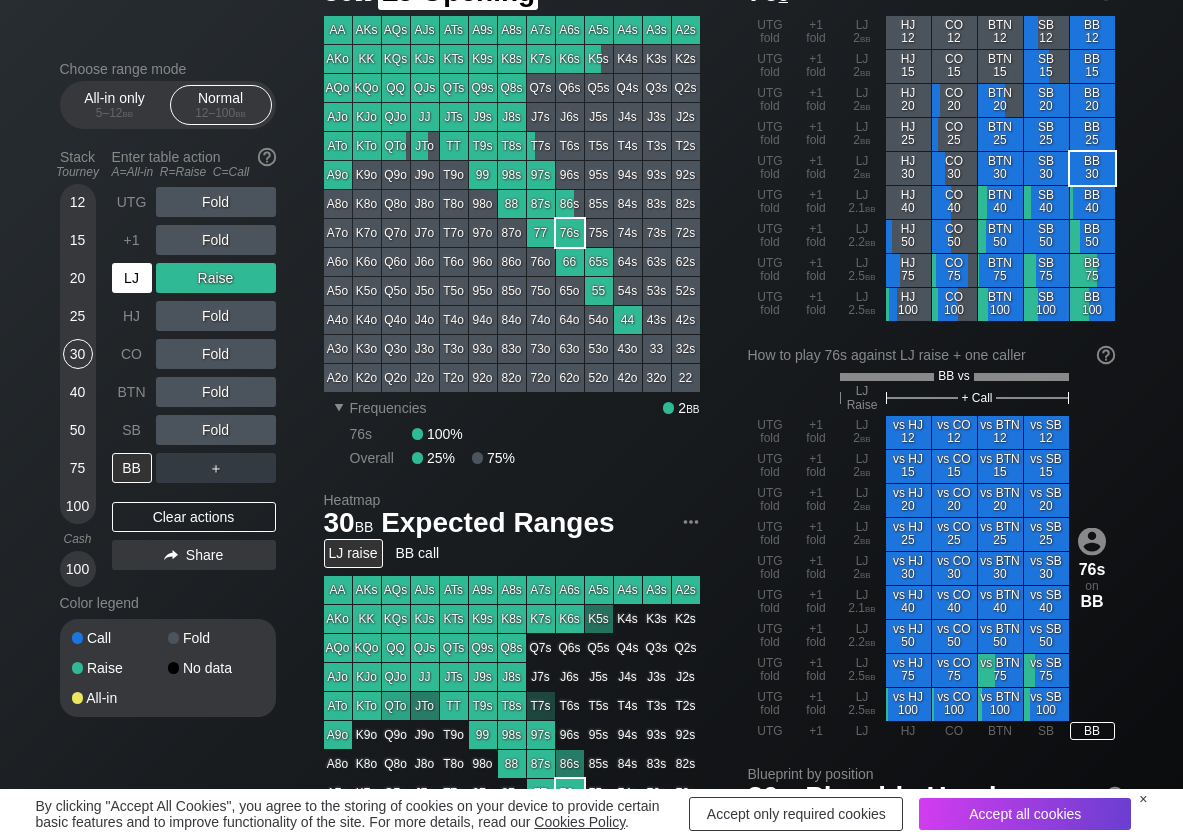 click on "LJ" at bounding box center (132, 278) 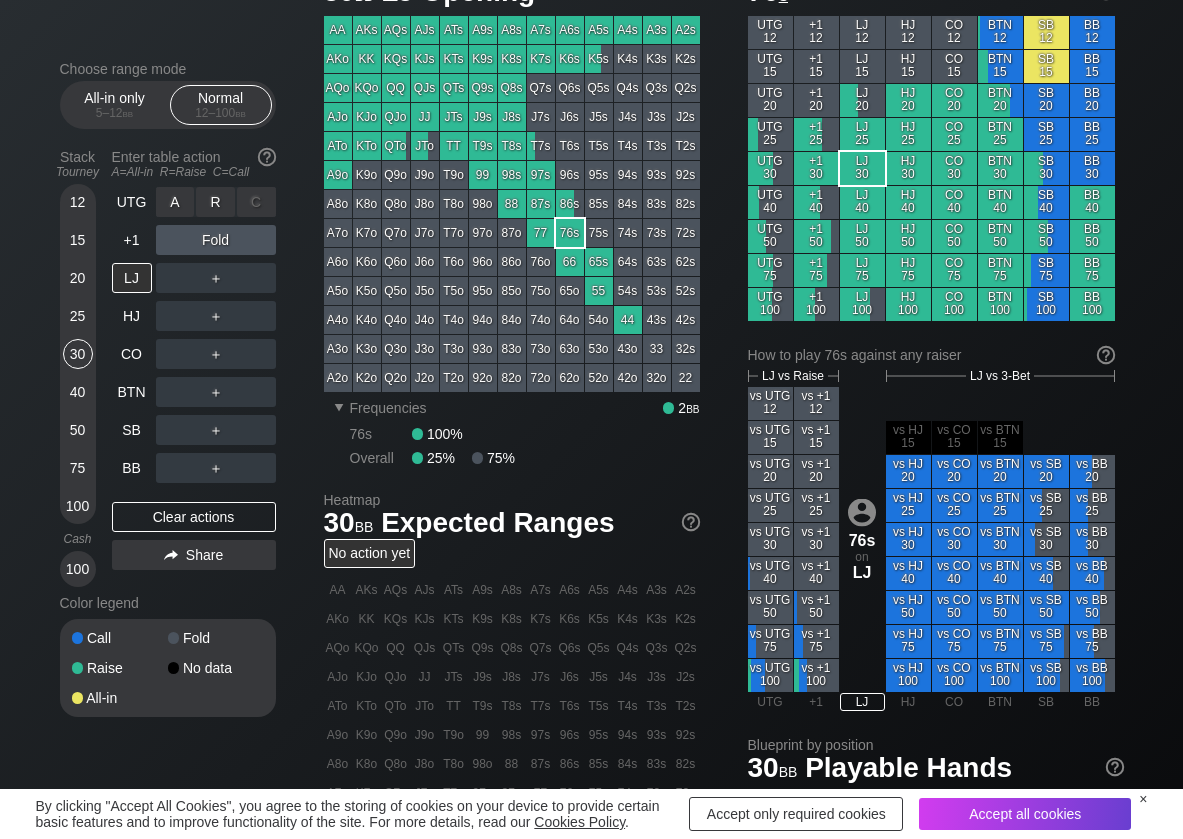 drag, startPoint x: 207, startPoint y: 187, endPoint x: 171, endPoint y: 219, distance: 48.166378 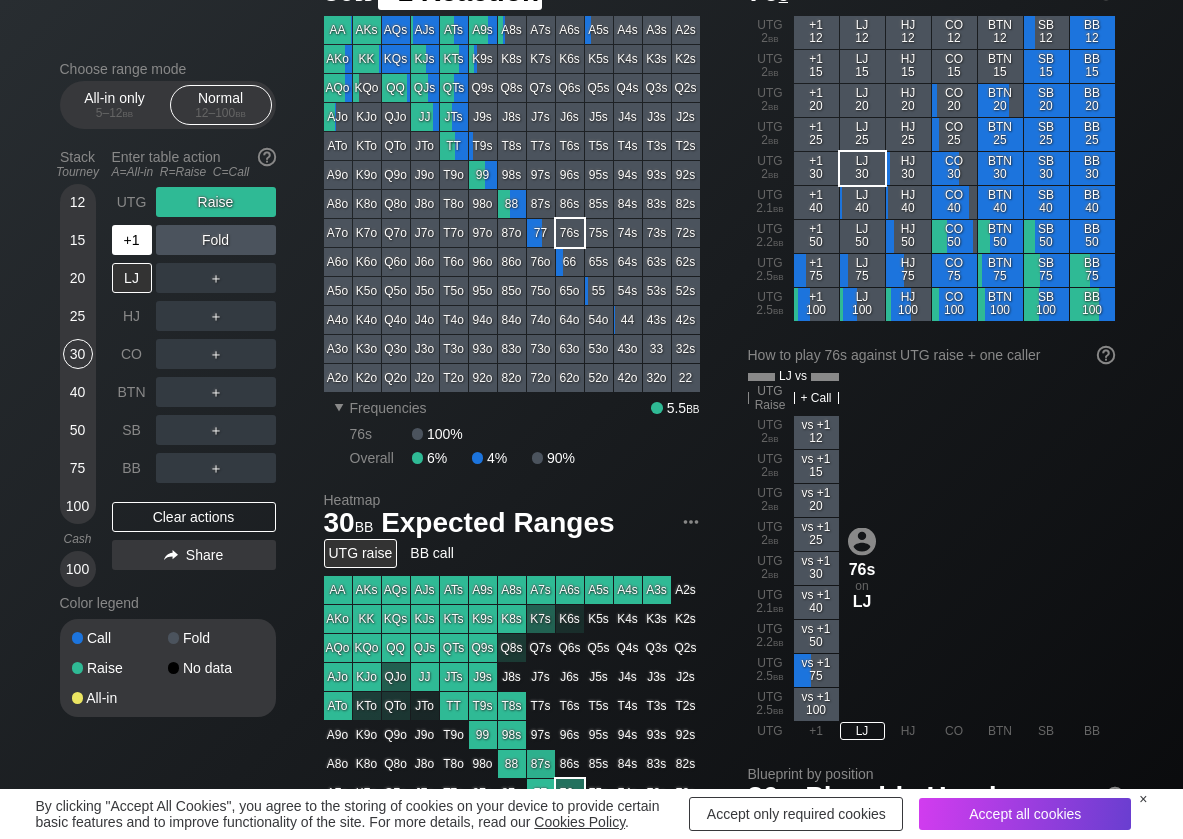 click on "+1" at bounding box center [132, 240] 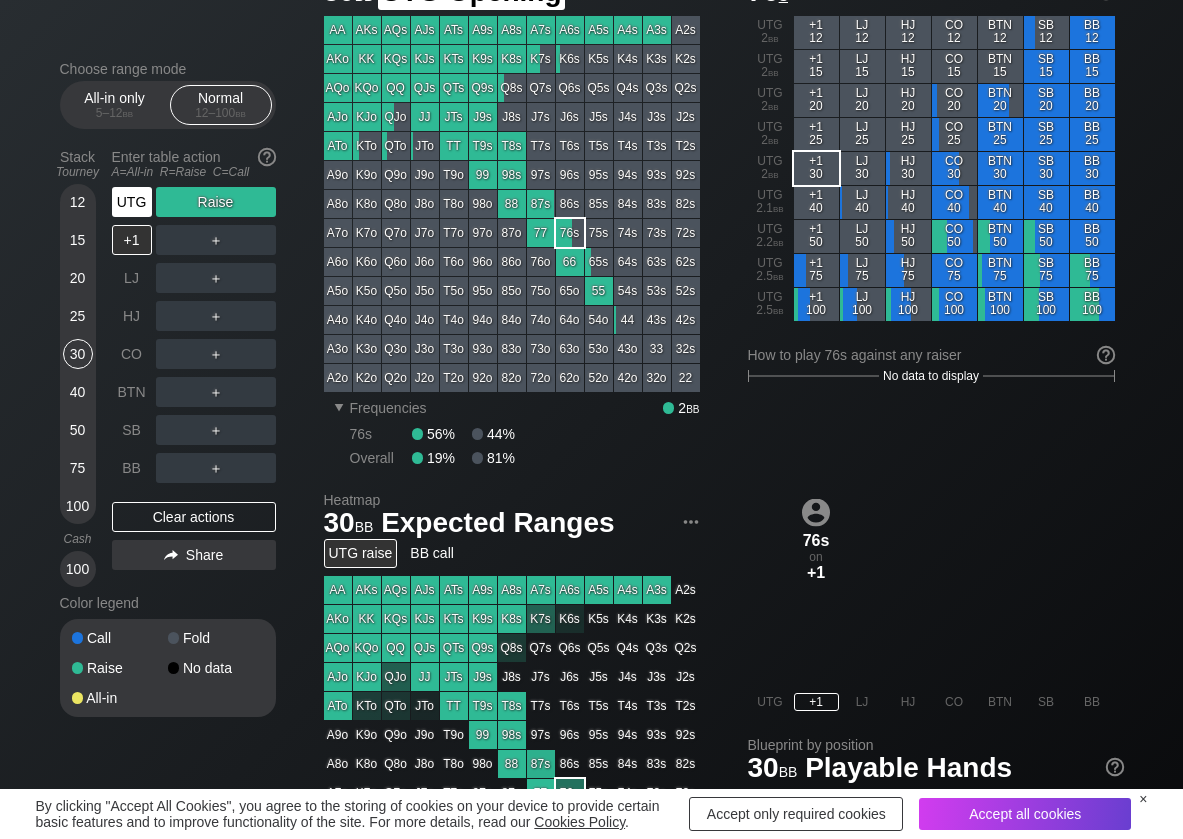 click on "UTG" at bounding box center (132, 202) 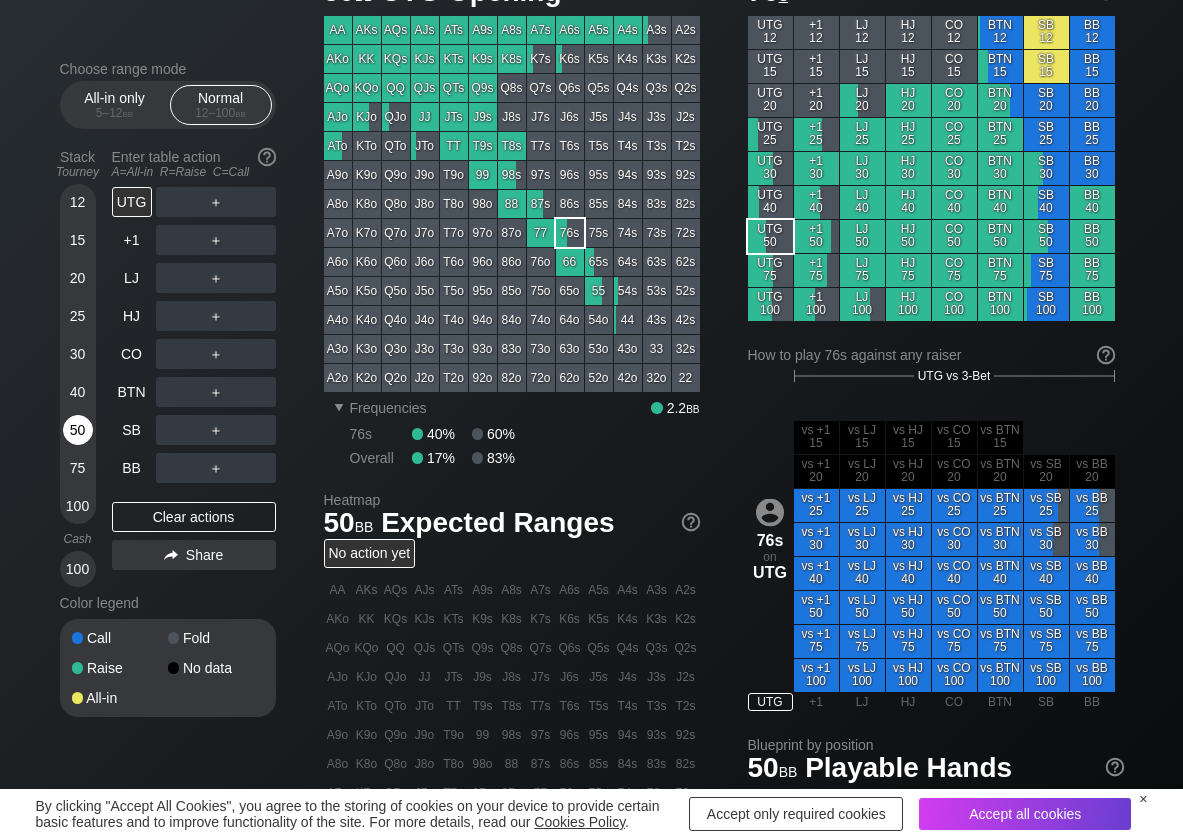 click on "50" at bounding box center [78, 430] 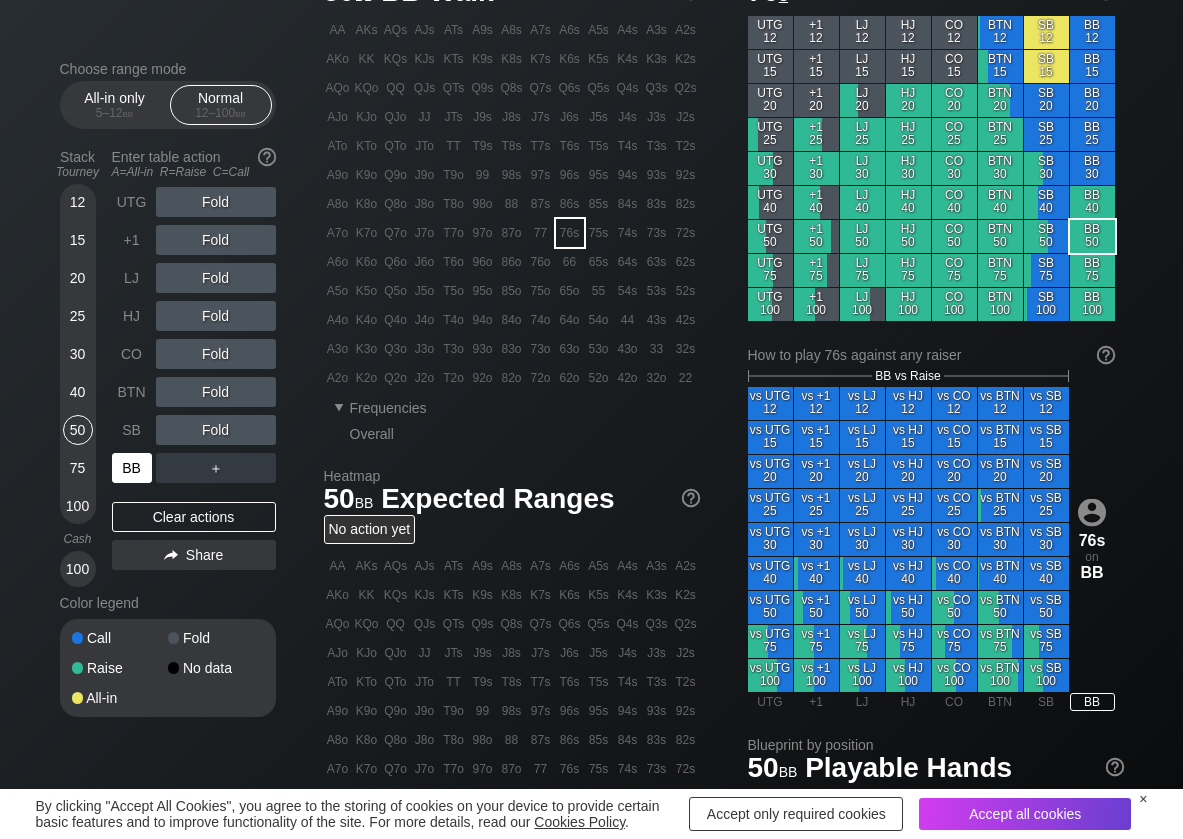 click on "BB" at bounding box center [132, 468] 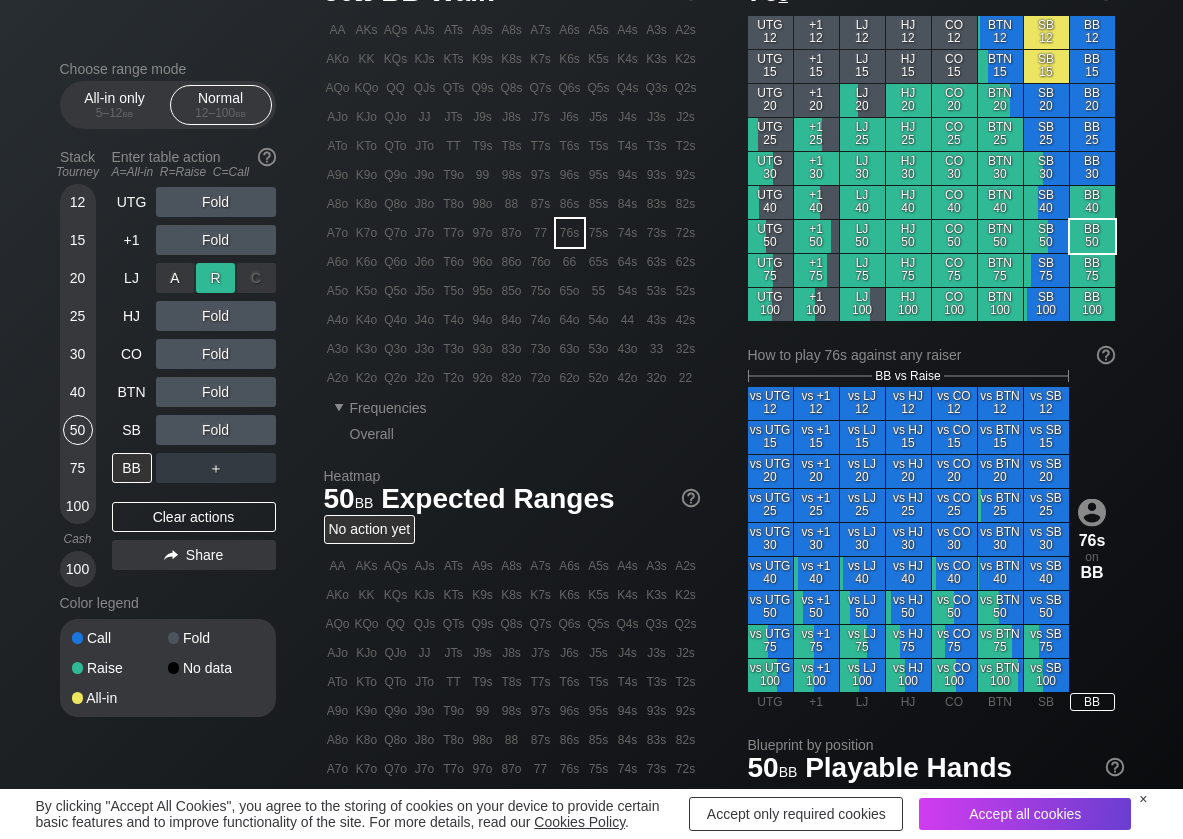 click on "R ✕" at bounding box center [215, 278] 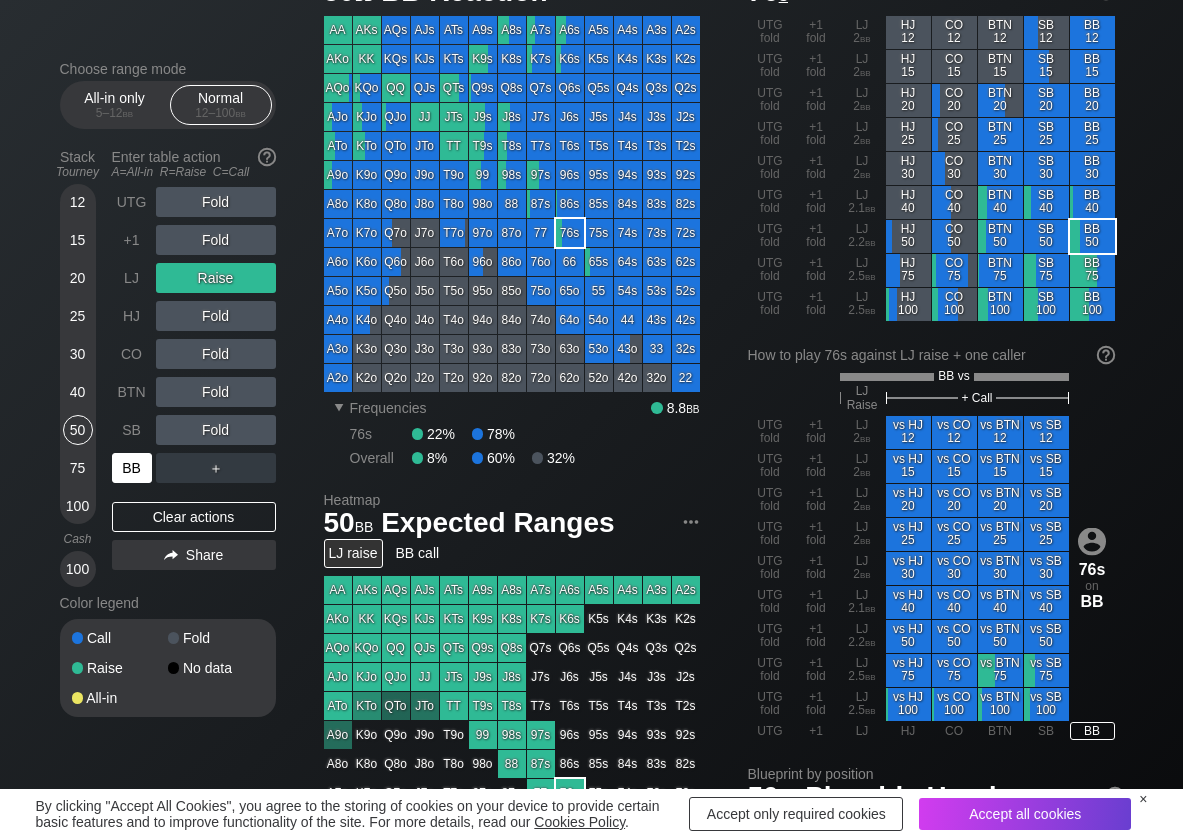 click on "BB" at bounding box center (132, 468) 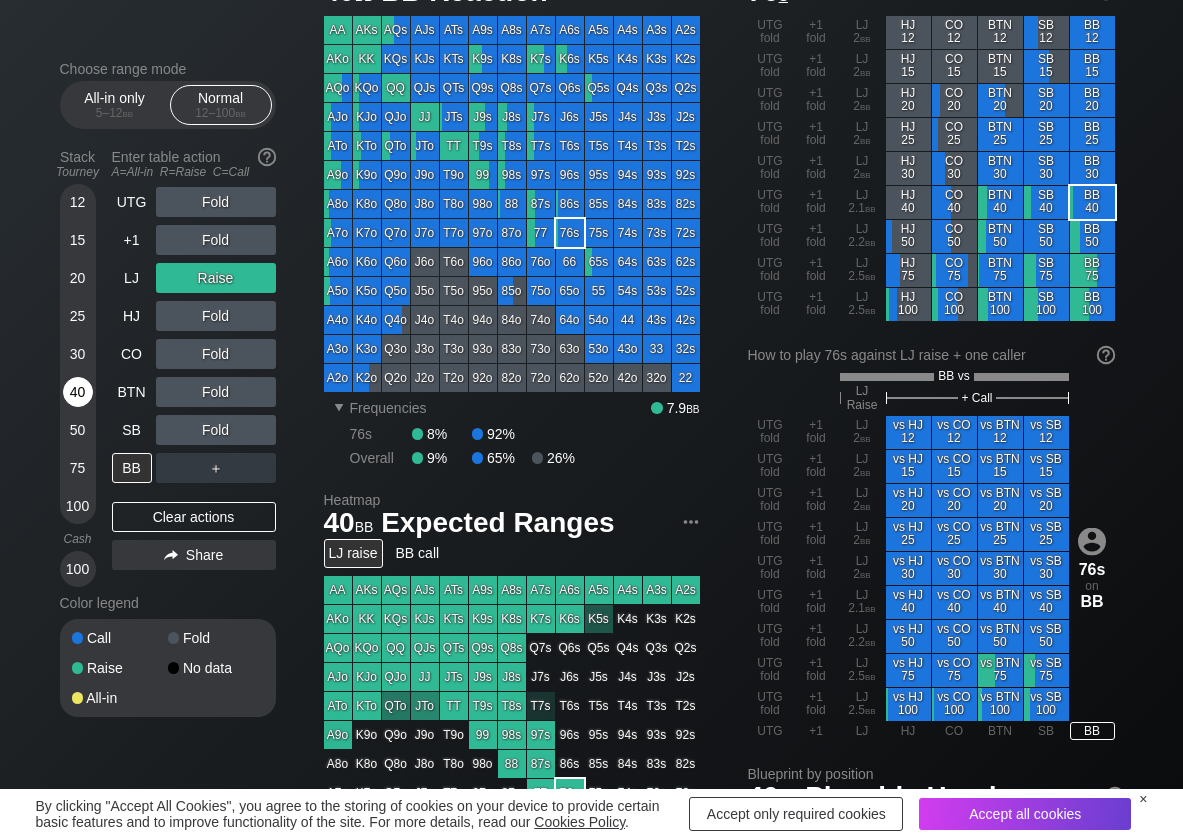 click on "40" at bounding box center (78, 392) 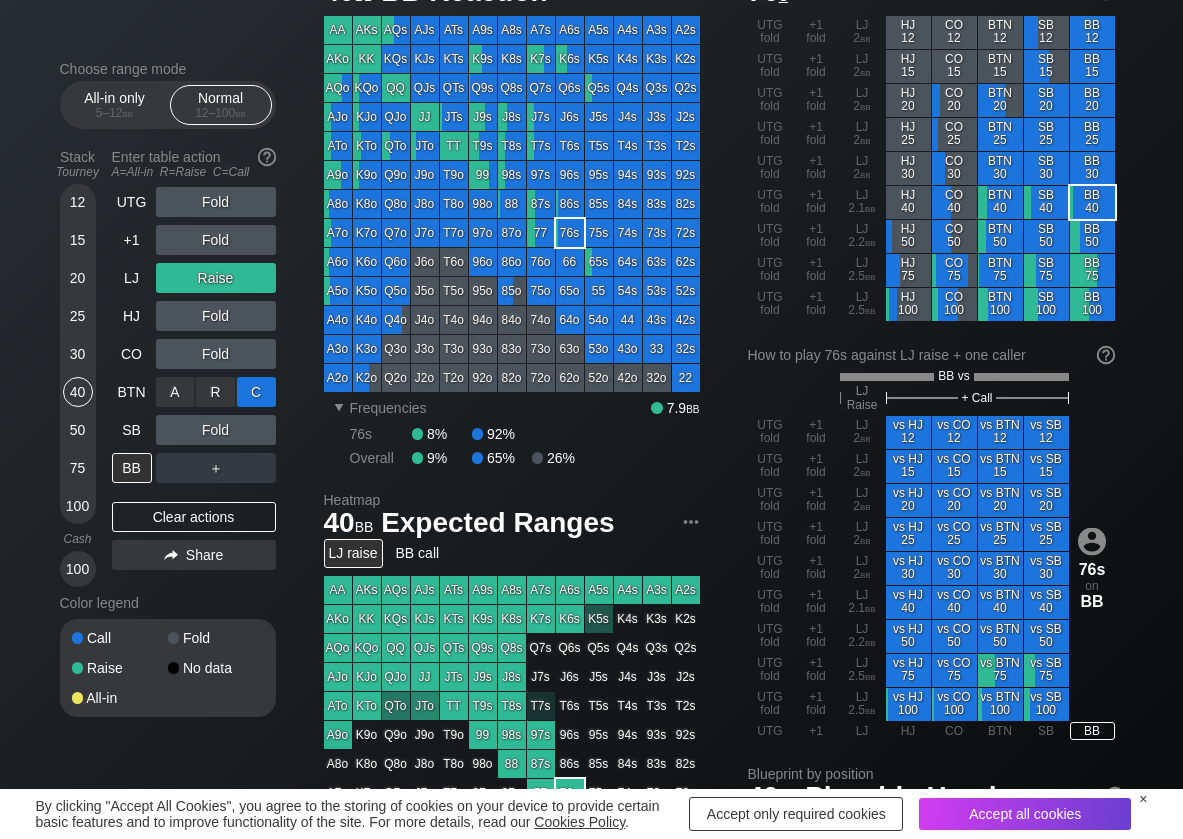 click on "C ✕" at bounding box center (256, 392) 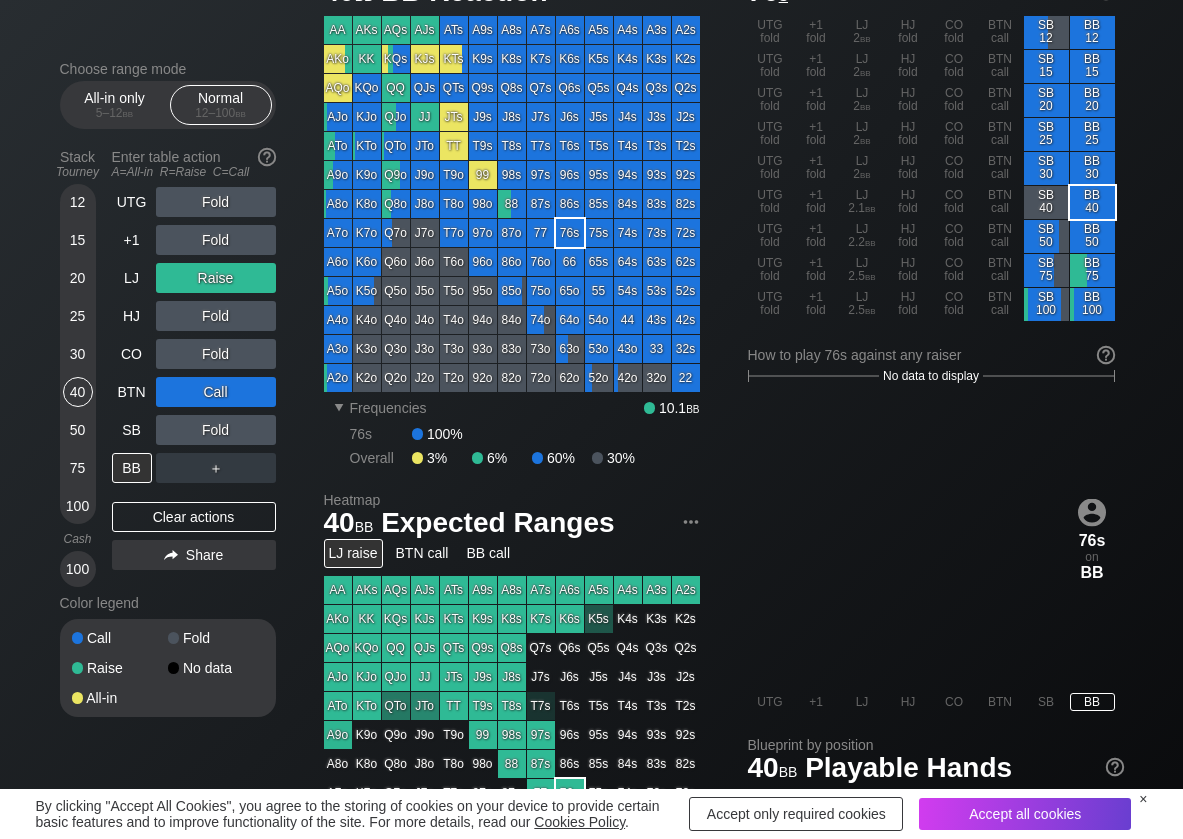 click on "Stack Tourney Enter table action A=All-in  R=Raise  C=Call 12 15 20 25 30 40 50 75 100 Cash 100 UTG Fold +1 Fold LJ Raise HJ Fold CO Fold BTN Call SB Fold BB ＋ Clear actions Share" at bounding box center [168, 364] 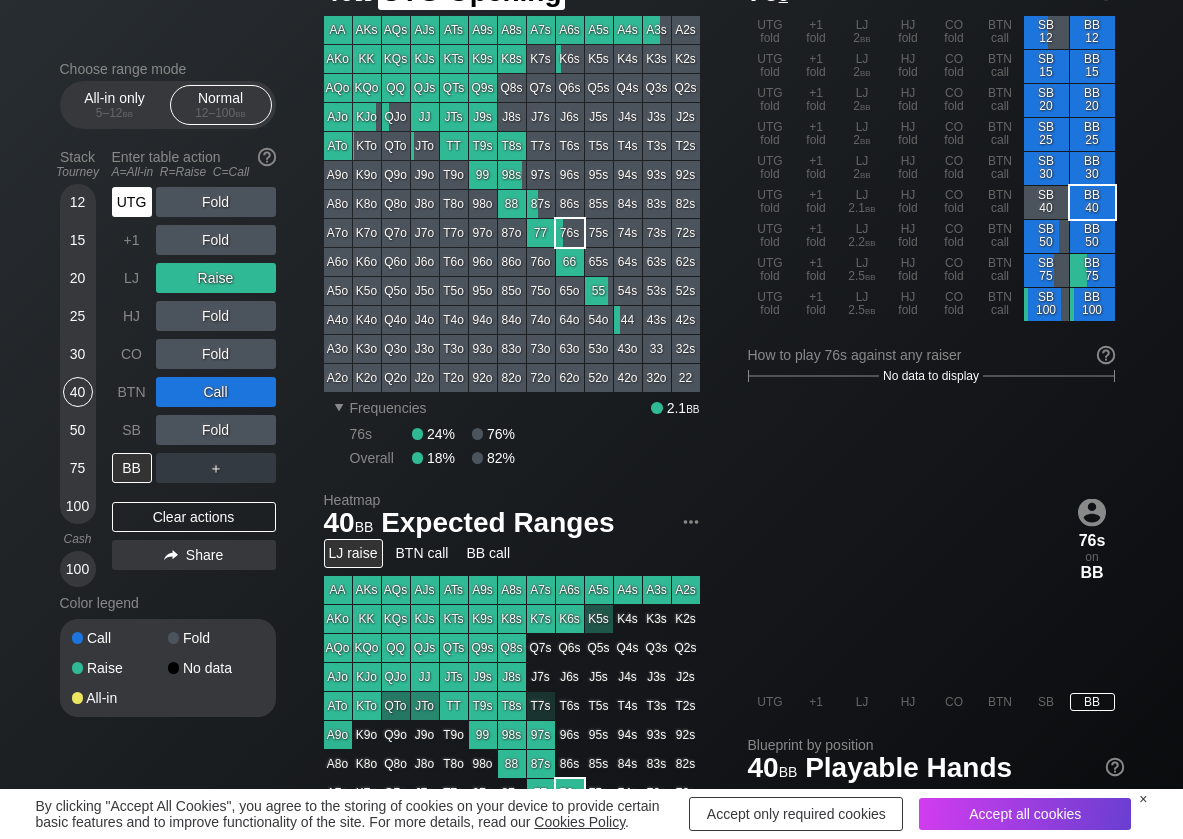 click on "UTG" at bounding box center [132, 202] 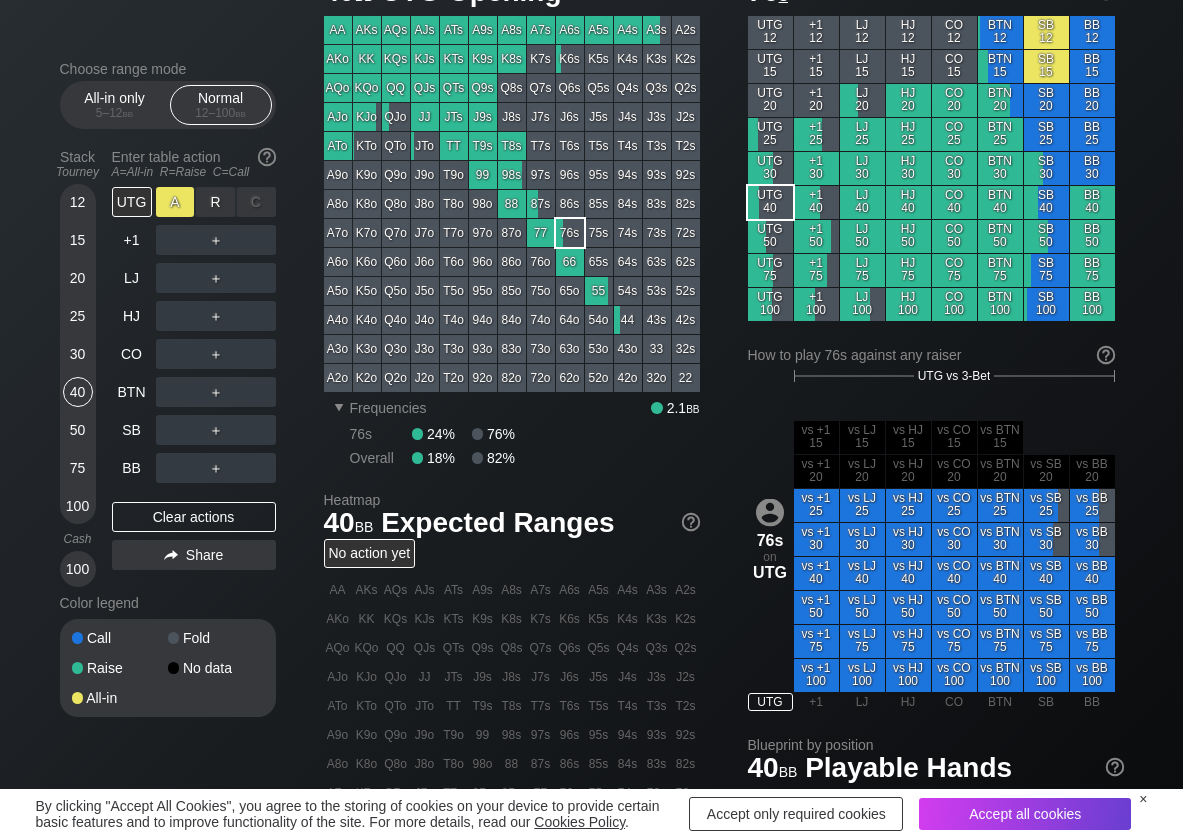 click on "A ✕" at bounding box center [175, 202] 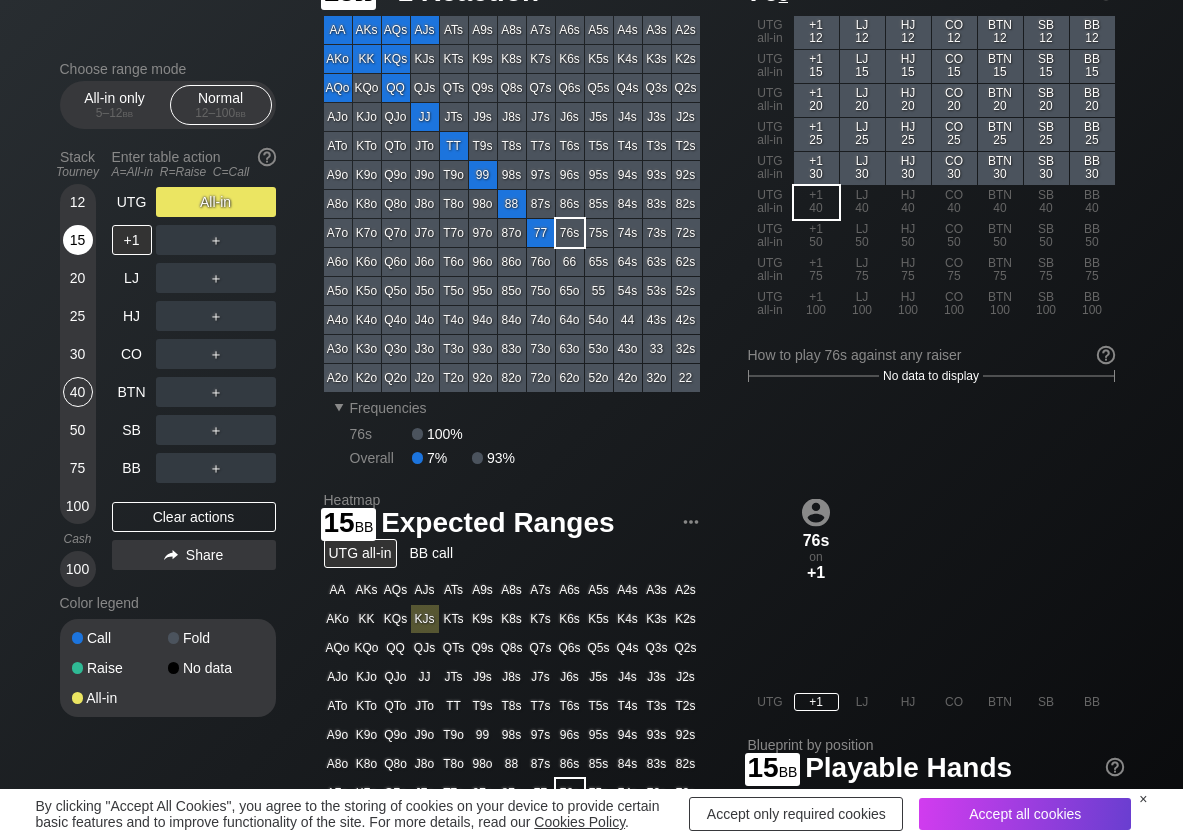 click on "15" at bounding box center [78, 240] 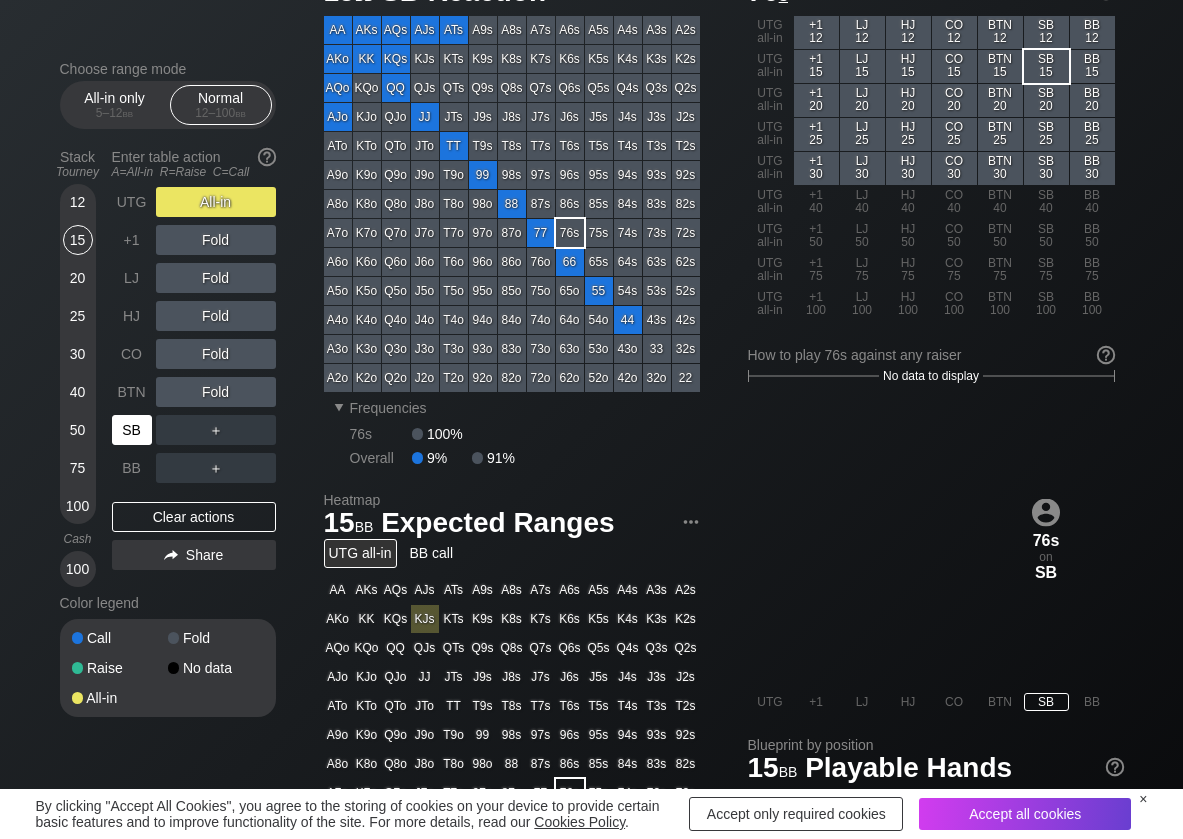 click on "SB" at bounding box center (132, 430) 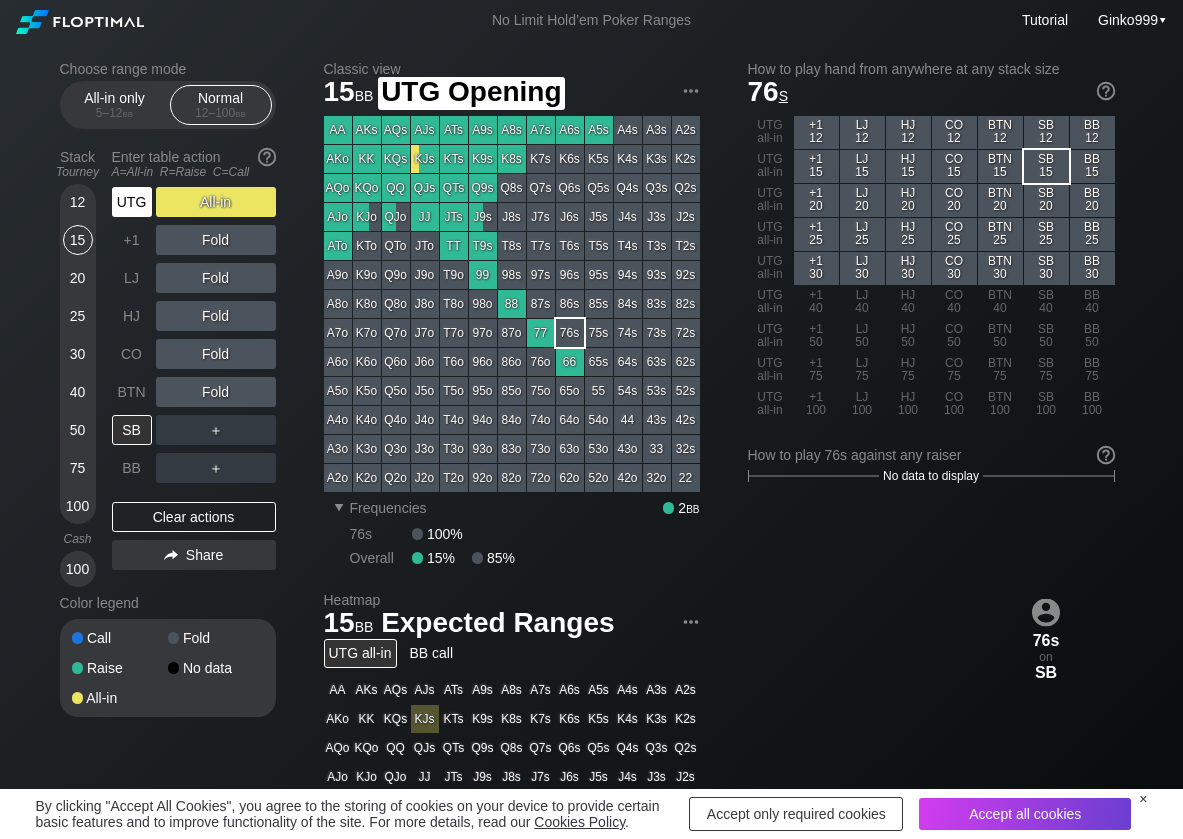 click on "UTG" at bounding box center [132, 202] 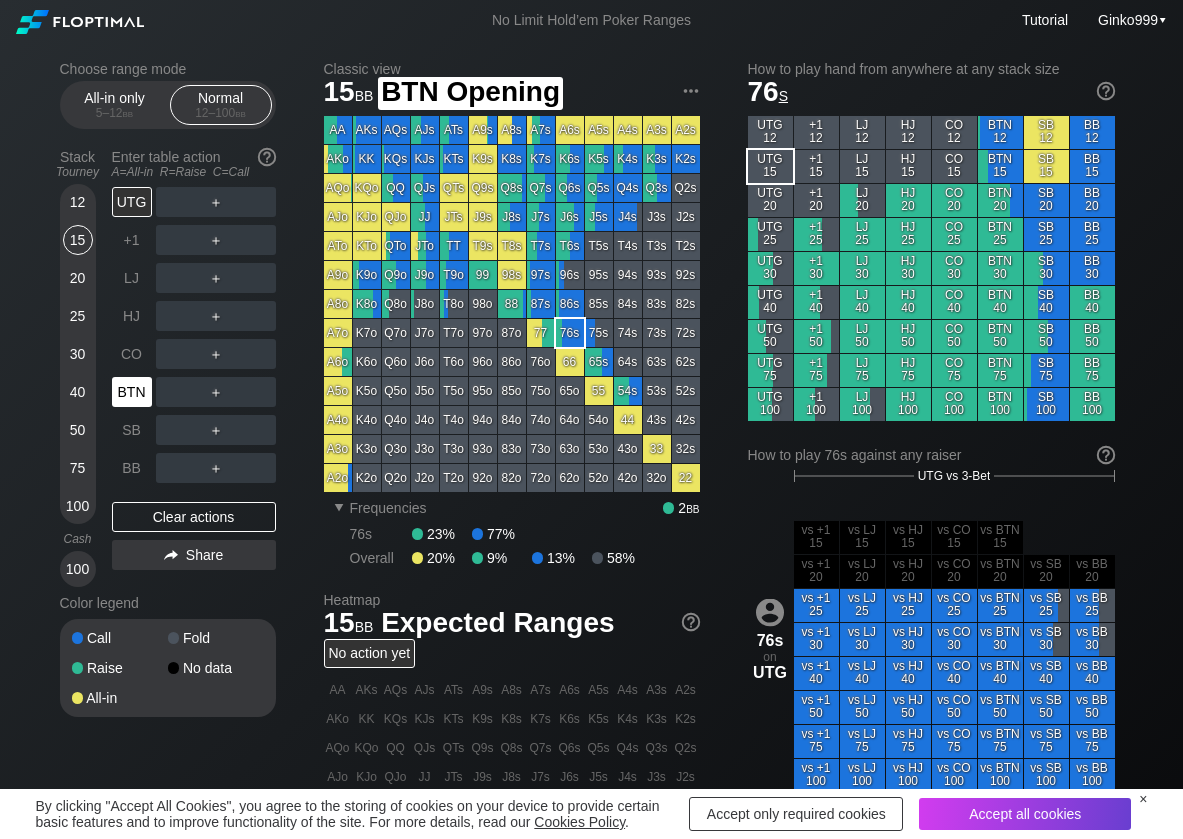 click on "BTN" at bounding box center [132, 392] 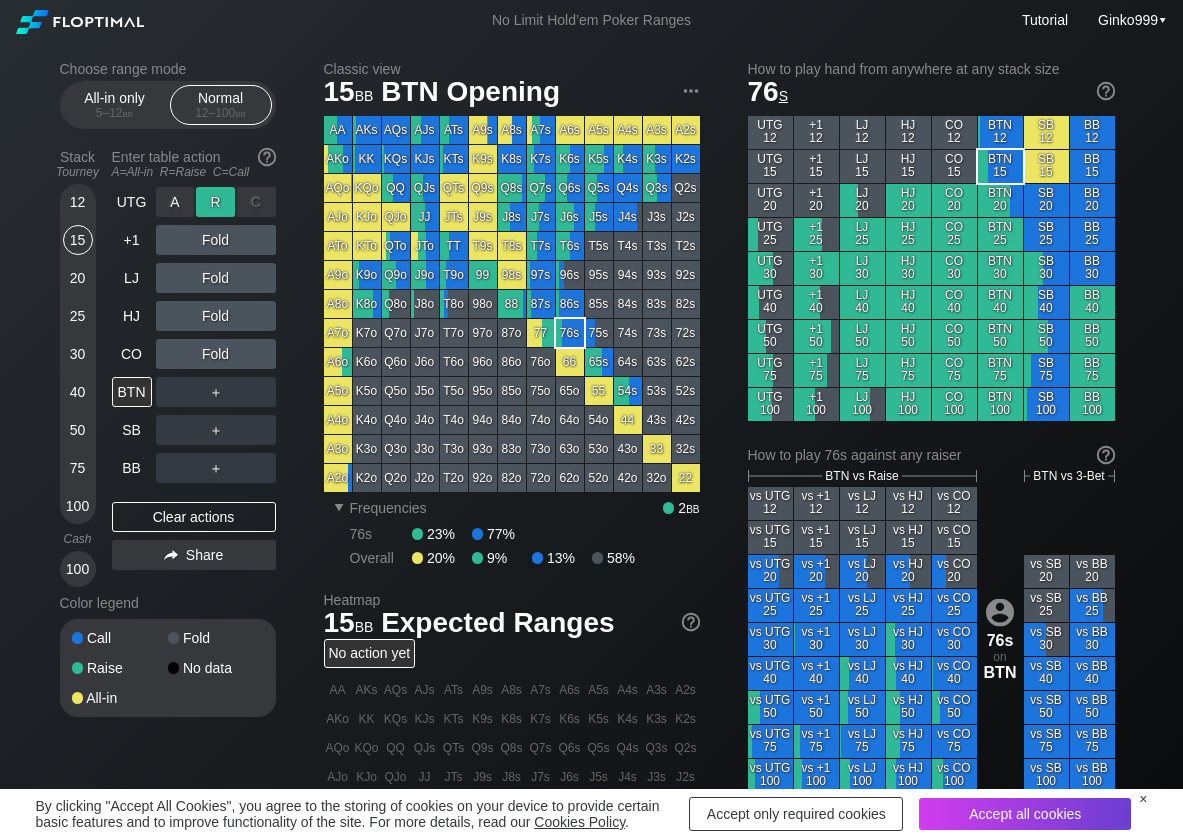click on "R ✕" at bounding box center [215, 202] 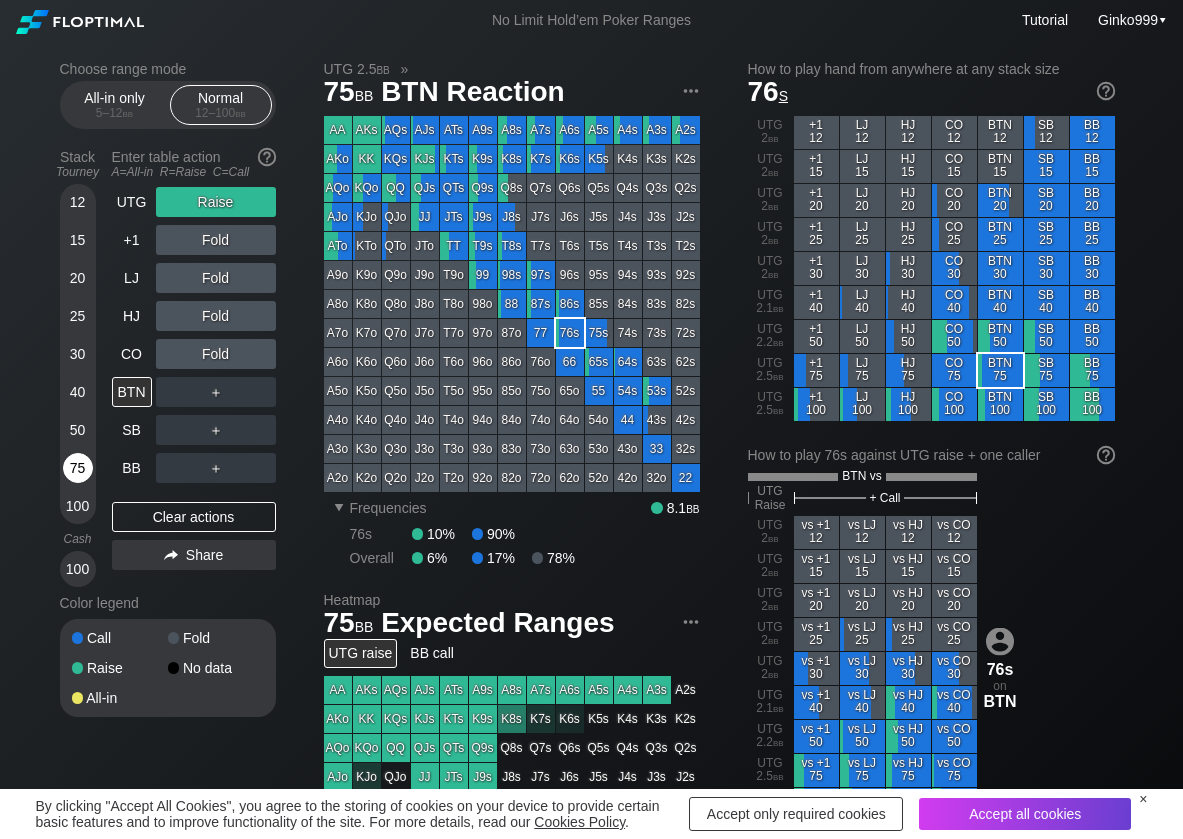 click on "75" at bounding box center (78, 468) 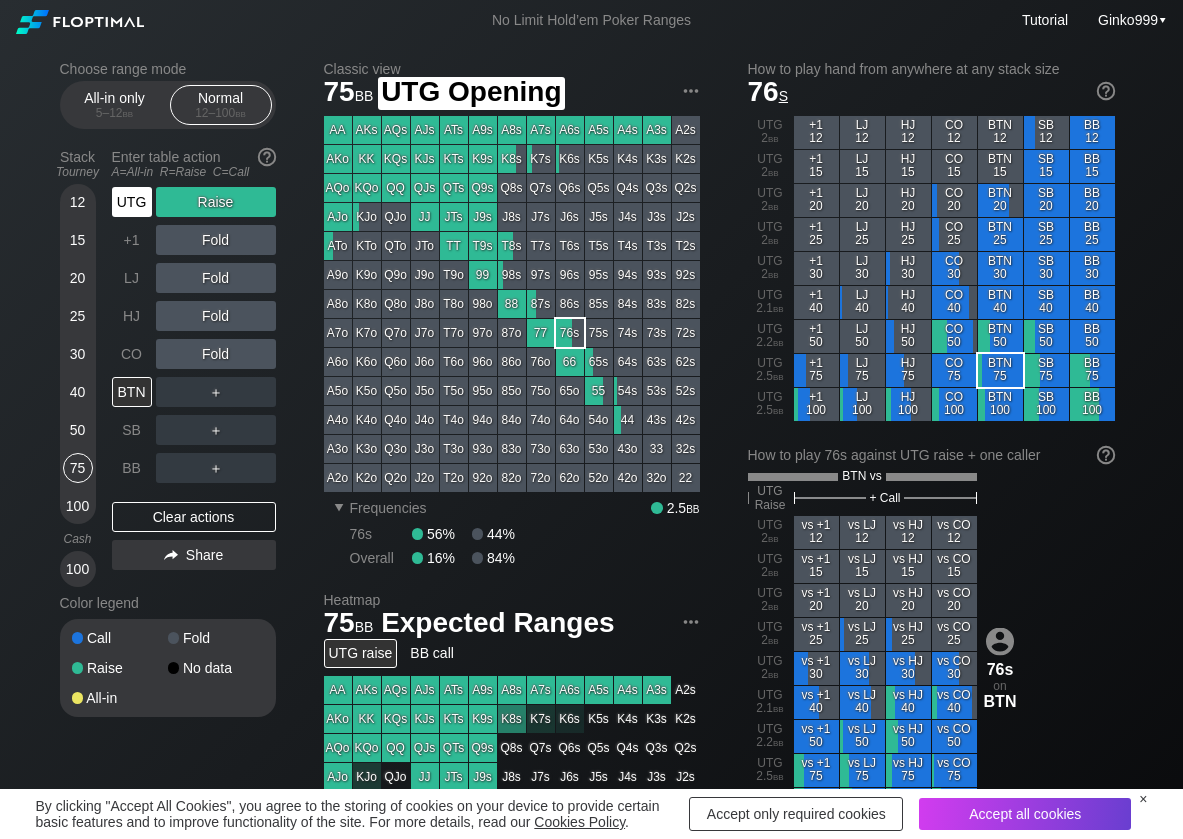 click on "UTG" at bounding box center (132, 202) 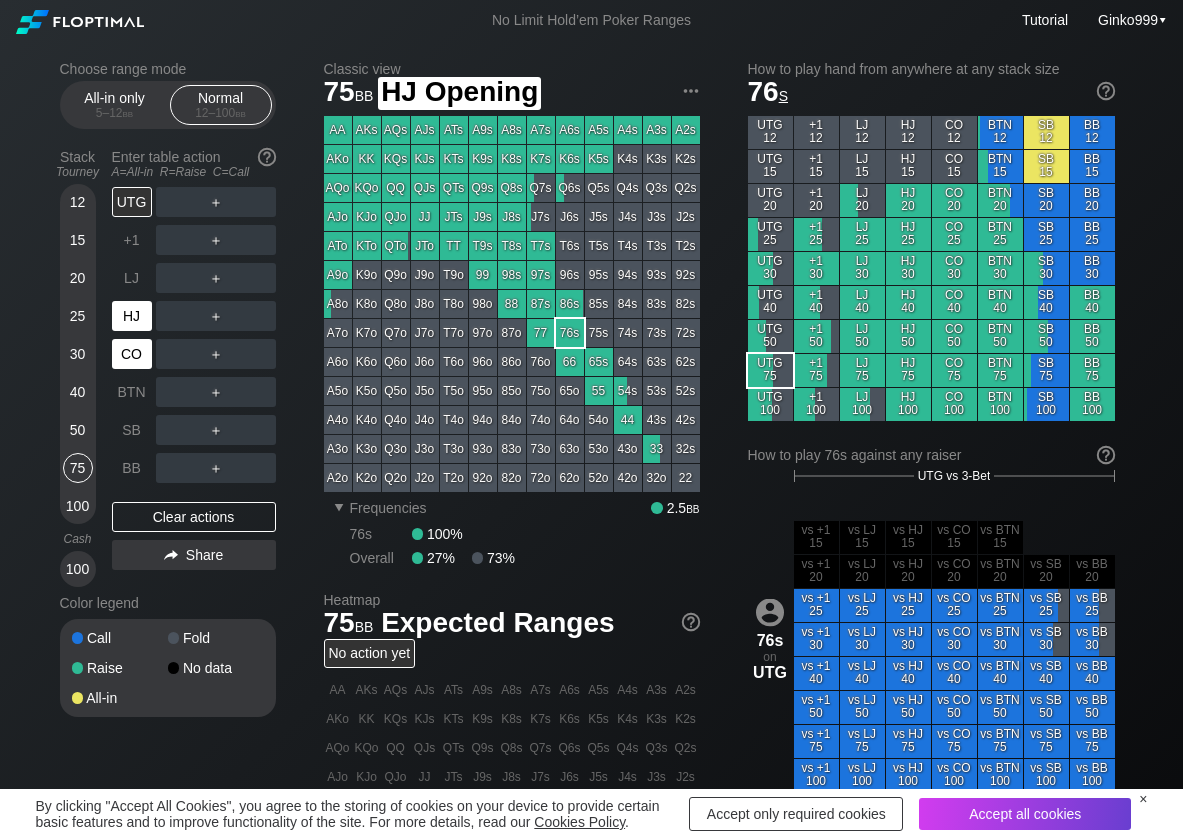 click on "CO" at bounding box center (132, 354) 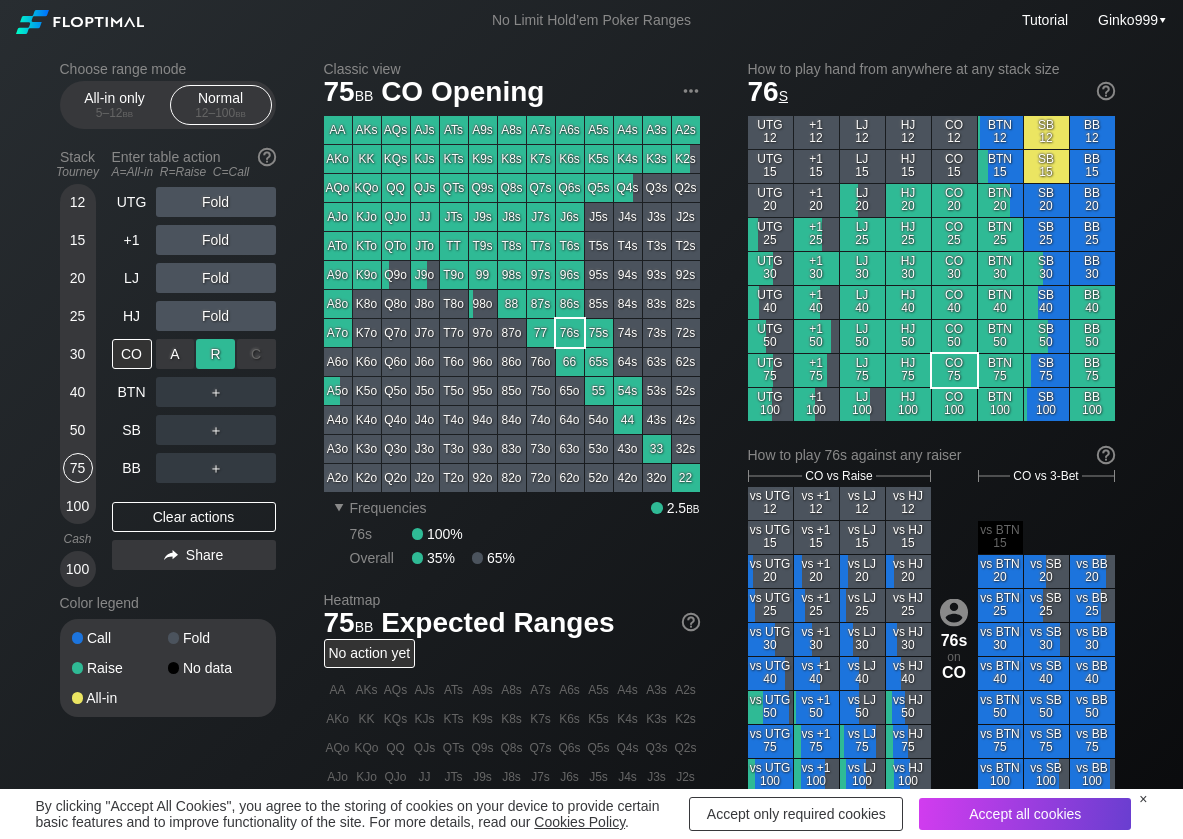 click on "R ✕" at bounding box center [215, 354] 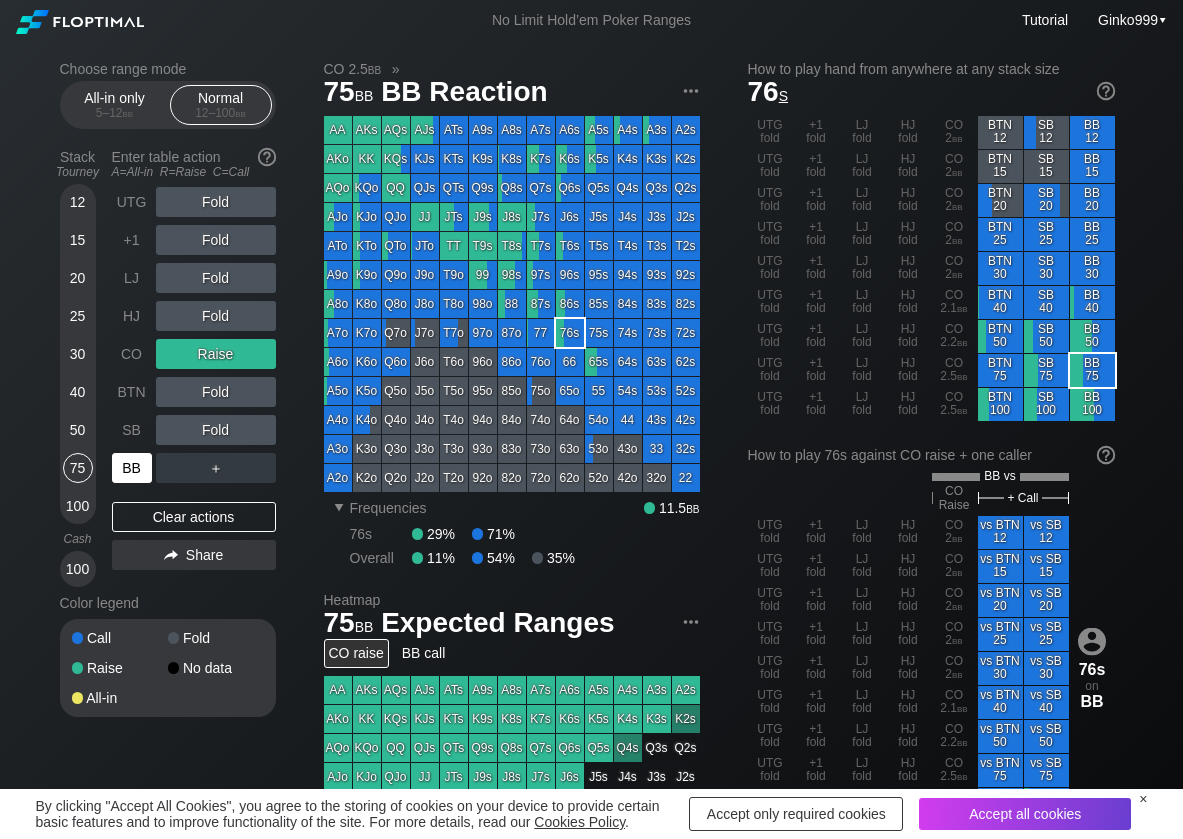 click on "BB" at bounding box center (132, 468) 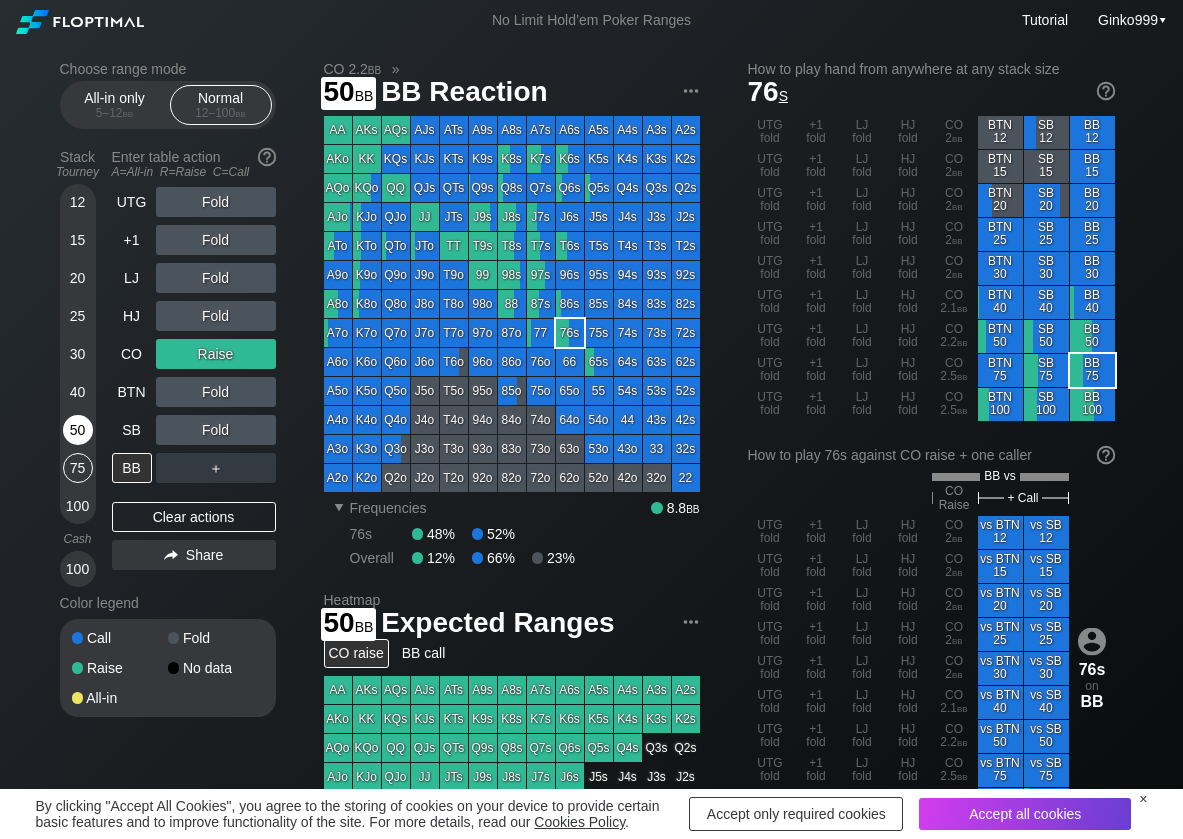 drag, startPoint x: 76, startPoint y: 427, endPoint x: 66, endPoint y: 432, distance: 11.18034 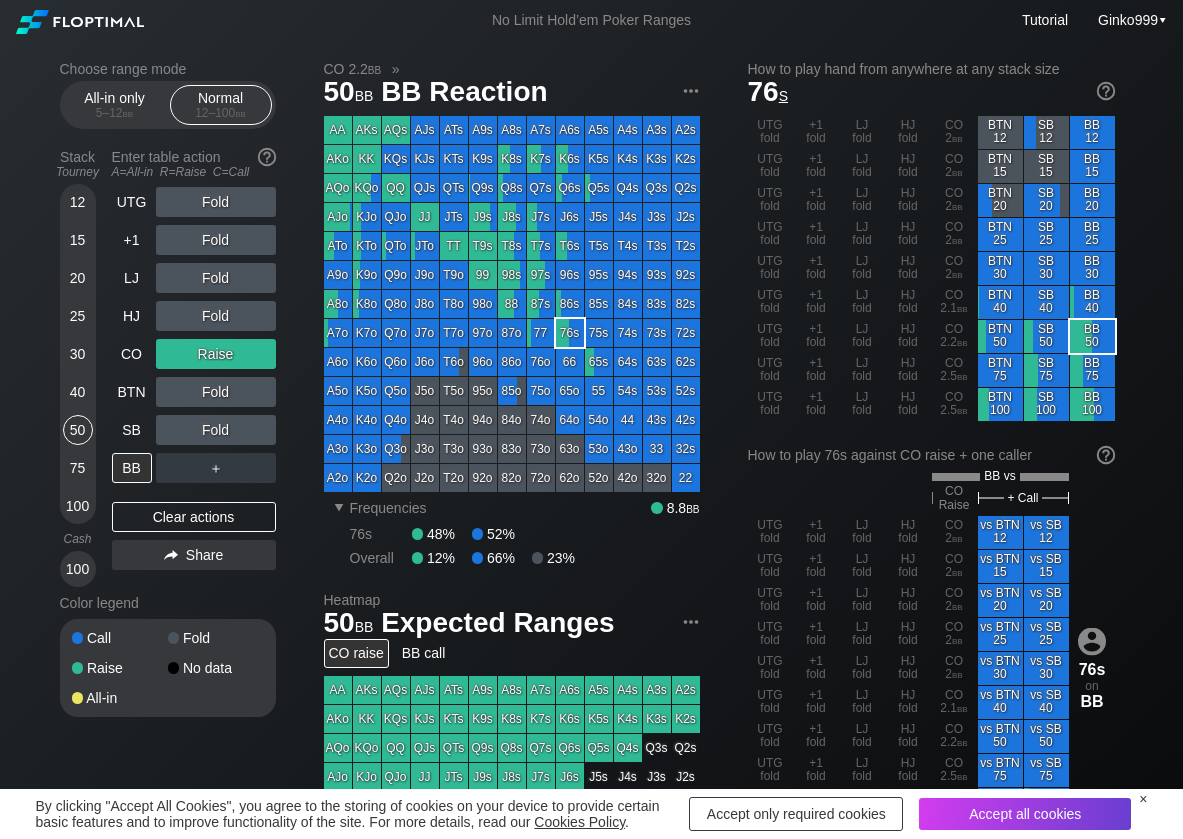 scroll, scrollTop: 100, scrollLeft: 0, axis: vertical 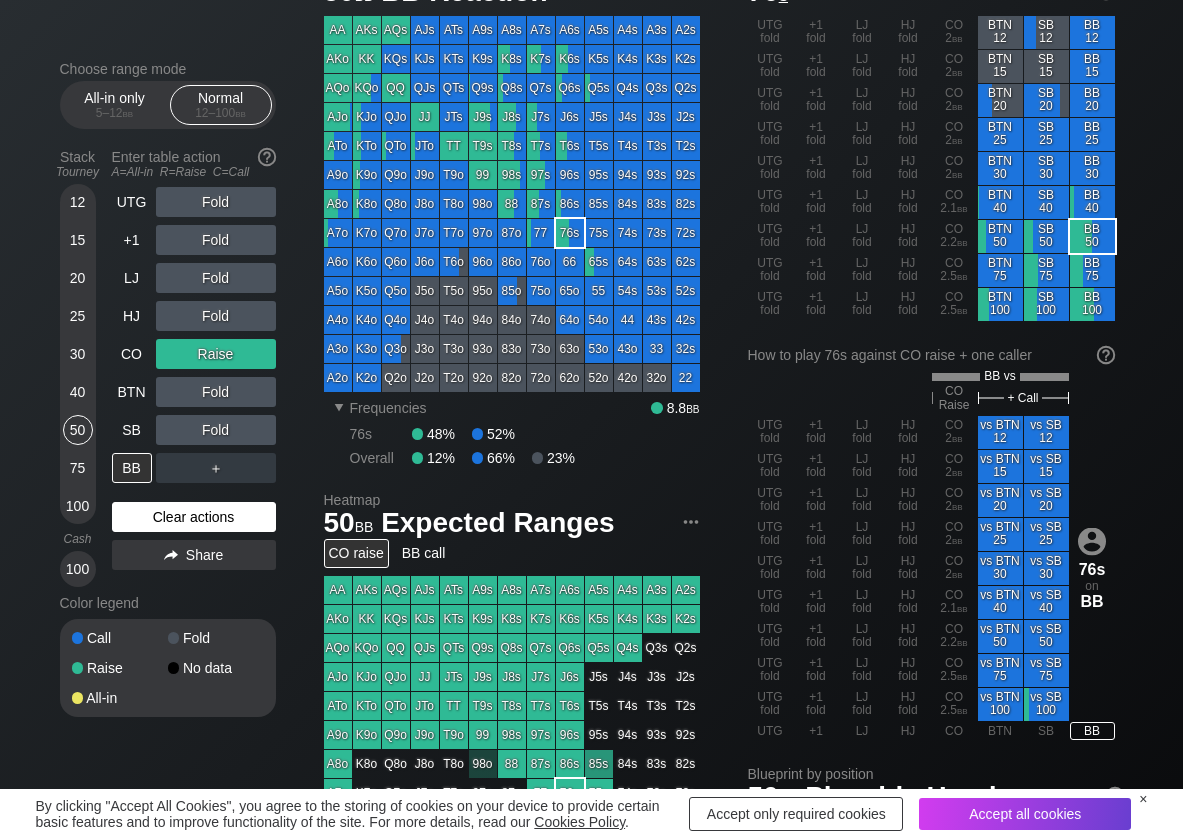 click on "Clear actions" at bounding box center [194, 517] 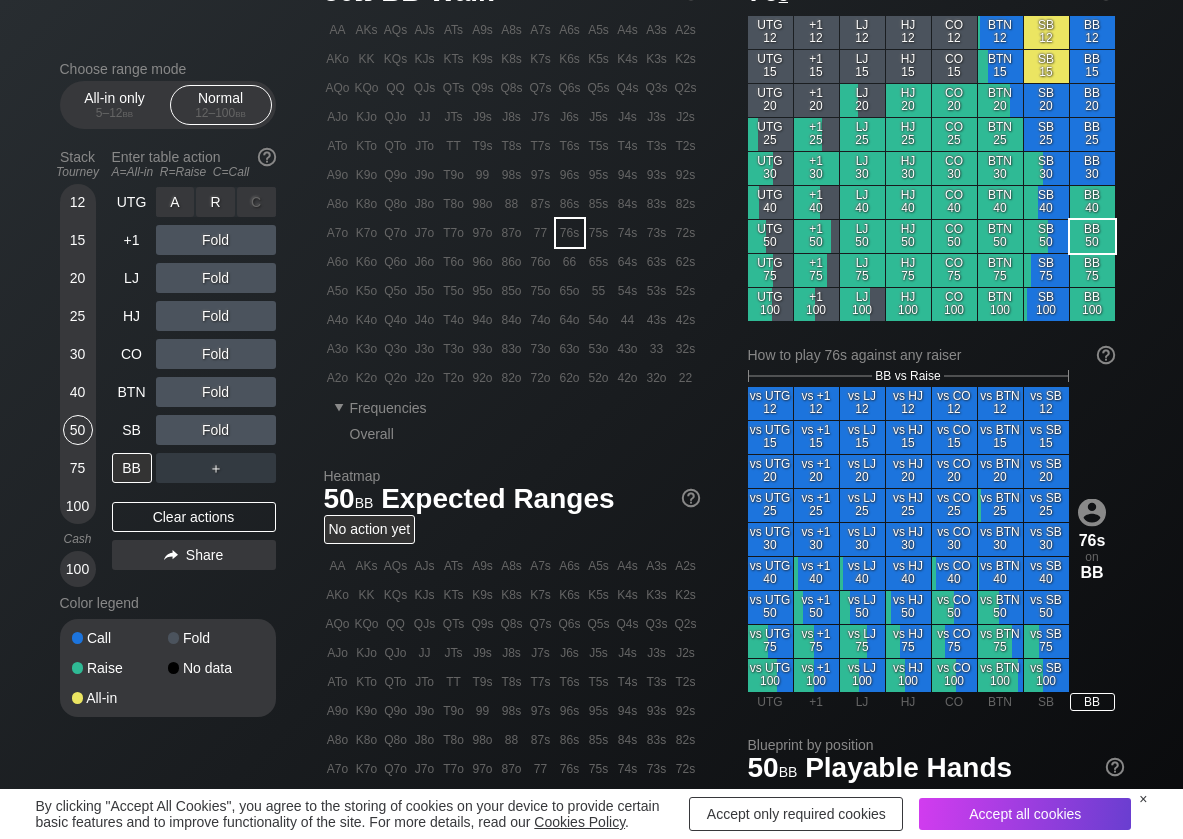 click on "R ✕" at bounding box center (215, 202) 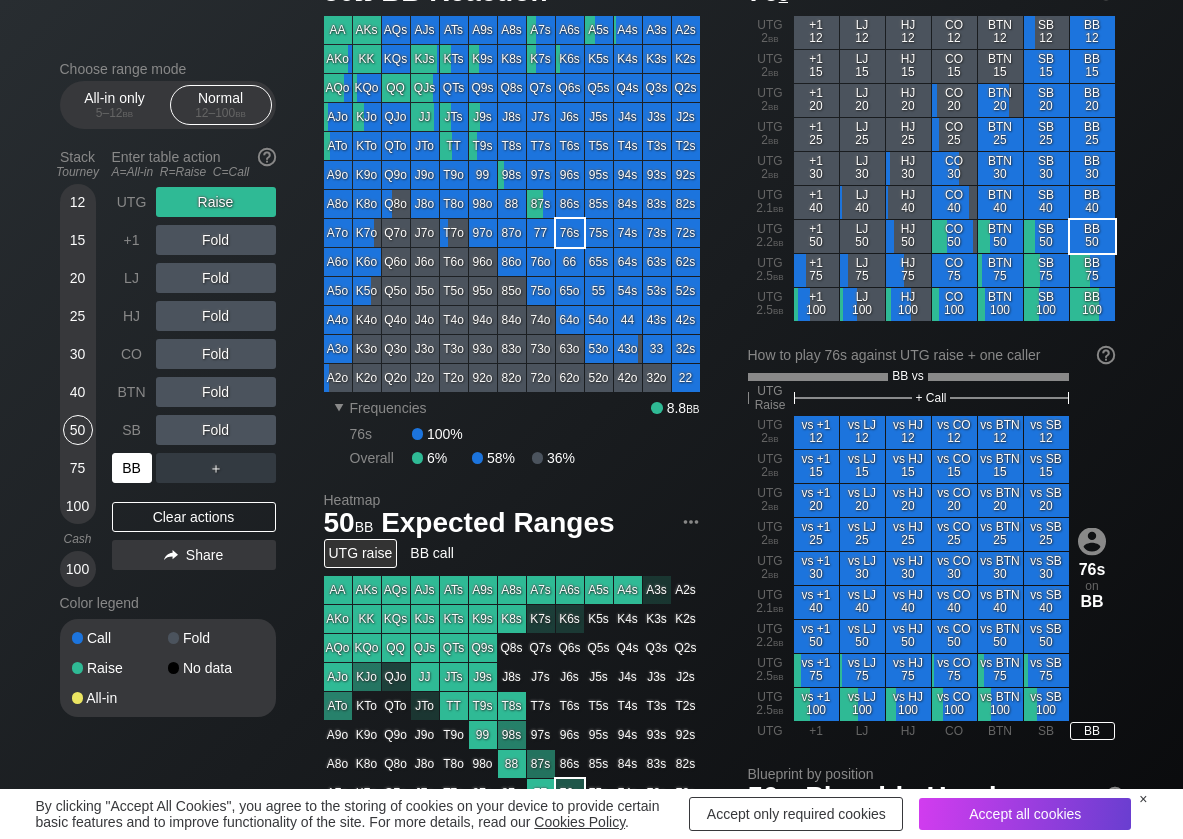 click on "BB" at bounding box center [132, 468] 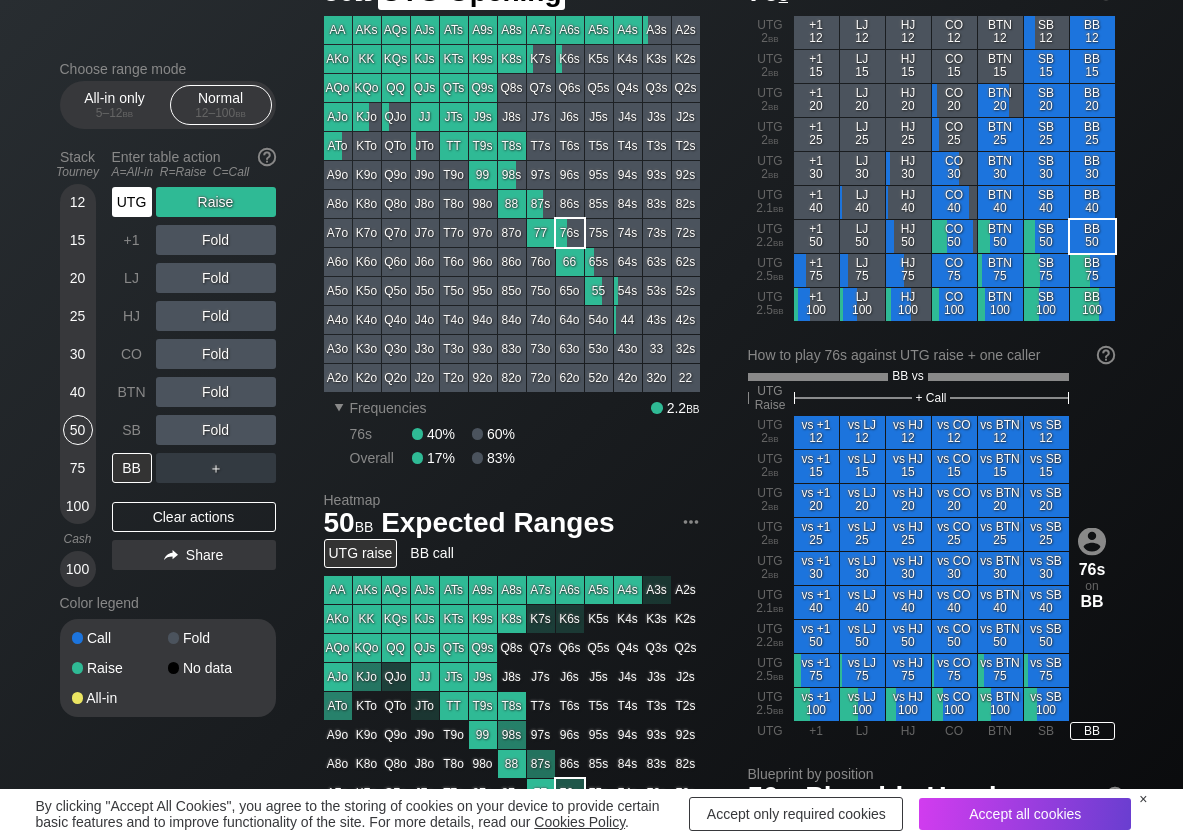 click on "UTG" at bounding box center (132, 202) 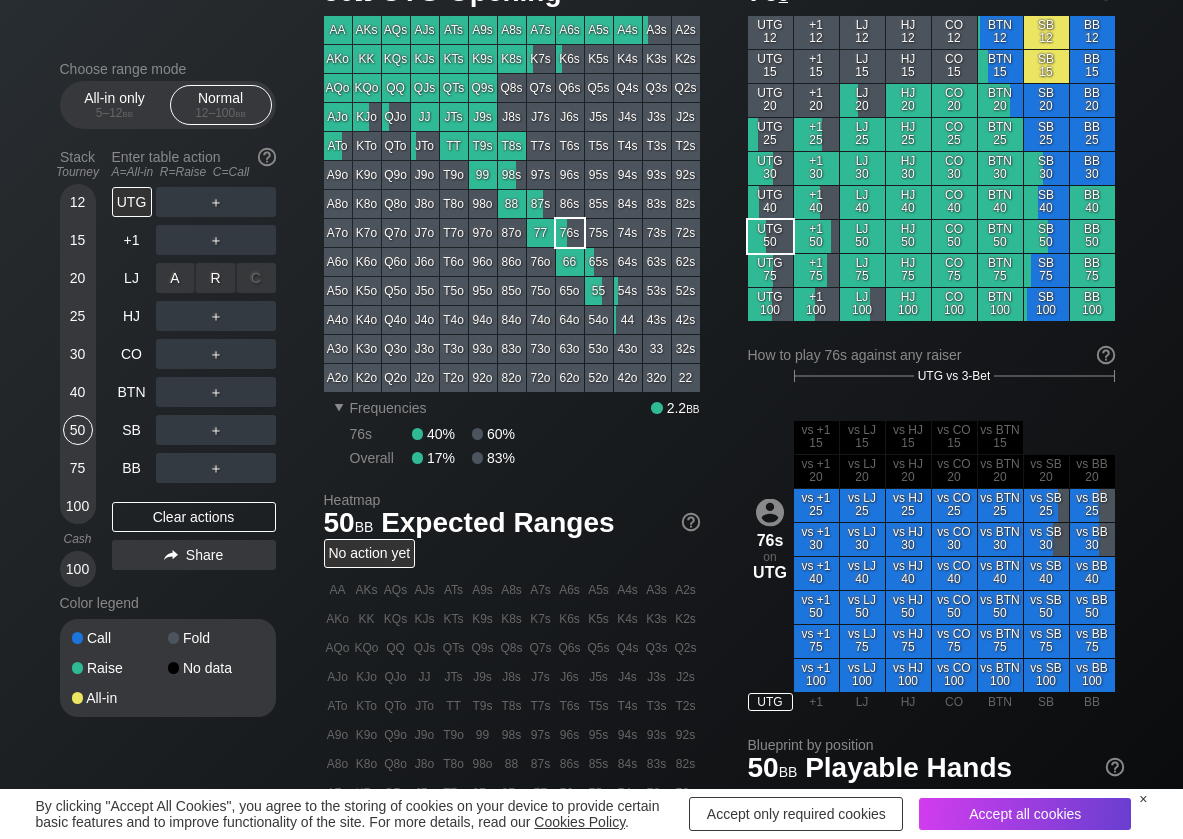 drag, startPoint x: 212, startPoint y: 292, endPoint x: 199, endPoint y: 345, distance: 54.571056 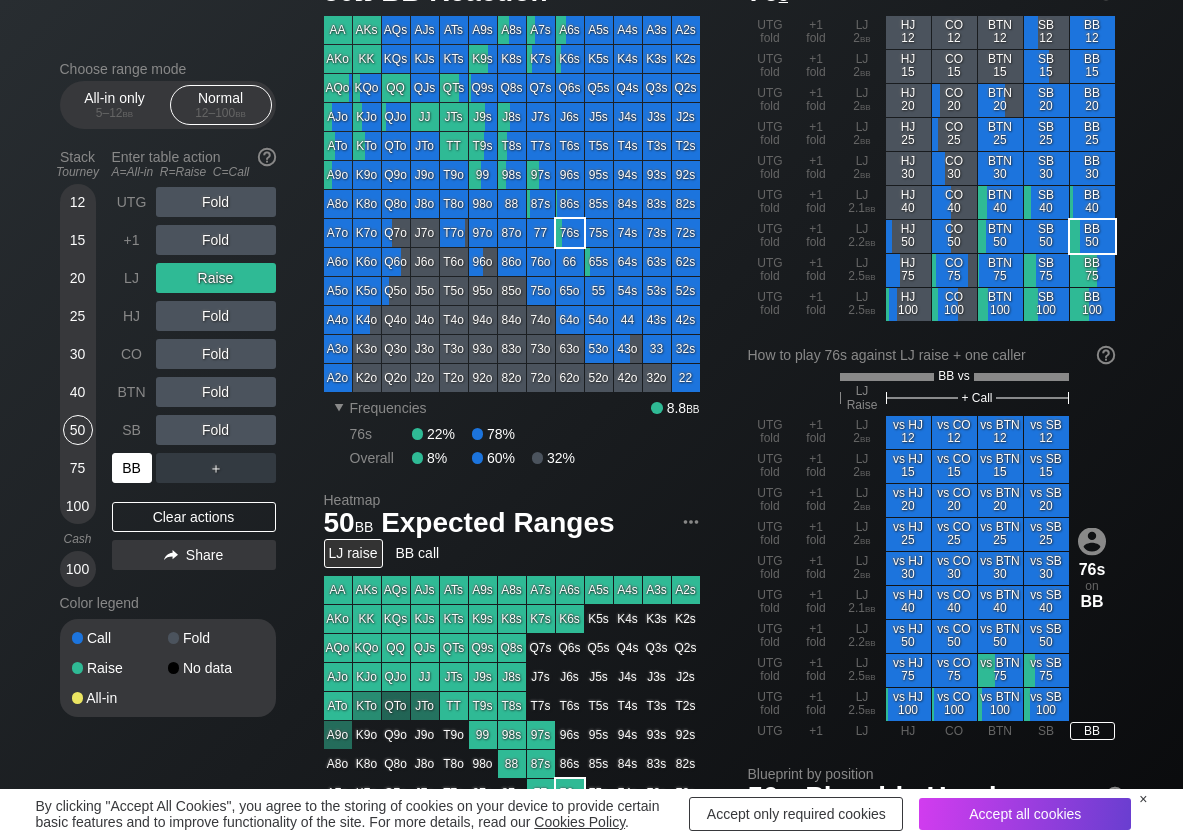 click on "BB" at bounding box center [132, 468] 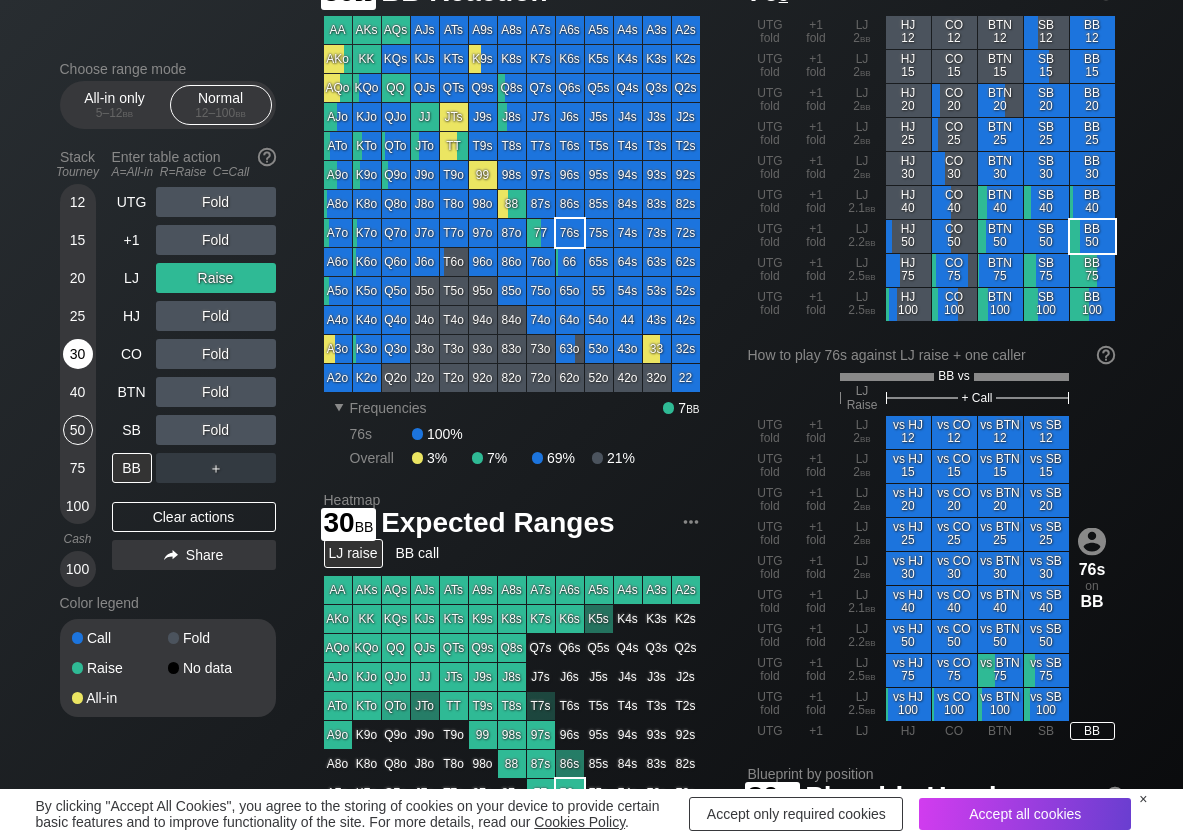 drag, startPoint x: 78, startPoint y: 348, endPoint x: 67, endPoint y: 356, distance: 13.601471 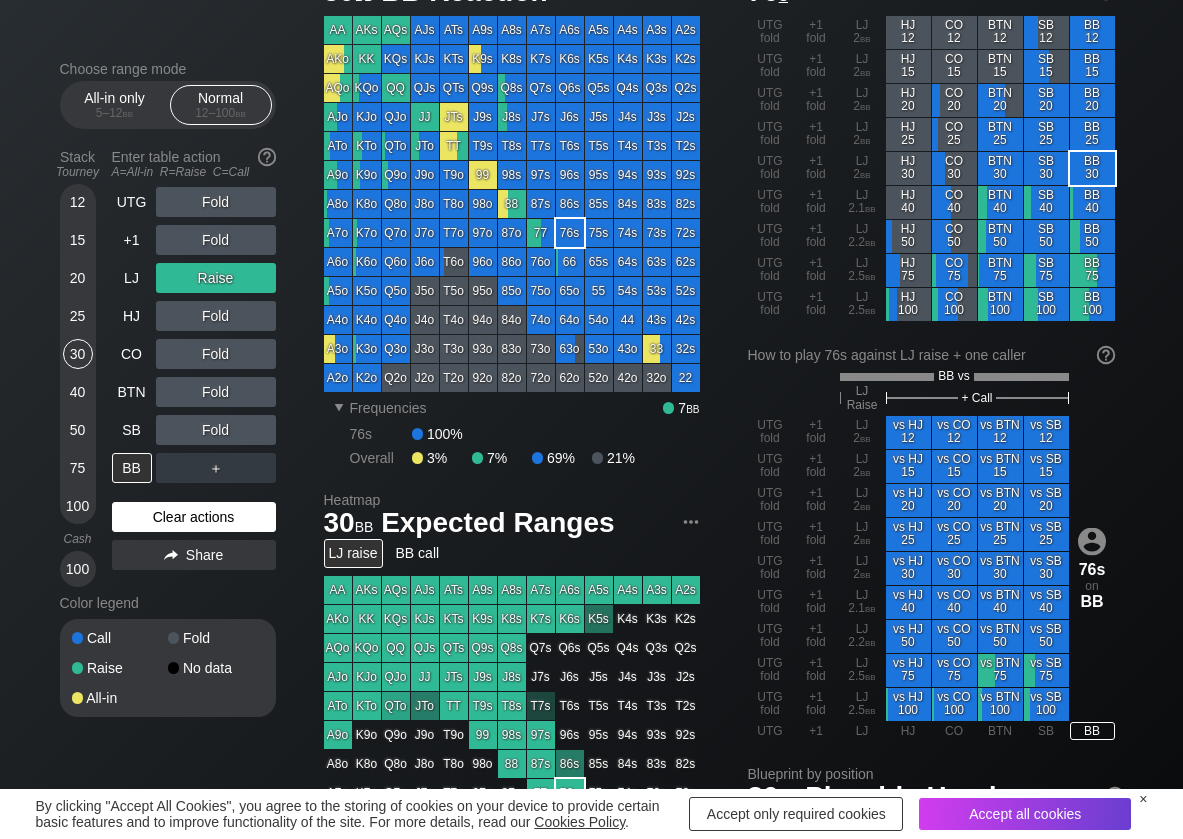 click on "Clear actions" at bounding box center [194, 517] 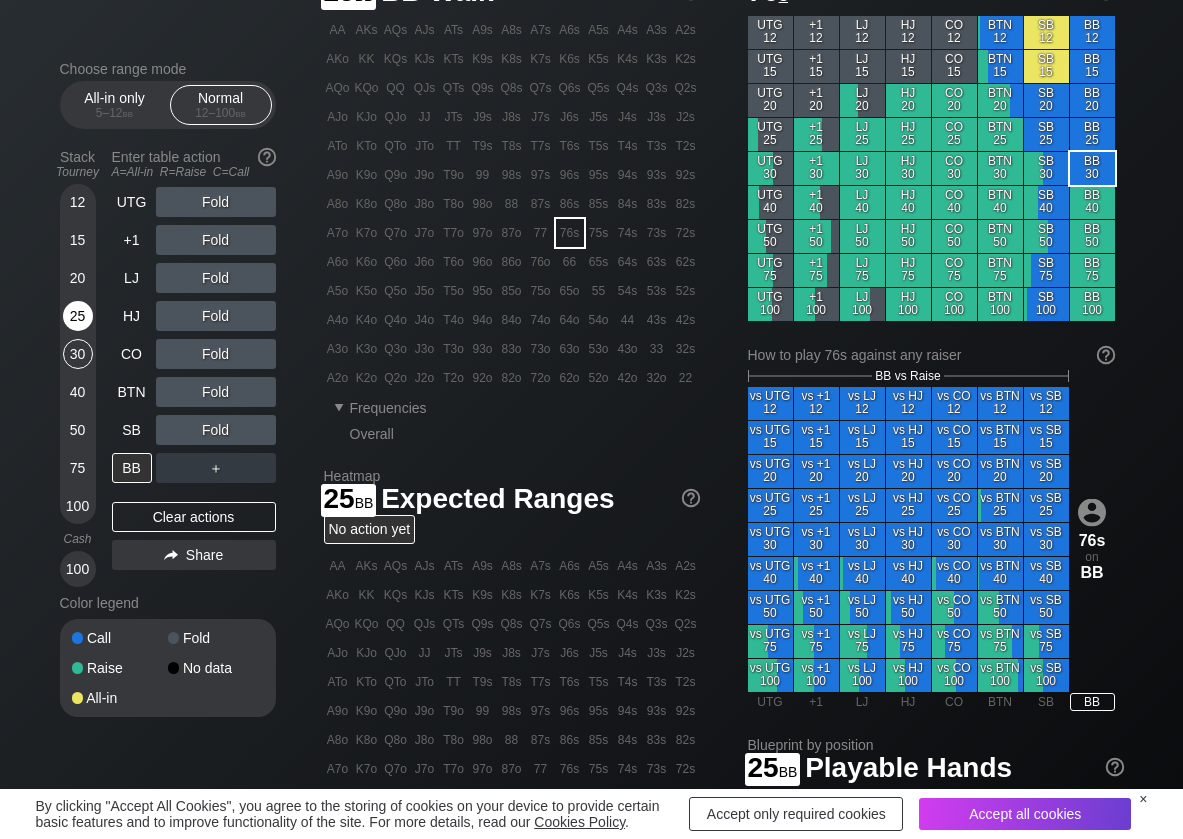 click on "25" at bounding box center [78, 316] 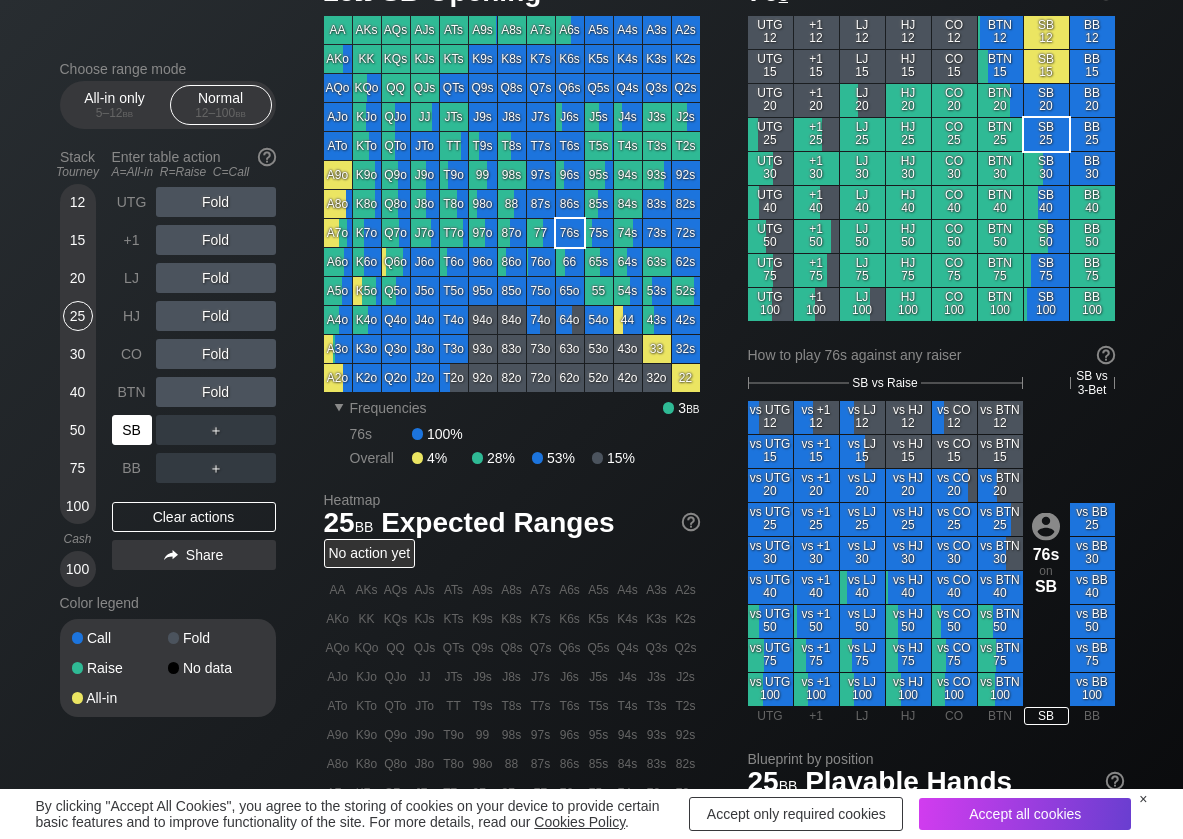click on "SB" at bounding box center [132, 430] 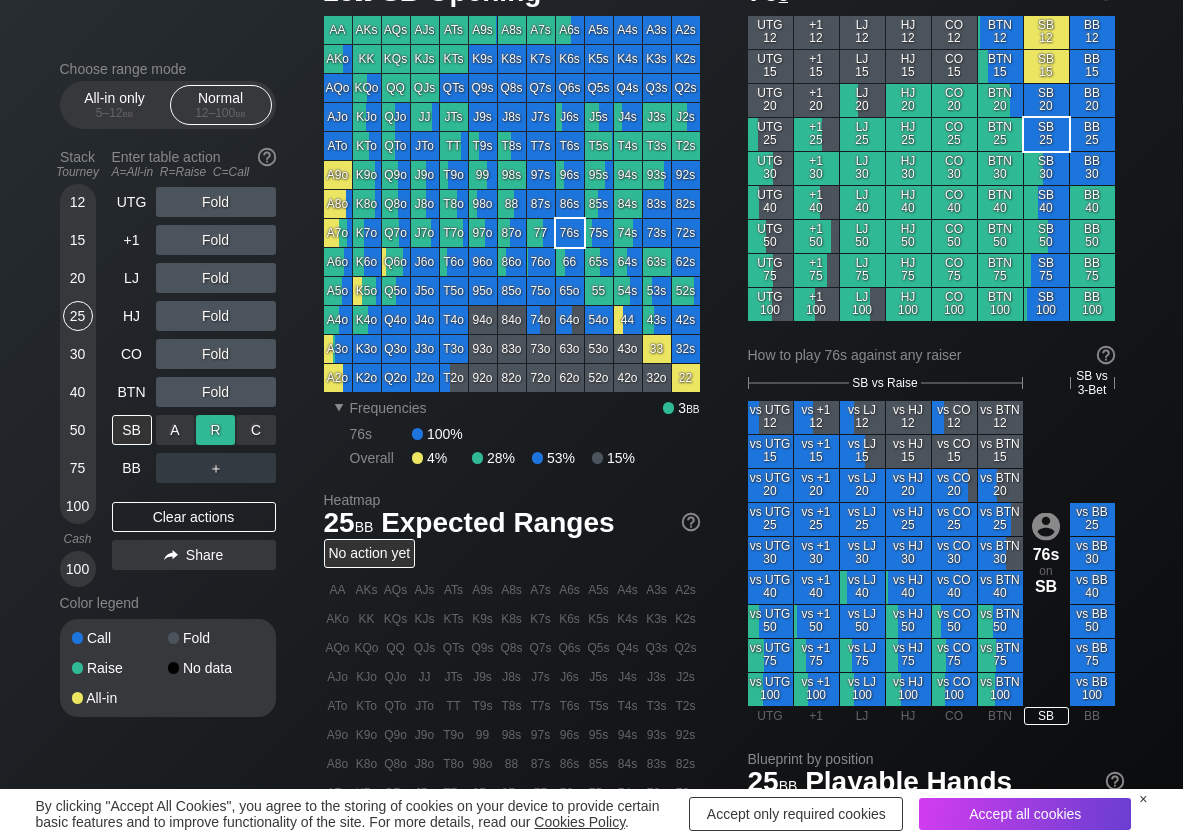 click on "R ✕" at bounding box center [215, 430] 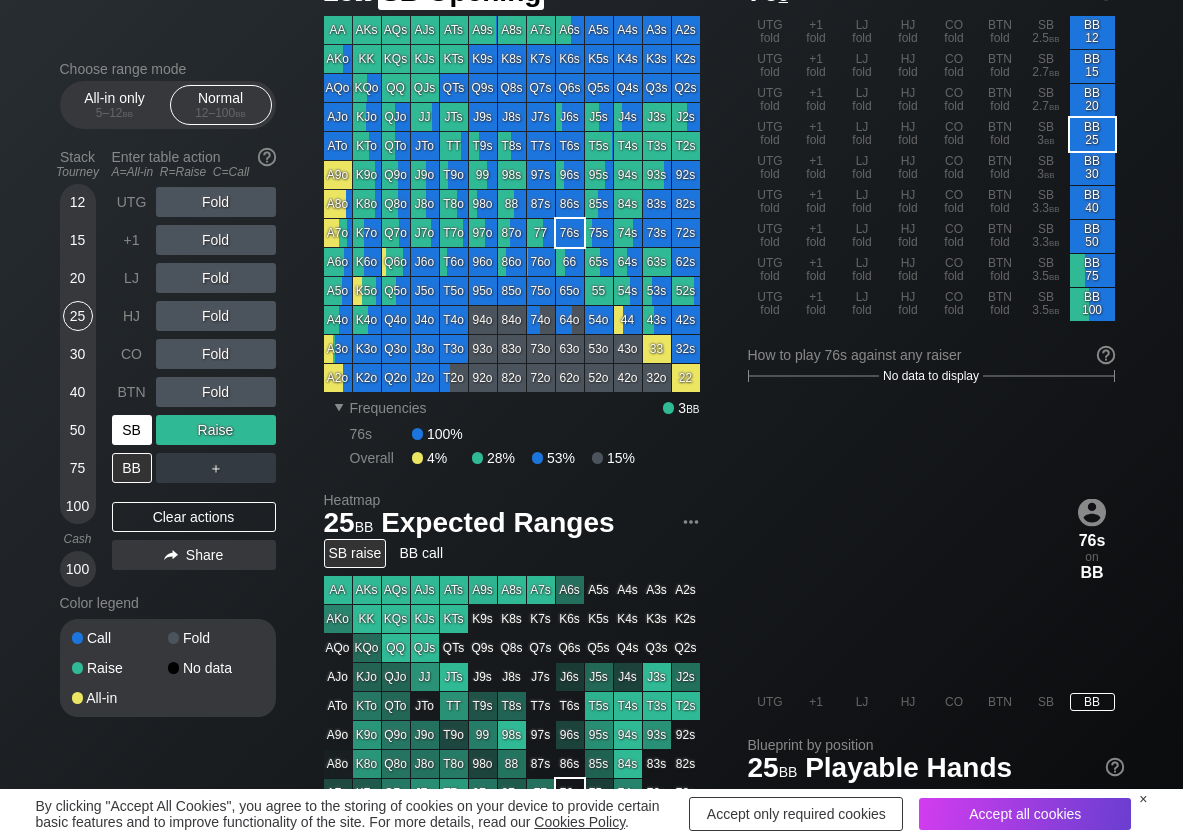 click on "SB" at bounding box center (132, 430) 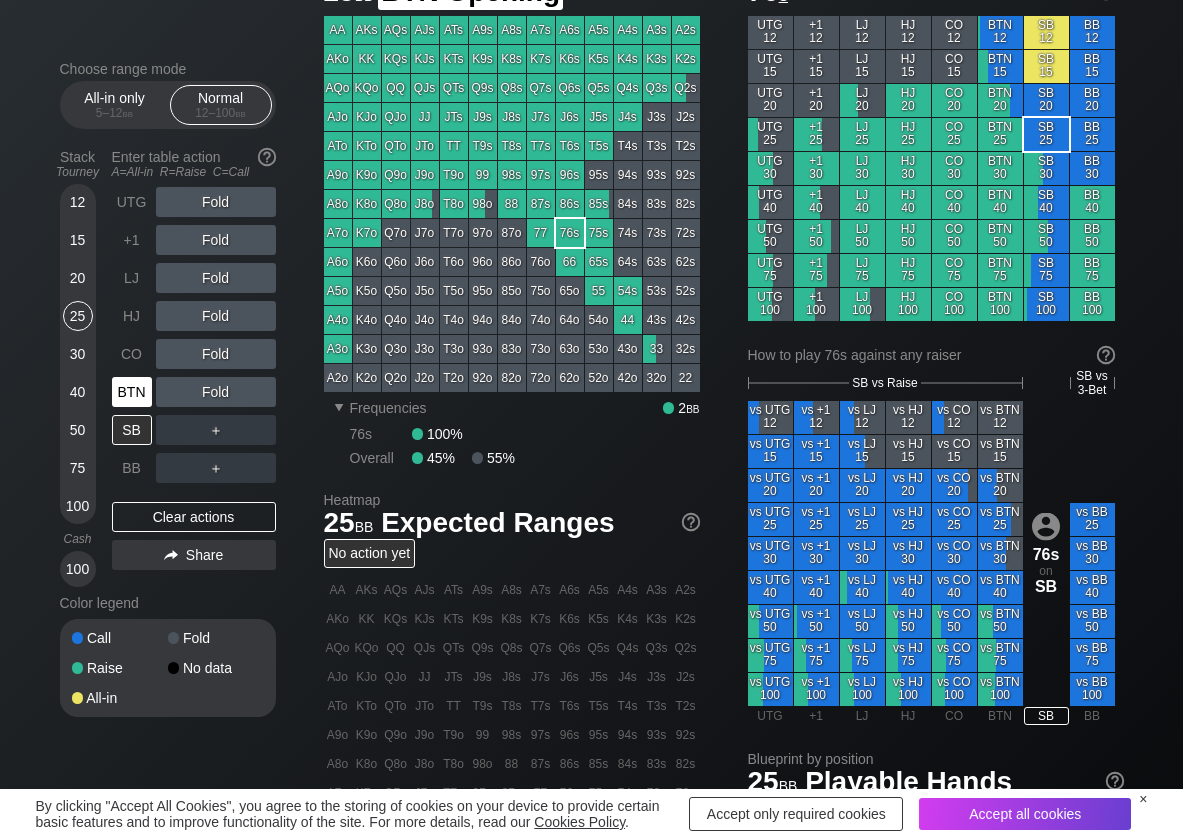 click on "BTN" at bounding box center [132, 392] 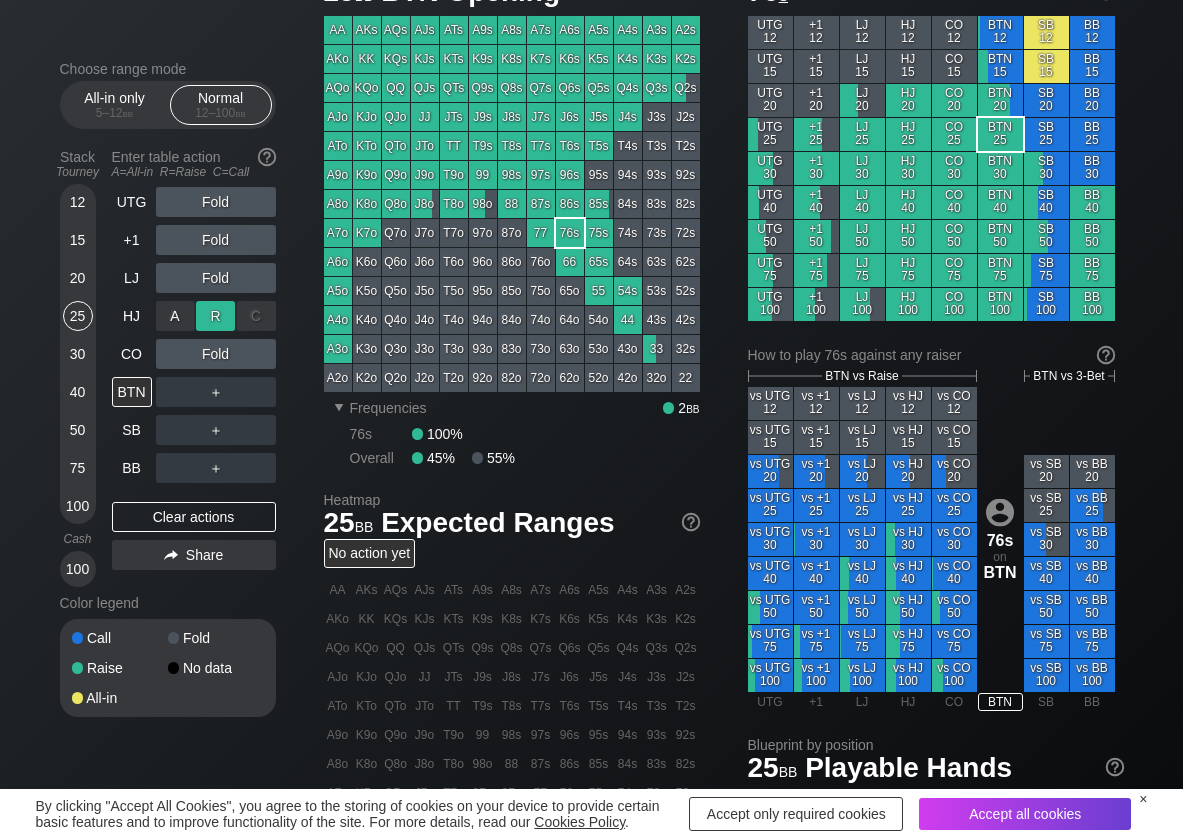 click on "R ✕" at bounding box center (215, 316) 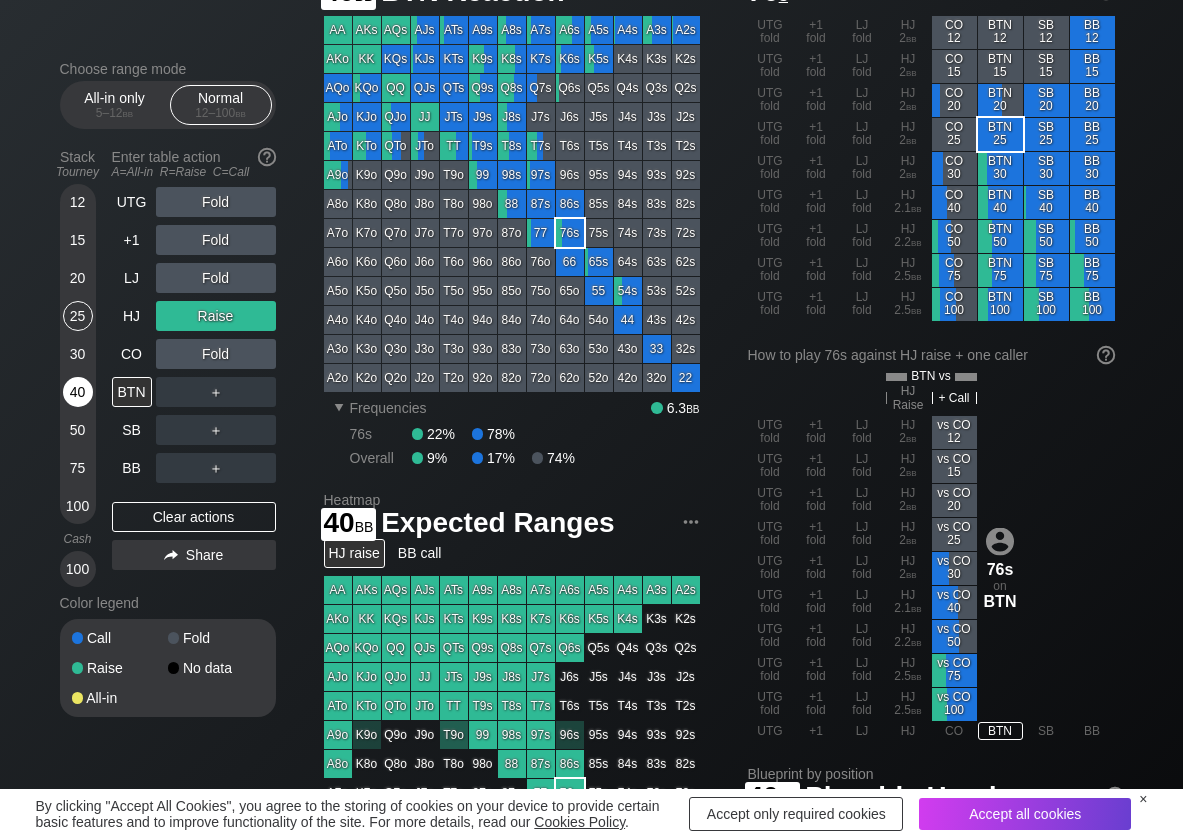 click on "40" at bounding box center (78, 392) 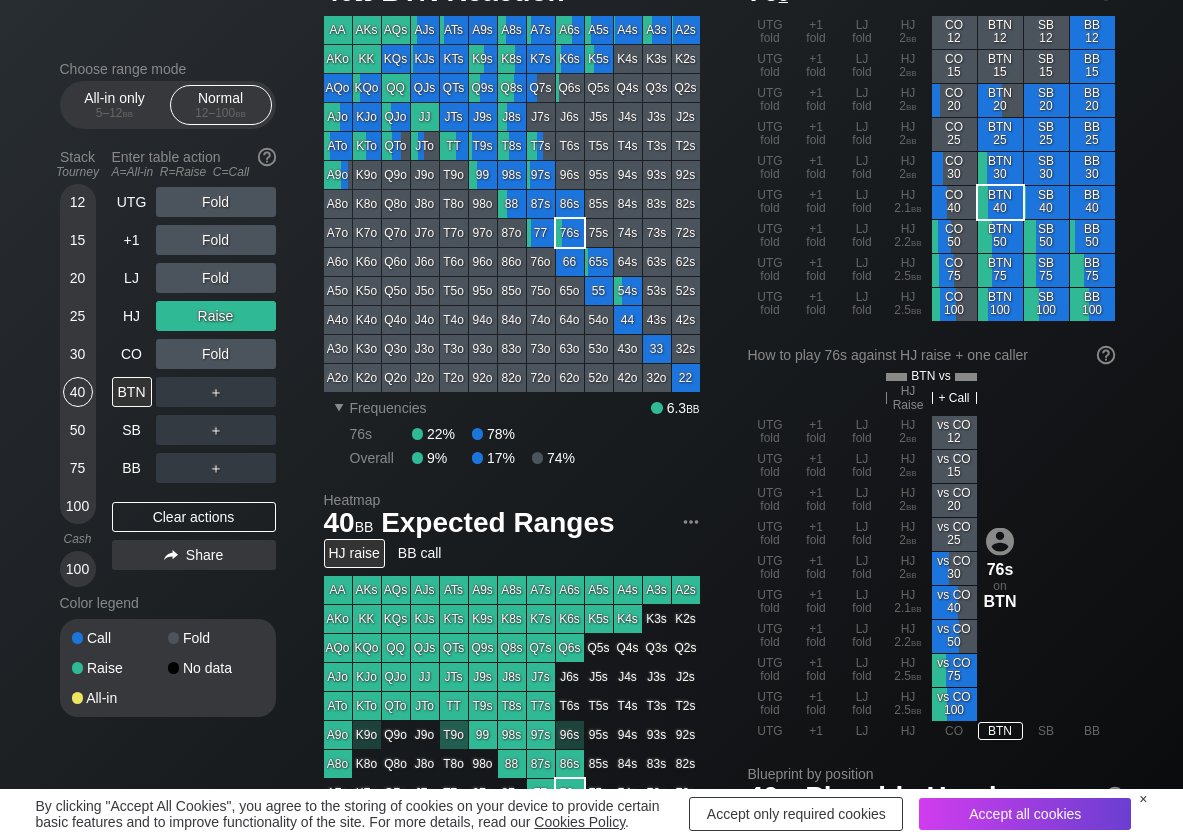 click on "Choose range mode All-in only 5 – 12 bb Normal 12 – 100 bb Stack Tourney Enter table action A=All-in  R=Raise  C=Call 12 15 20 25 30 40 50 75 100 Cash 100 UTG Fold +1 Fold LJ Fold HJ Raise CO Fold BTN ＋ SB ＋ BB ＋ Clear actions Share Color legend   Call   Fold   Raise   No data   All-in" at bounding box center (184, 402) 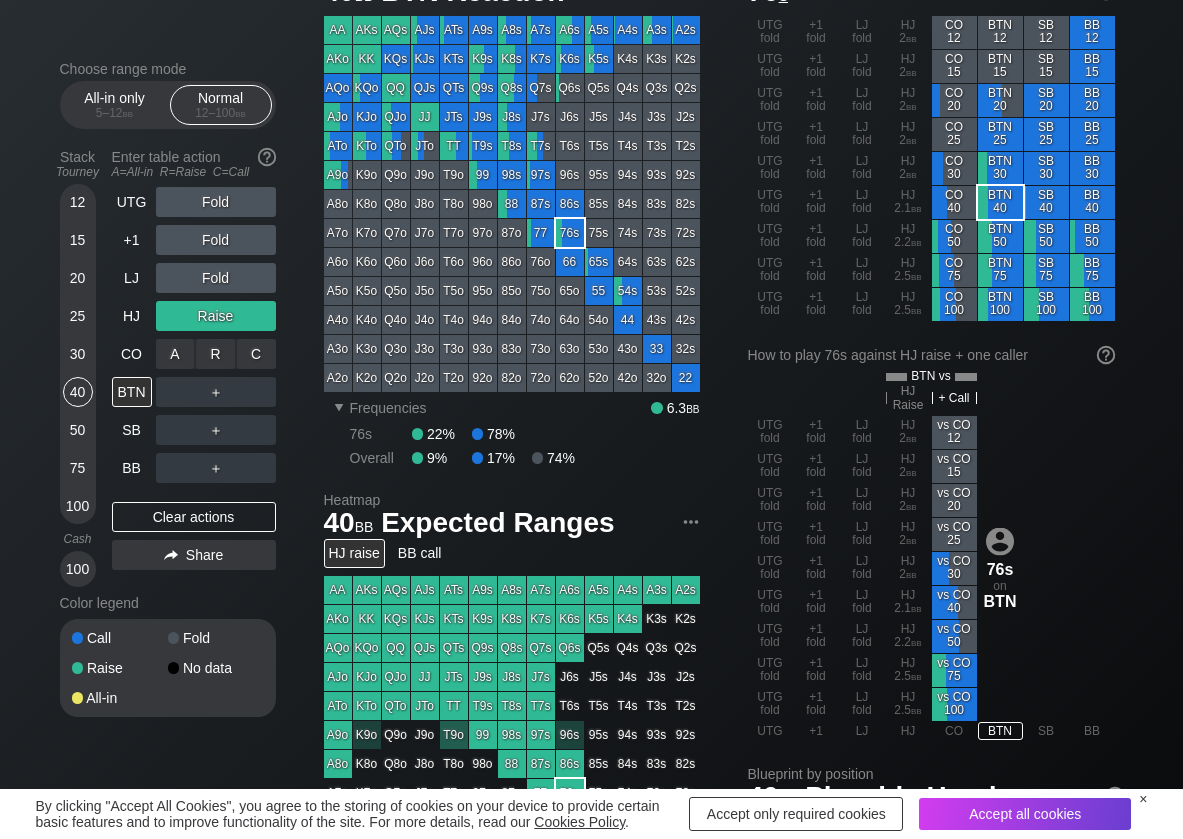 click on "C ✕" at bounding box center (256, 354) 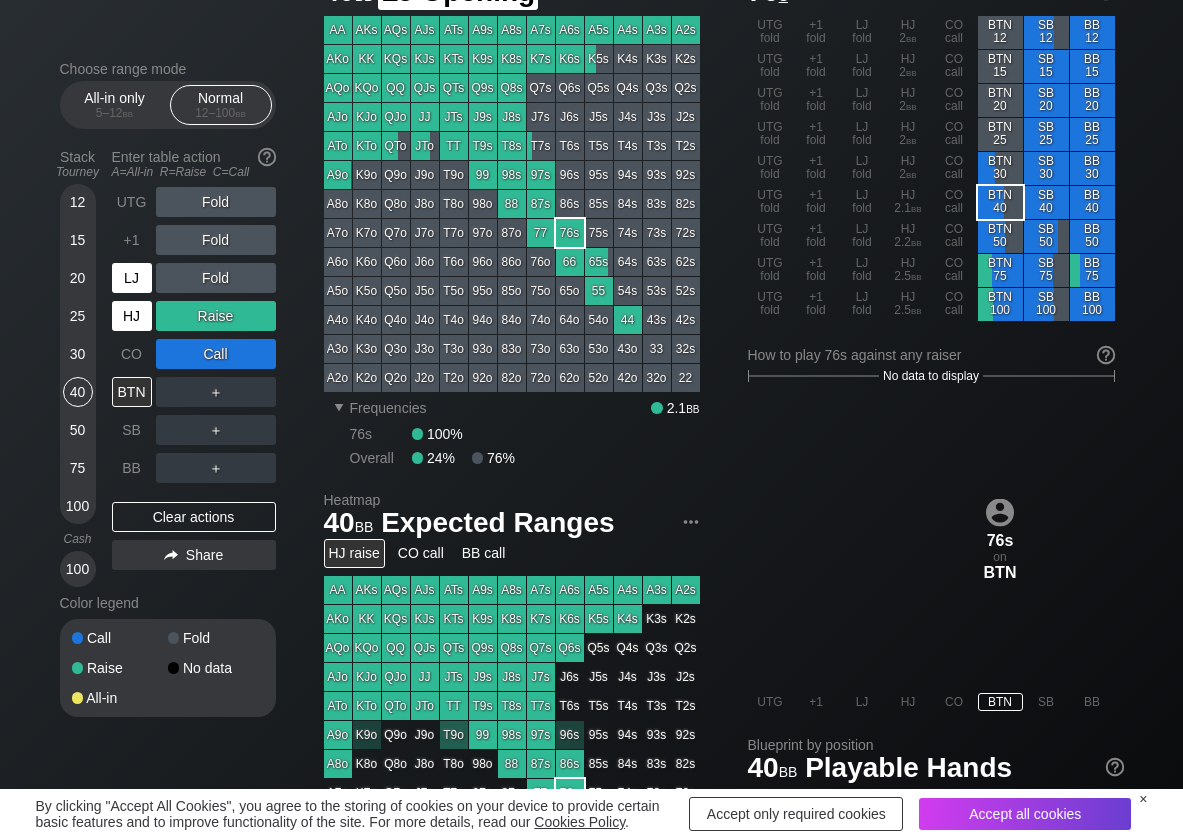 click on "HJ" at bounding box center (134, 316) 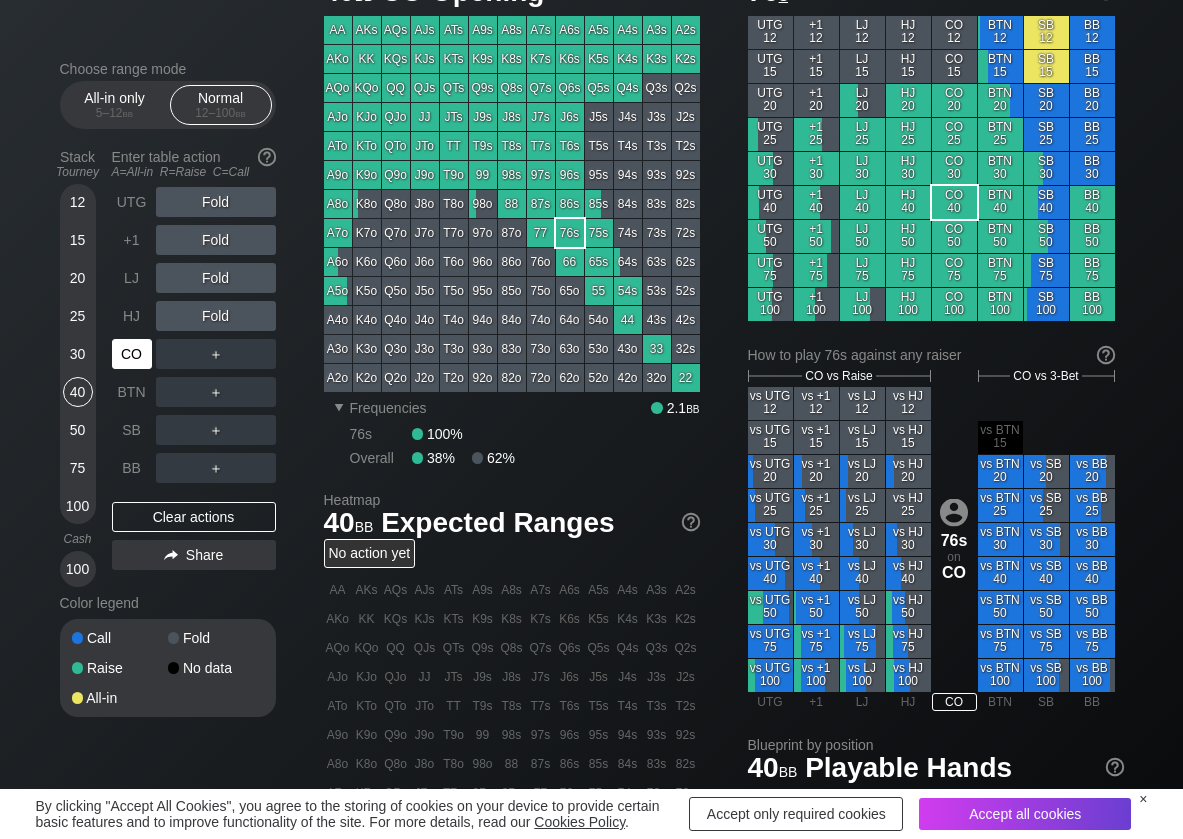 click on "CO" at bounding box center [132, 354] 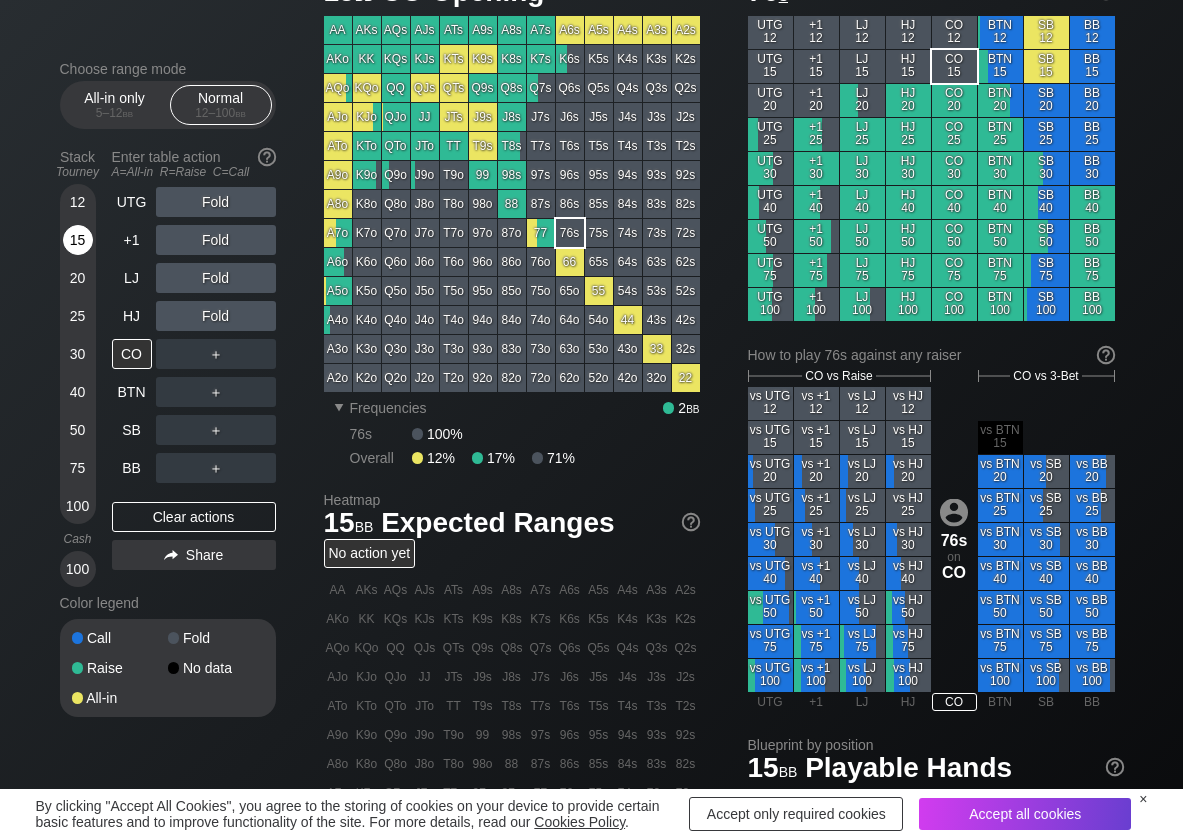 click on "15" at bounding box center [78, 240] 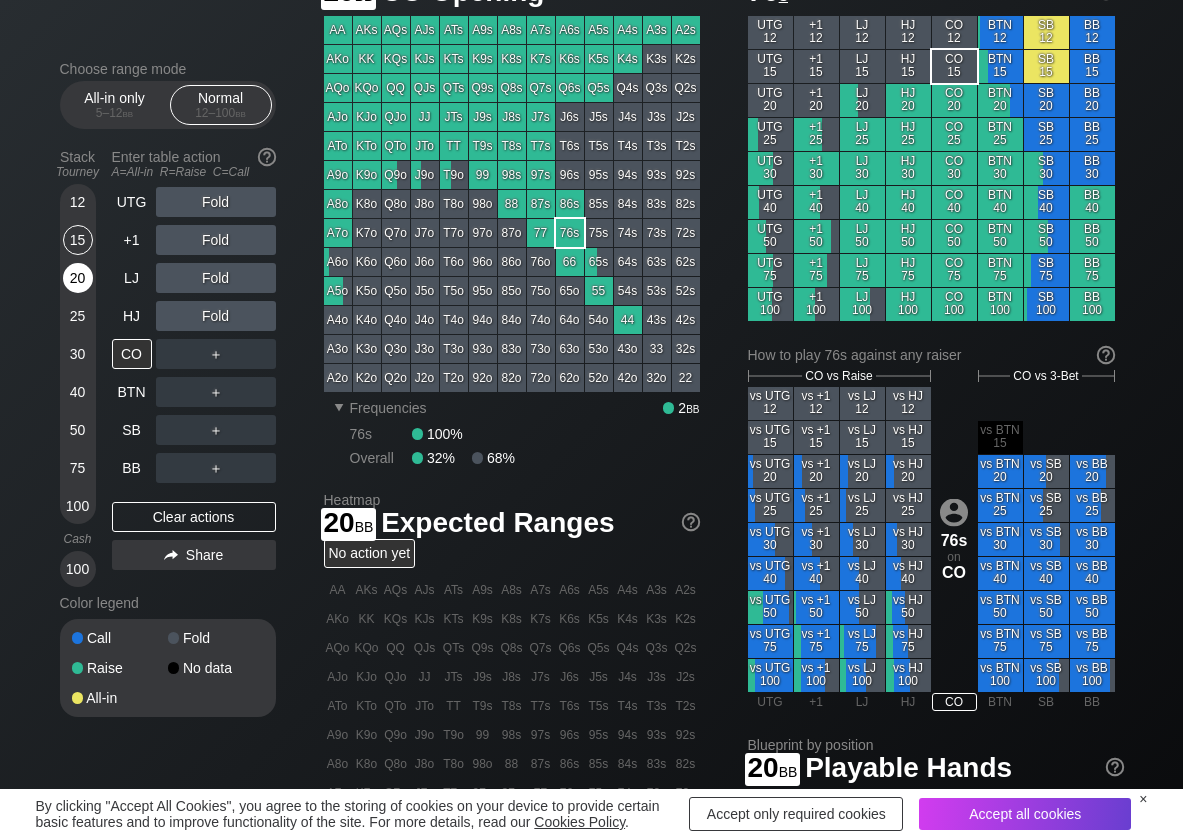click on "20" at bounding box center [78, 278] 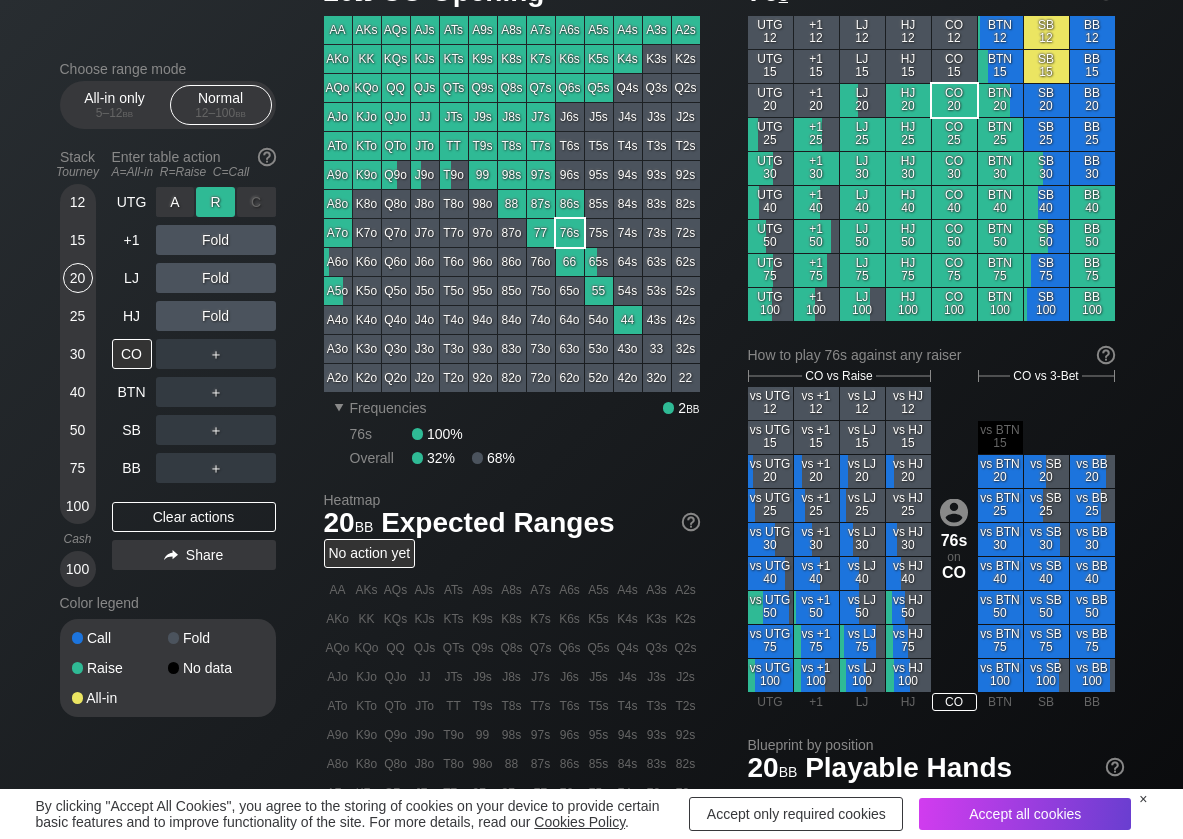 click on "R ✕" at bounding box center [215, 202] 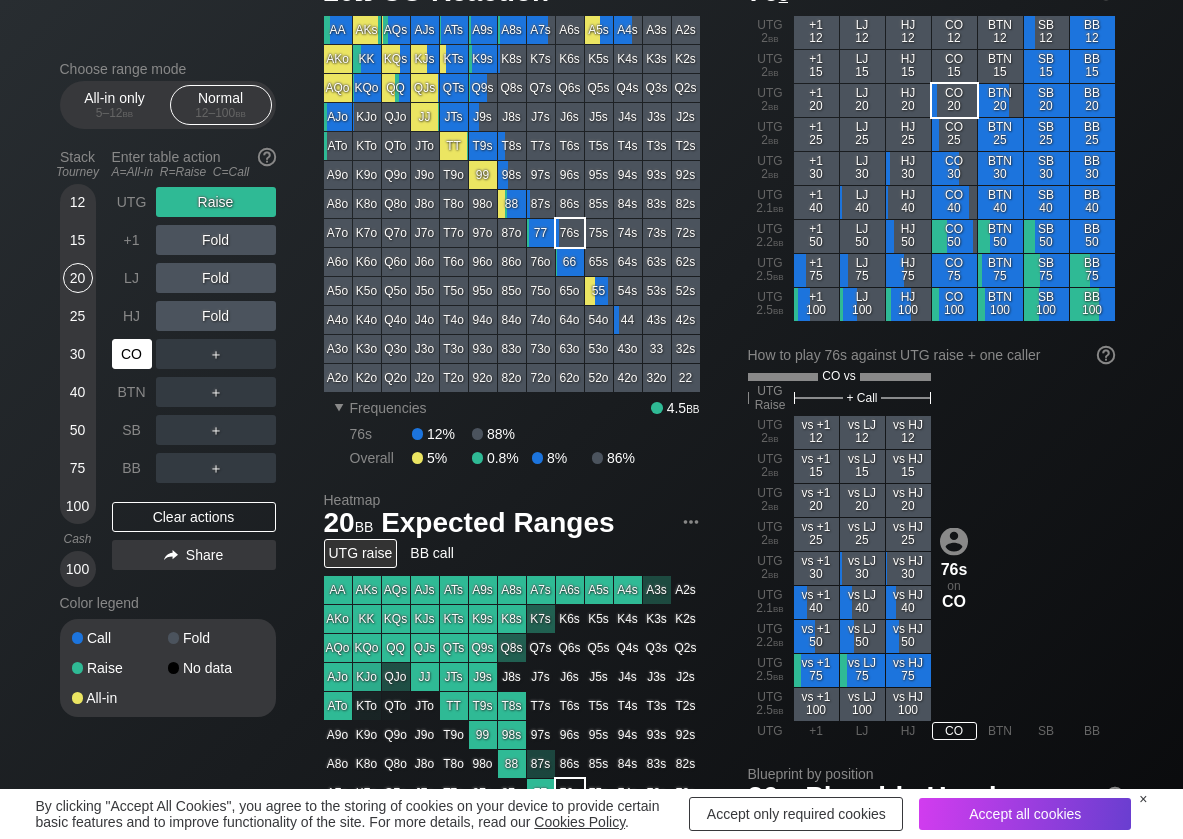 click on "CO" at bounding box center [132, 354] 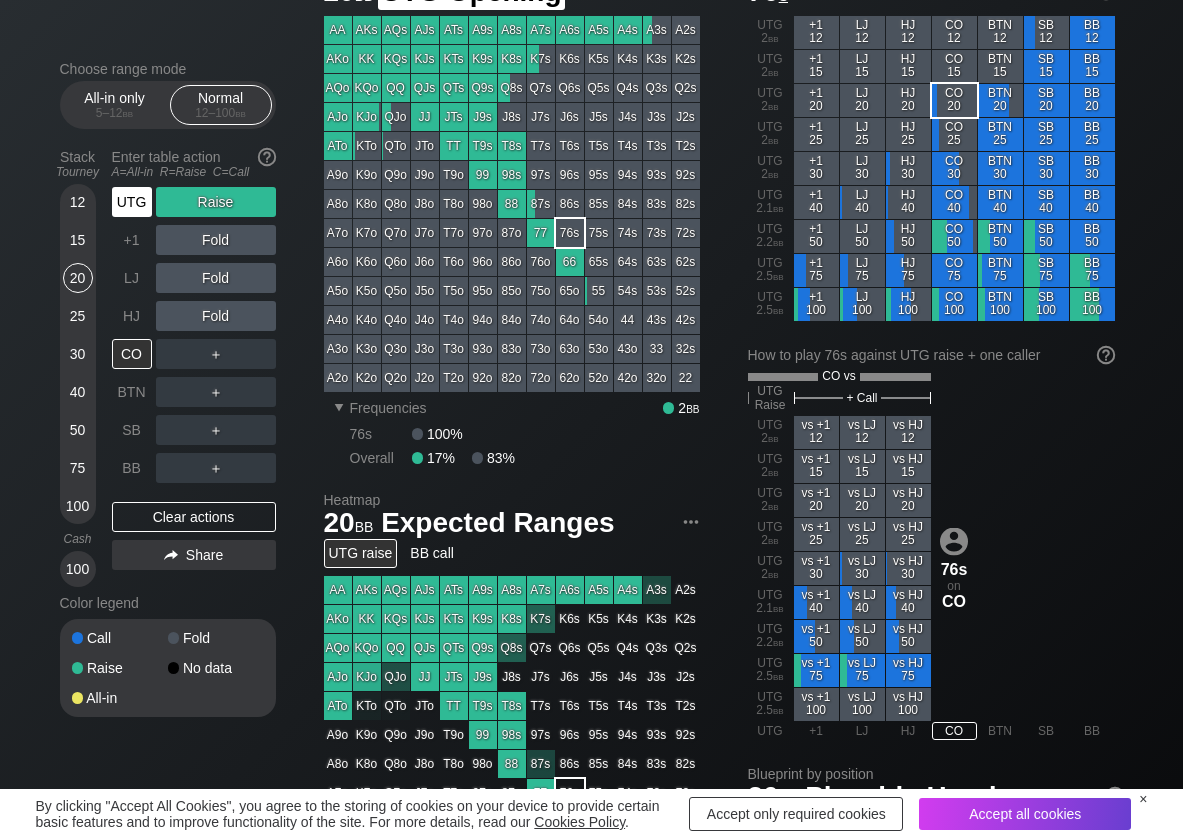 click on "UTG" at bounding box center (132, 202) 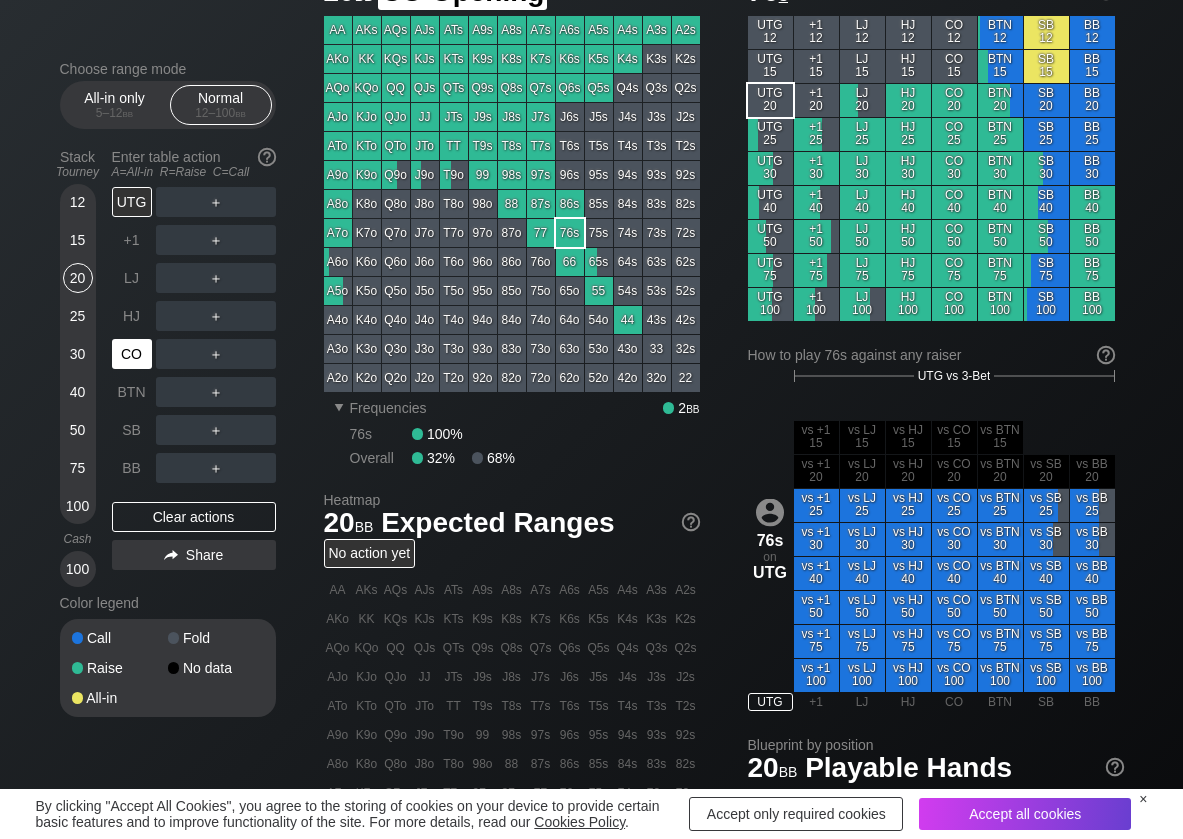 click on "CO" at bounding box center [134, 354] 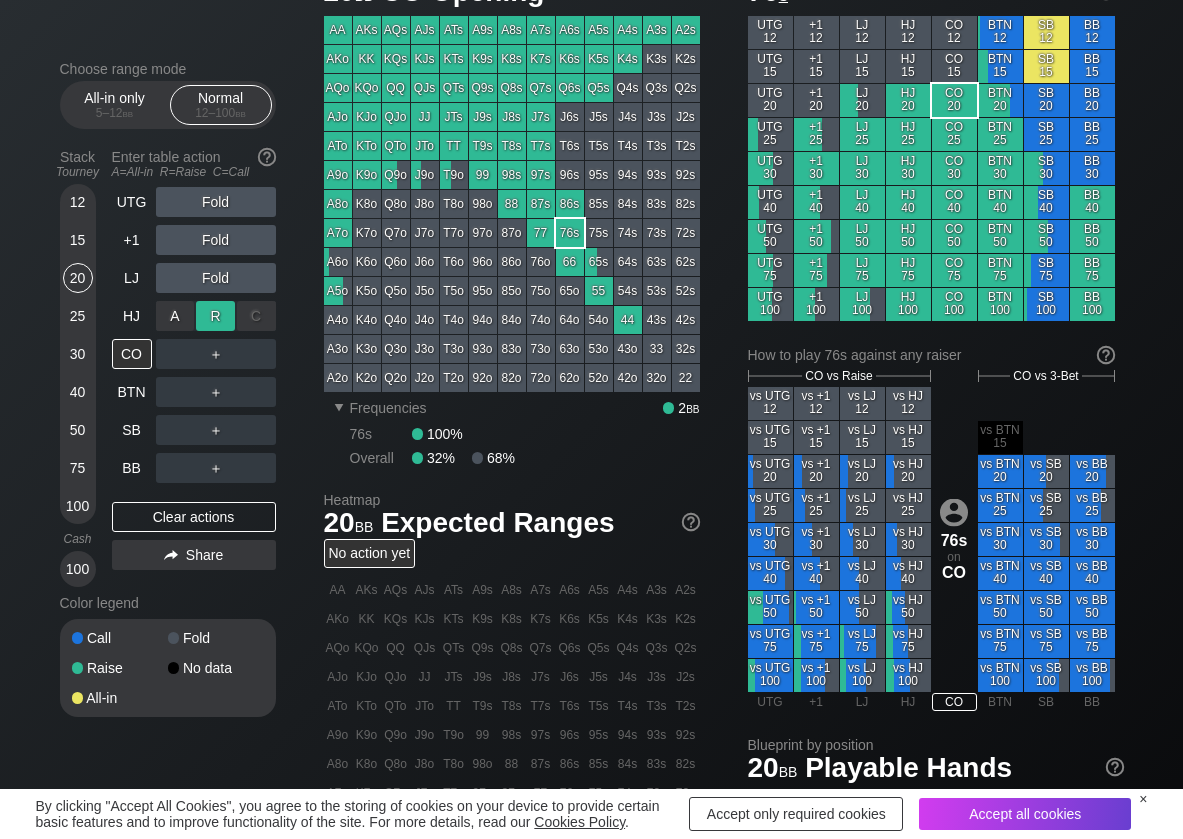 click on "R ✕" at bounding box center [215, 316] 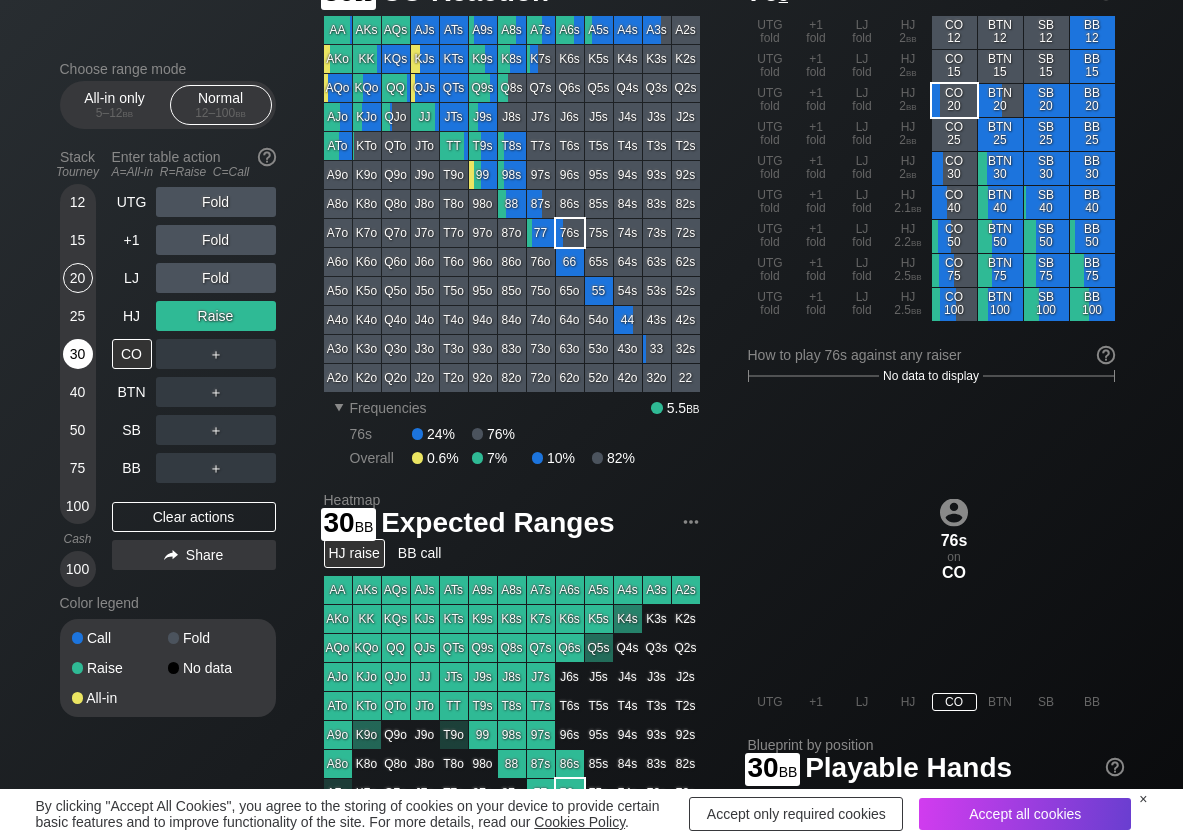 click on "30" at bounding box center (78, 358) 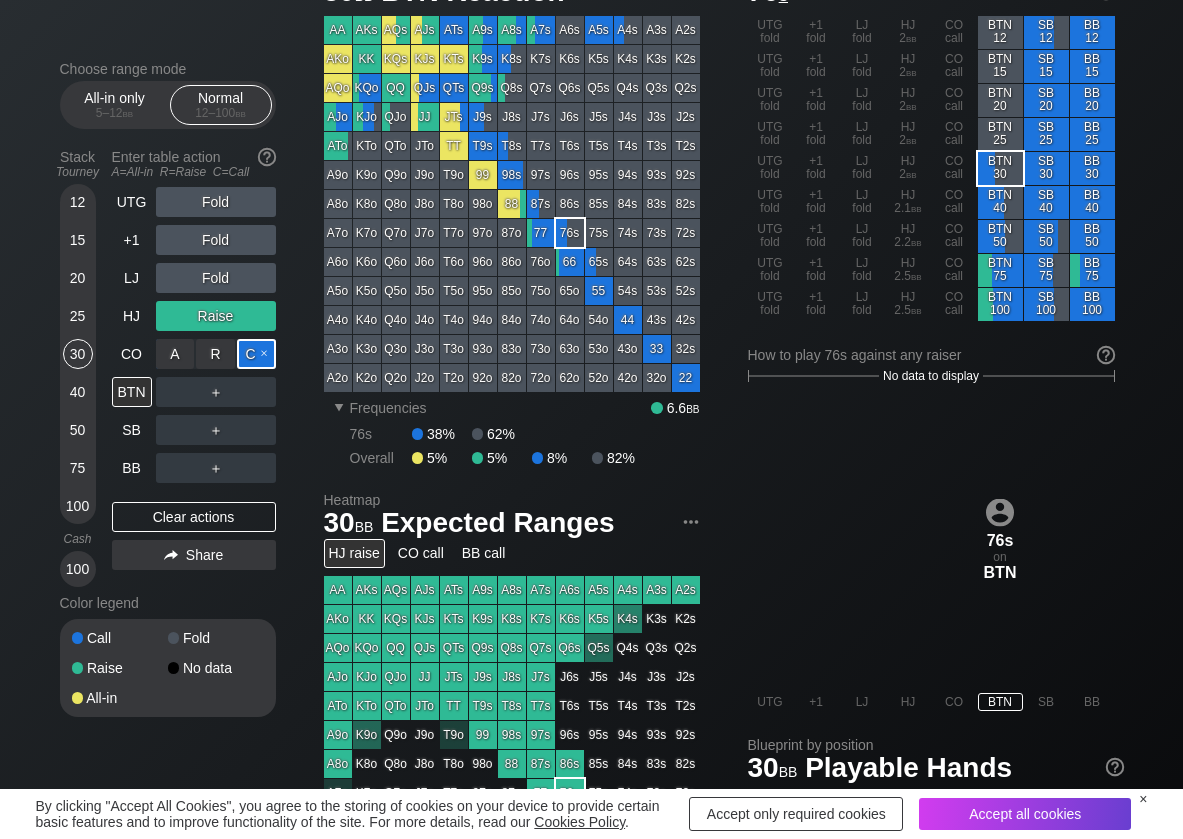 click on "C ✕" at bounding box center [256, 354] 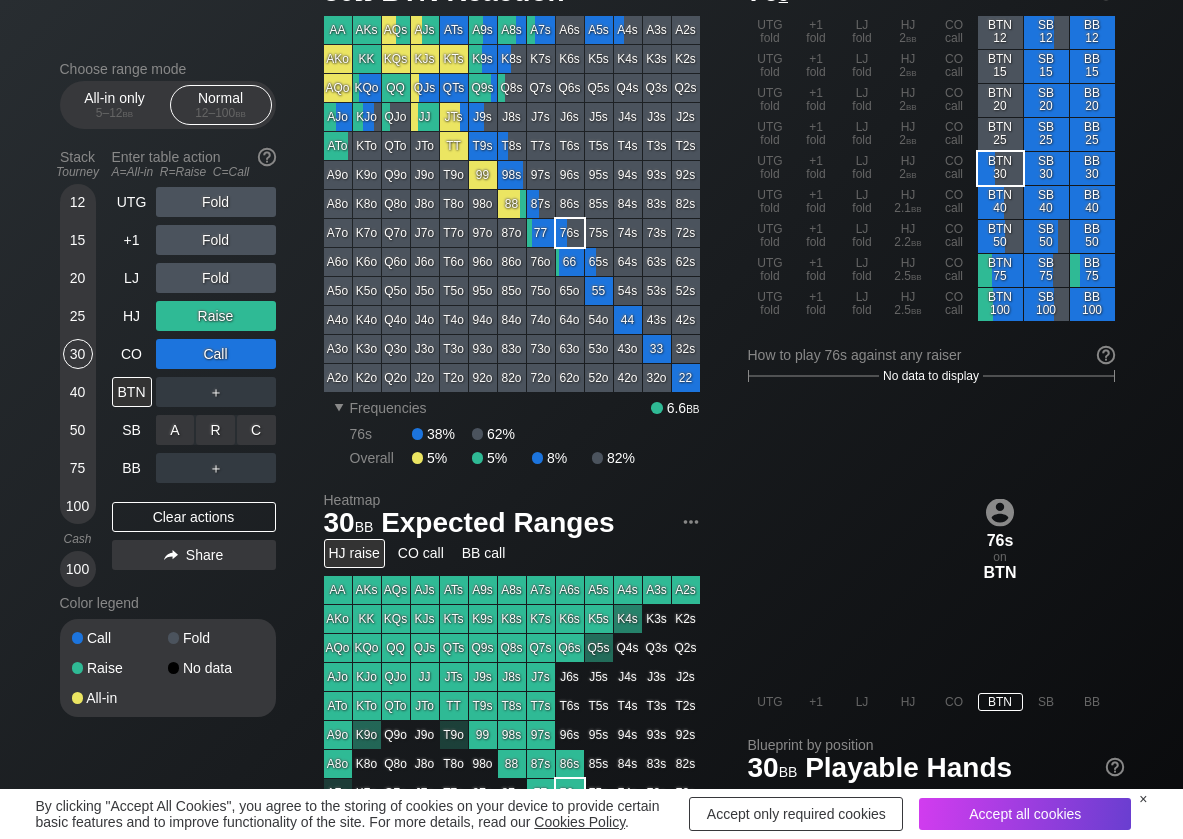 click on "C ✕" at bounding box center (256, 430) 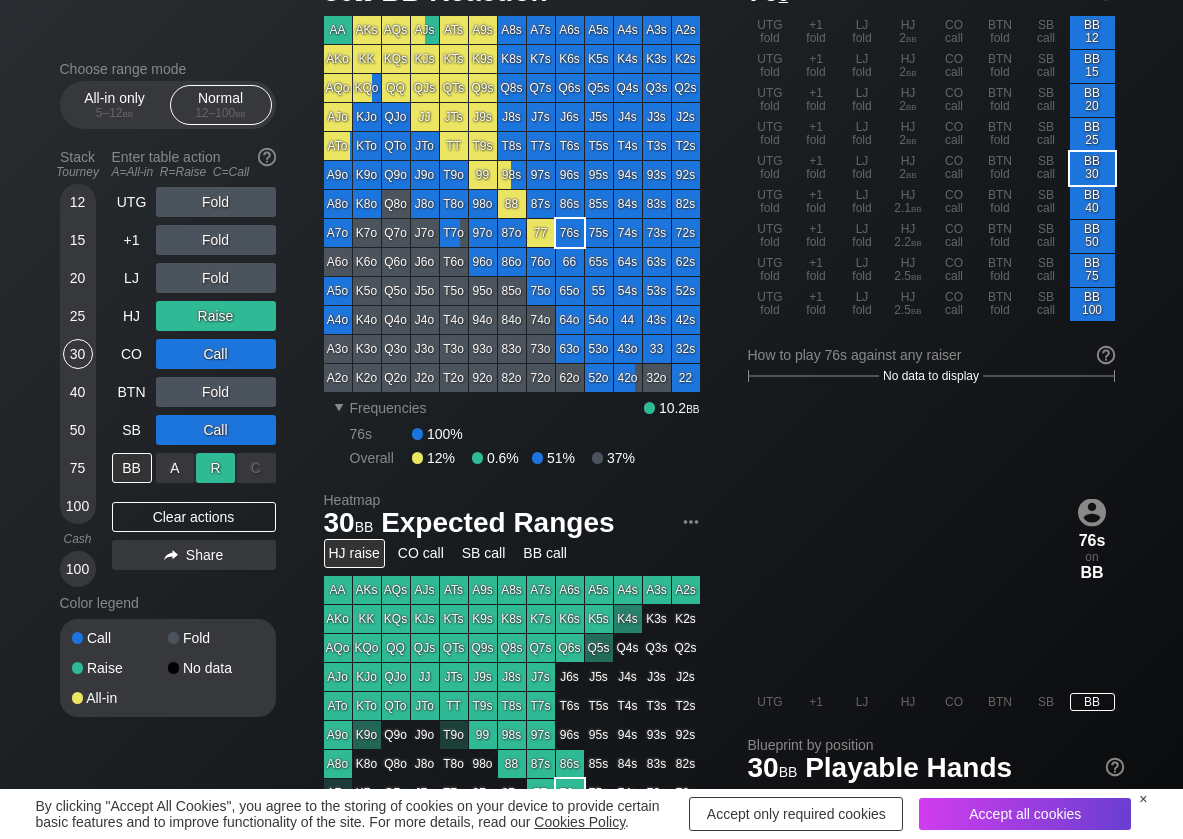 click on "R ✕" at bounding box center [215, 468] 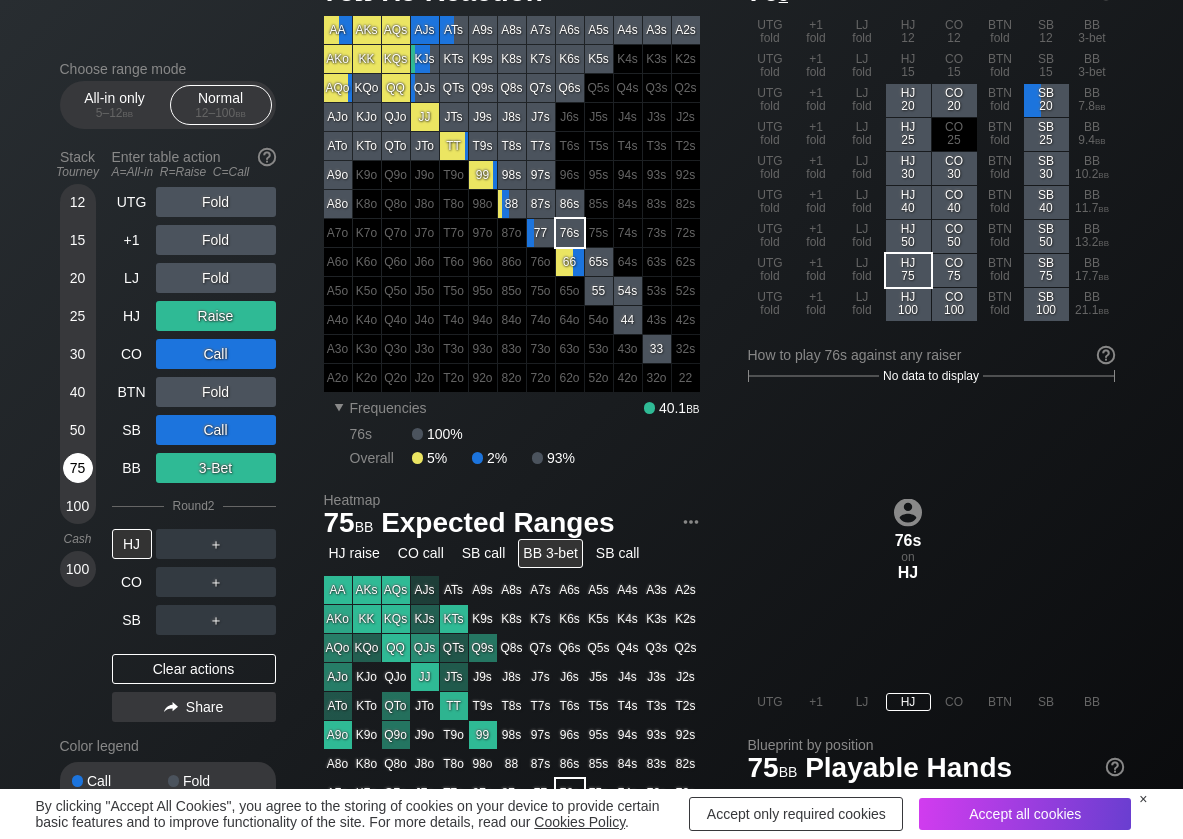 click on "75" at bounding box center [78, 468] 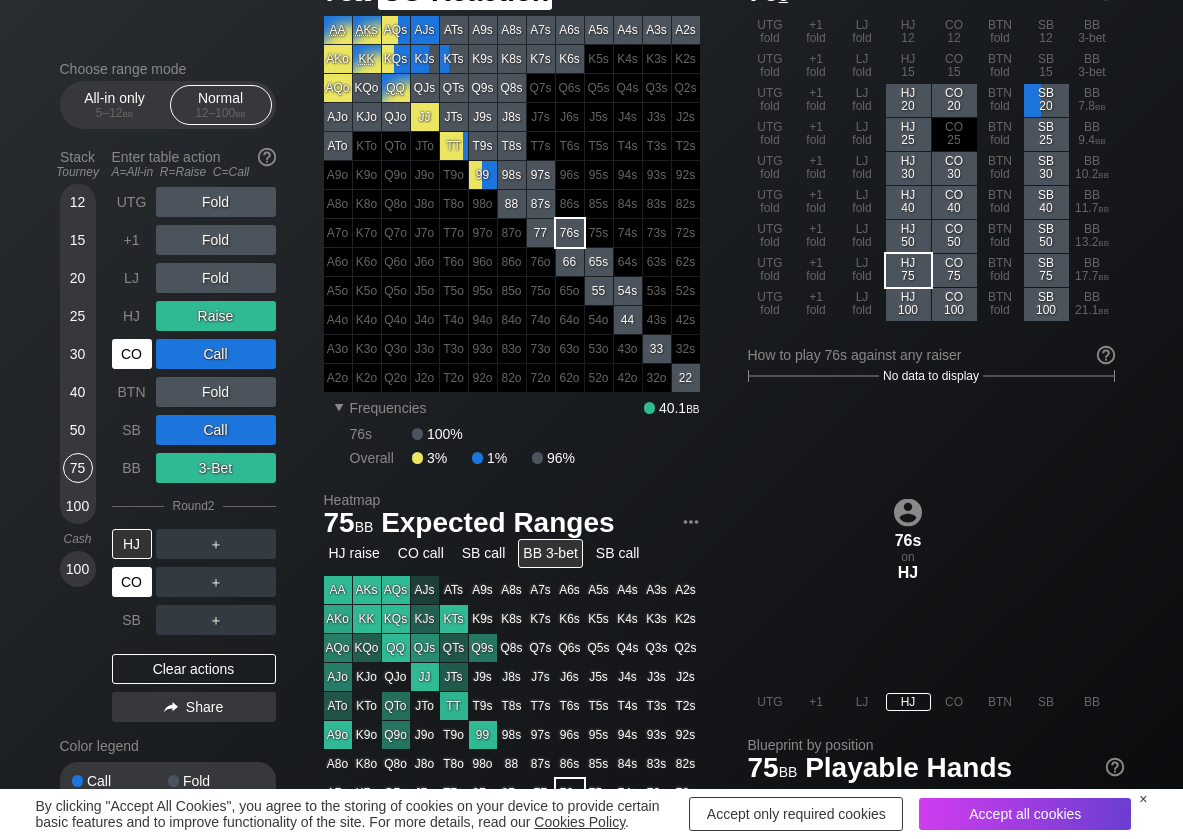 click on "CO" at bounding box center (132, 582) 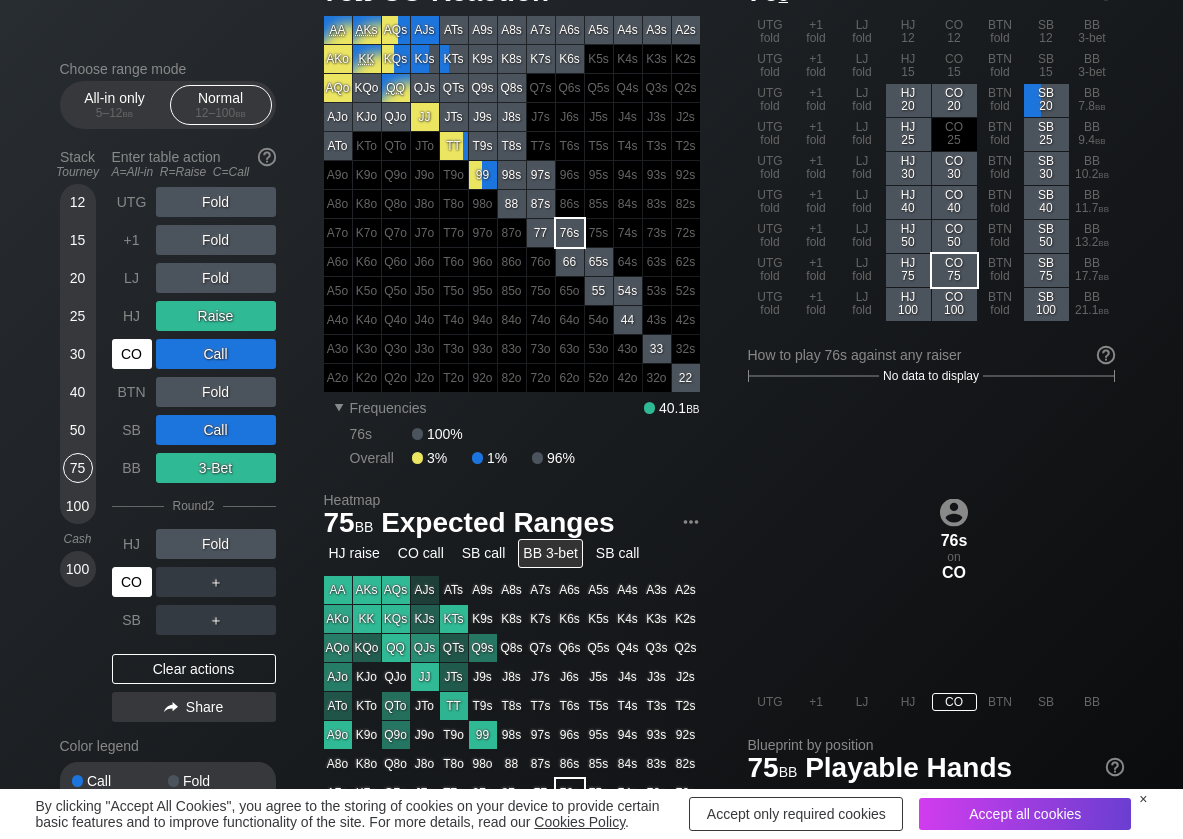 scroll, scrollTop: 0, scrollLeft: 0, axis: both 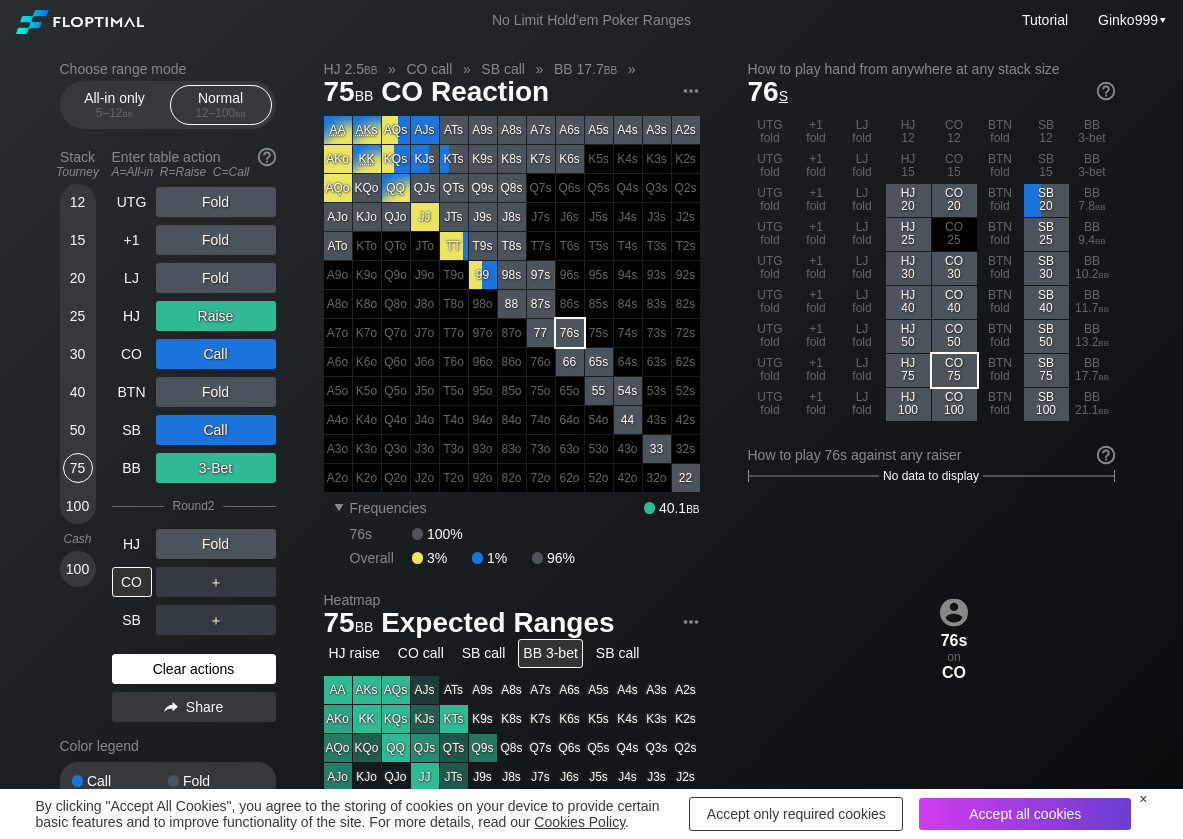 click on "Clear actions" at bounding box center [194, 669] 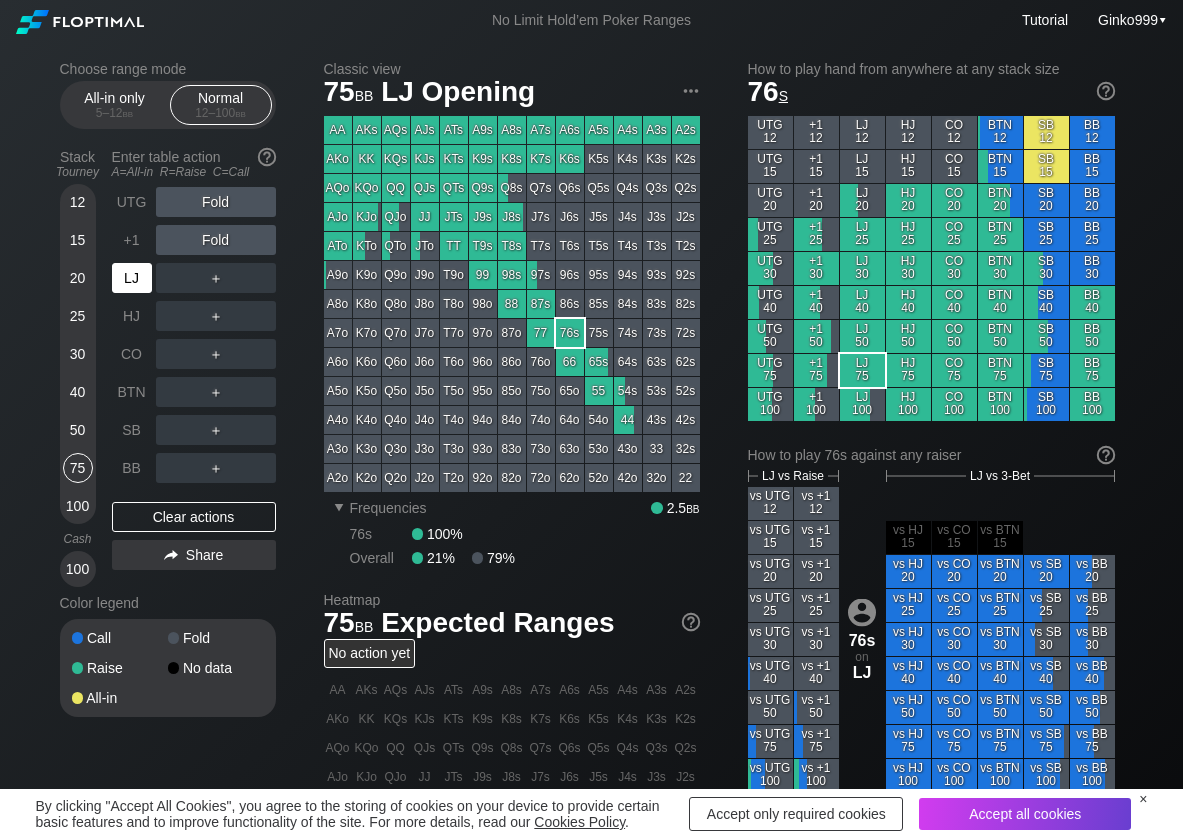 click on "LJ" at bounding box center [132, 278] 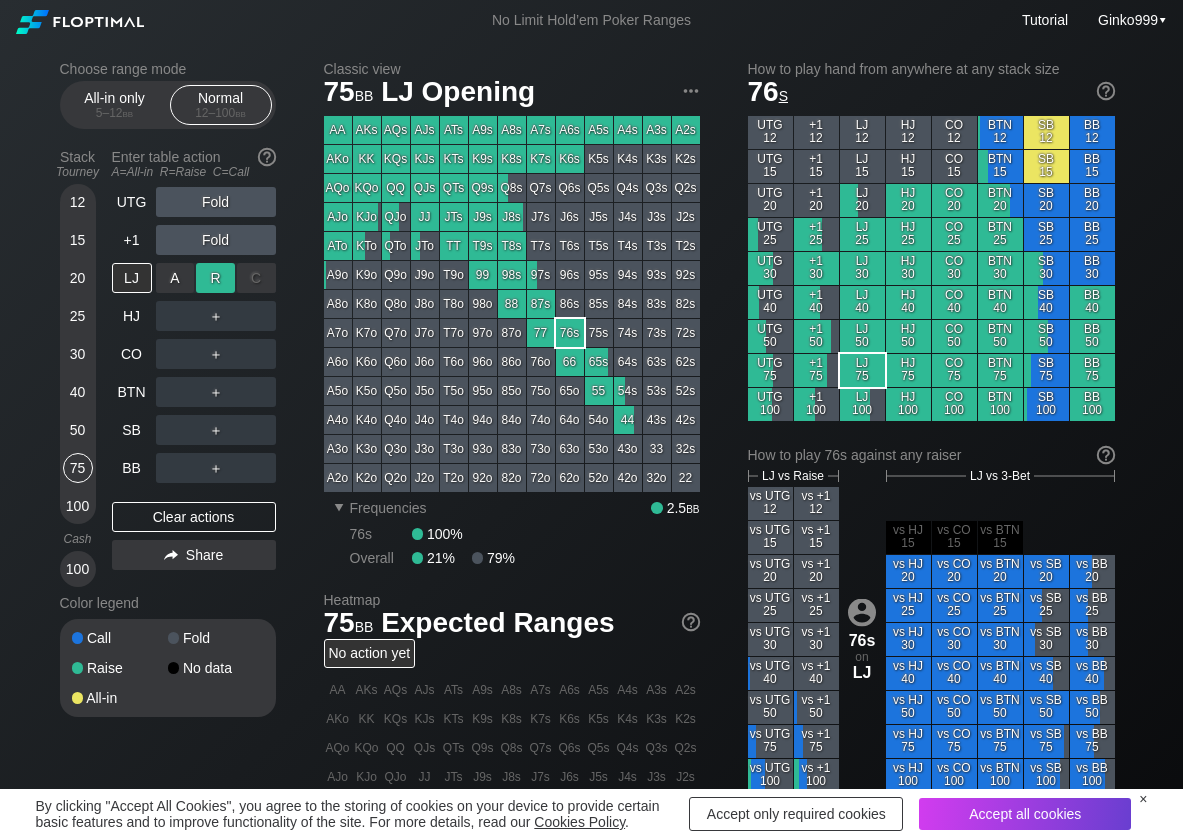 drag, startPoint x: 218, startPoint y: 274, endPoint x: 160, endPoint y: 269, distance: 58.21512 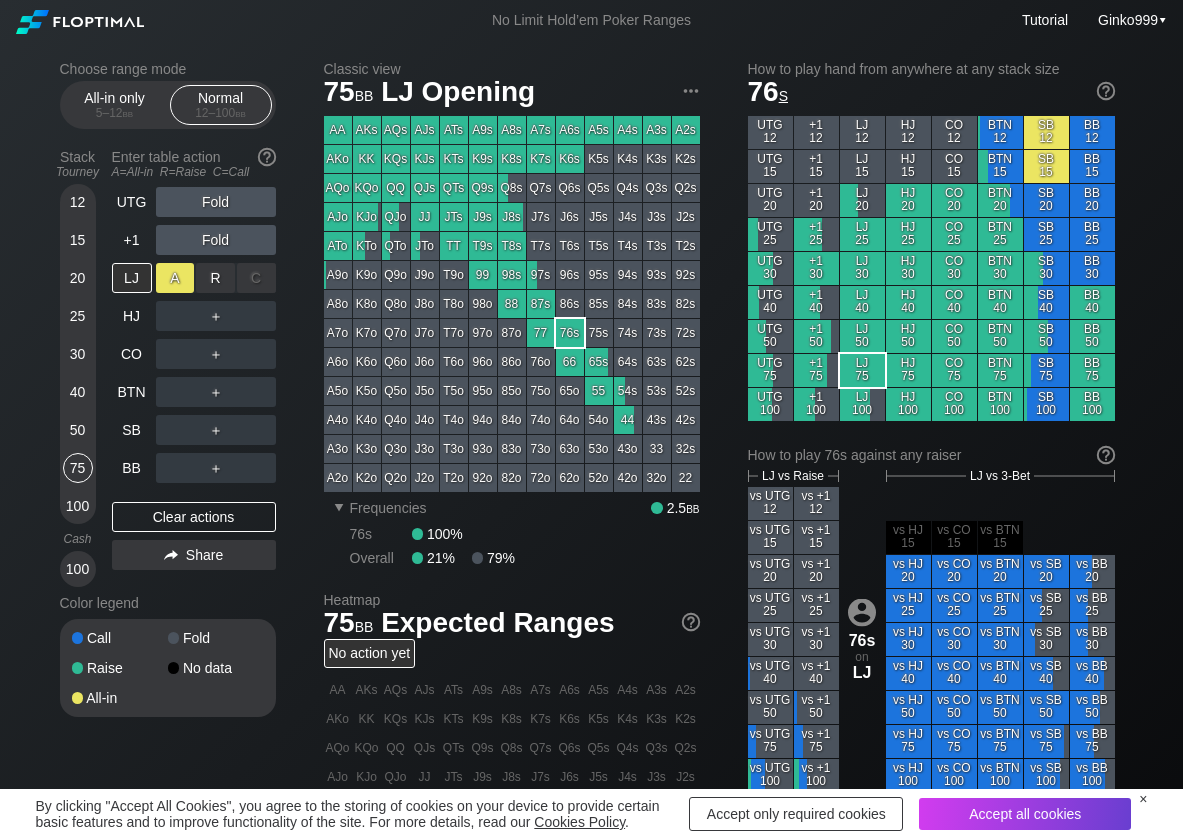 click on "R ✕" at bounding box center [215, 278] 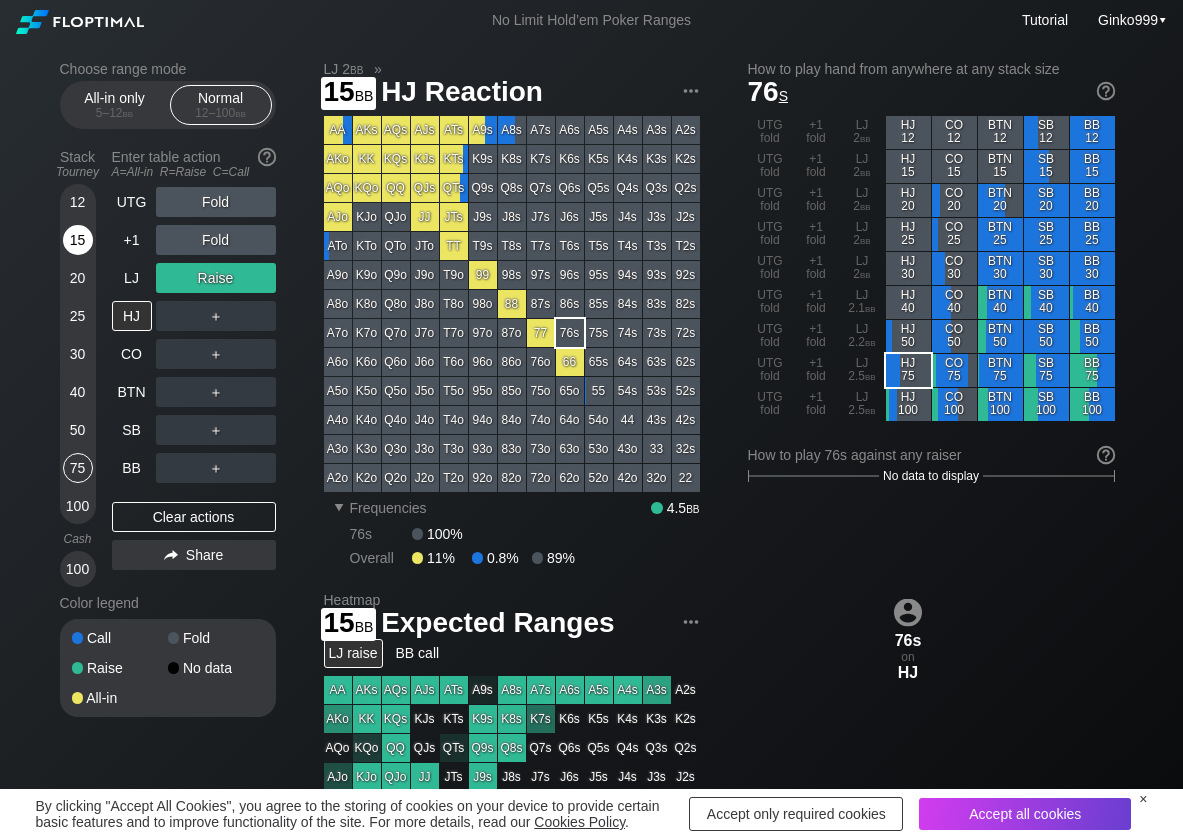 click on "15" at bounding box center [78, 240] 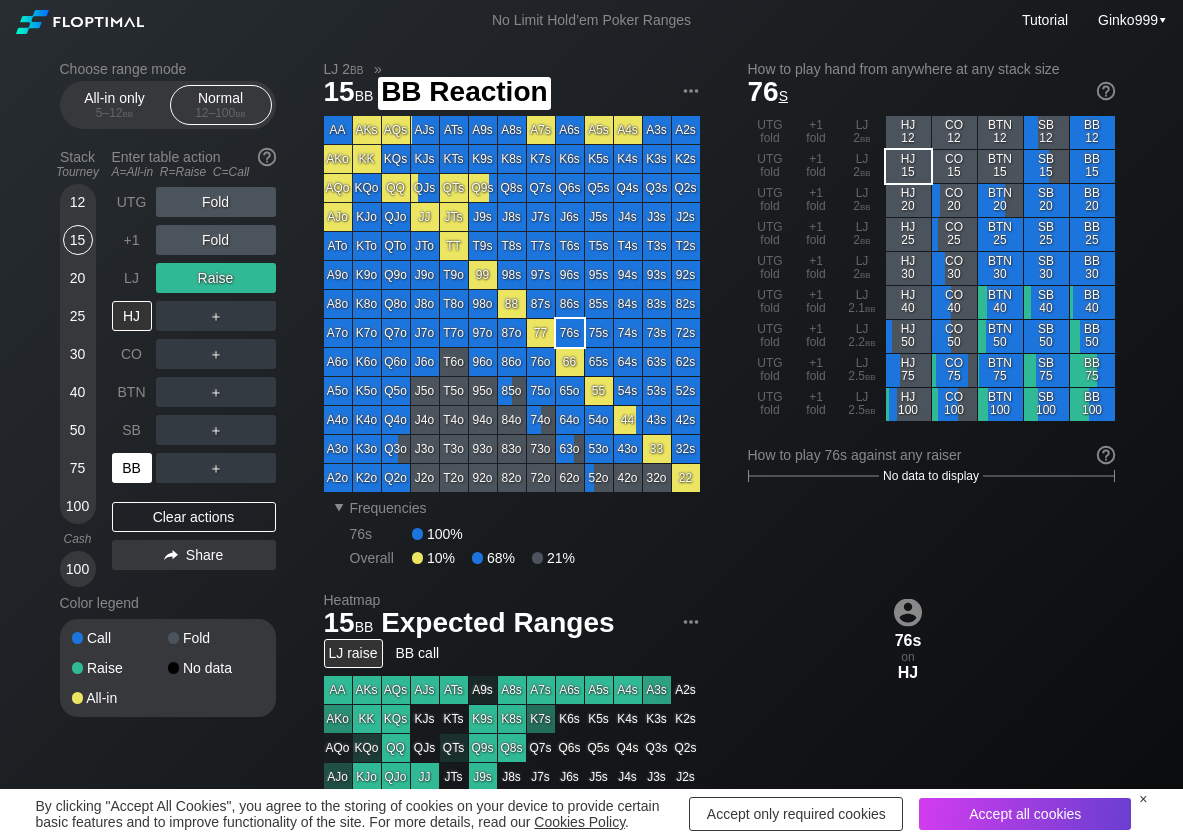 click on "BB" at bounding box center [132, 468] 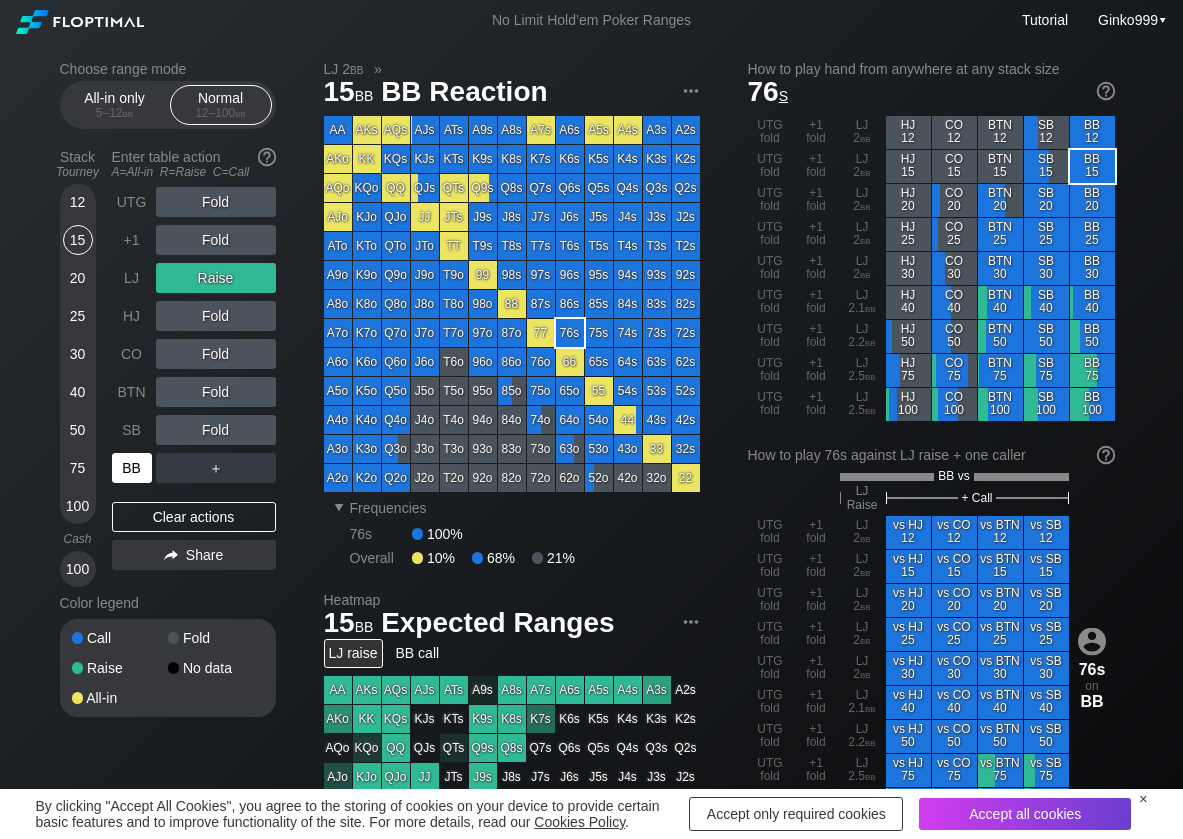 scroll, scrollTop: 100, scrollLeft: 0, axis: vertical 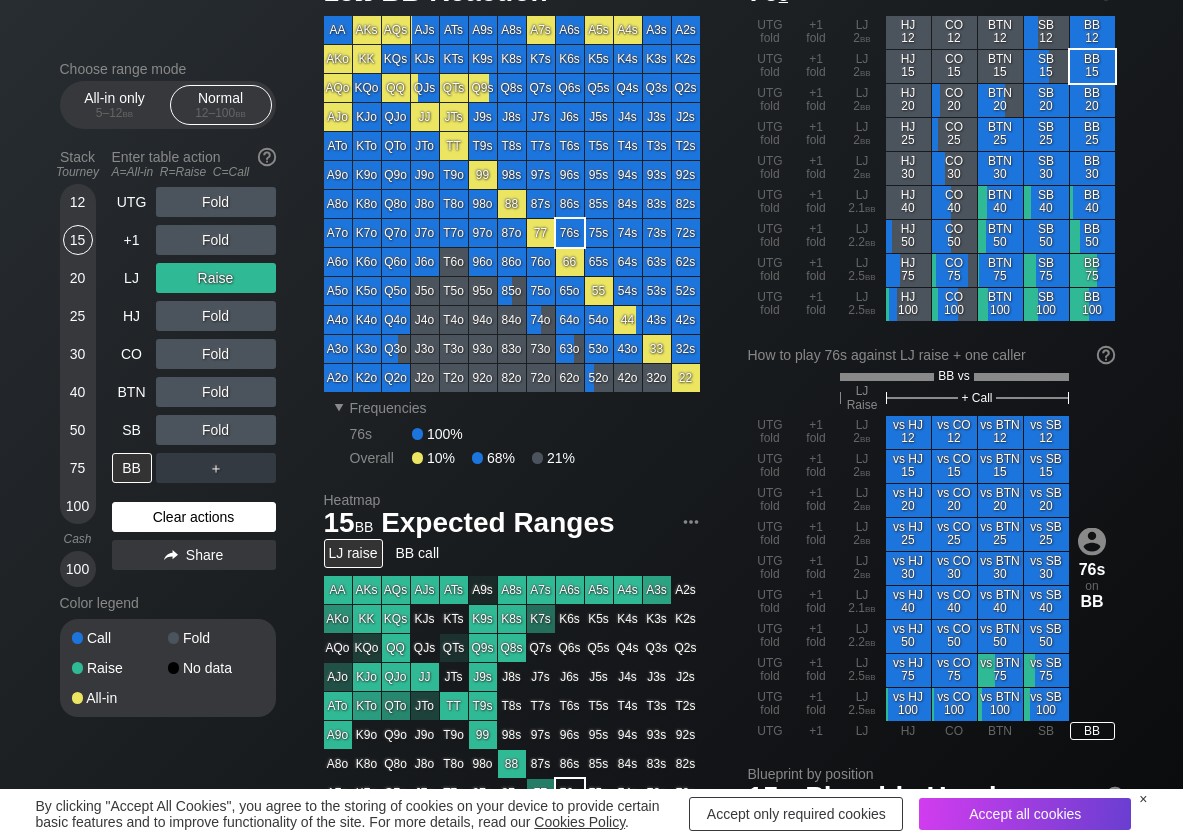 click on "Clear actions" at bounding box center [194, 517] 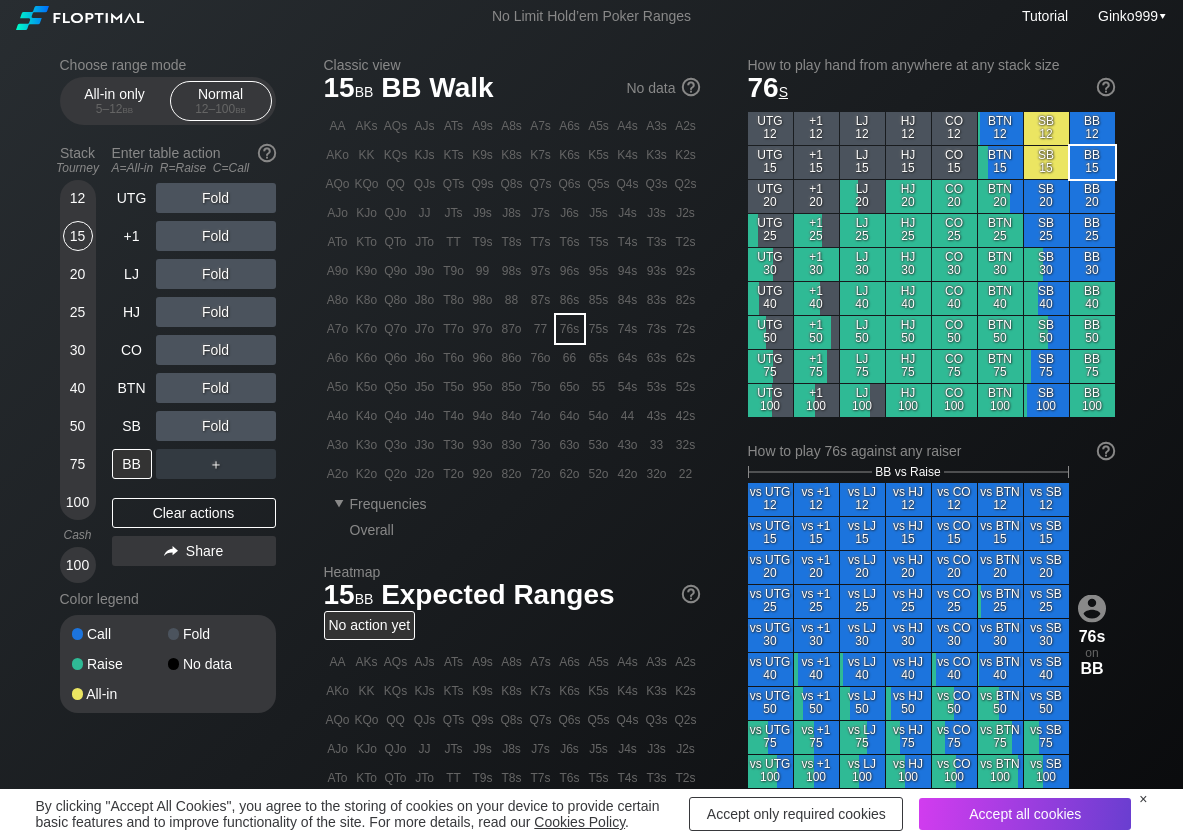 scroll, scrollTop: 0, scrollLeft: 0, axis: both 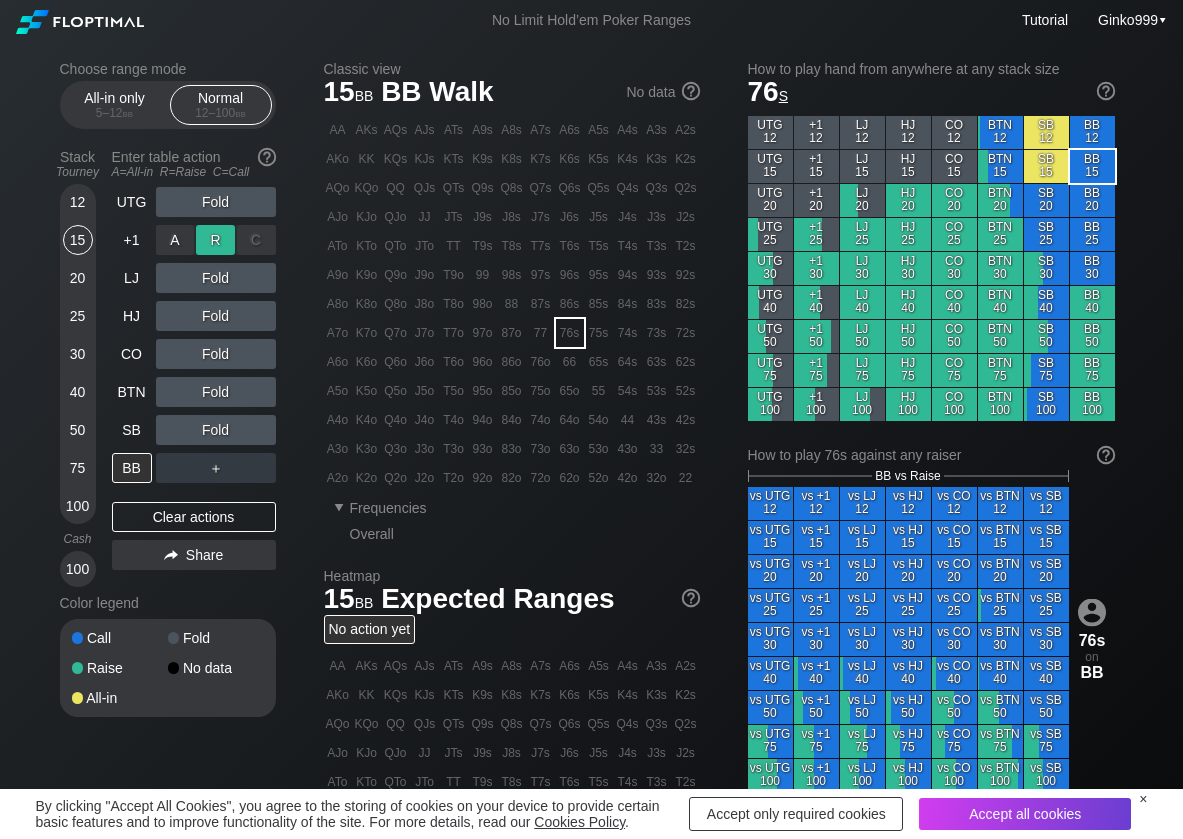 click on "R ✕" at bounding box center [215, 240] 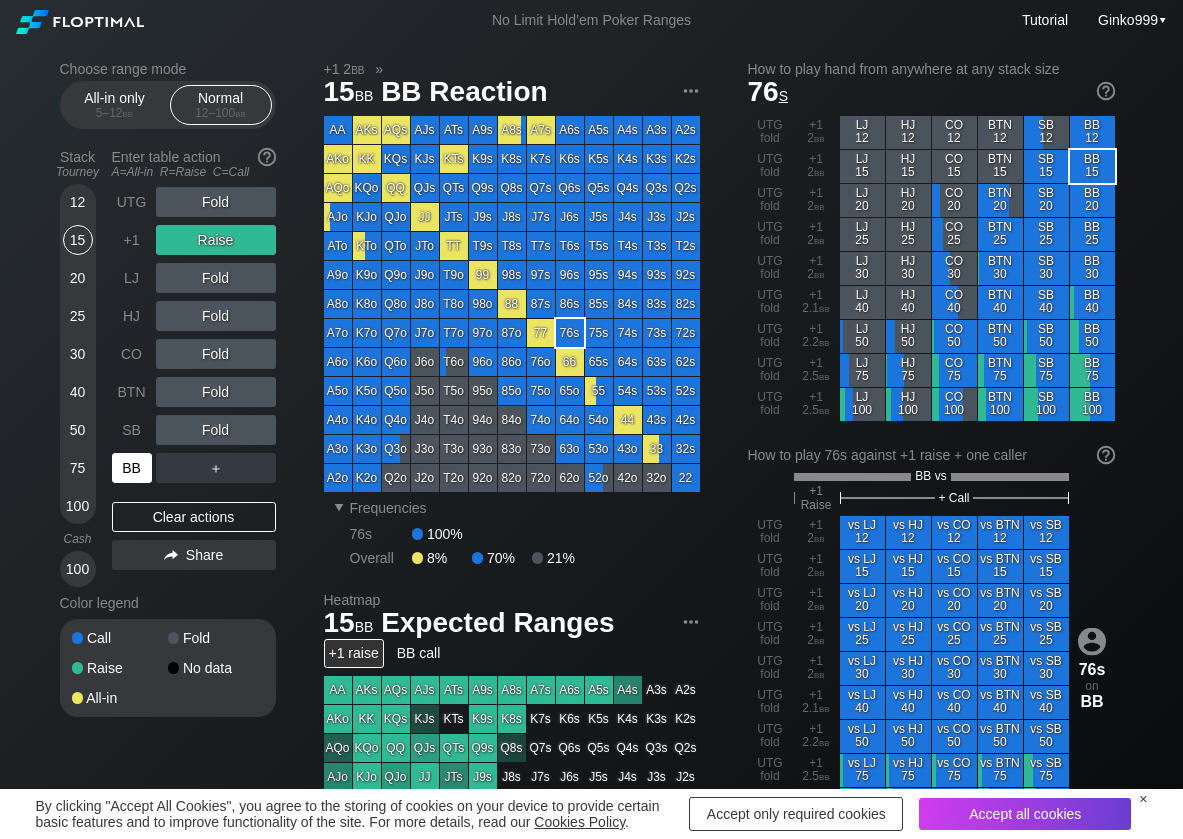 click on "BB" at bounding box center (134, 468) 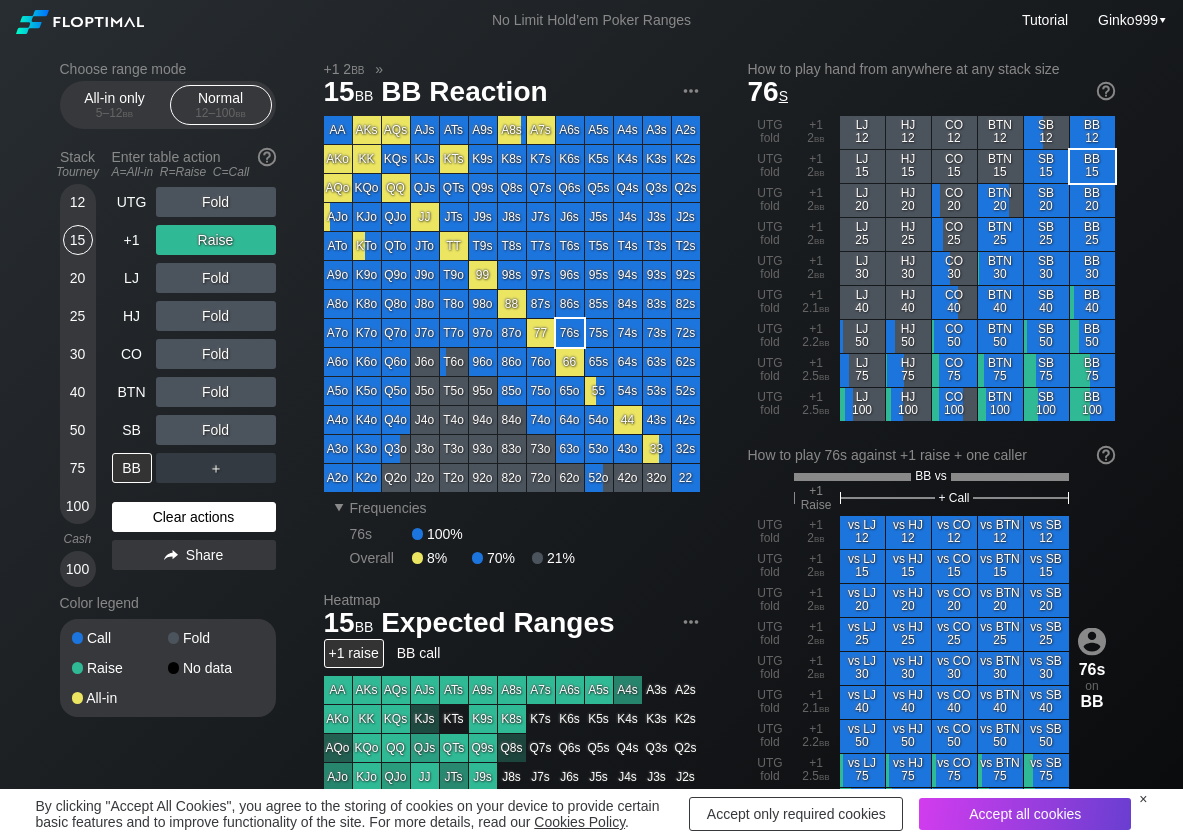 click on "Clear actions" at bounding box center (194, 517) 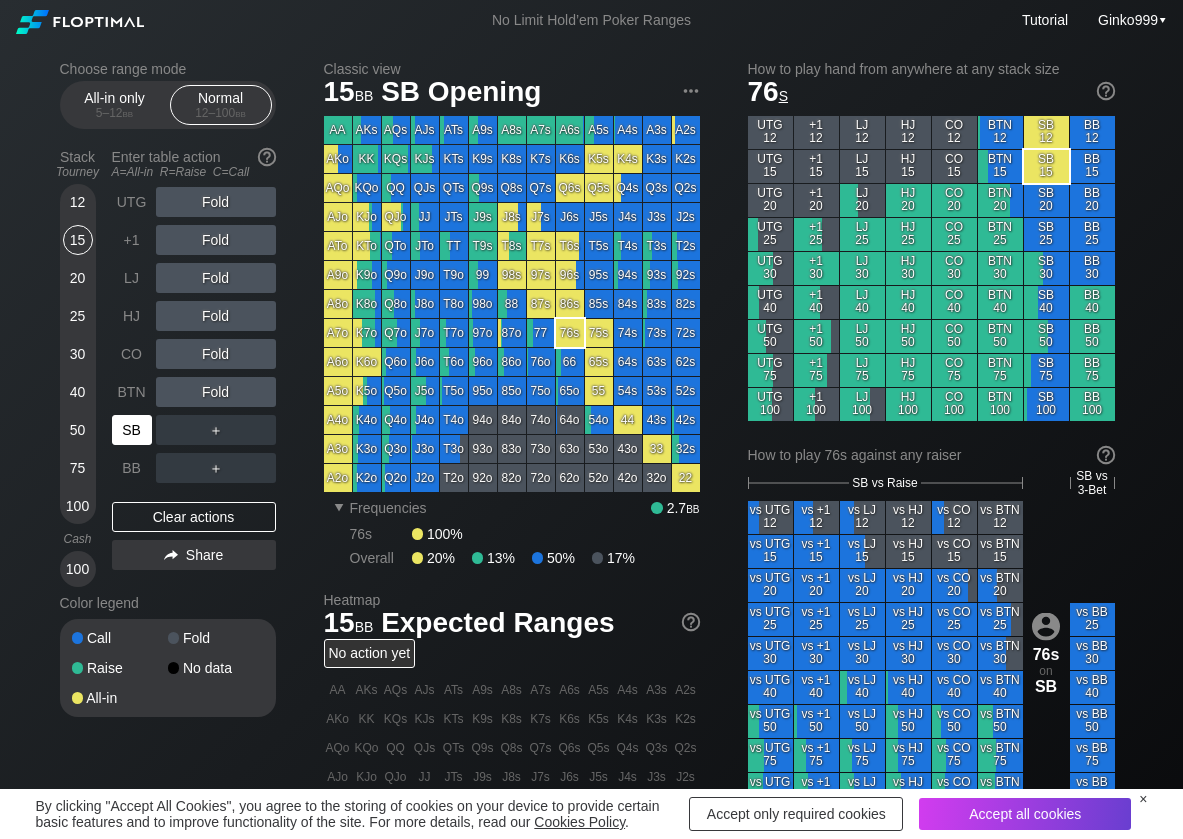 click on "SB" at bounding box center (132, 430) 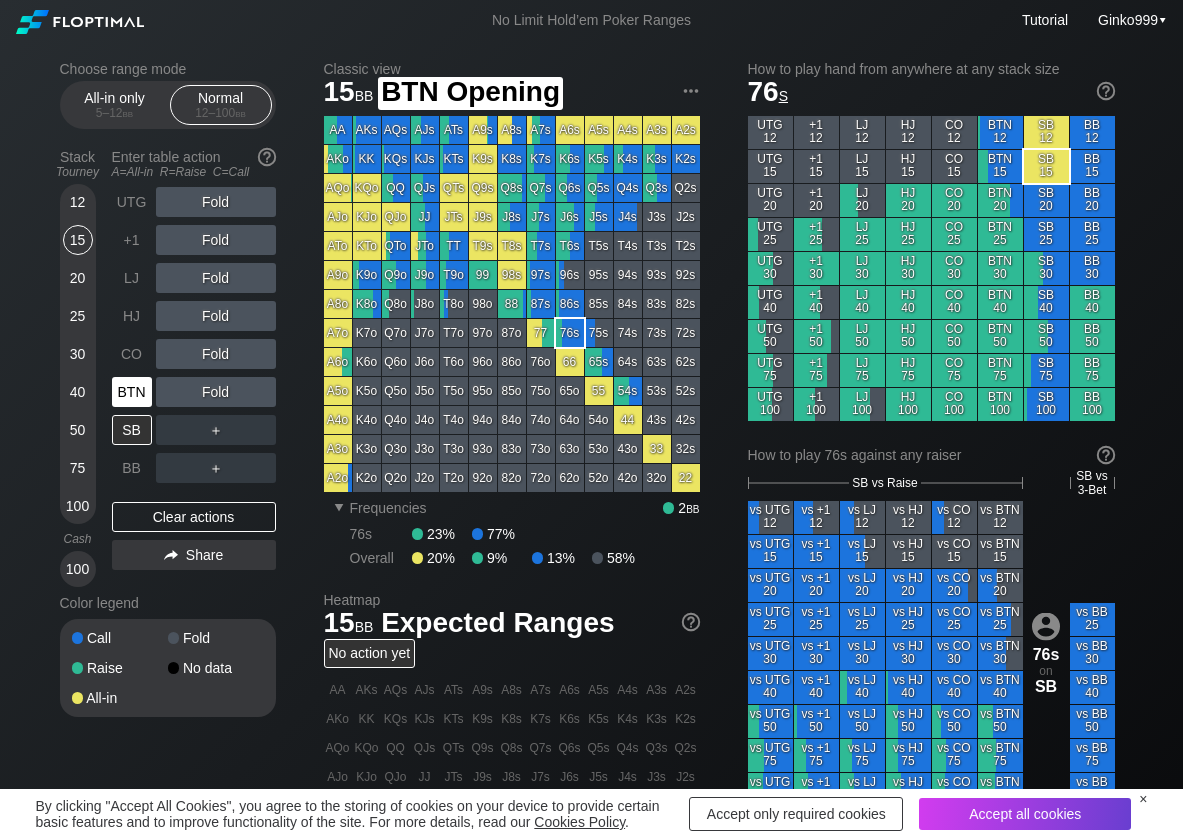 click on "BTN" at bounding box center (132, 392) 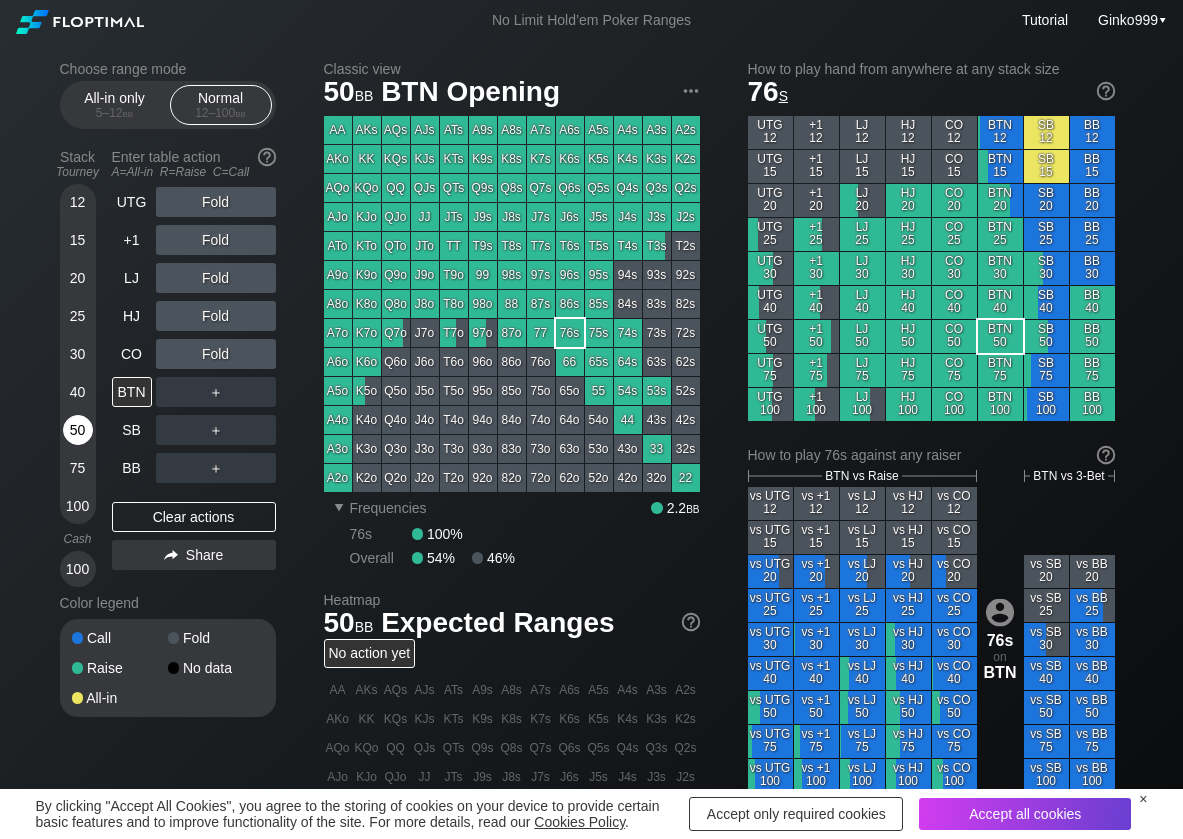 click on "50" at bounding box center (78, 430) 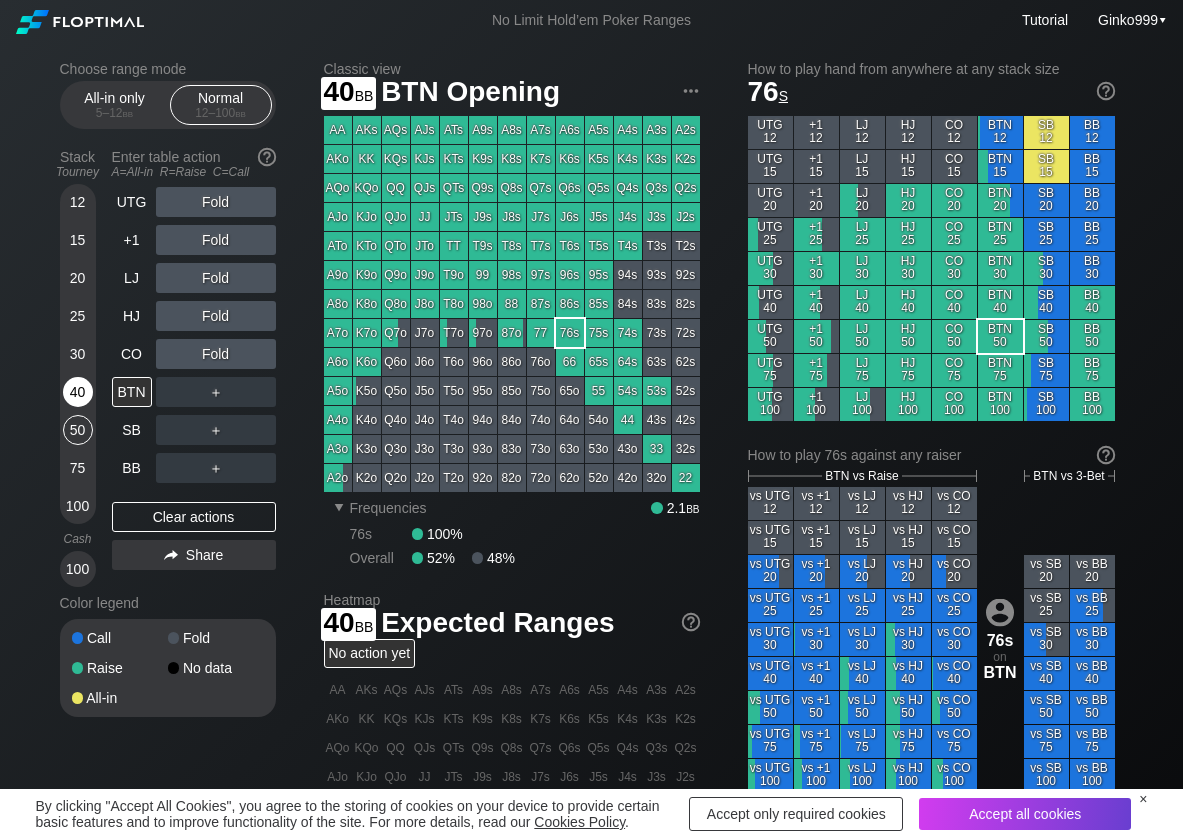 click on "40" at bounding box center [78, 392] 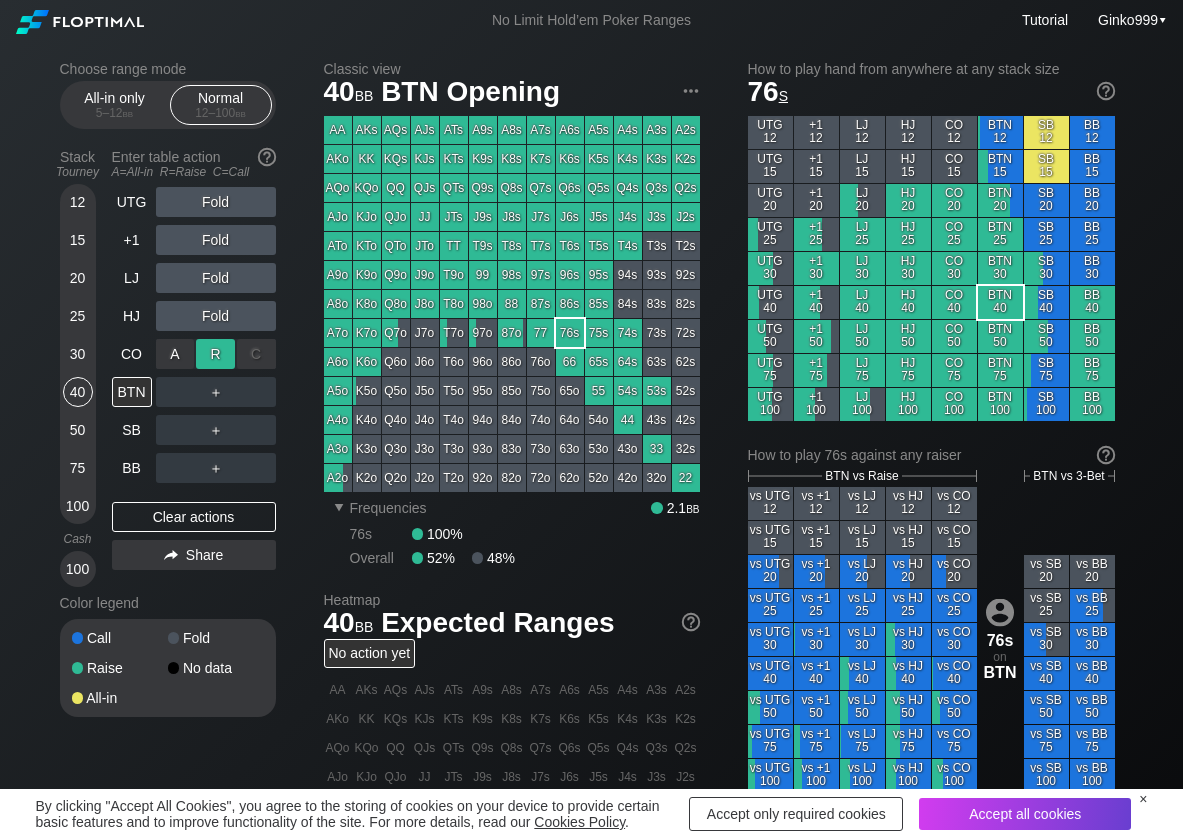 click on "R ✕" at bounding box center [215, 354] 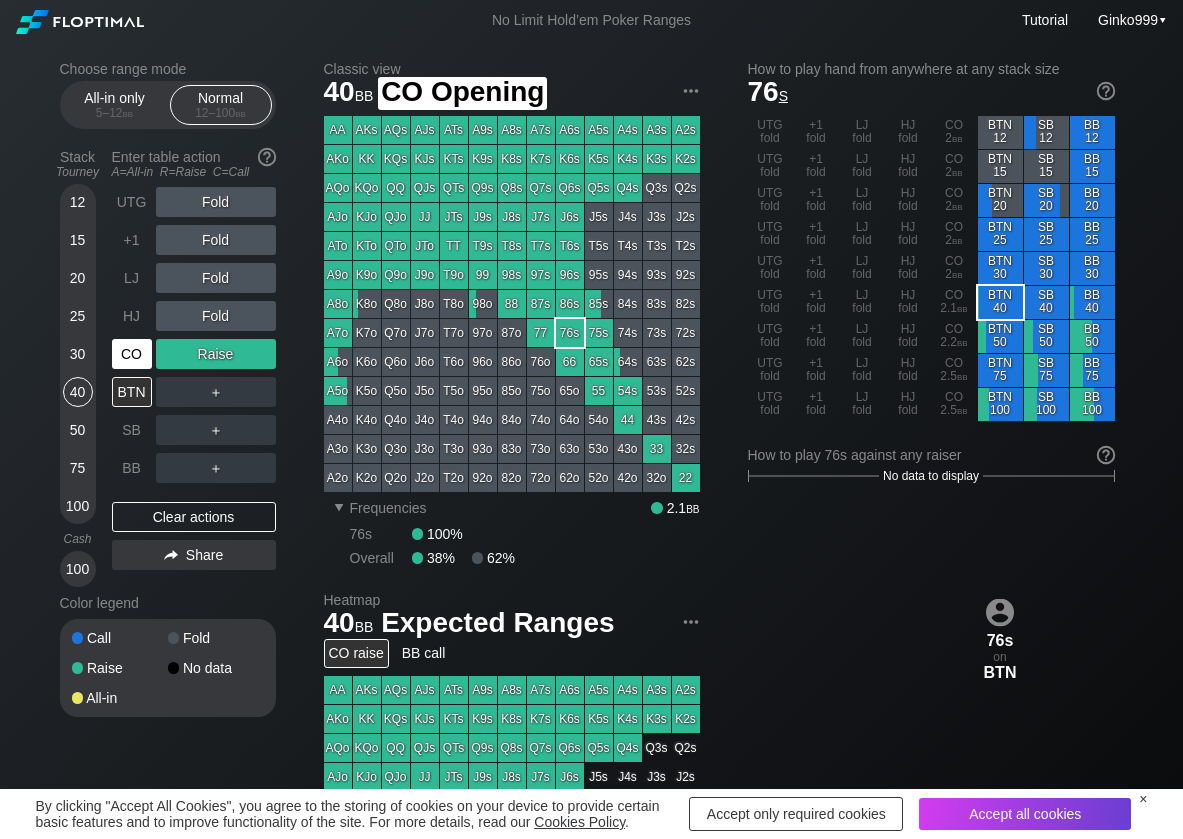 click on "CO" at bounding box center [132, 354] 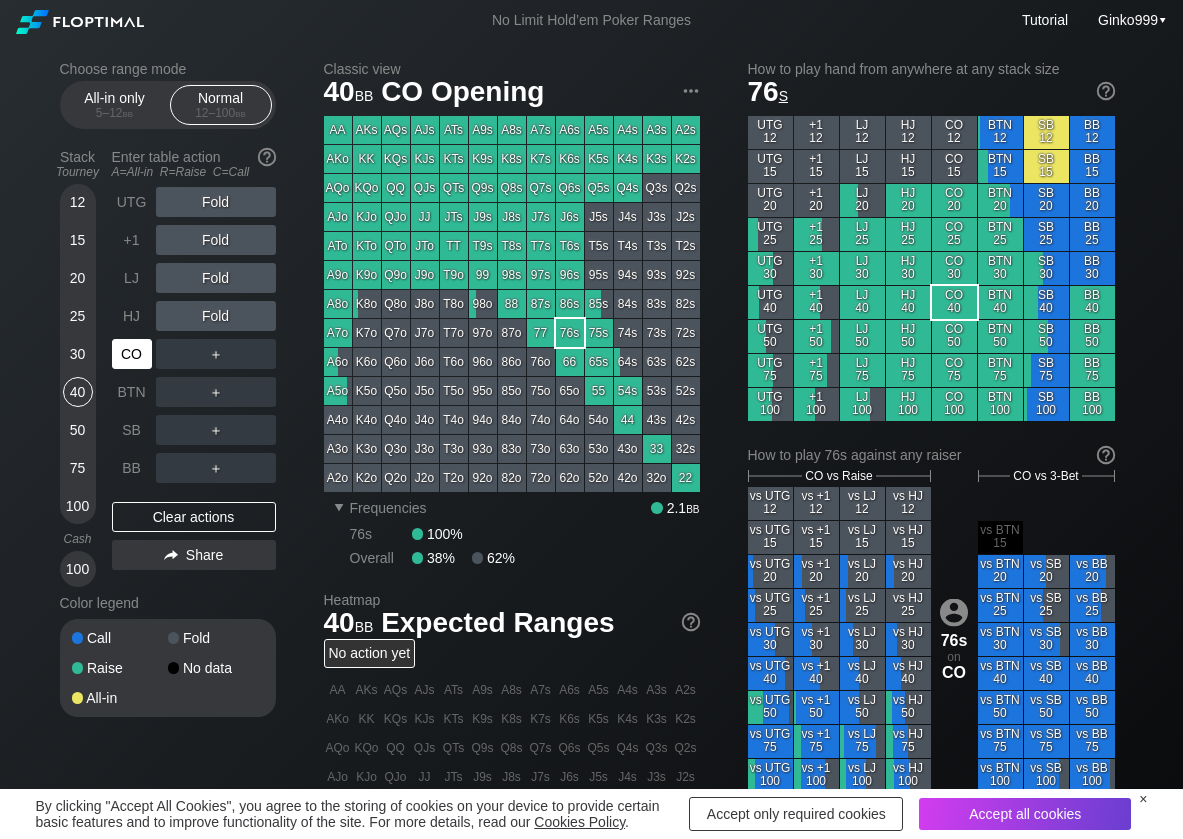 click on "CO" at bounding box center [132, 354] 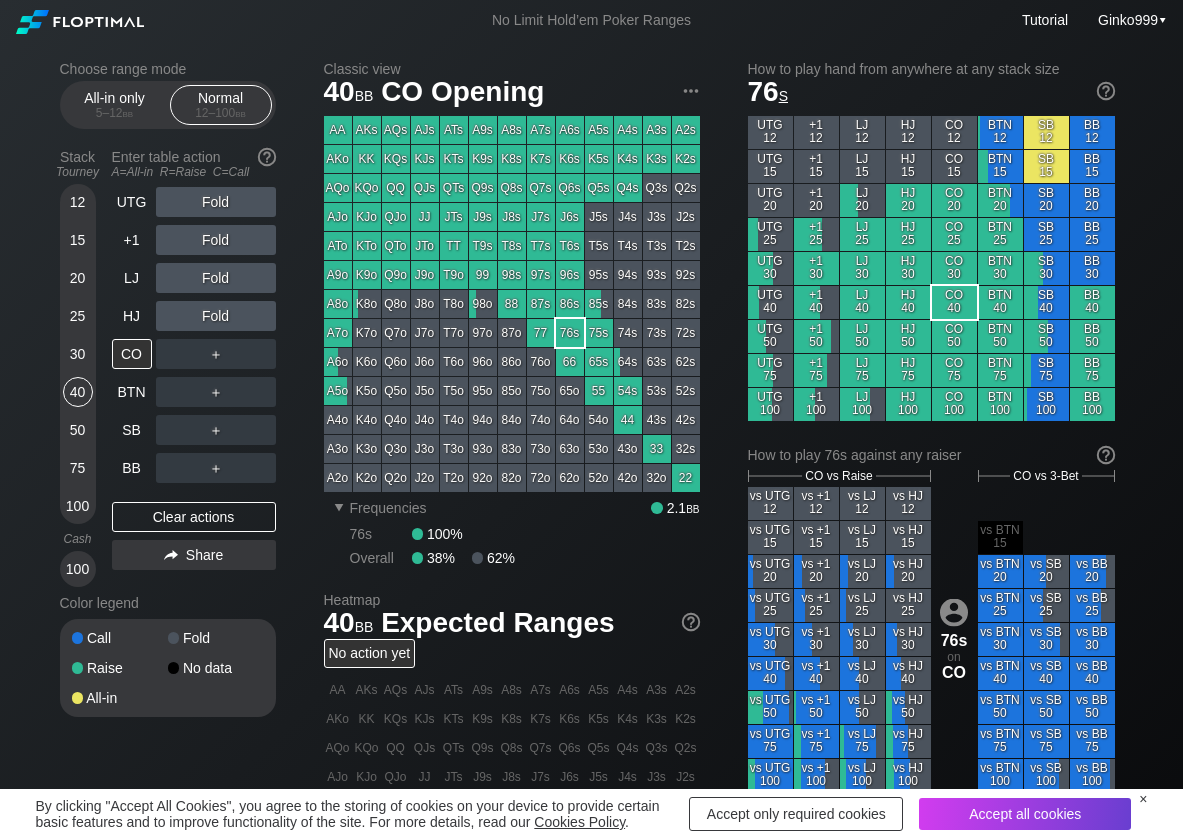 click on "Stack Tourney Enter table action A=All-in  R=Raise  C=Call 12 15 20 25 30 40 50 75 100 Cash 100 UTG Fold +1 Fold LJ Fold HJ Fold CO ＋ BTN ＋ SB ＋ BB ＋ Clear actions Share" at bounding box center [168, 364] 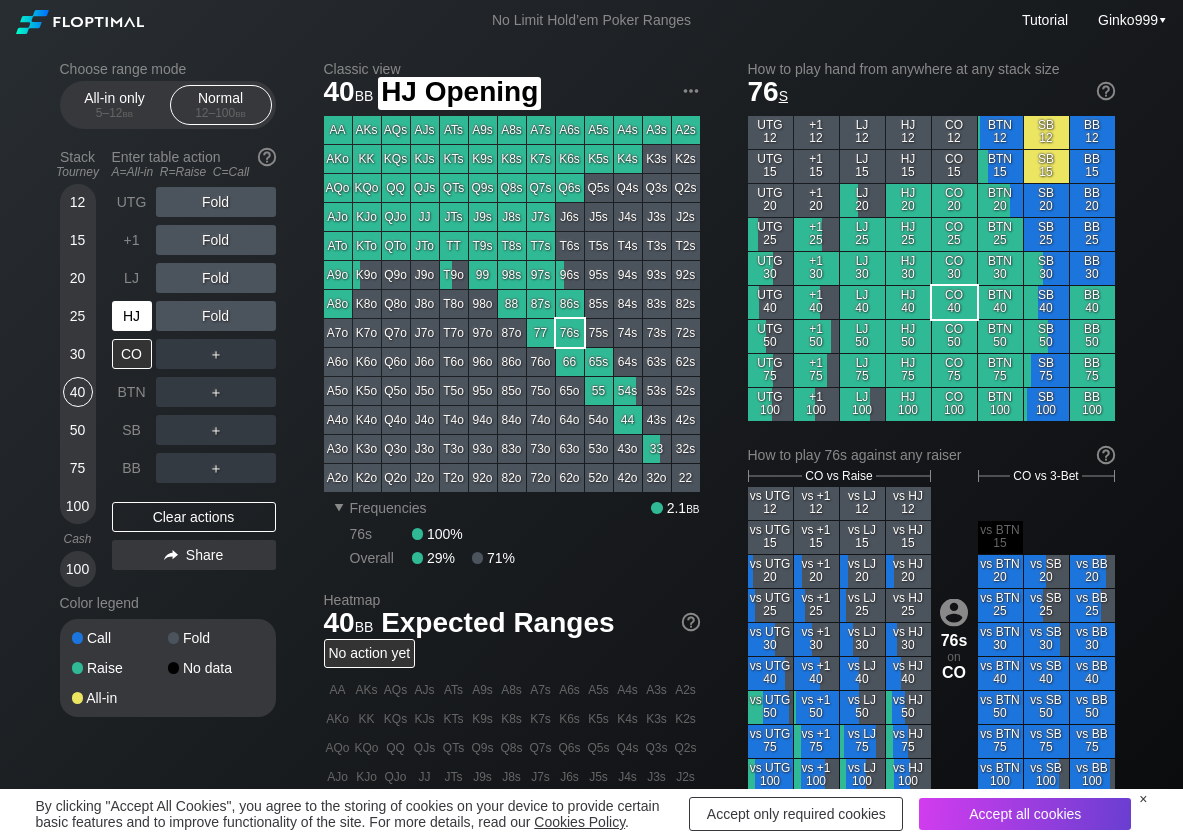 click on "HJ" at bounding box center (132, 316) 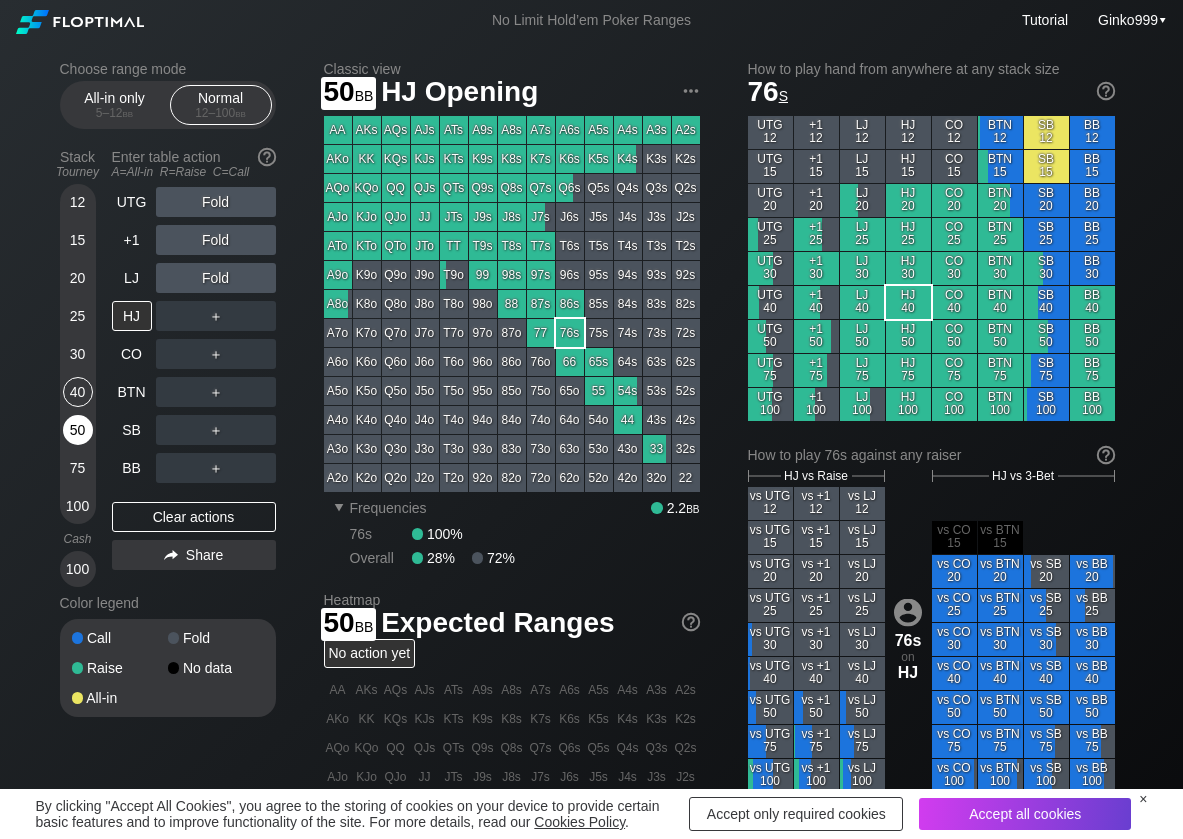 click on "50" at bounding box center (78, 430) 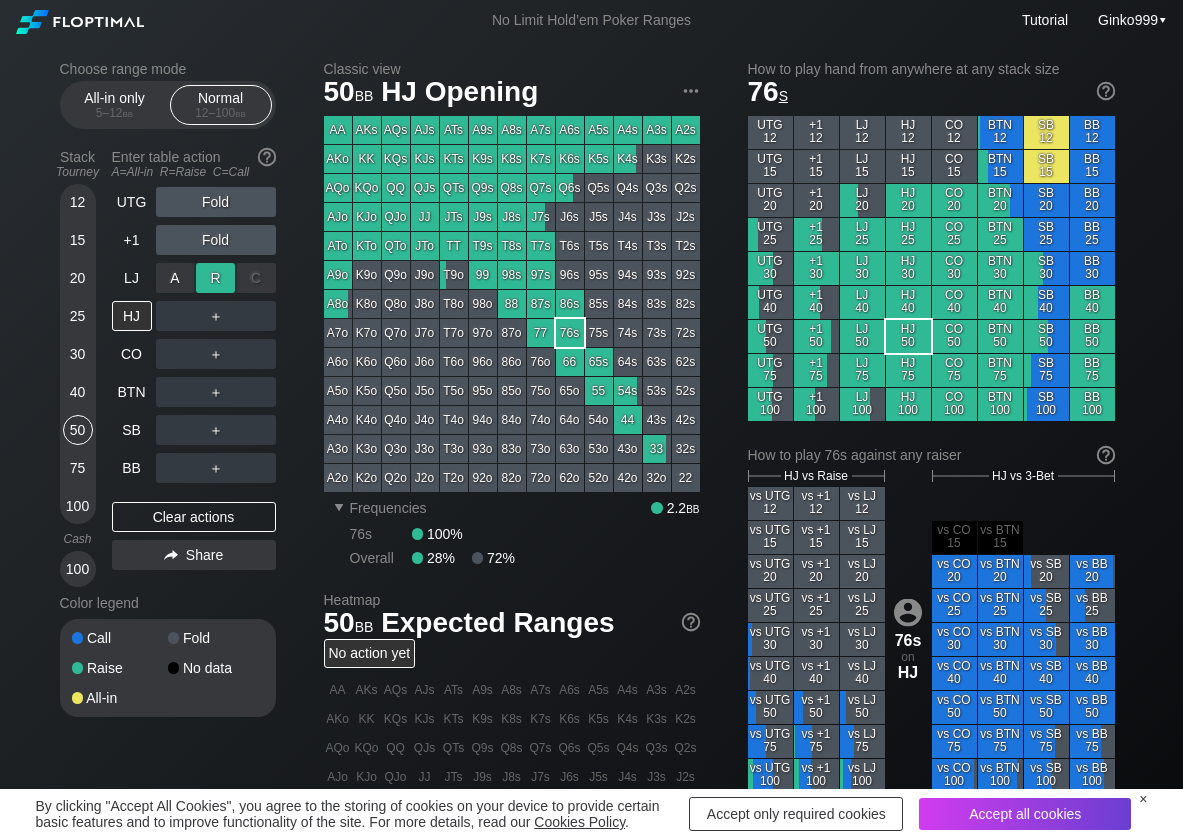click on "R ✕" at bounding box center (215, 278) 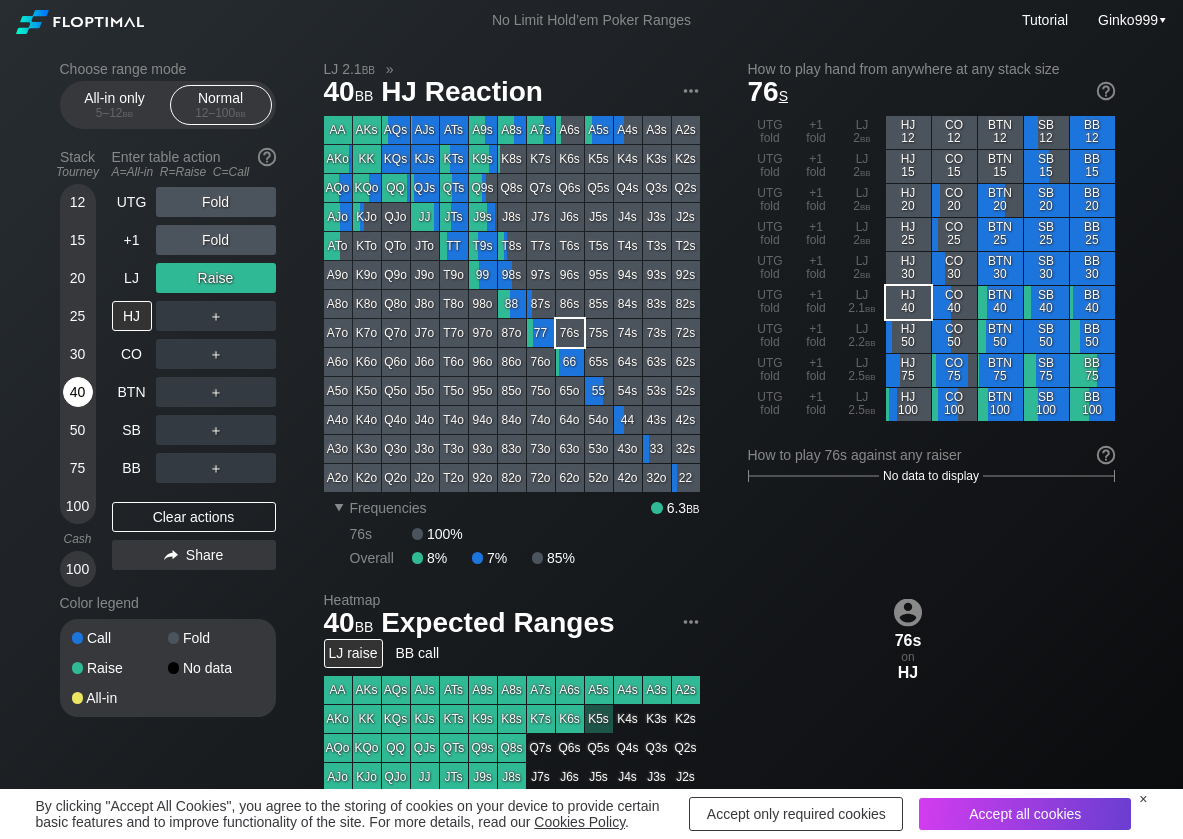 click on "40" at bounding box center [78, 392] 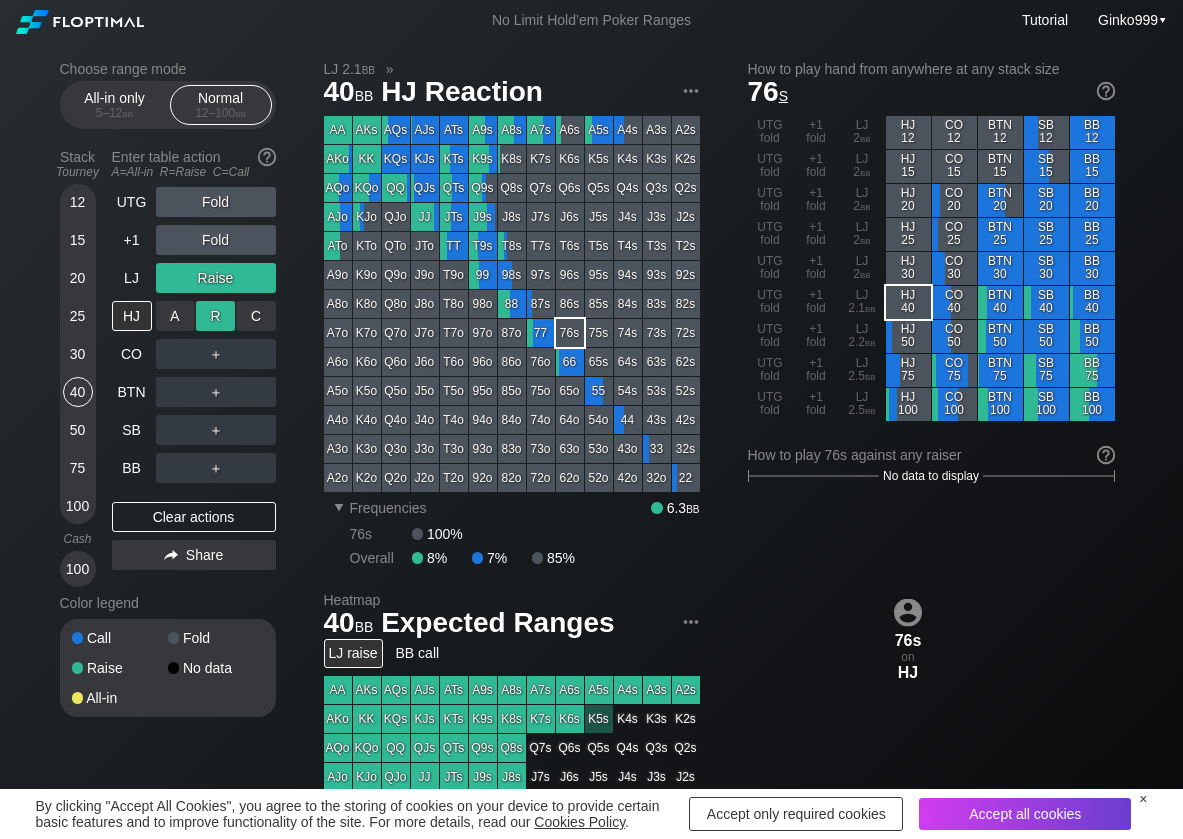 click on "R ✕" at bounding box center (215, 316) 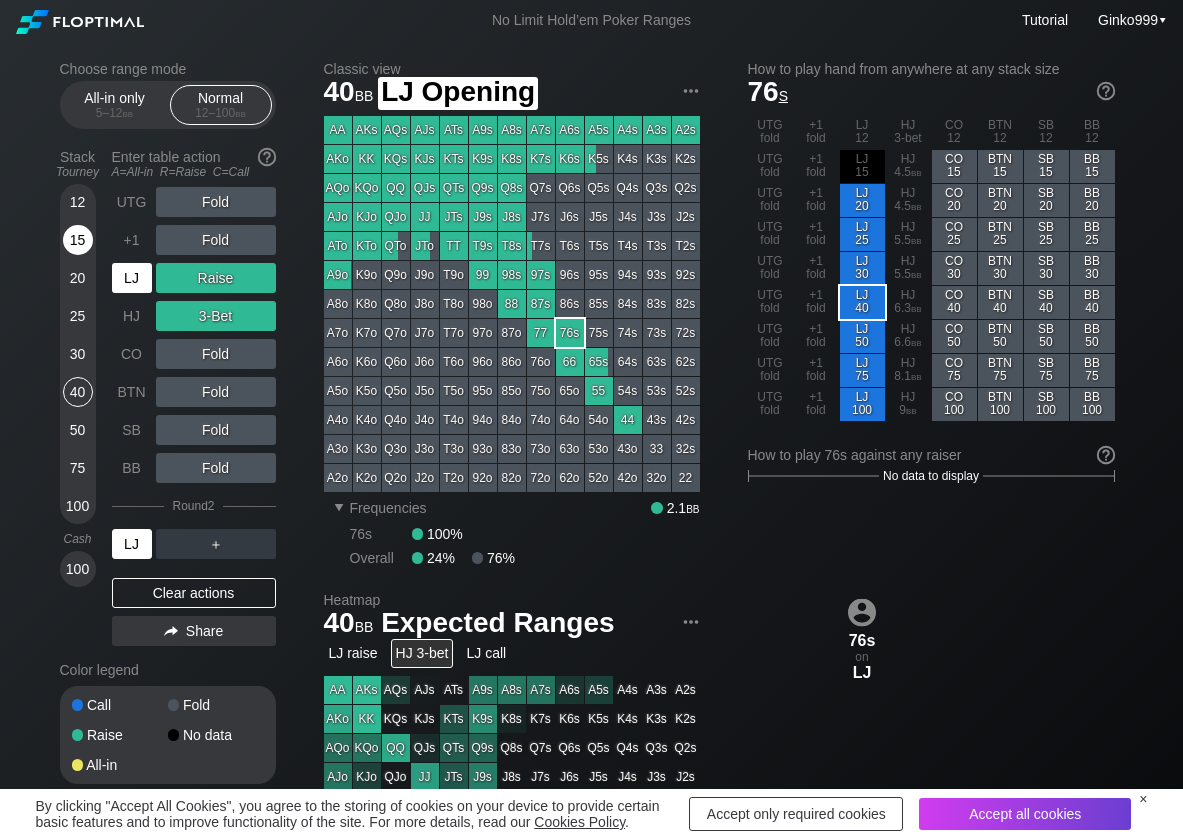drag, startPoint x: 131, startPoint y: 281, endPoint x: 83, endPoint y: 253, distance: 55.569775 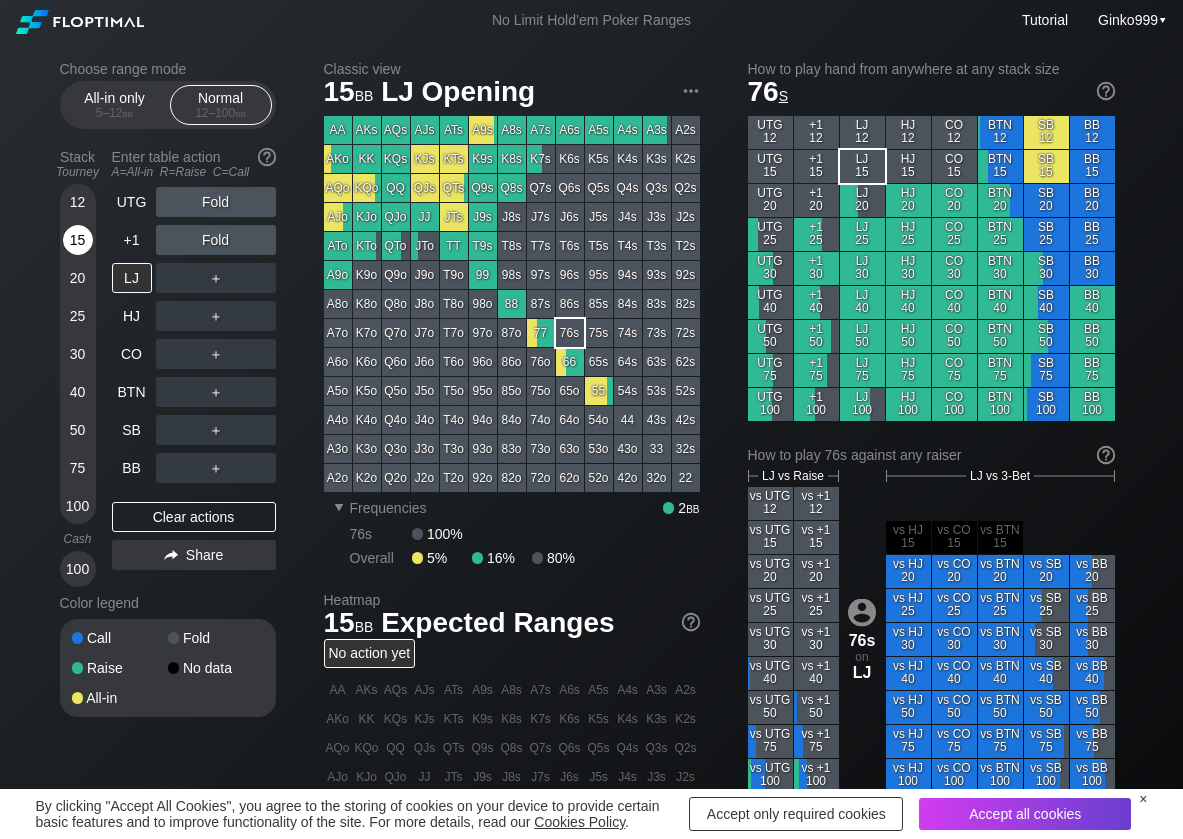 click on "15" at bounding box center [78, 240] 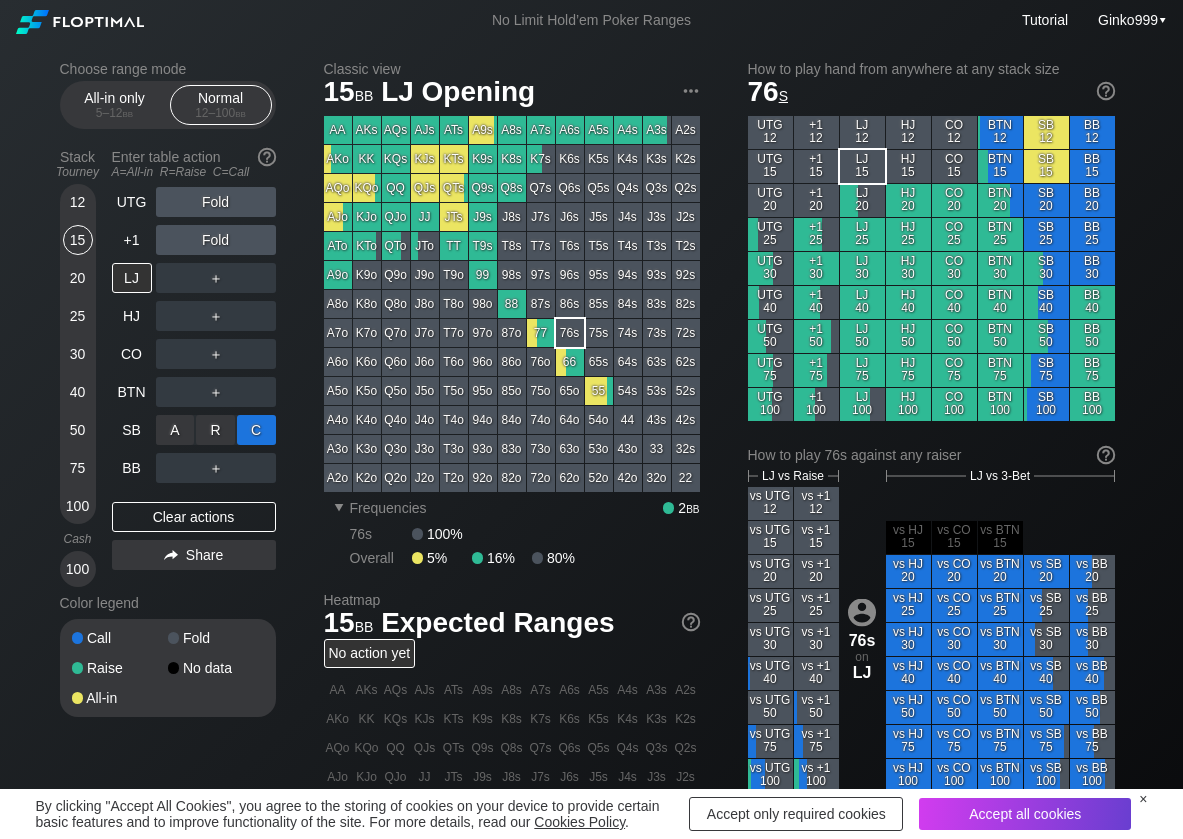 click on "C ✕" at bounding box center [256, 430] 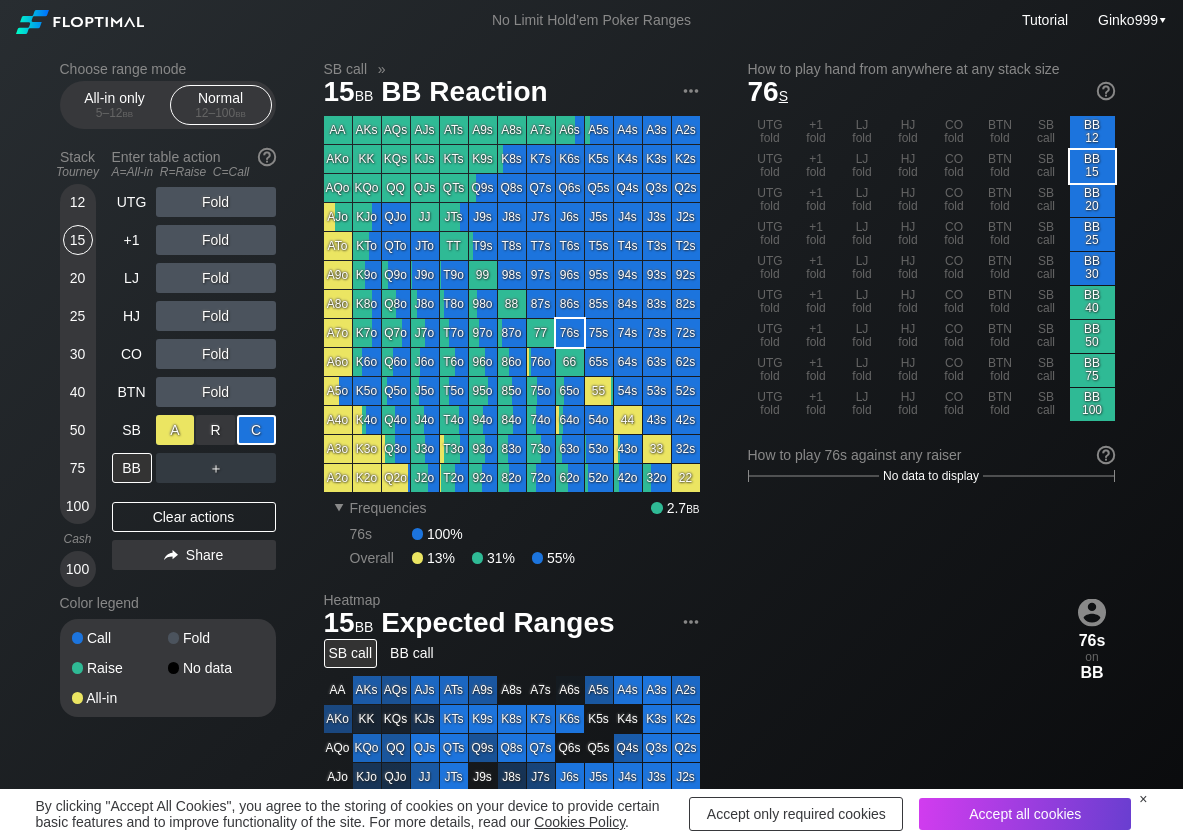 click on "A ✕" at bounding box center [175, 430] 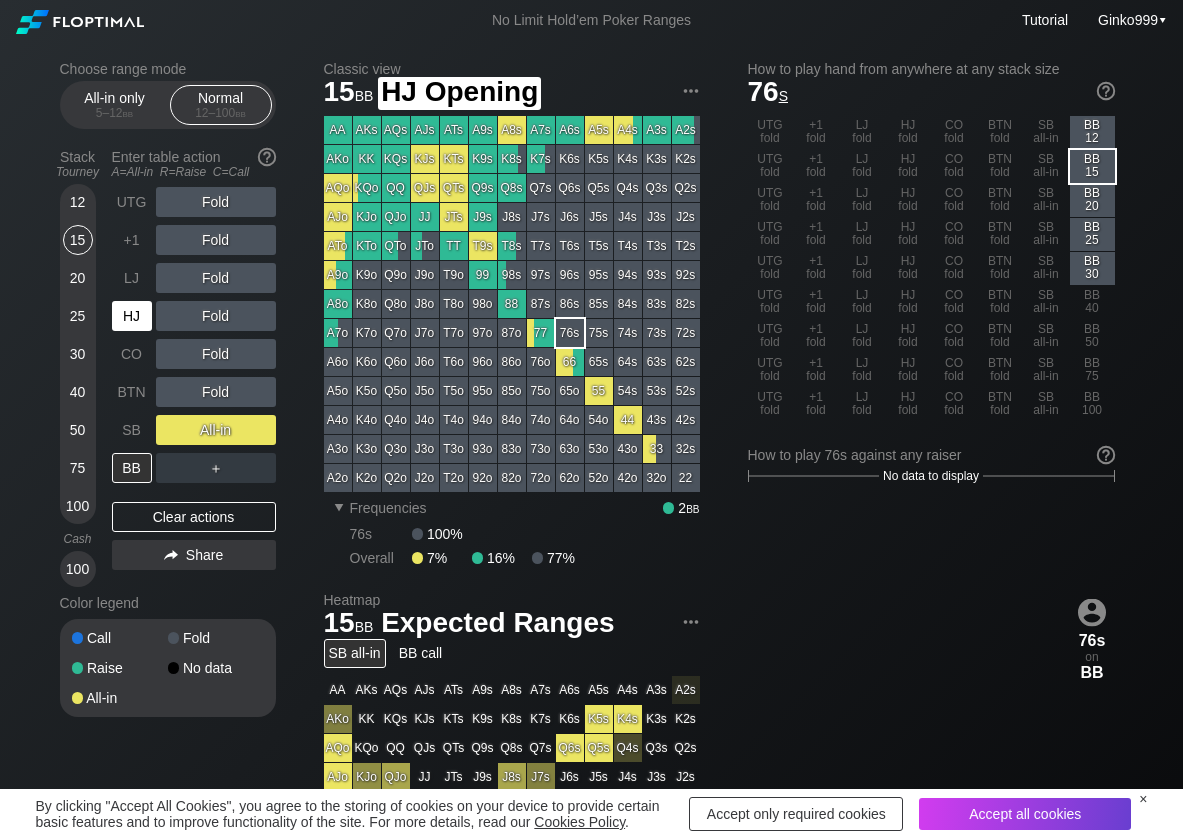 click on "HJ" at bounding box center [132, 316] 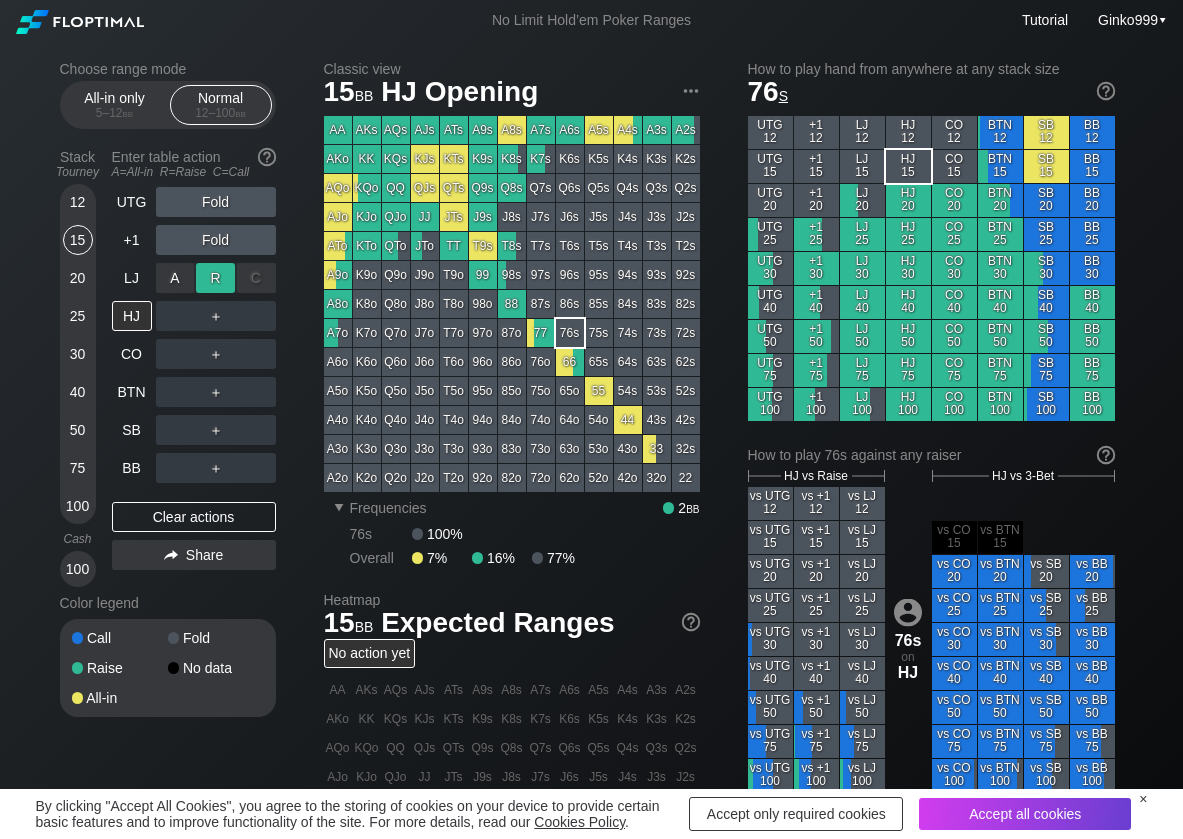 click on "R ✕" at bounding box center [215, 278] 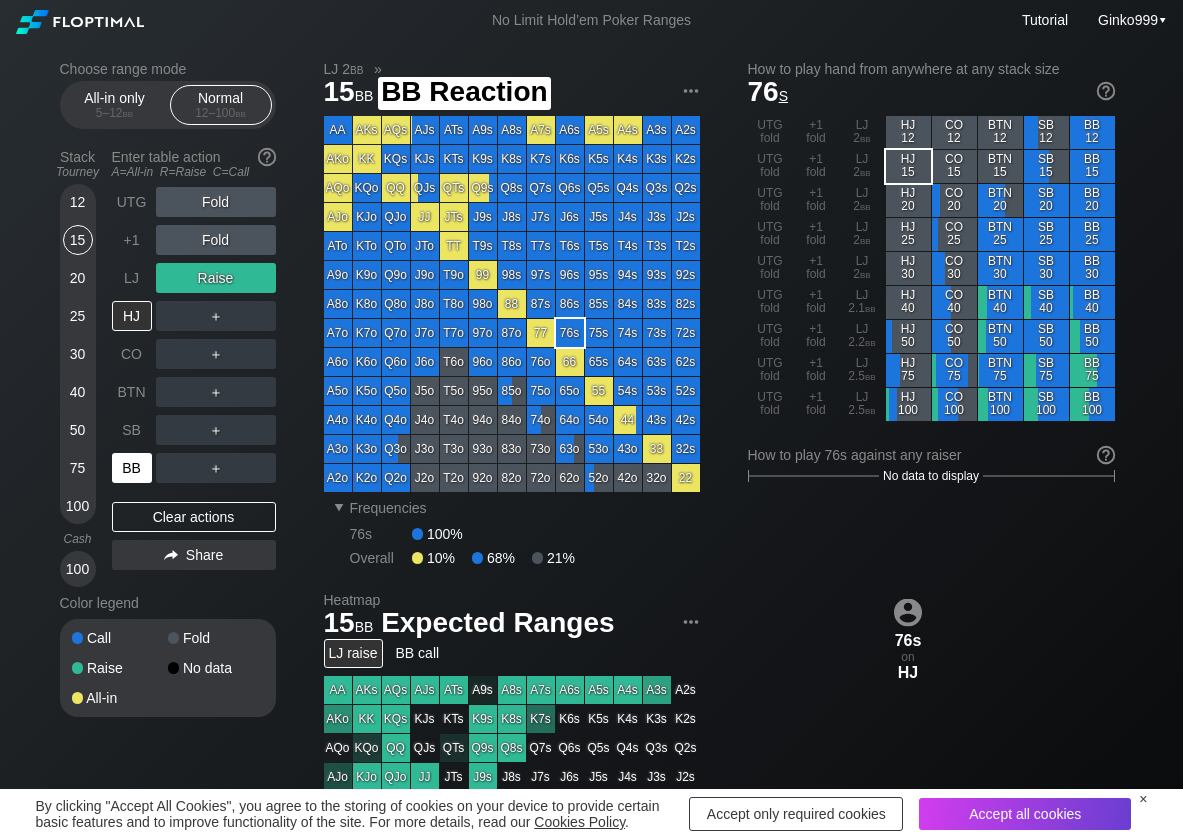 click on "BB" at bounding box center (132, 468) 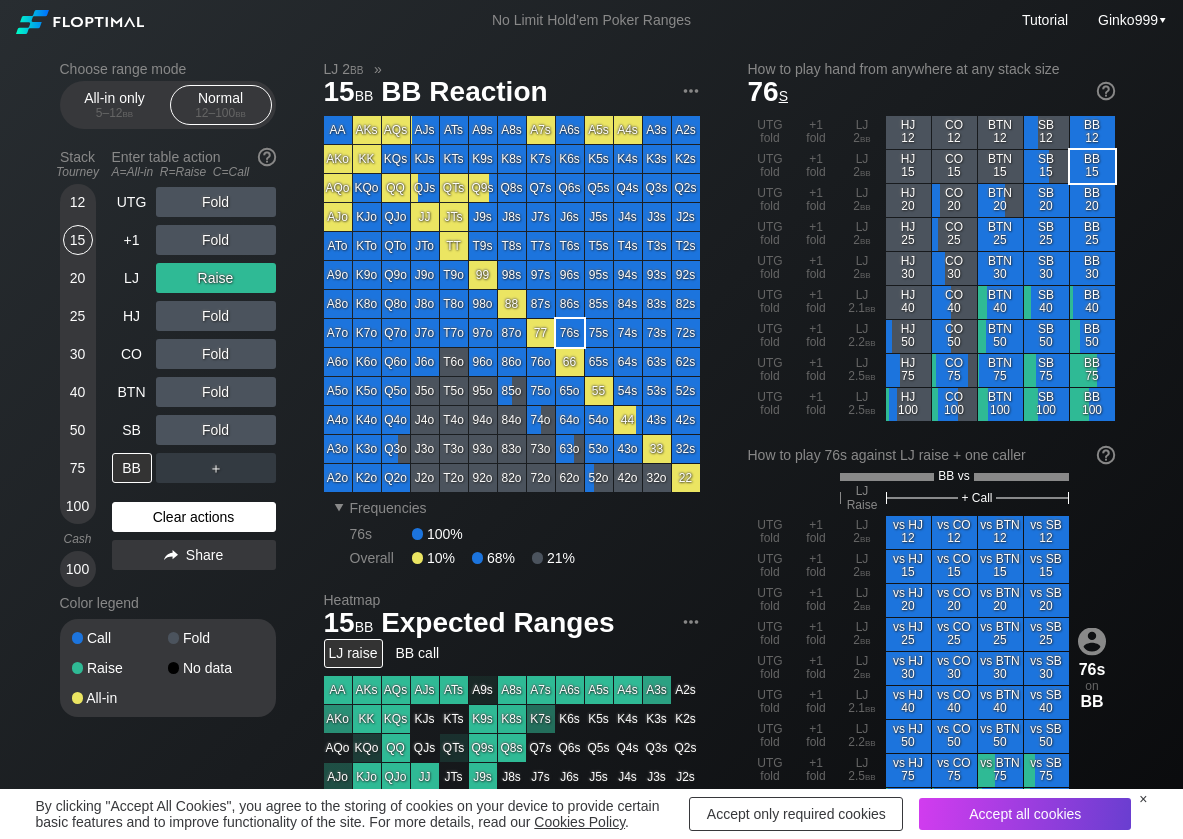 click on "Clear actions" at bounding box center (194, 517) 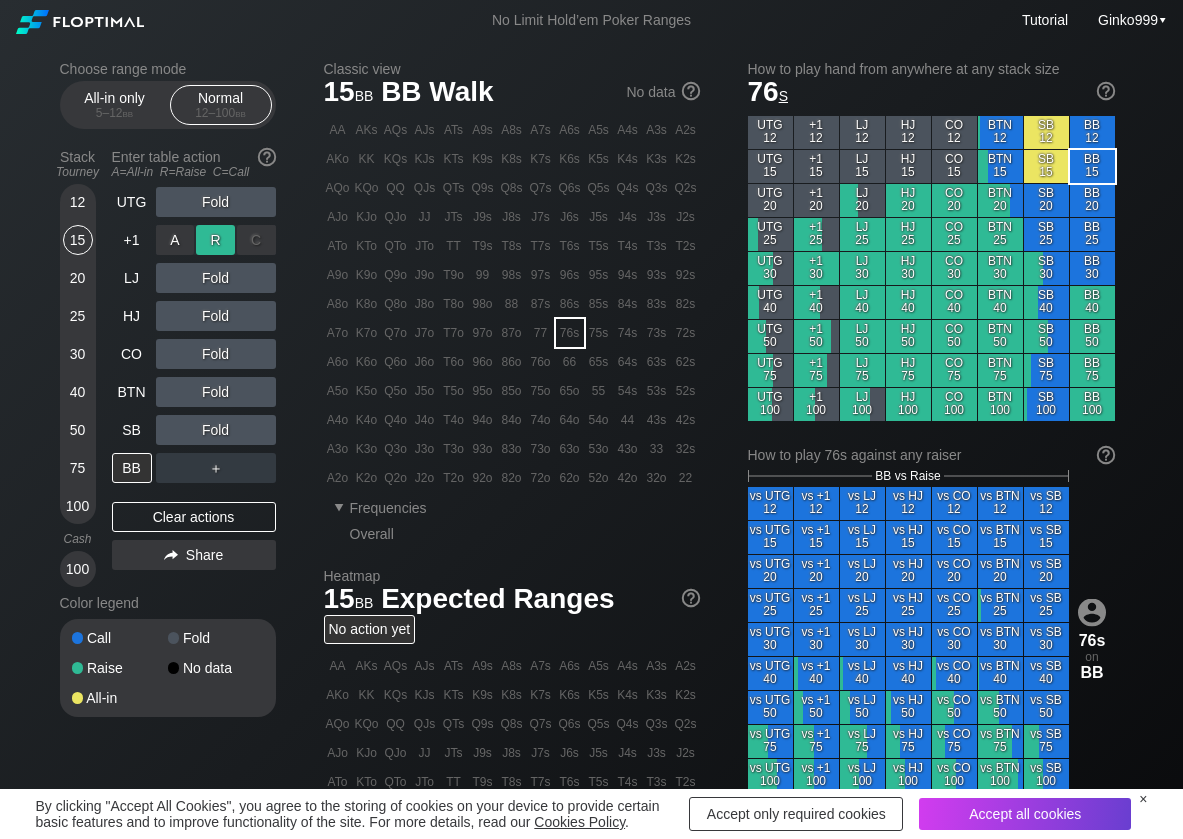 click on "R ✕" at bounding box center (215, 240) 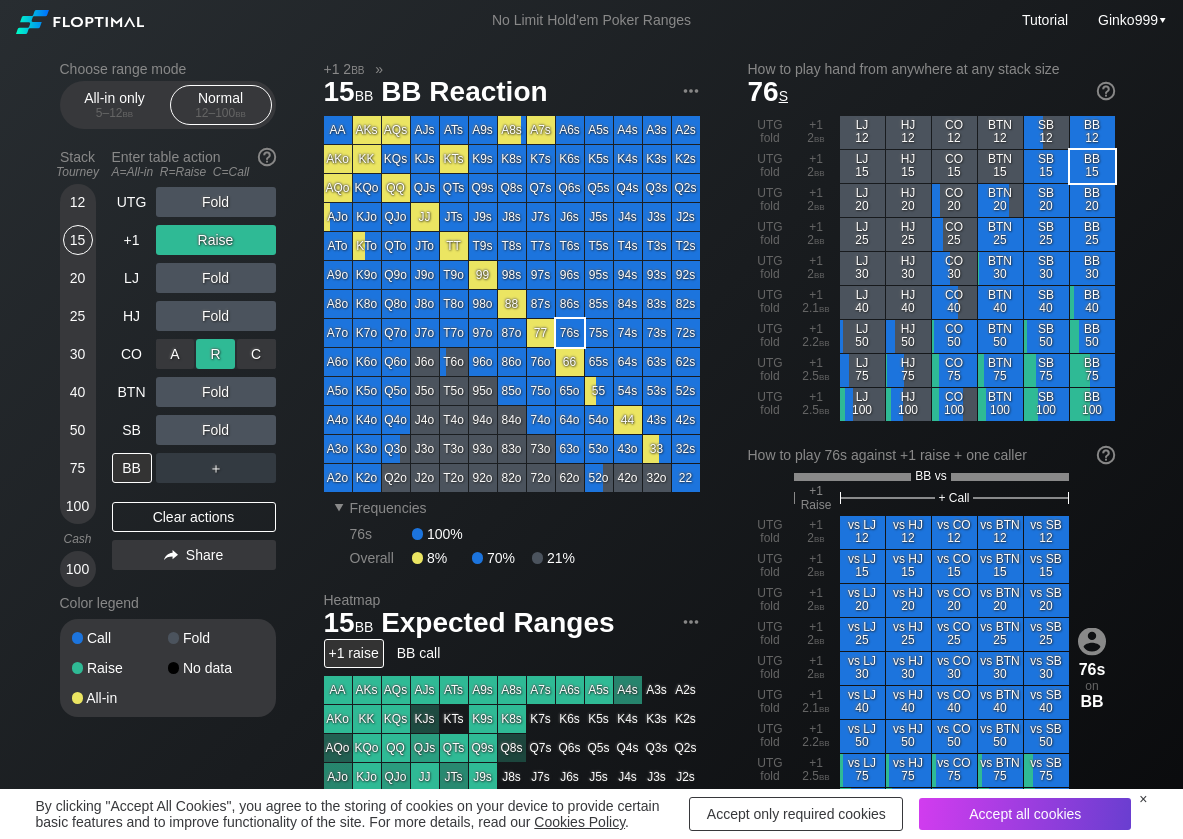 click on "R ✕" at bounding box center [215, 354] 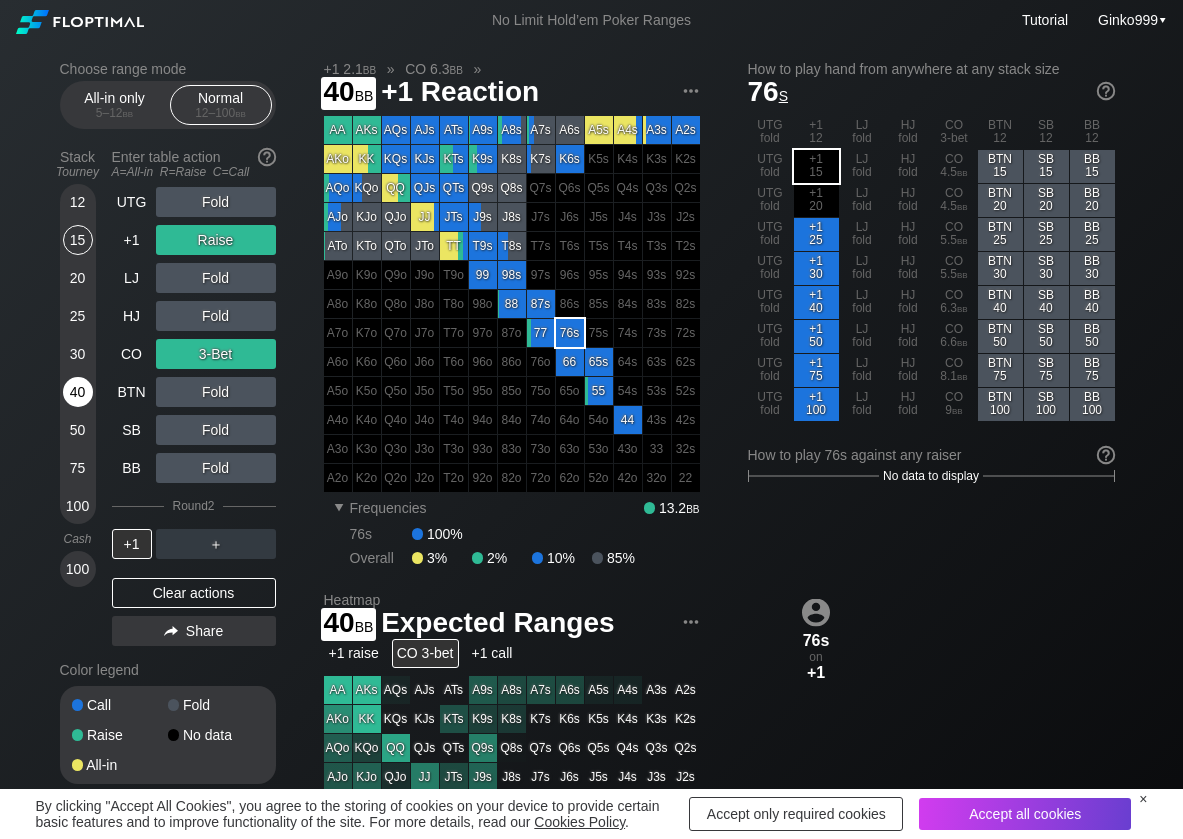 click on "40" at bounding box center (78, 392) 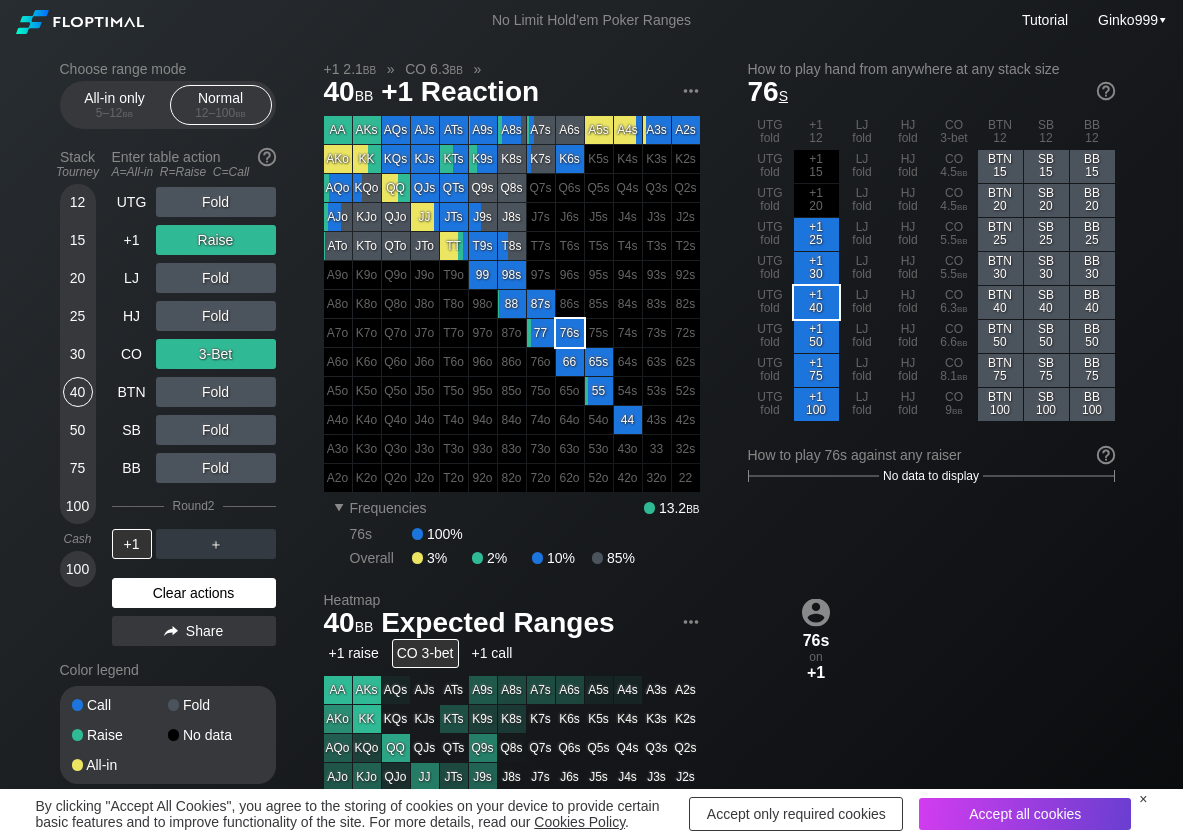 click on "Clear actions" at bounding box center (194, 593) 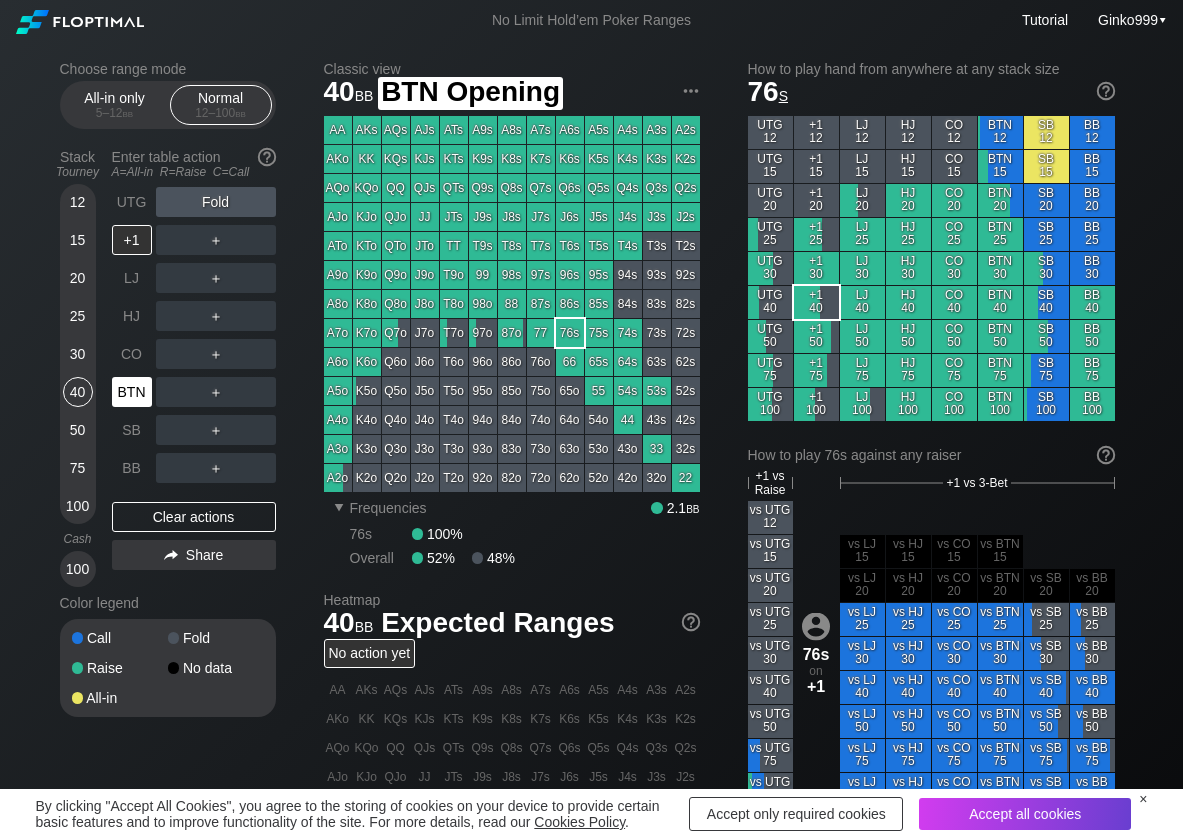 click on "BTN" at bounding box center (132, 392) 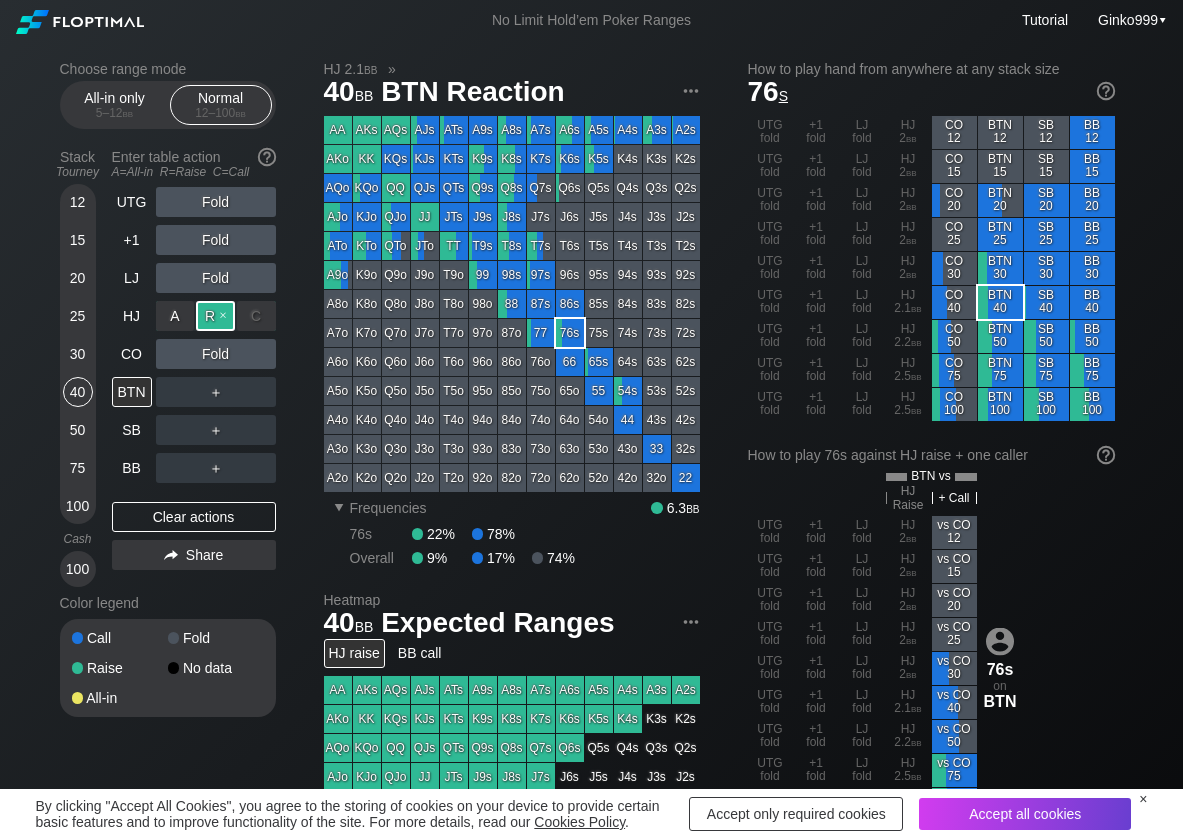 click on "R ✕" at bounding box center (215, 316) 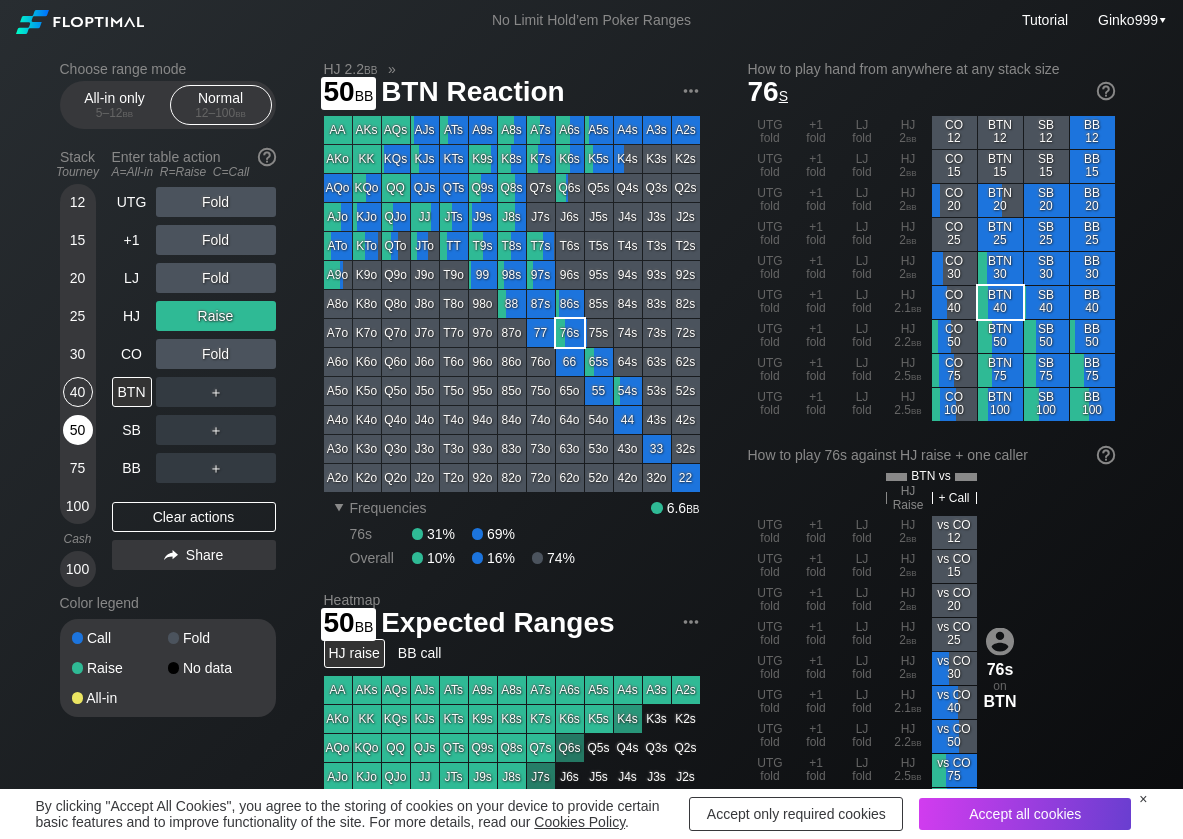 click on "50" at bounding box center (78, 430) 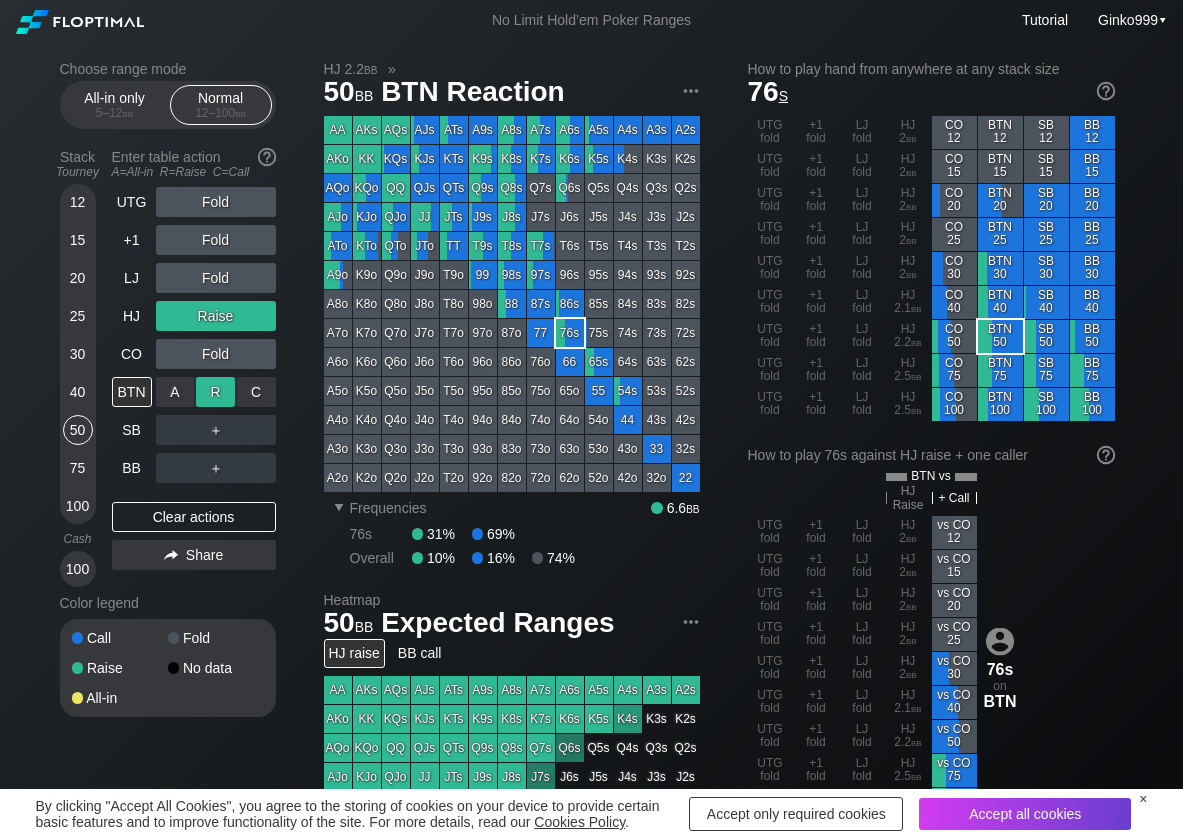 click on "R ✕" at bounding box center (215, 392) 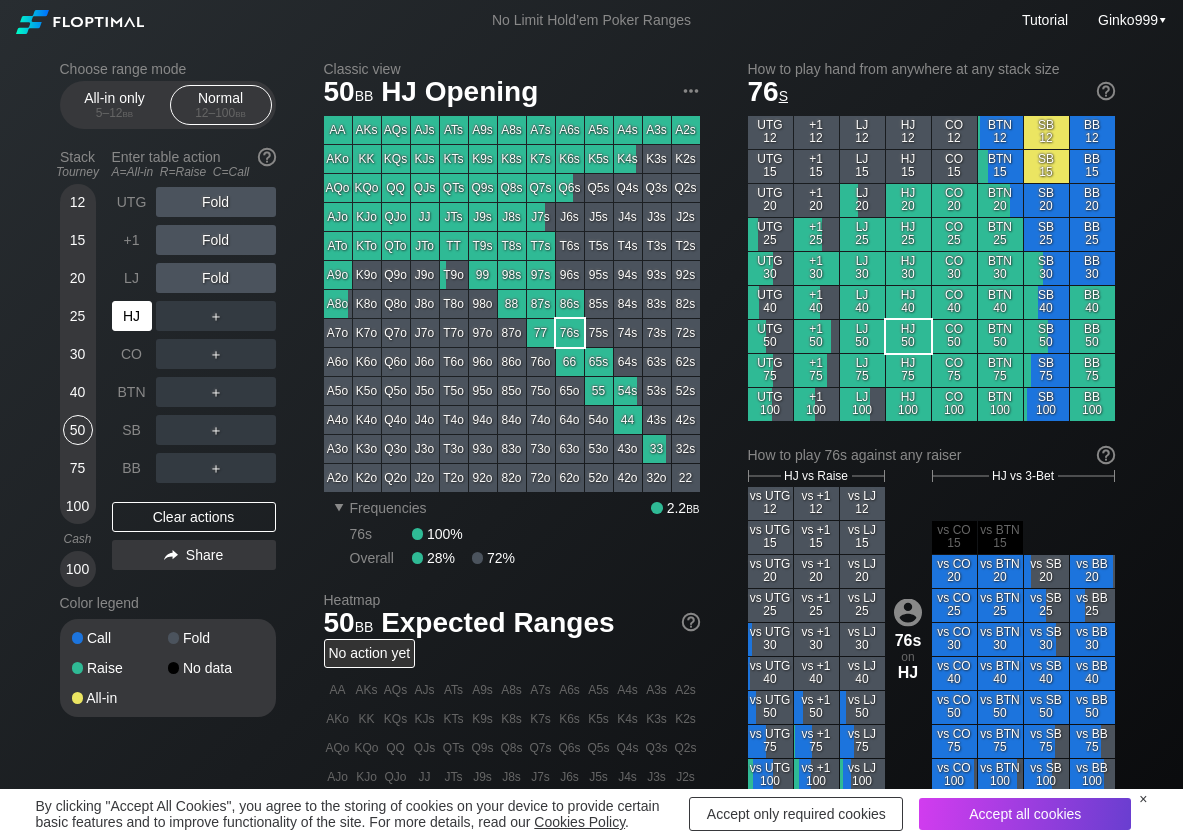 click on "HJ" at bounding box center (132, 316) 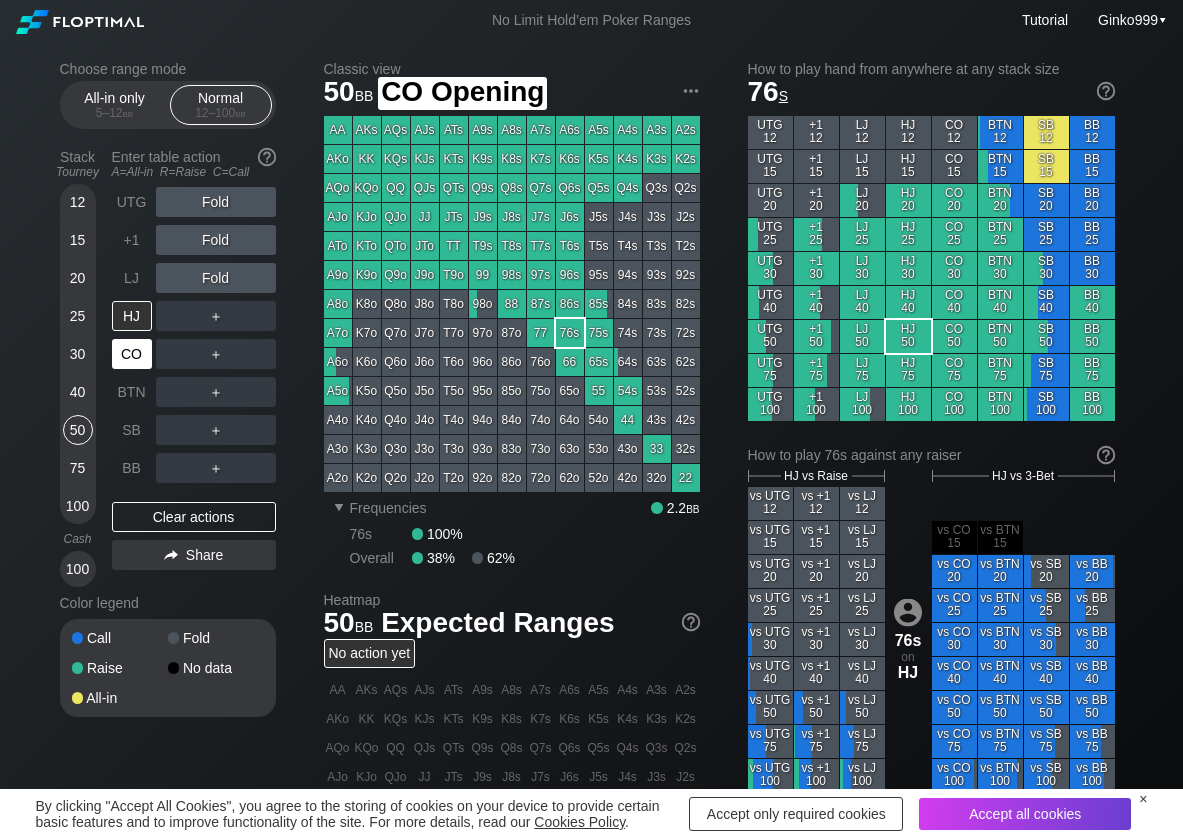click on "CO" at bounding box center (132, 354) 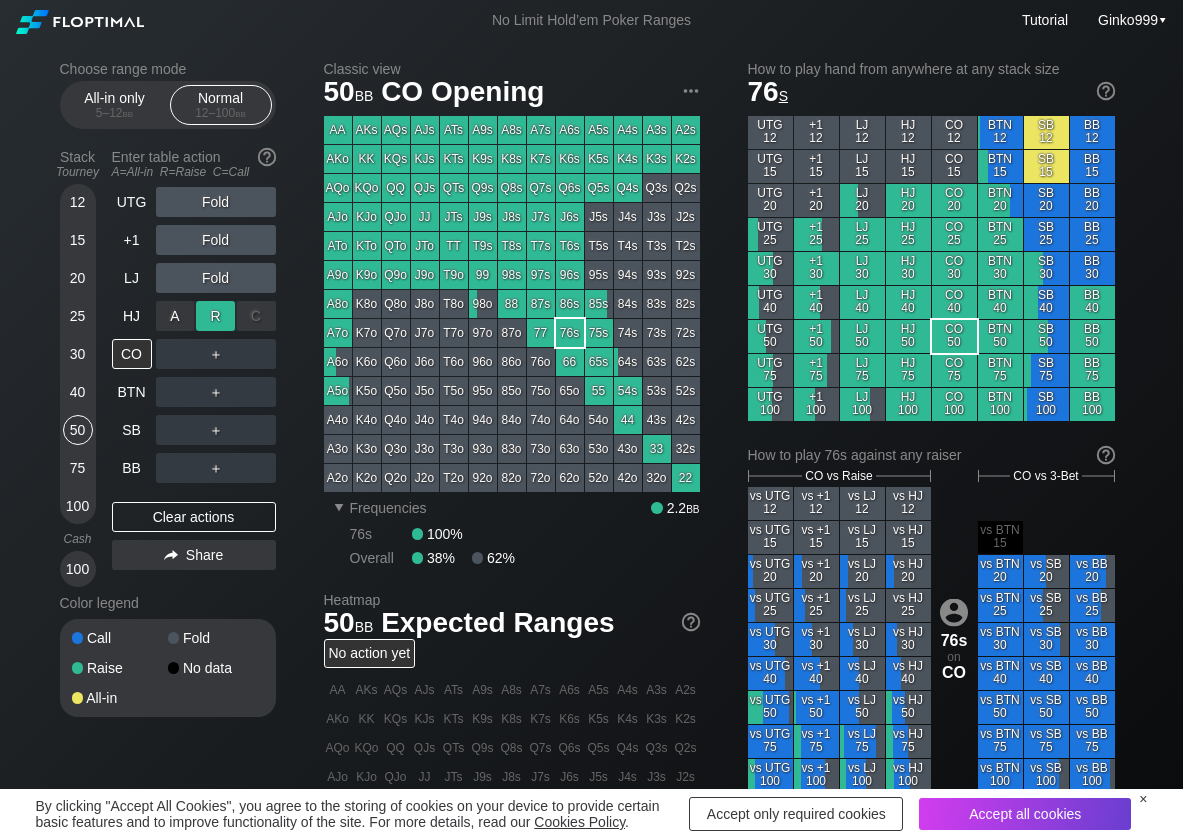 click on "R ✕" at bounding box center [215, 316] 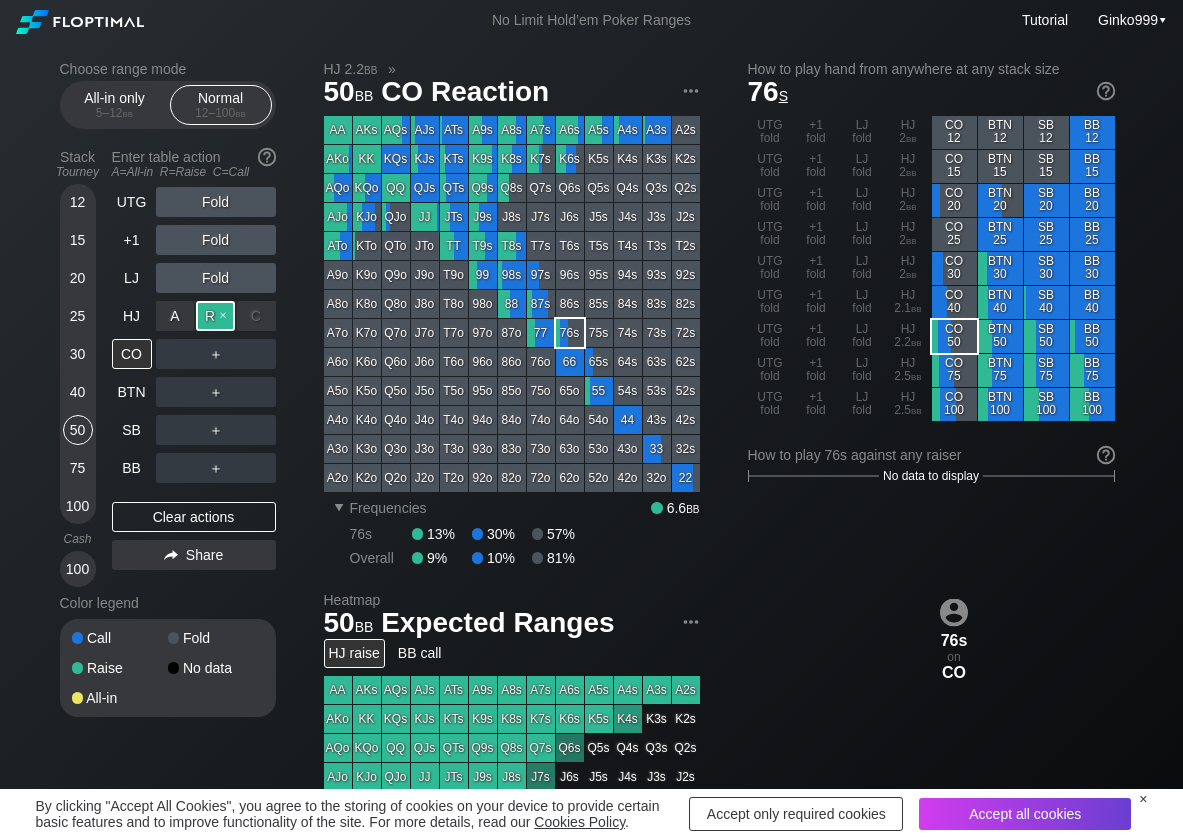 click on "R ✕" at bounding box center (215, 316) 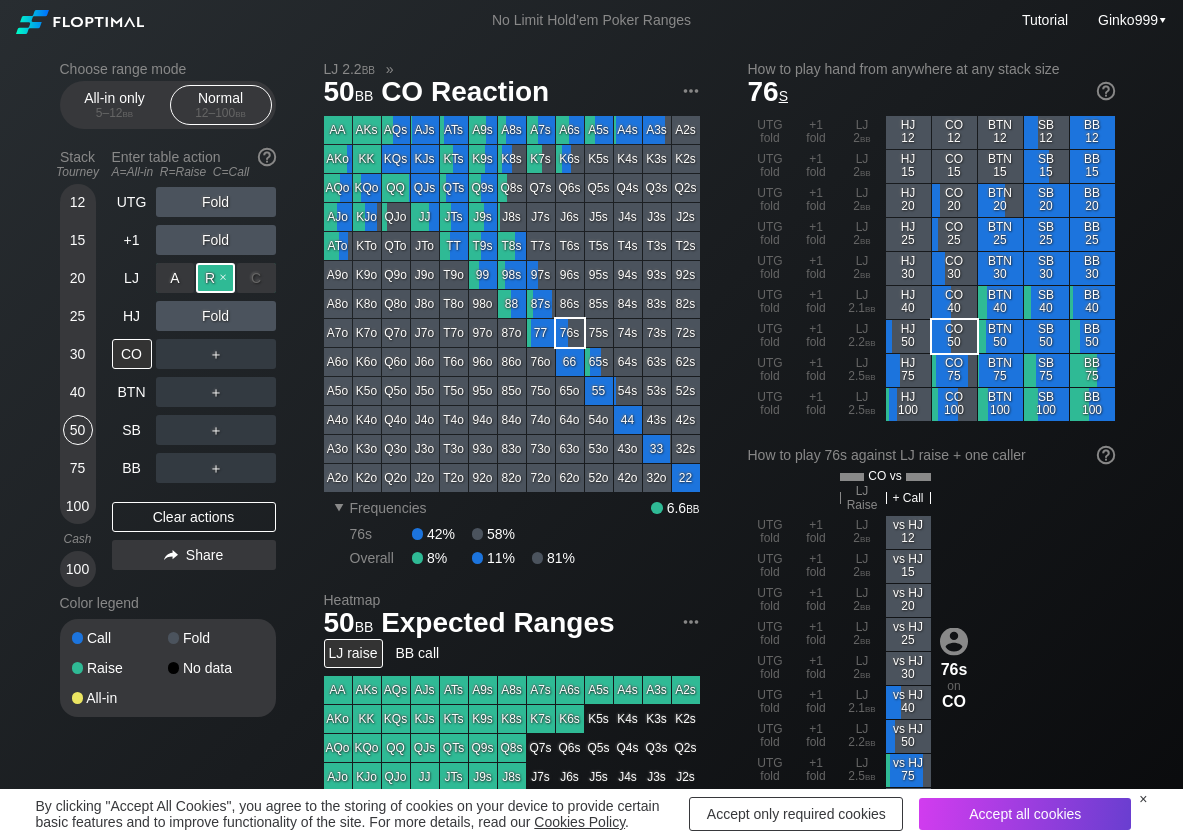 click on "R ✕" at bounding box center (215, 278) 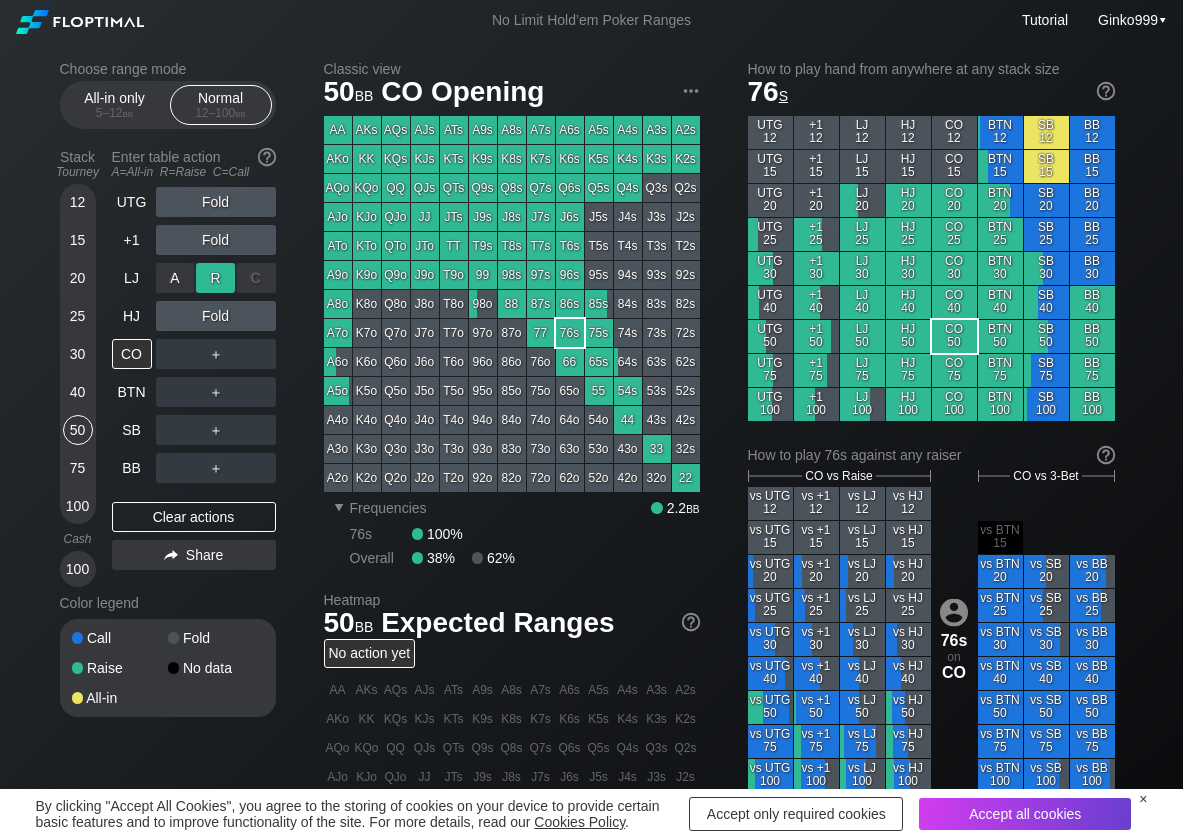 click on "R ✕" at bounding box center (215, 278) 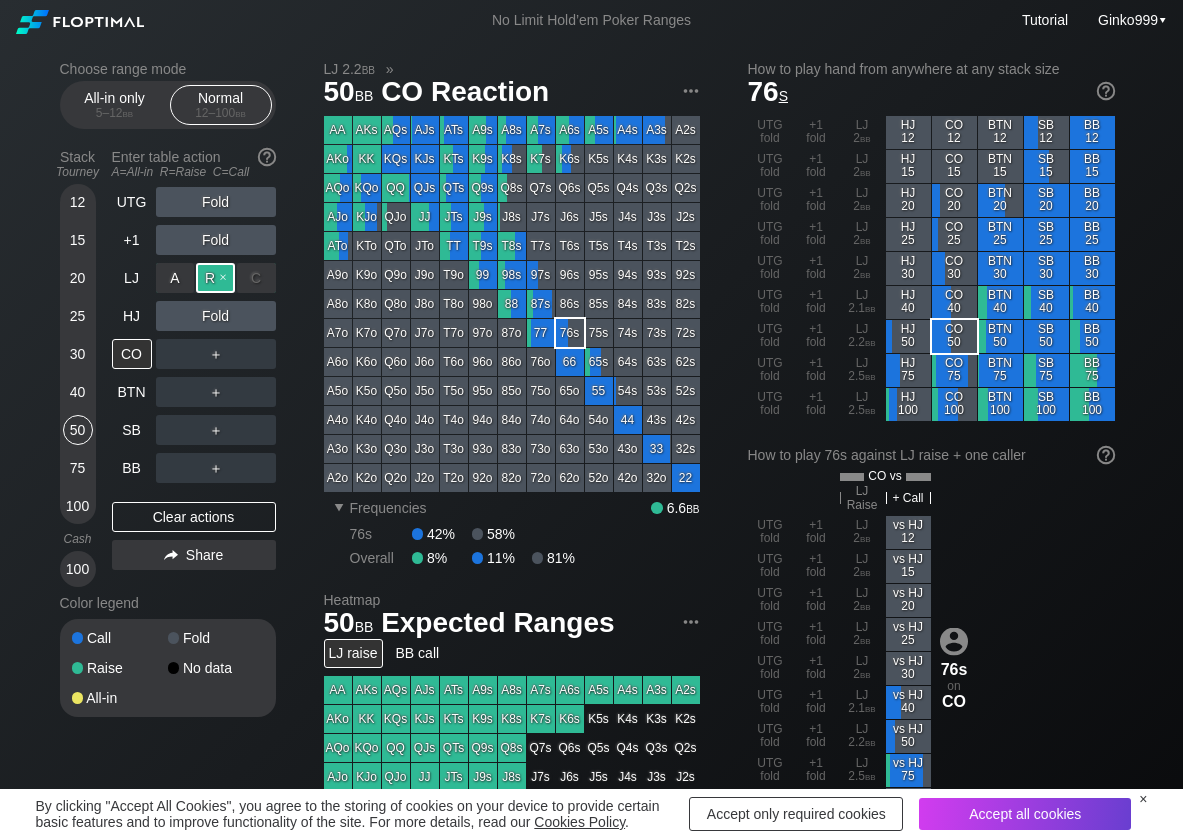 click on "R ✕" at bounding box center [215, 278] 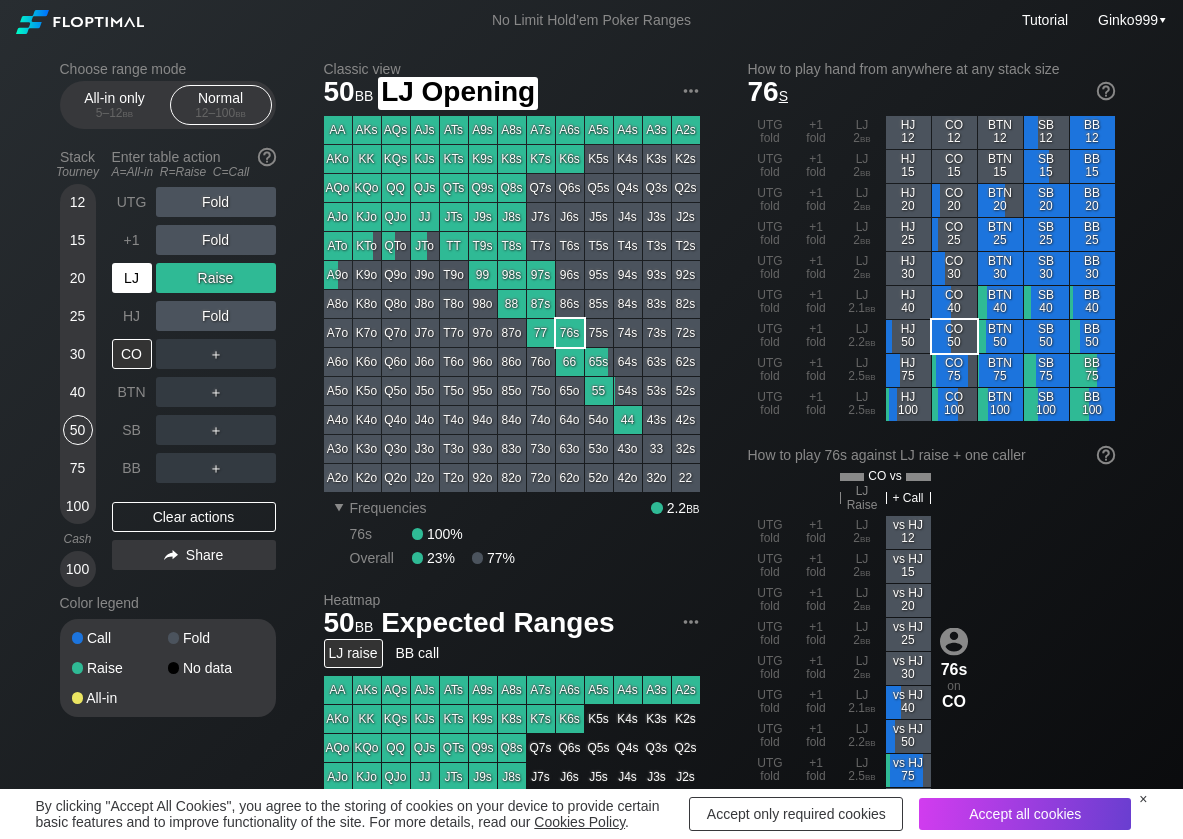 click on "LJ" at bounding box center (132, 278) 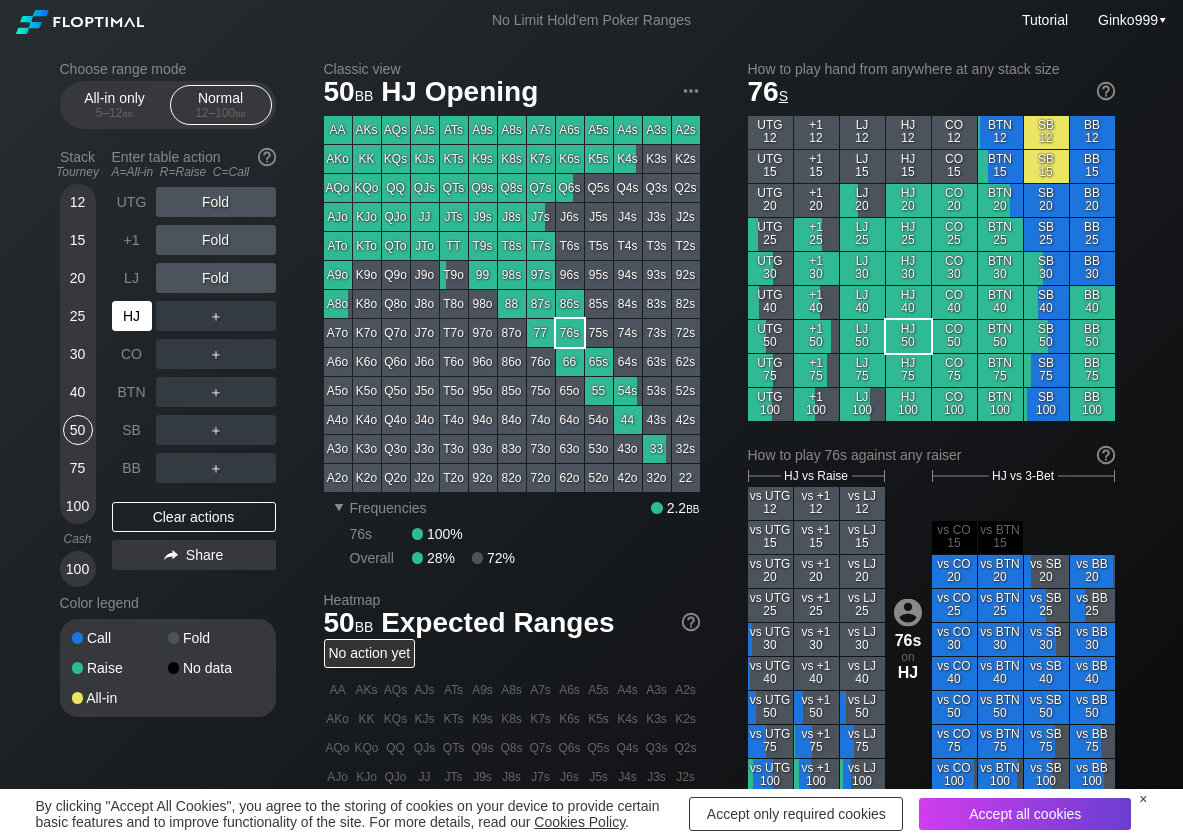 click on "HJ" at bounding box center [132, 316] 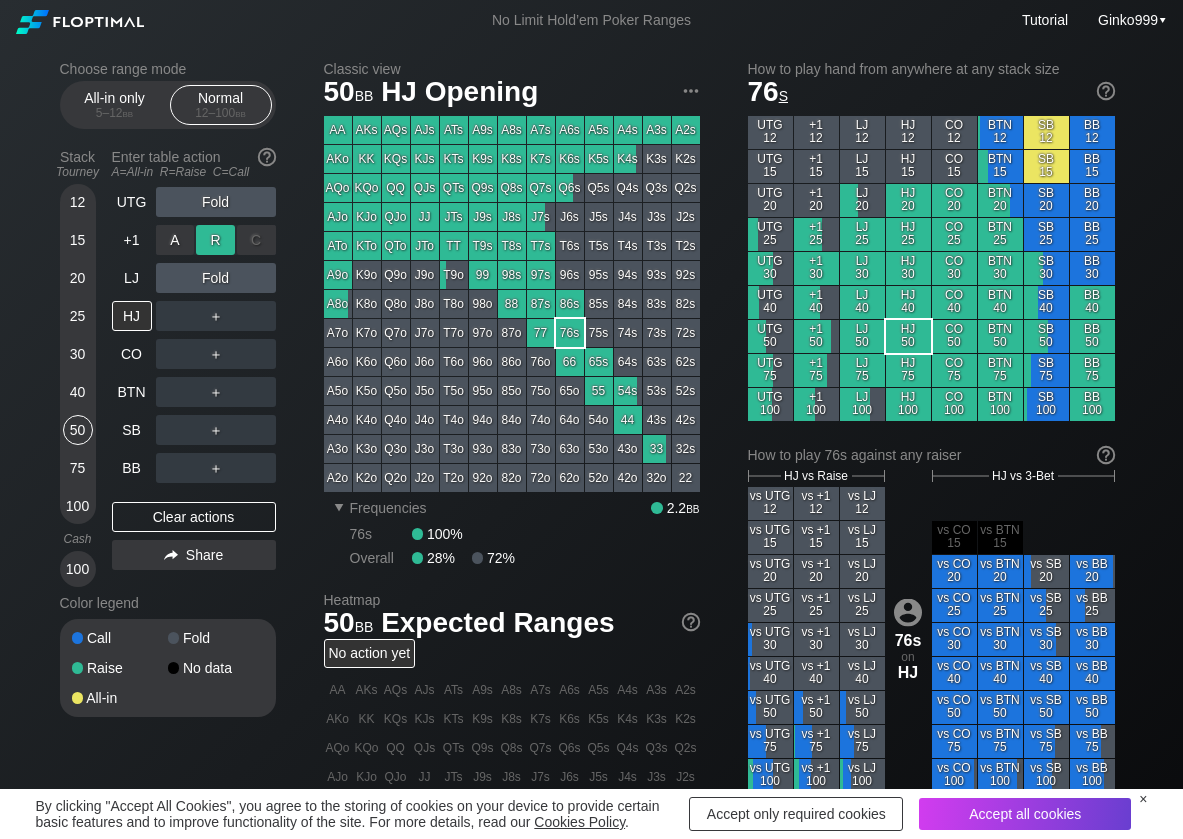 click on "R ✕" at bounding box center (215, 240) 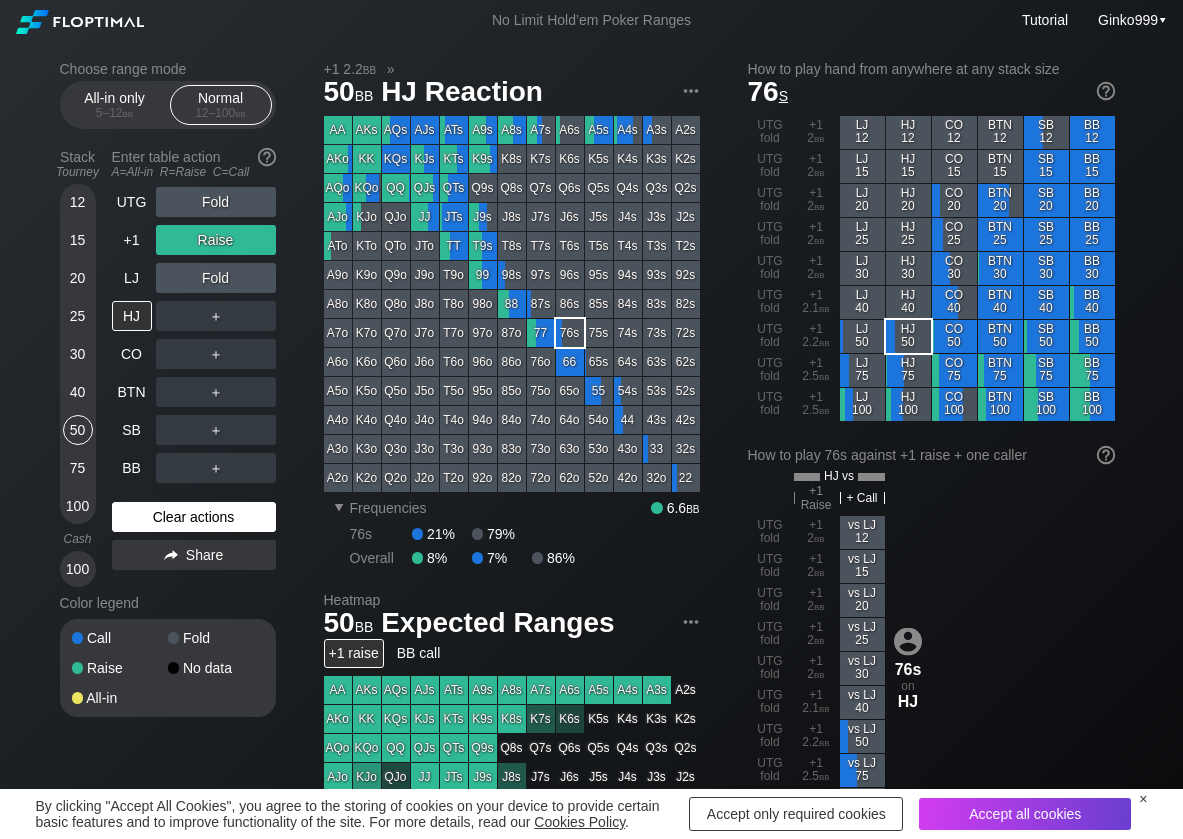 click on "Clear actions" at bounding box center (194, 517) 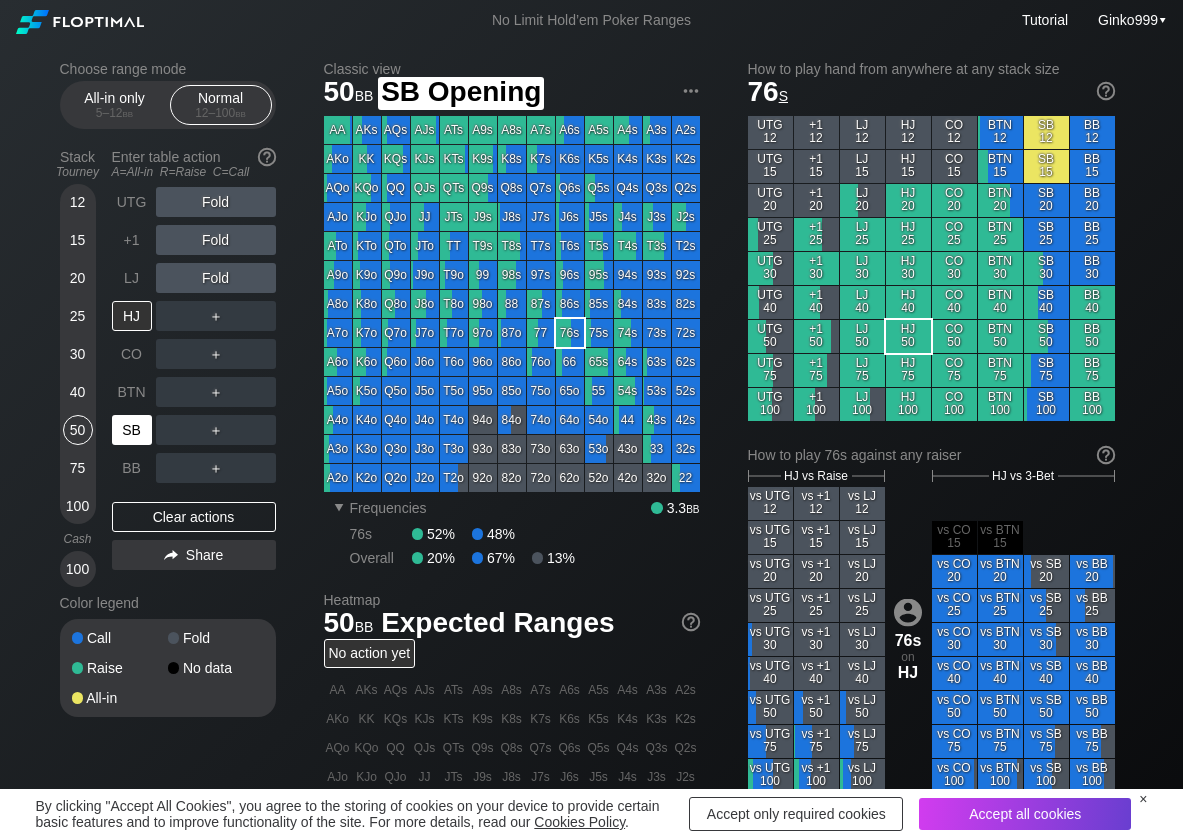 click on "SB" at bounding box center (132, 430) 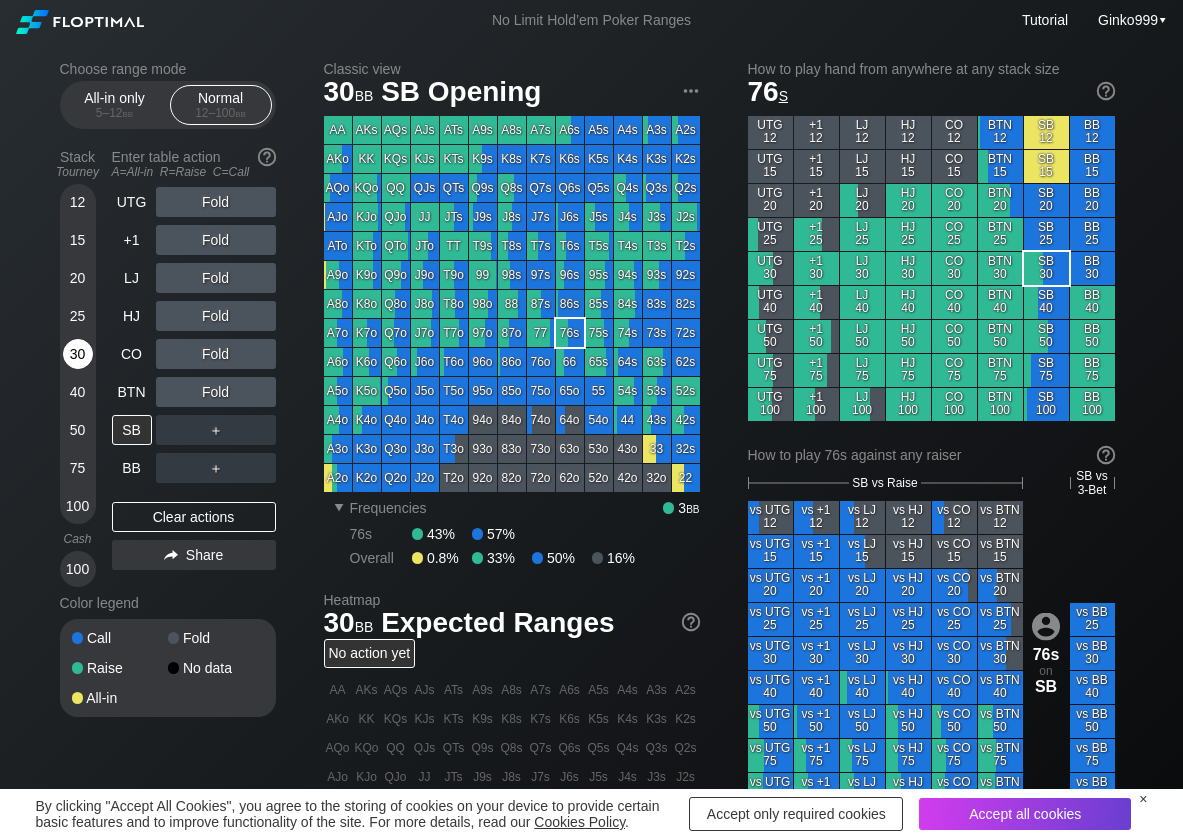 click on "30" at bounding box center [78, 354] 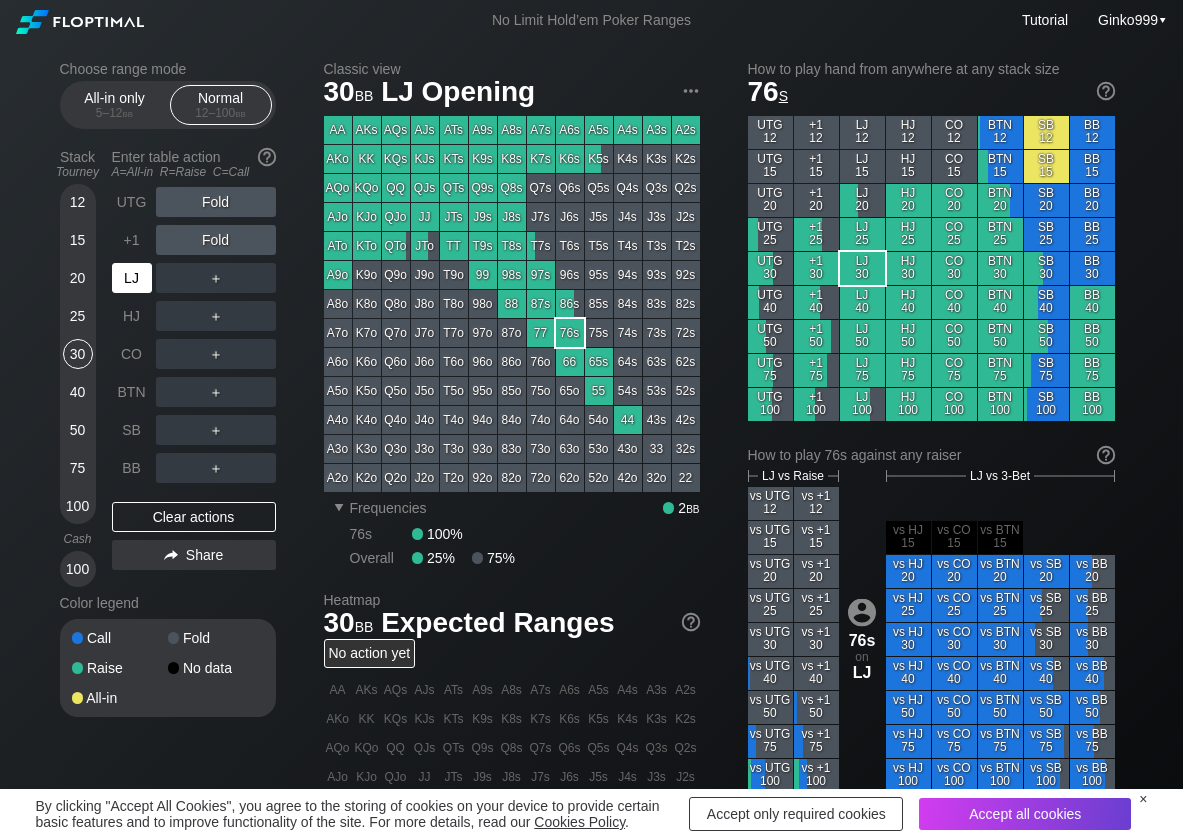 click on "LJ" at bounding box center [132, 278] 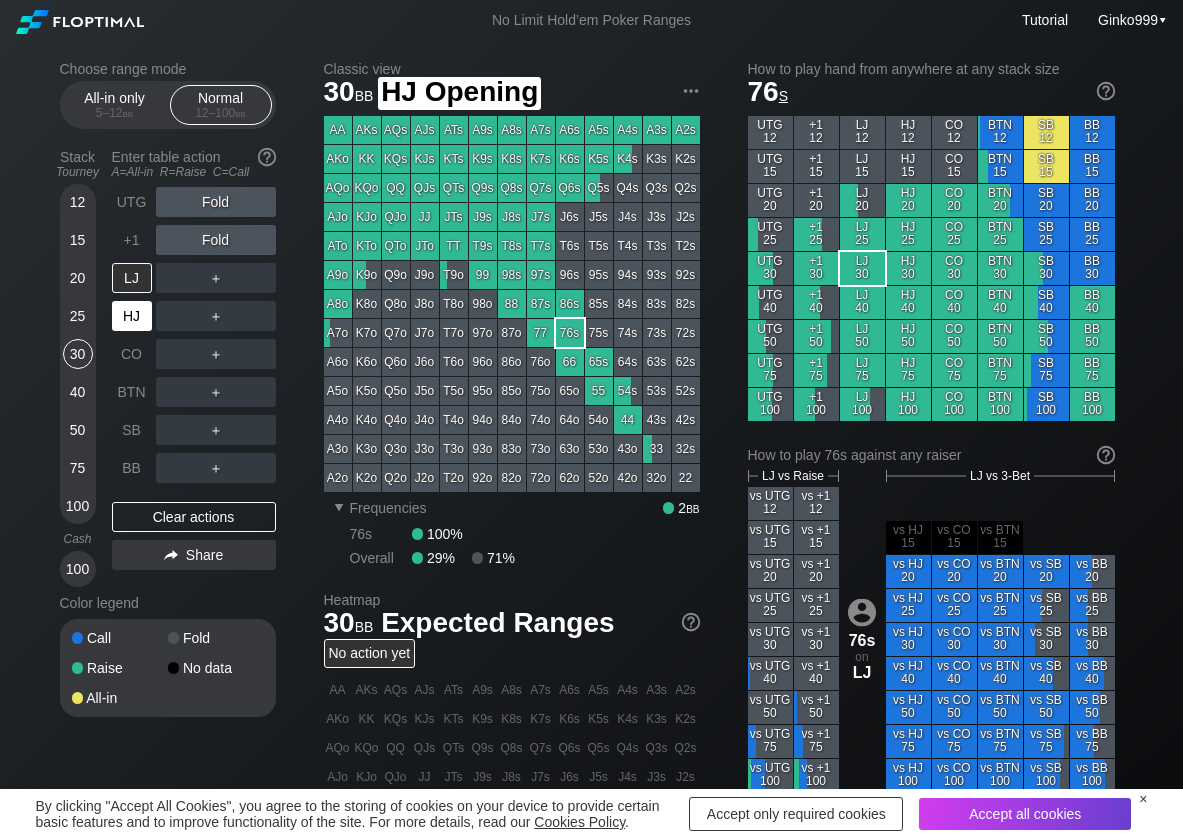 click on "HJ" at bounding box center (132, 316) 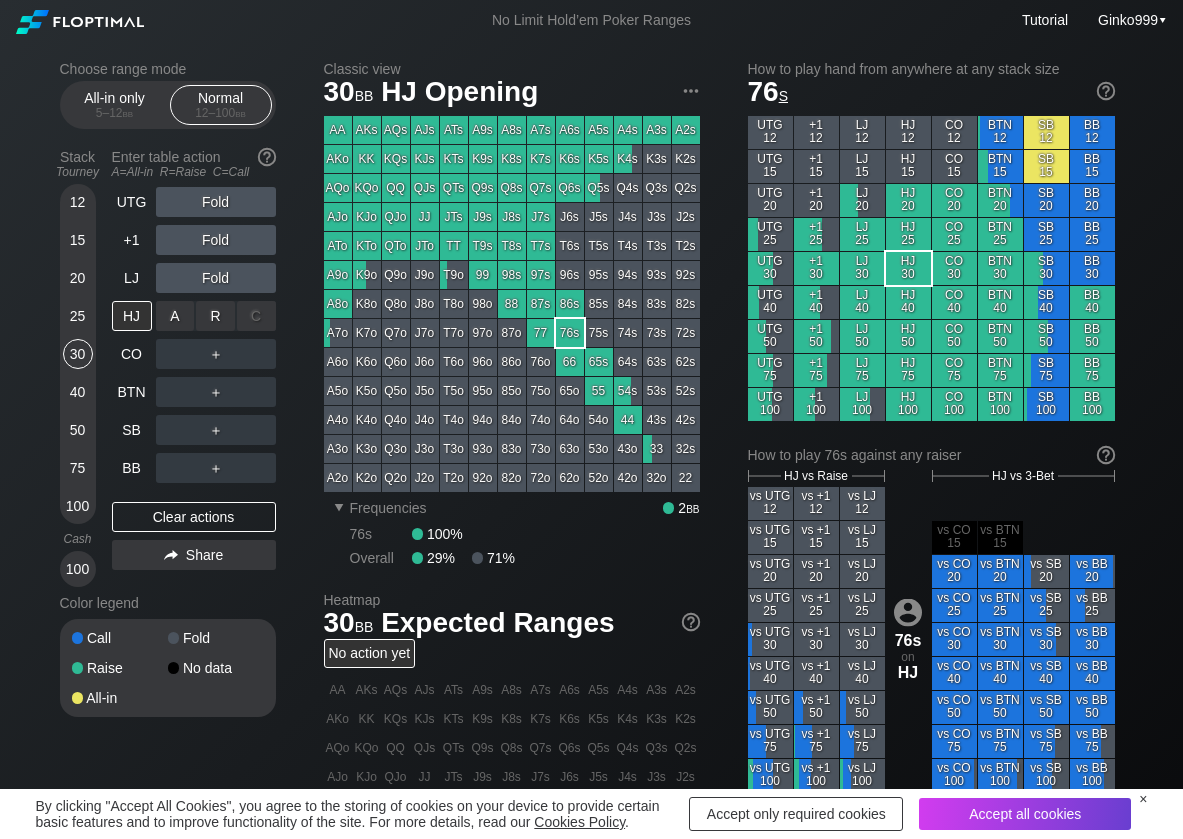 click on "R ✕" at bounding box center [215, 316] 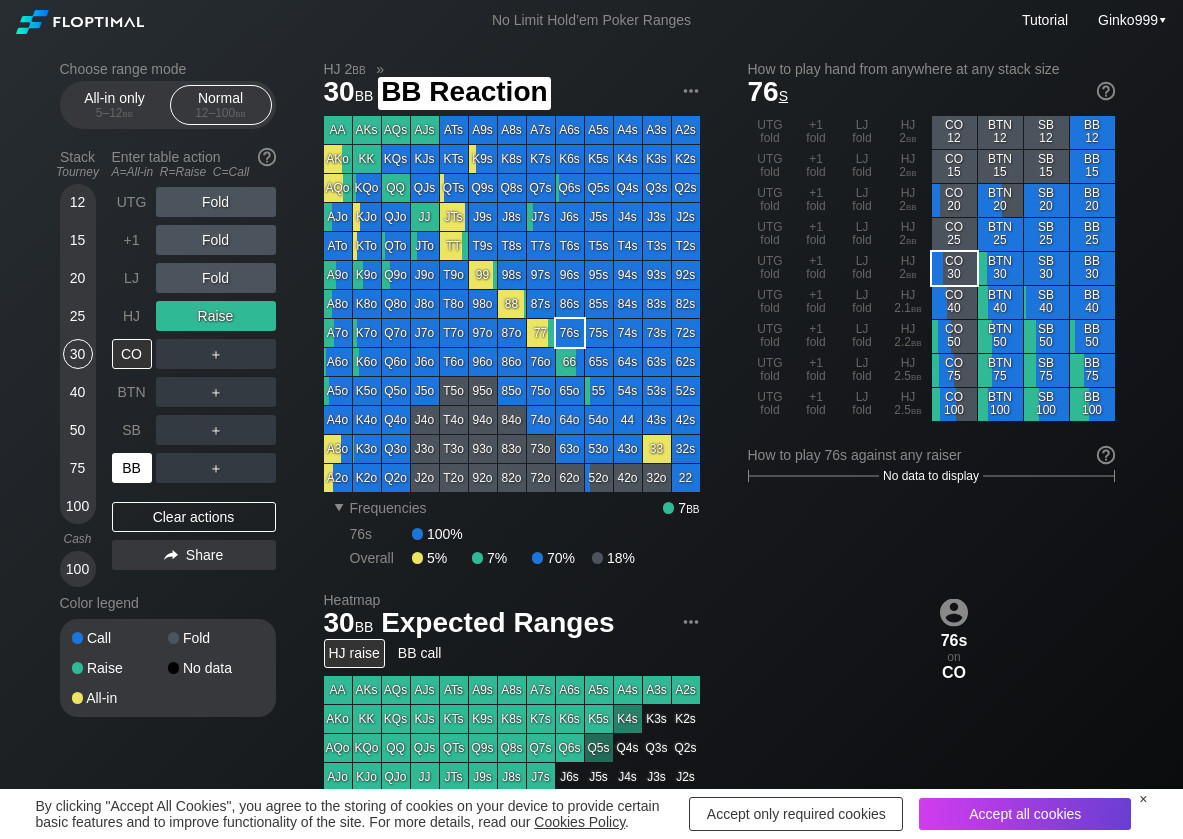 click on "BB" at bounding box center [132, 468] 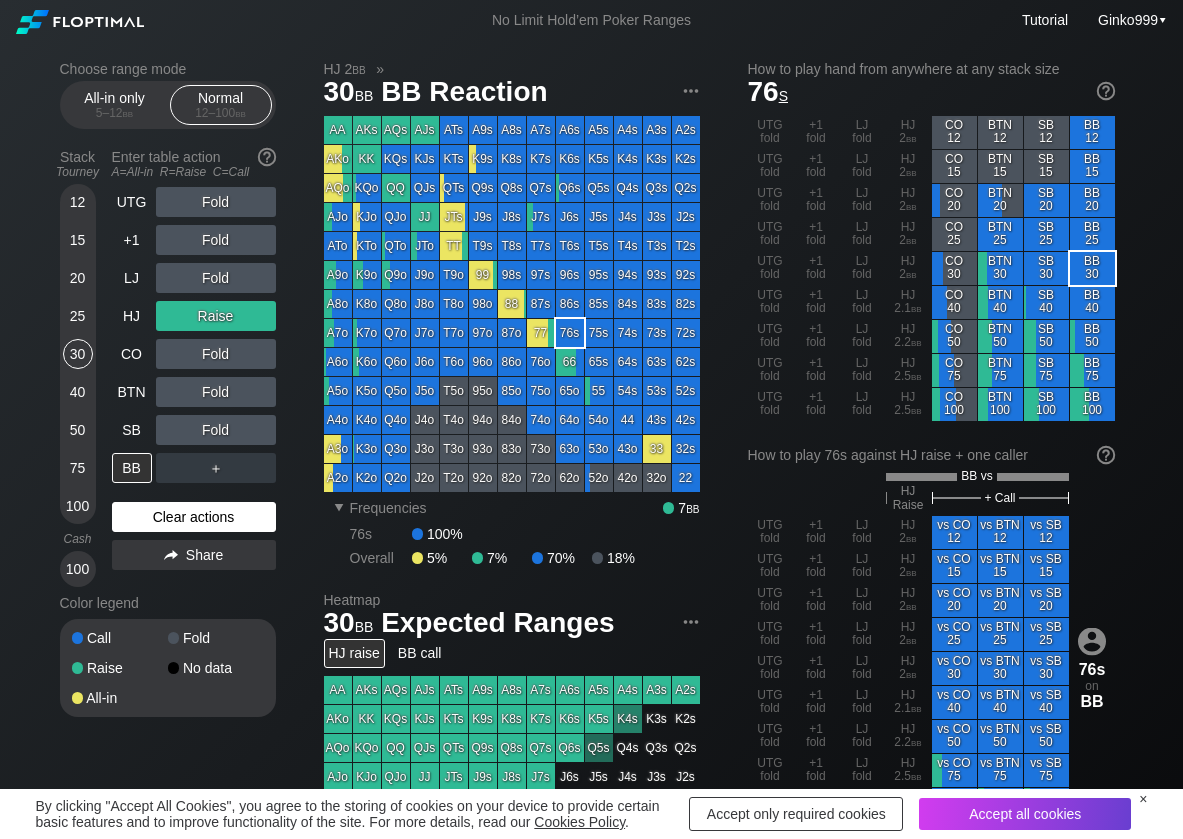 click on "Clear actions" at bounding box center (194, 517) 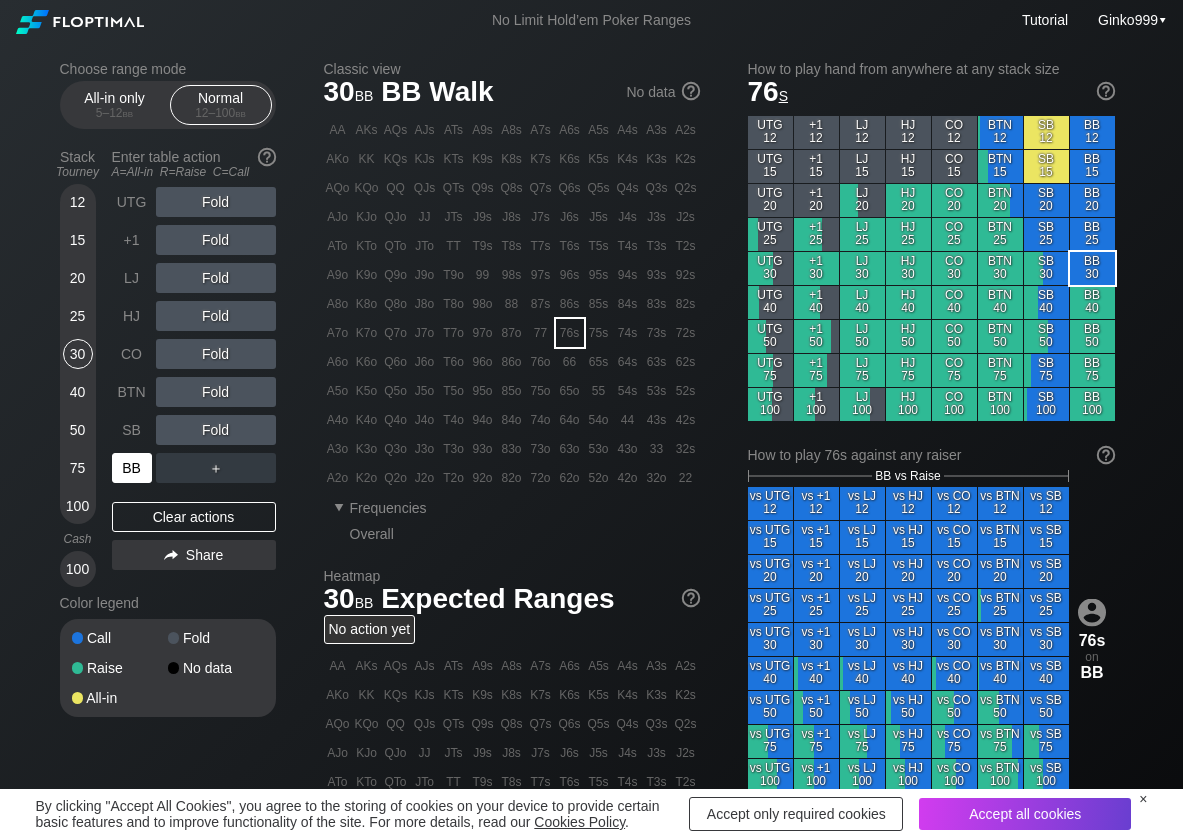 click on "BB" at bounding box center (132, 468) 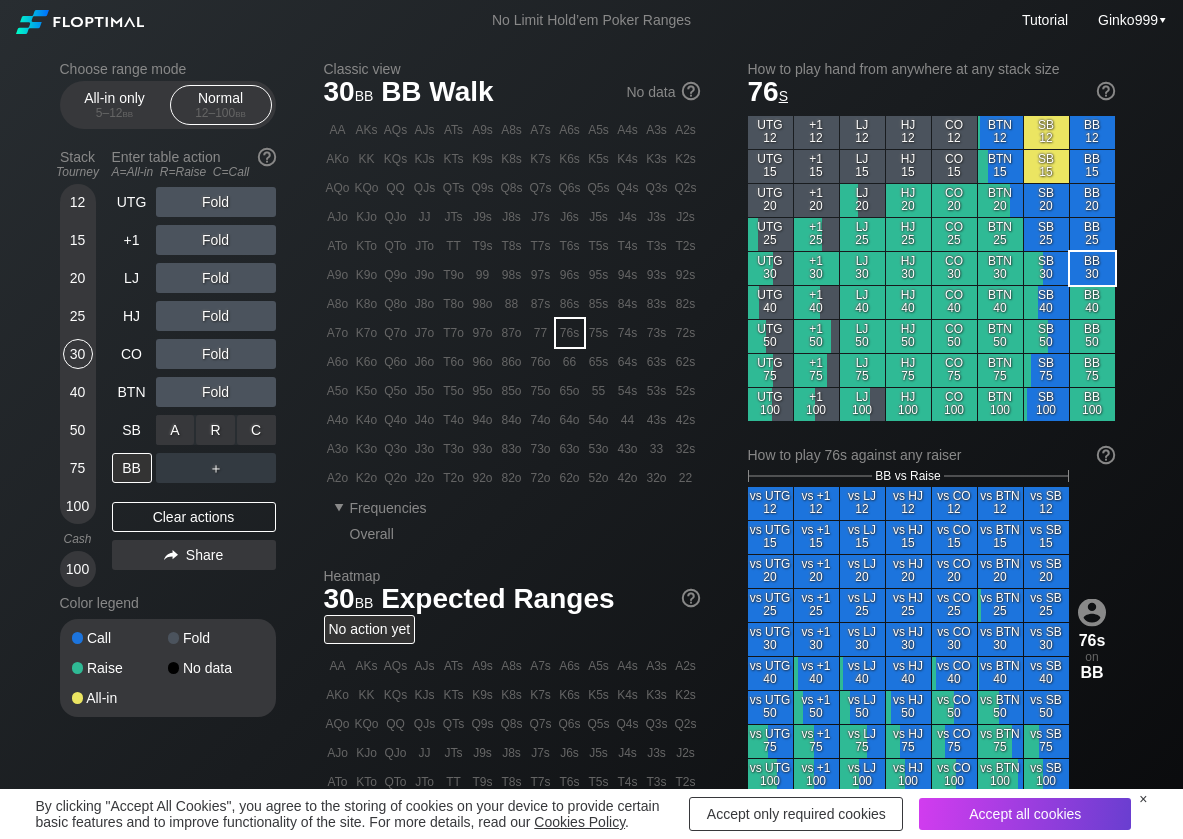 drag, startPoint x: 245, startPoint y: 436, endPoint x: 194, endPoint y: 415, distance: 55.154327 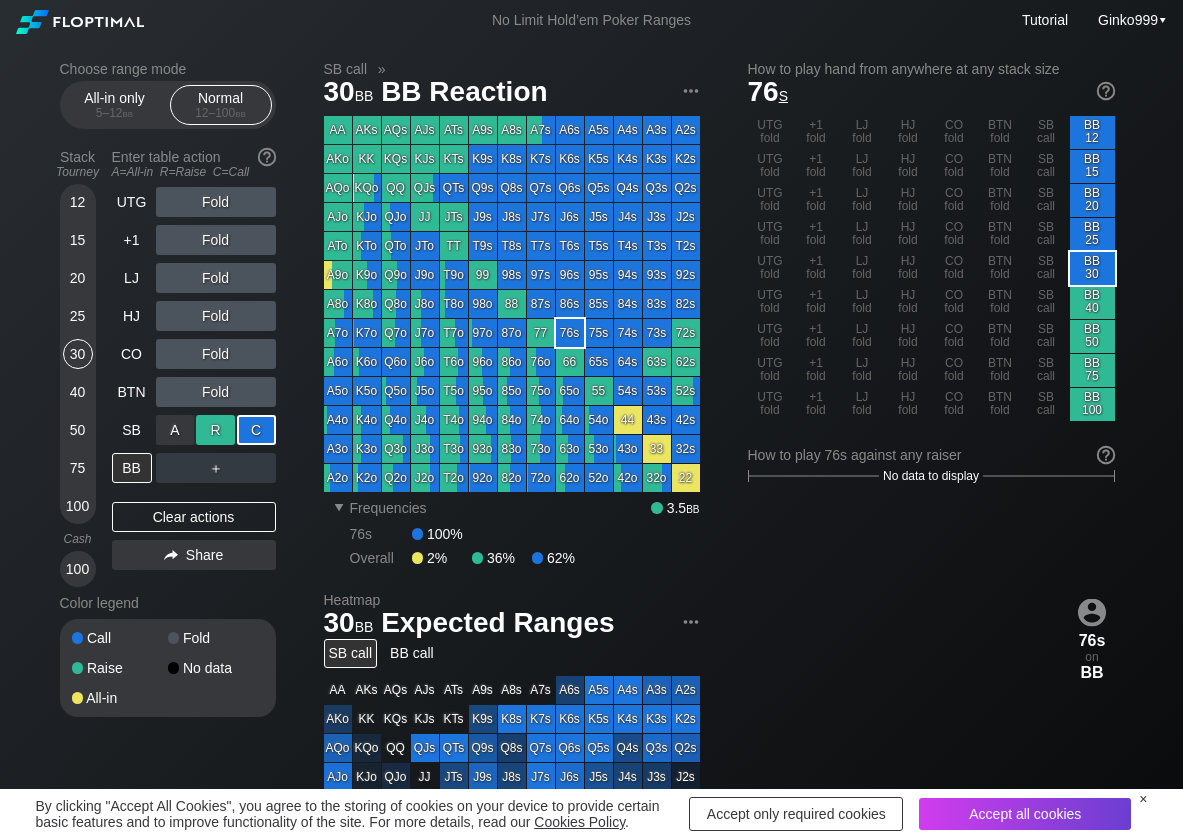 click on "R ✕" at bounding box center (215, 430) 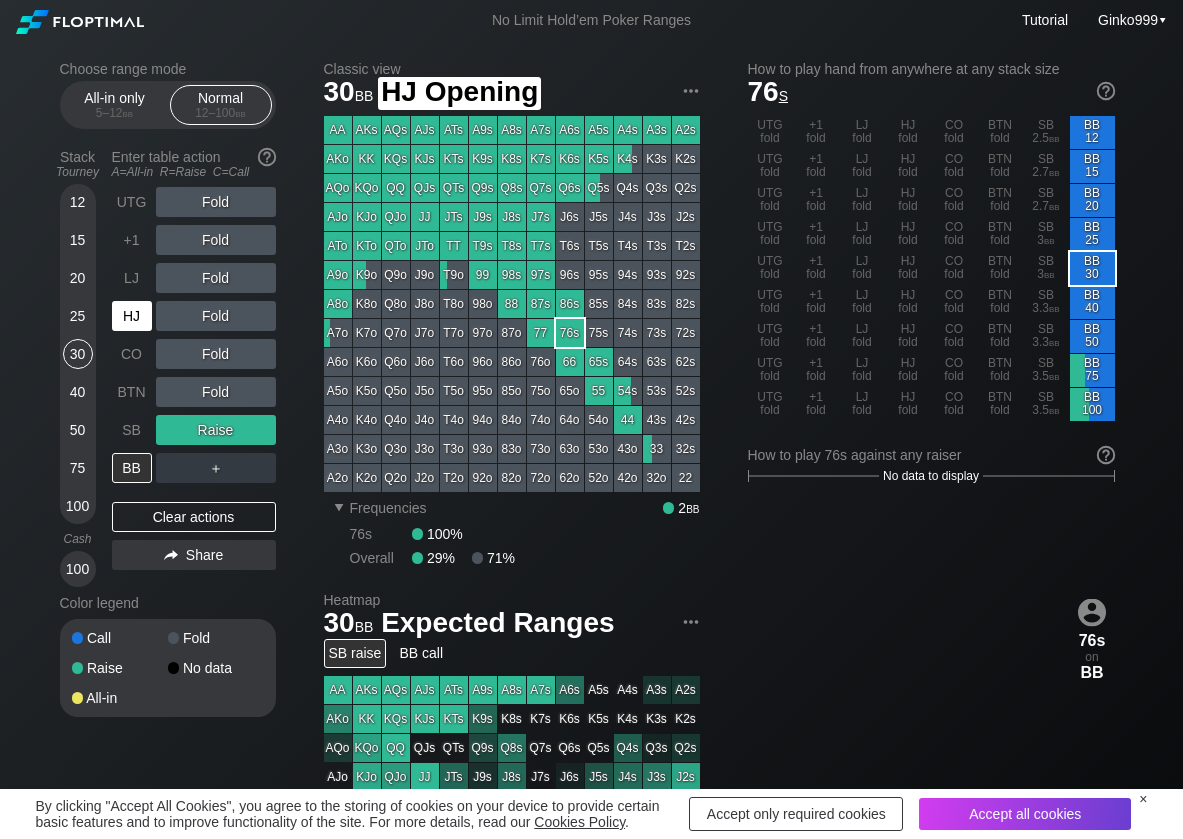 click on "HJ" at bounding box center (132, 316) 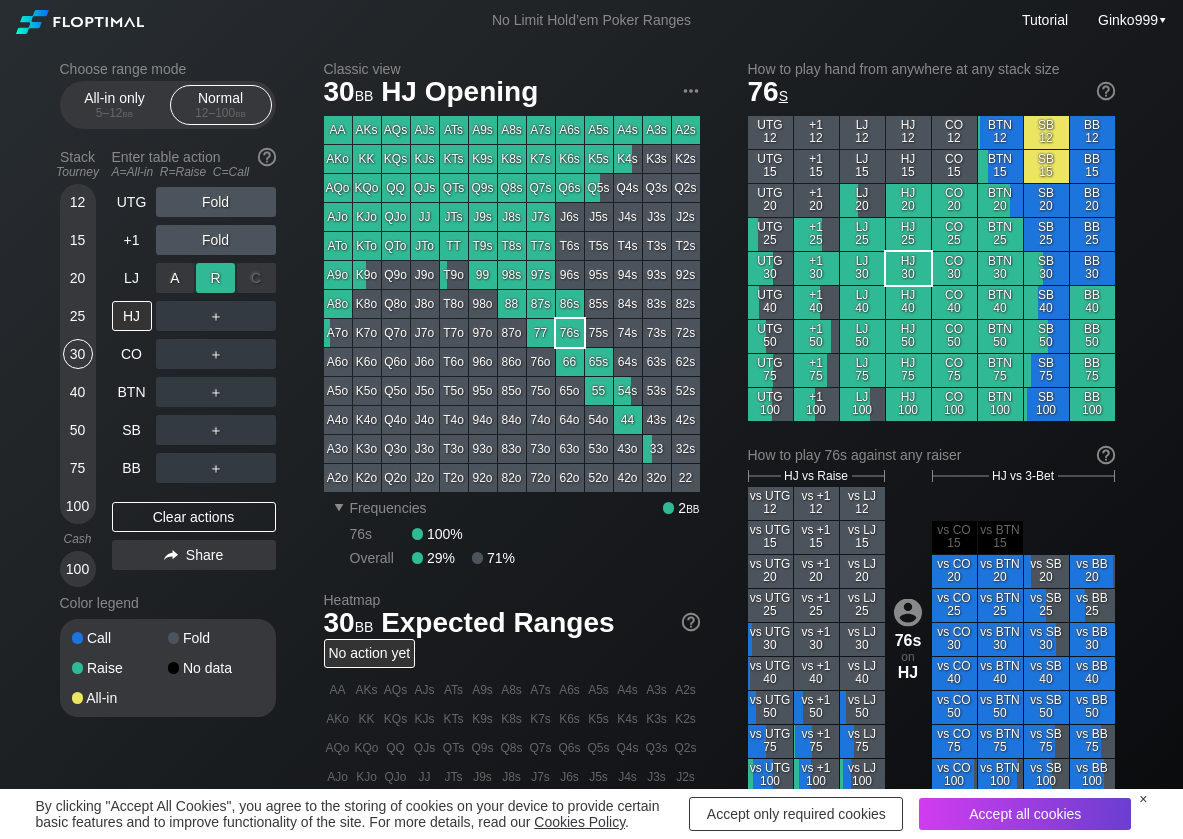 click on "R ✕" at bounding box center (215, 278) 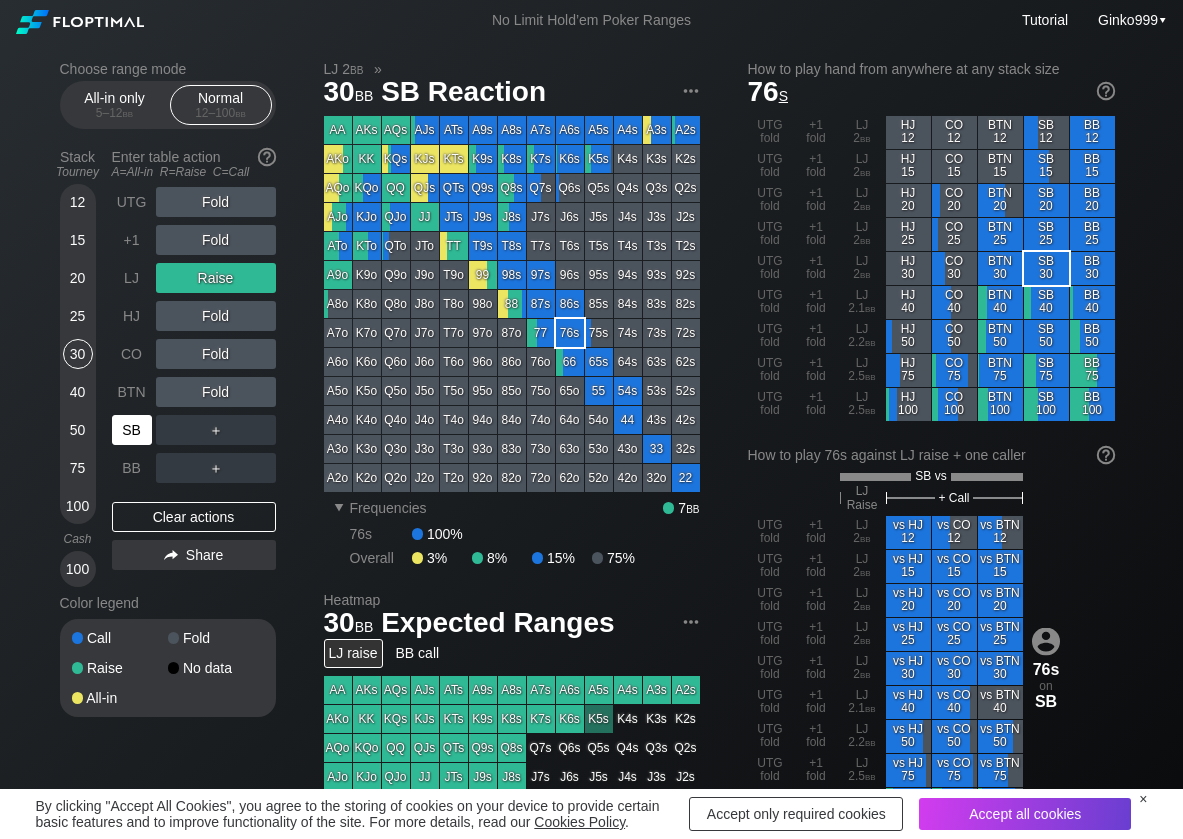 click on "SB" at bounding box center [132, 430] 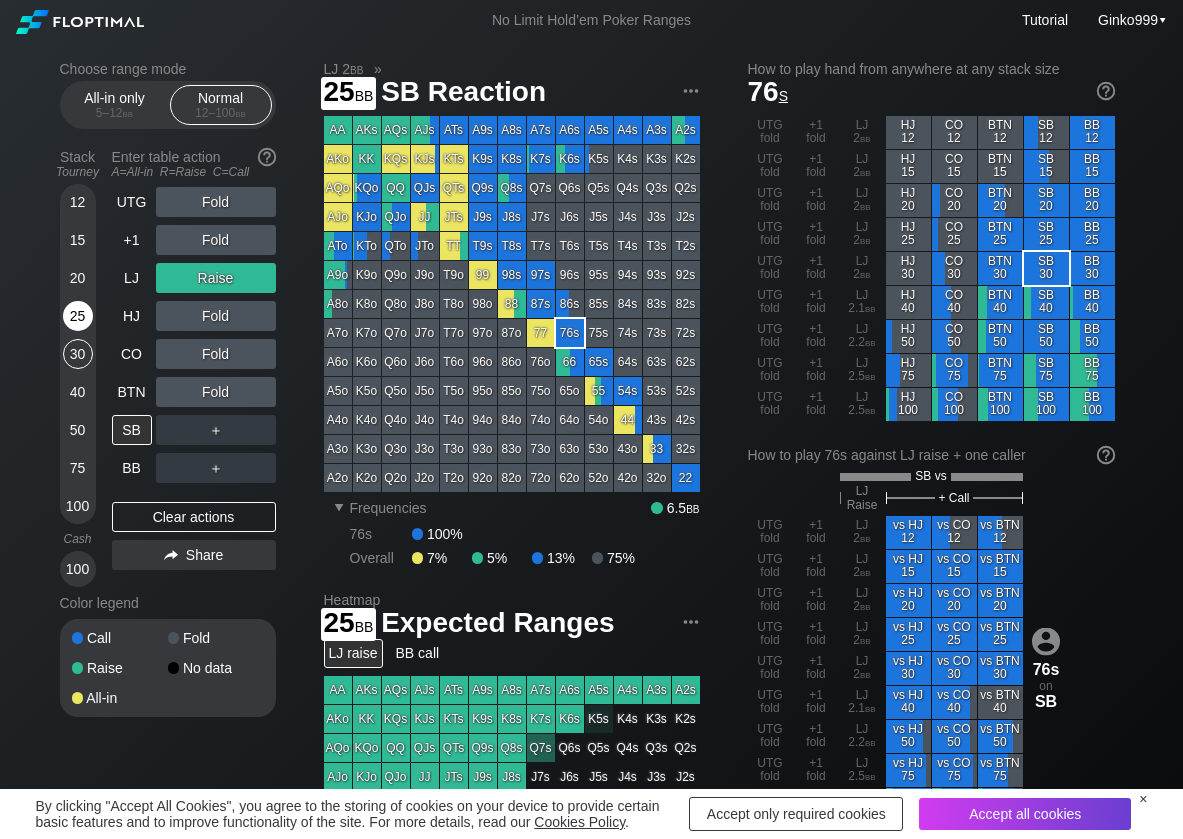 click on "25" at bounding box center (78, 316) 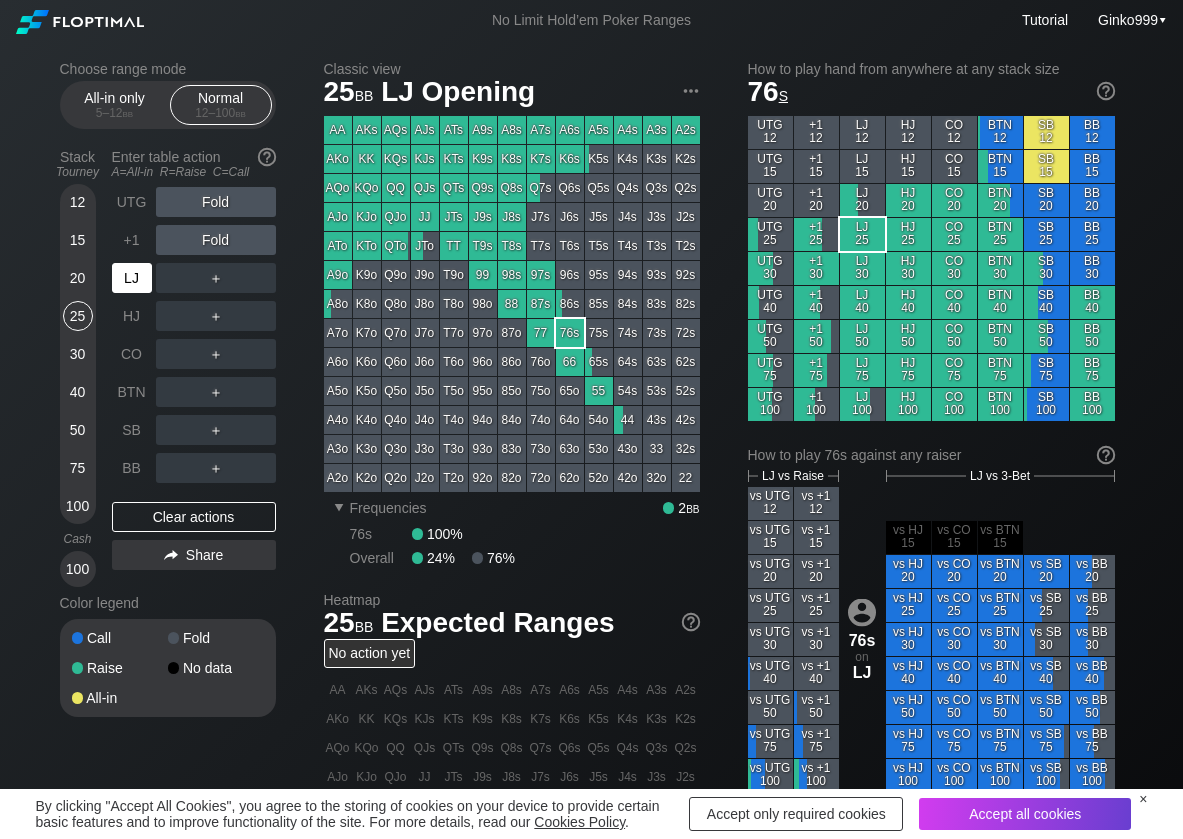 click on "LJ" at bounding box center [132, 278] 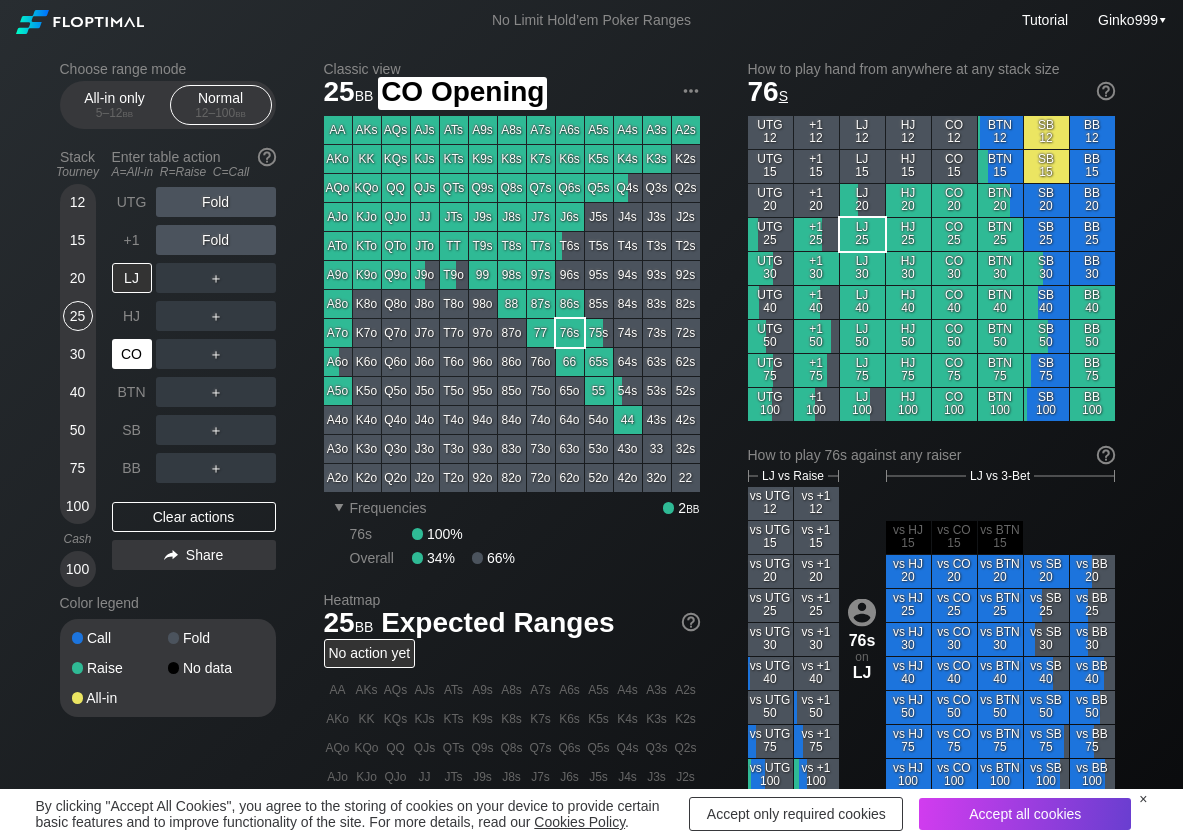 click on "CO" at bounding box center (132, 354) 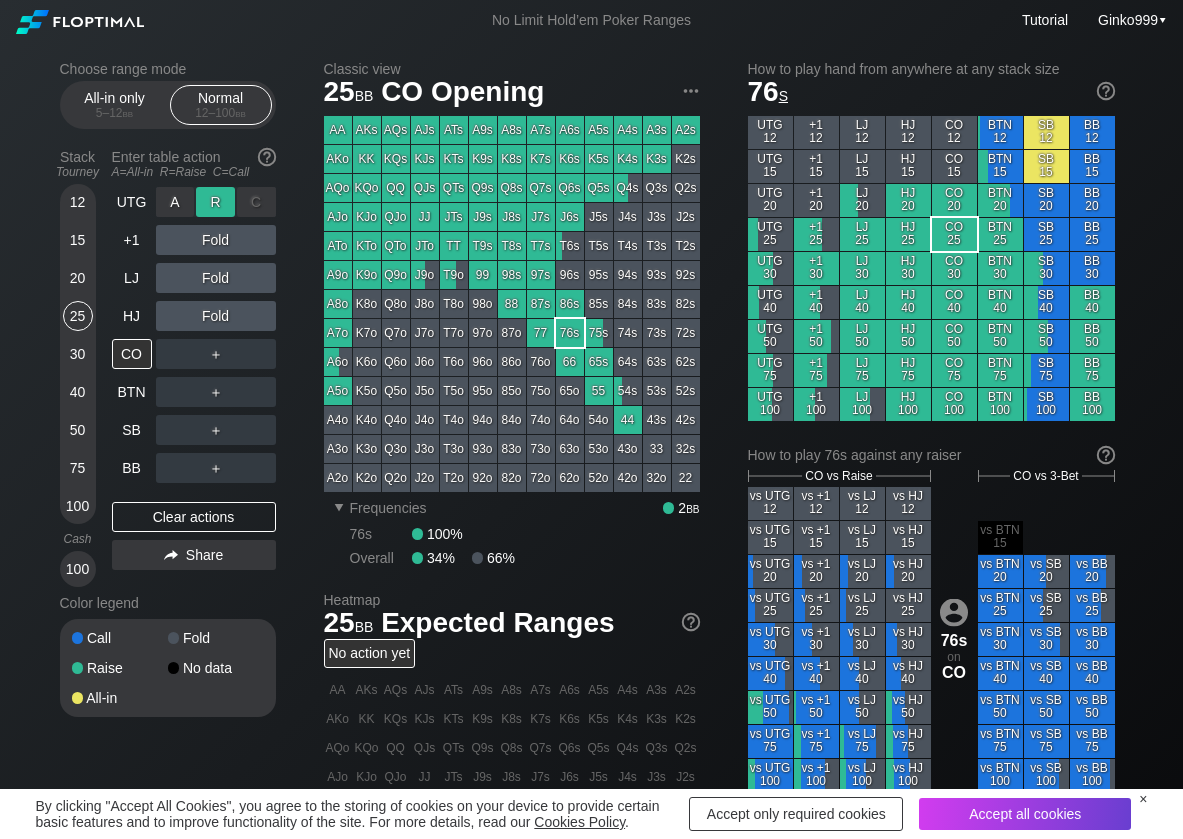 click on "R ✕" at bounding box center (215, 202) 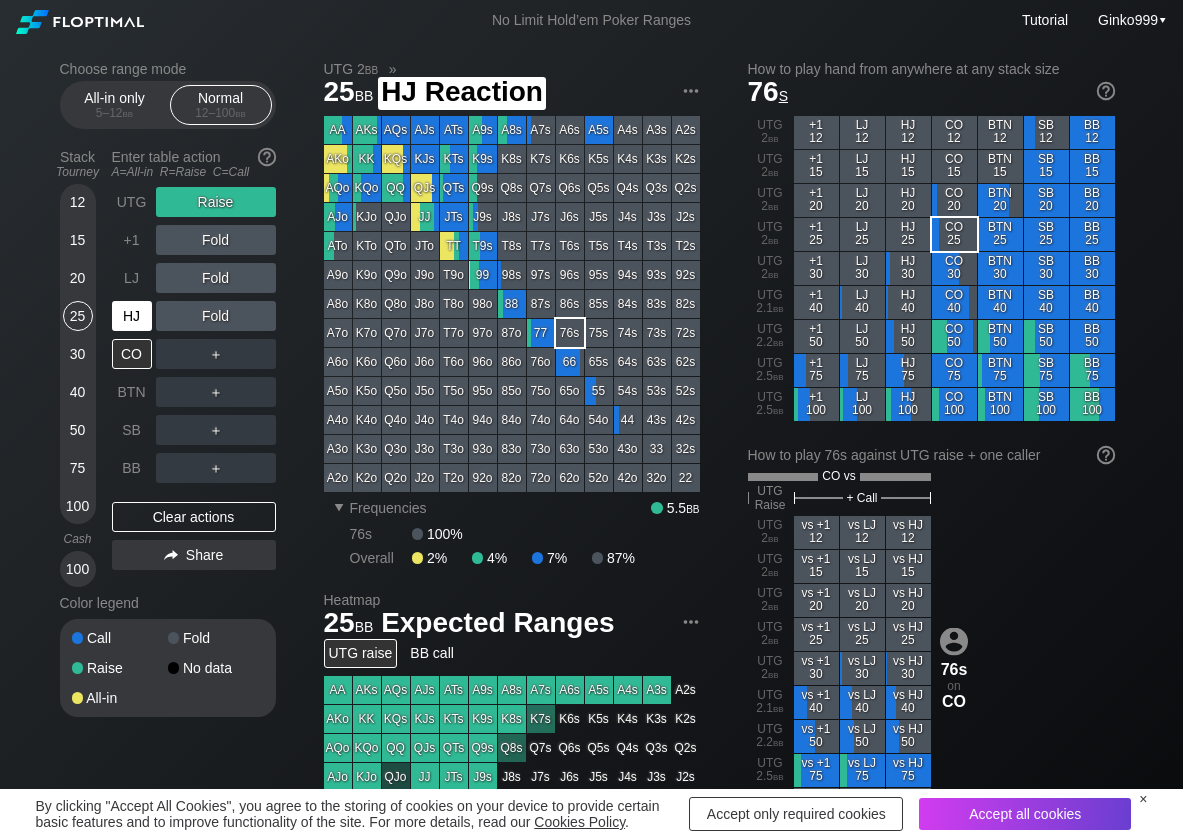 click on "HJ" at bounding box center (132, 316) 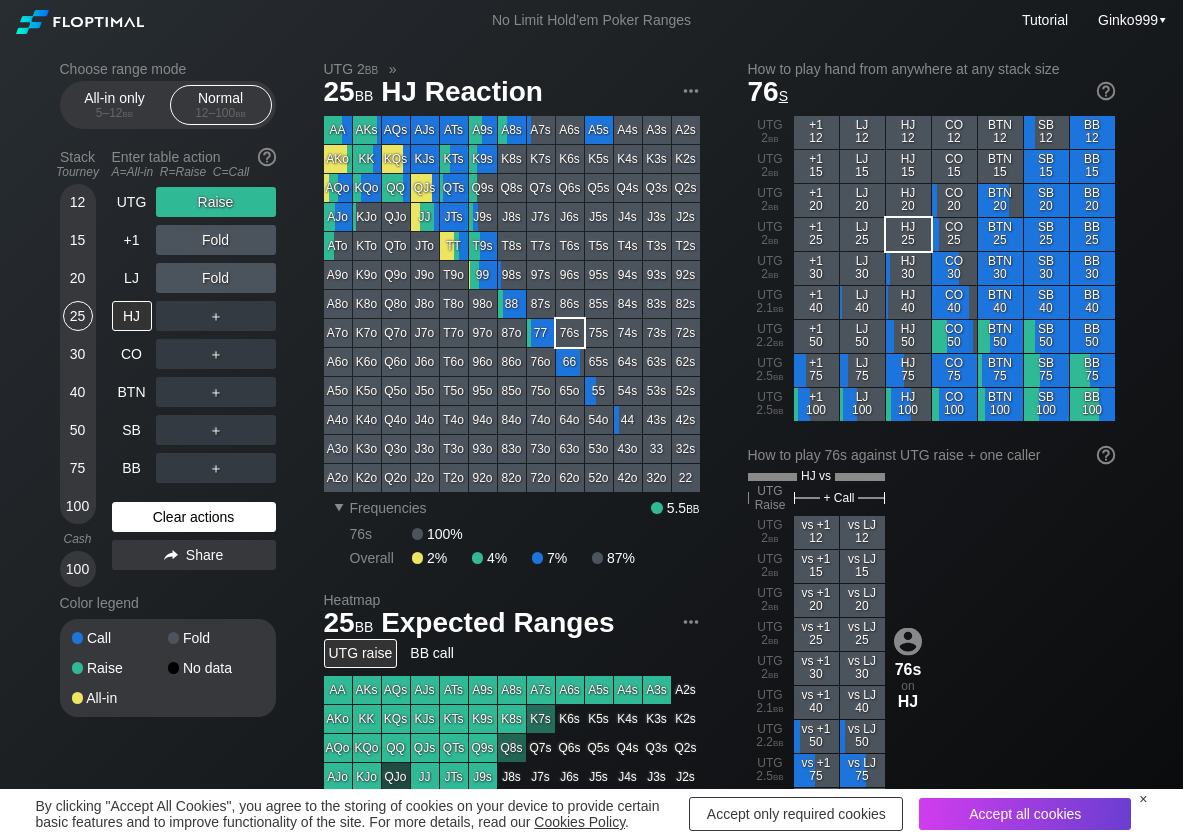 click on "Clear actions" at bounding box center (194, 517) 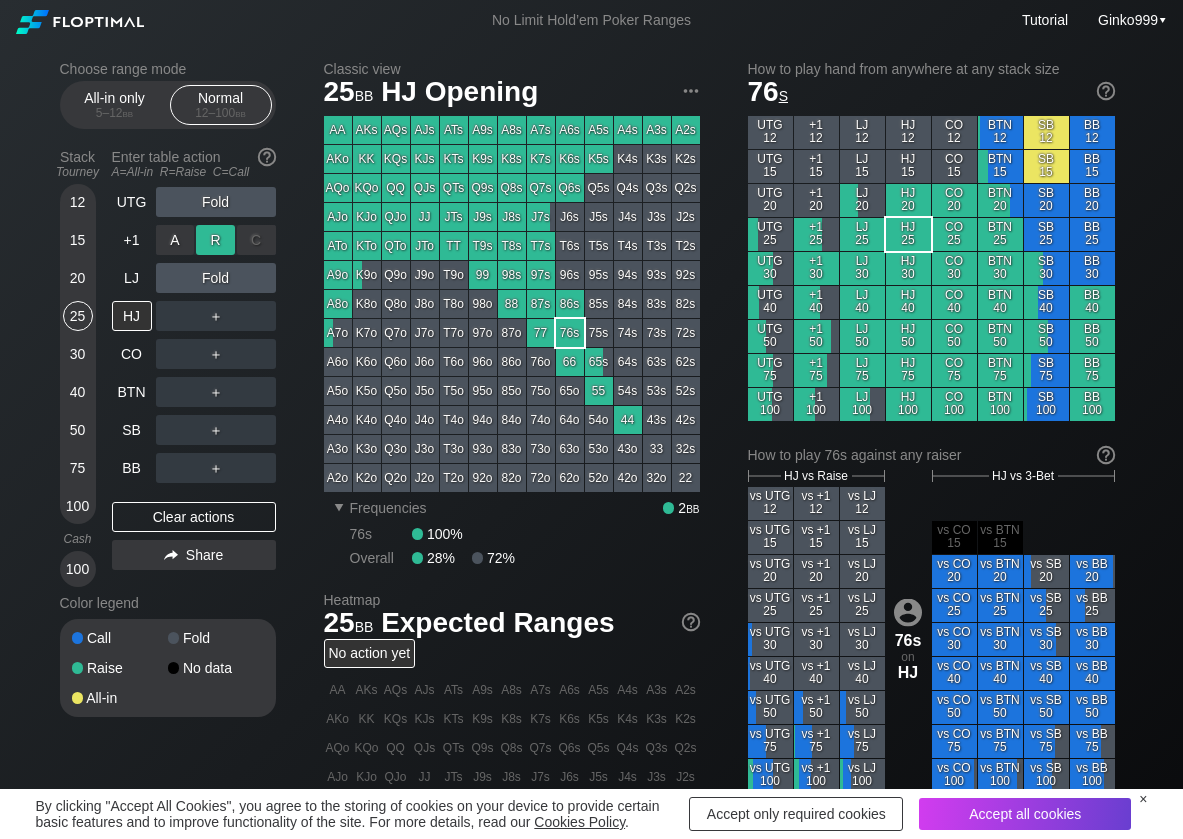 click on "R ✕" at bounding box center [215, 240] 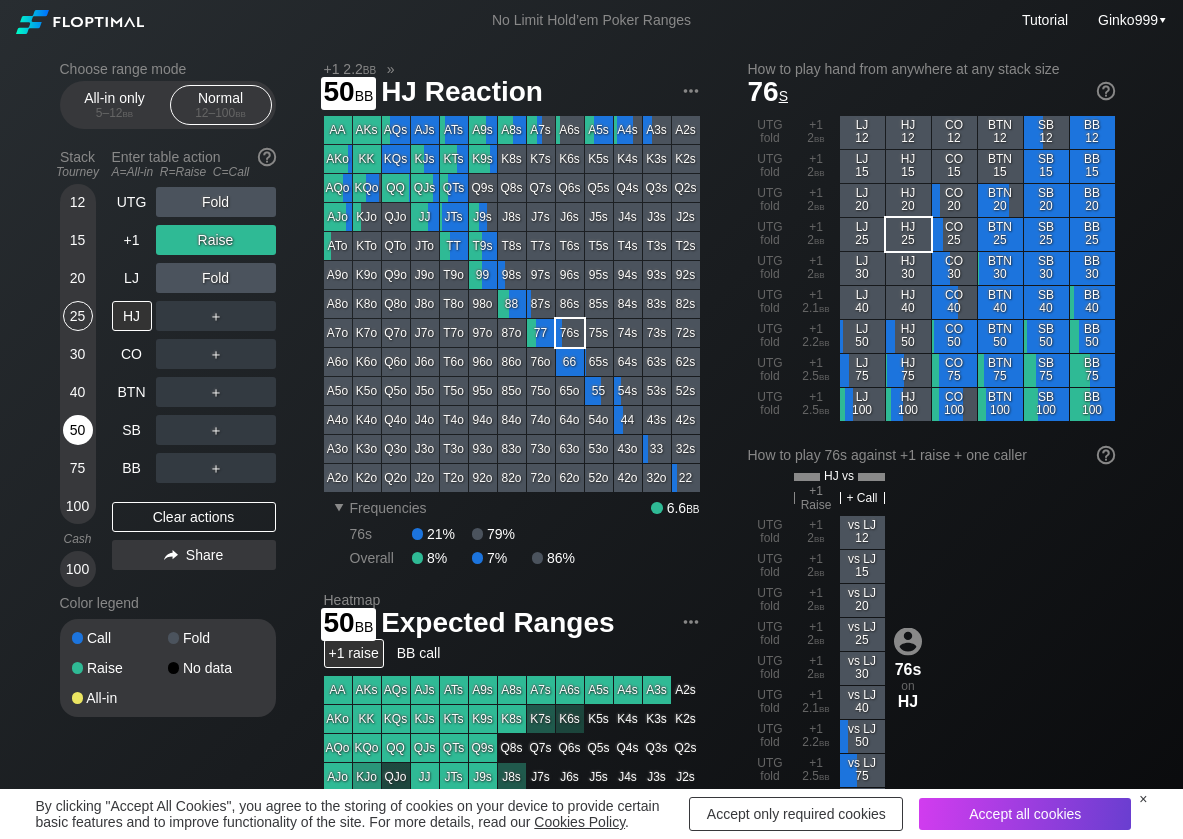 click on "50" at bounding box center (78, 430) 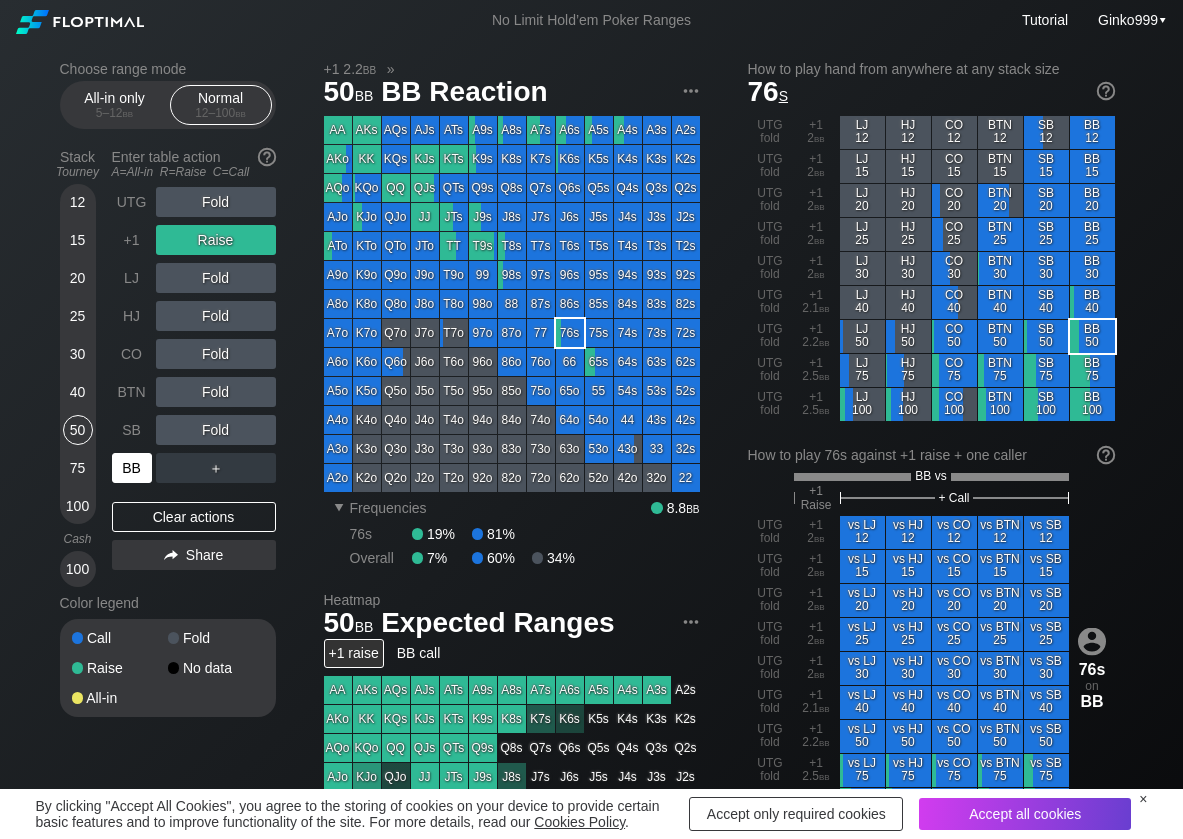 click on "BB" at bounding box center [132, 468] 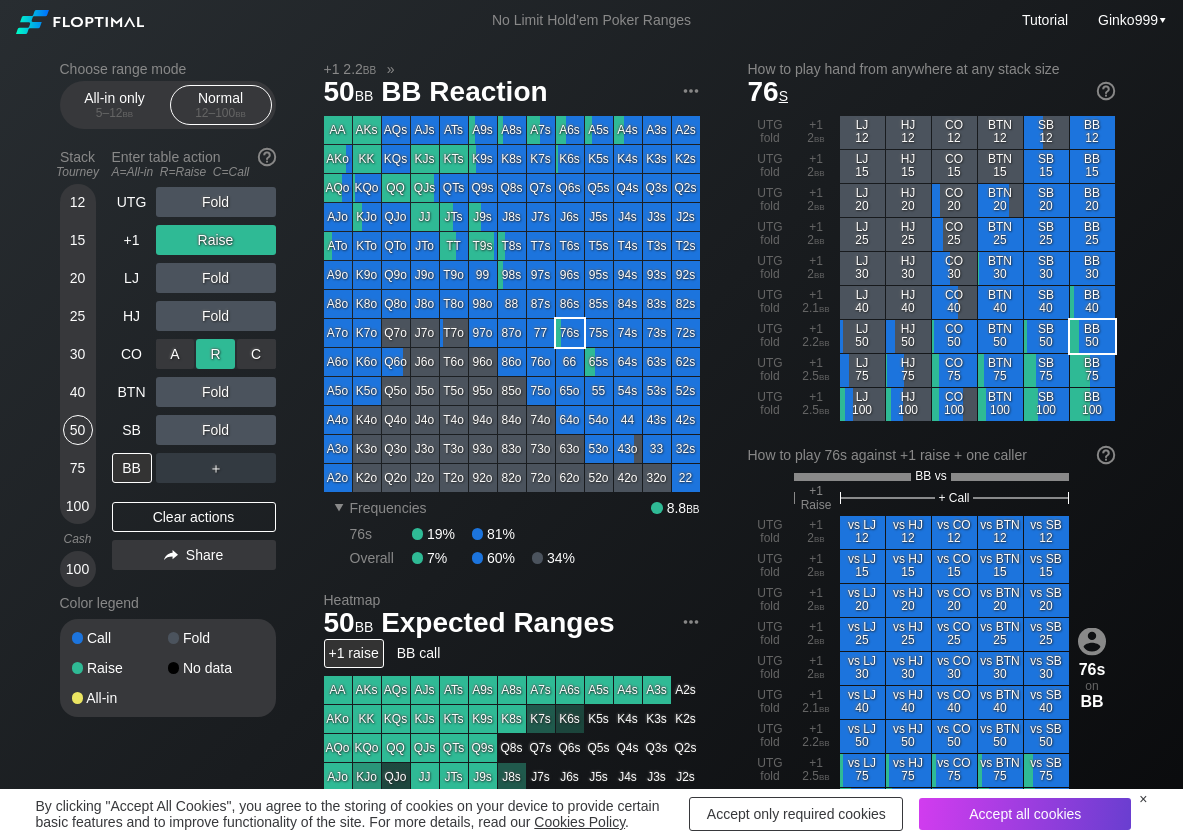 drag, startPoint x: 266, startPoint y: 346, endPoint x: 220, endPoint y: 349, distance: 46.09772 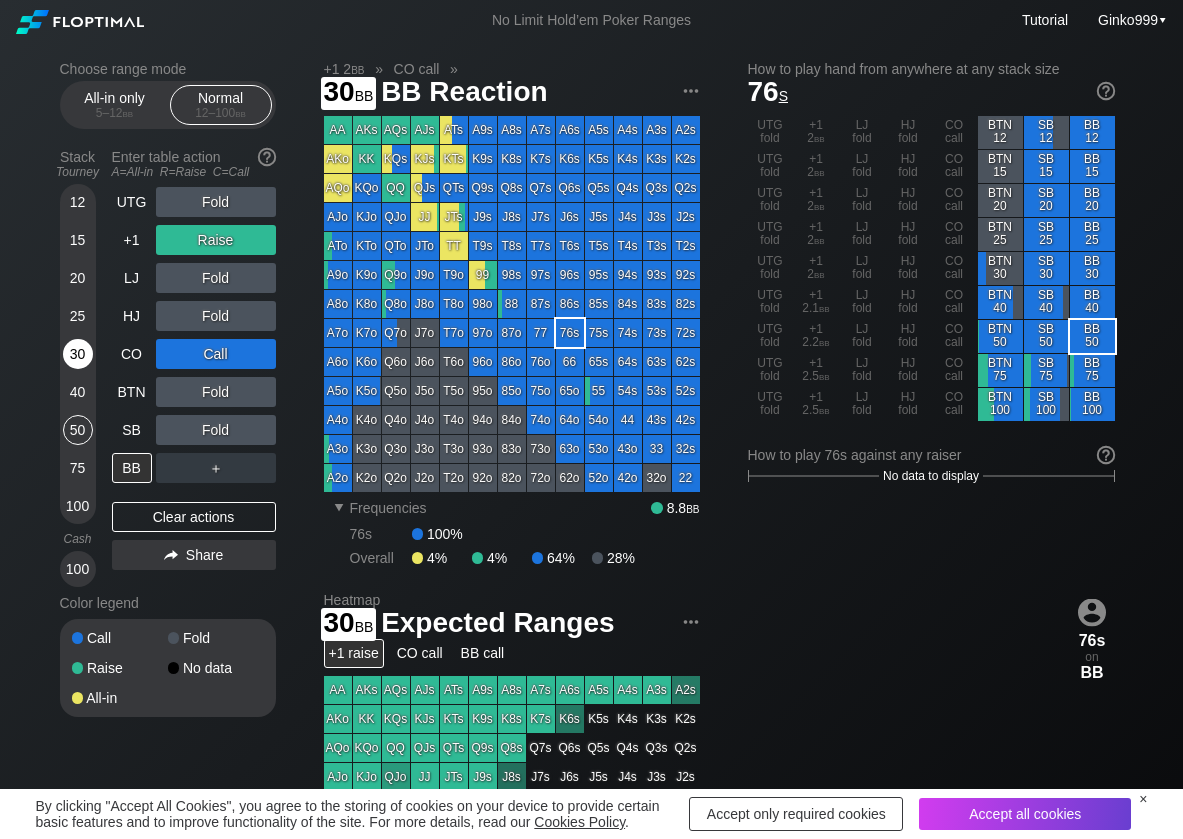 click on "30" at bounding box center (78, 354) 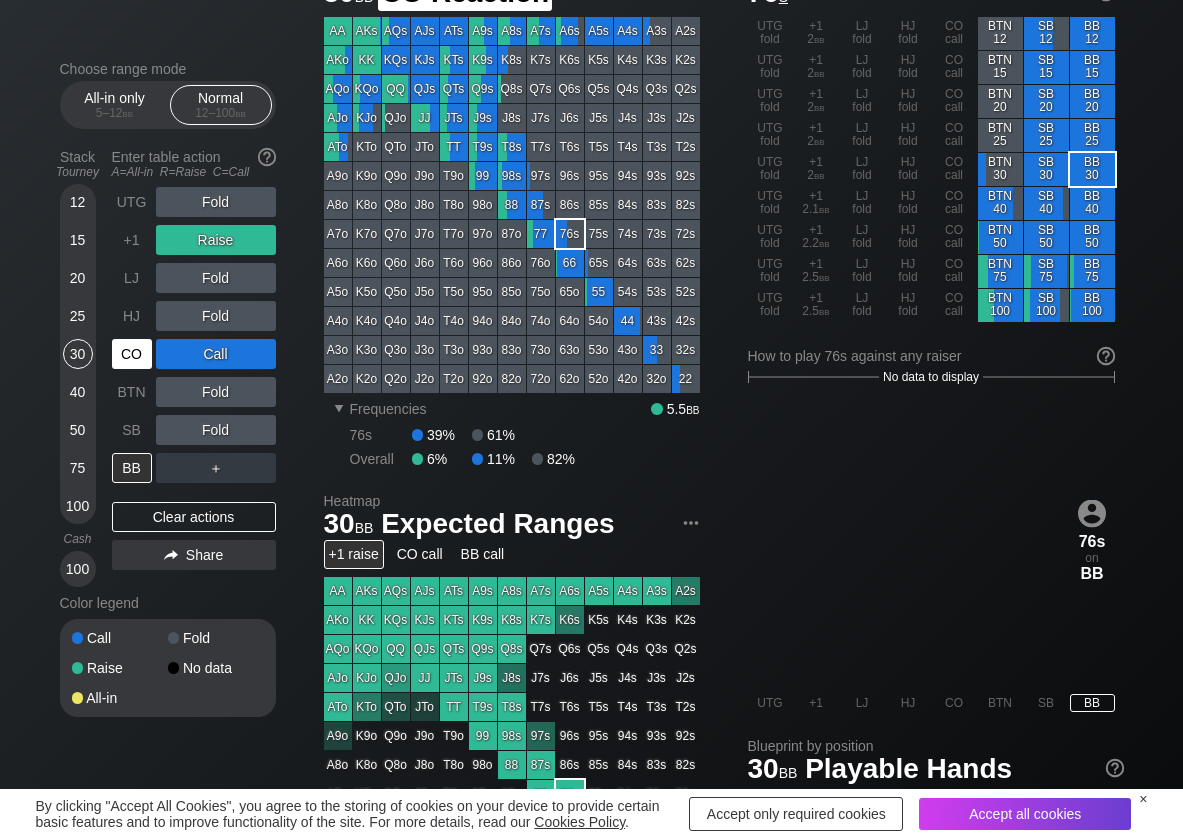 scroll, scrollTop: 100, scrollLeft: 0, axis: vertical 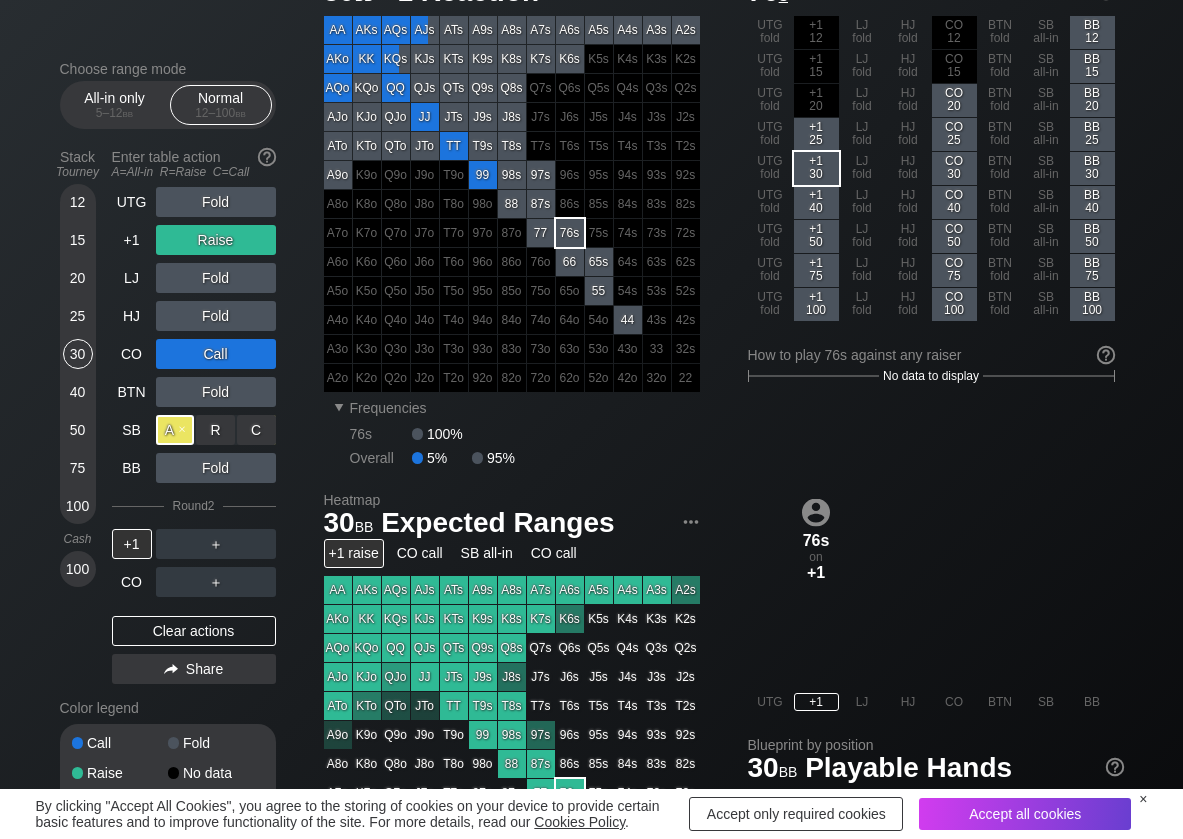 click on "A ✕" at bounding box center [175, 430] 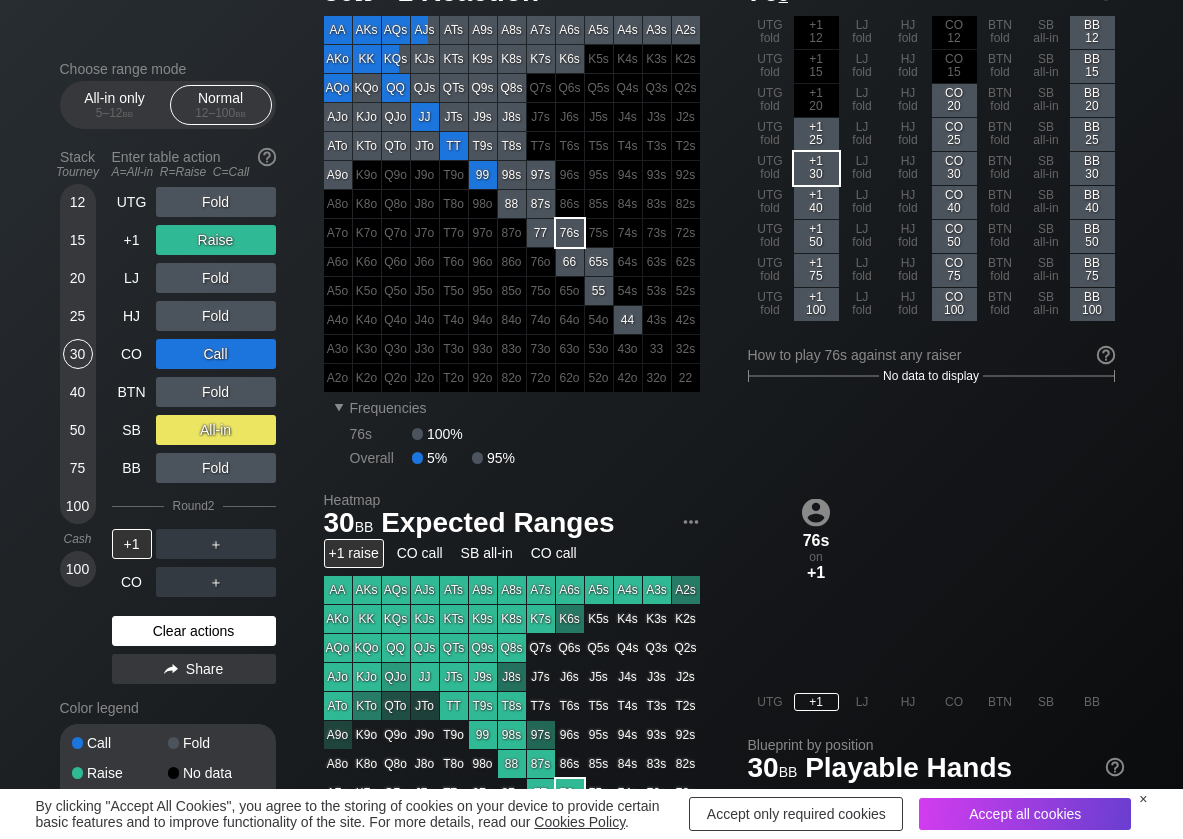 click on "Clear actions" at bounding box center [194, 631] 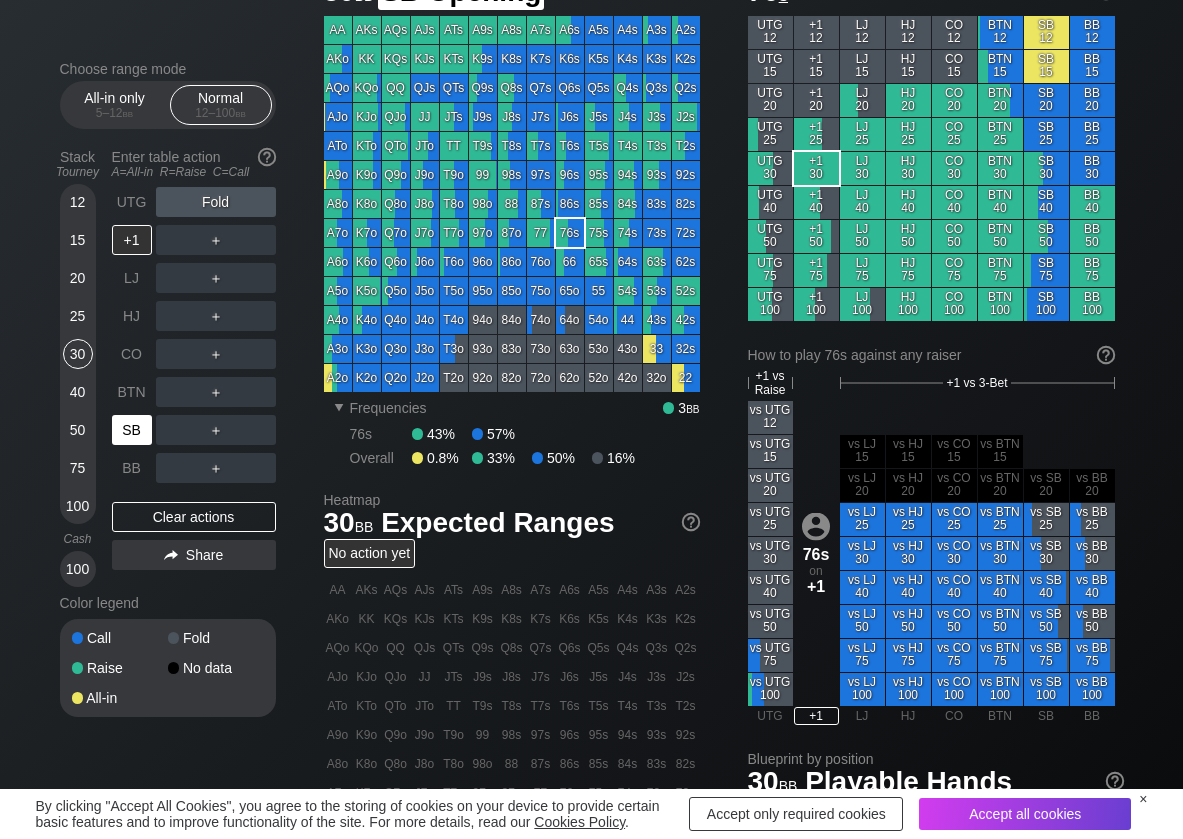 click on "SB" at bounding box center [132, 430] 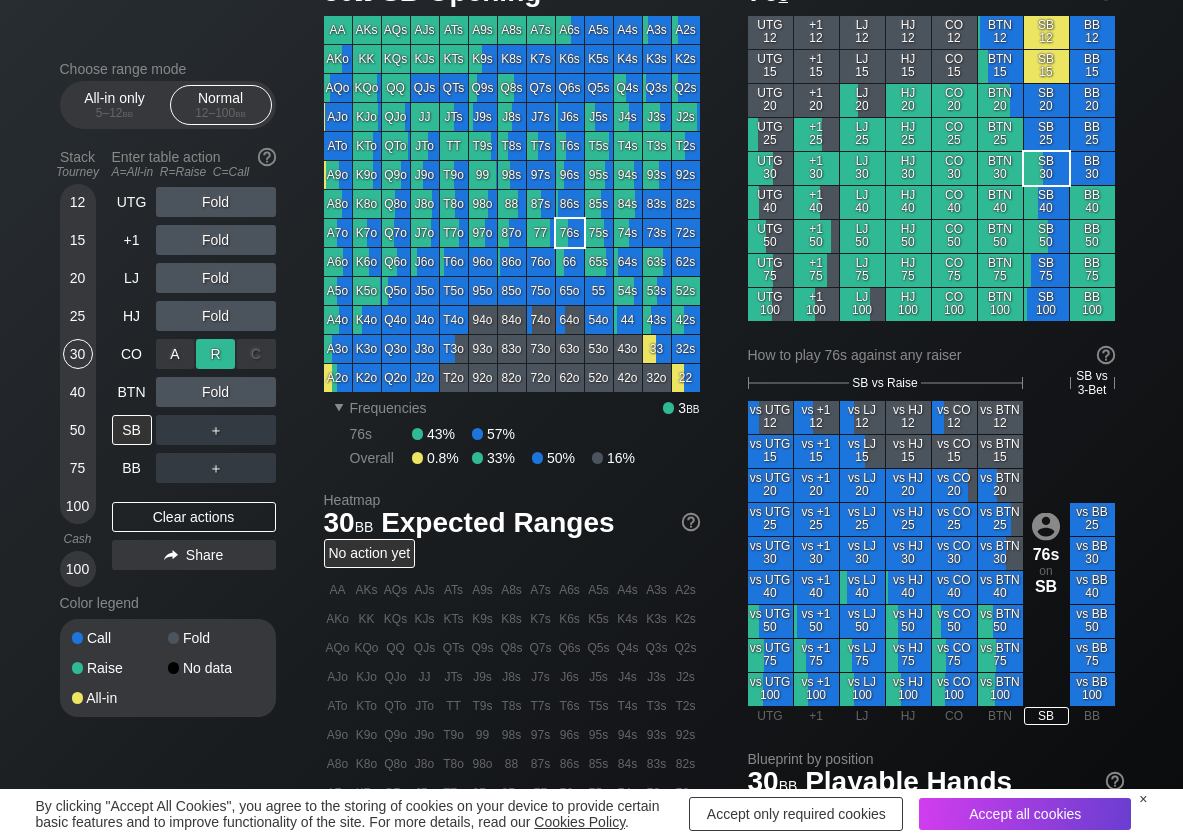 click on "R ✕" at bounding box center [215, 354] 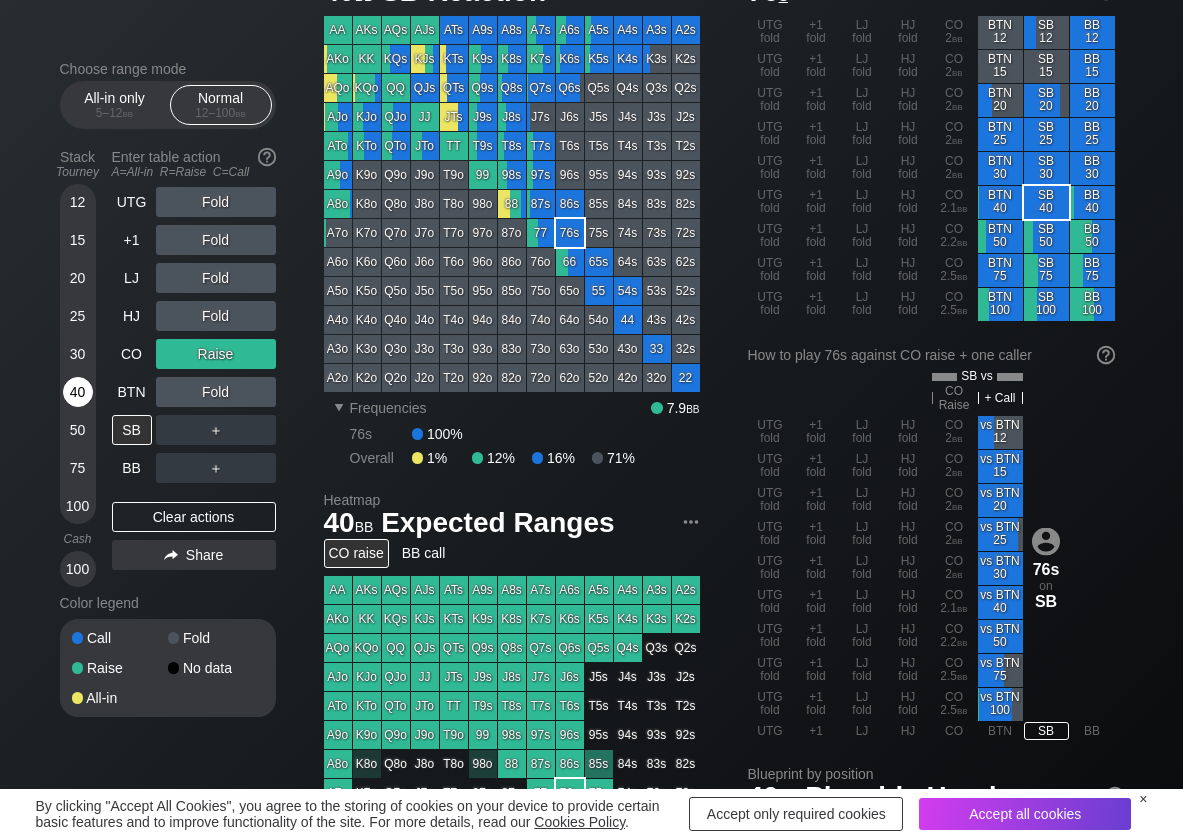 click on "40" at bounding box center (78, 392) 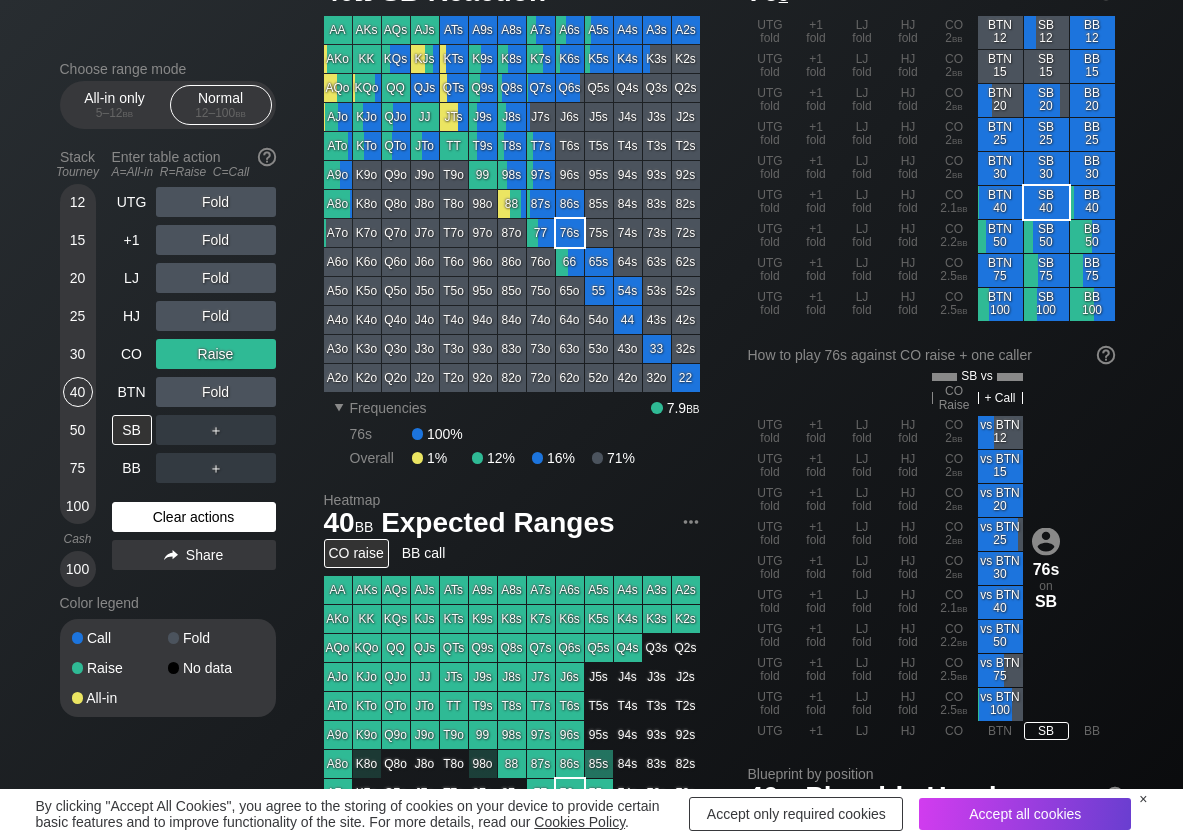 click on "Clear actions" at bounding box center [194, 517] 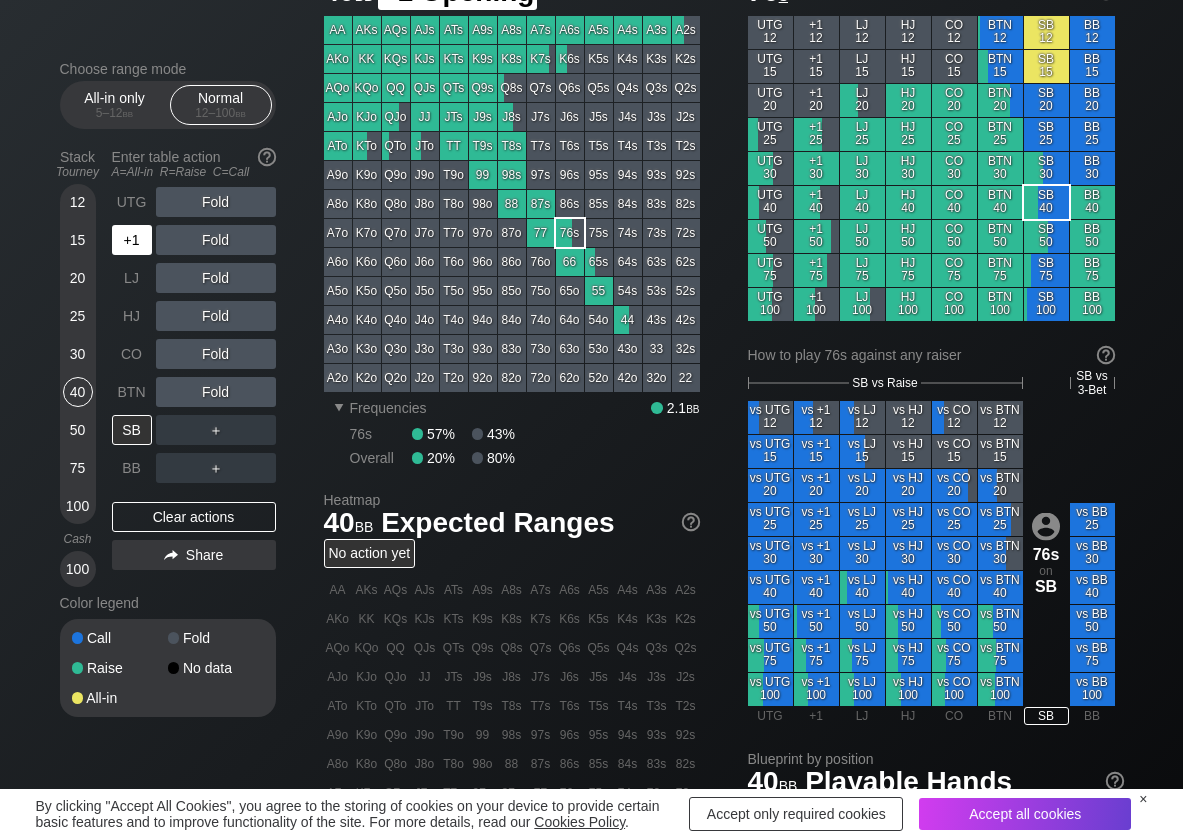 drag, startPoint x: 126, startPoint y: 236, endPoint x: 142, endPoint y: 236, distance: 16 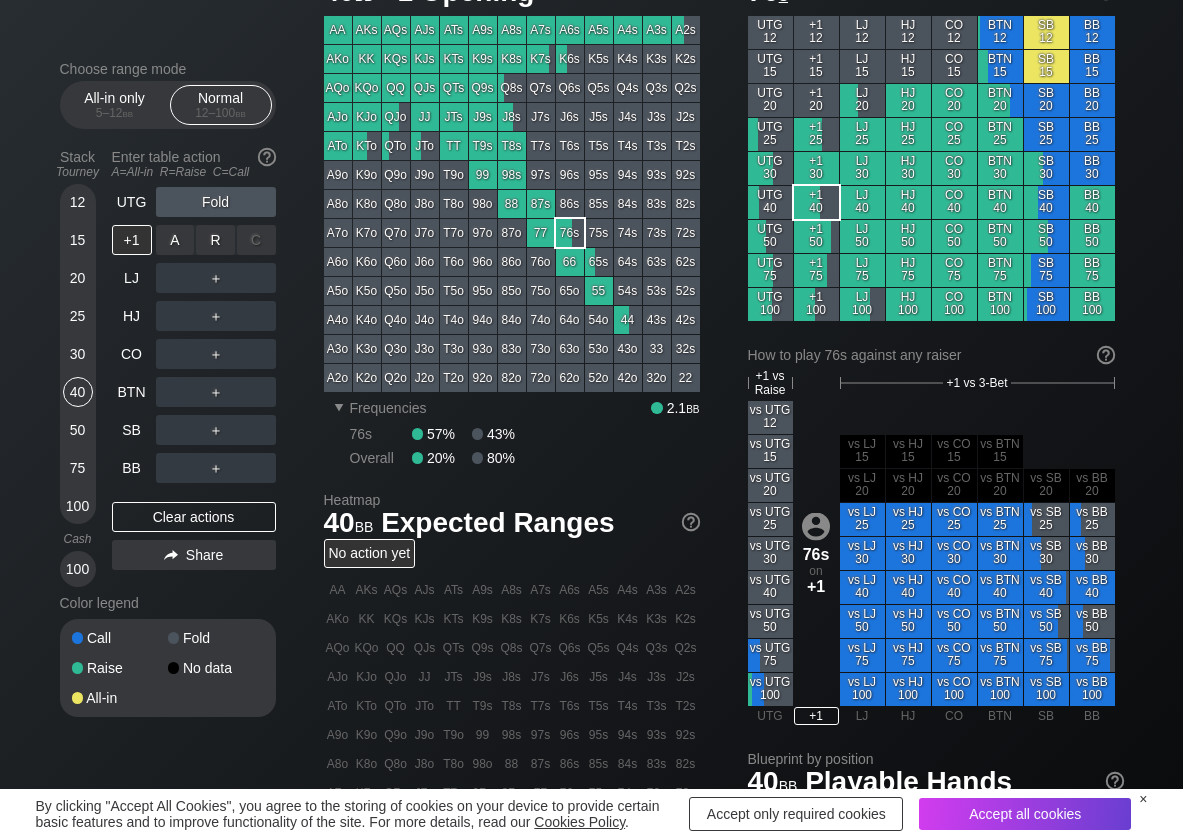 click on "R ✕" at bounding box center [215, 240] 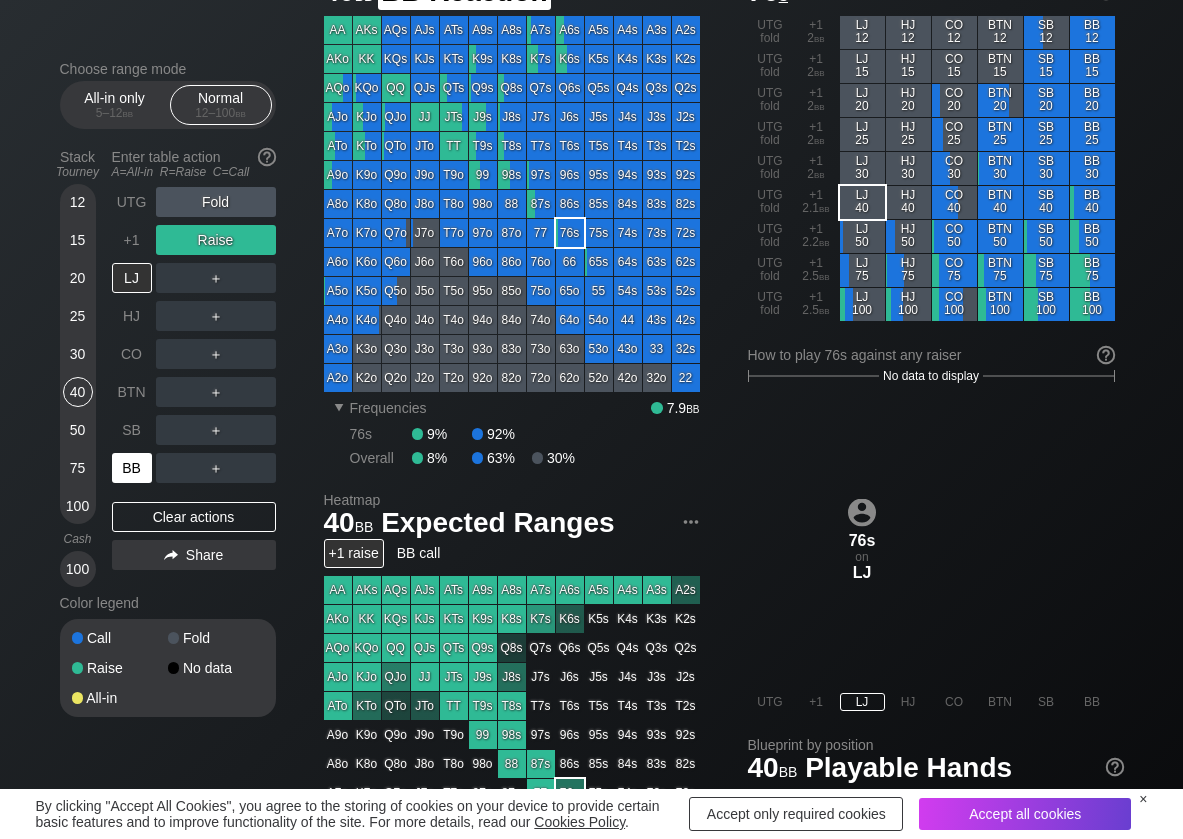 click on "BB" at bounding box center (132, 468) 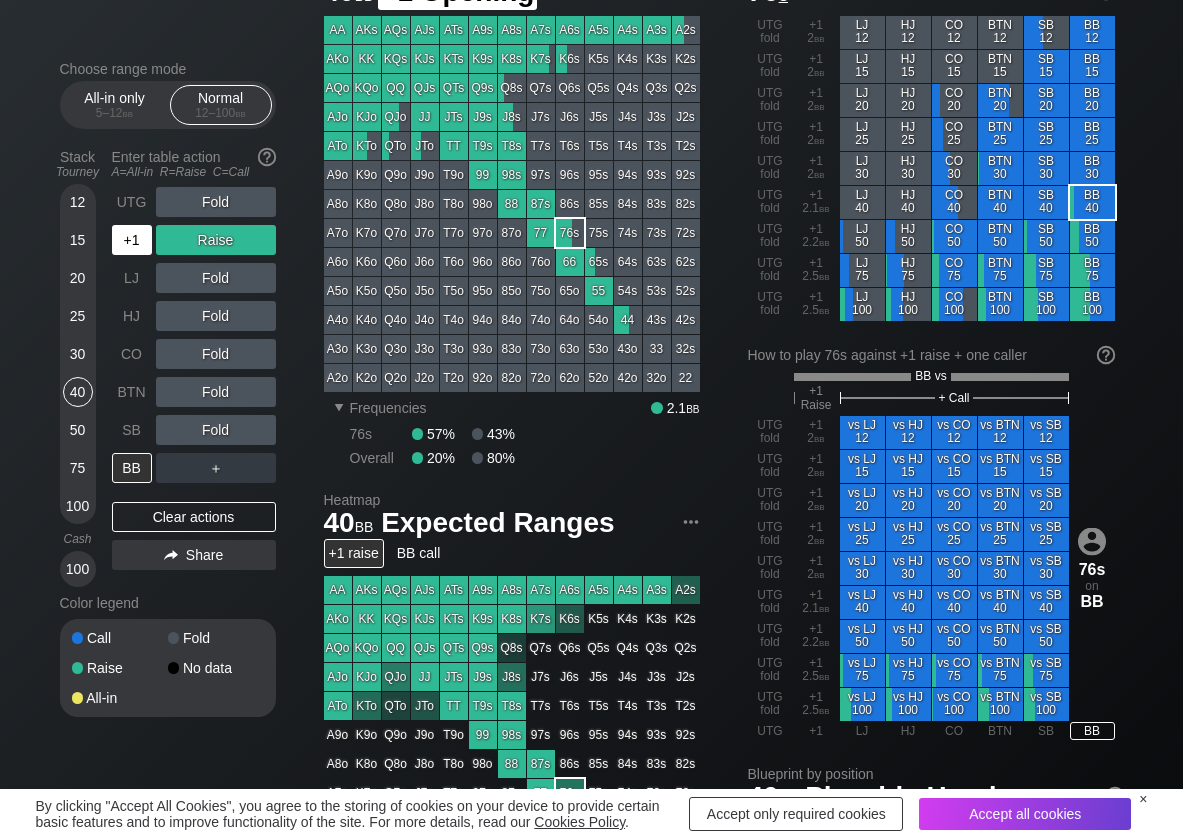 click on "+1" at bounding box center [132, 240] 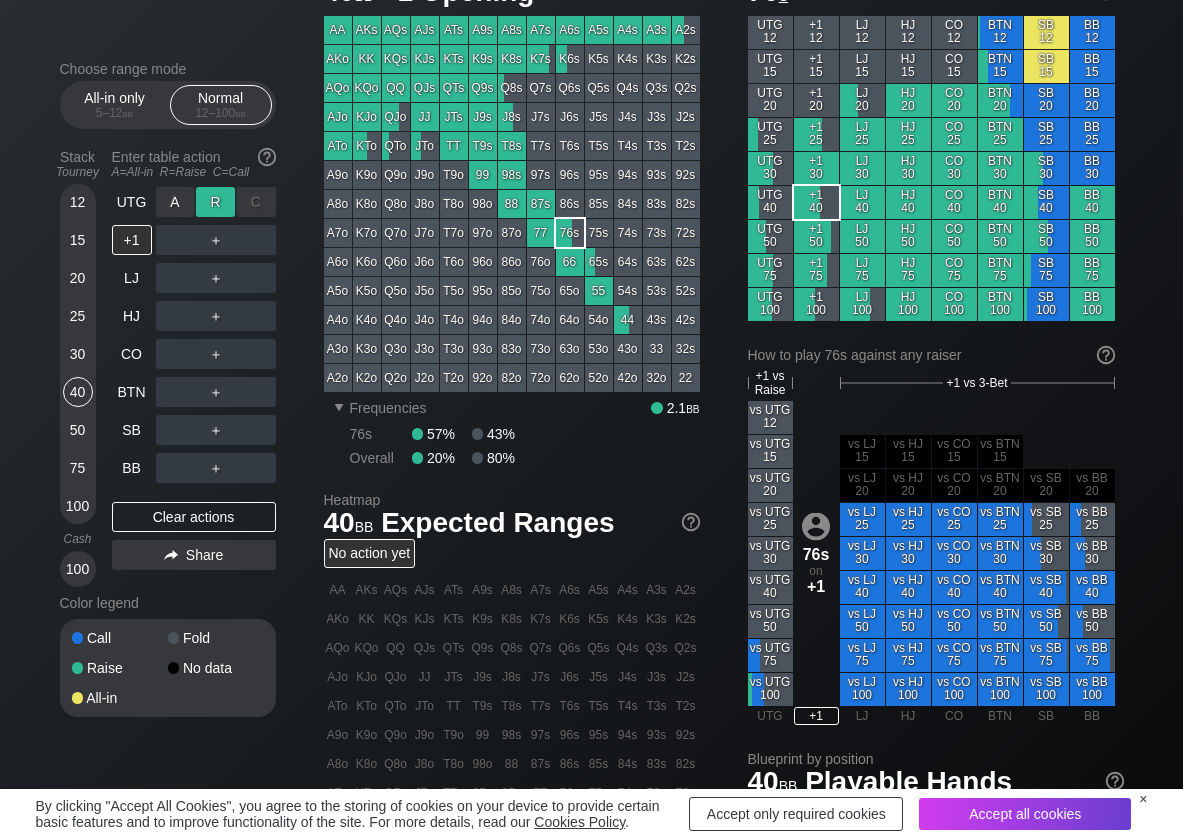 click on "R ✕" at bounding box center [215, 202] 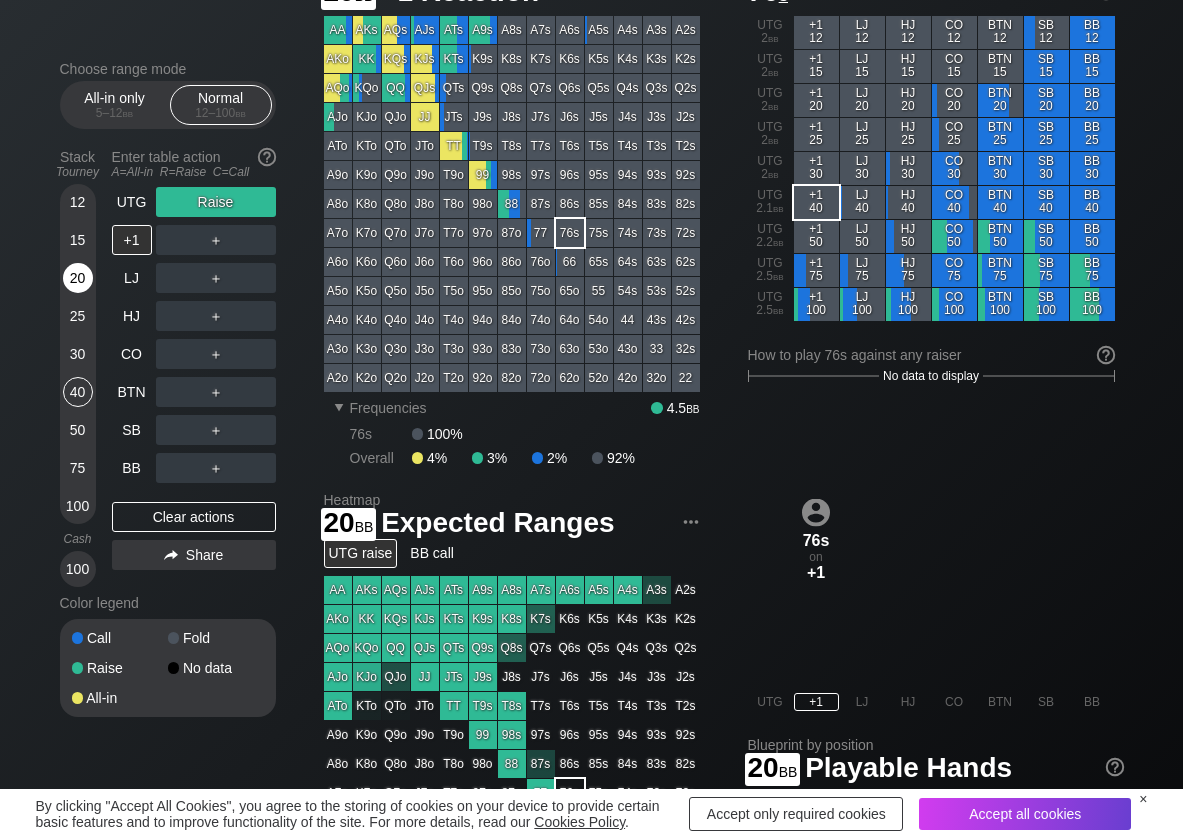 click on "20" at bounding box center (78, 278) 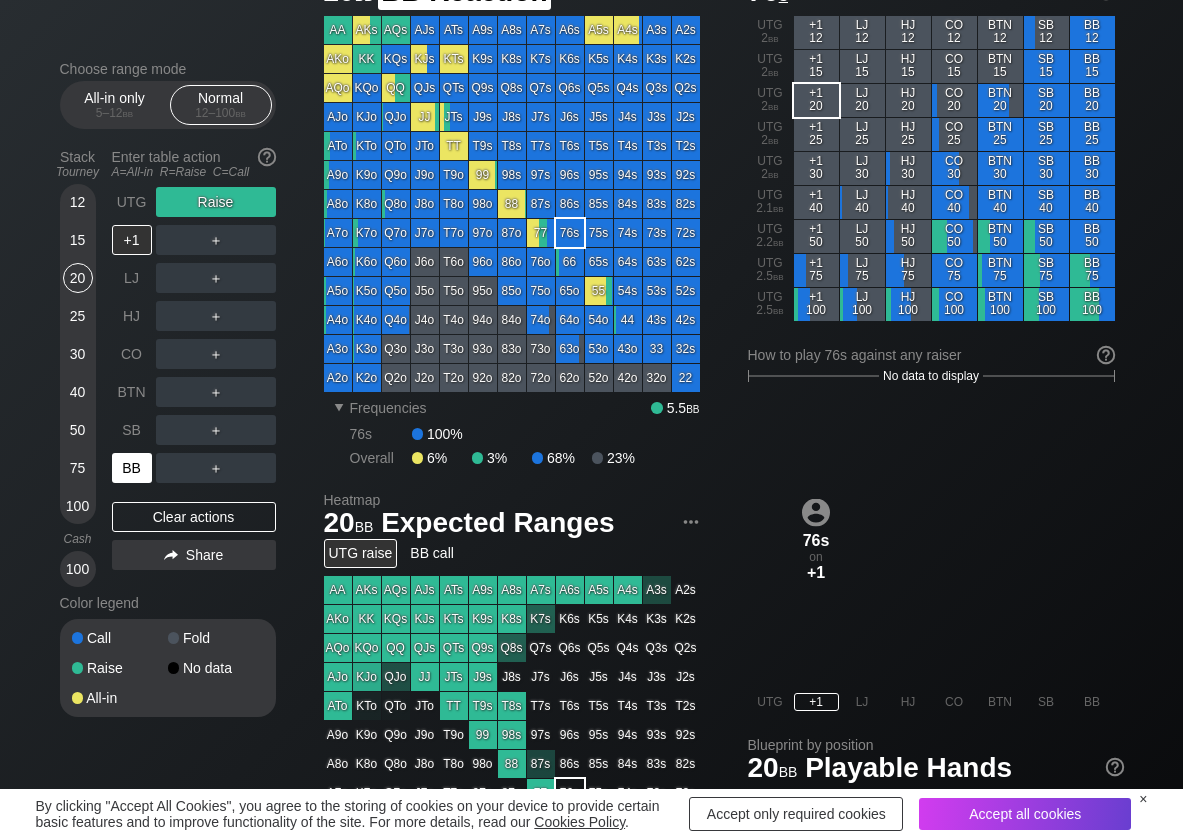 click on "BB" at bounding box center [132, 468] 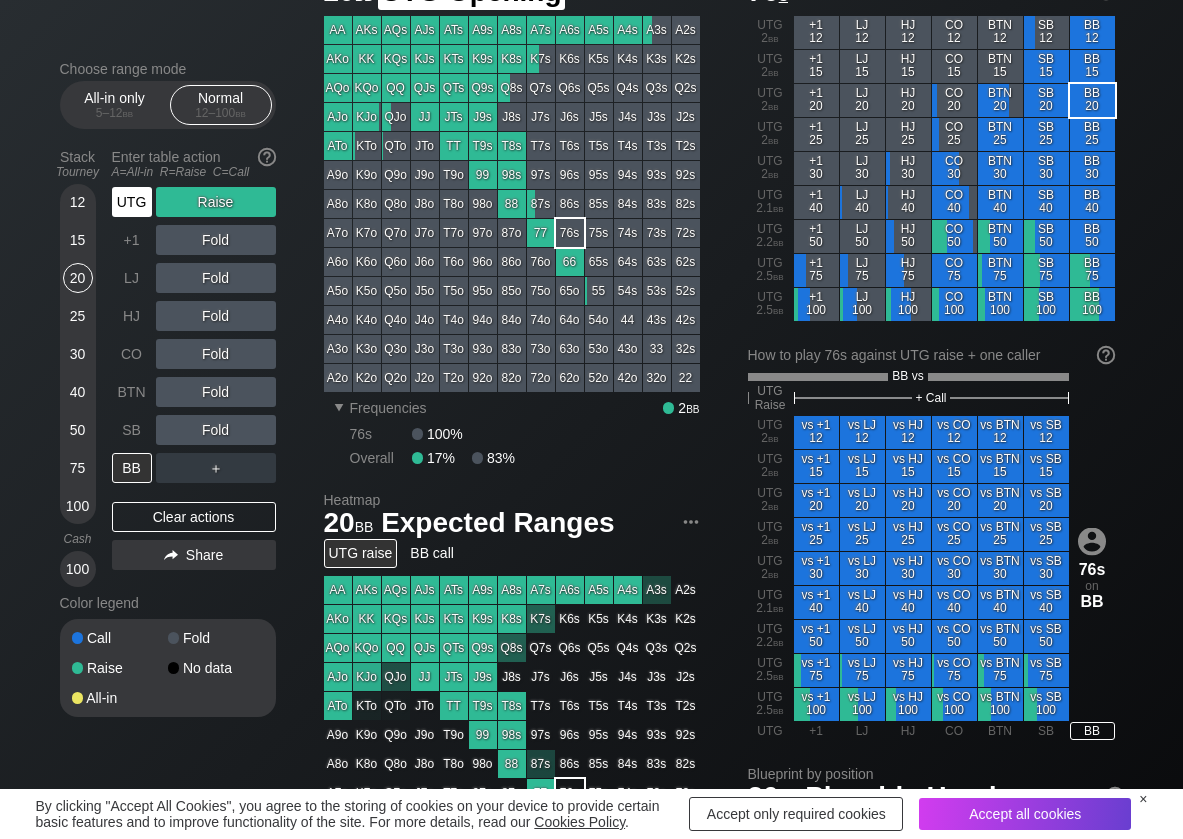 click on "UTG" at bounding box center [132, 202] 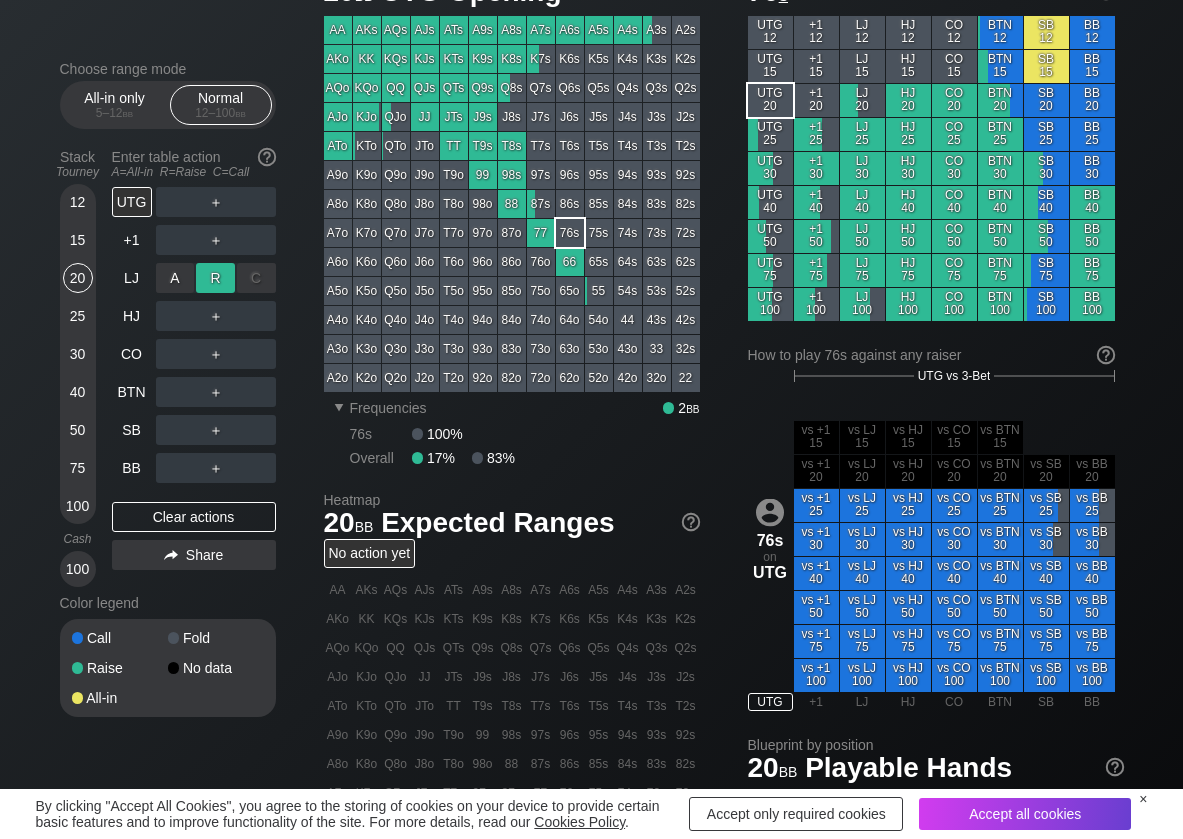 click on "R ✕" at bounding box center (215, 278) 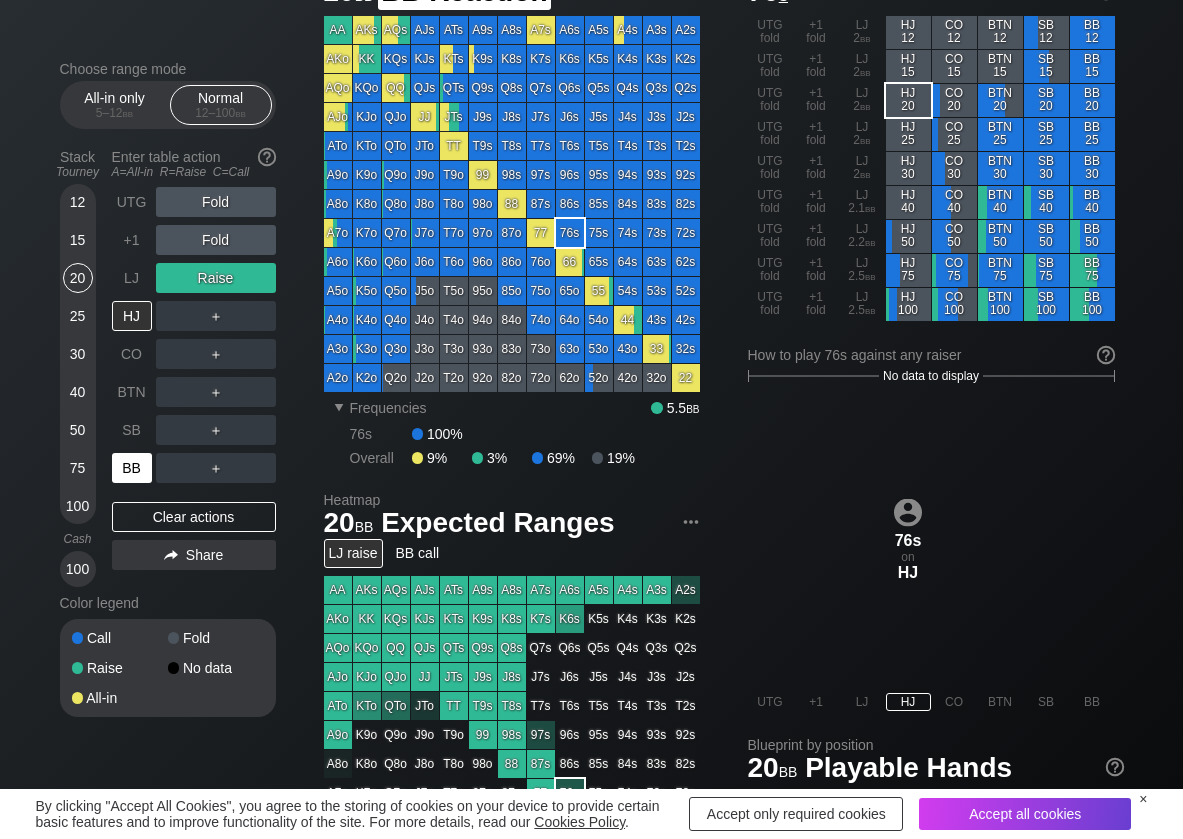 click on "BB" at bounding box center (132, 468) 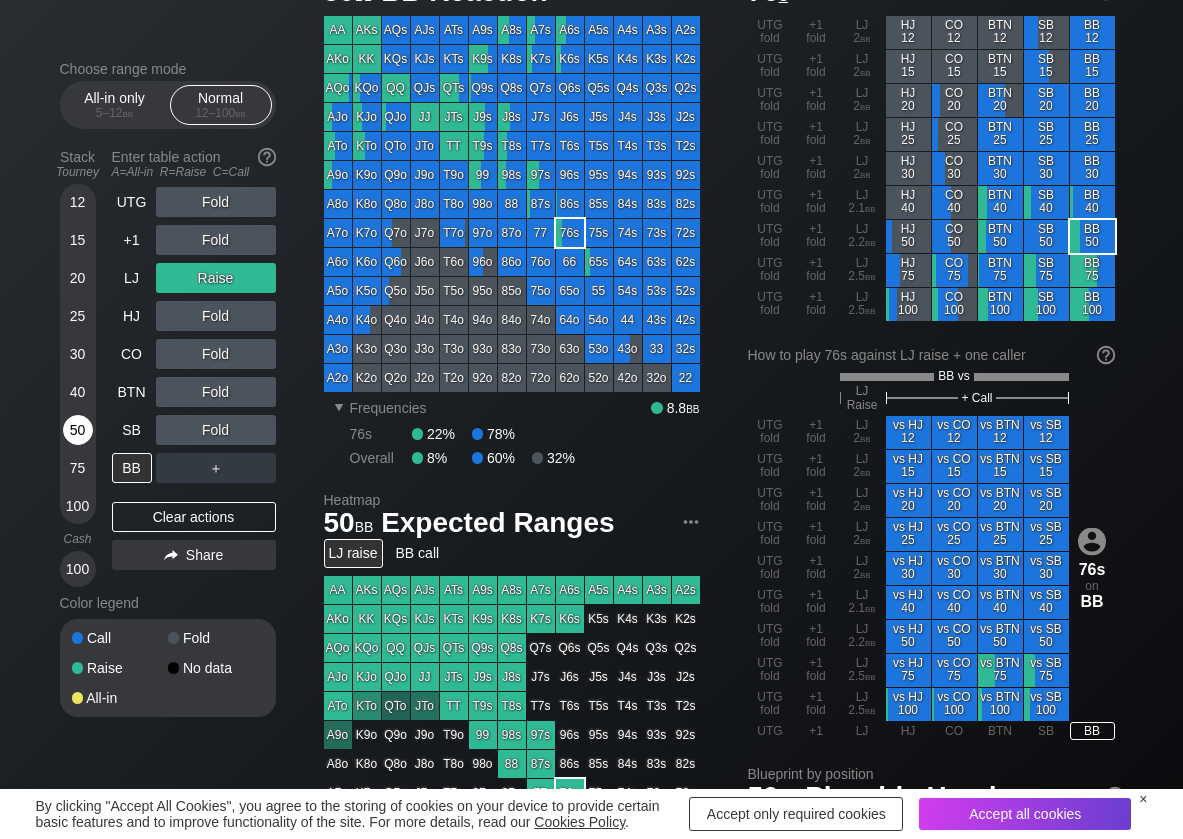 click on "50" at bounding box center (78, 430) 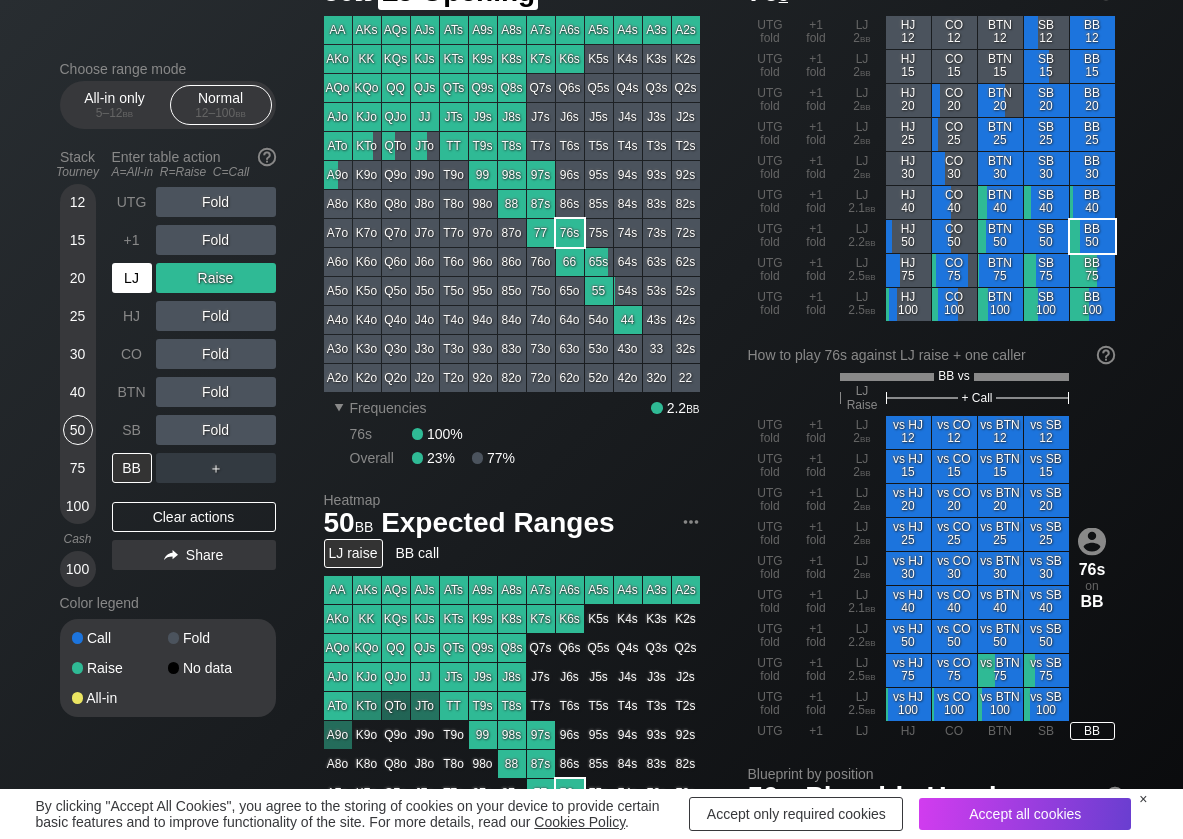click on "LJ" at bounding box center [132, 278] 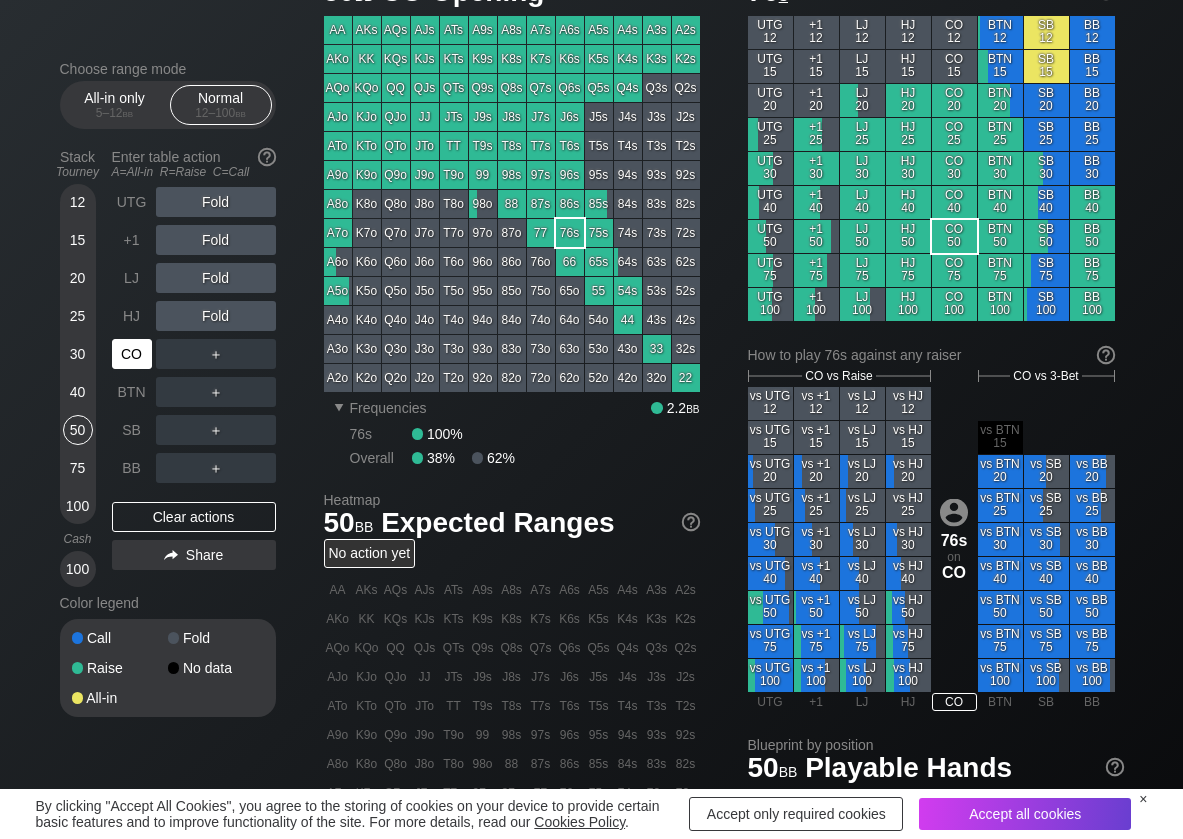 click on "CO" at bounding box center (132, 354) 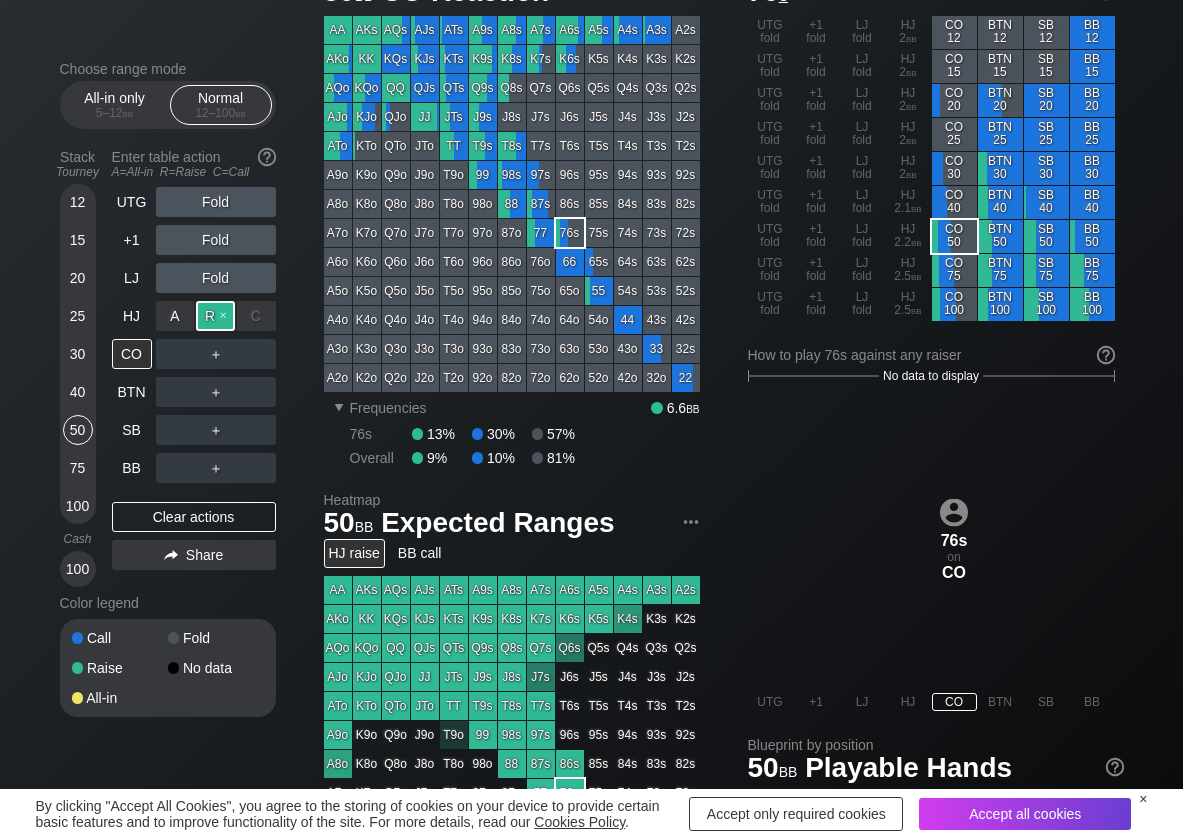 click on "R ✕" at bounding box center [215, 316] 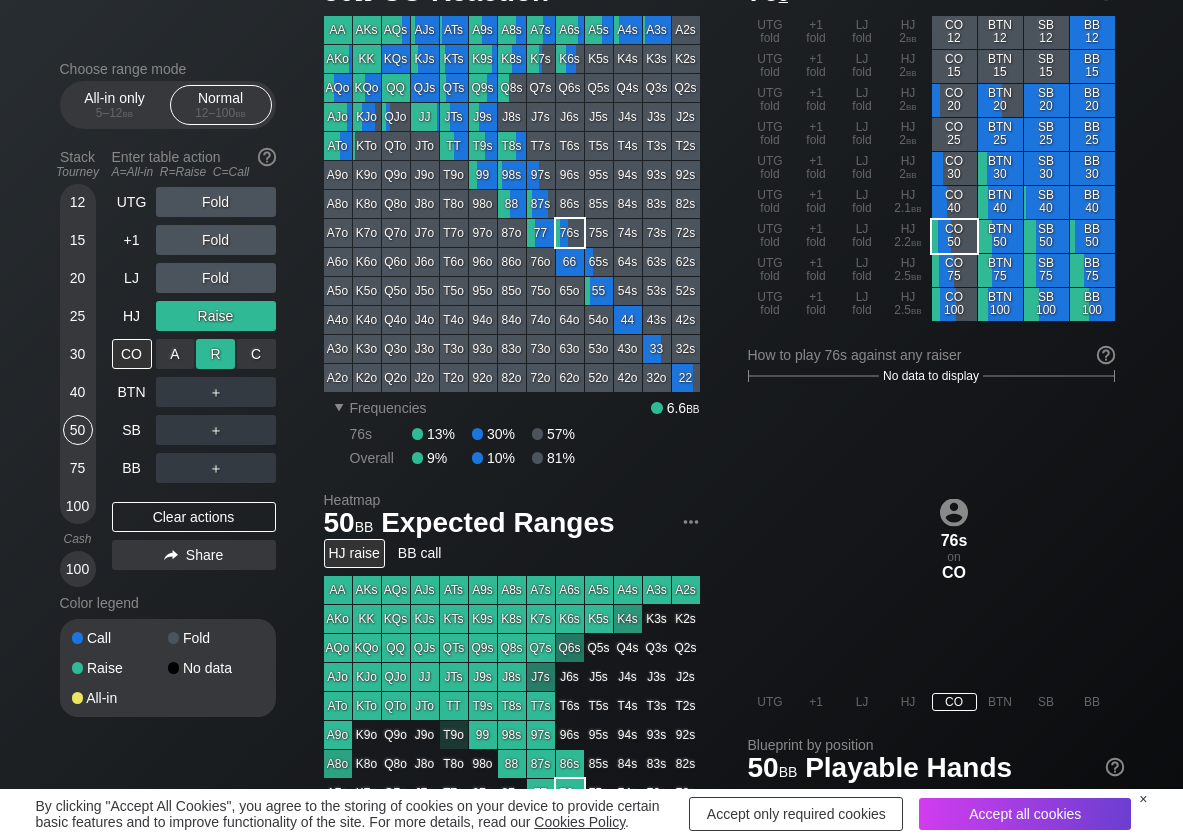 click on "R ✕" at bounding box center (215, 354) 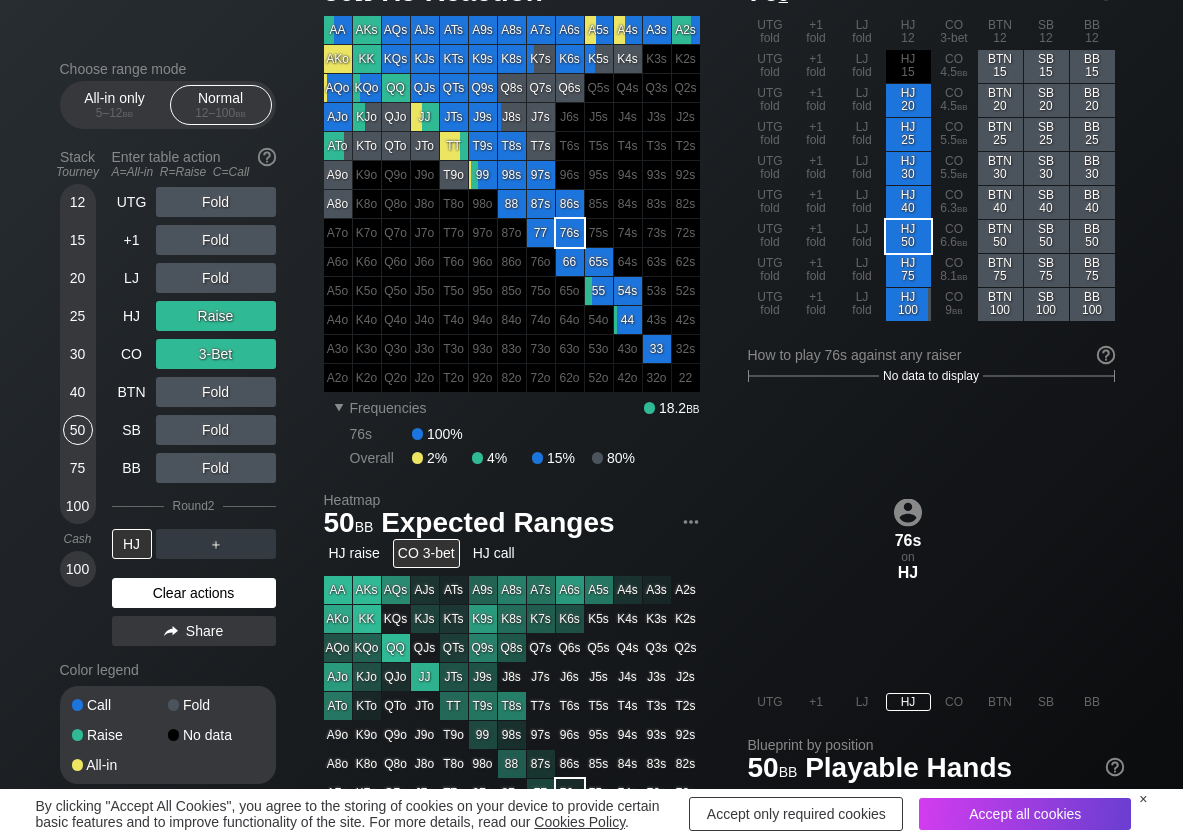 click on "Clear actions" at bounding box center (194, 593) 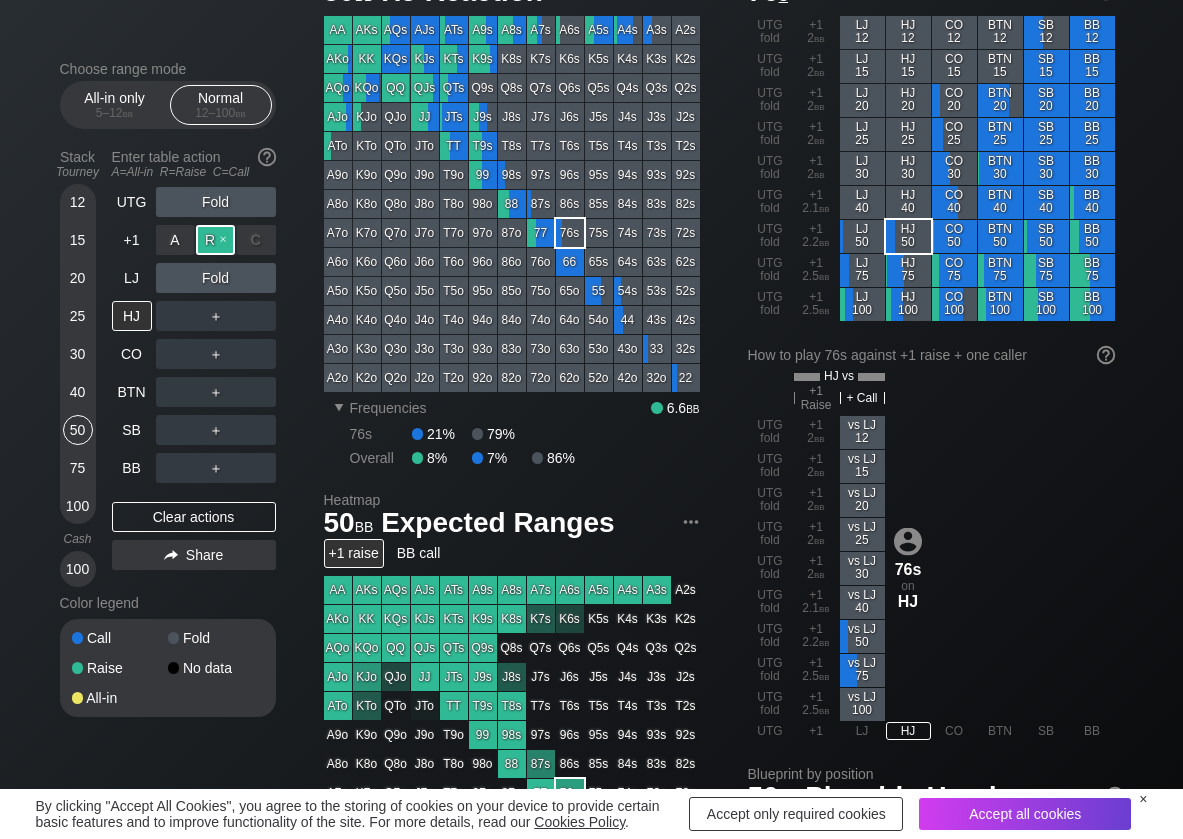 click on "R ✕" at bounding box center [215, 240] 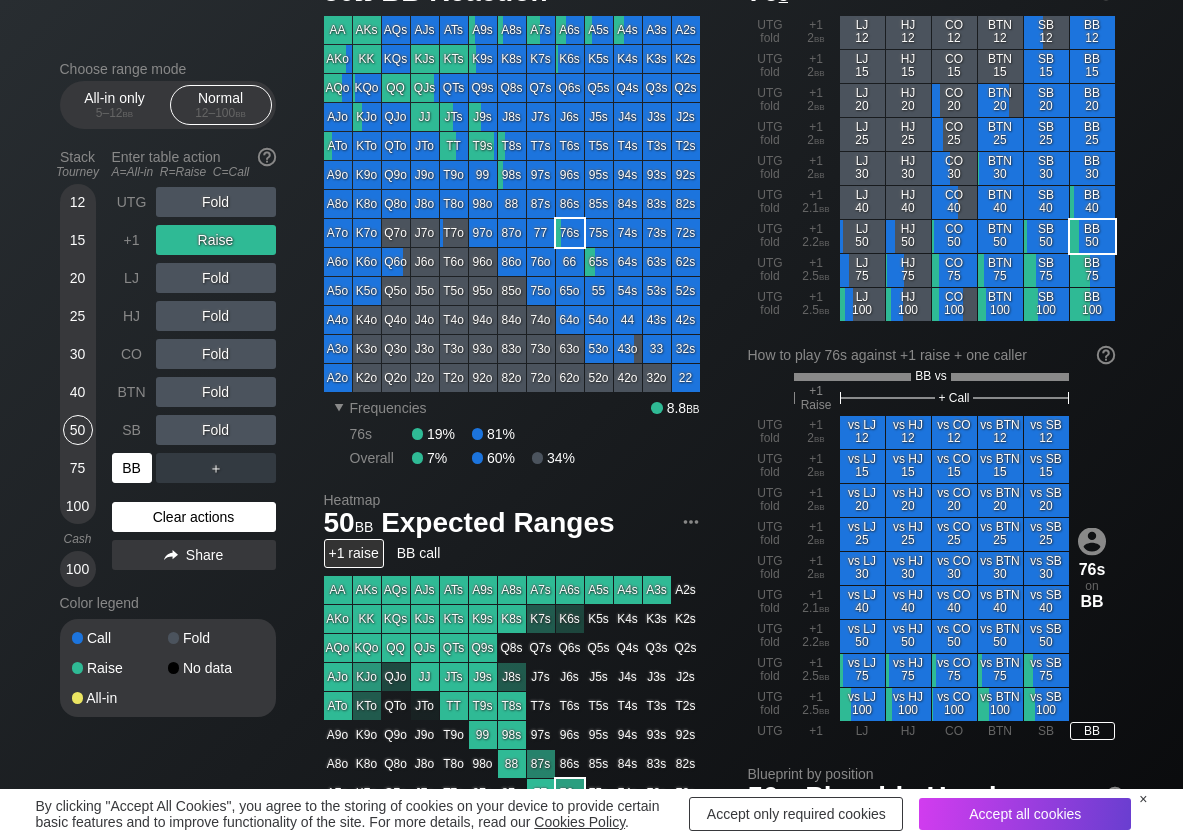 drag, startPoint x: 140, startPoint y: 476, endPoint x: 140, endPoint y: 516, distance: 40 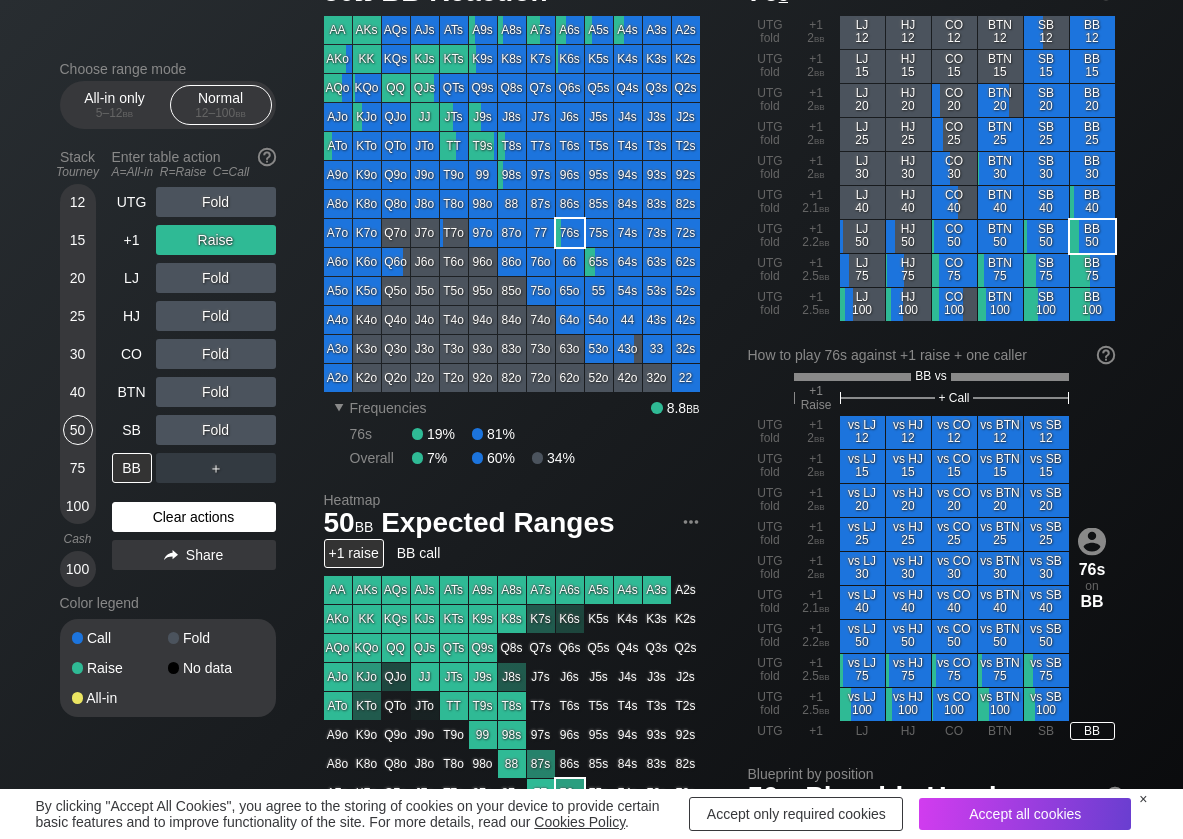 click on "Clear actions" at bounding box center (194, 517) 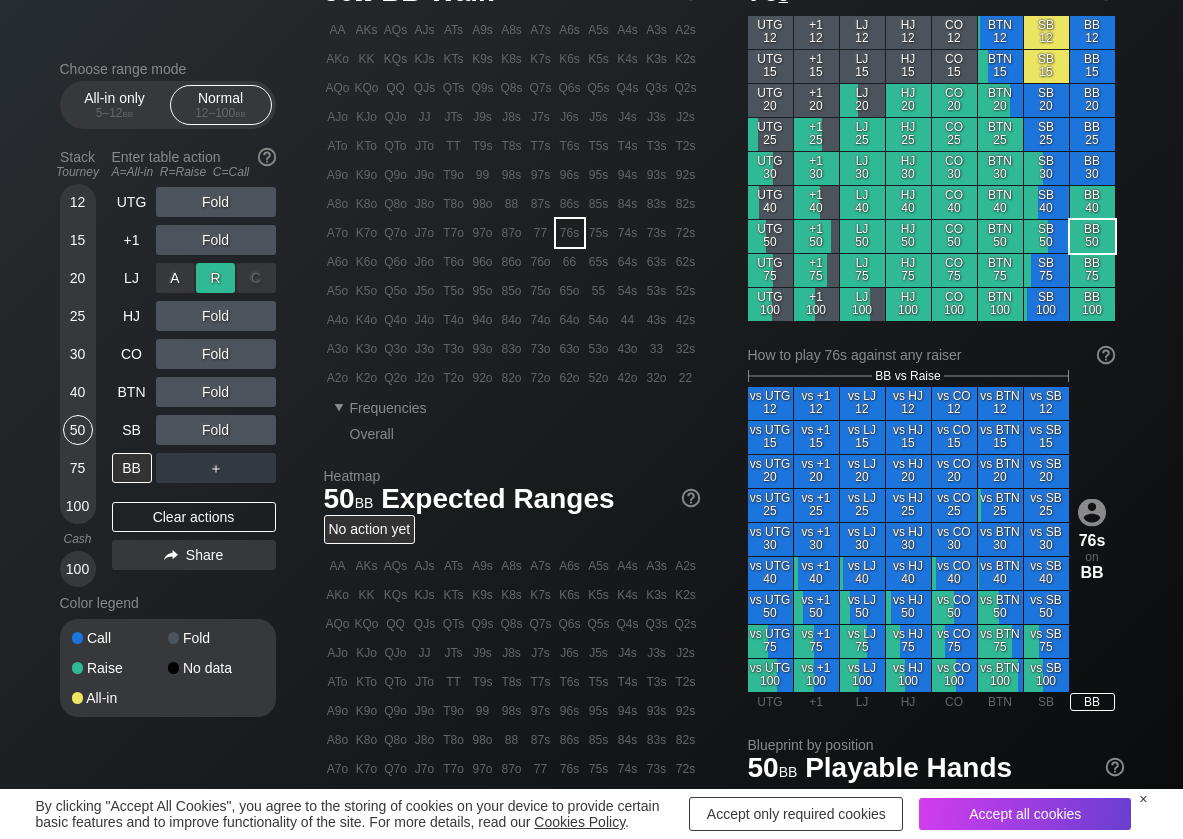 click on "R ✕" at bounding box center (215, 278) 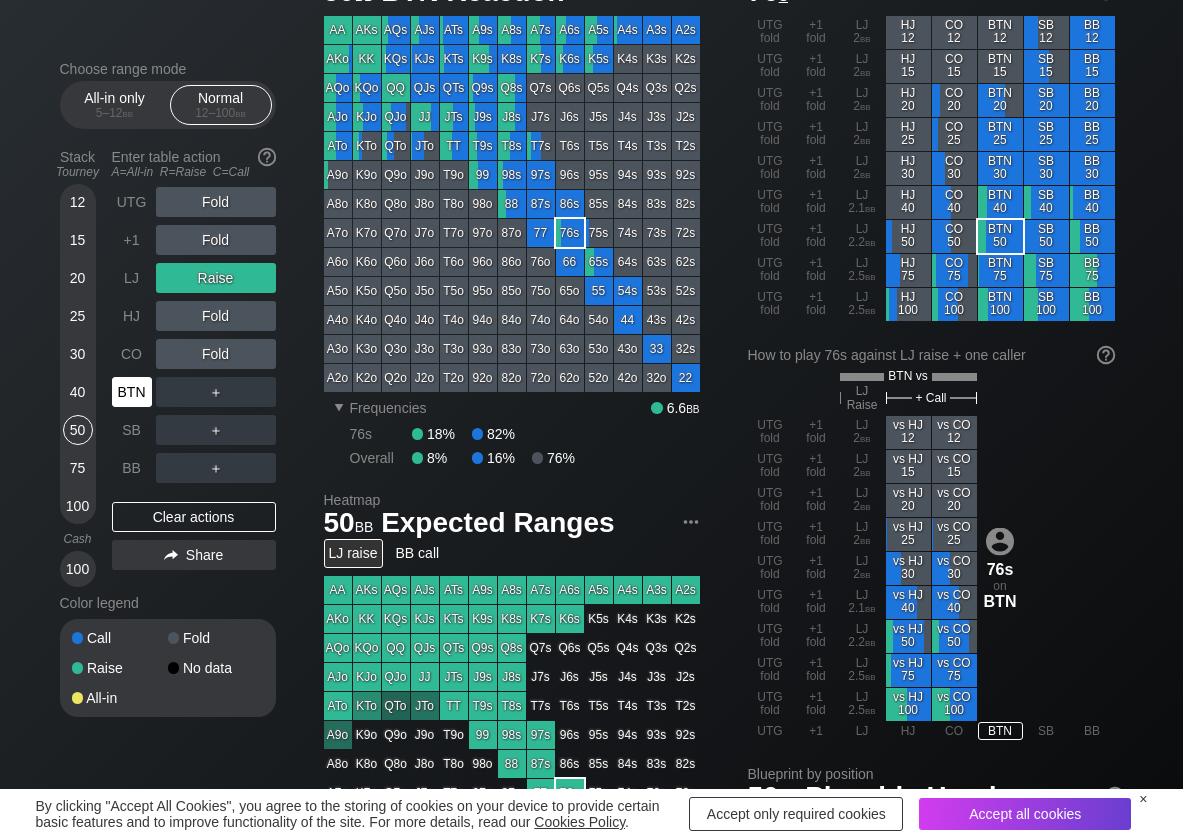 click on "BTN" at bounding box center (132, 392) 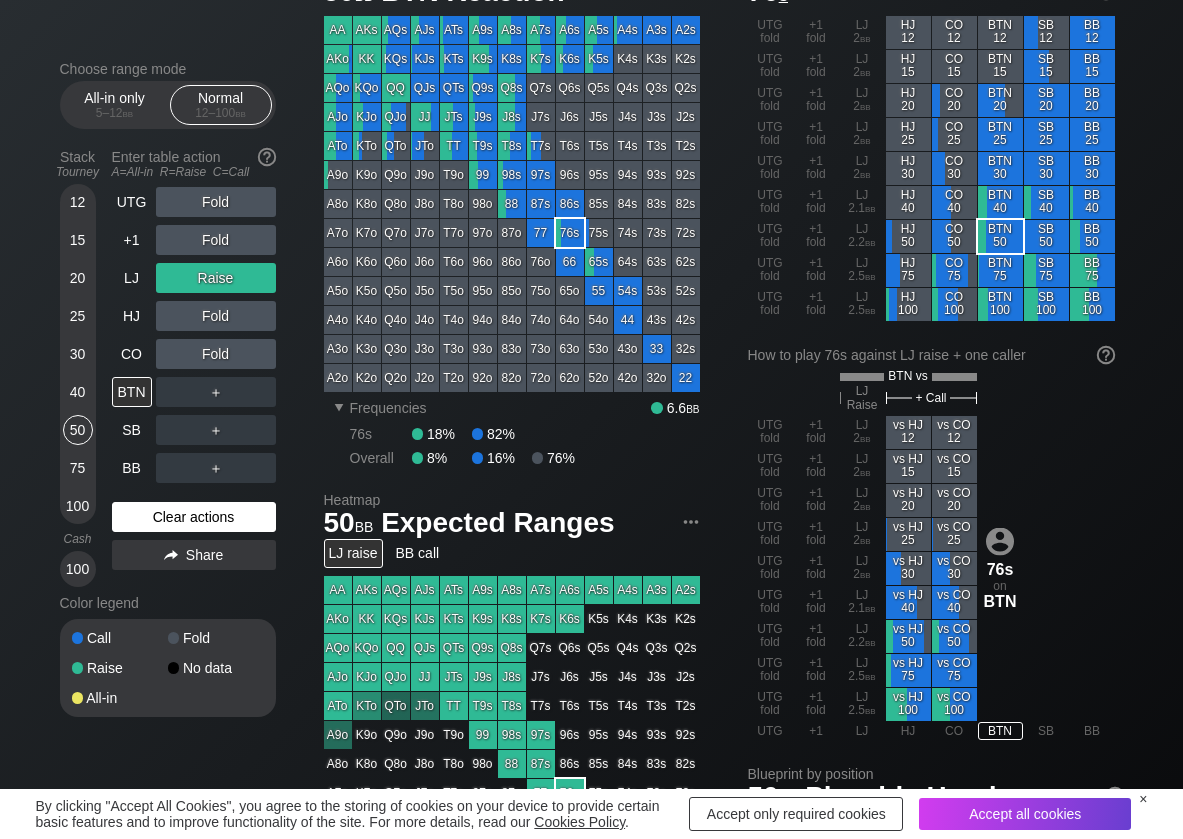 click on "Clear actions" at bounding box center (194, 517) 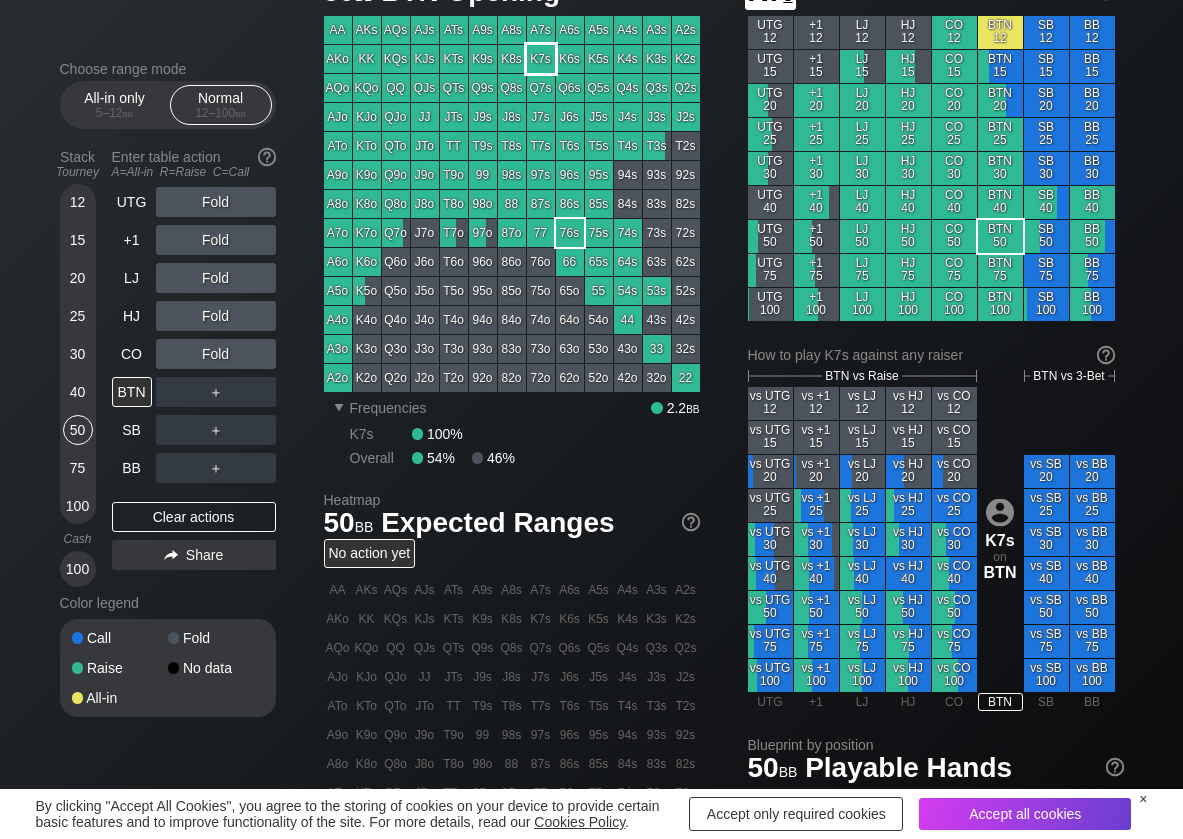 scroll, scrollTop: 0, scrollLeft: 0, axis: both 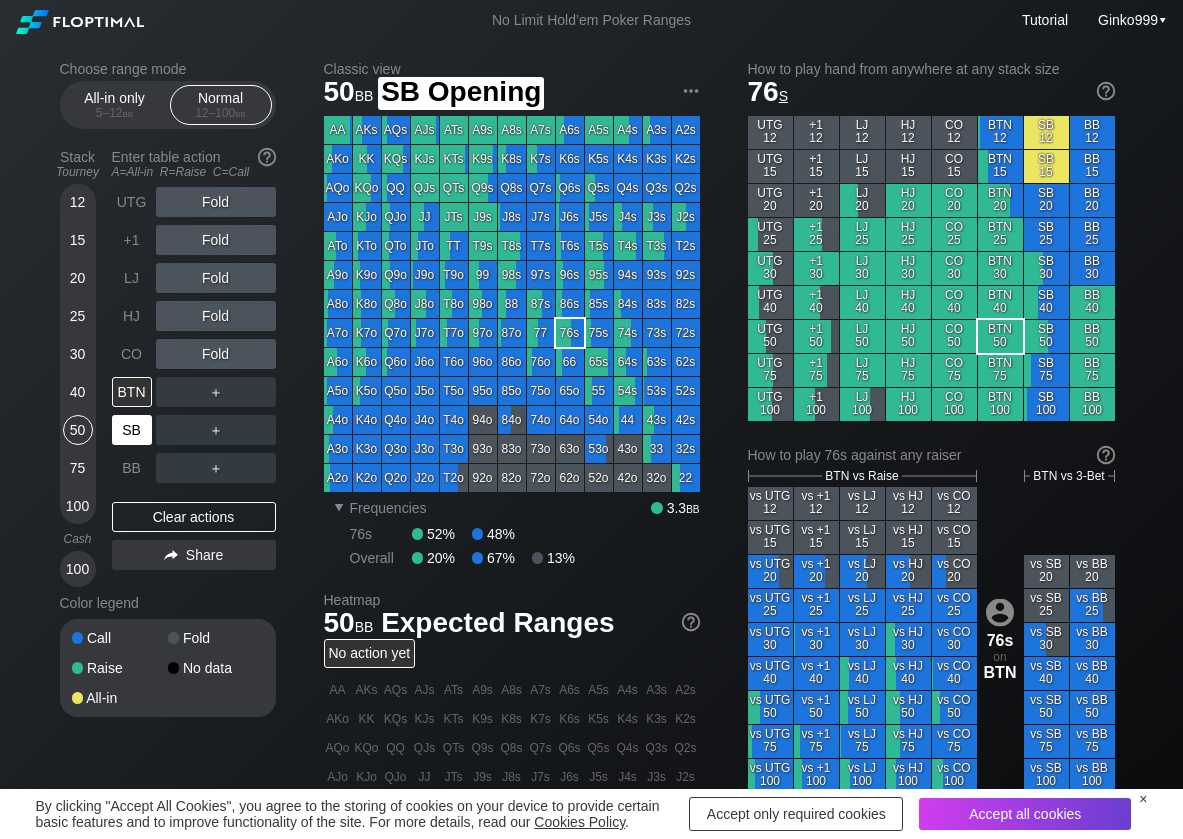 click on "SB" at bounding box center [132, 430] 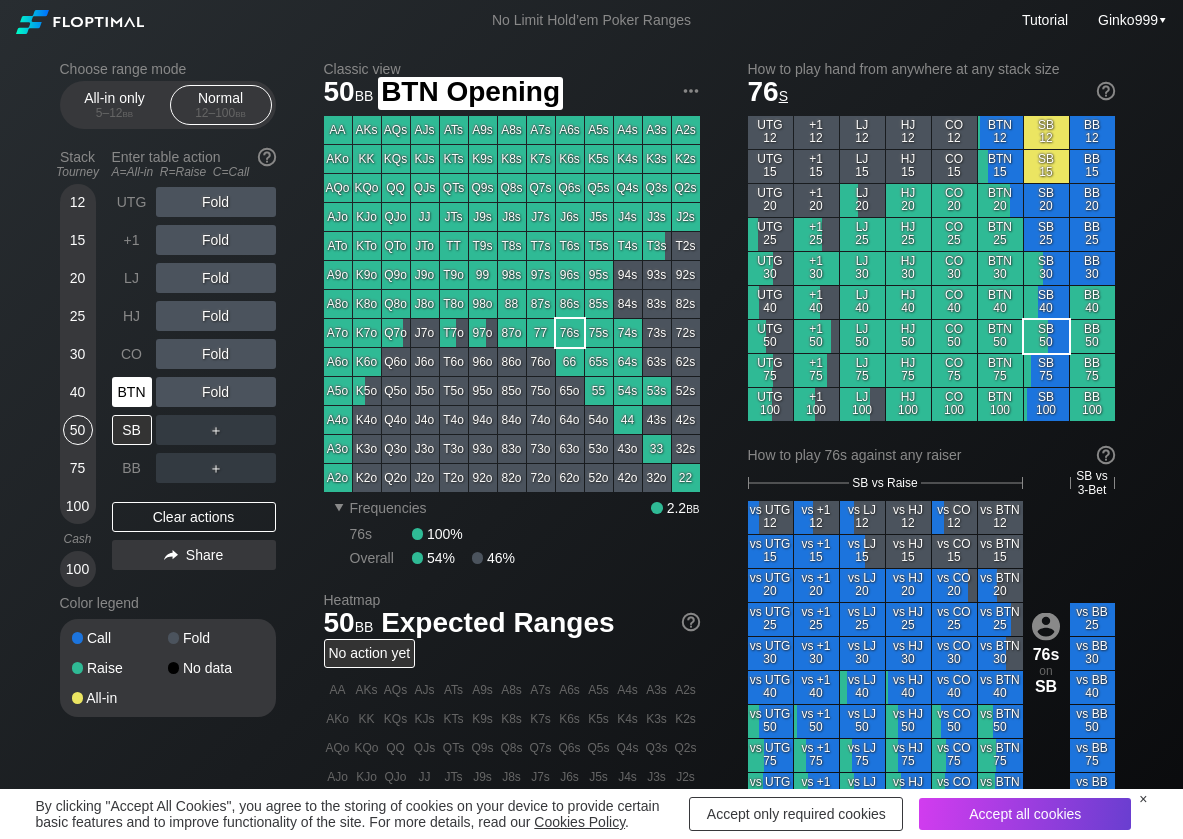click on "BTN" at bounding box center (132, 392) 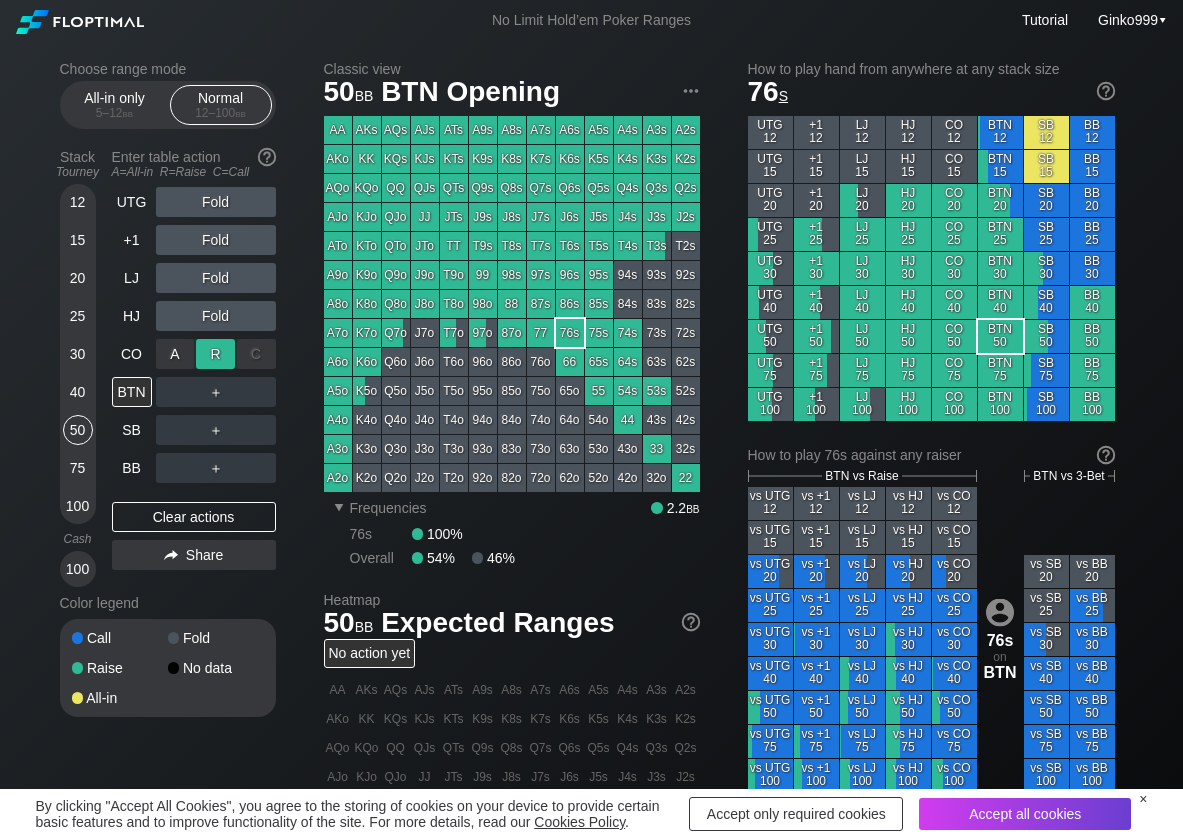 click on "R ✕" at bounding box center (215, 354) 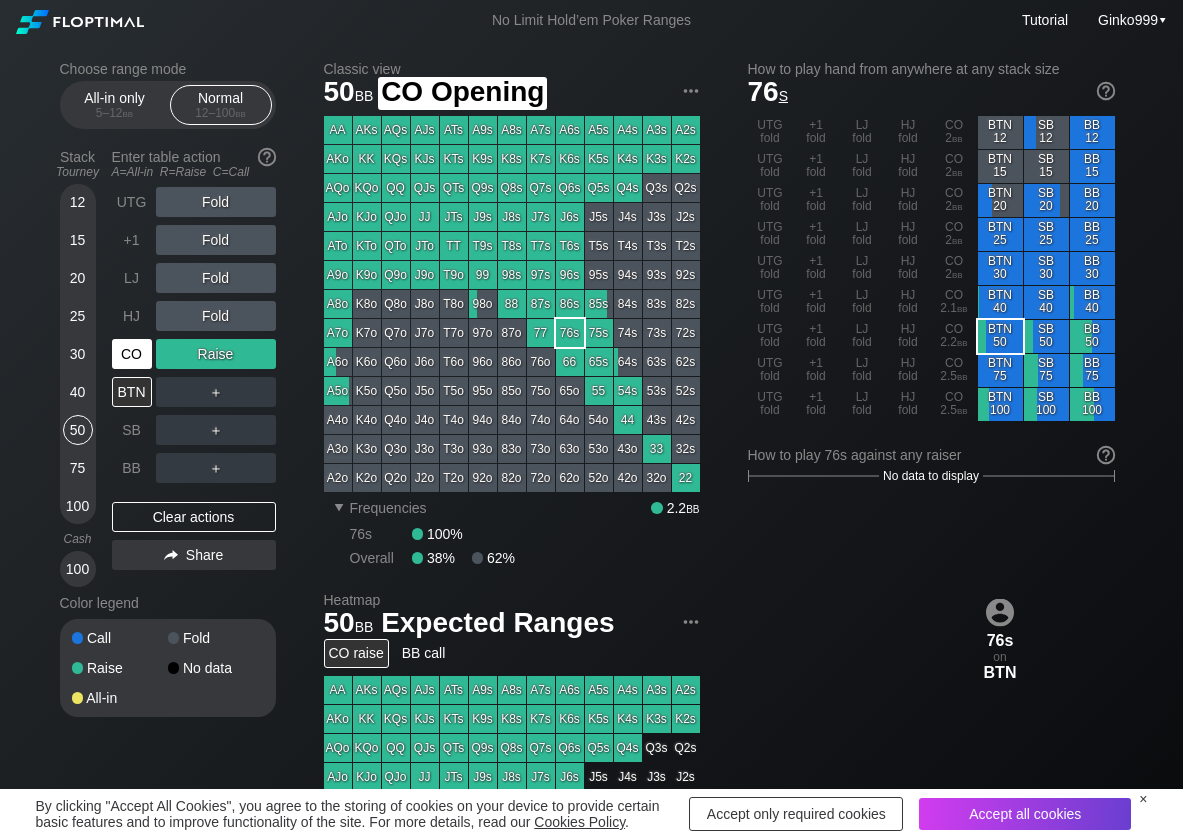 click on "CO" at bounding box center [132, 354] 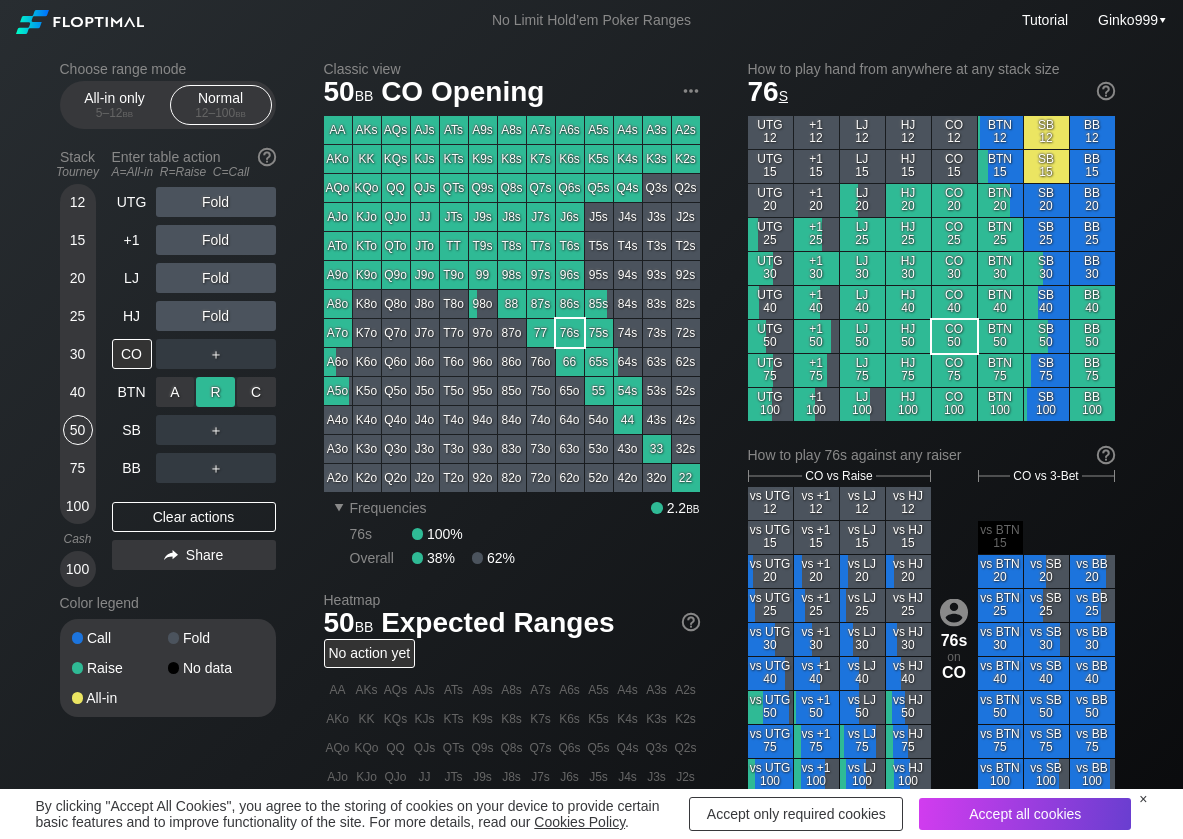 click on "R ✕" at bounding box center [215, 392] 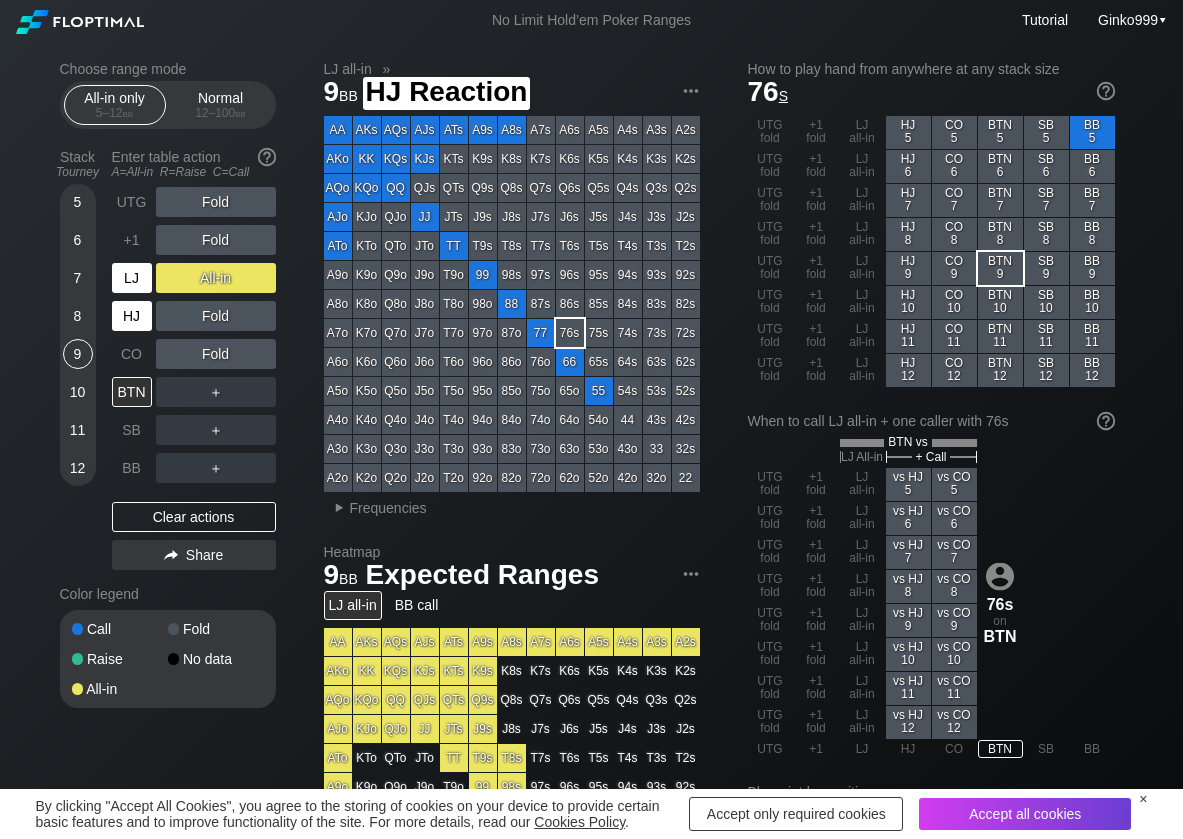 scroll, scrollTop: 0, scrollLeft: 0, axis: both 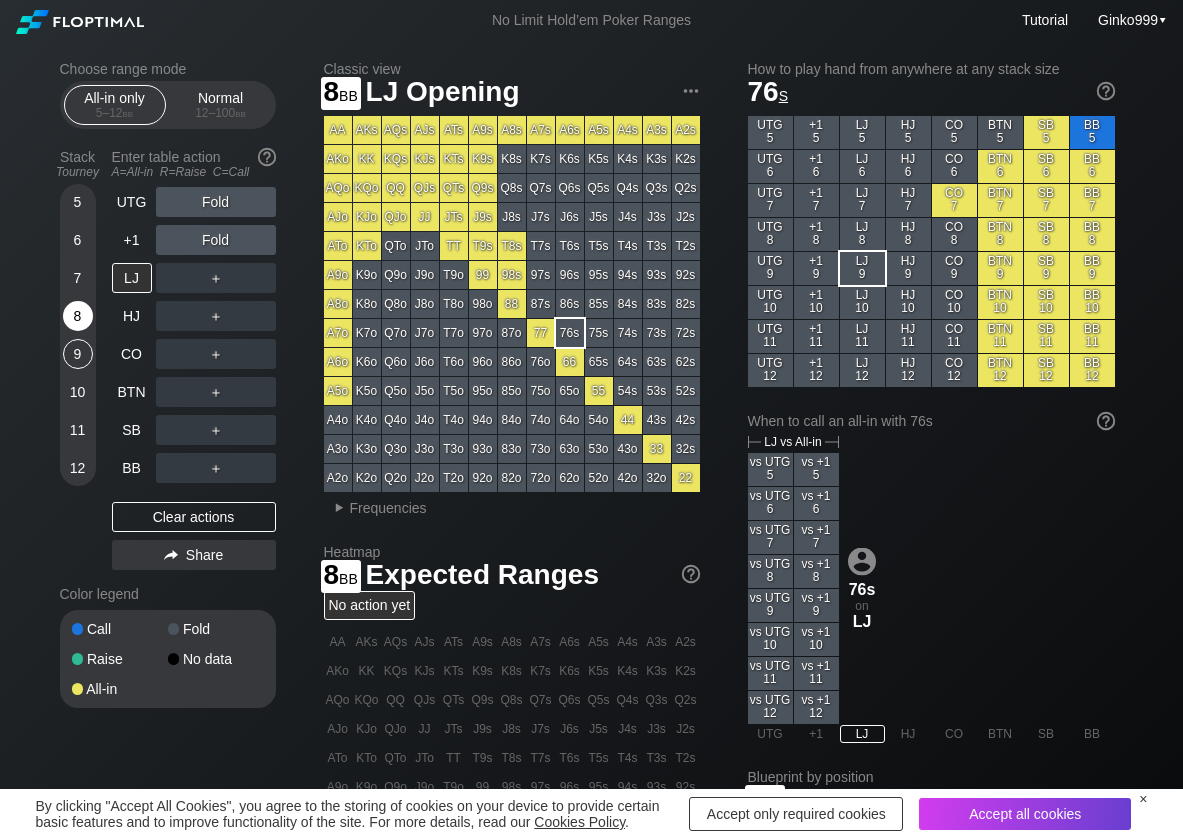 click on "8" at bounding box center [78, 316] 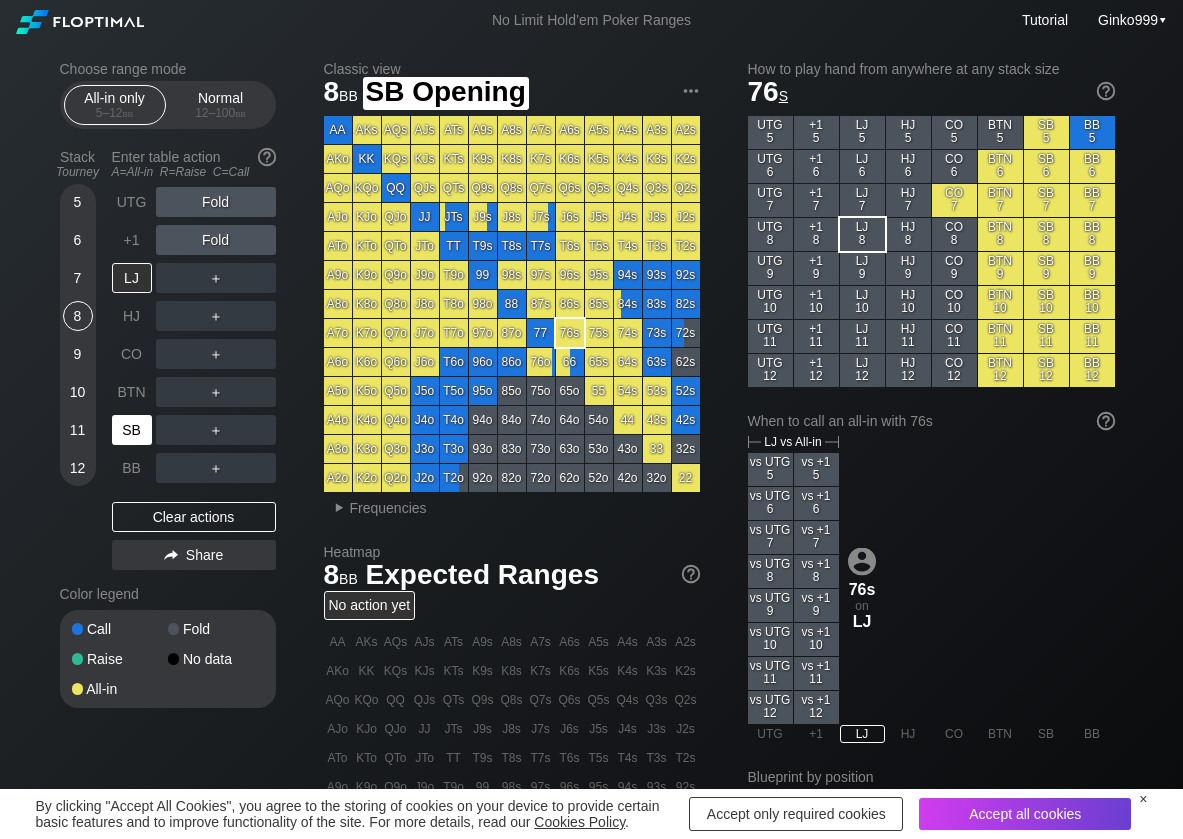 click on "SB" at bounding box center [132, 430] 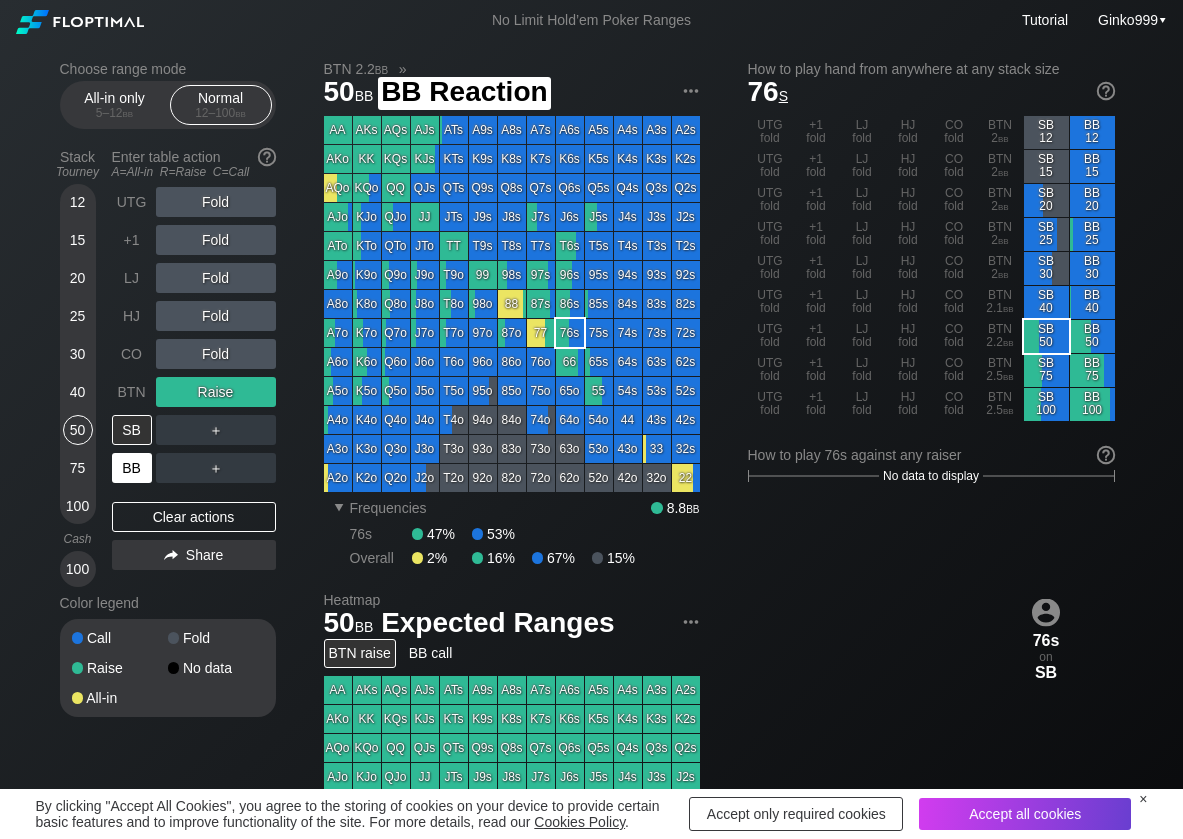 scroll, scrollTop: 0, scrollLeft: 0, axis: both 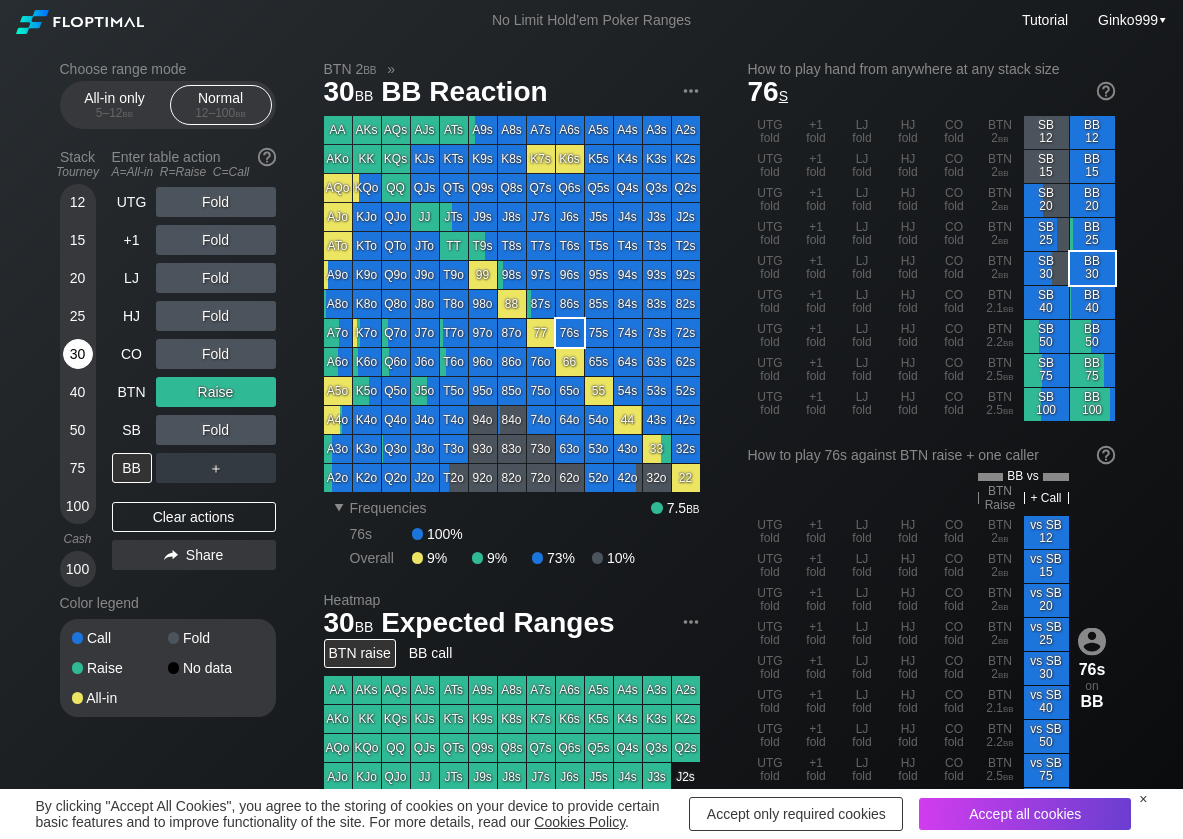 click on "30" at bounding box center (78, 354) 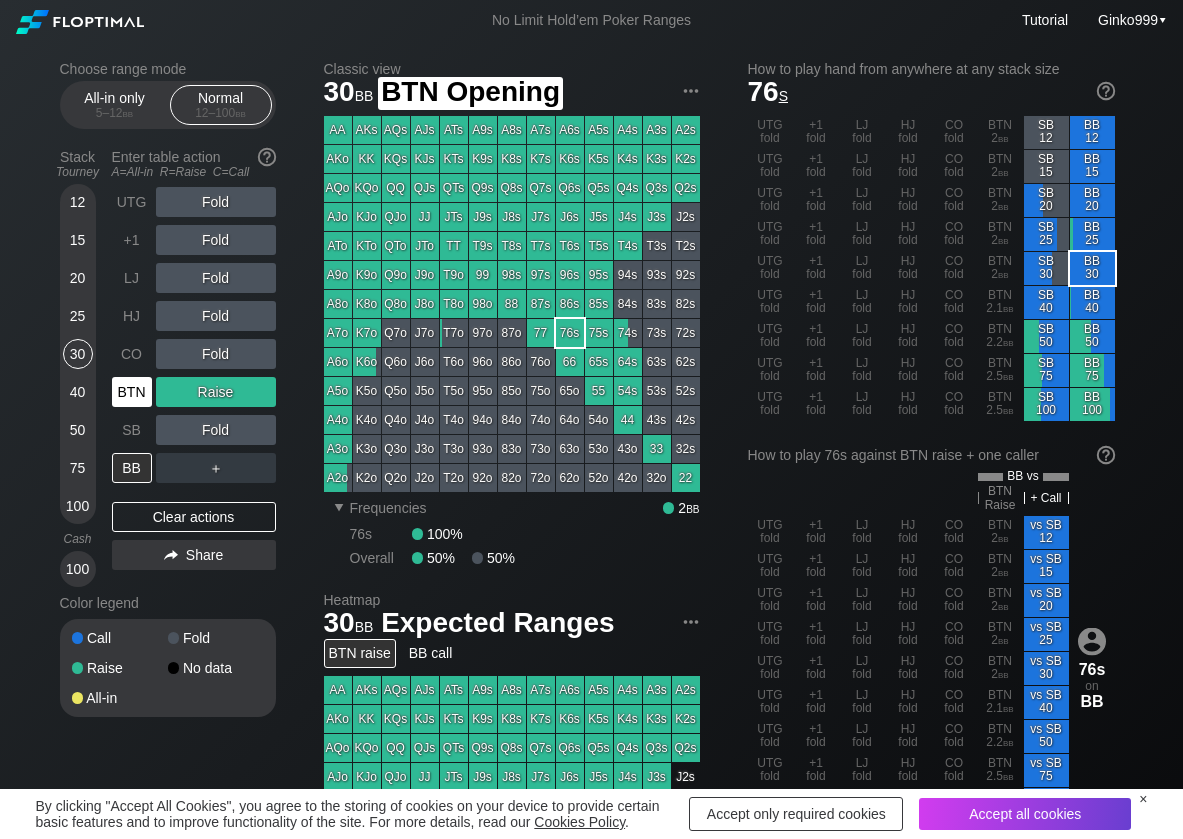 click on "BTN" at bounding box center [132, 392] 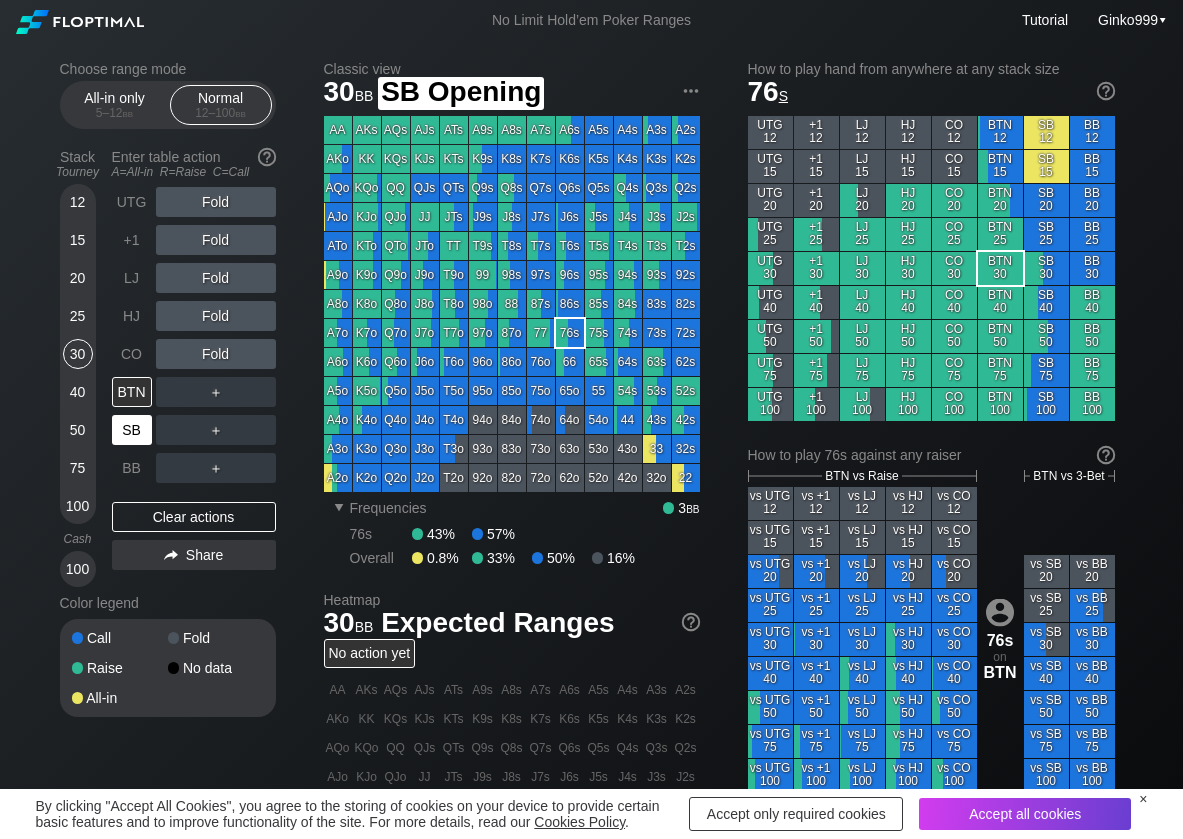 click on "SB" at bounding box center [132, 430] 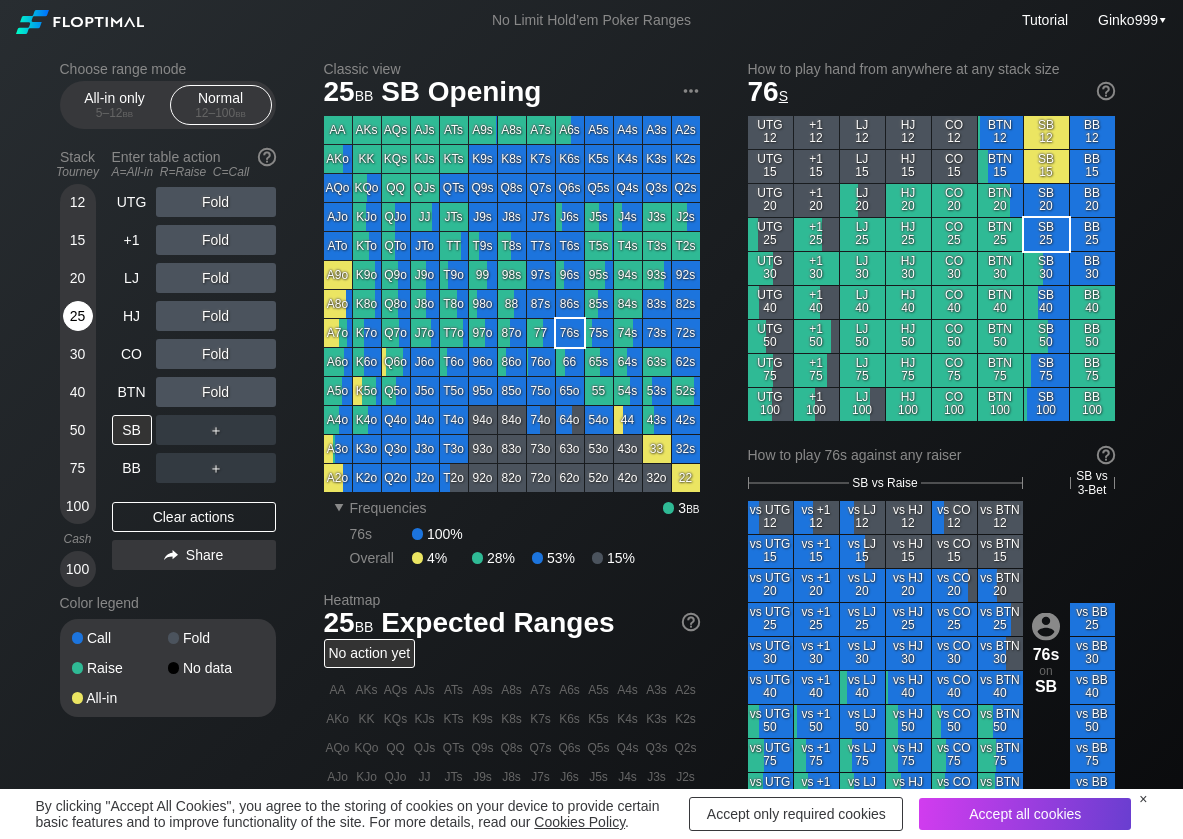 click on "25" at bounding box center [78, 316] 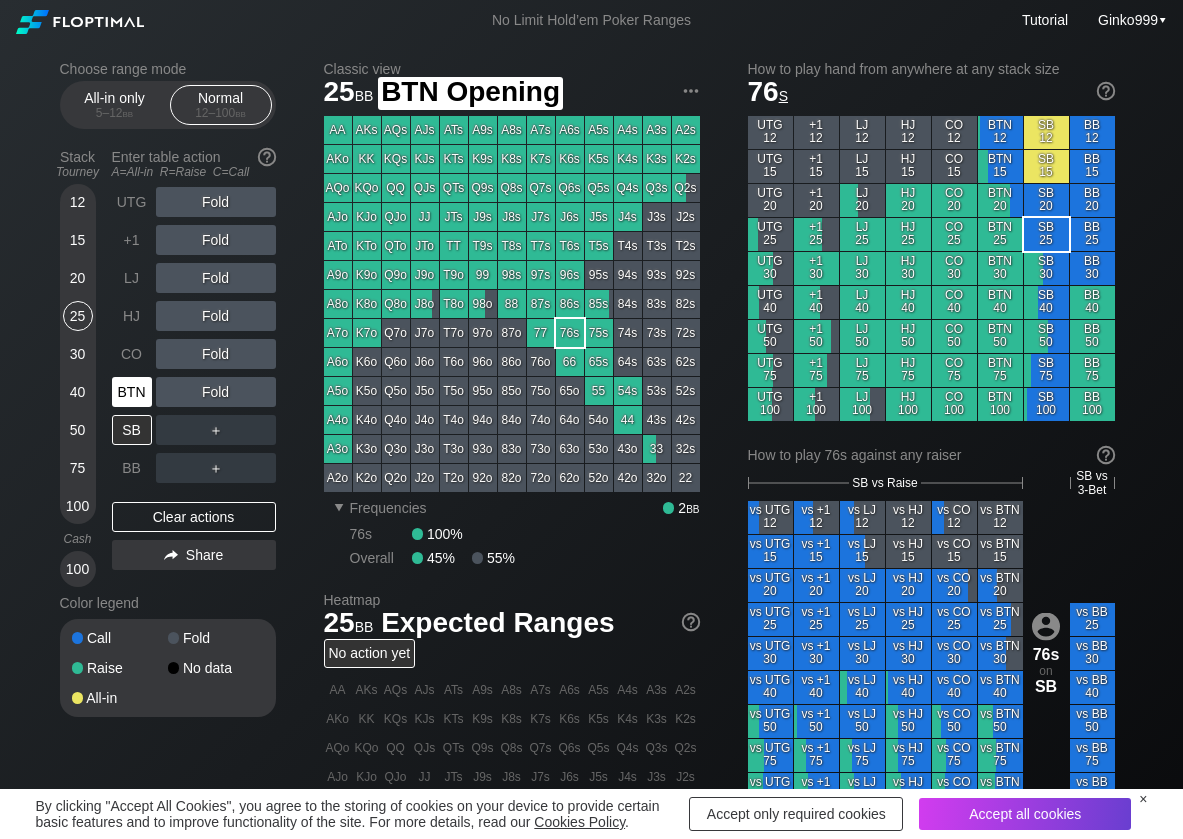 click on "BTN" at bounding box center (132, 392) 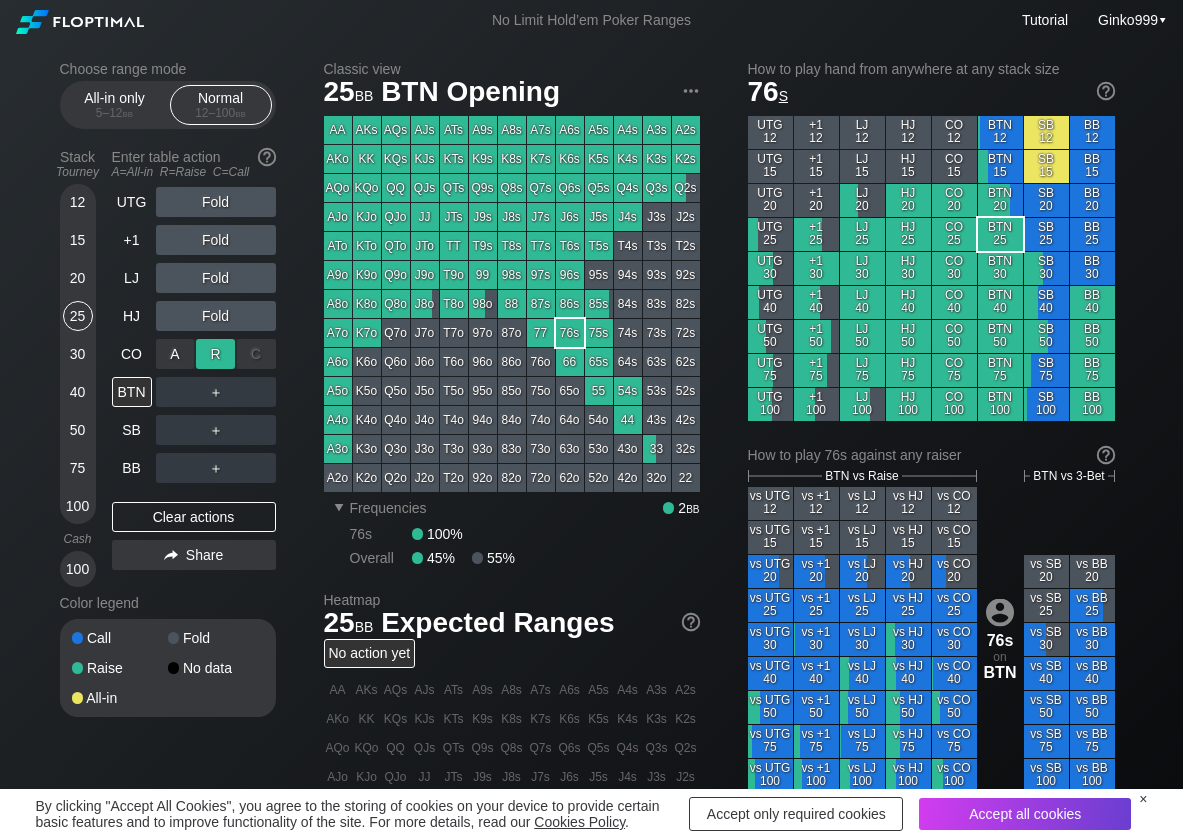 click on "R ✕" at bounding box center [215, 354] 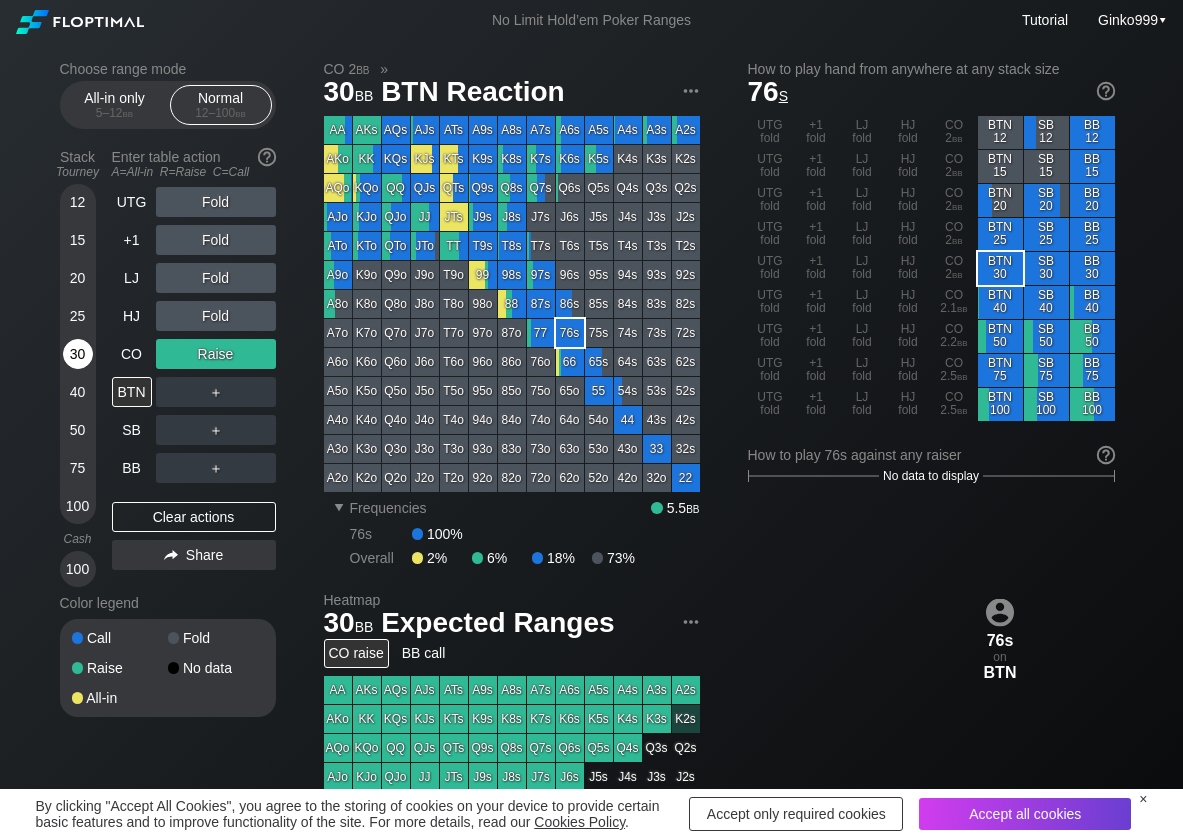 click on "30" at bounding box center (78, 354) 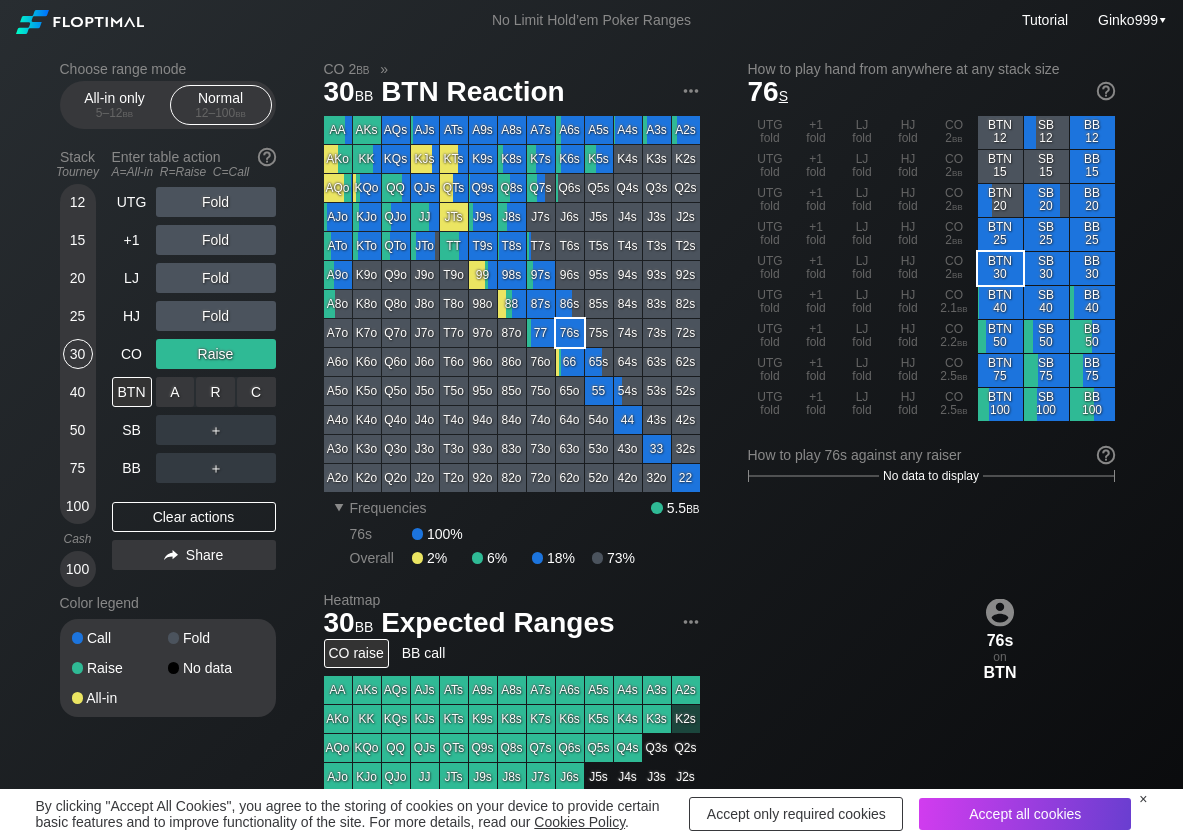 click on "R ✕" at bounding box center (215, 392) 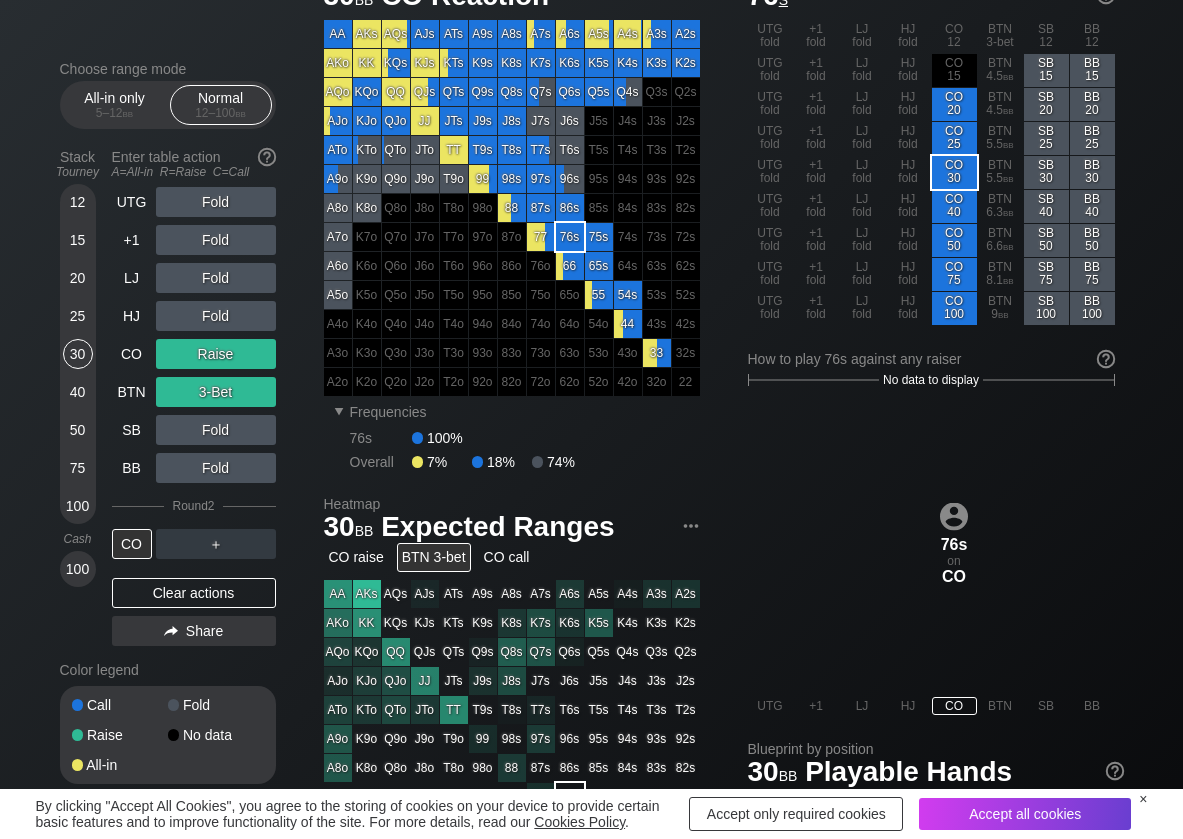 scroll, scrollTop: 100, scrollLeft: 0, axis: vertical 